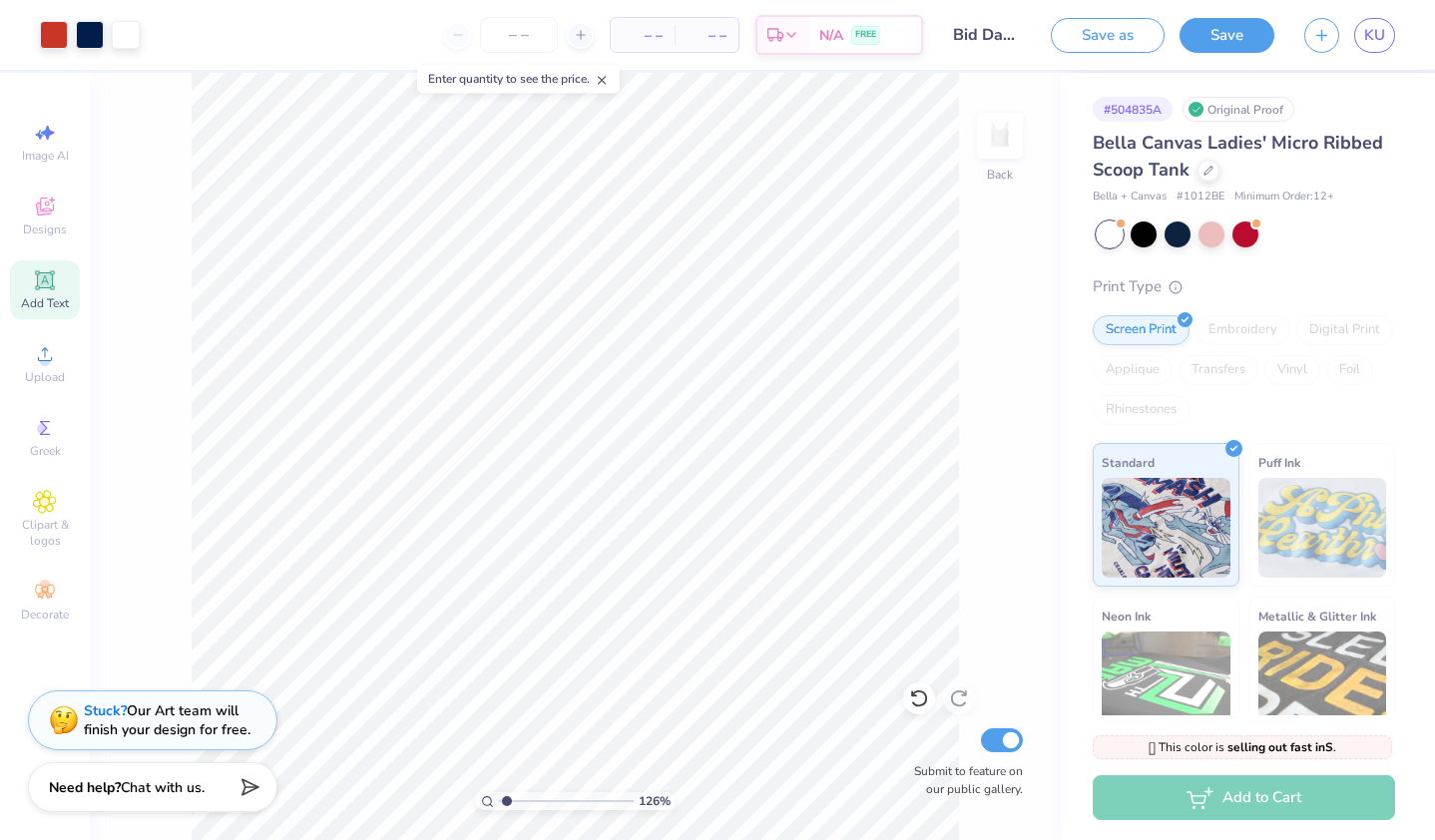 scroll, scrollTop: 0, scrollLeft: 0, axis: both 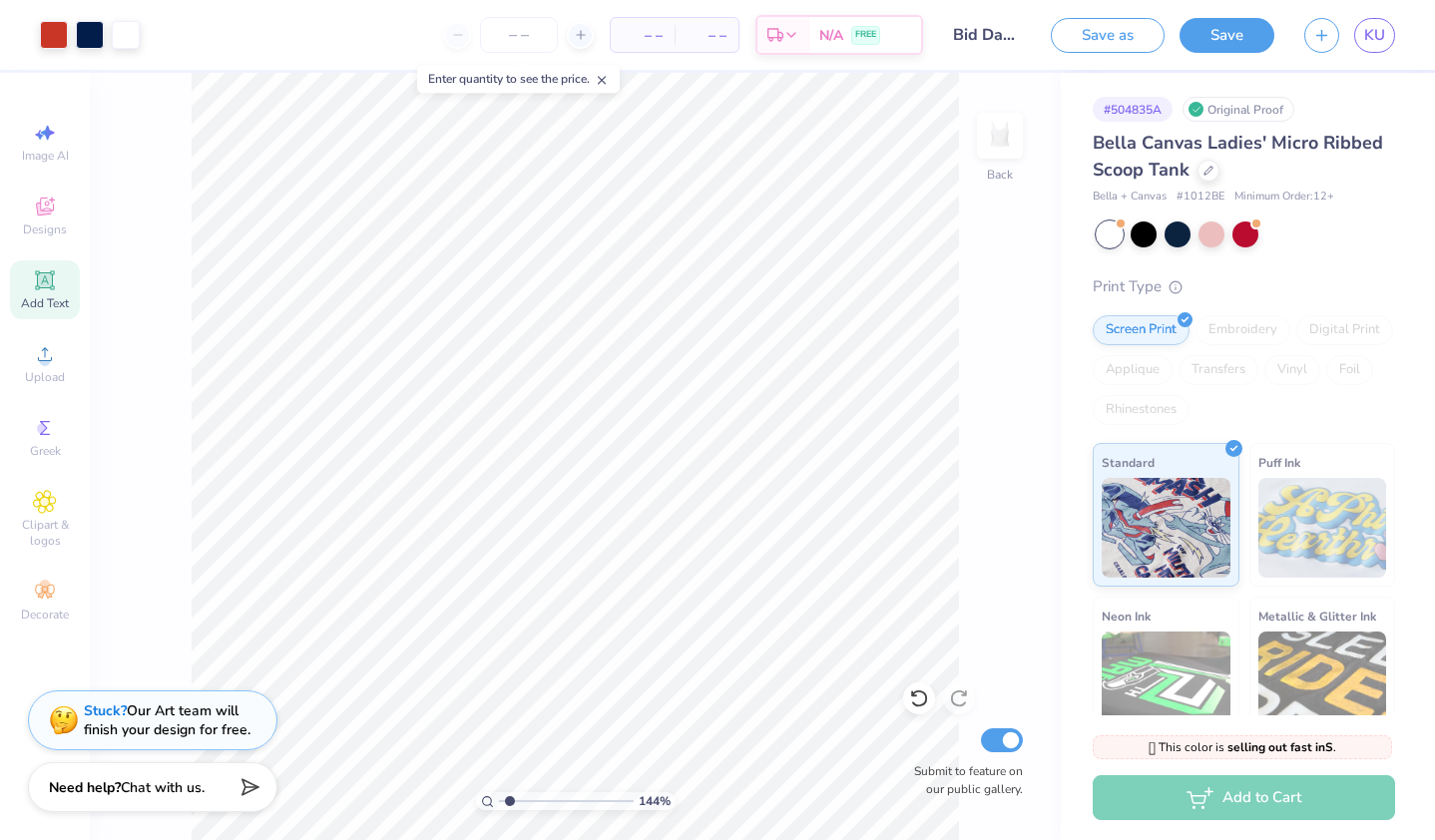 type on "1.43631133105043" 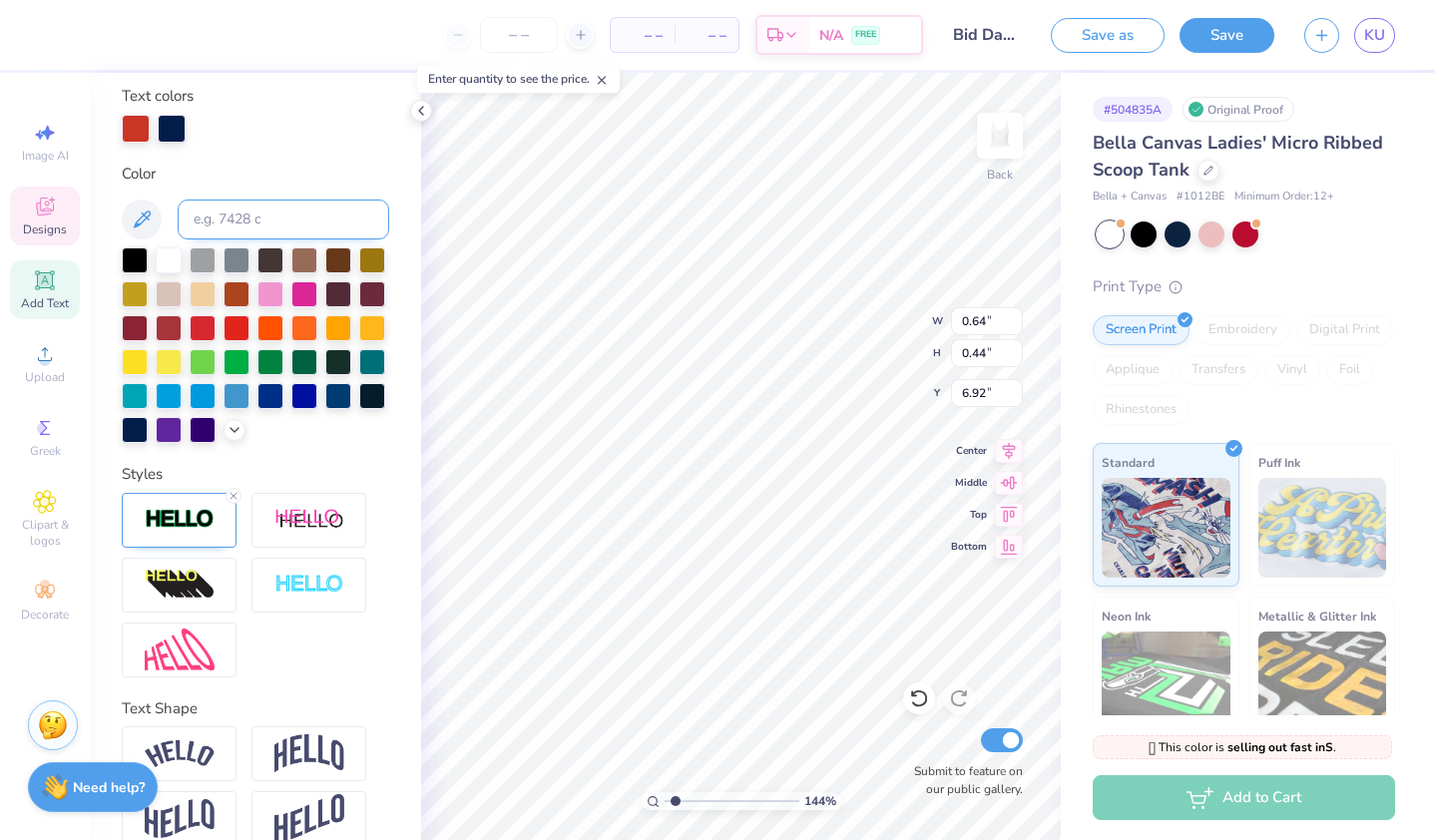 scroll, scrollTop: 428, scrollLeft: 0, axis: vertical 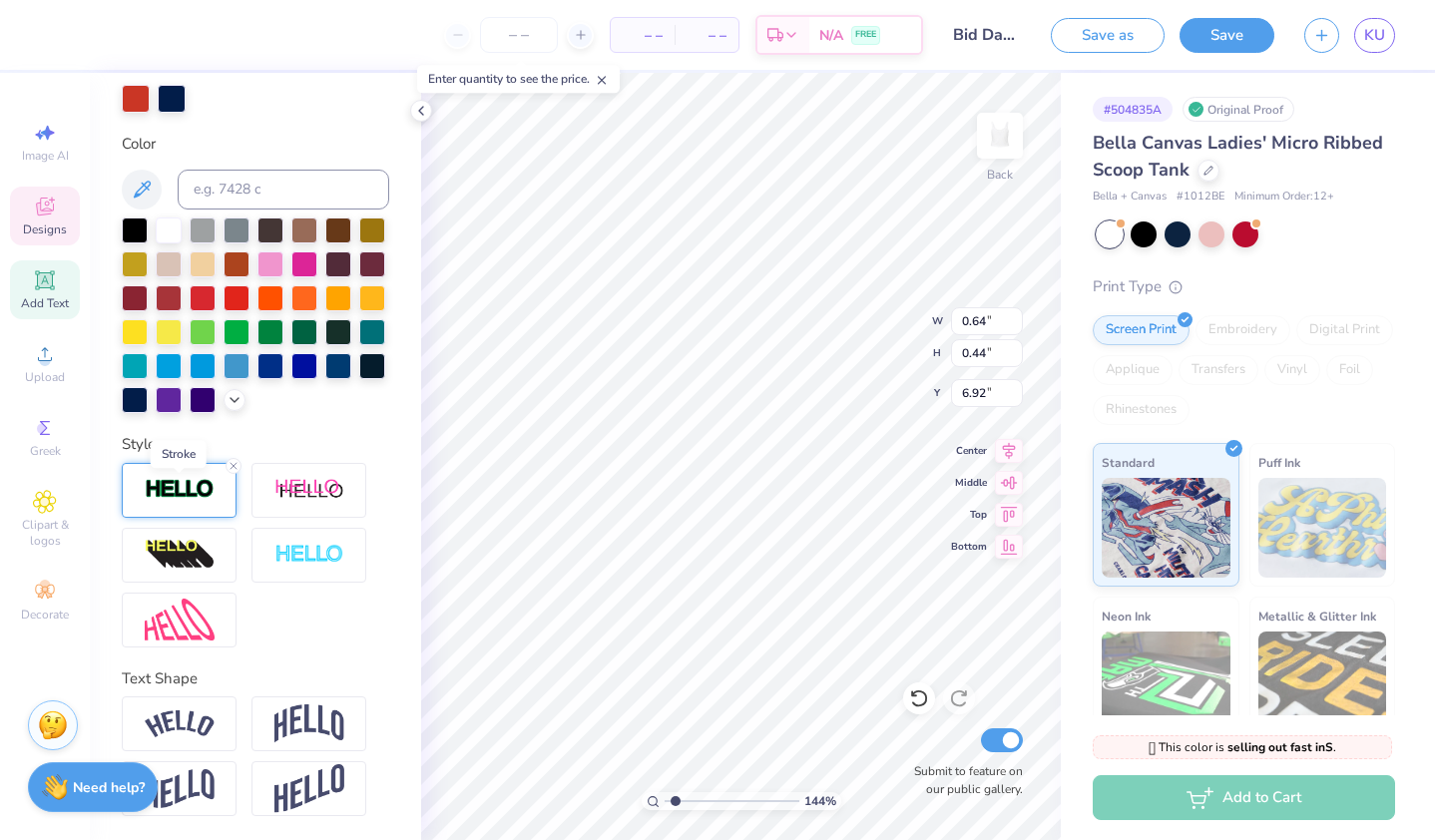 click at bounding box center [180, 489] 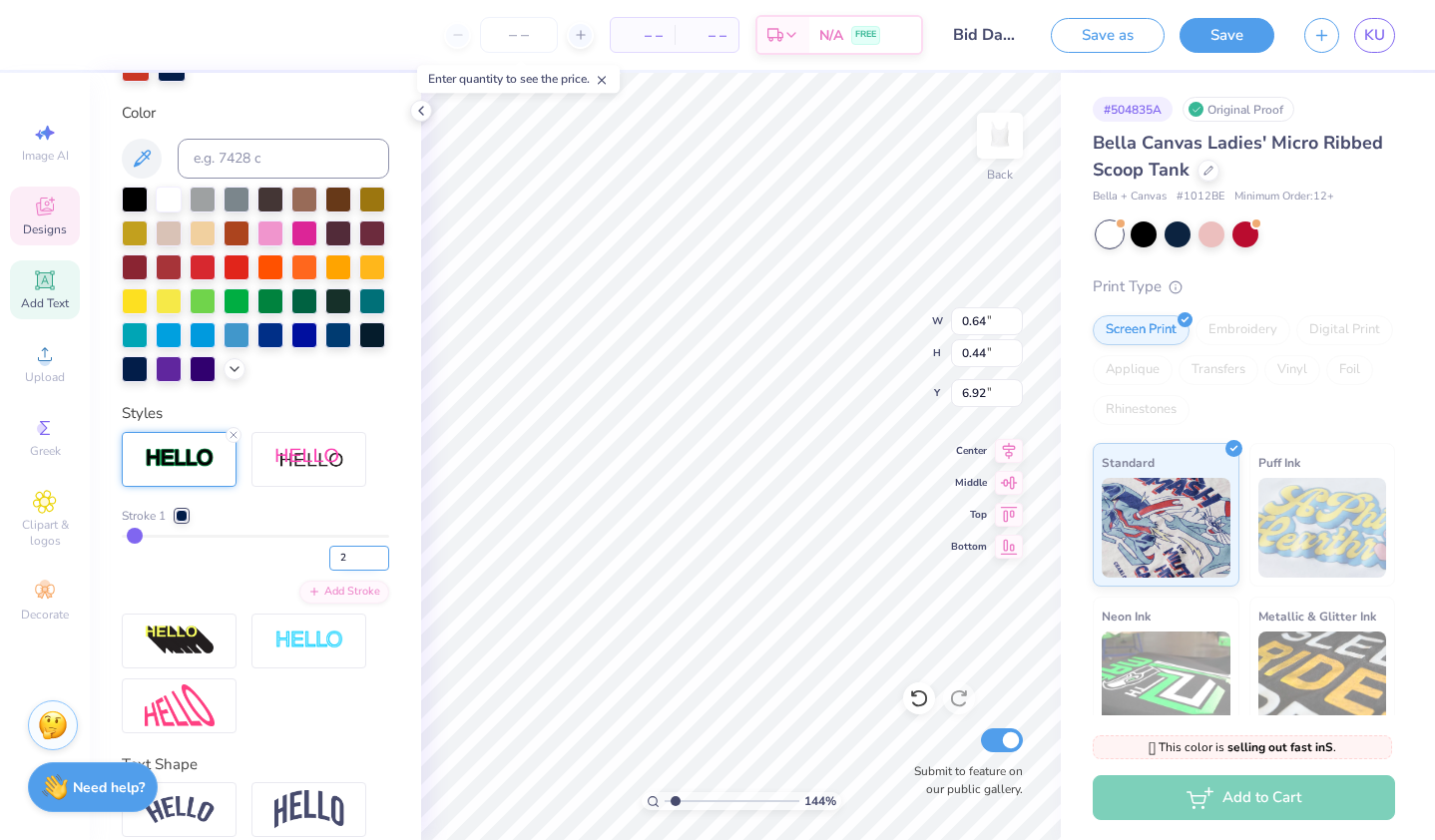 type on "2" 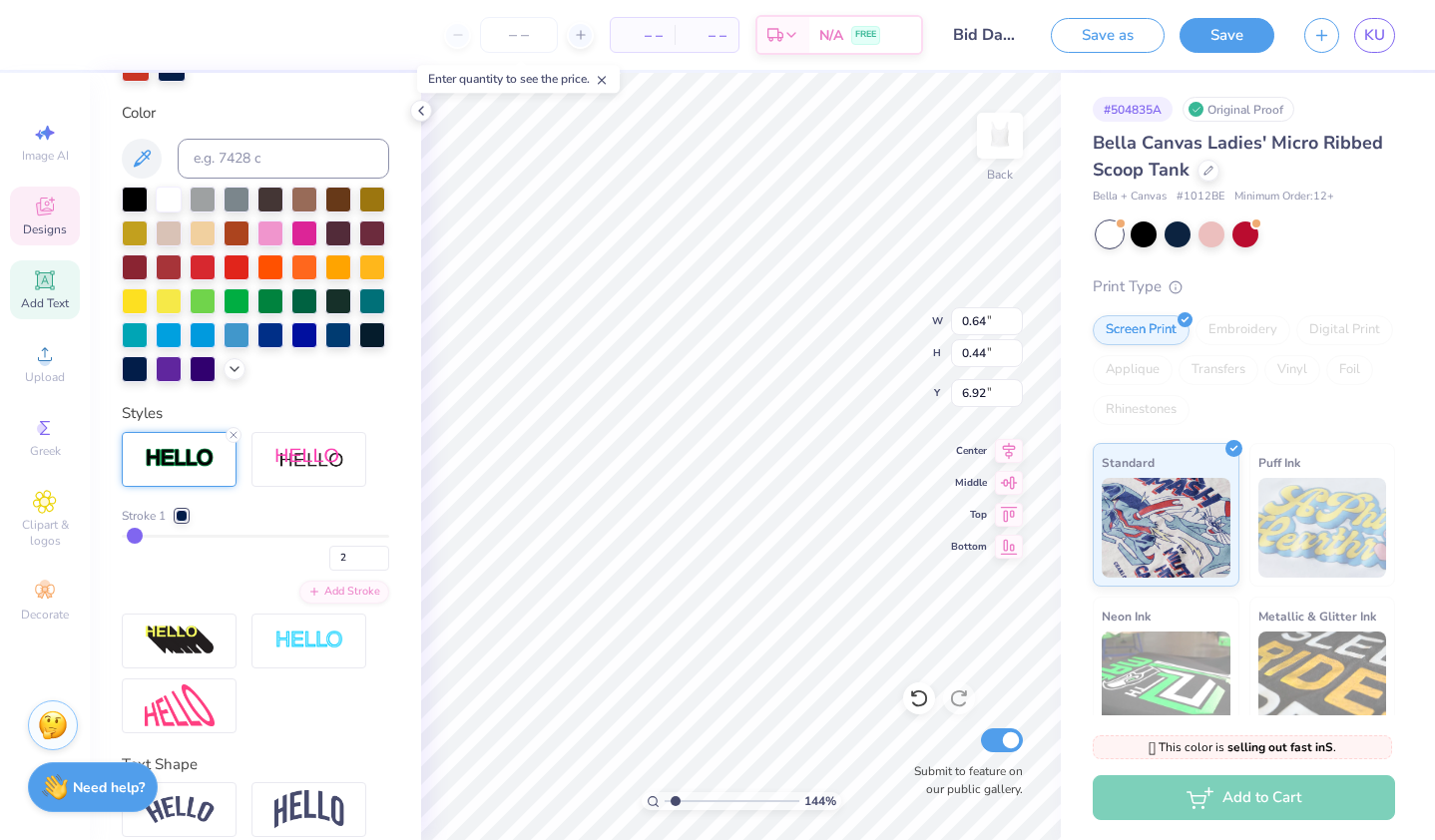 type on "1.43631133105043" 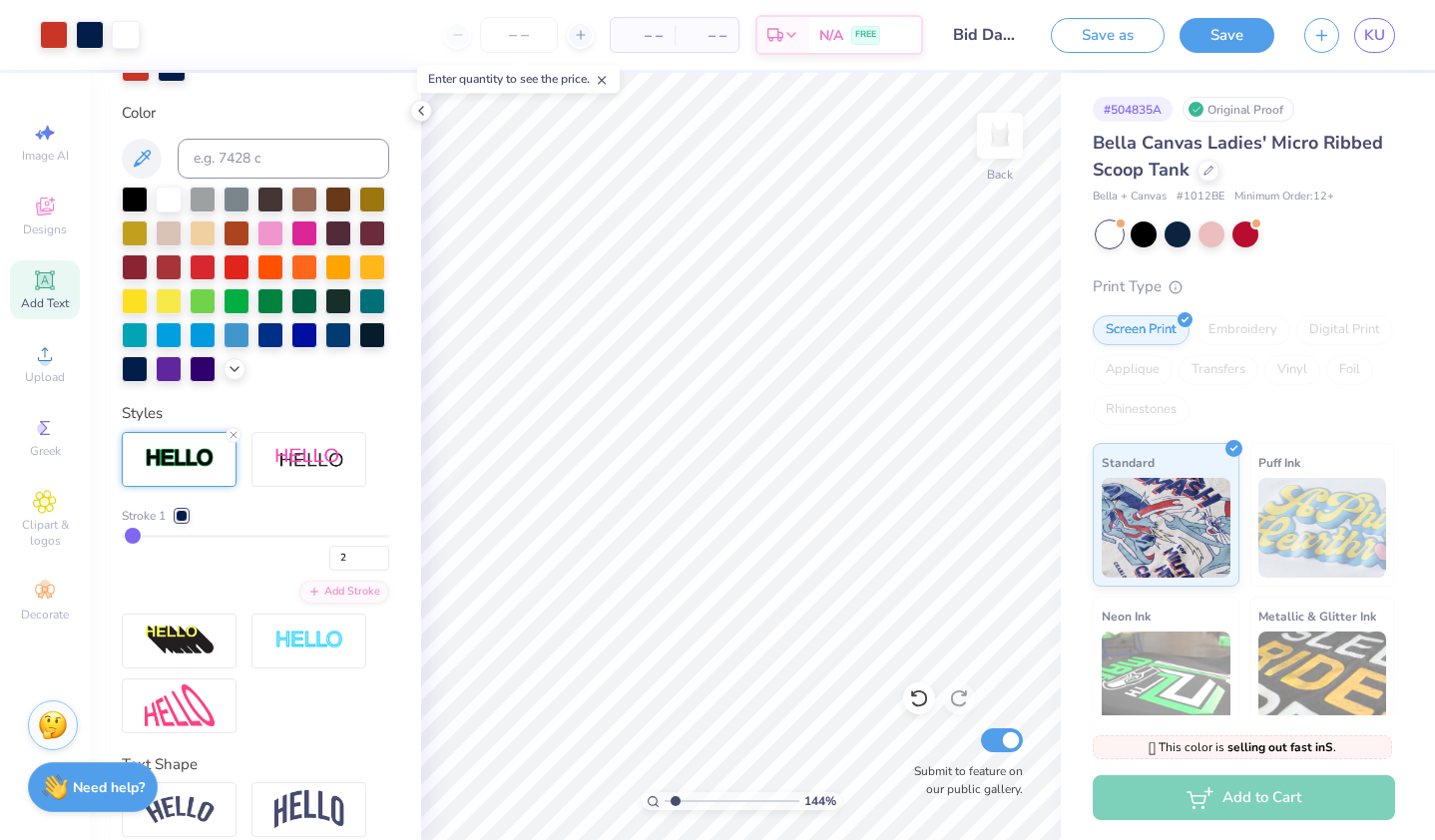 type on "1.43631133105043" 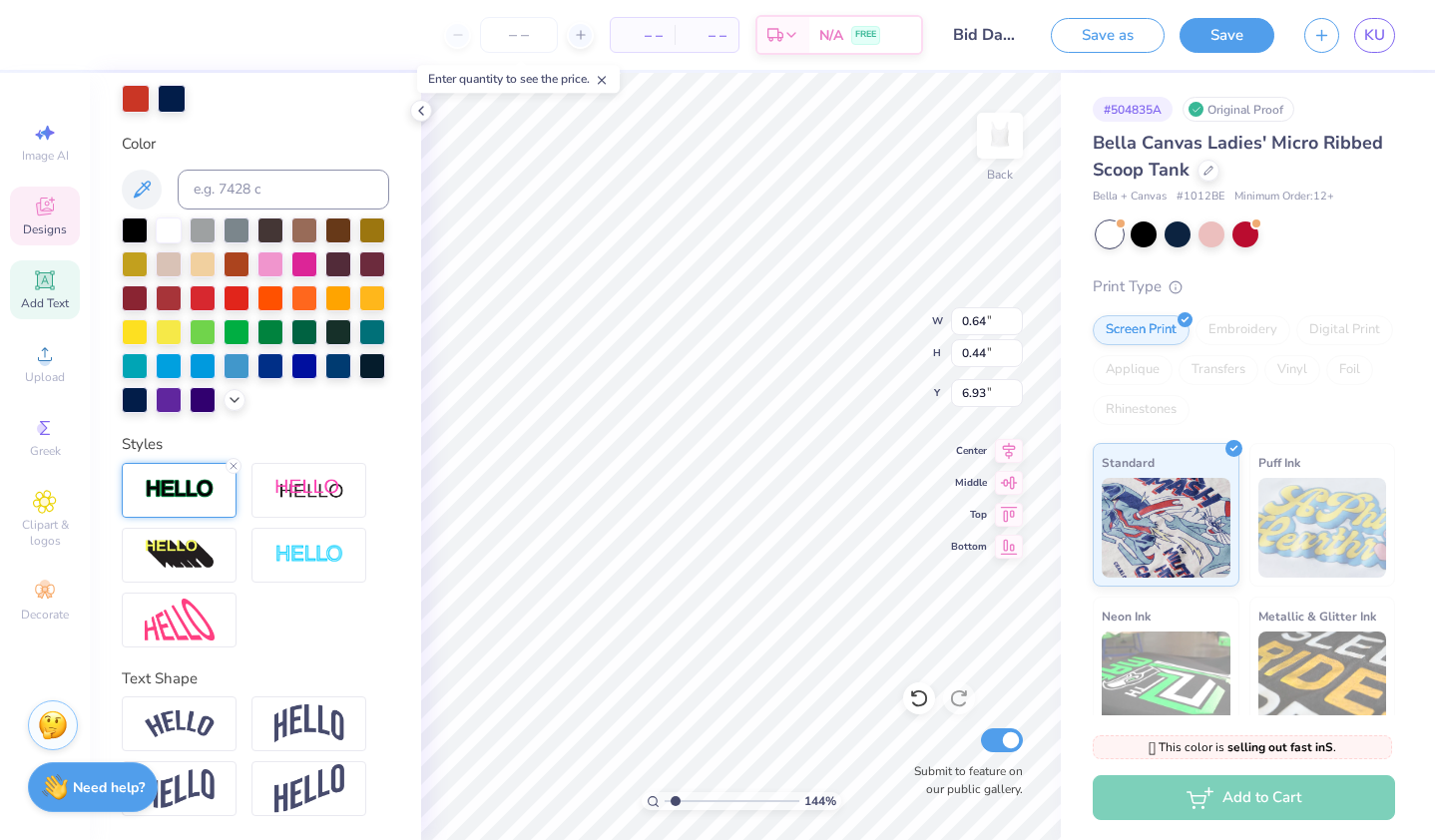 click at bounding box center [180, 489] 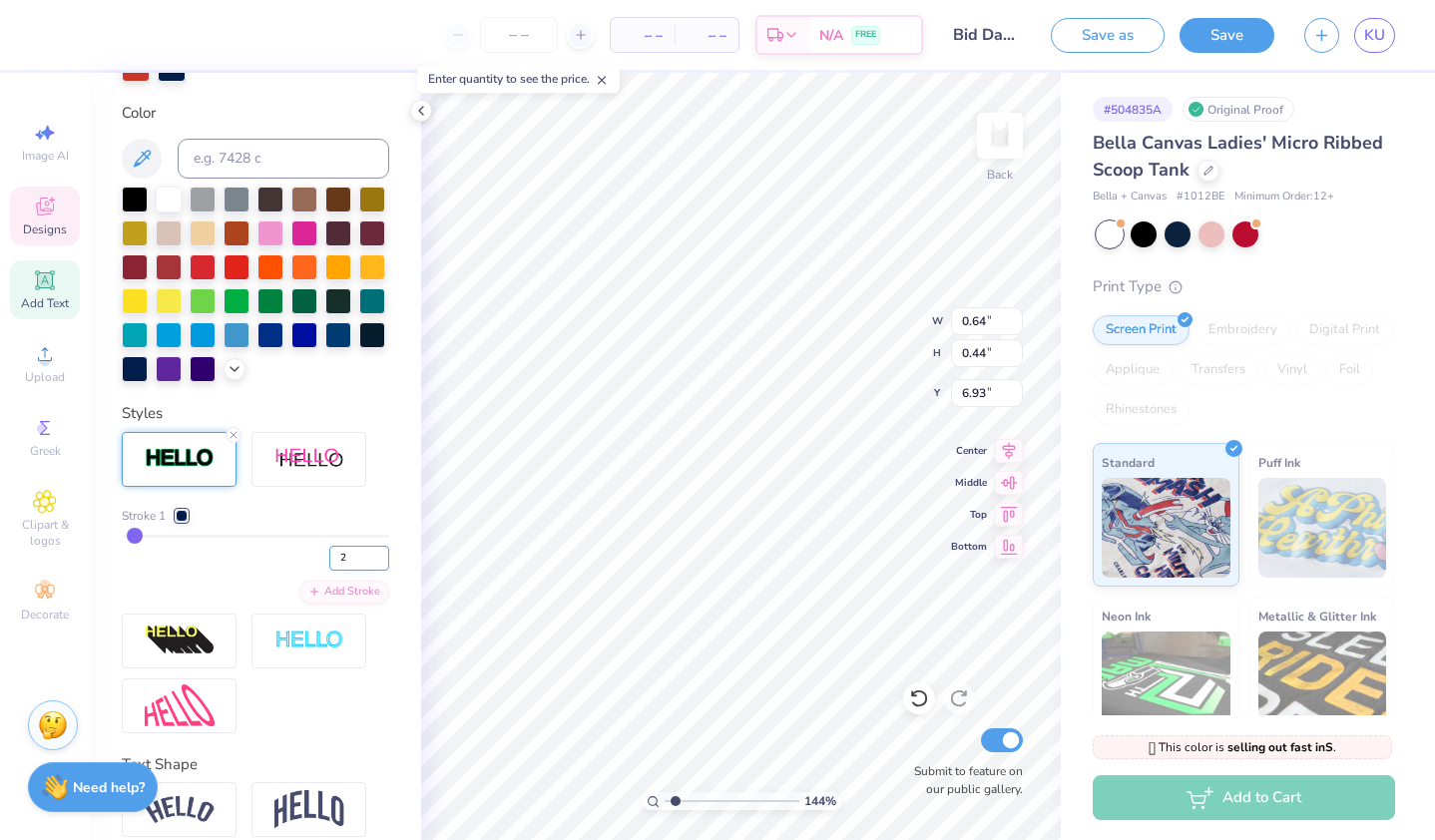 type on "2" 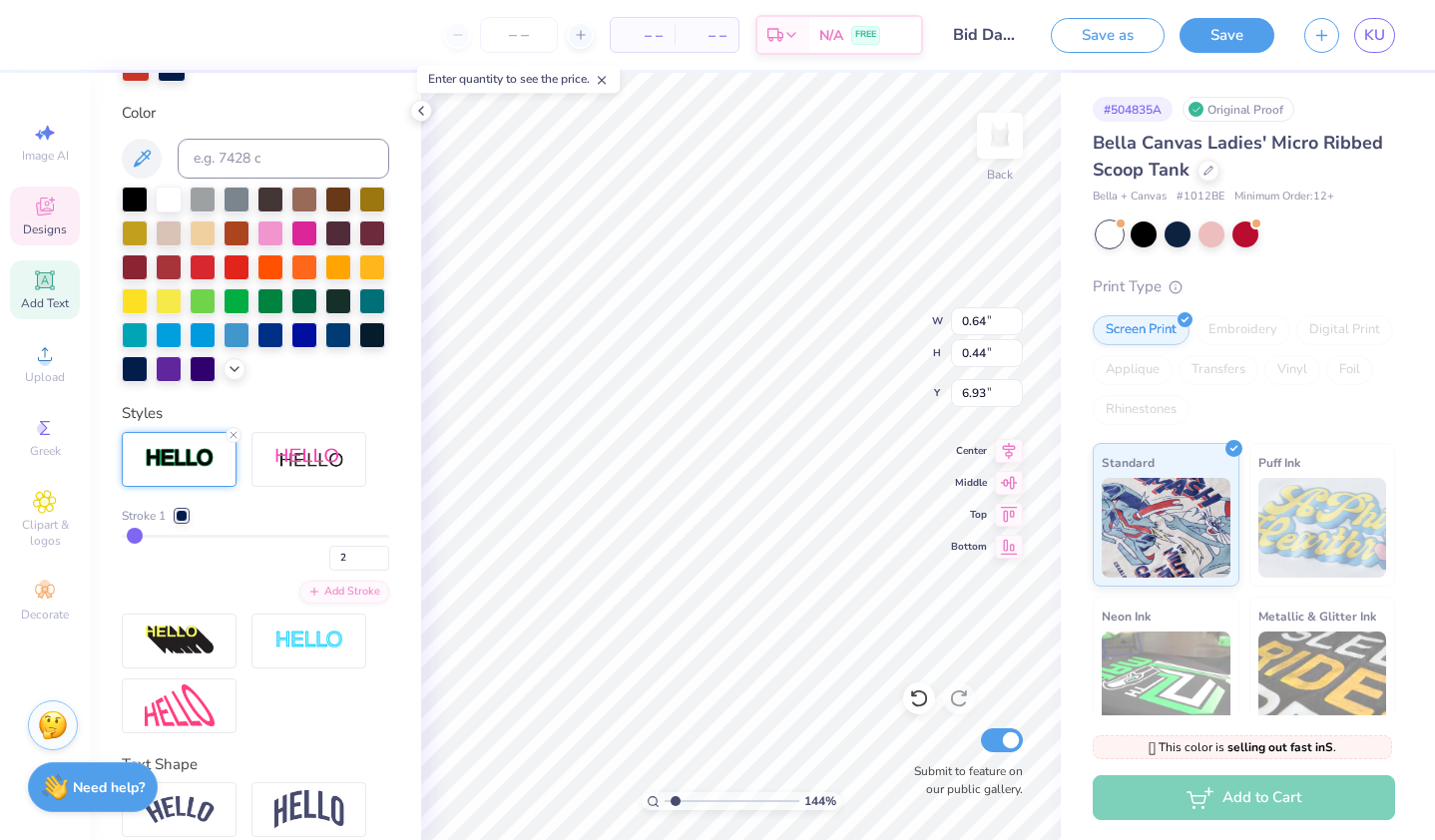 type on "1.43631133105043" 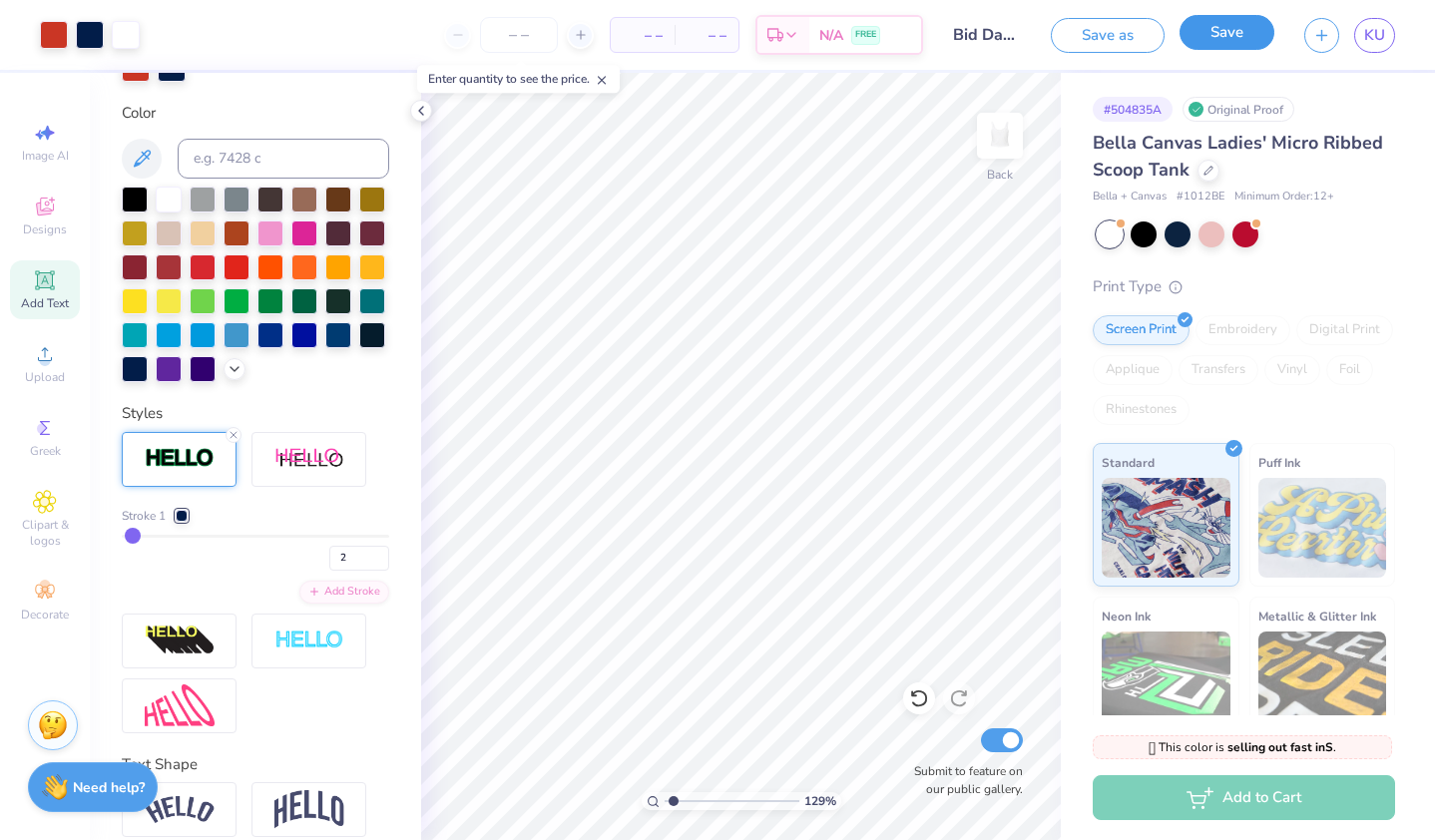 click on "Save" at bounding box center [1226, 32] 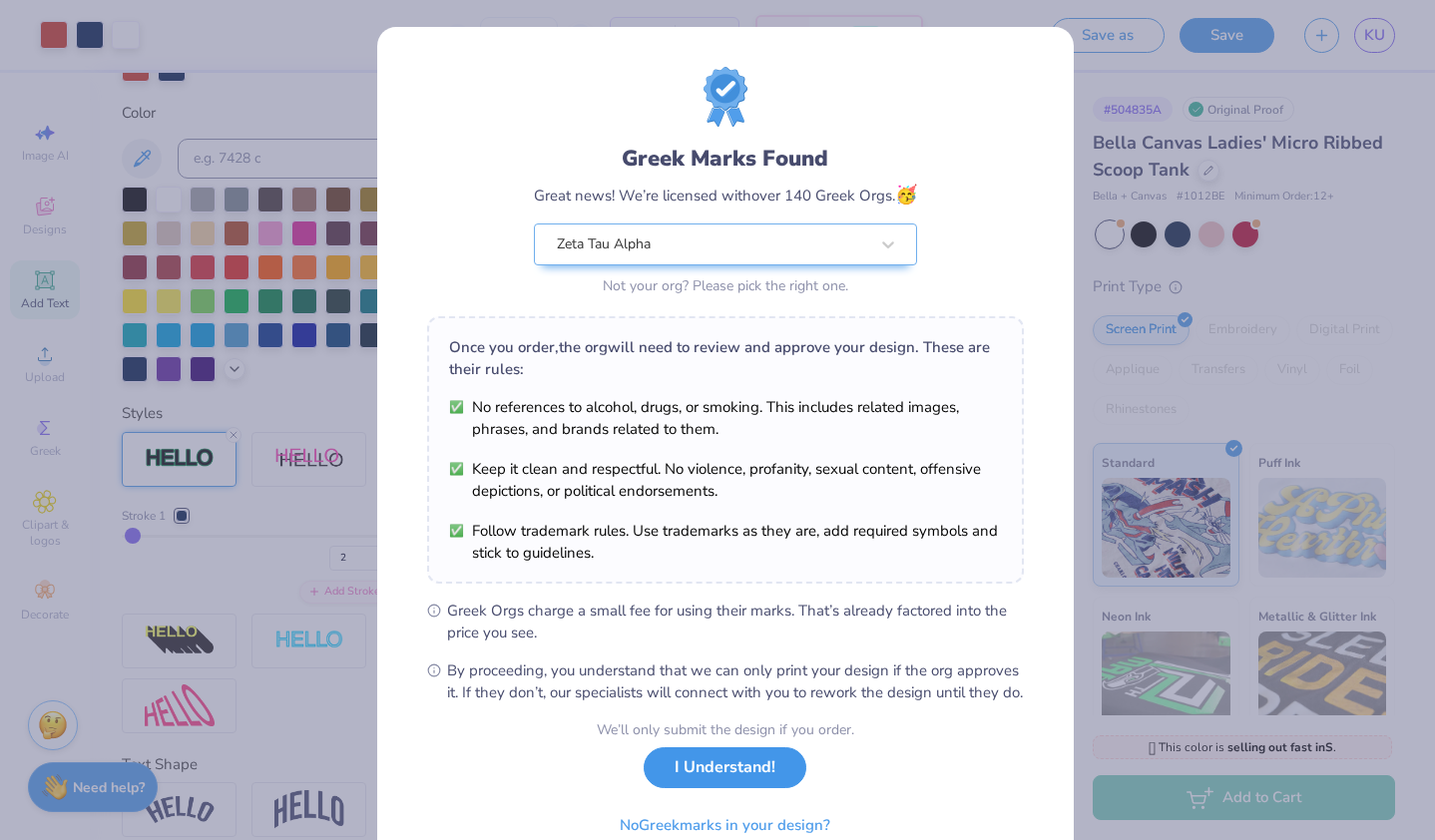 click on "I Understand!" at bounding box center (724, 767) 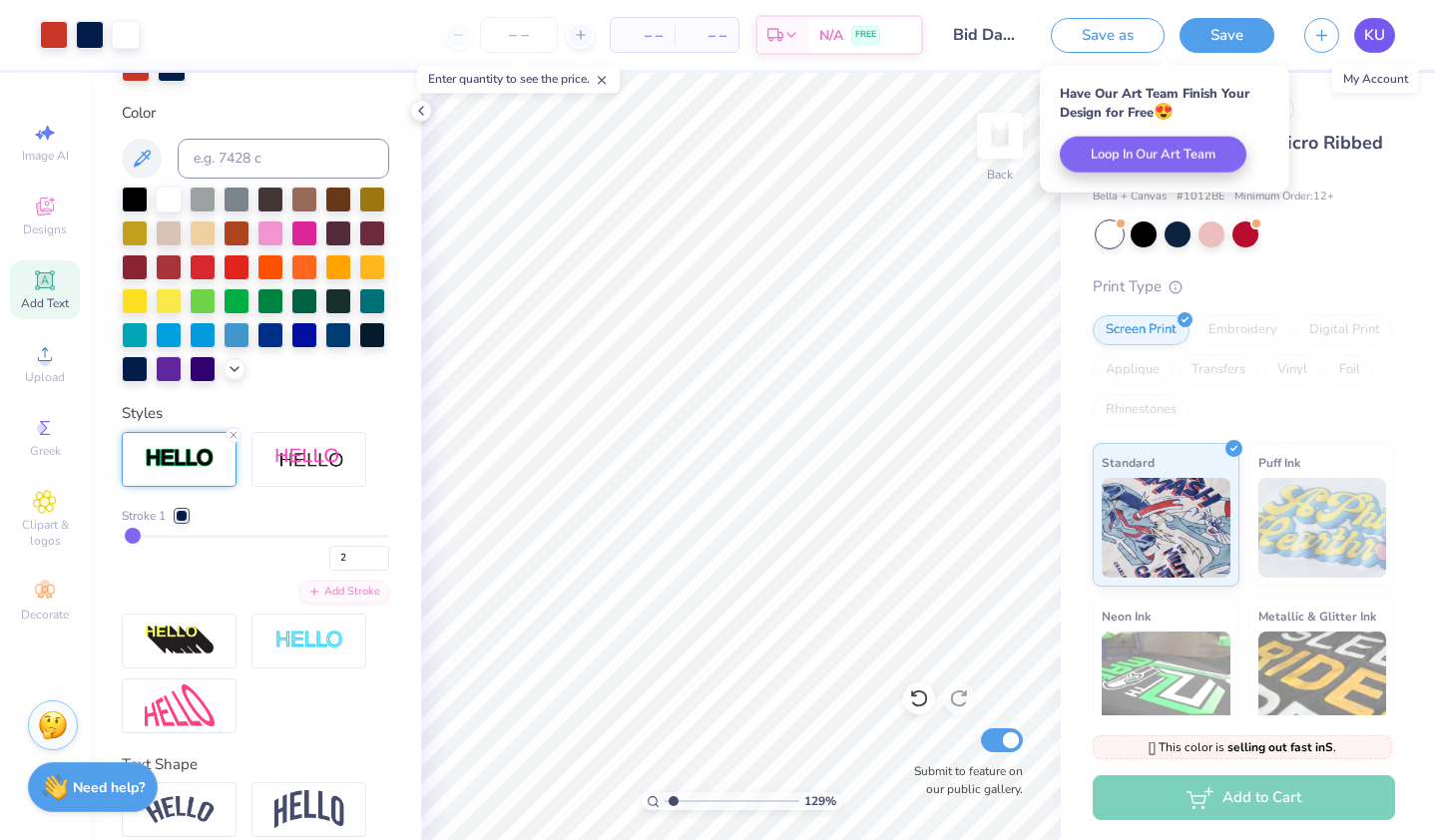 click on "KU" at bounding box center [1374, 35] 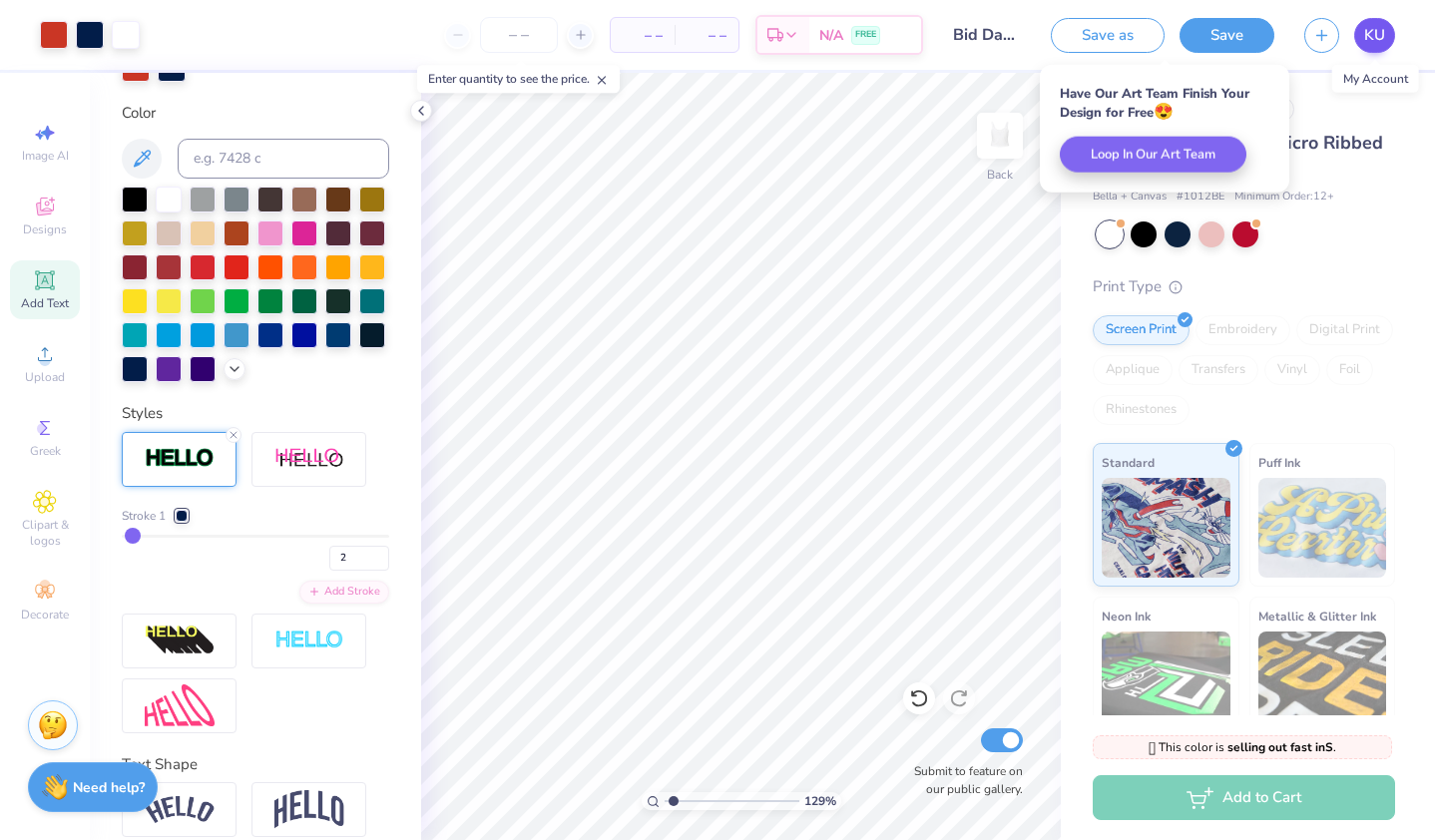 type on "1.29197929335432" 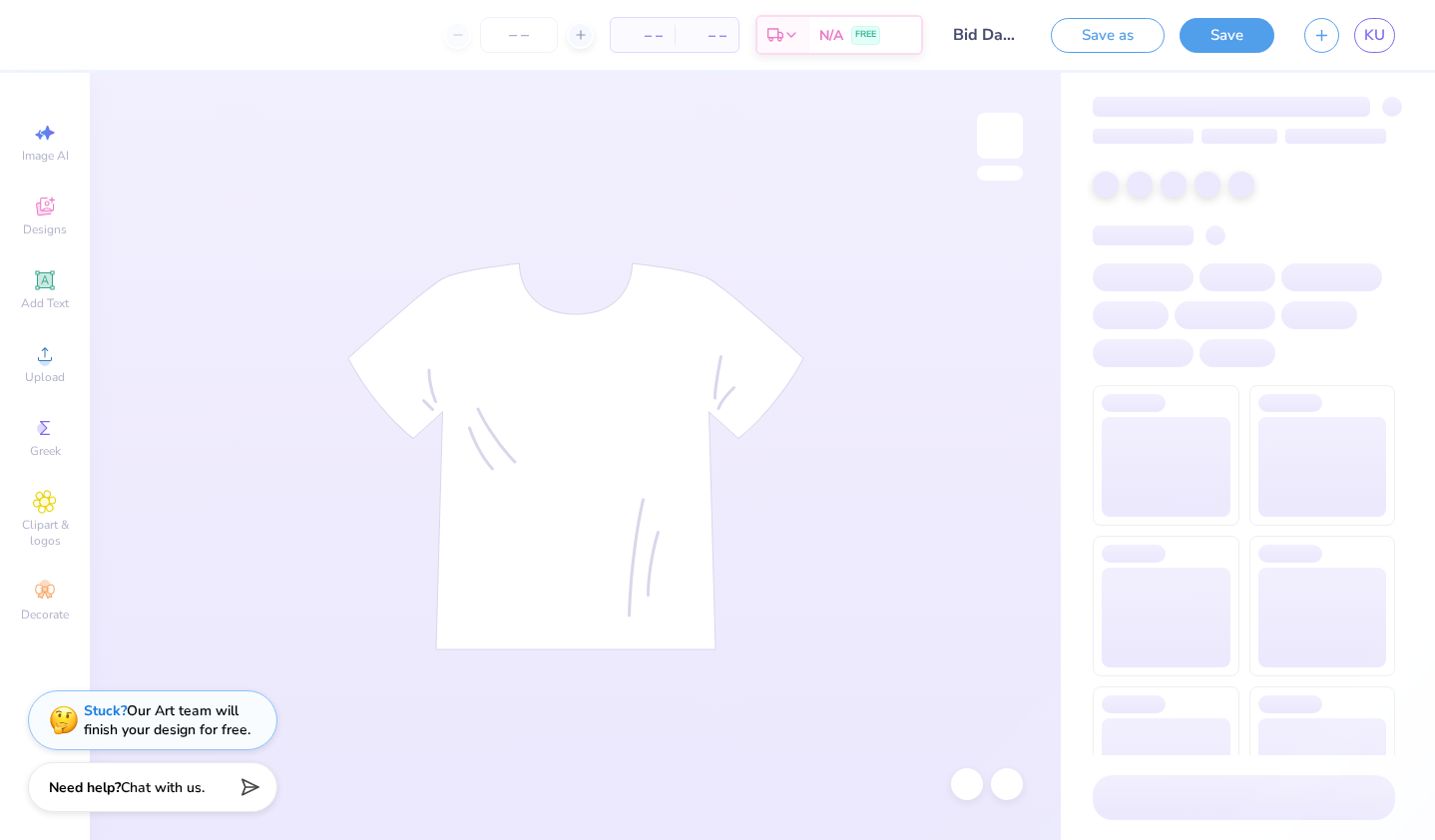 scroll, scrollTop: 0, scrollLeft: 0, axis: both 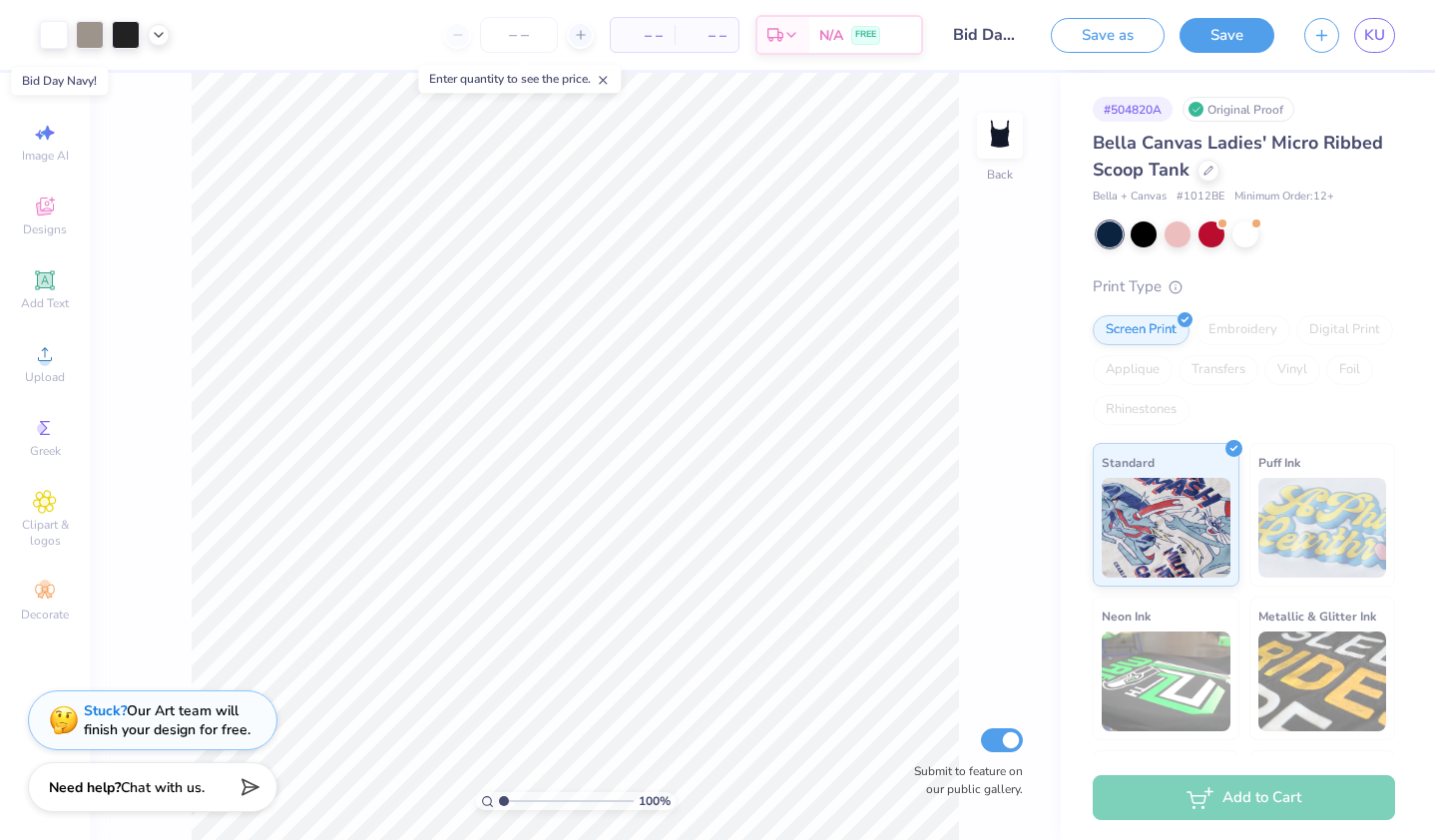 click on "Bid Day Navy!" at bounding box center [987, 35] 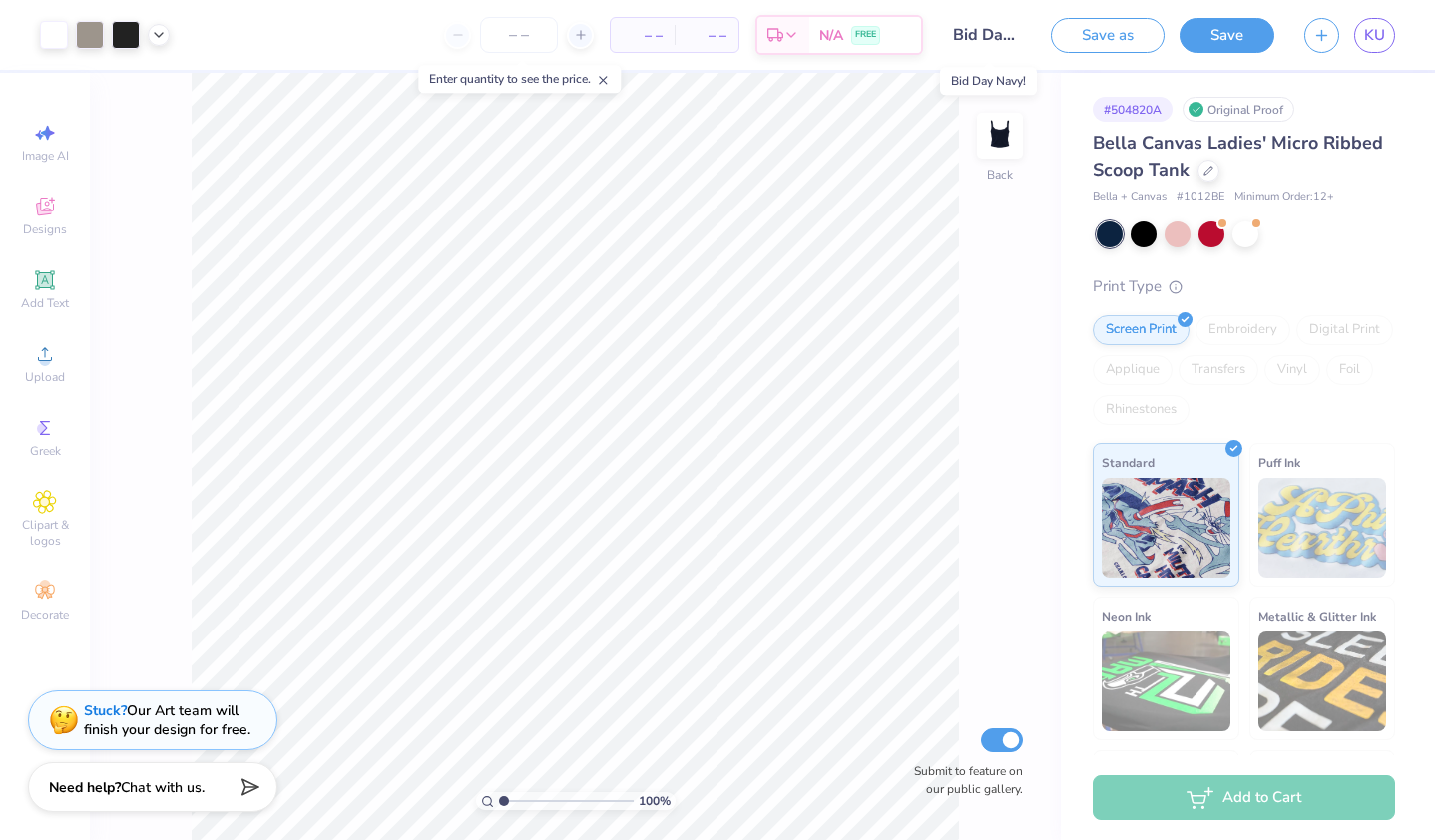 click on "Bid Day Navy!" at bounding box center [987, 35] 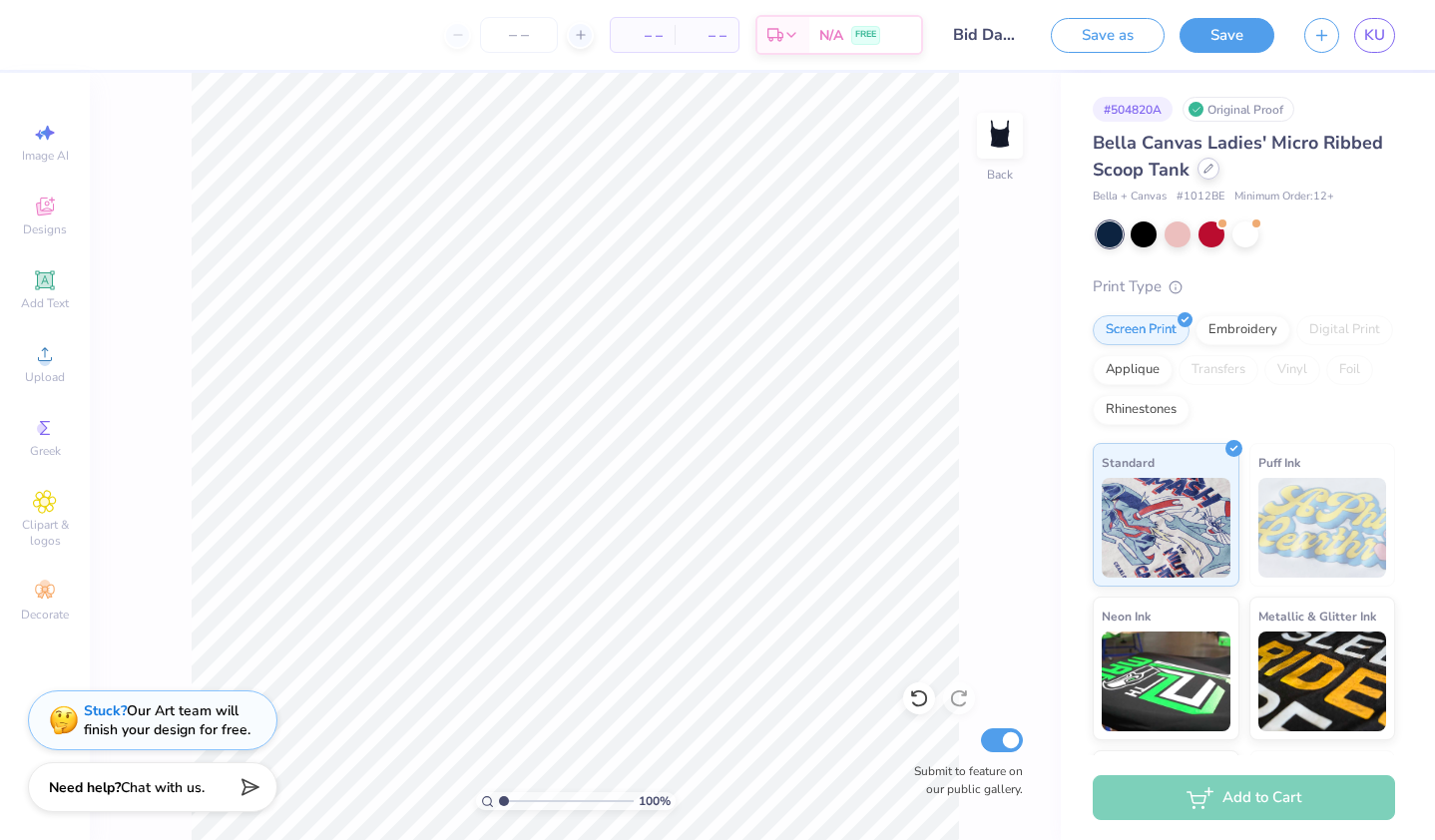 click 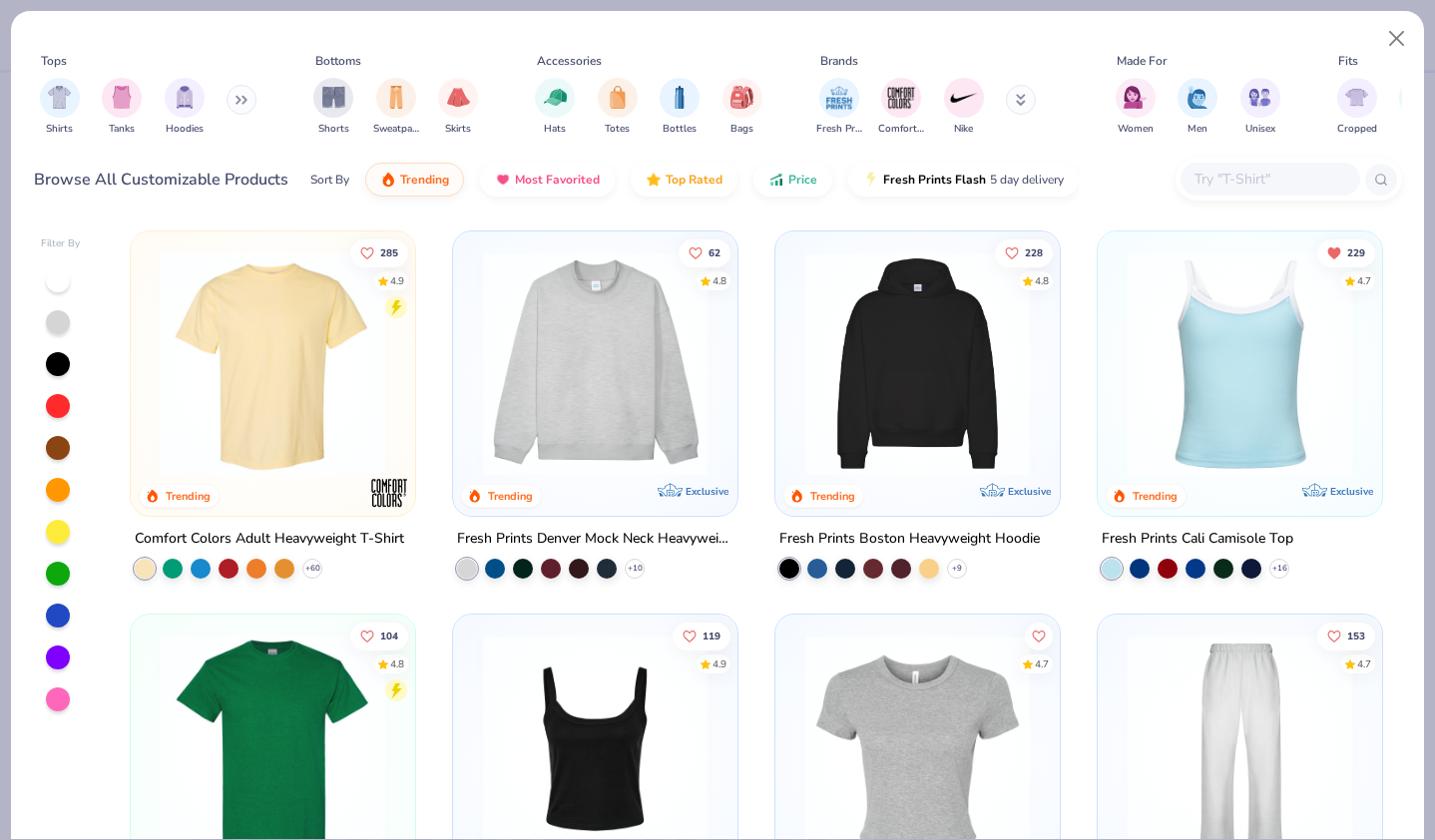 click at bounding box center [241, 100] 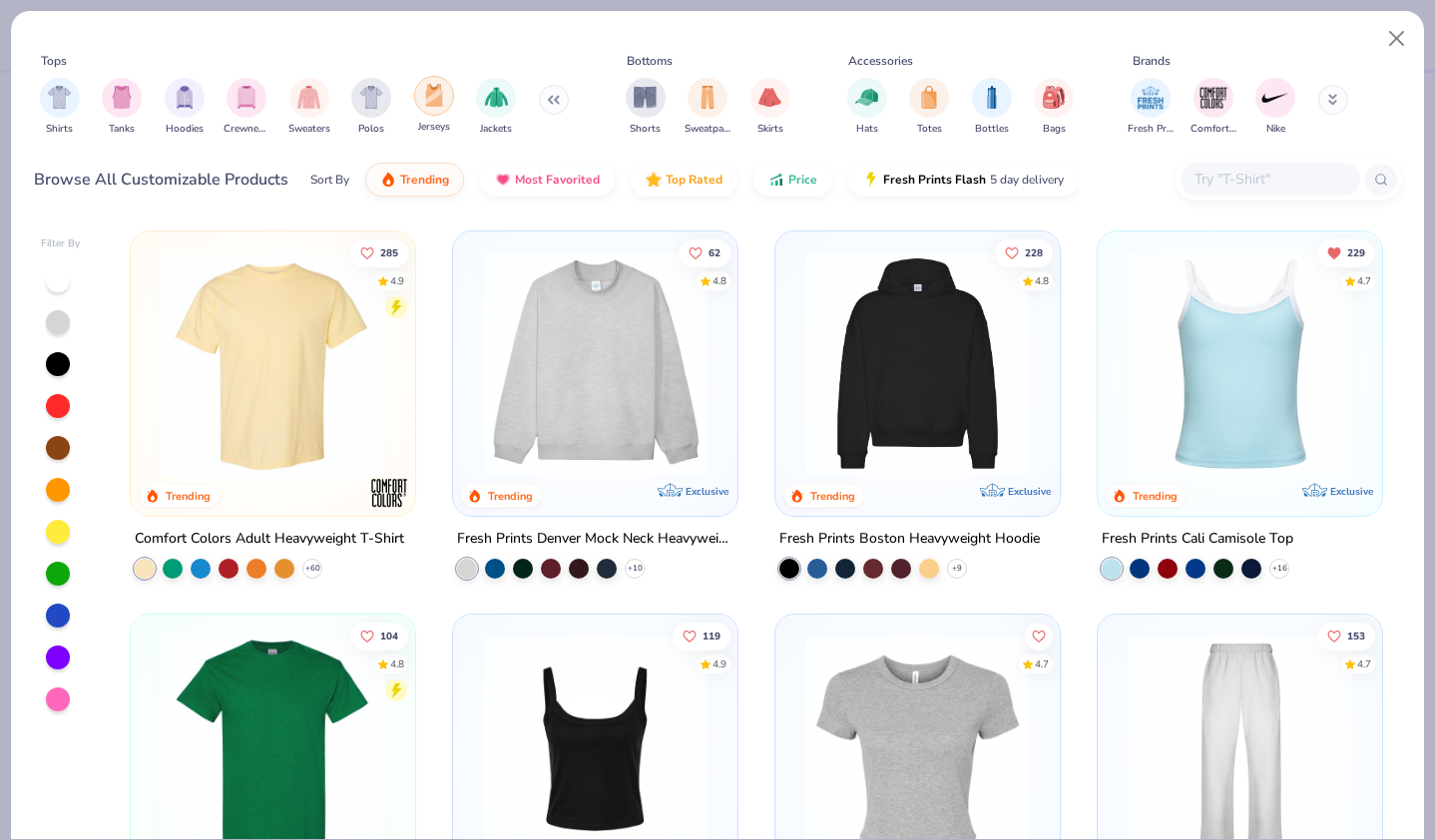 click at bounding box center [434, 95] 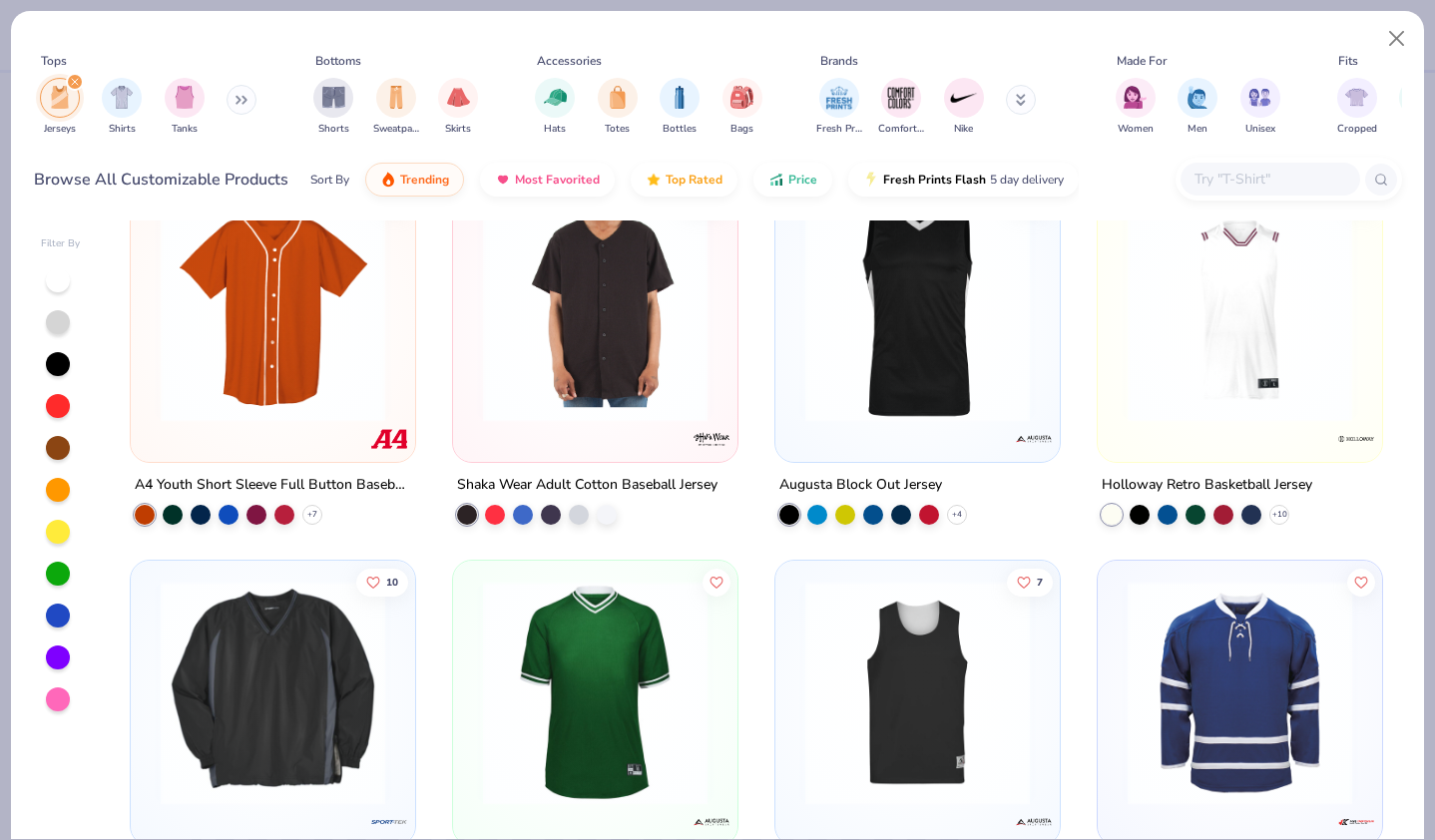 scroll, scrollTop: 57, scrollLeft: 0, axis: vertical 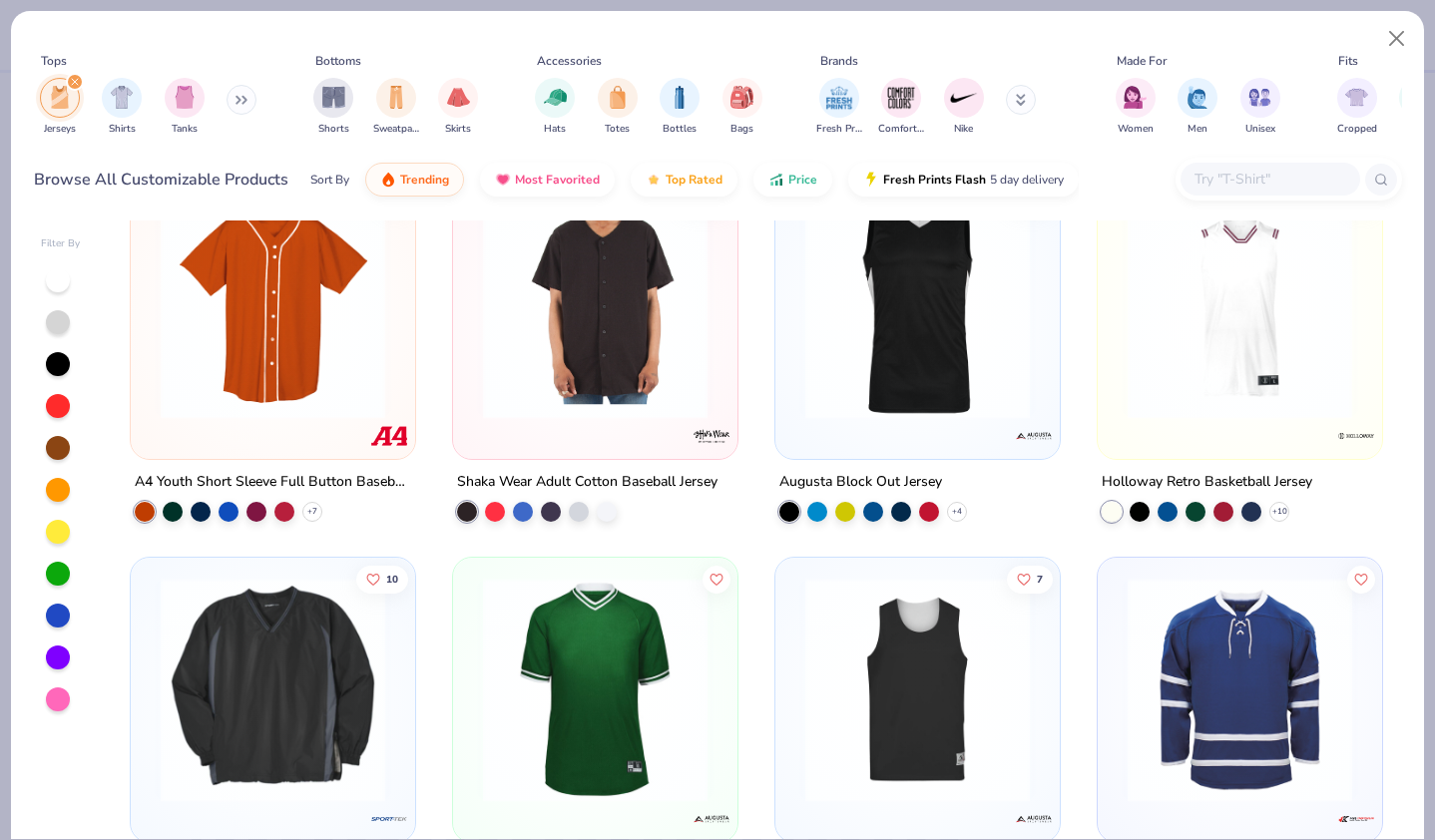 click at bounding box center [272, 306] 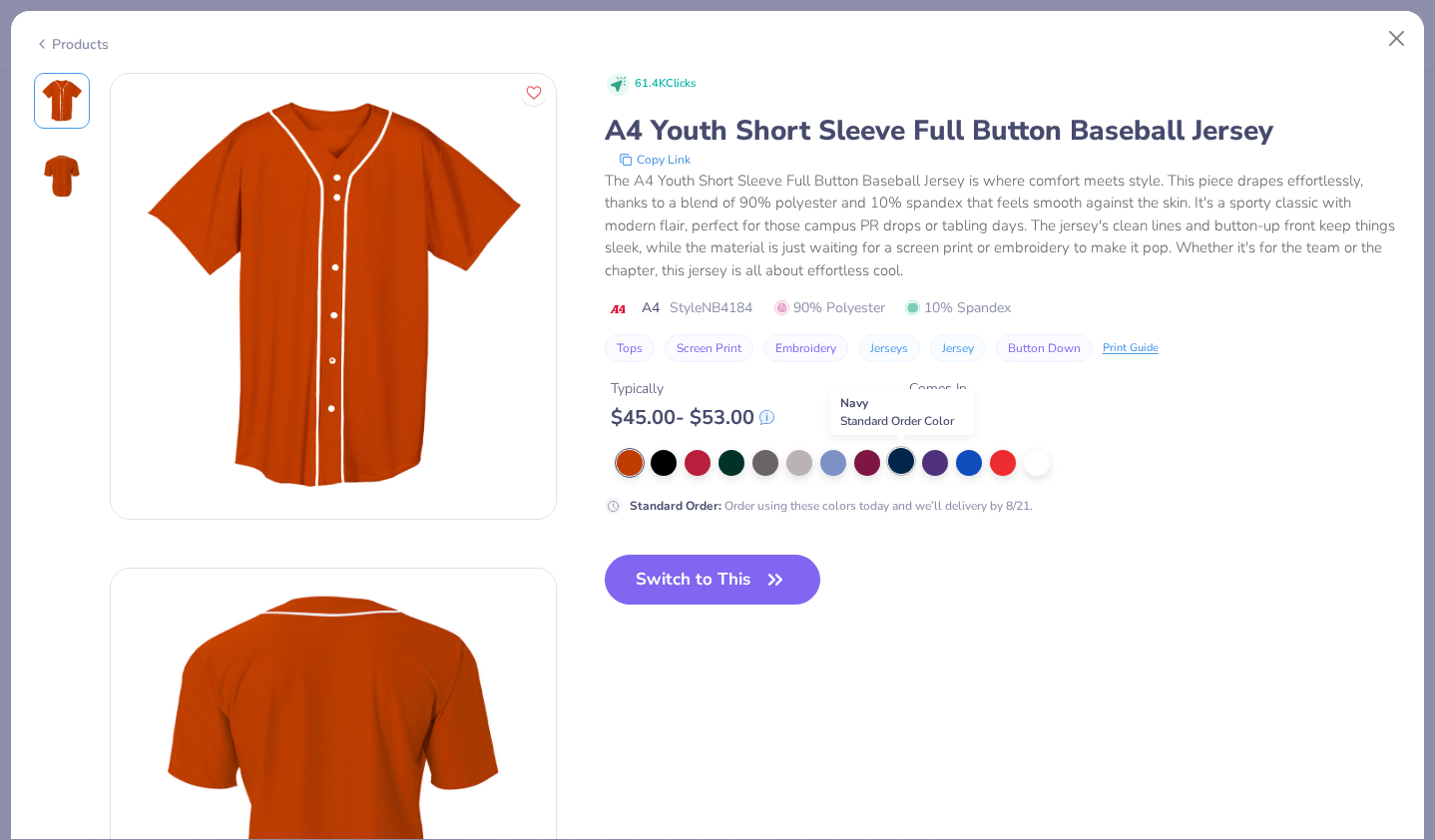 click at bounding box center [901, 461] 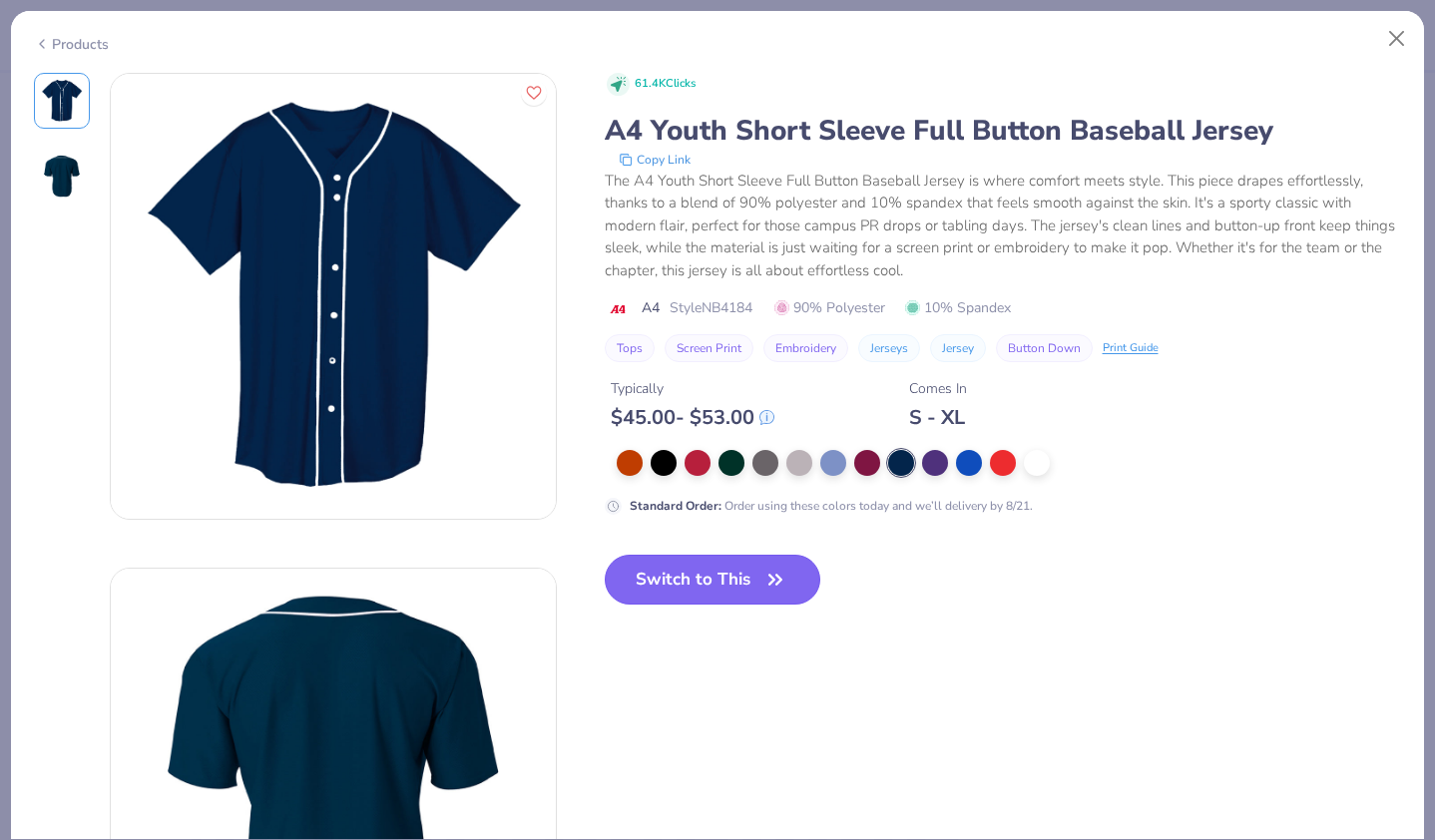 click on "Switch to This" at bounding box center [713, 580] 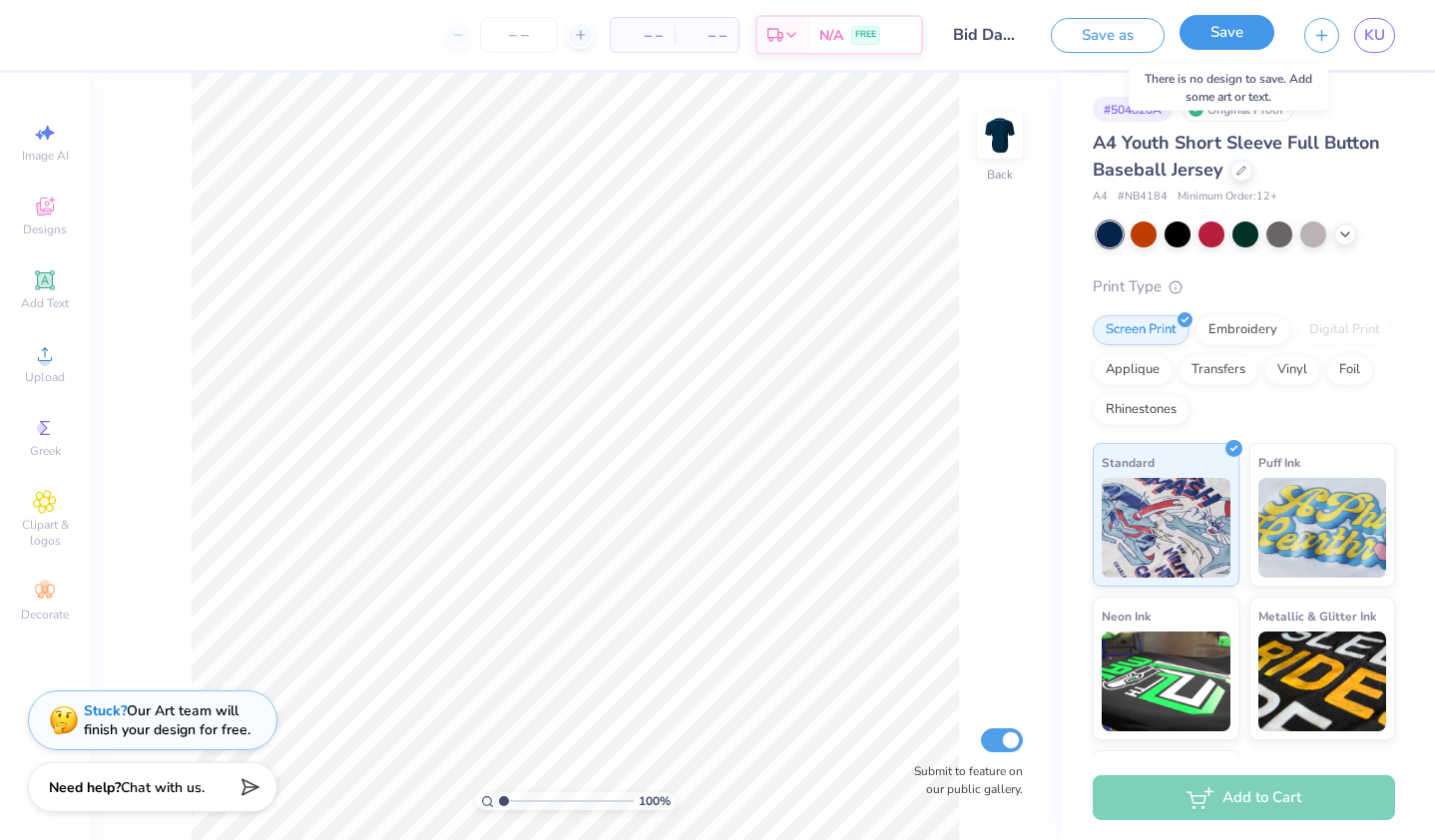 click on "Save" at bounding box center (1226, 32) 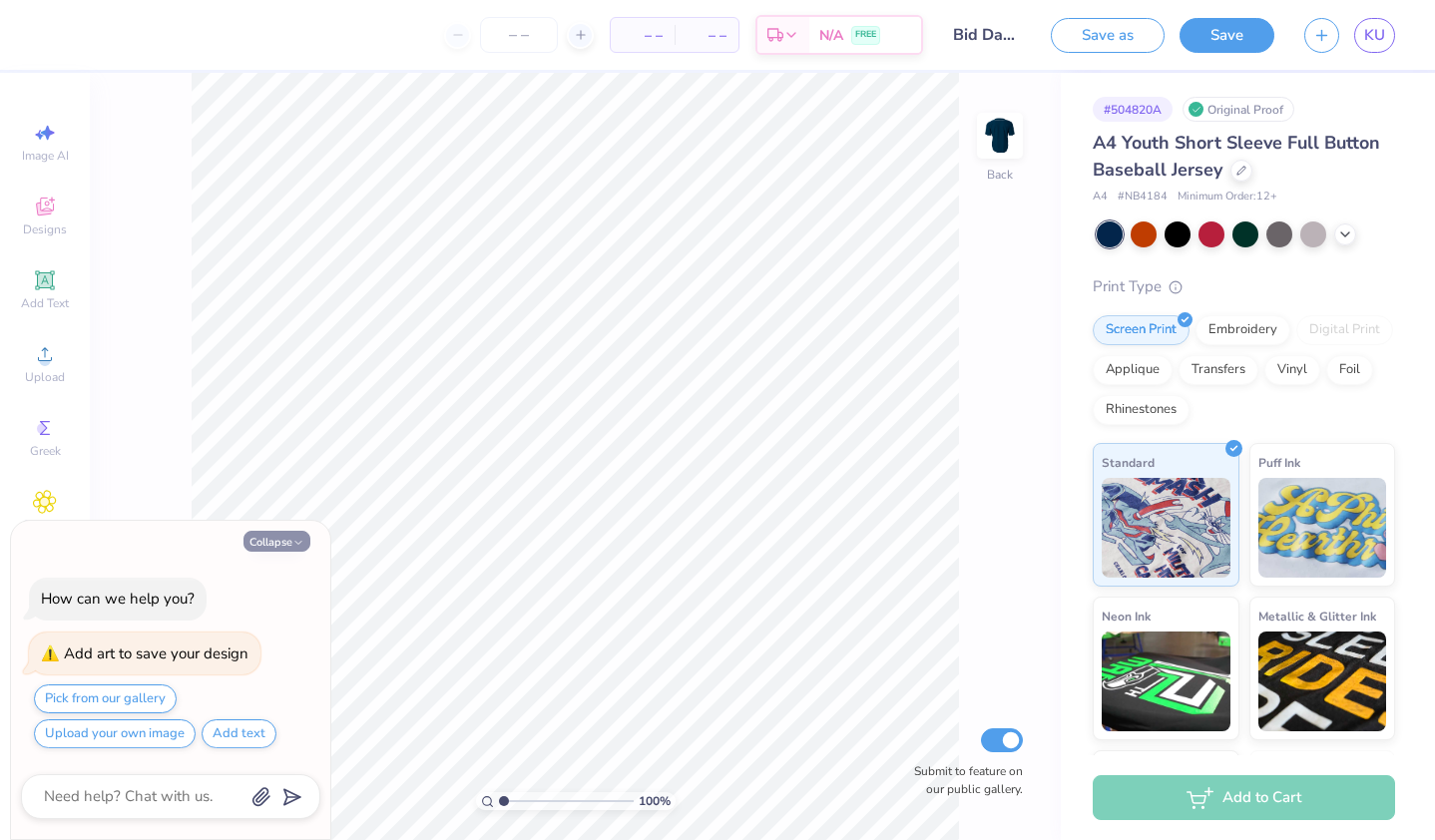 click on "Collapse" at bounding box center [276, 541] 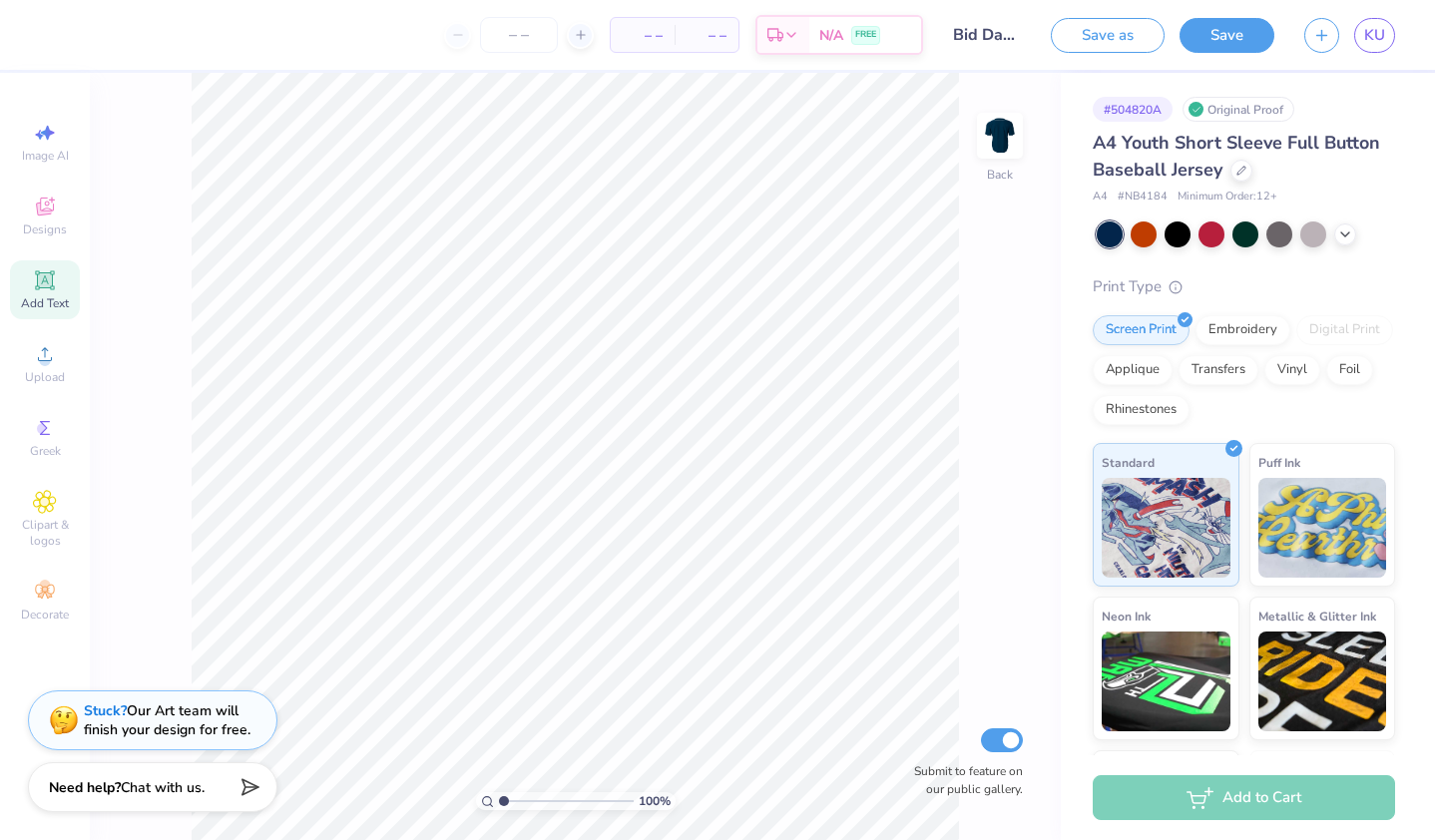 click 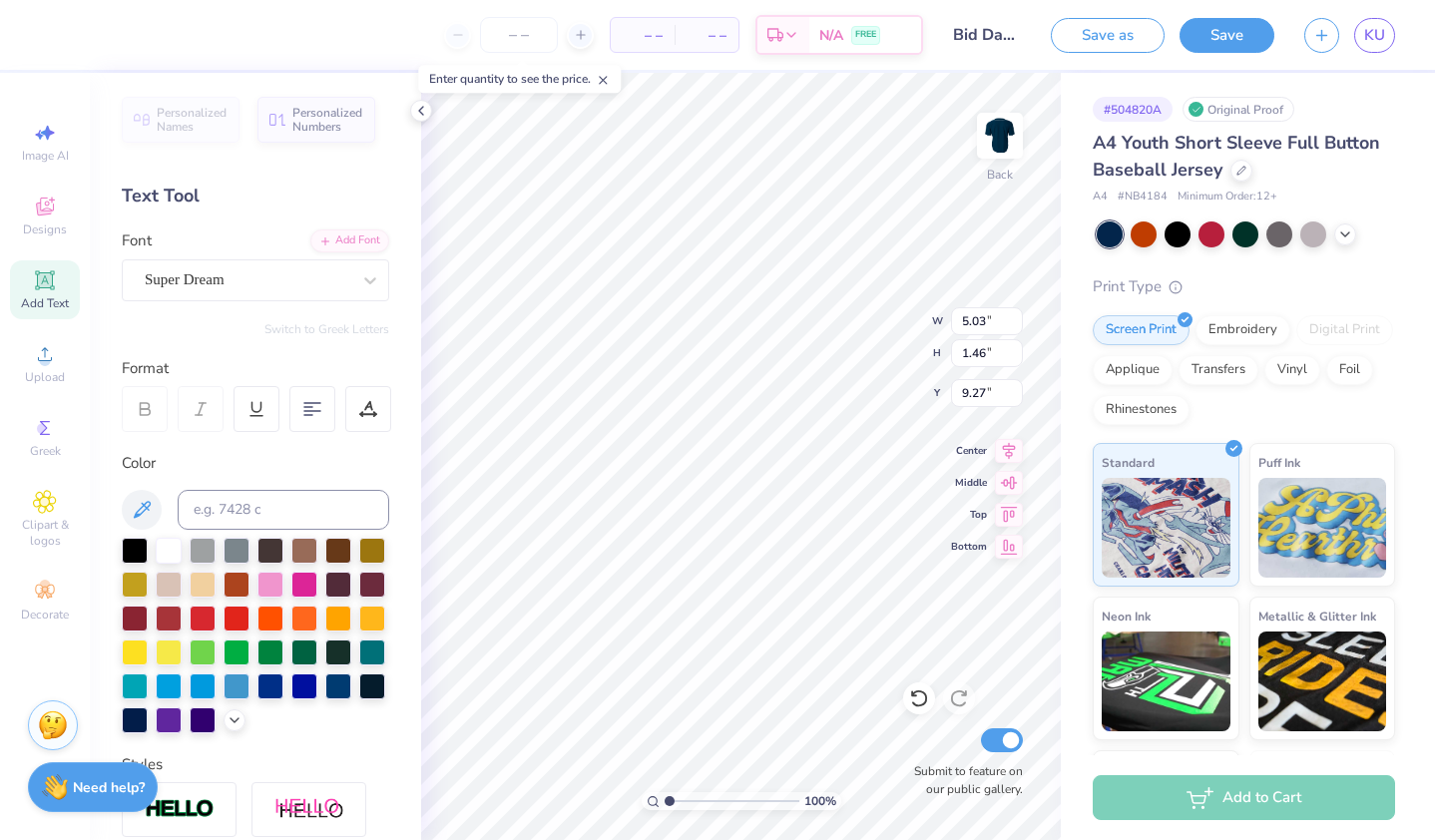 scroll, scrollTop: 16, scrollLeft: 4, axis: both 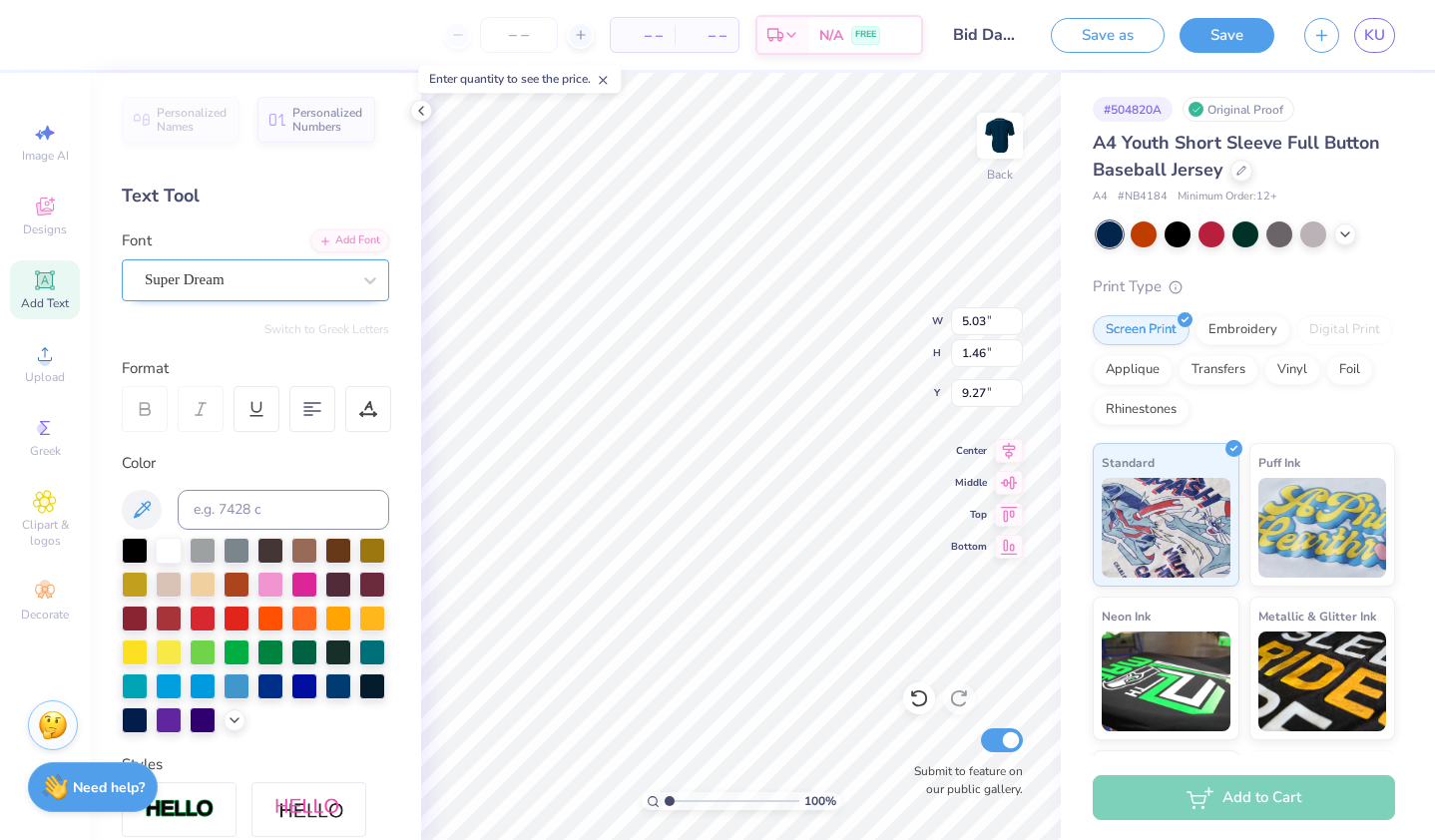 type on "Madisyn" 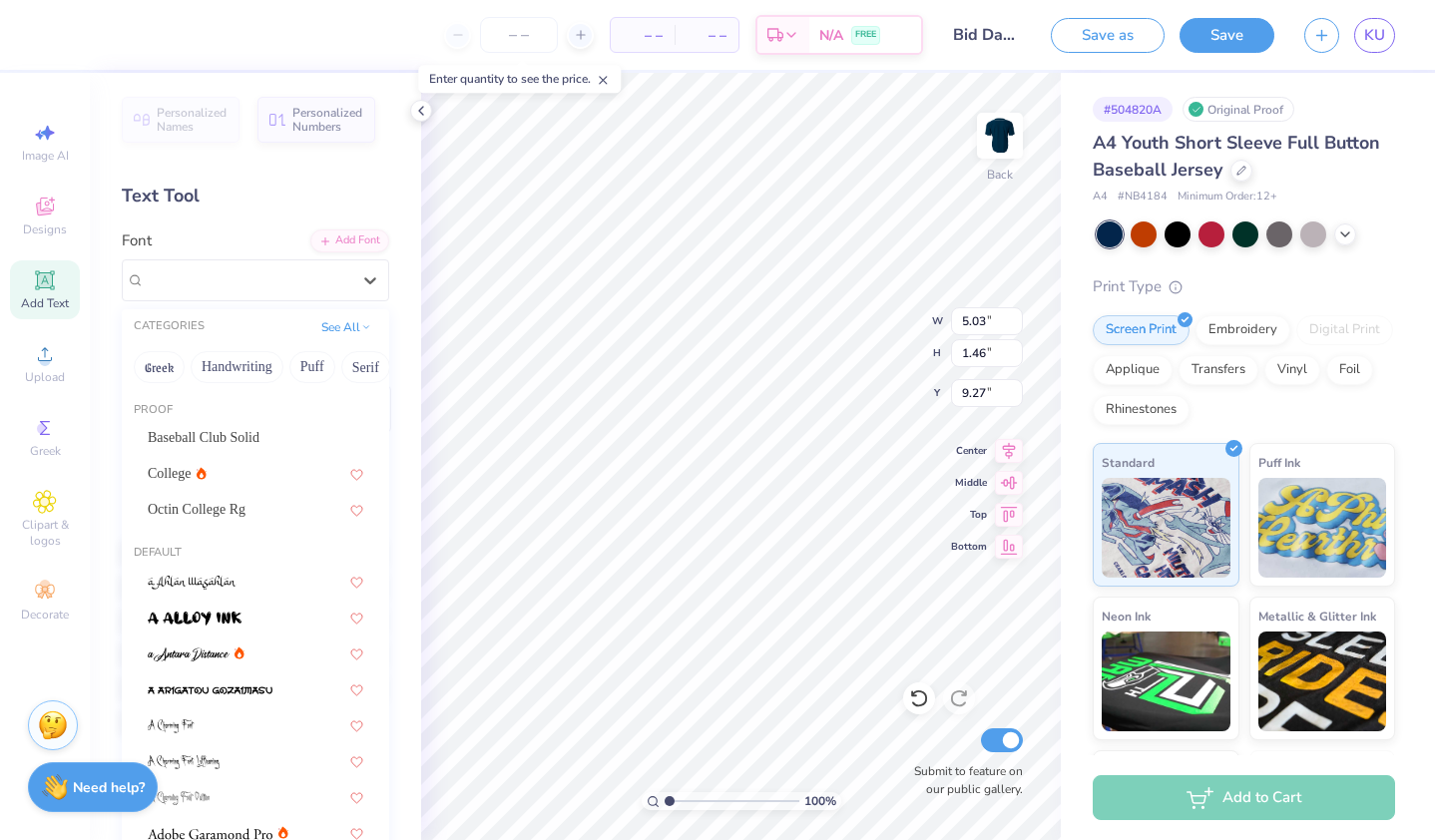 click on "Baseball Club Solid" at bounding box center [204, 437] 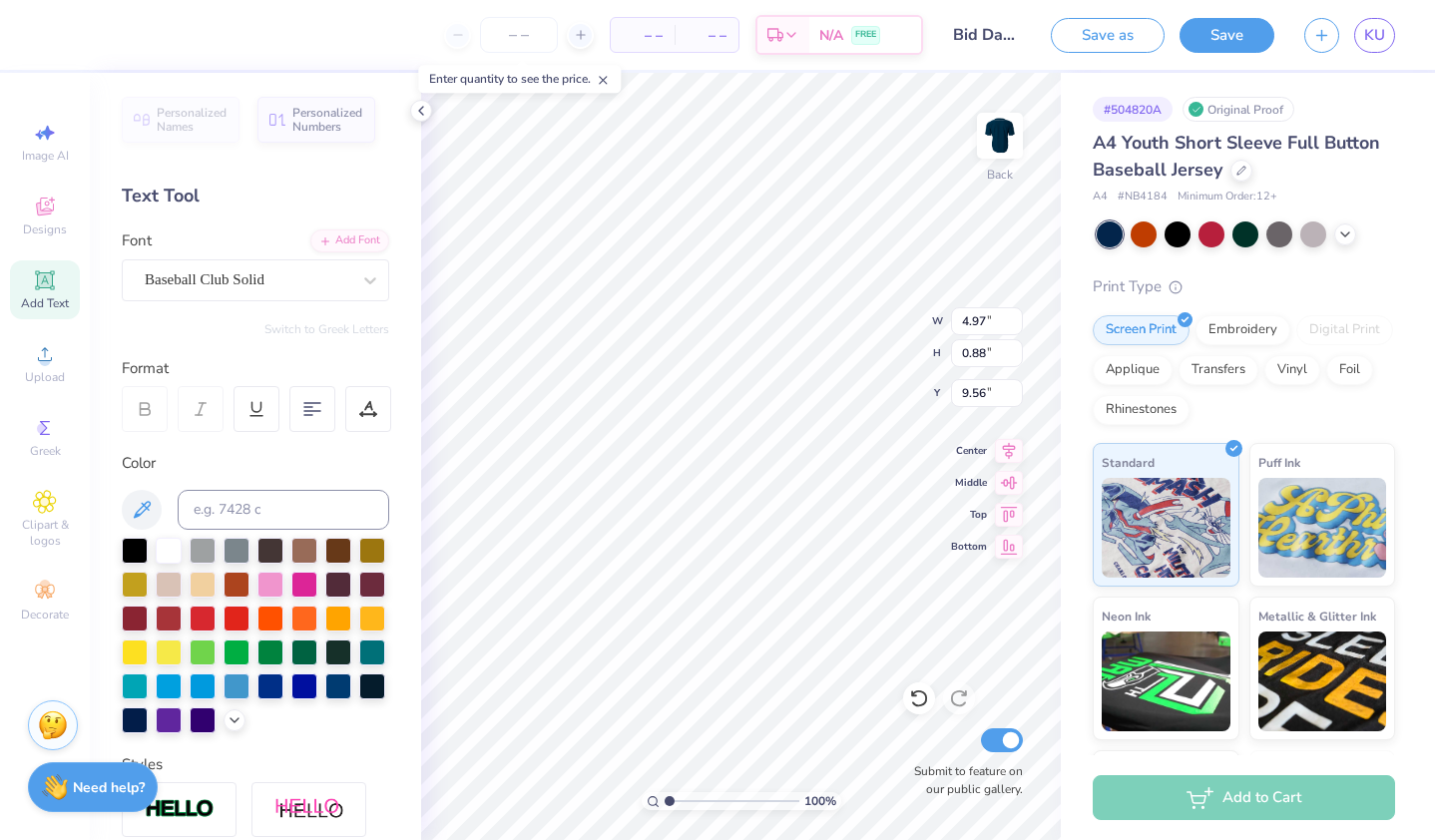 scroll, scrollTop: 16, scrollLeft: 2, axis: both 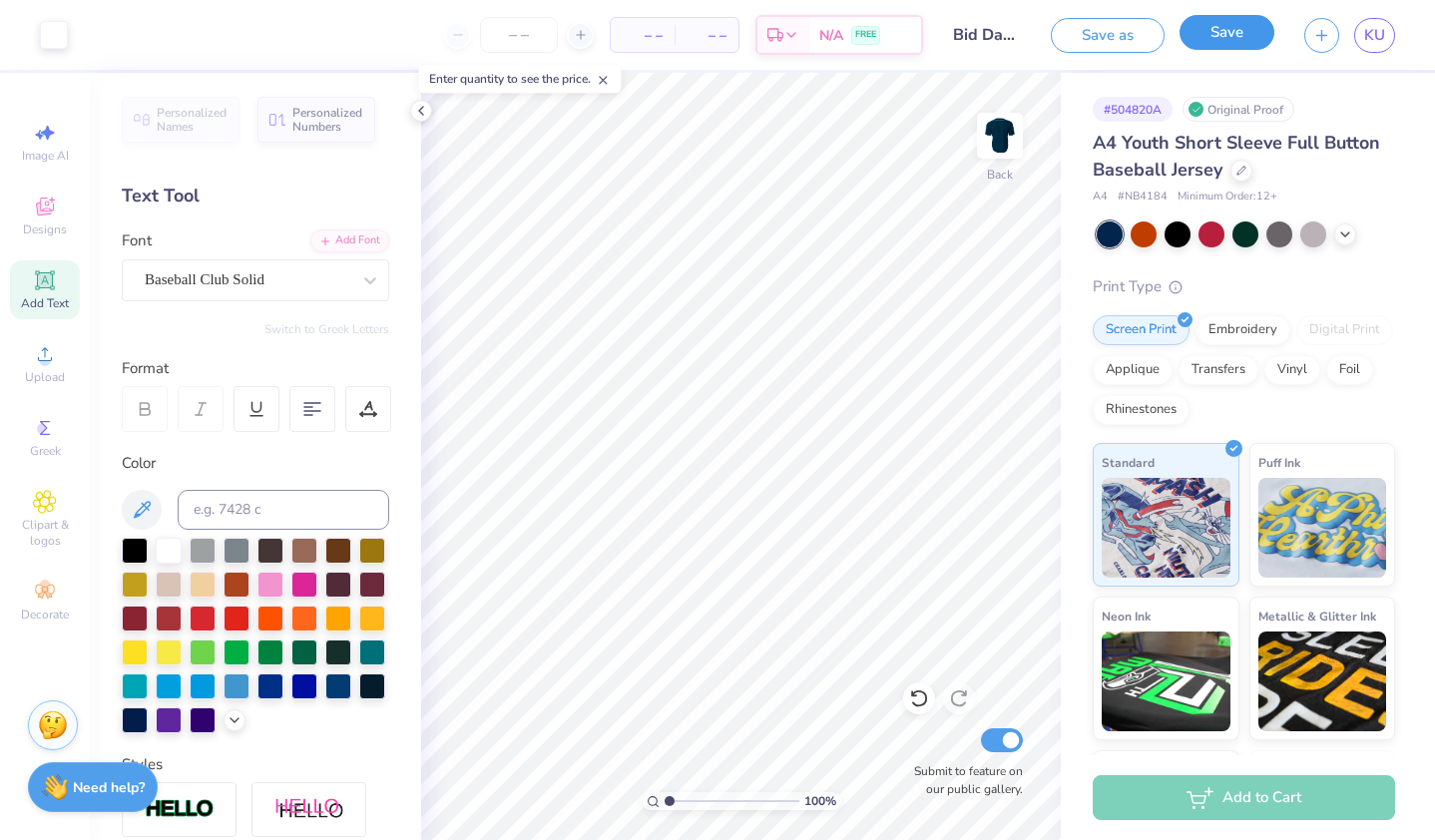 click on "Save" at bounding box center [1226, 32] 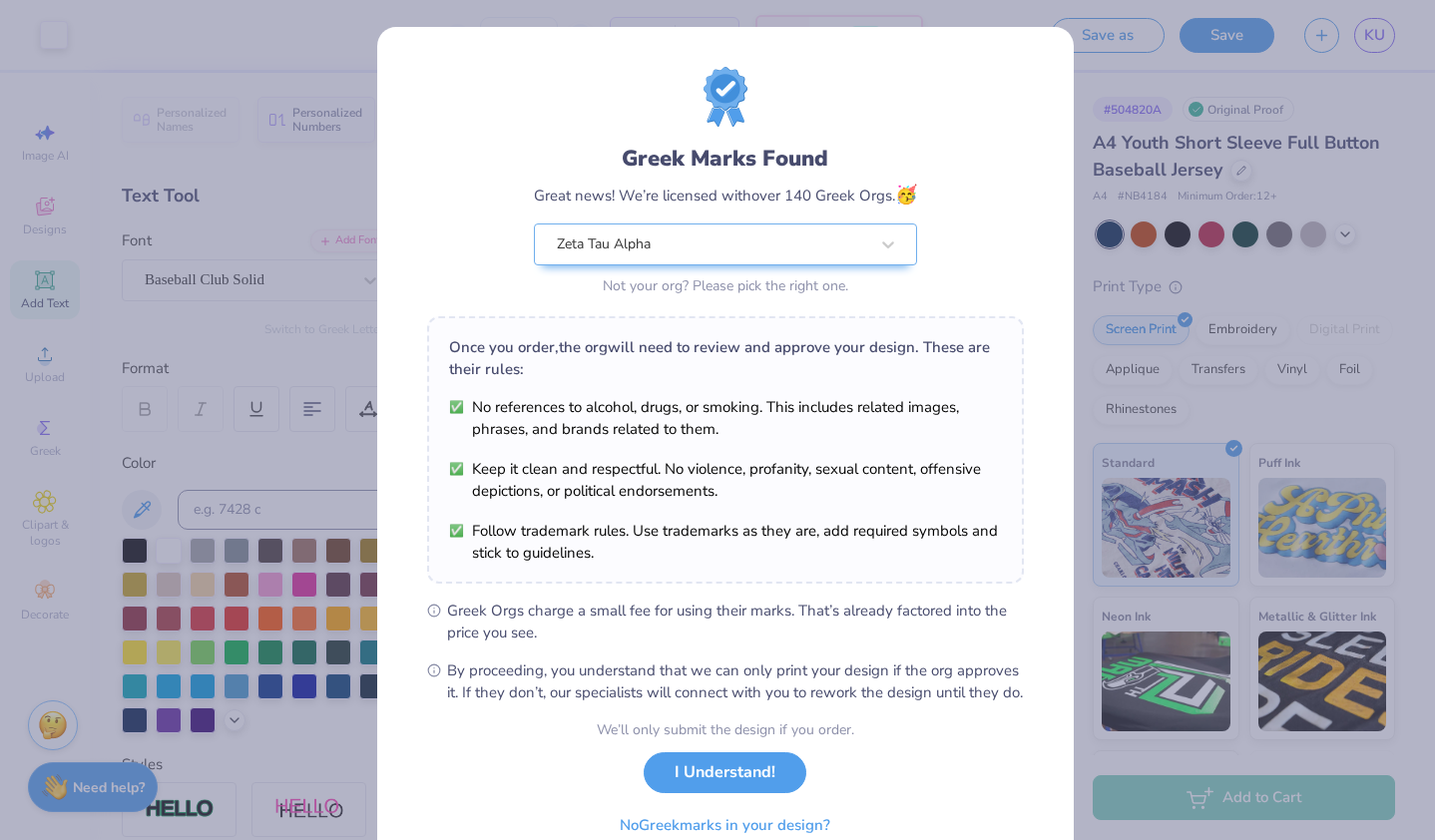 scroll, scrollTop: 92, scrollLeft: 0, axis: vertical 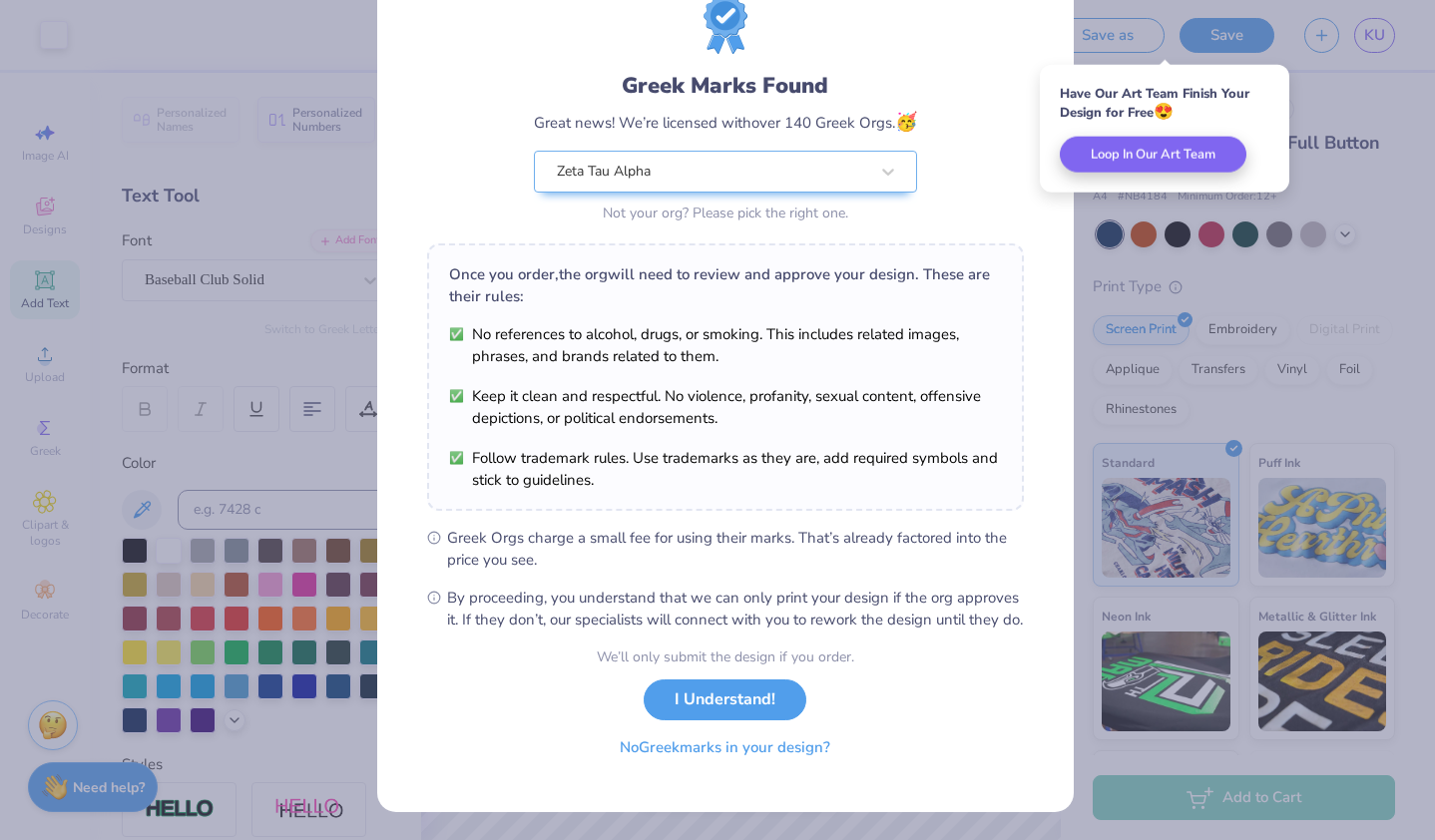 click on "No  Greek  marks in your design?" at bounding box center (724, 747) 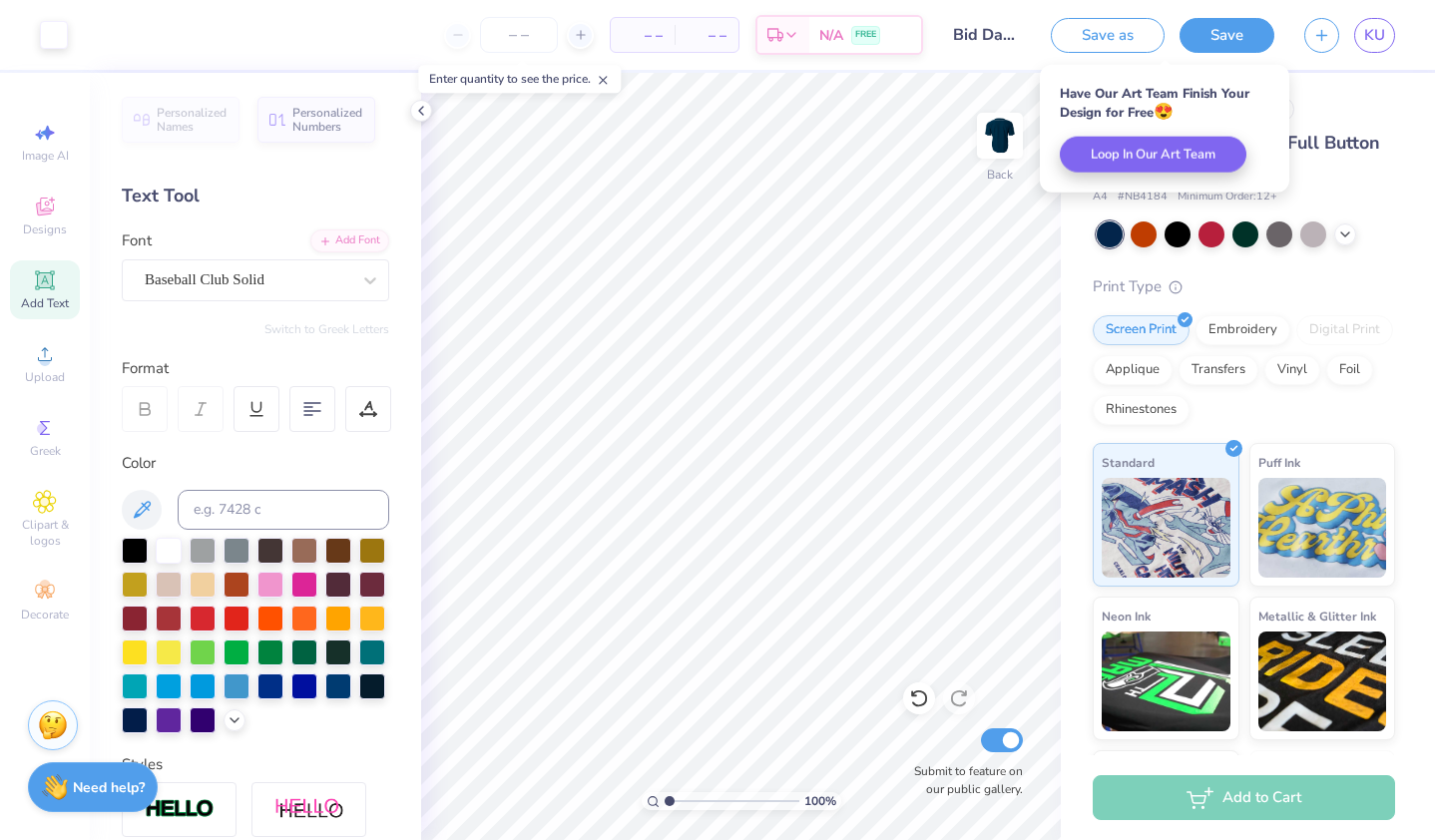 scroll, scrollTop: 0, scrollLeft: 0, axis: both 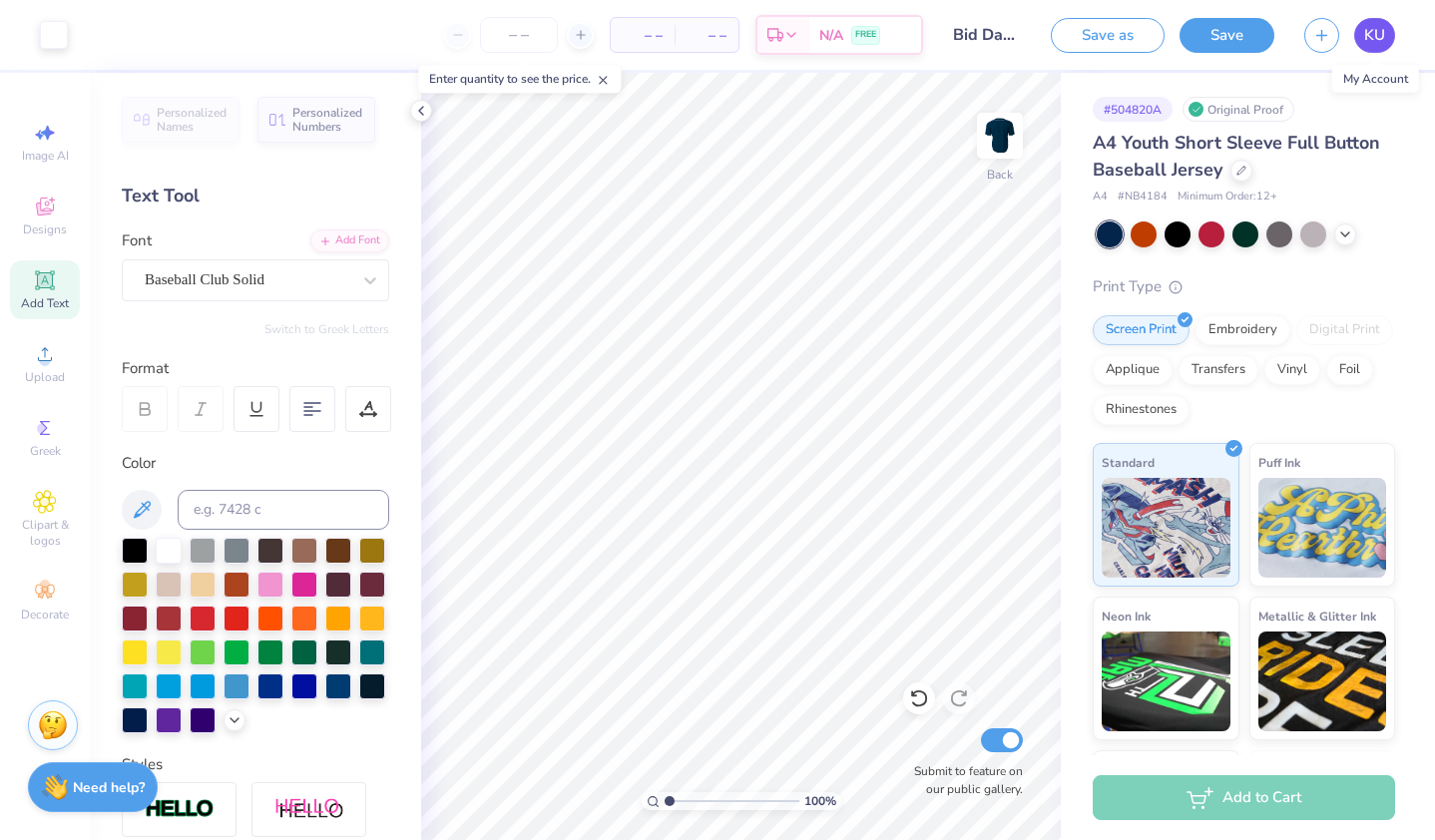 click on "KU" at bounding box center [1374, 35] 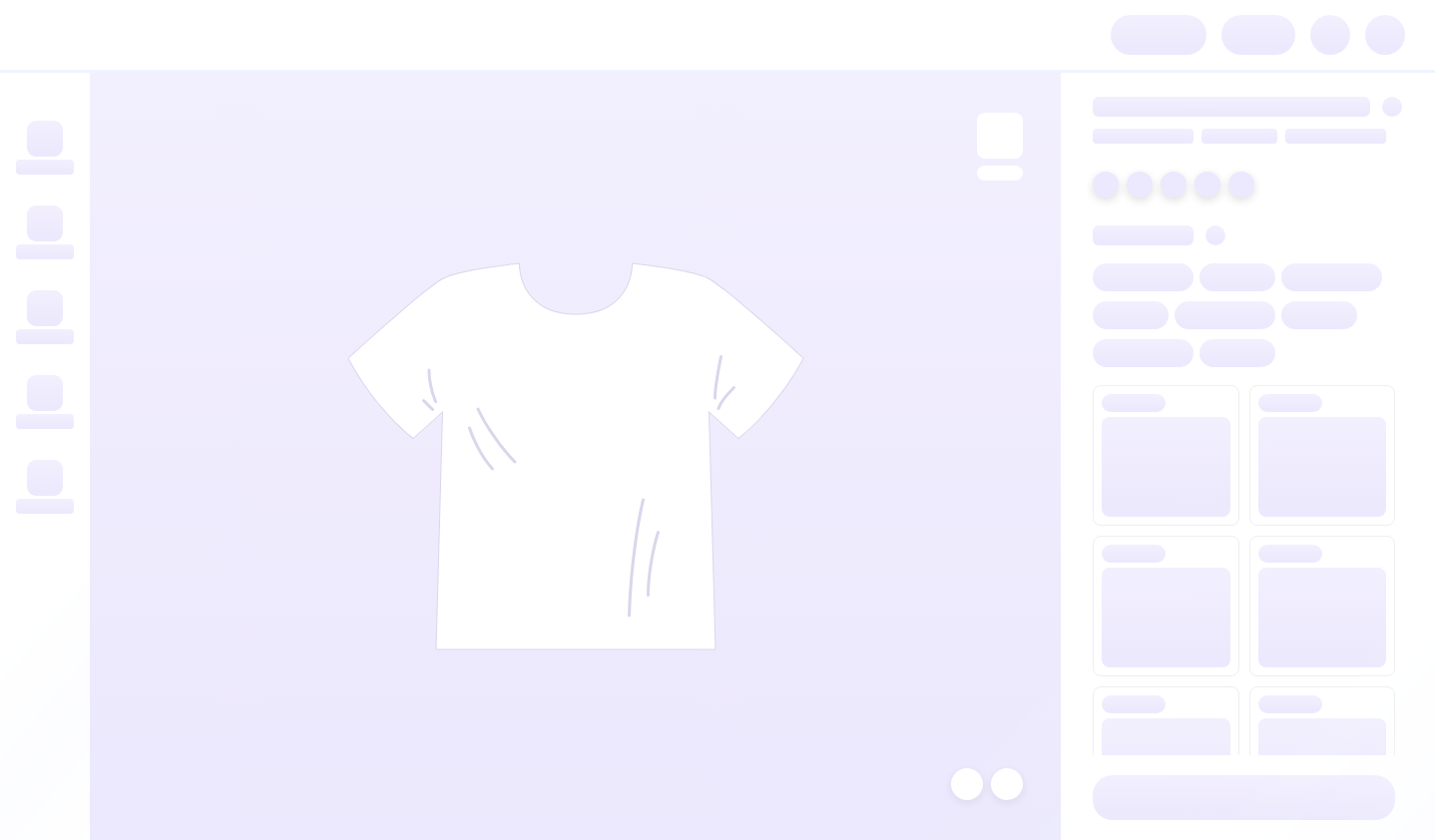 scroll, scrollTop: 0, scrollLeft: 0, axis: both 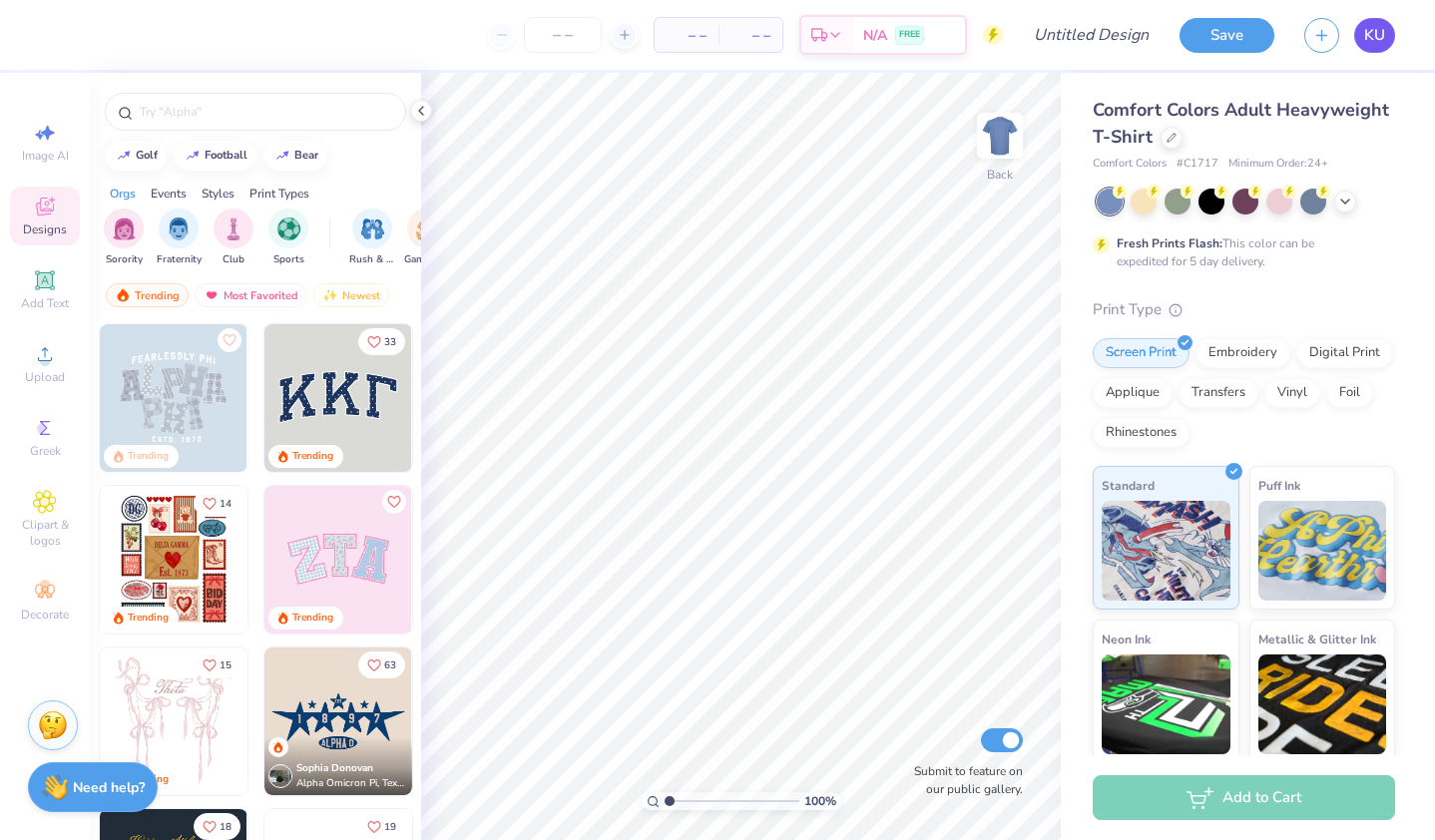 click on "KU" at bounding box center [1374, 35] 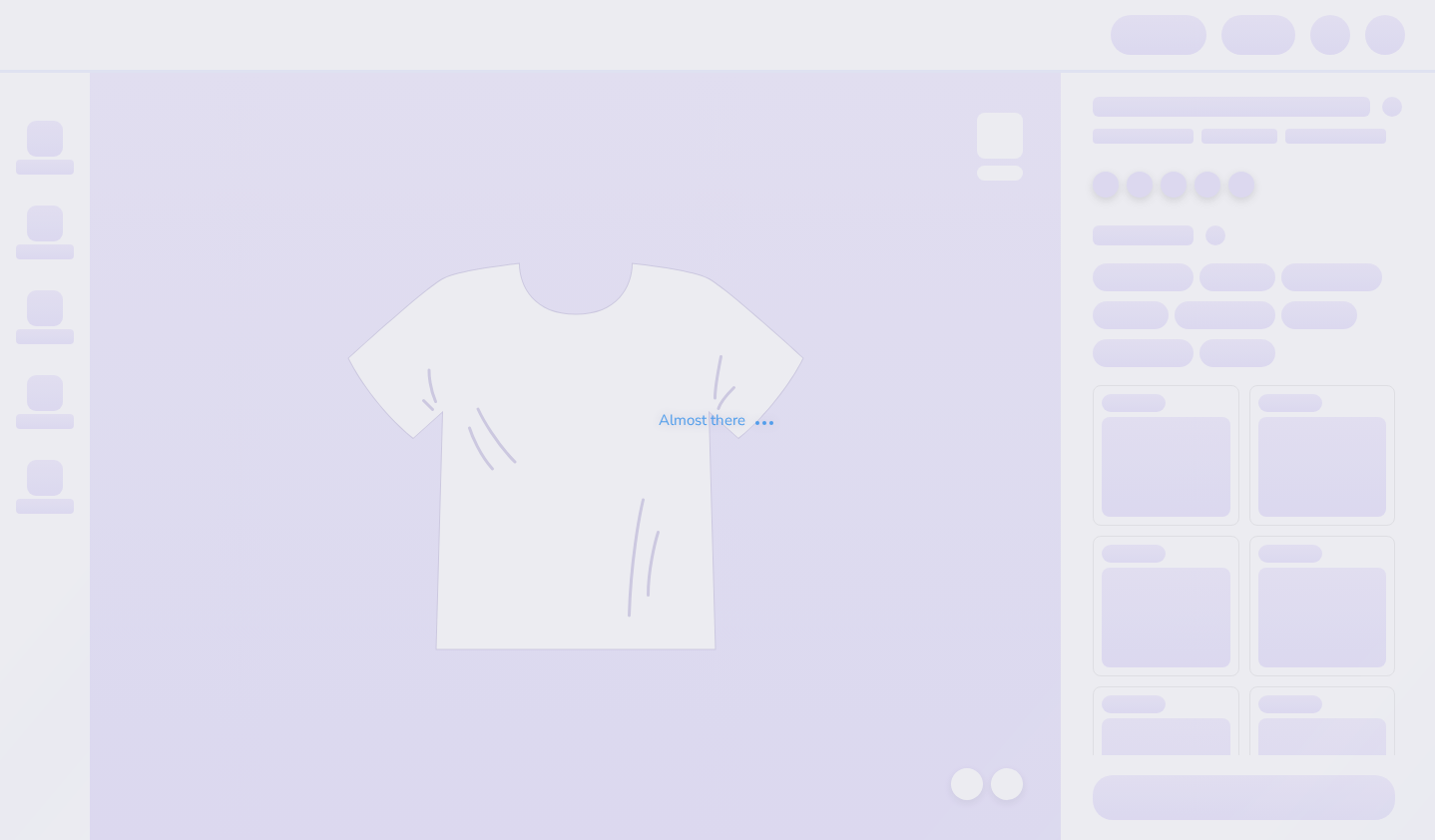 scroll, scrollTop: 0, scrollLeft: 0, axis: both 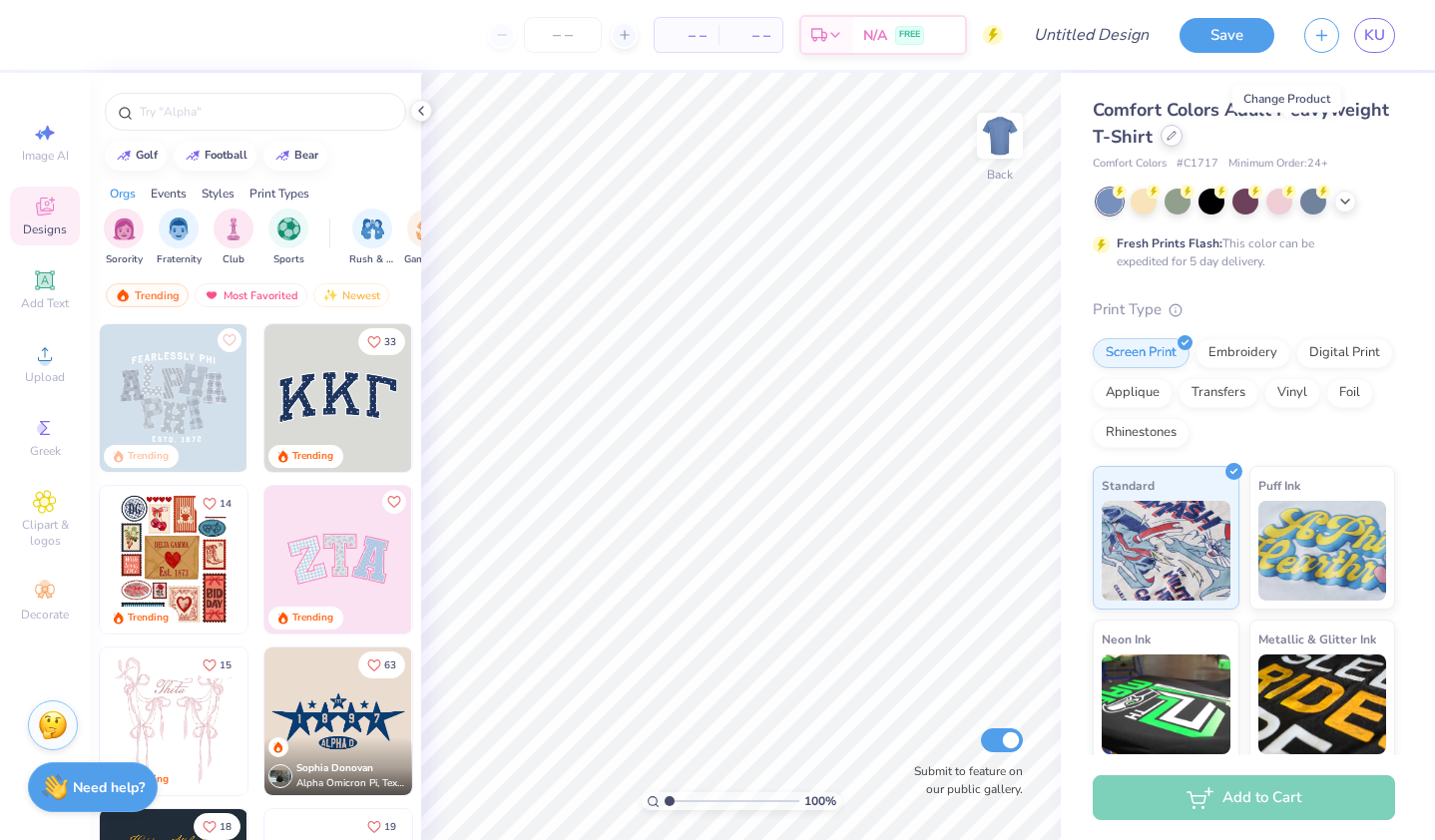 click 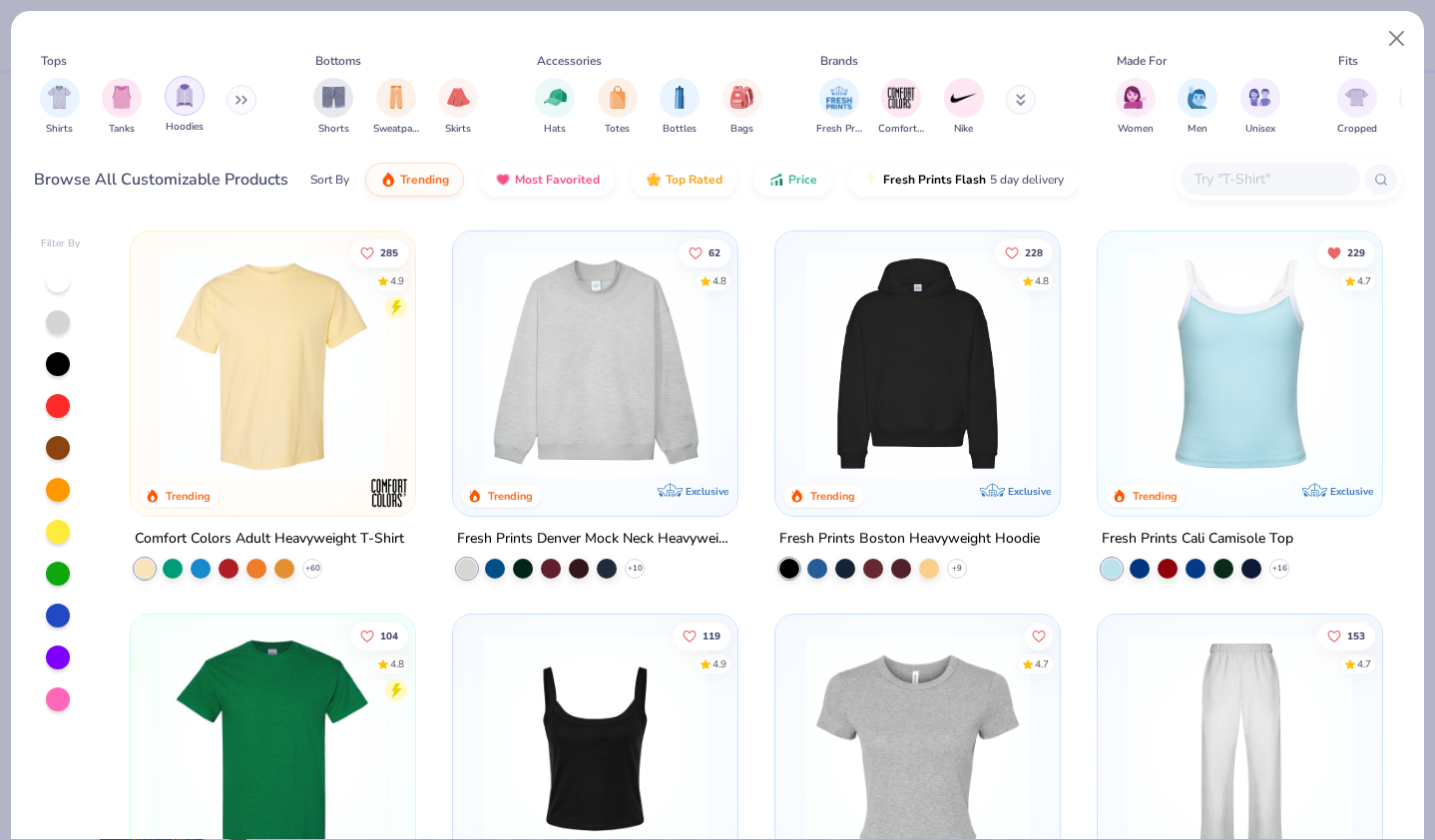 click at bounding box center (185, 96) 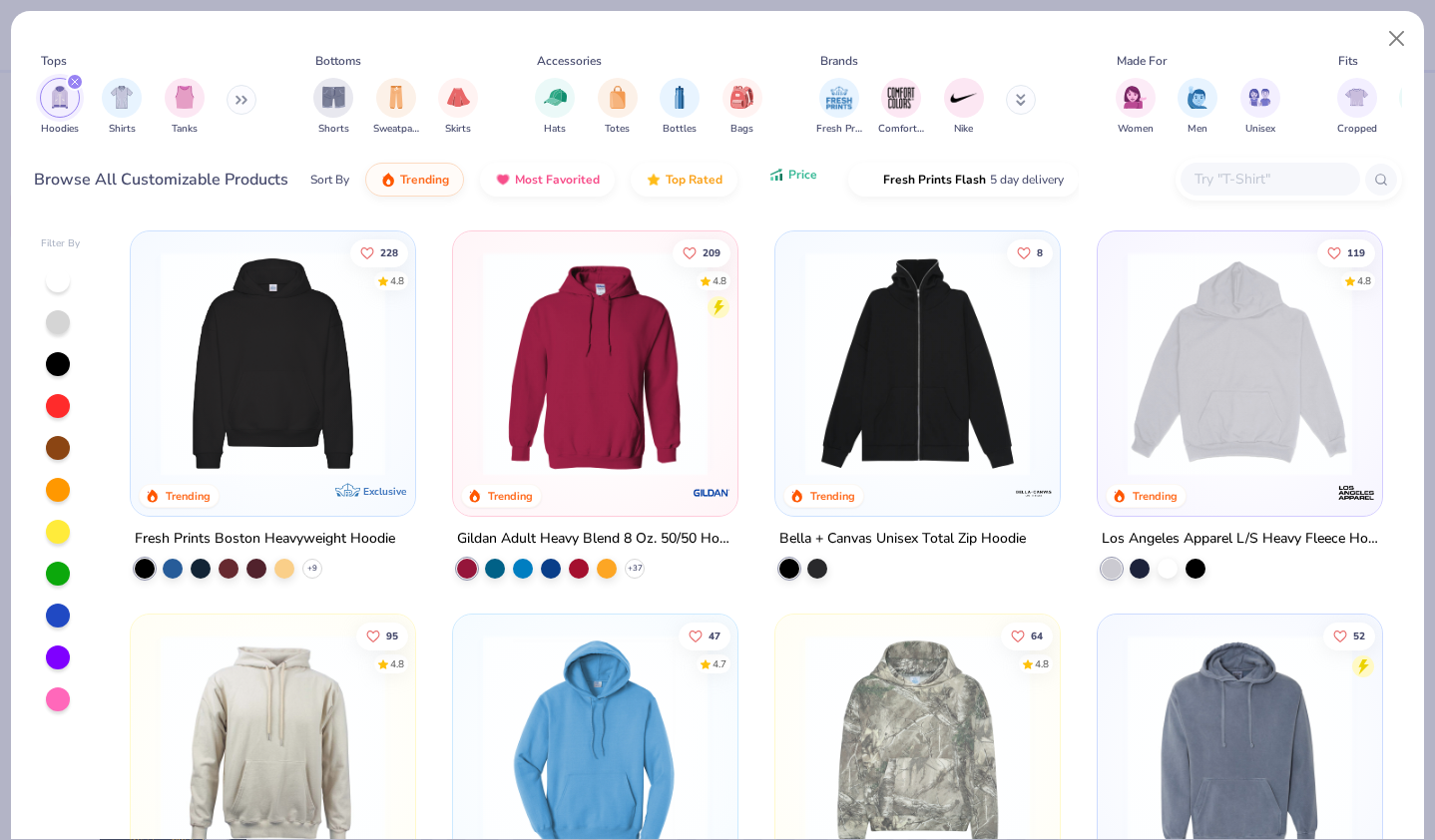click on "Price" at bounding box center [792, 175] 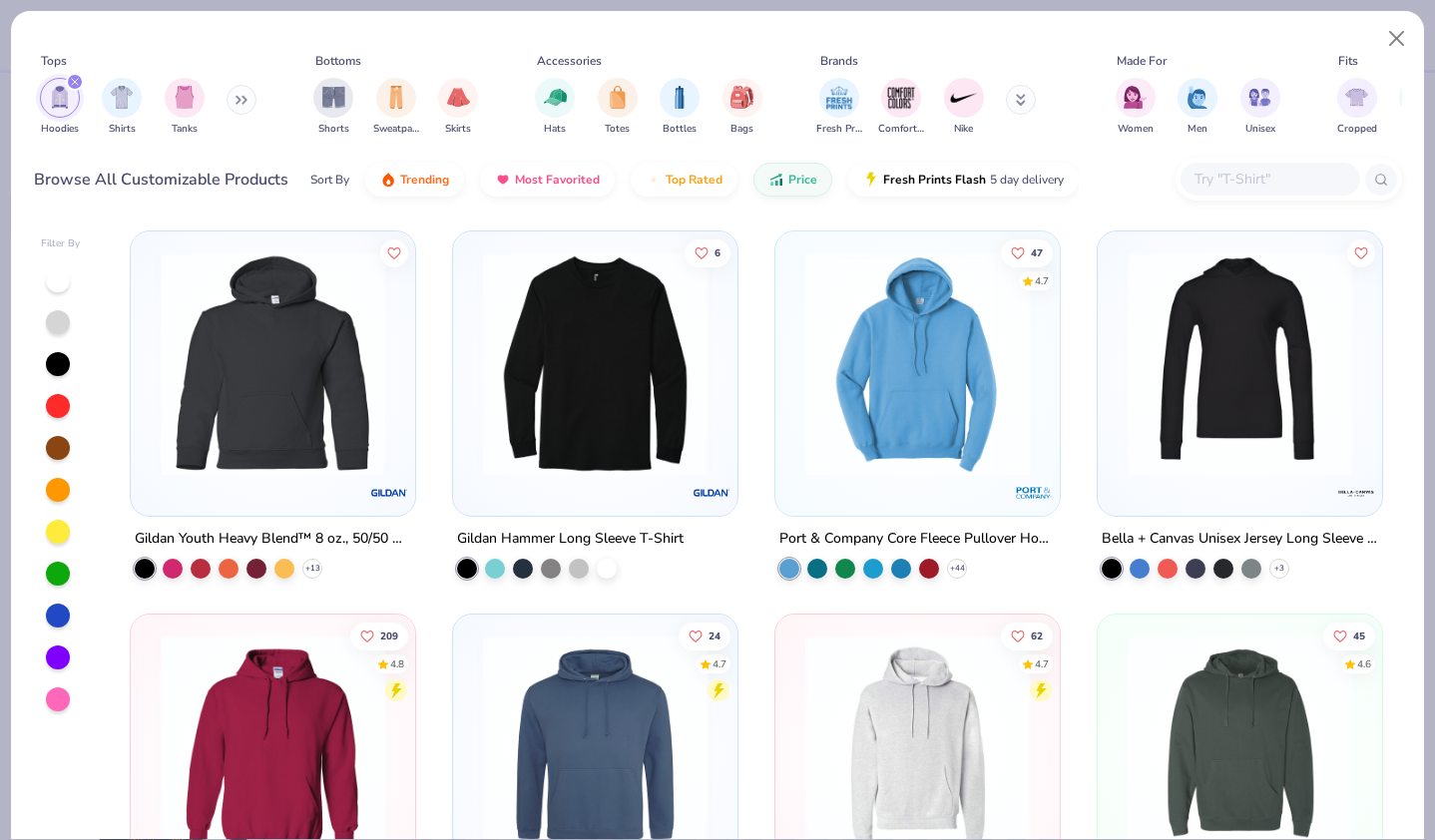 click at bounding box center [917, 363] 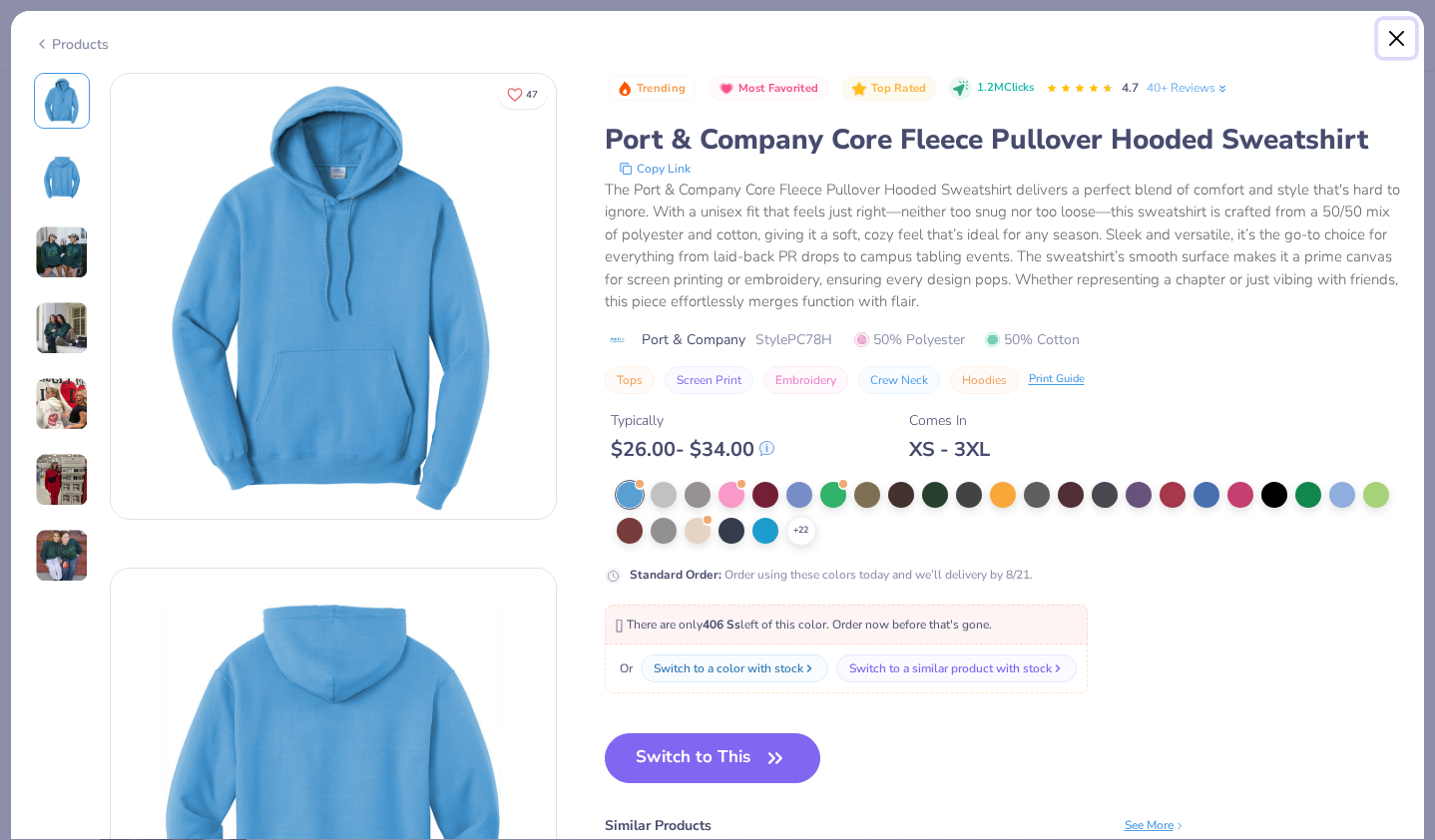 click at bounding box center [1397, 39] 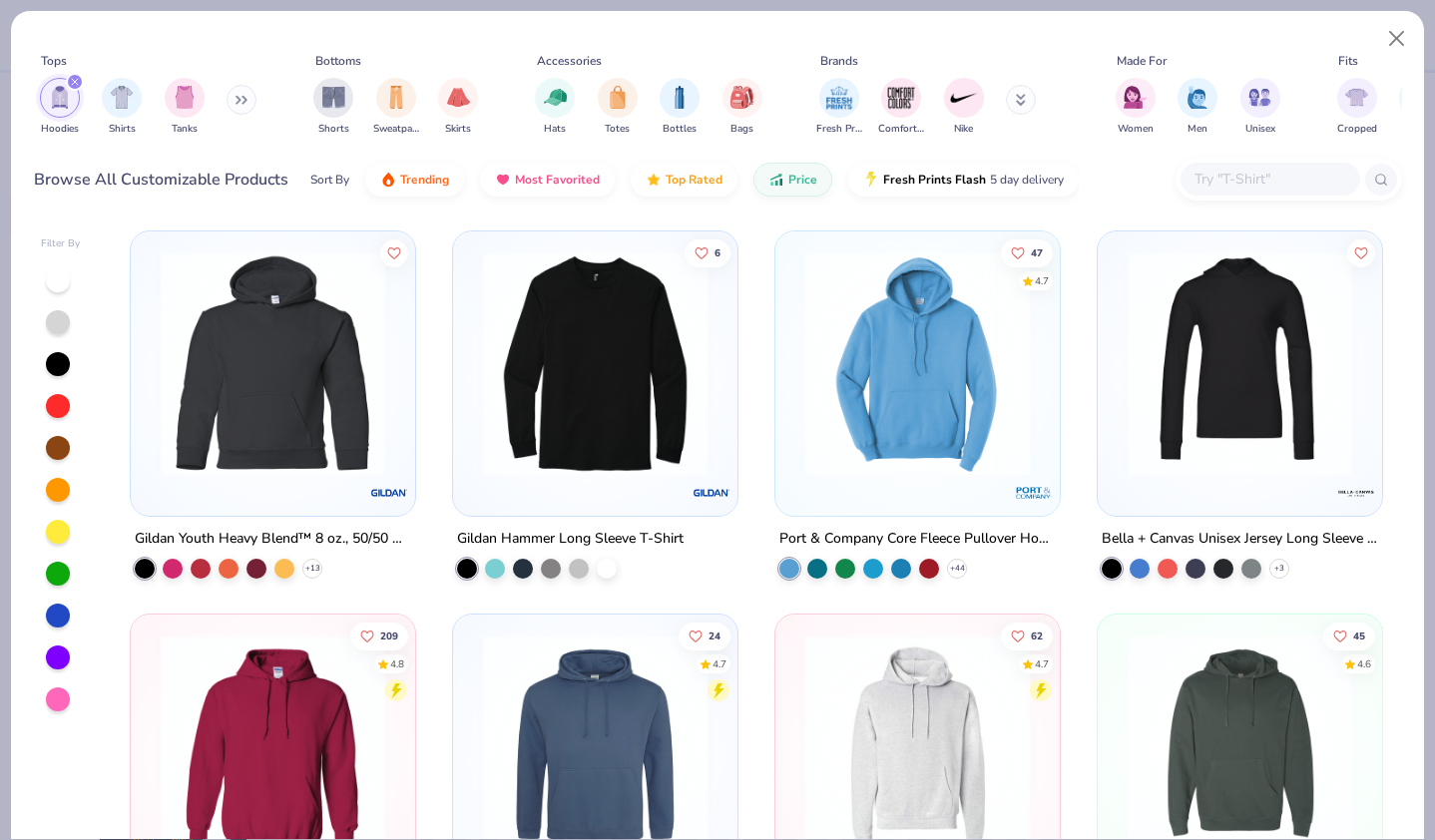 click at bounding box center (272, 363) 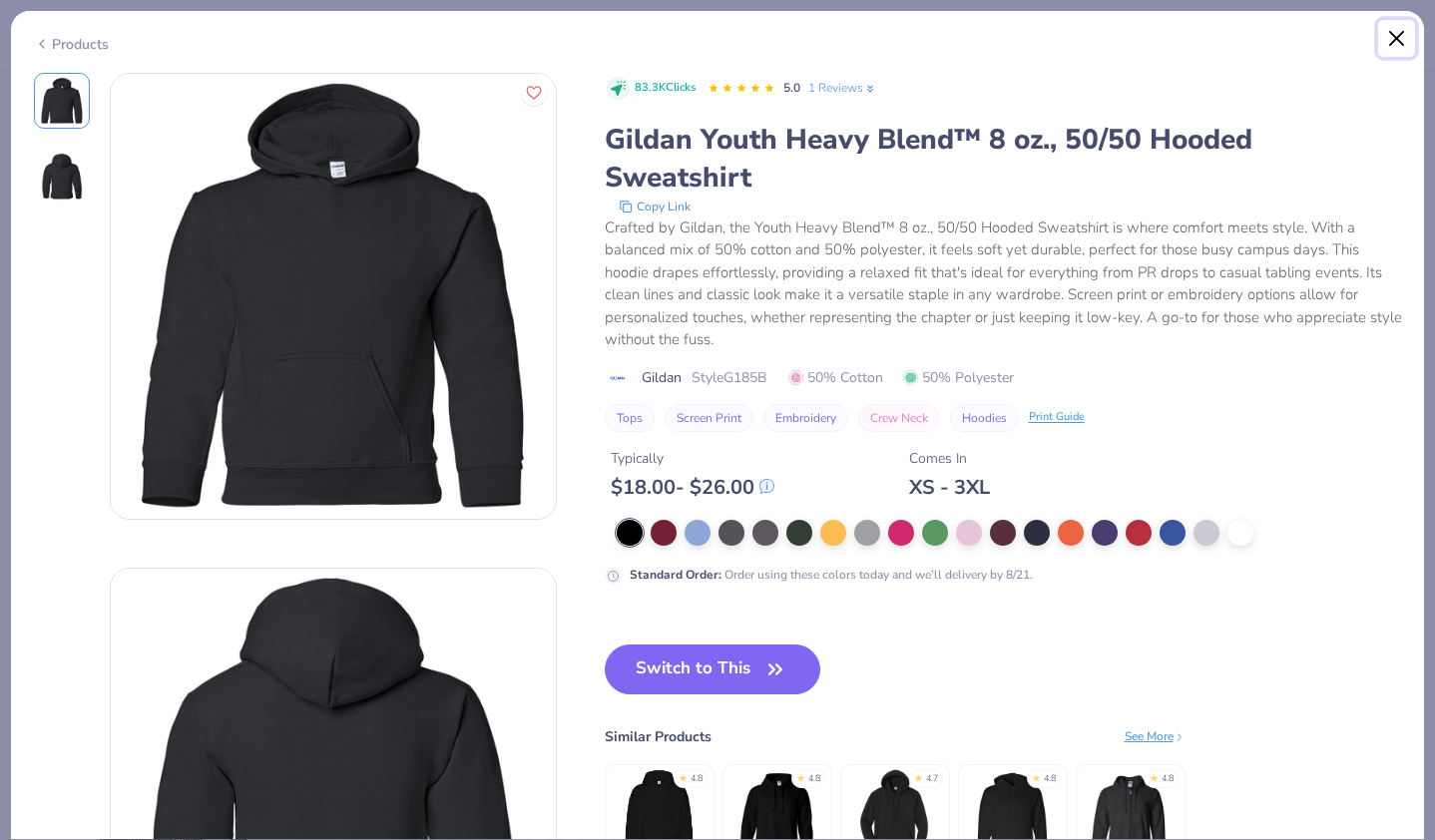 click at bounding box center [1397, 39] 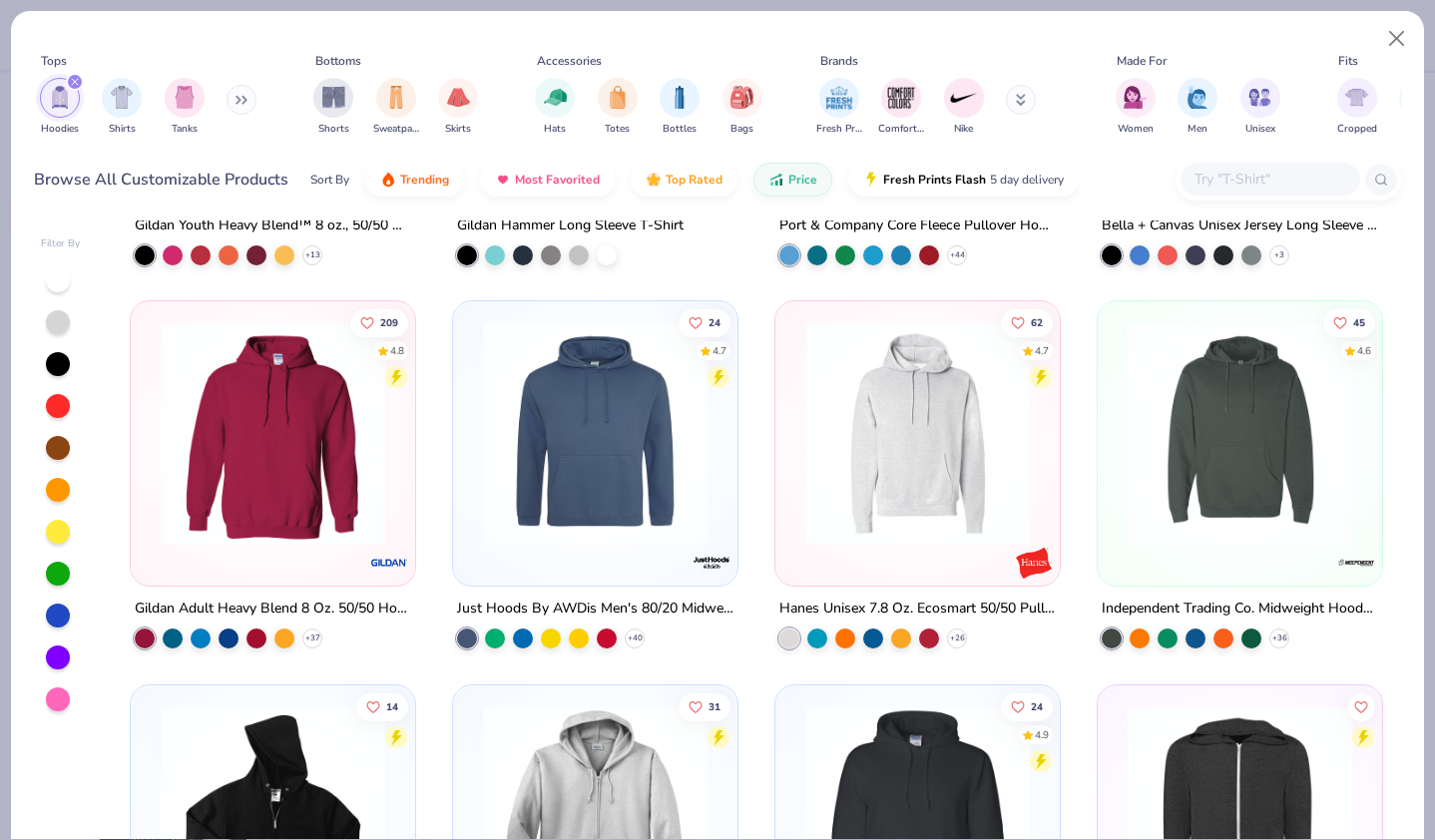 scroll, scrollTop: 306, scrollLeft: 0, axis: vertical 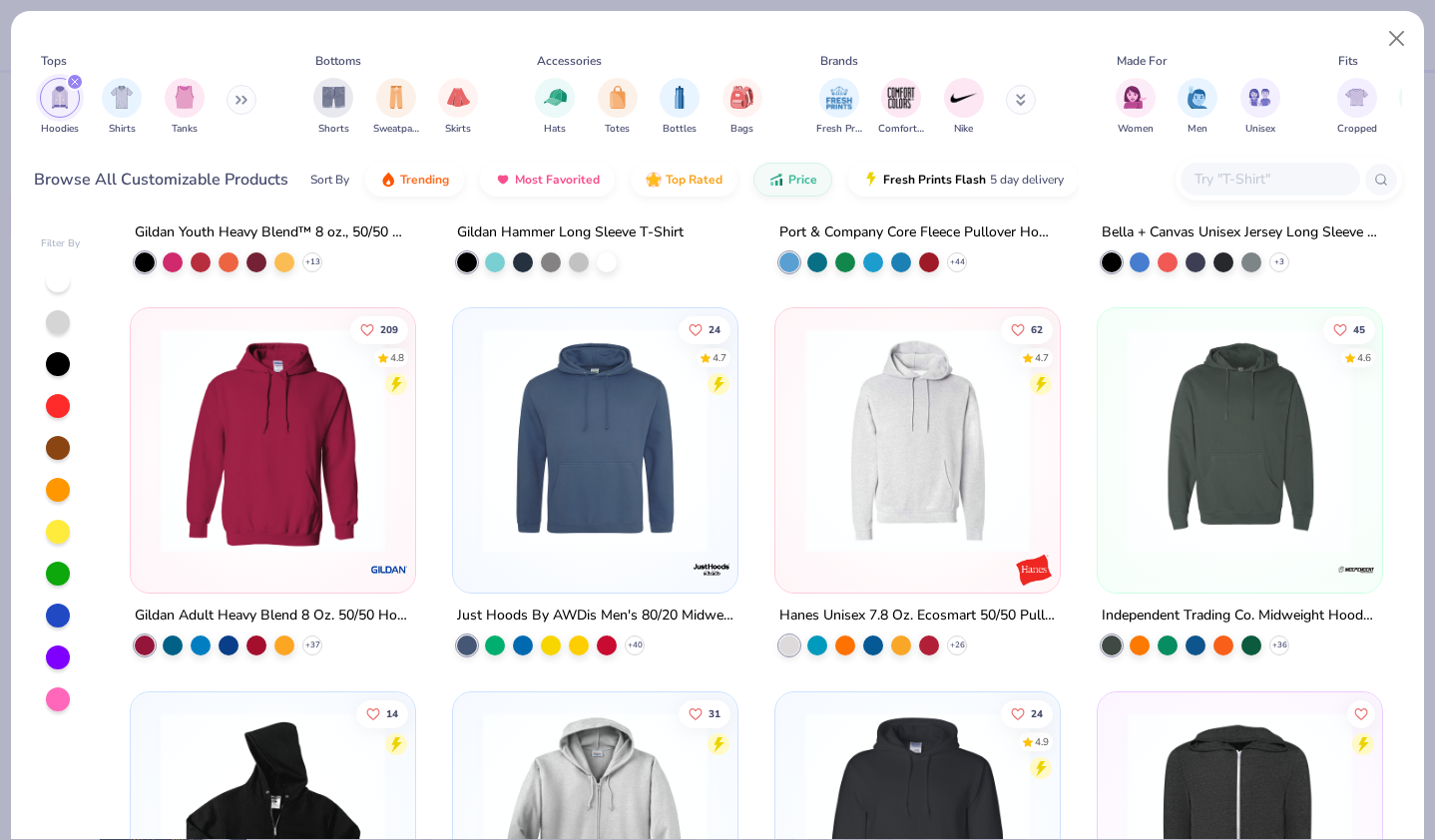 click at bounding box center [917, 440] 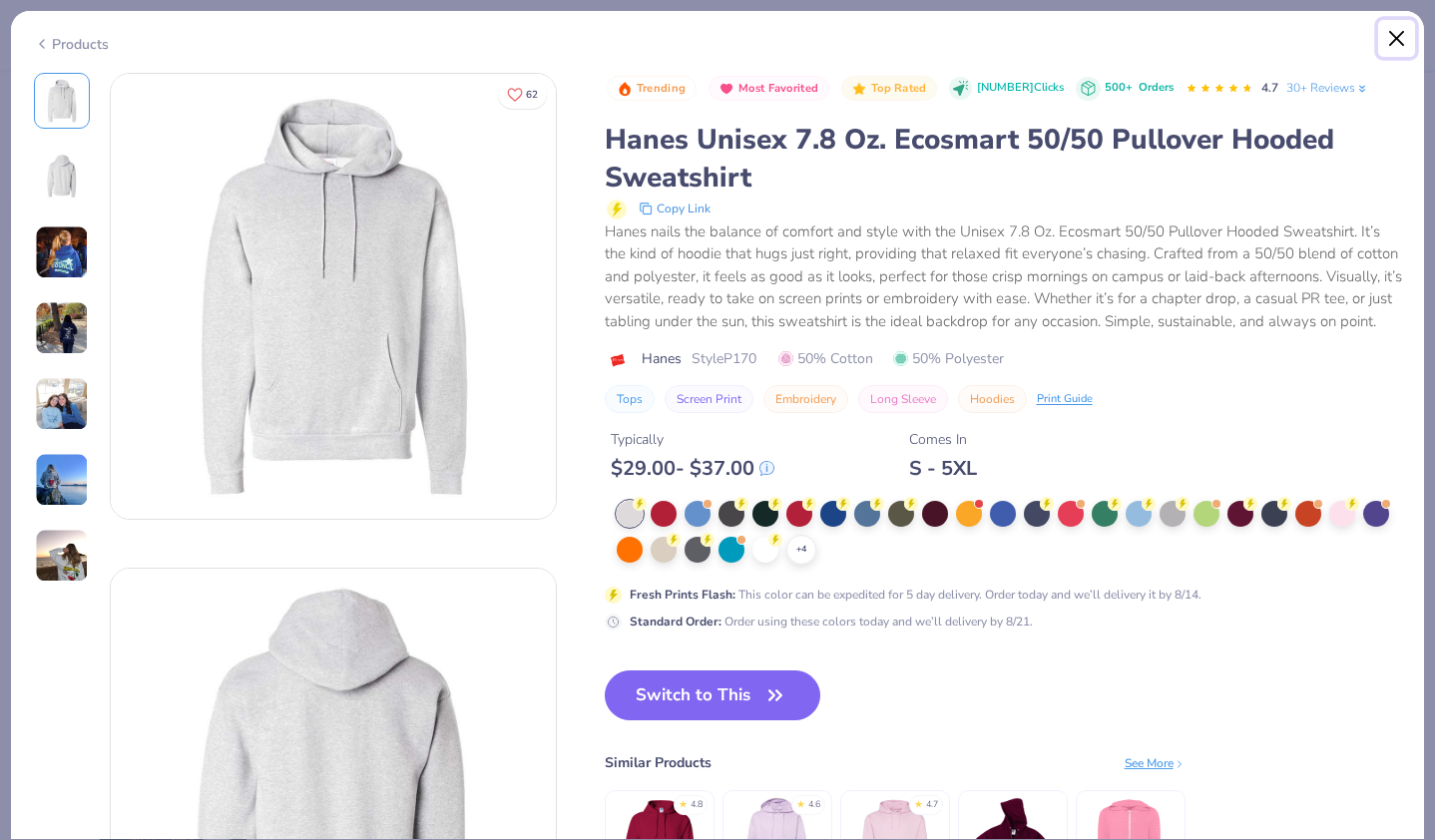 click at bounding box center (1397, 39) 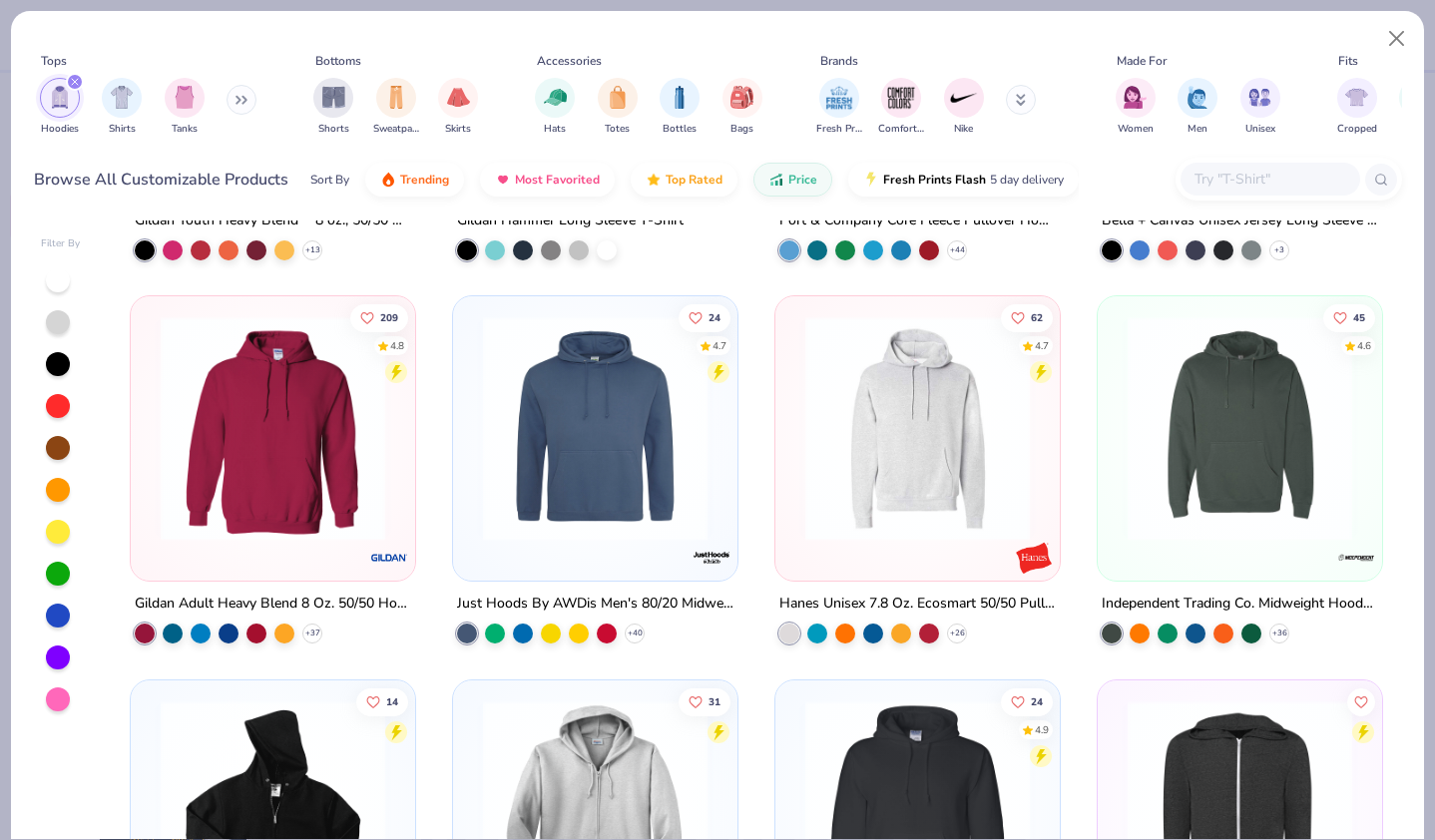 scroll, scrollTop: 344, scrollLeft: 0, axis: vertical 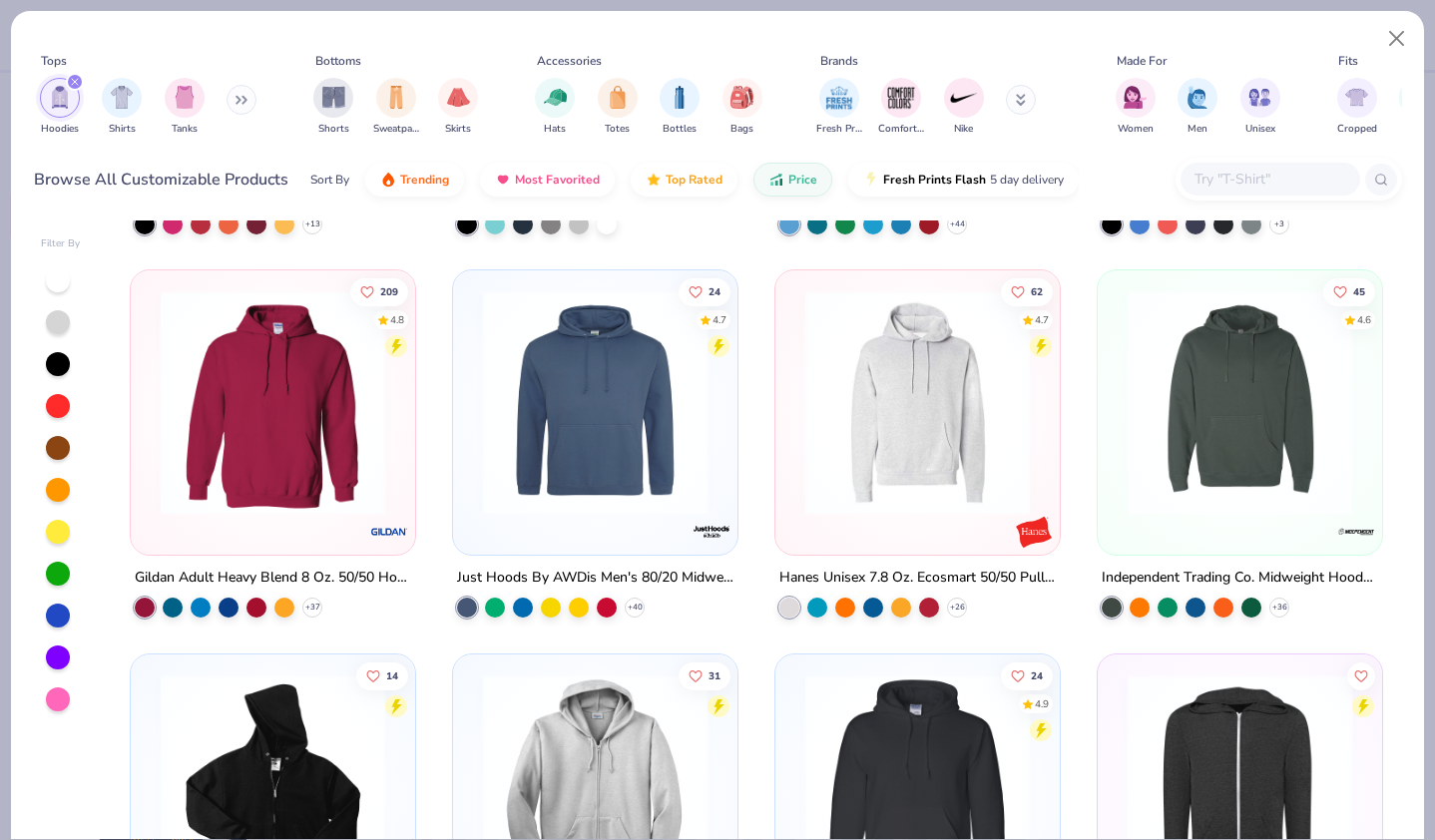 click at bounding box center [917, 402] 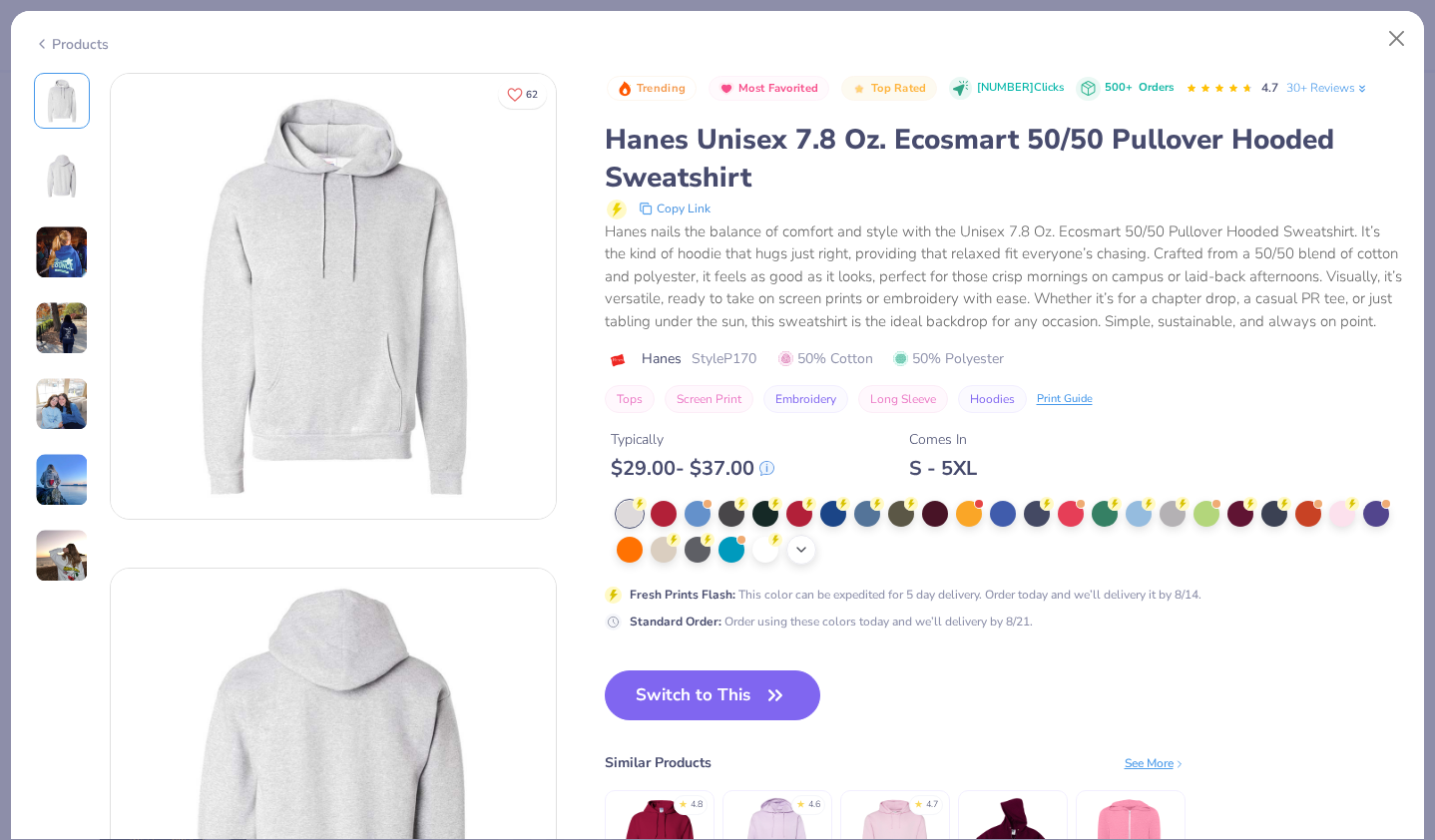 click 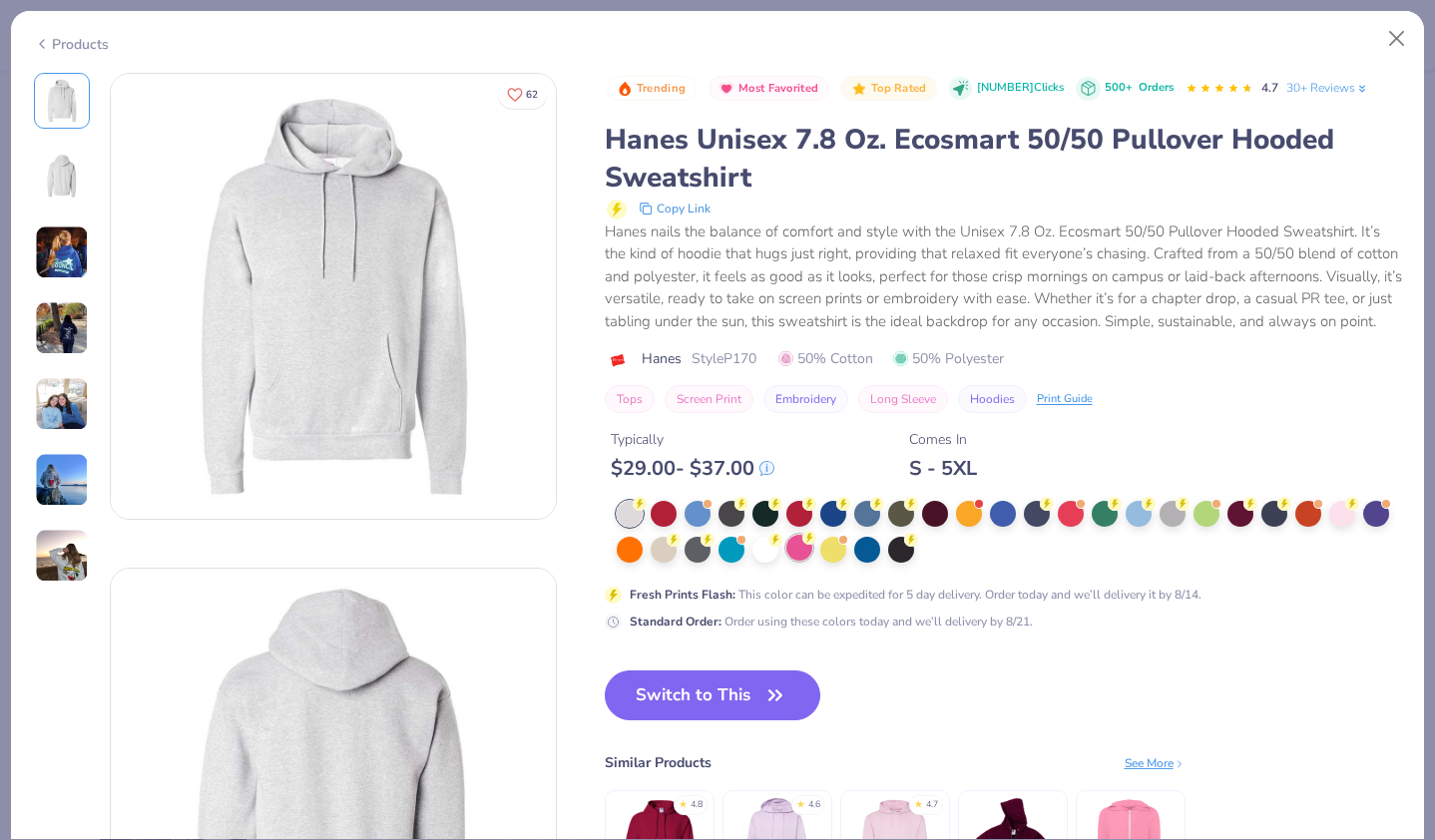 click at bounding box center (799, 548) 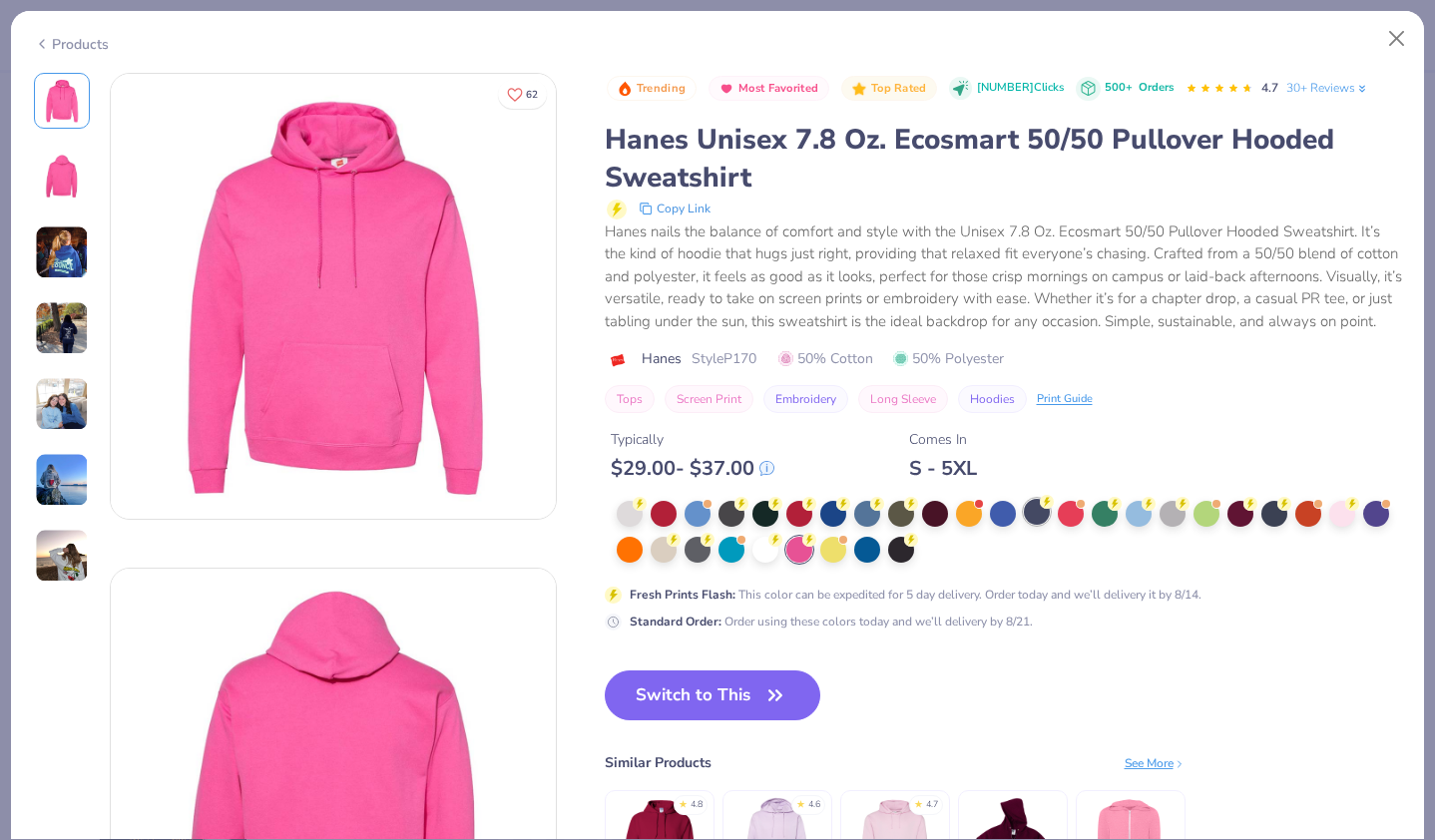 click at bounding box center (1037, 512) 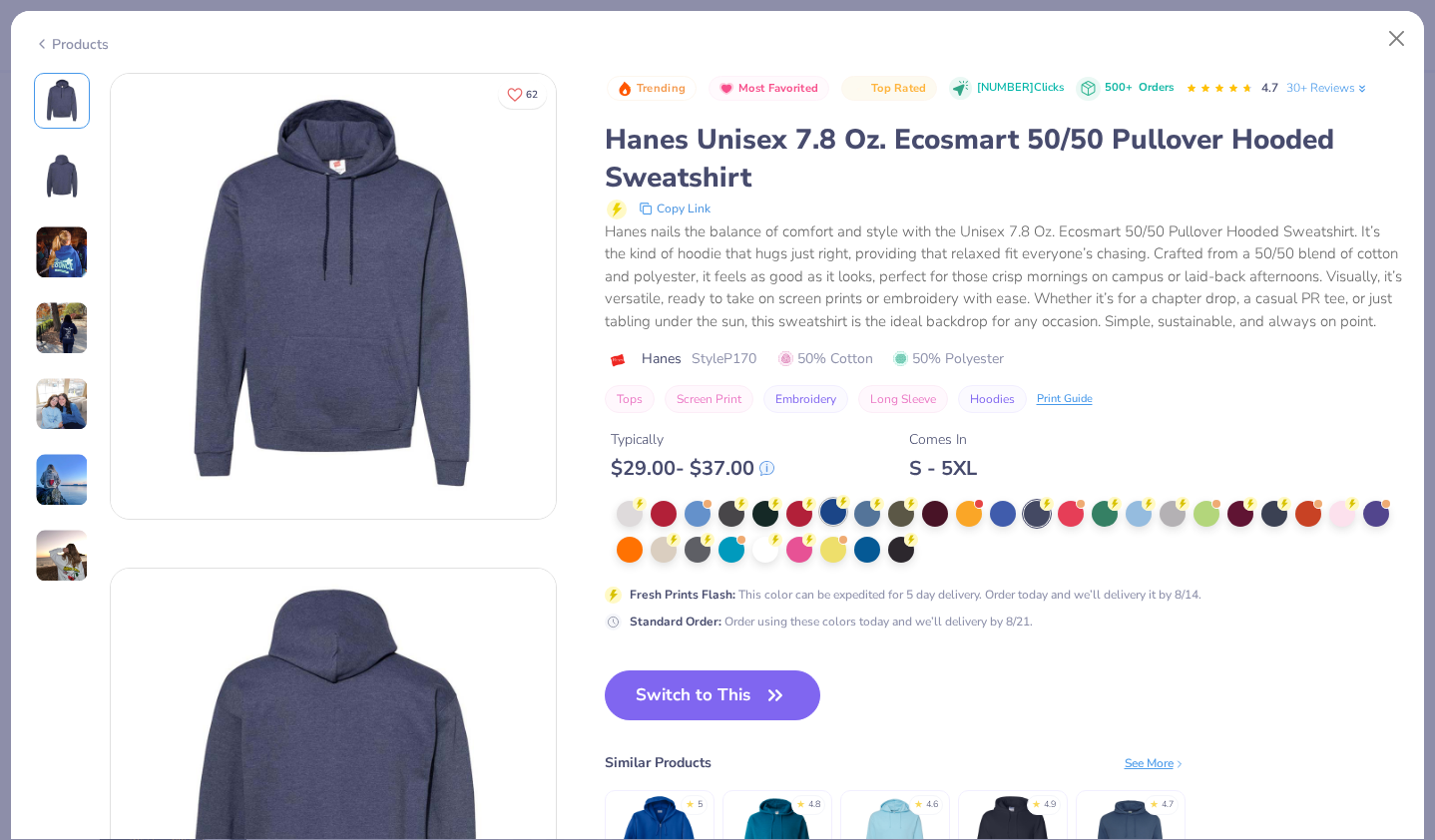 click at bounding box center [833, 512] 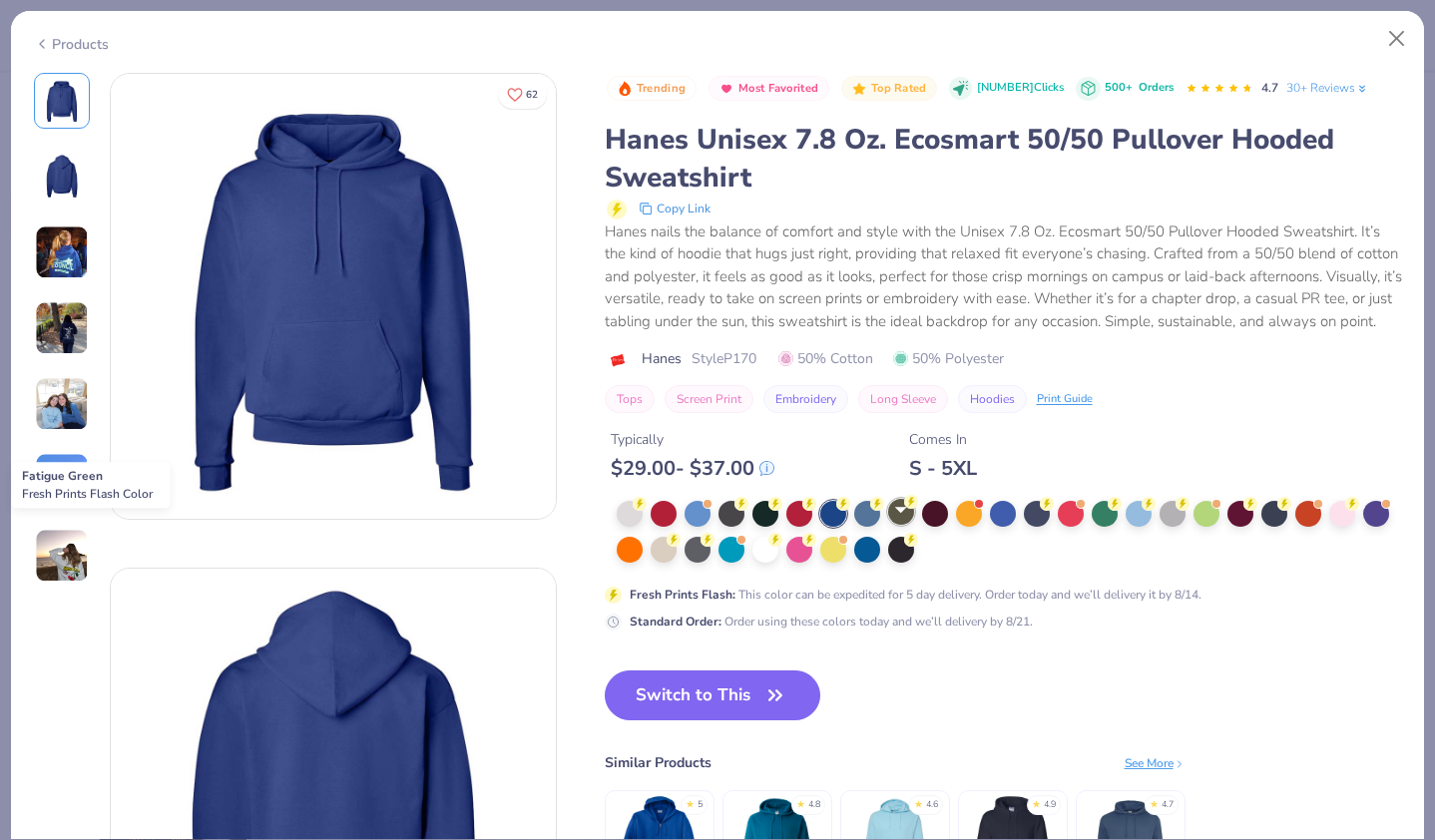 click at bounding box center [901, 512] 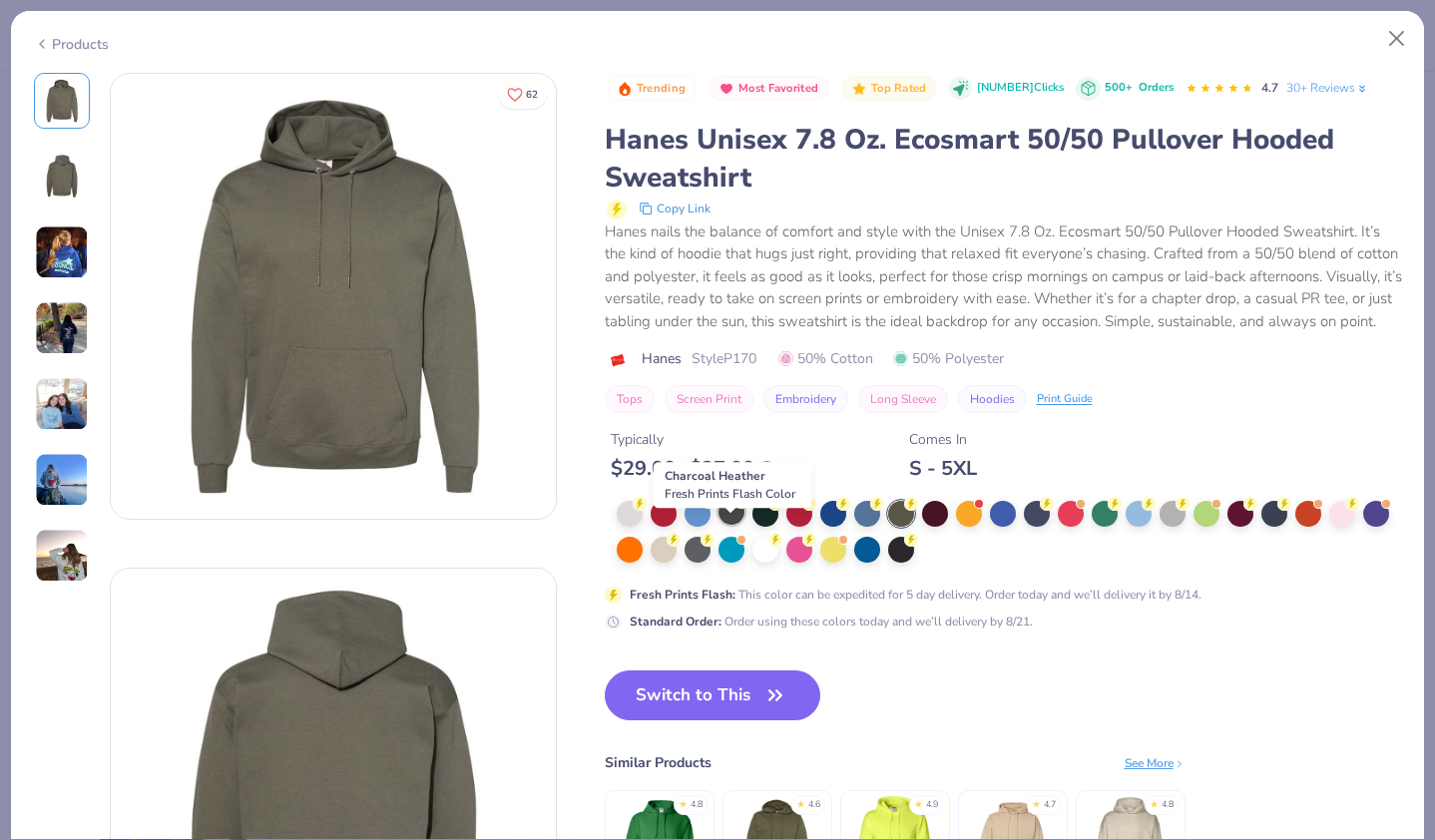 click at bounding box center [731, 512] 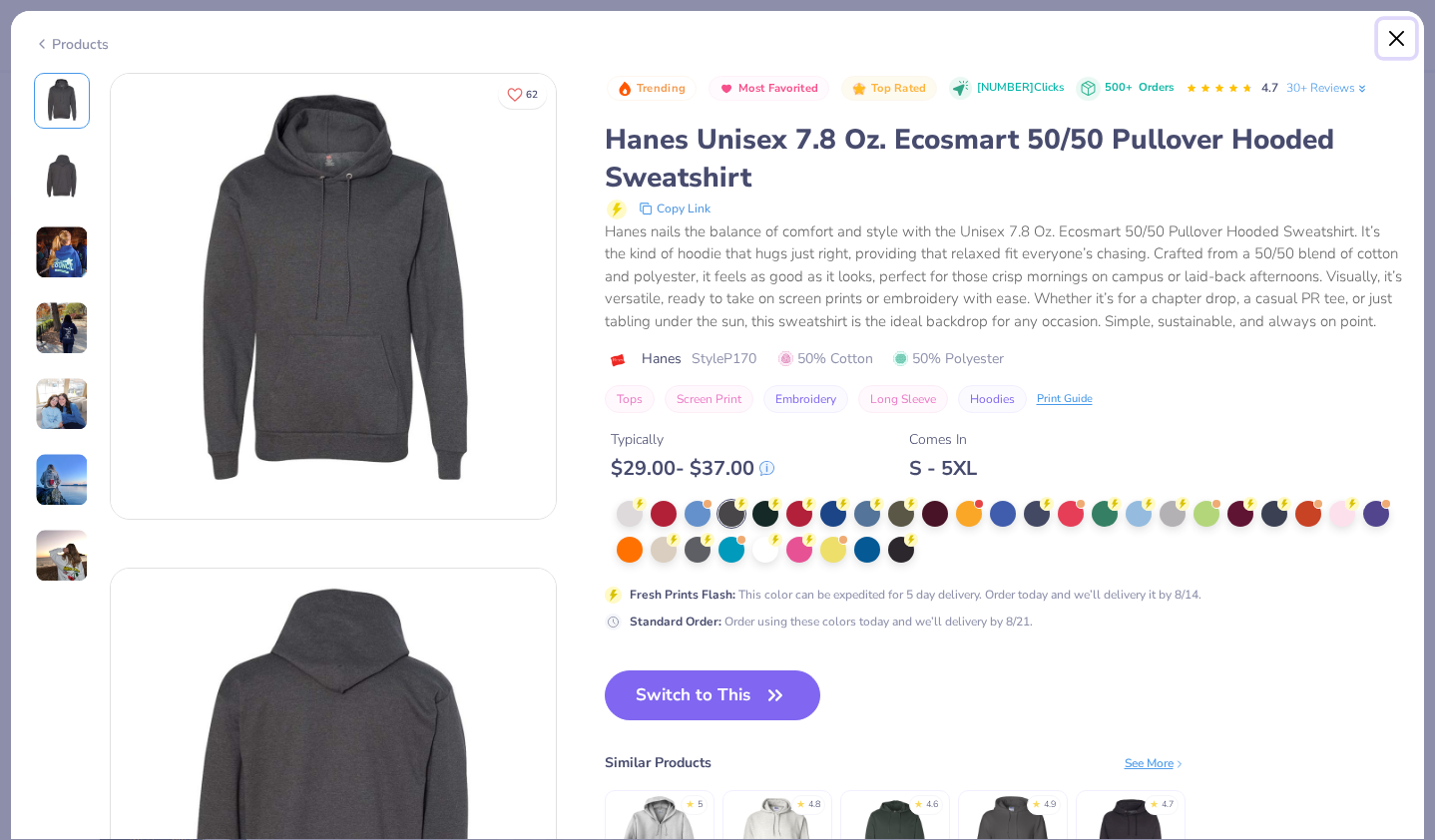 click at bounding box center [1397, 39] 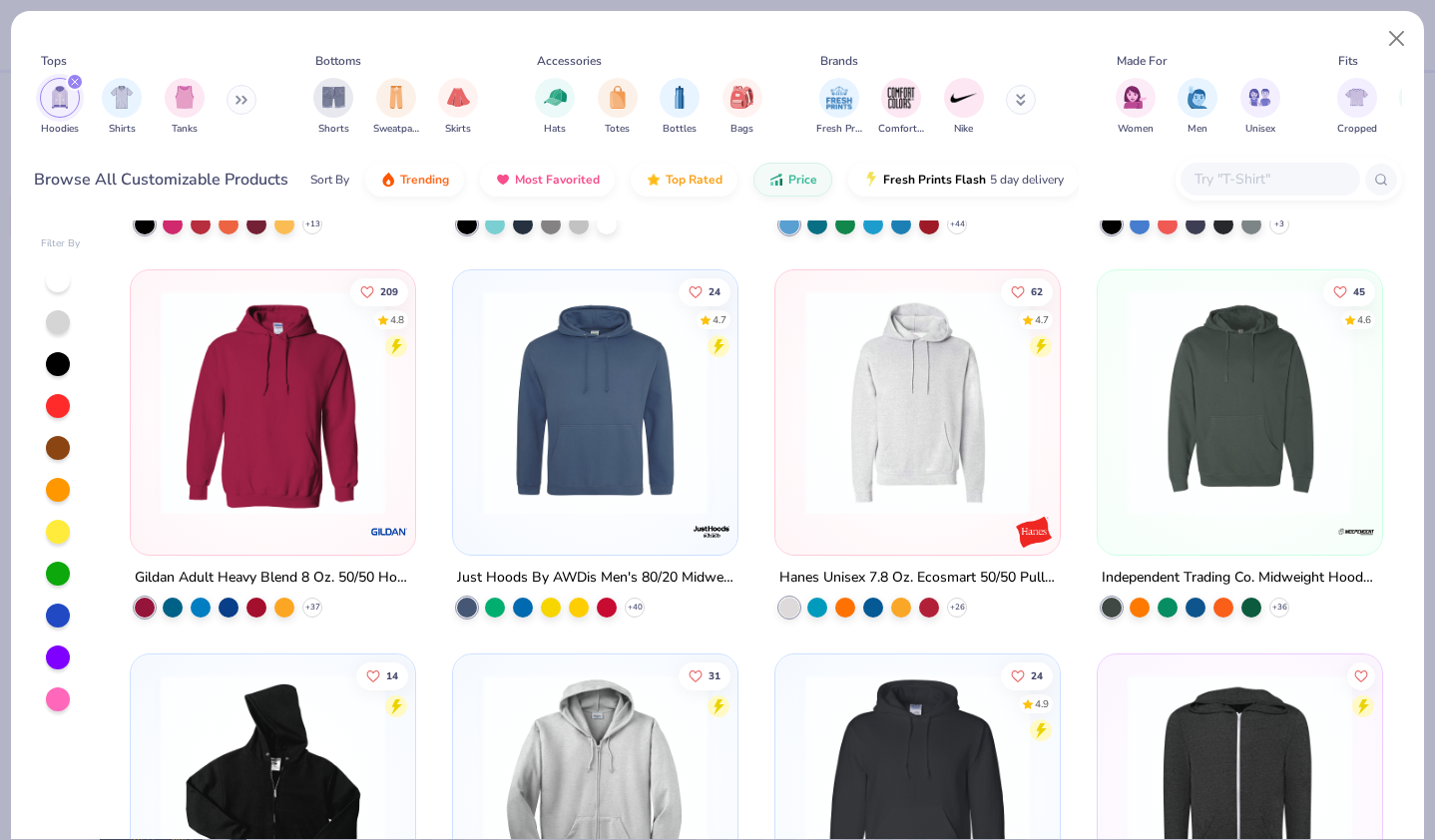 click 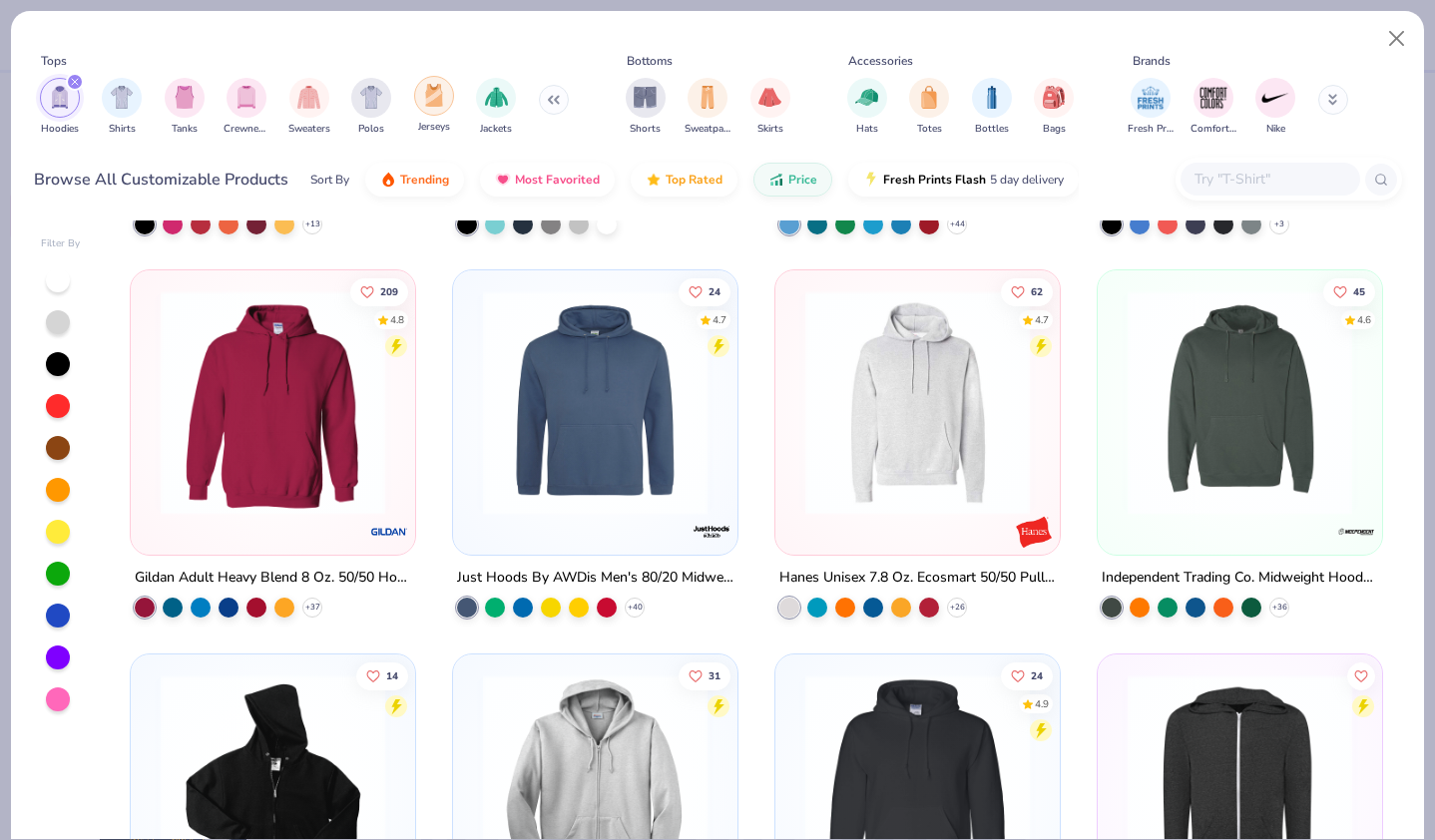 click at bounding box center (434, 95) 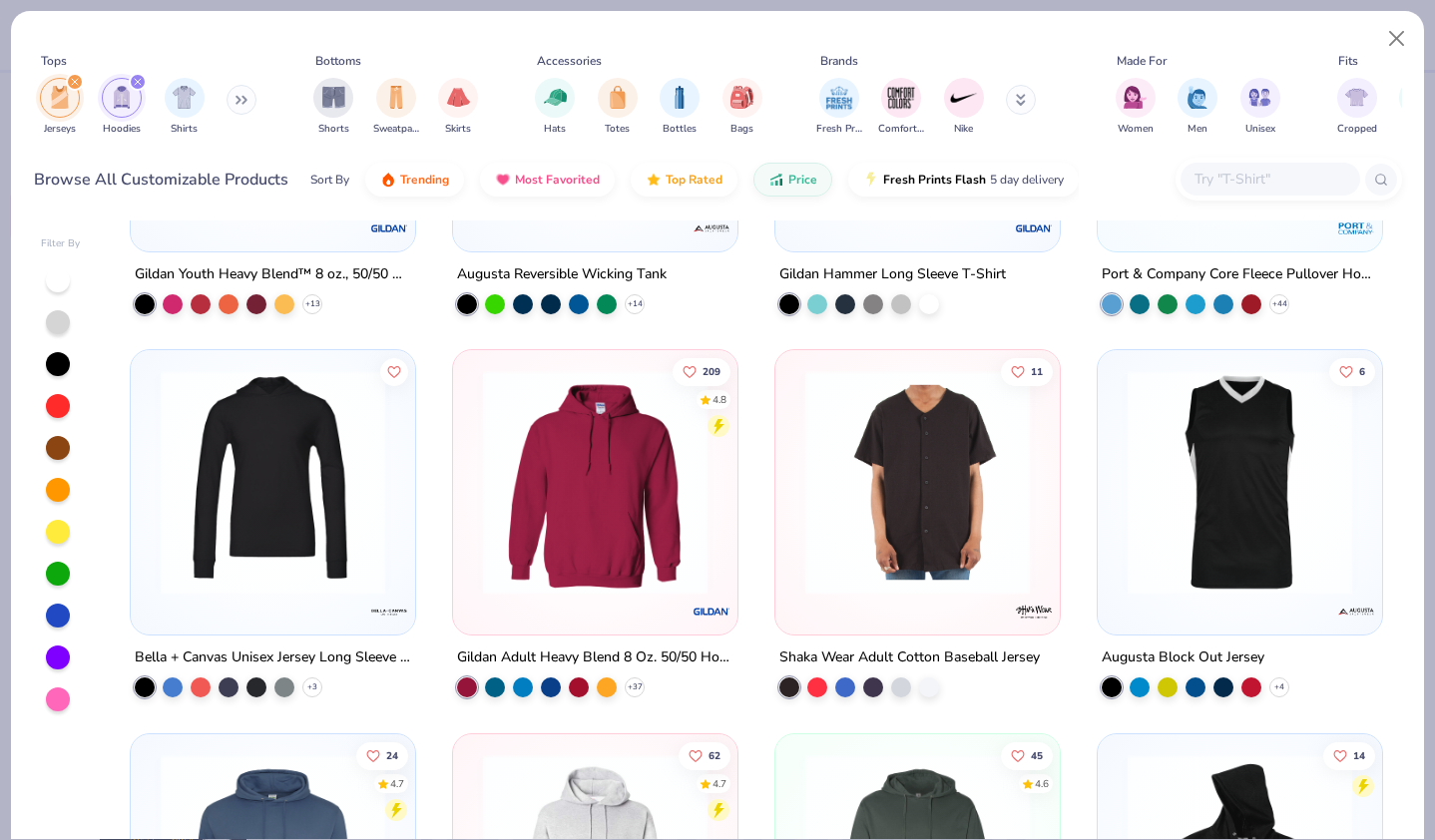 scroll, scrollTop: 718, scrollLeft: 0, axis: vertical 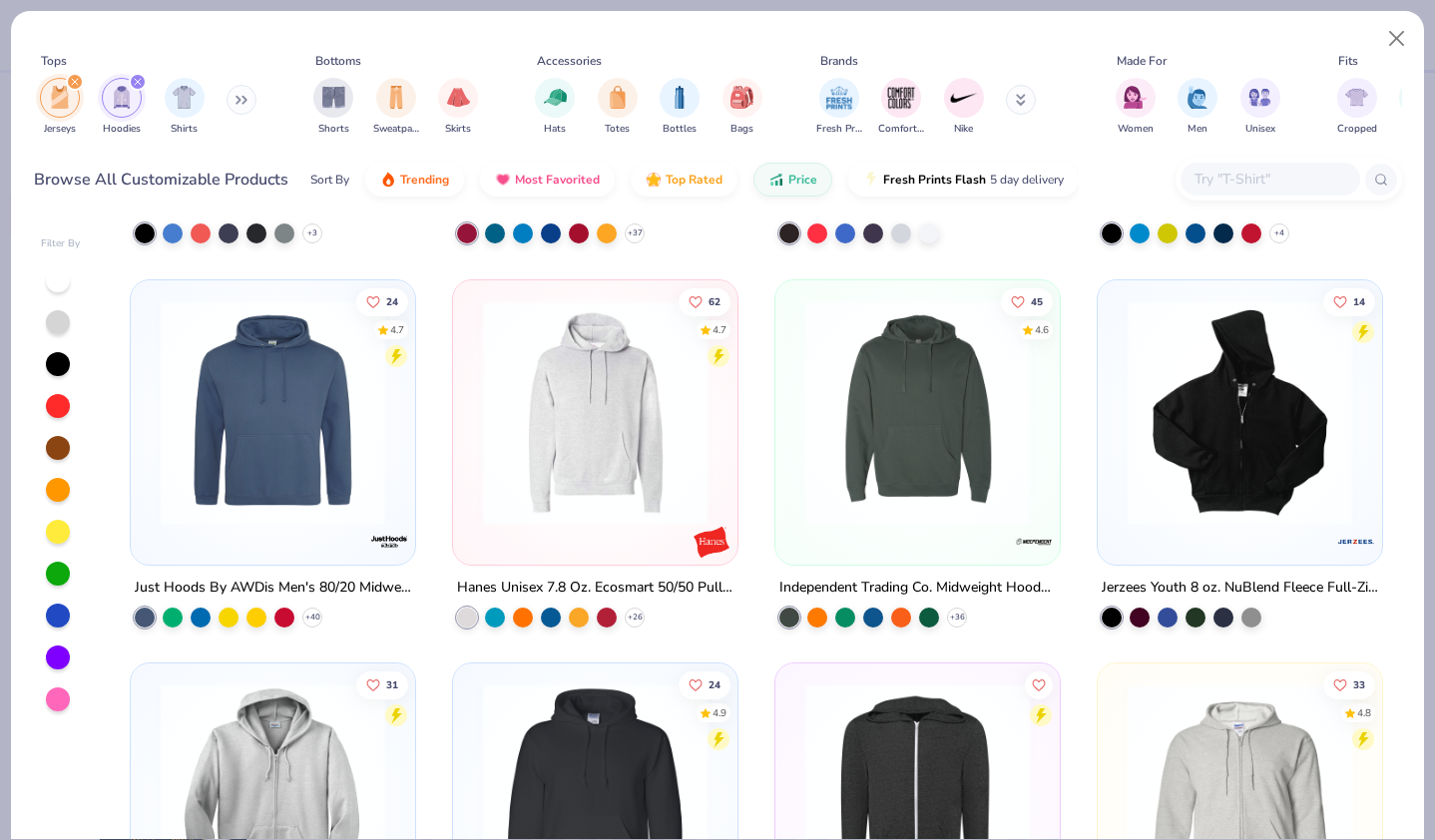 click 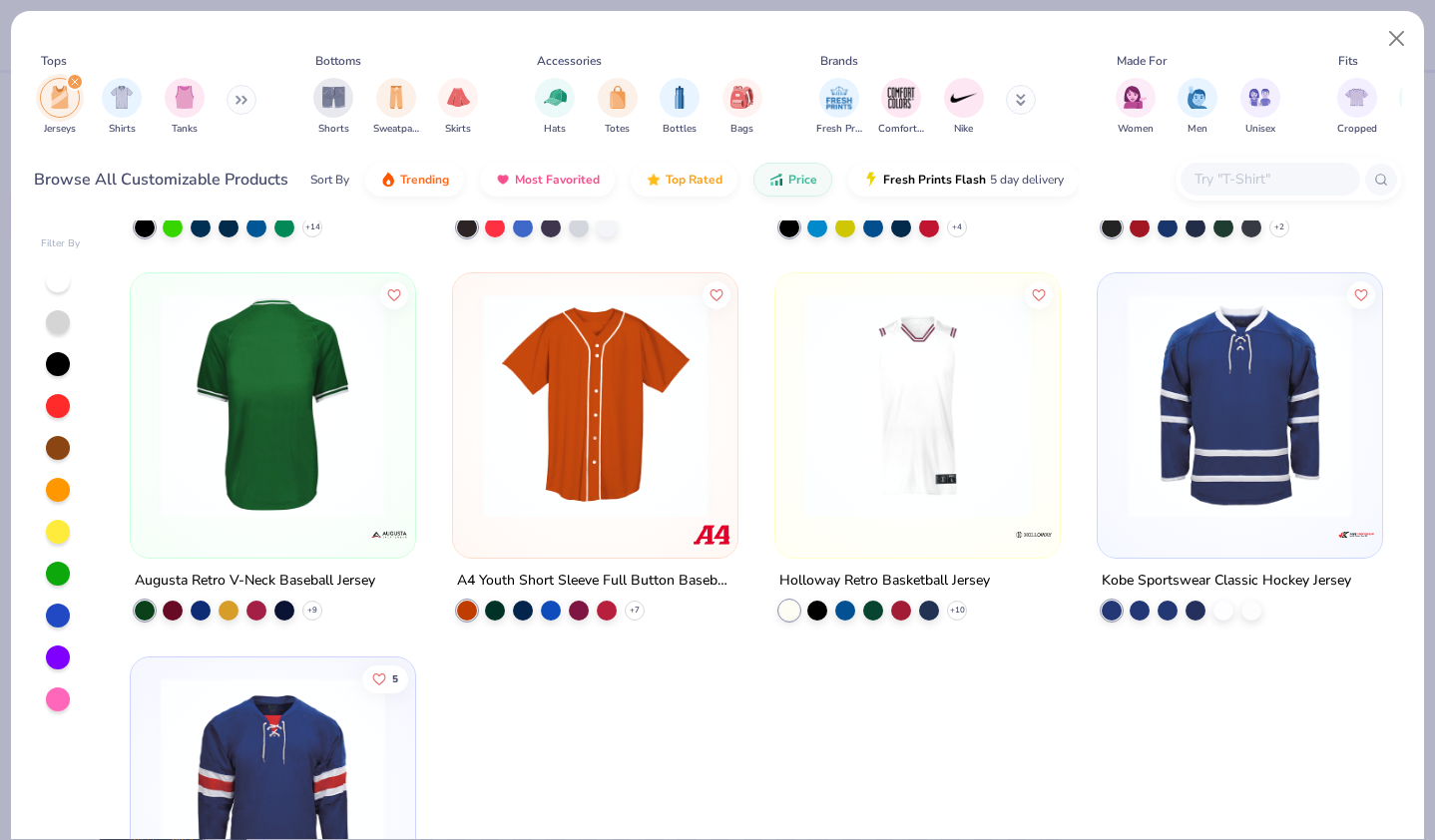 scroll, scrollTop: 348, scrollLeft: 0, axis: vertical 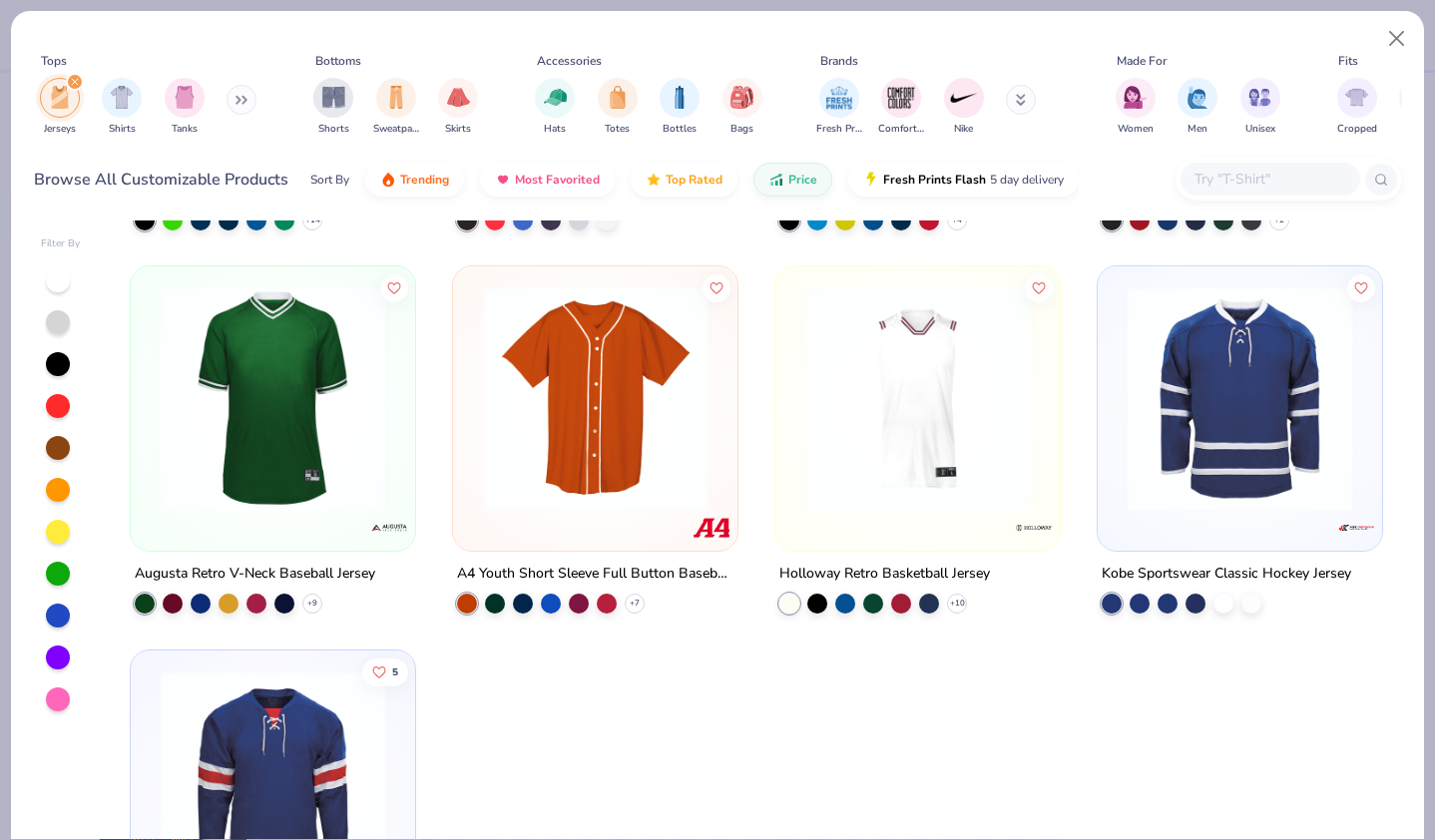 click at bounding box center [272, 398] 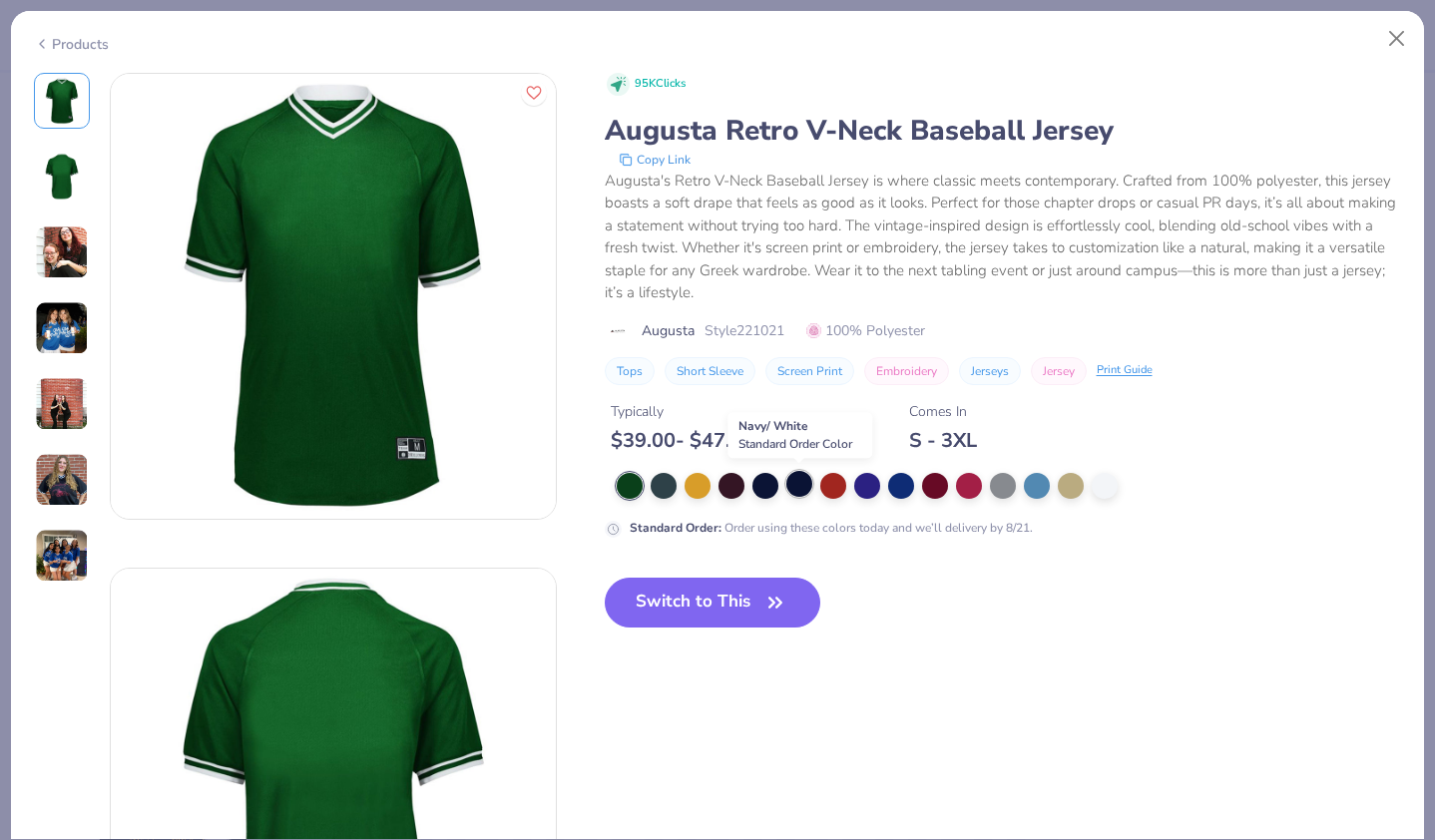 click at bounding box center (799, 484) 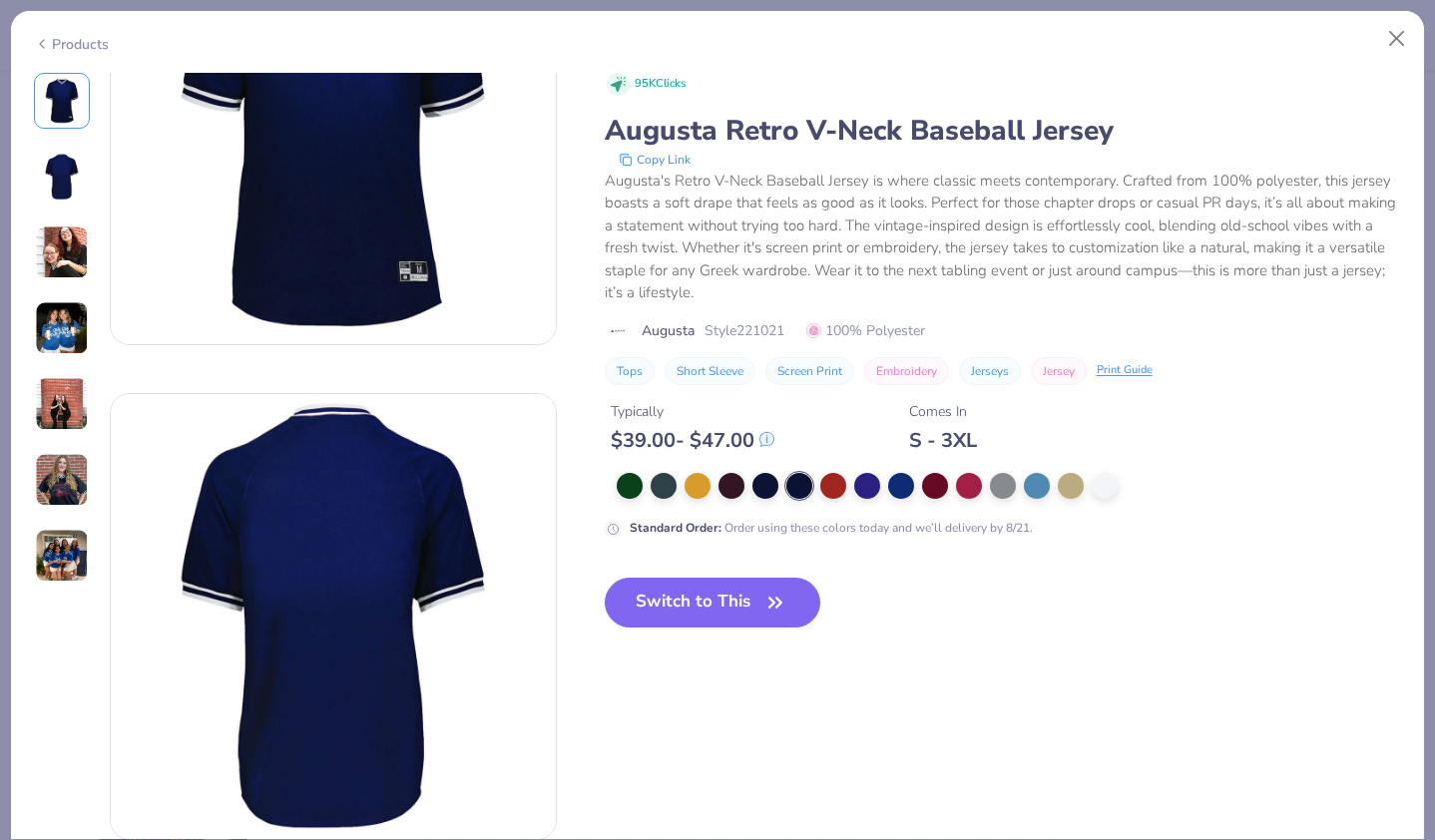 scroll, scrollTop: 0, scrollLeft: 0, axis: both 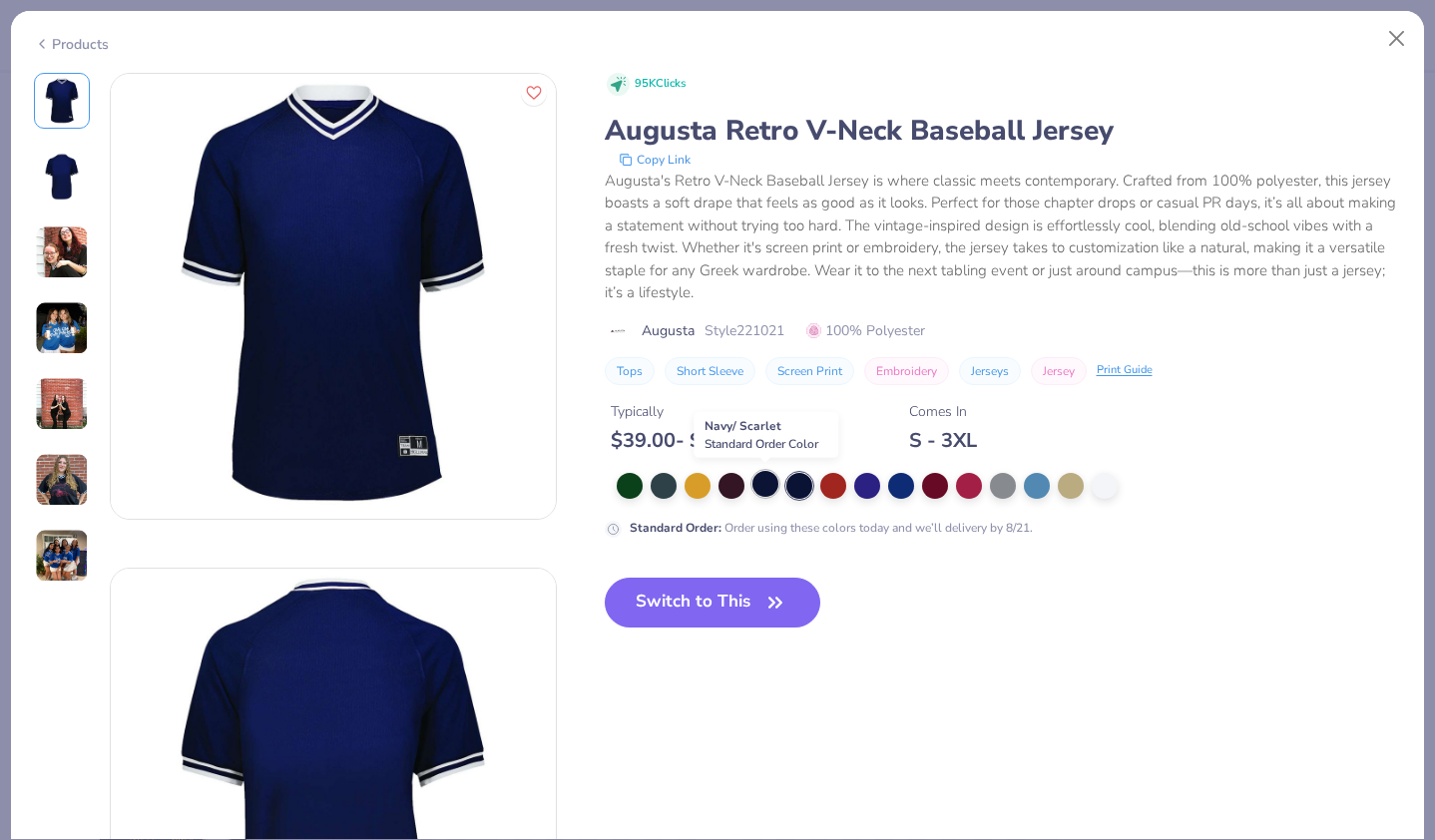 click at bounding box center (765, 484) 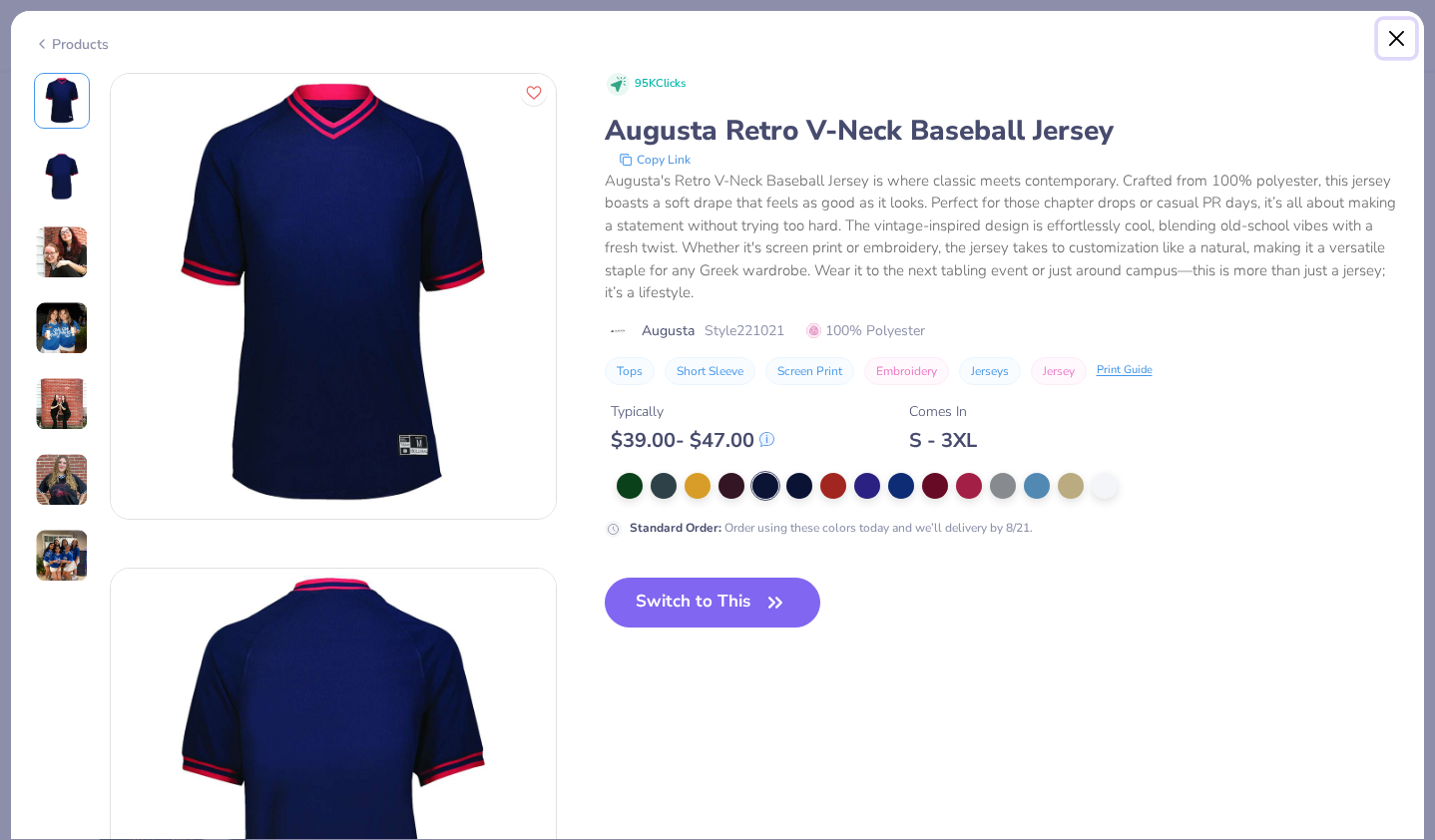 click at bounding box center [1397, 39] 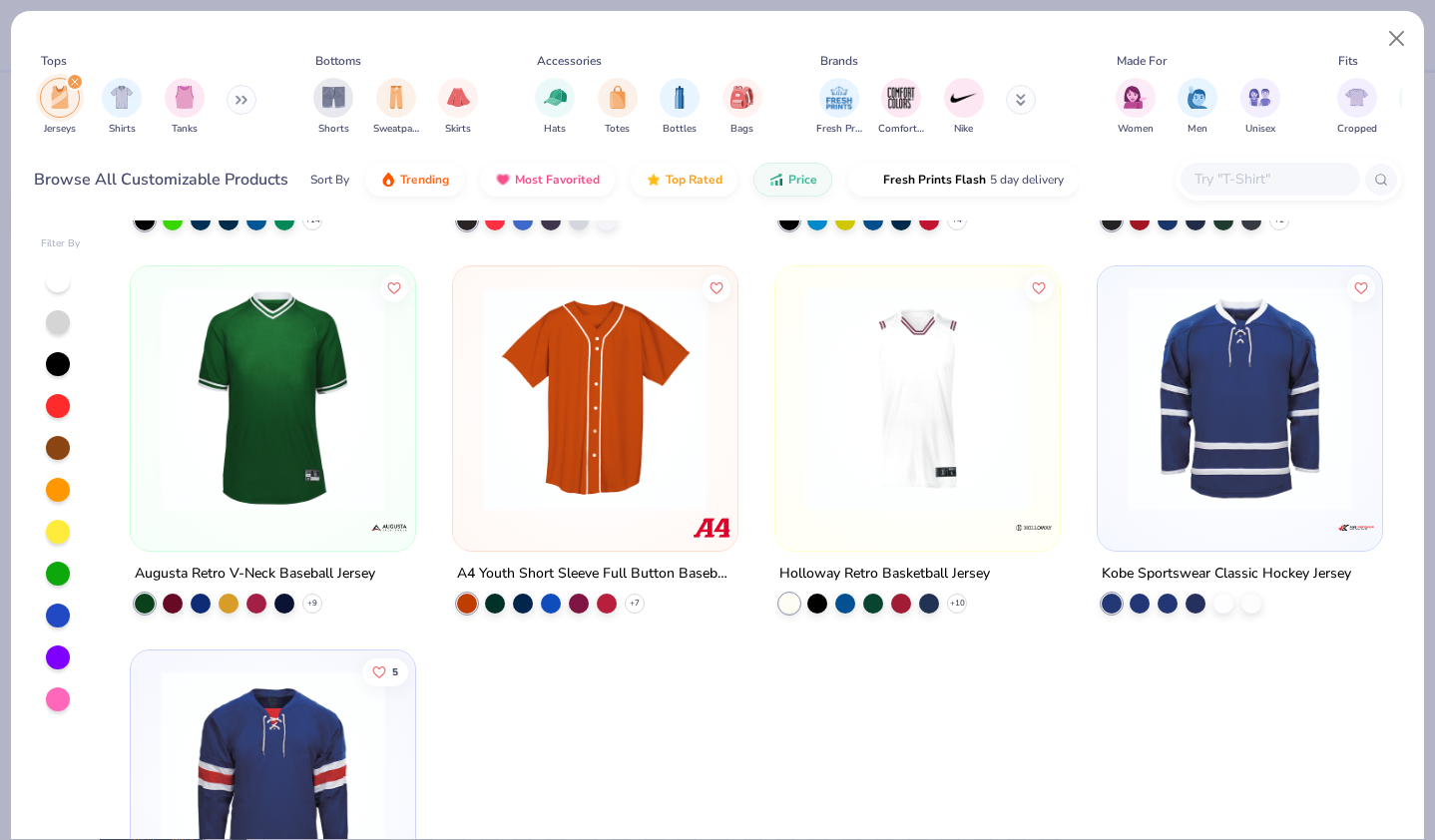 scroll, scrollTop: 0, scrollLeft: 0, axis: both 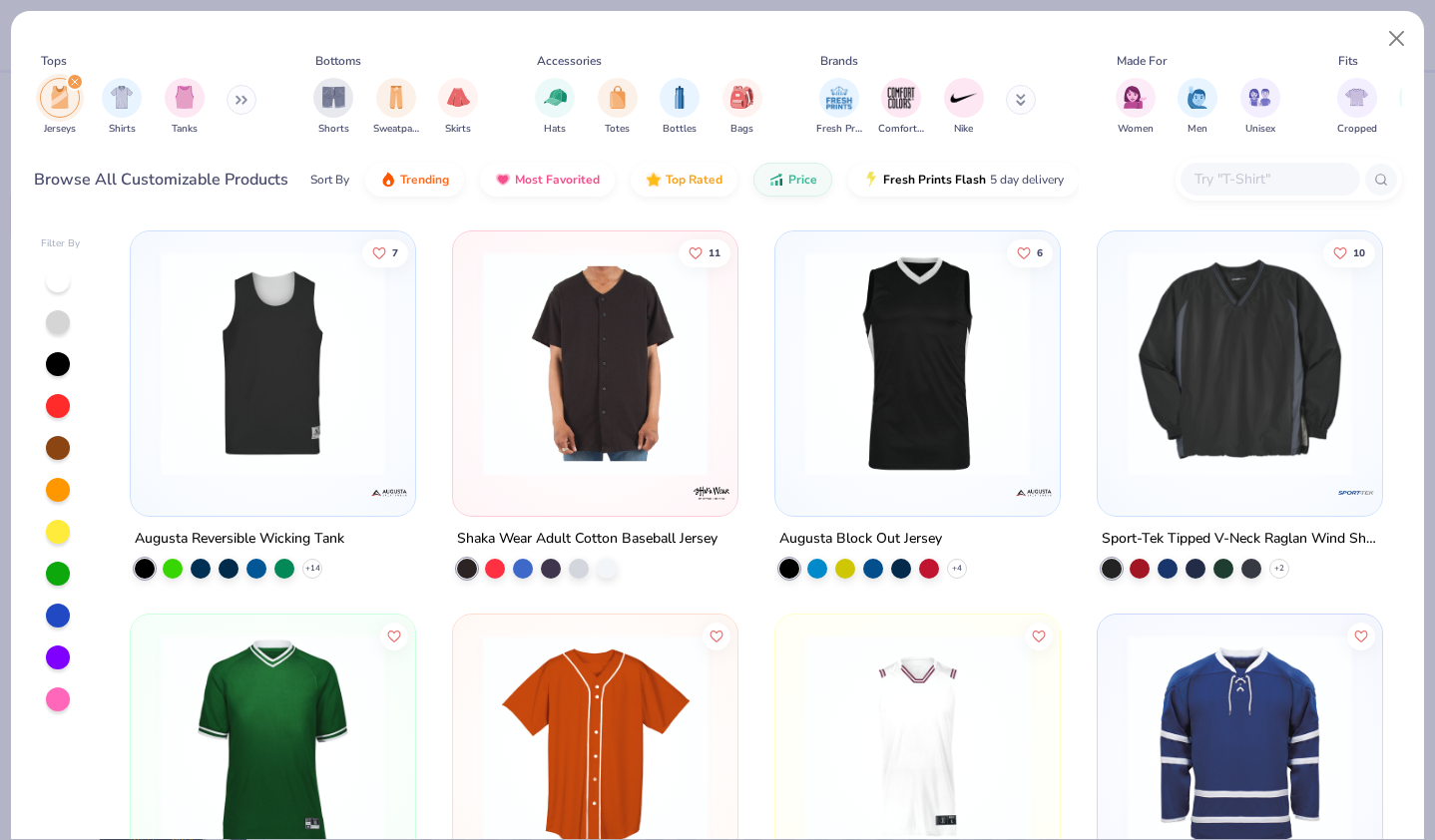 click at bounding box center [595, 363] 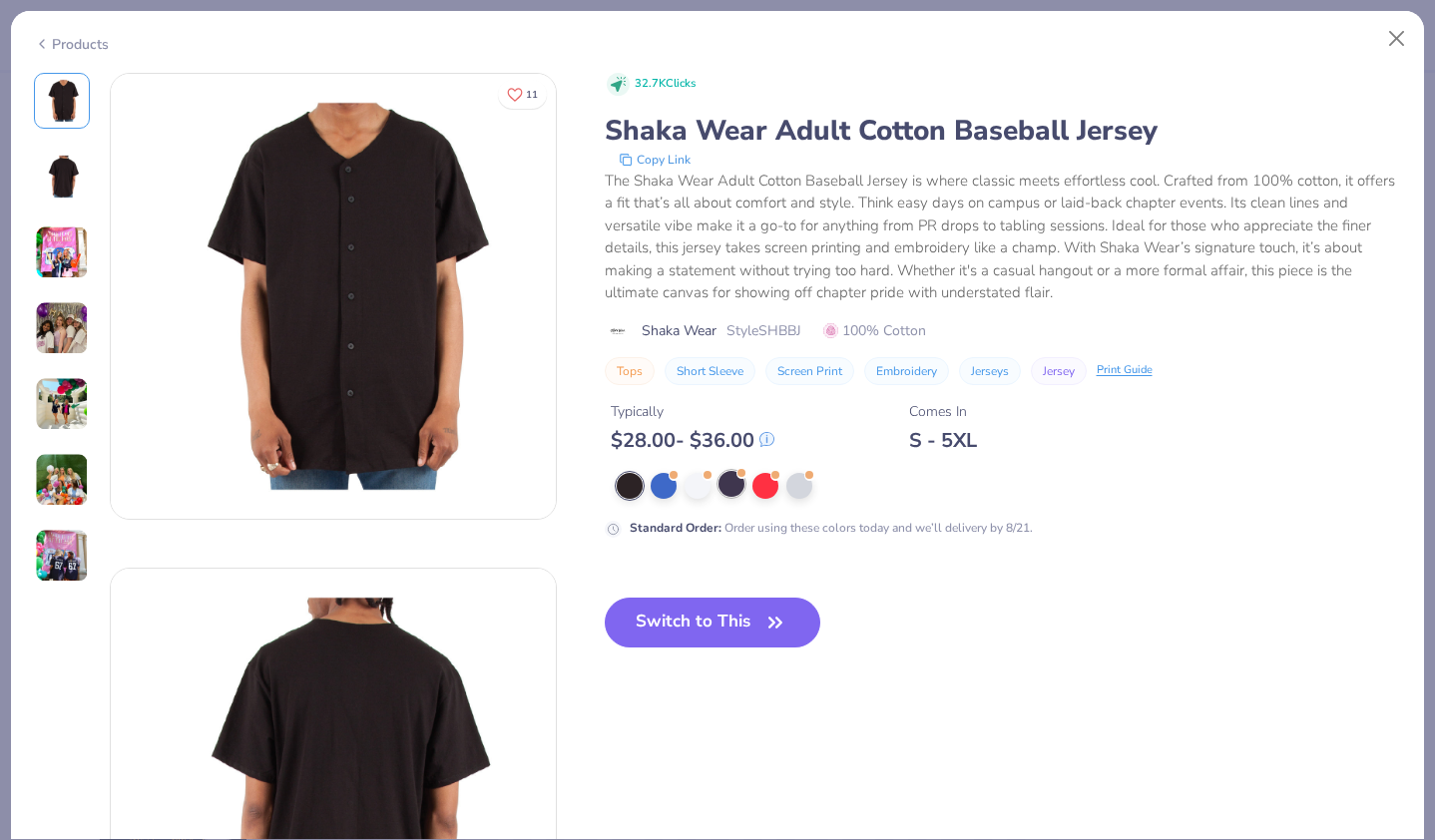 click at bounding box center [731, 484] 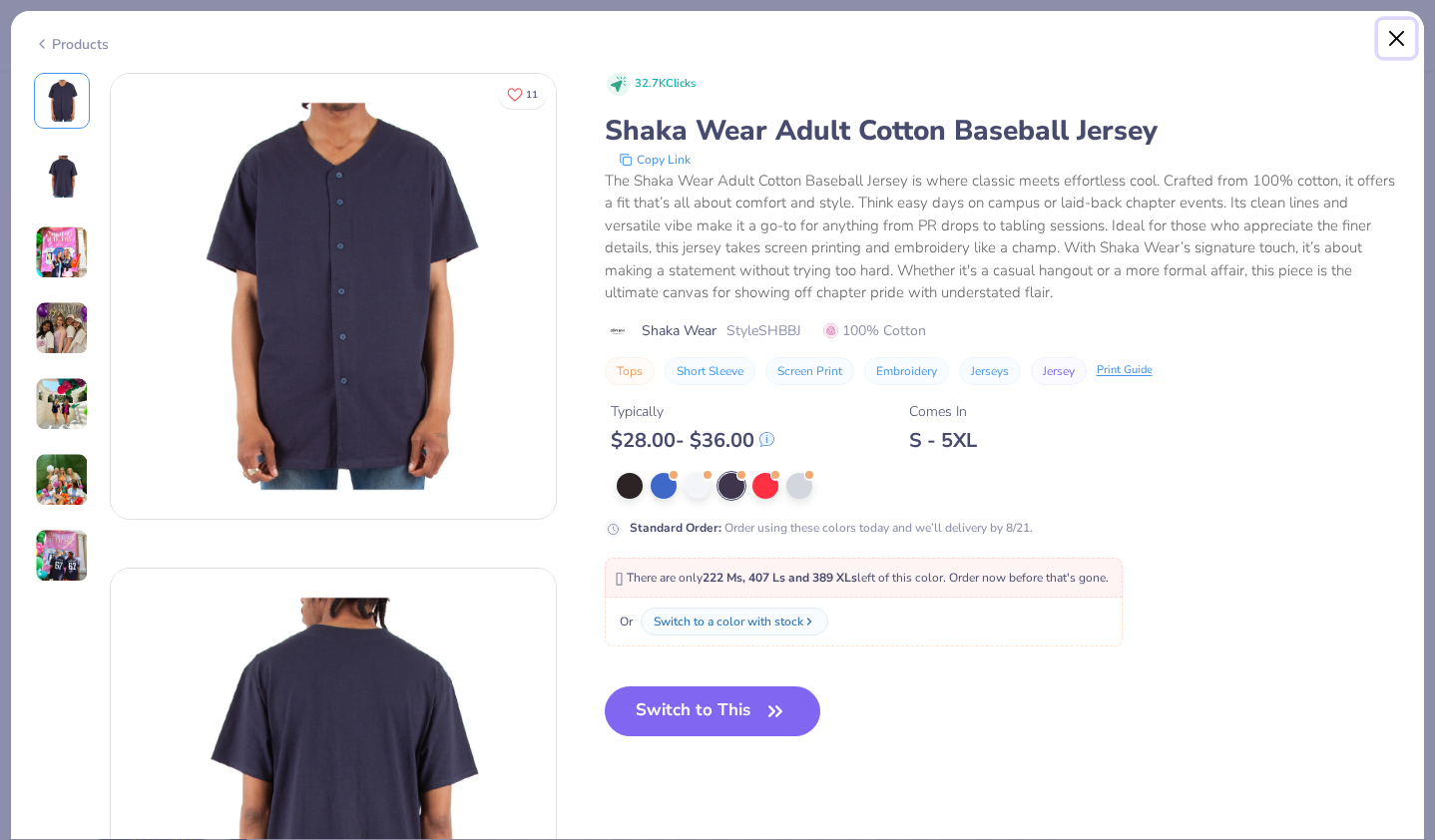 click at bounding box center (1397, 39) 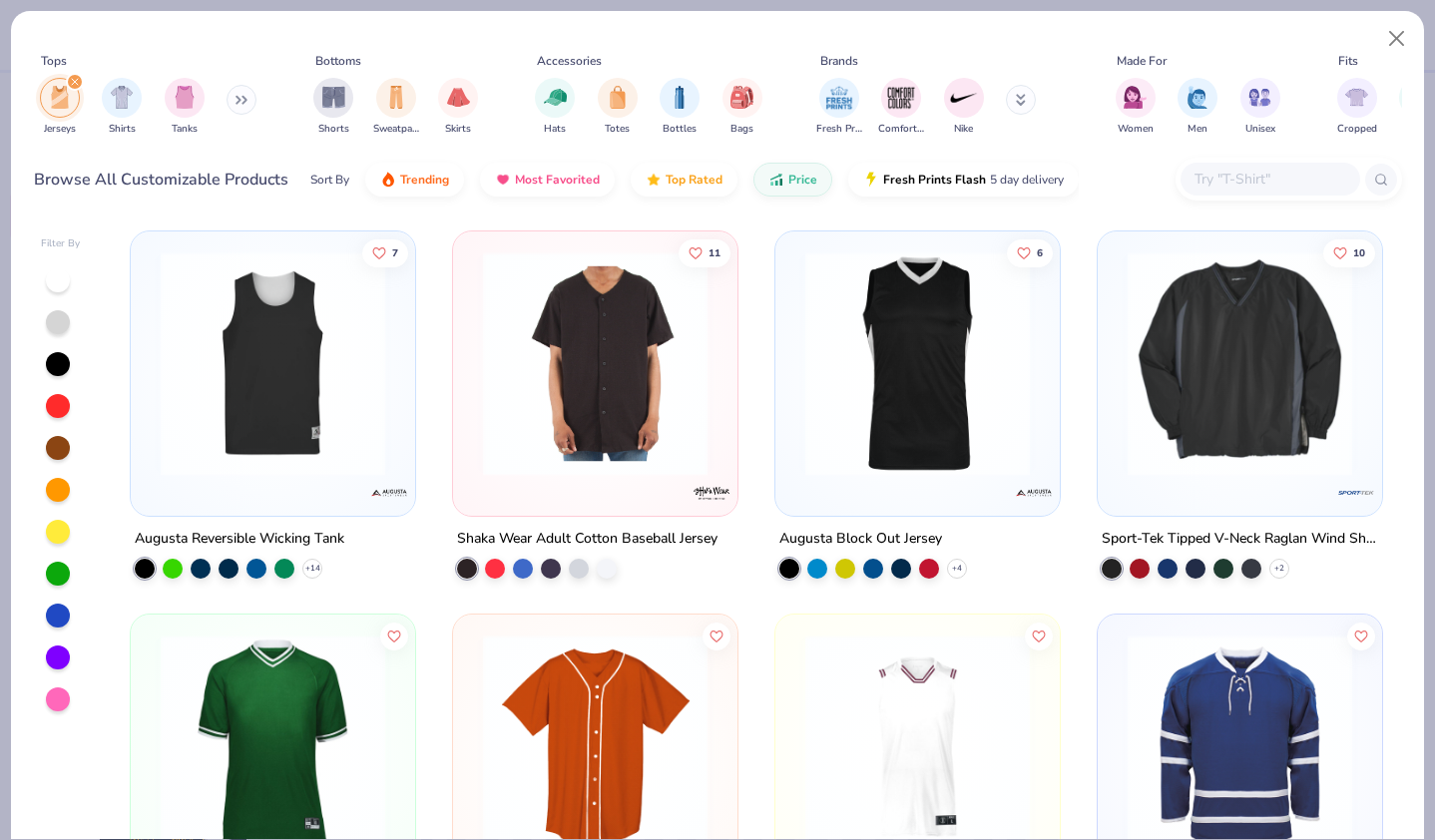 scroll, scrollTop: 0, scrollLeft: 0, axis: both 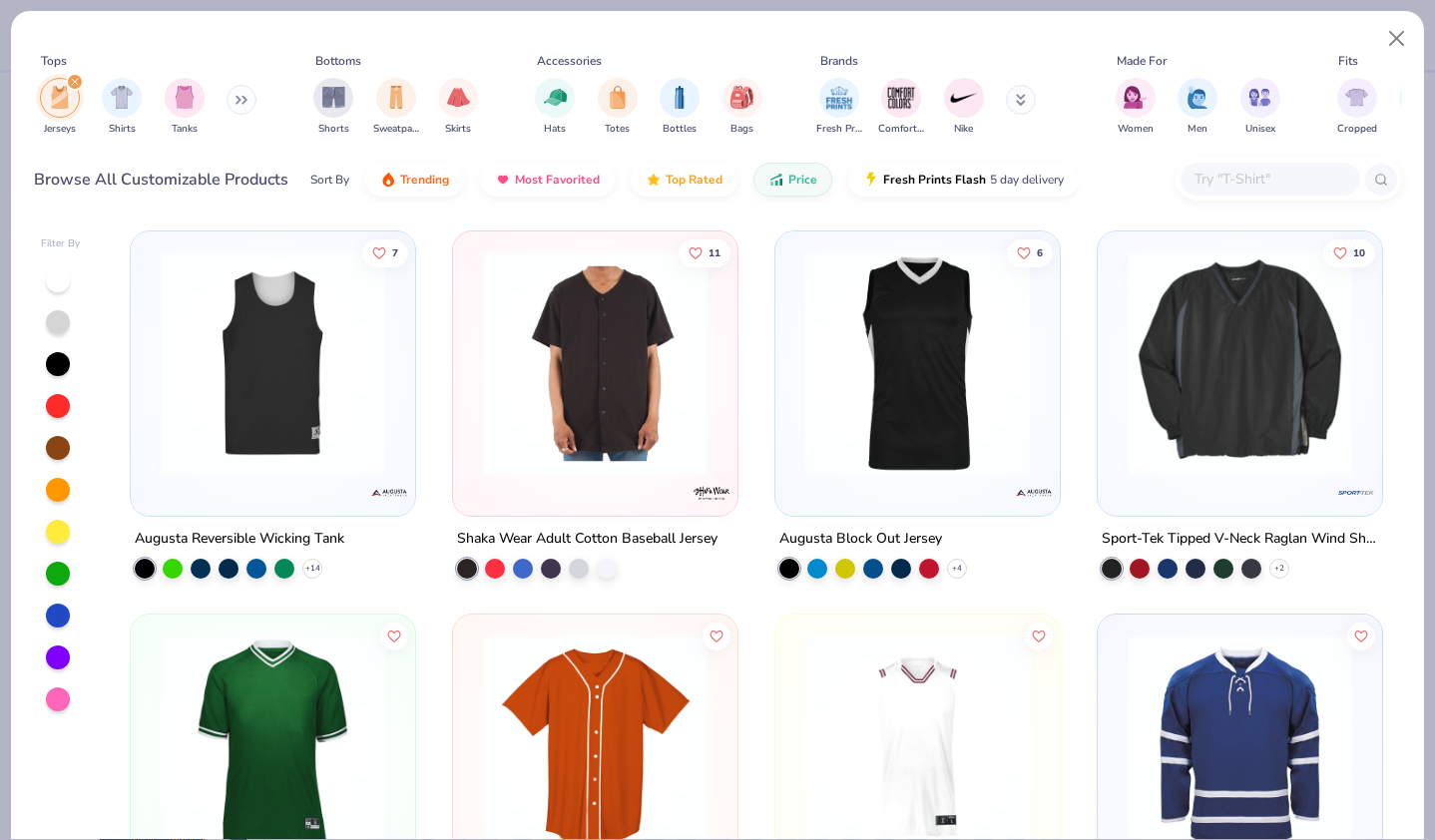 click at bounding box center (75, 82) 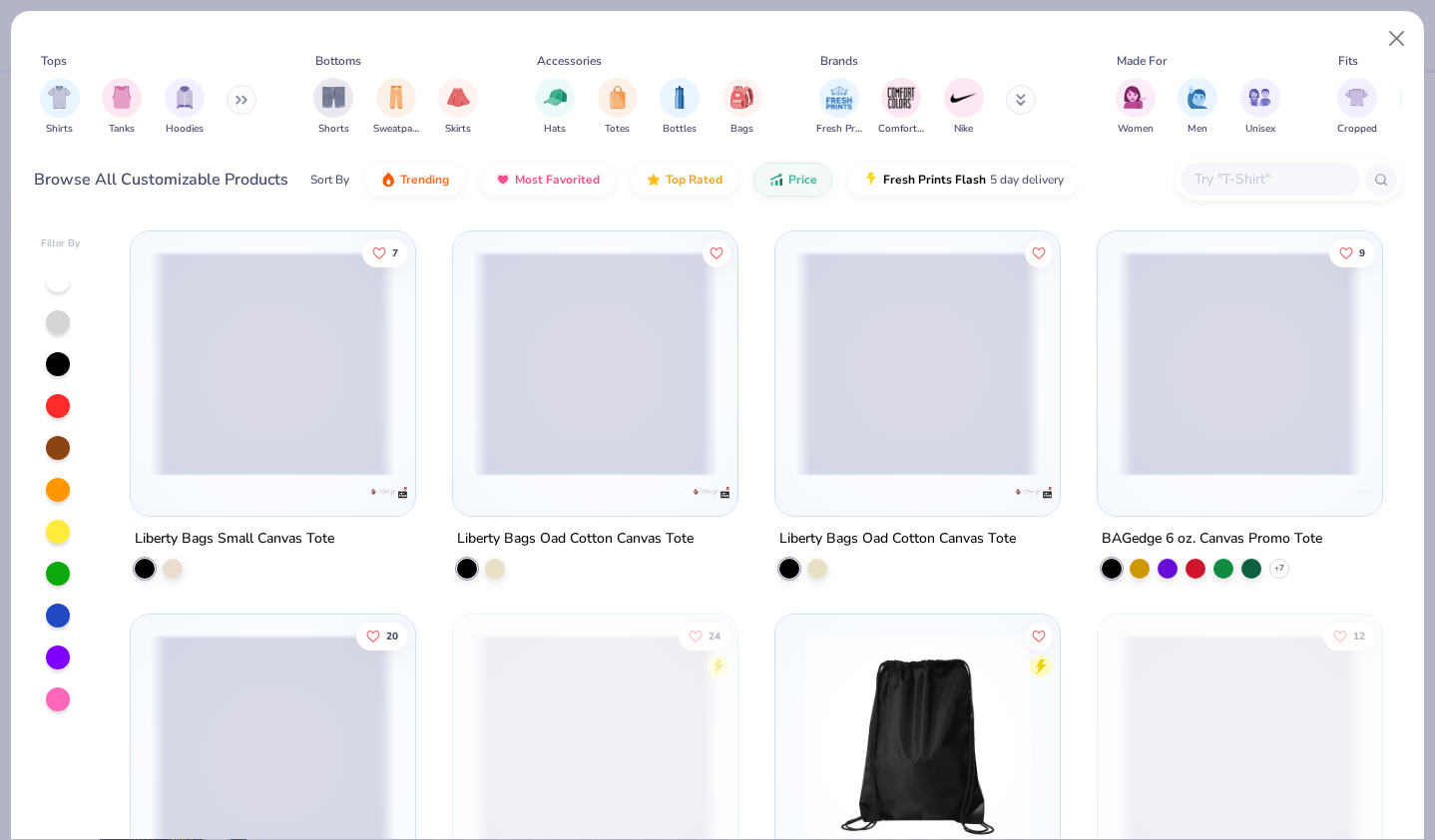 click on "Hoodies" at bounding box center [185, 107] 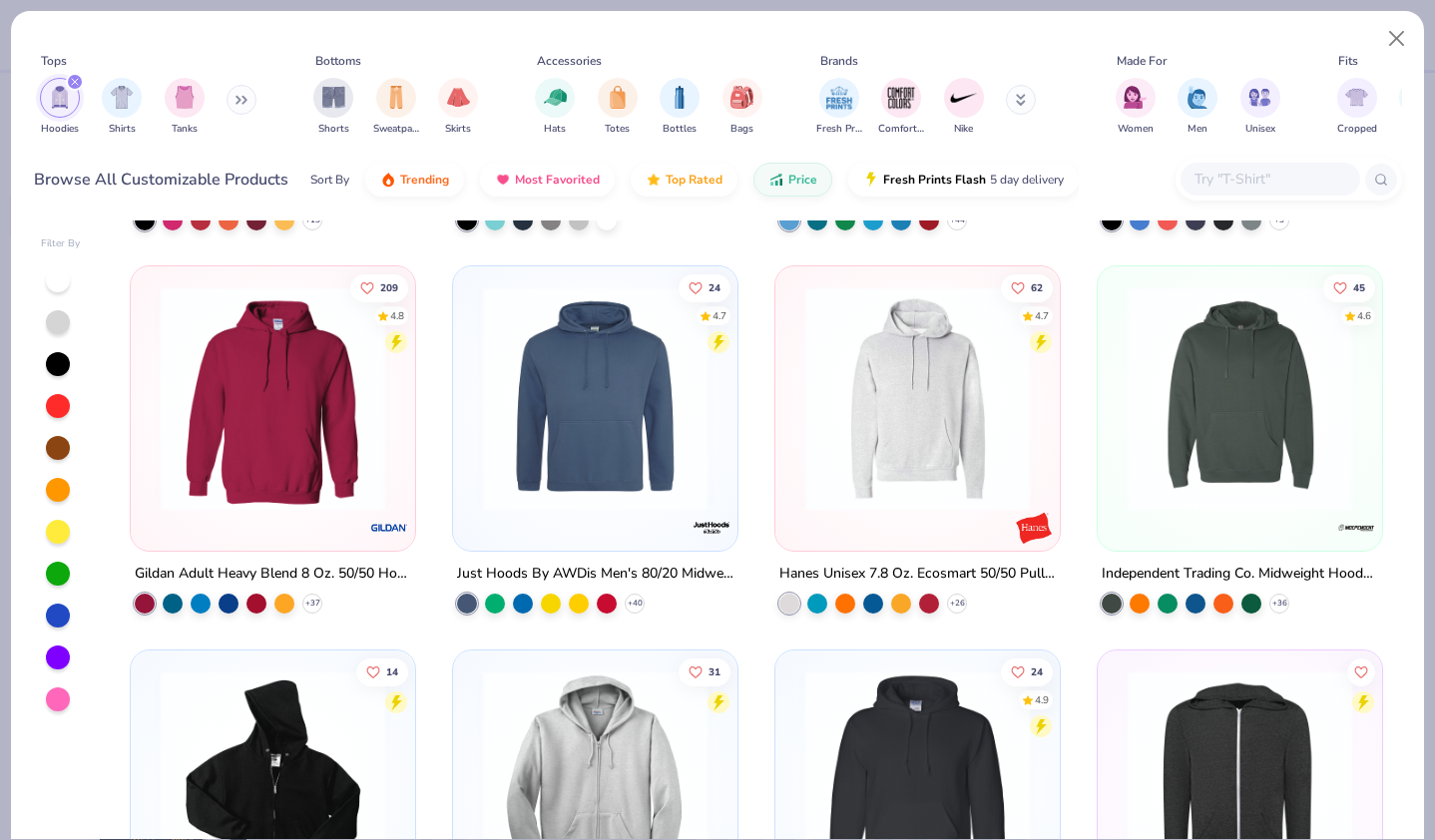 scroll, scrollTop: 349, scrollLeft: 0, axis: vertical 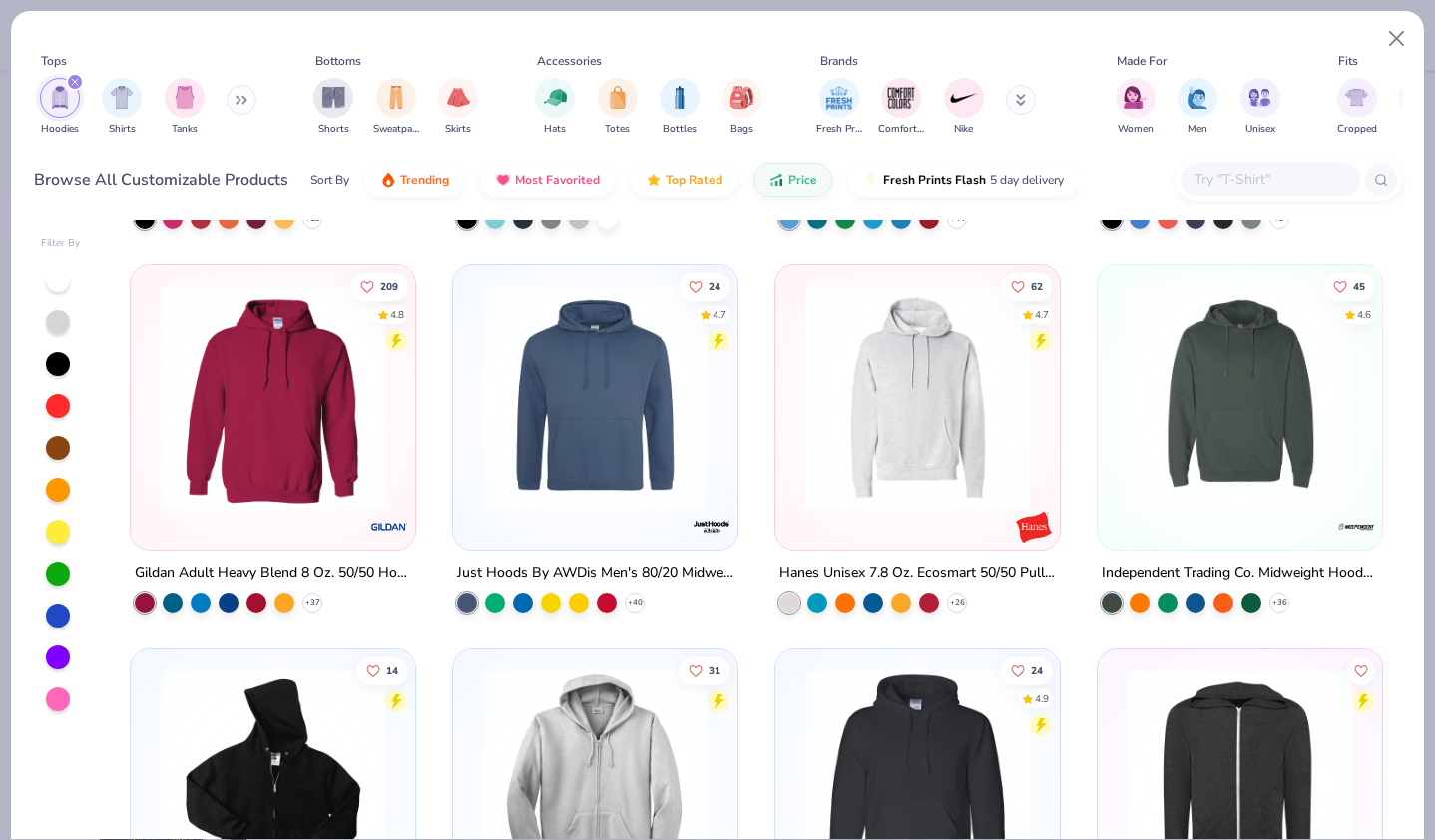 click at bounding box center [272, 397] 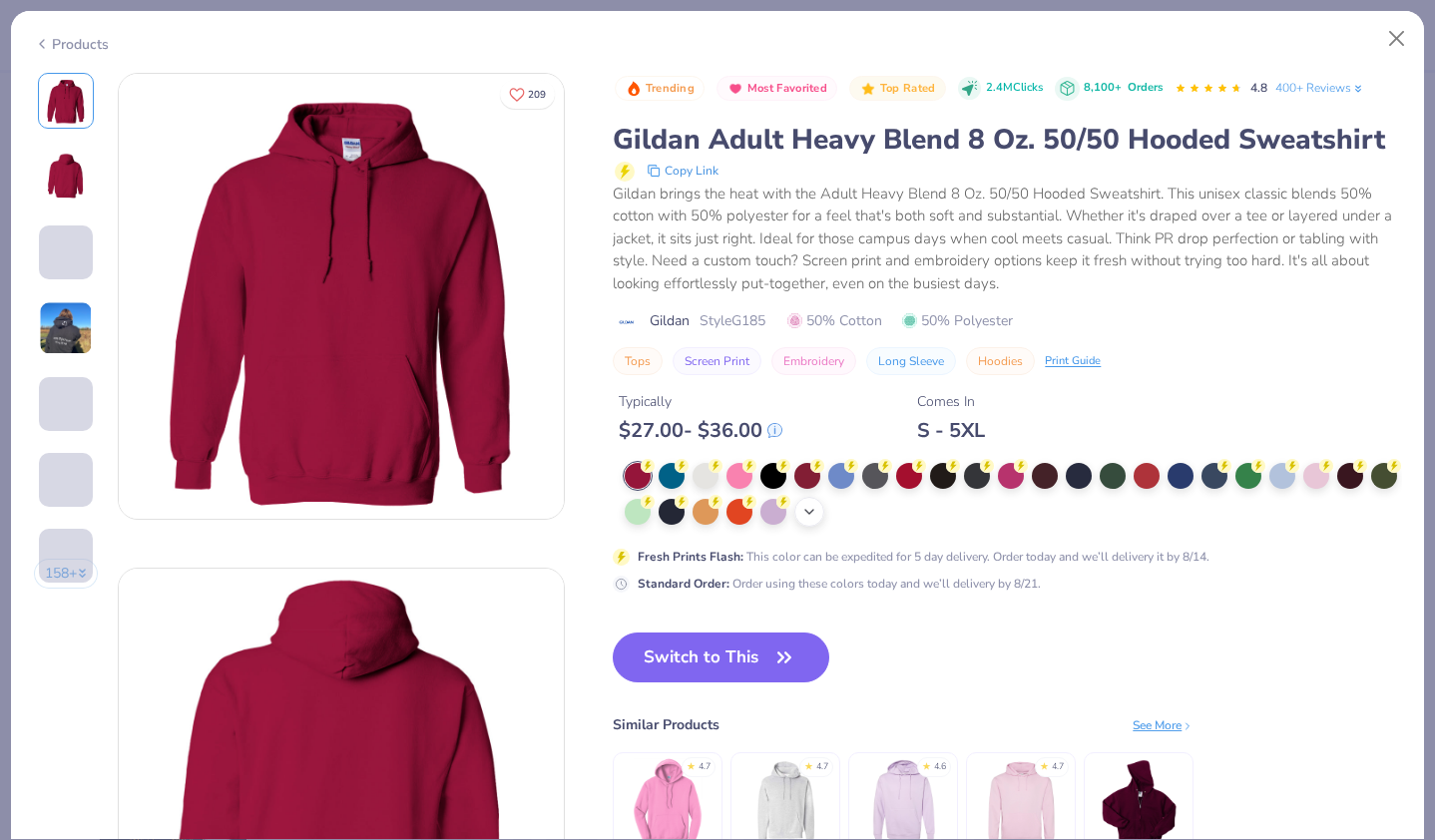 click 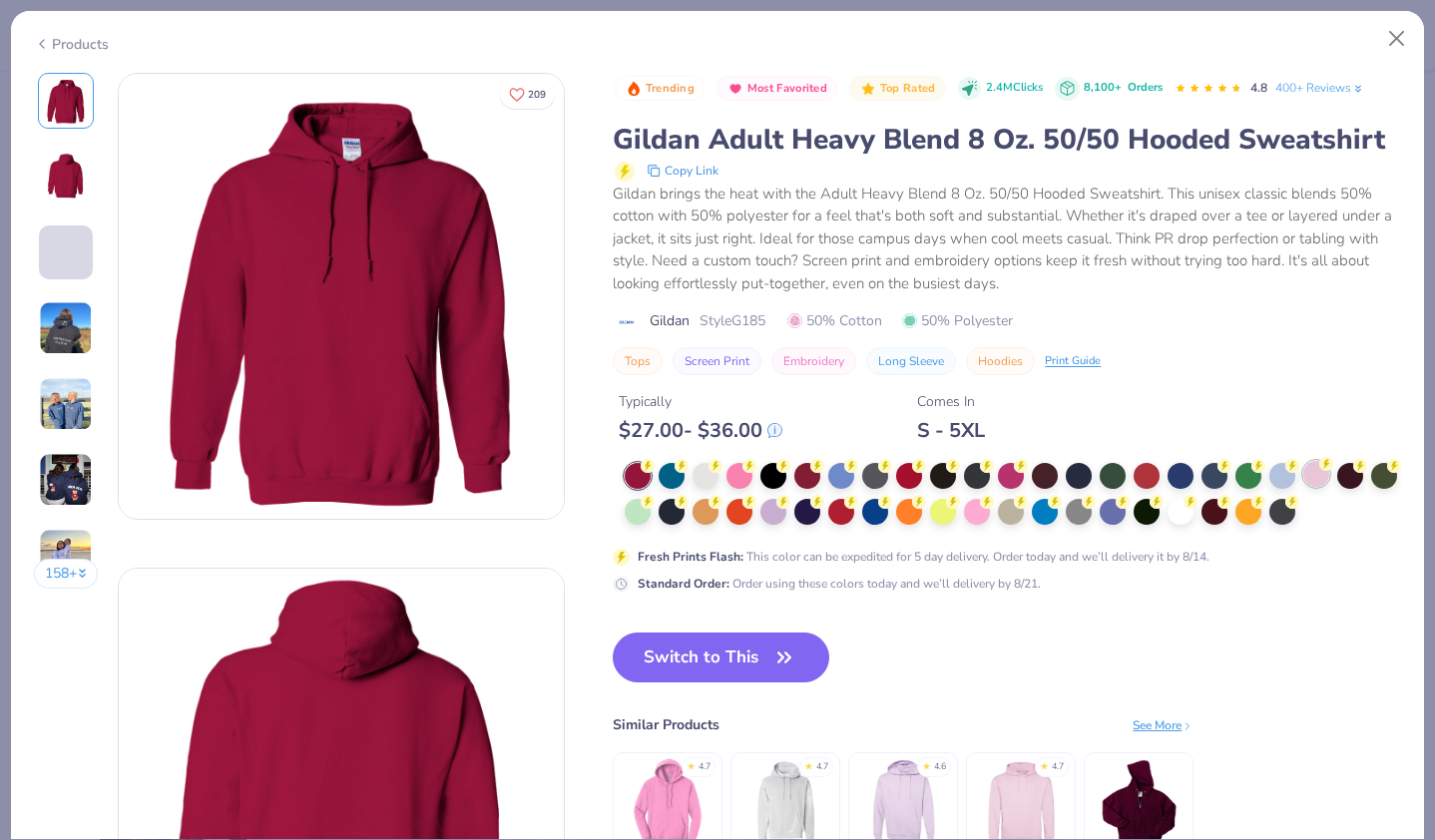 scroll, scrollTop: 62, scrollLeft: 0, axis: vertical 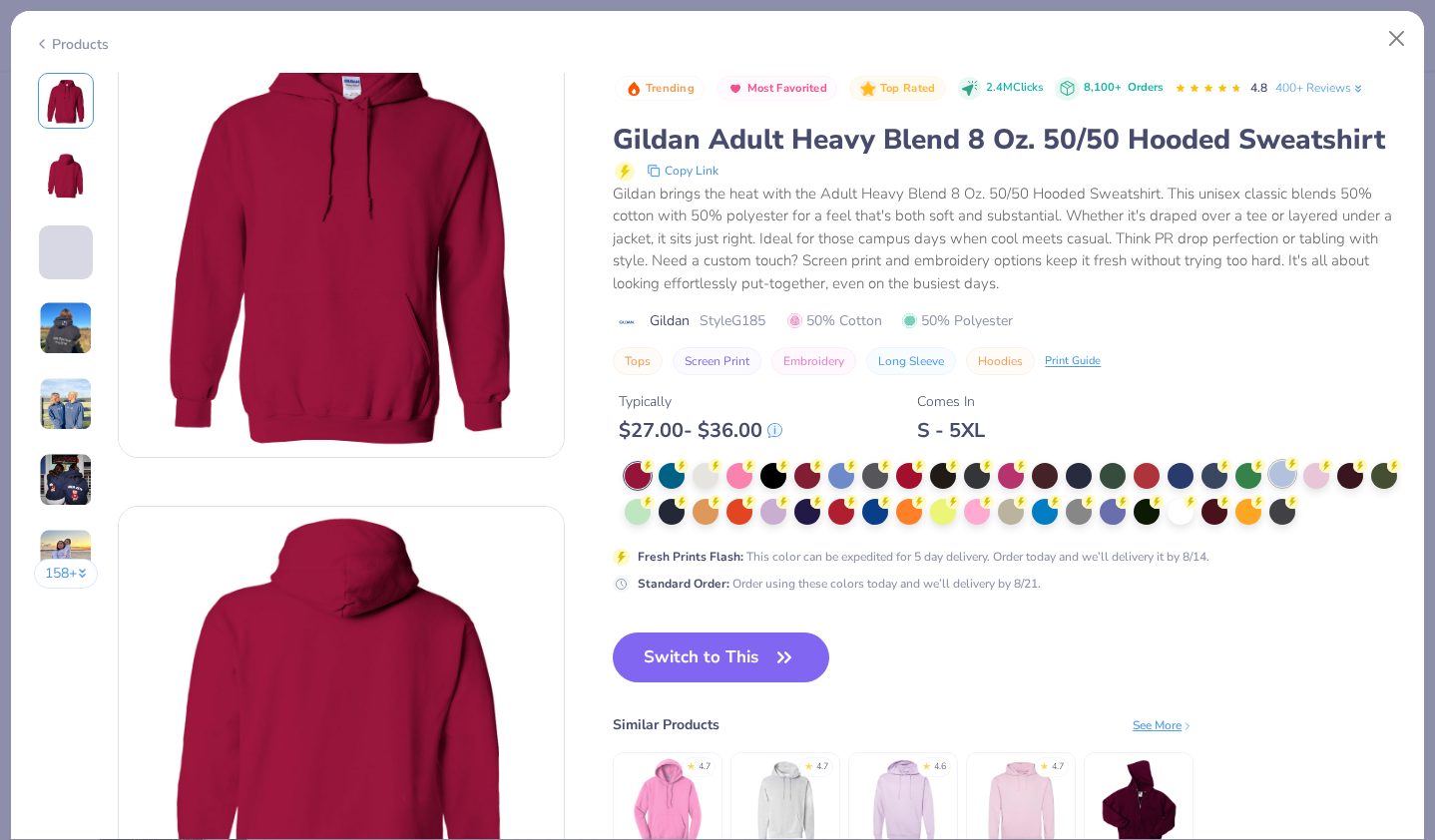 click at bounding box center [1282, 474] 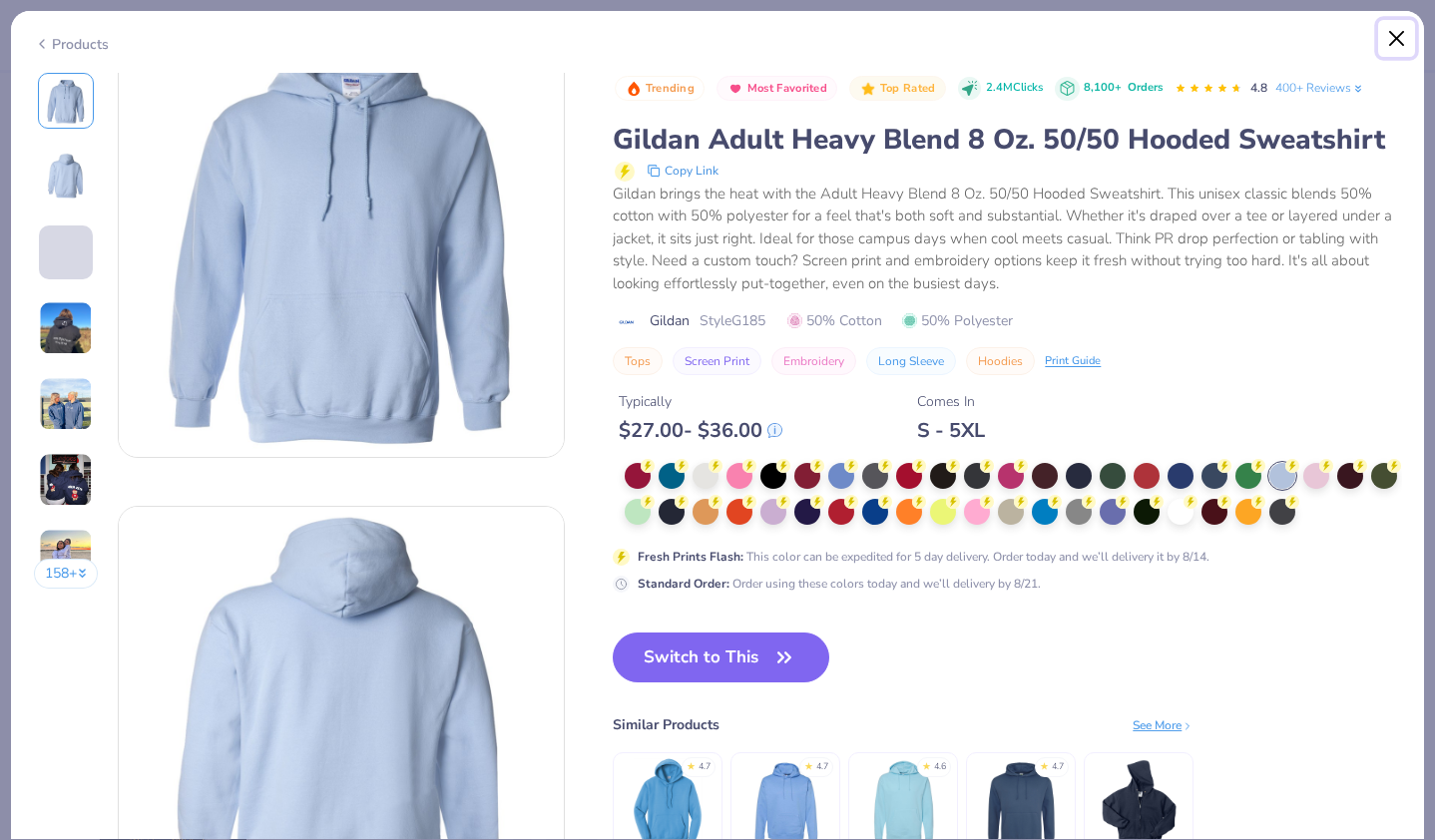 click at bounding box center [1397, 39] 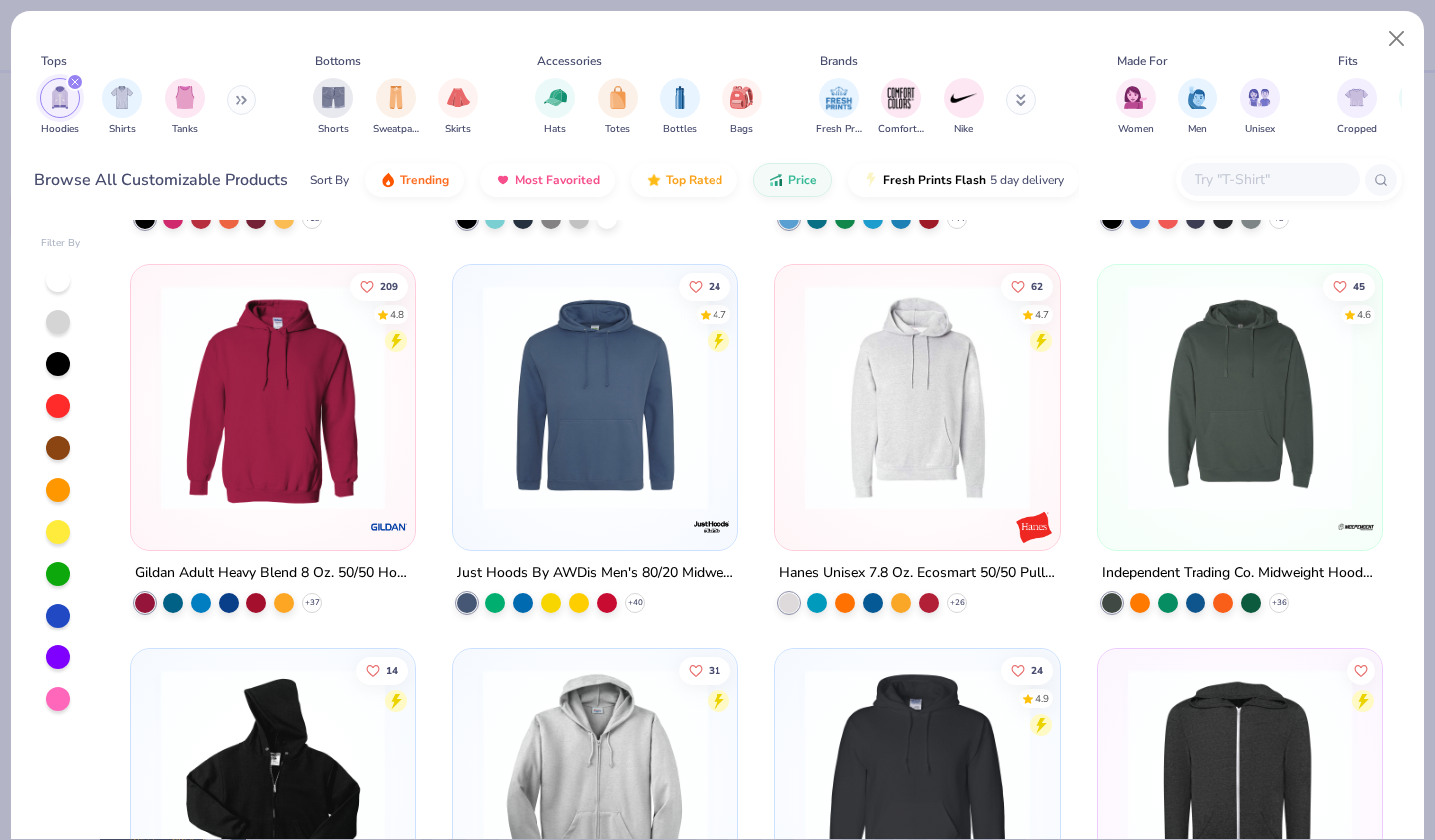 click at bounding box center [917, 397] 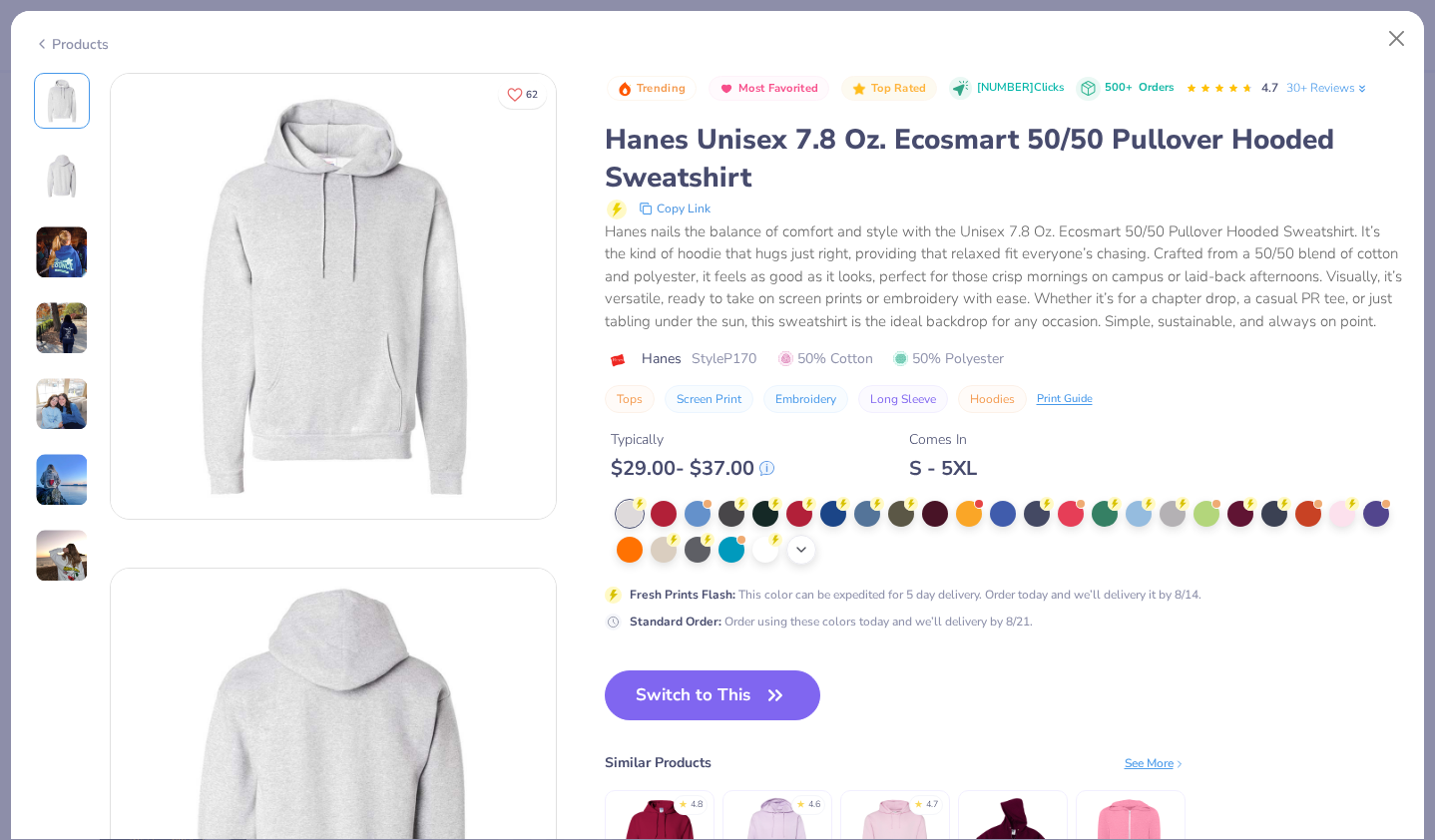 click 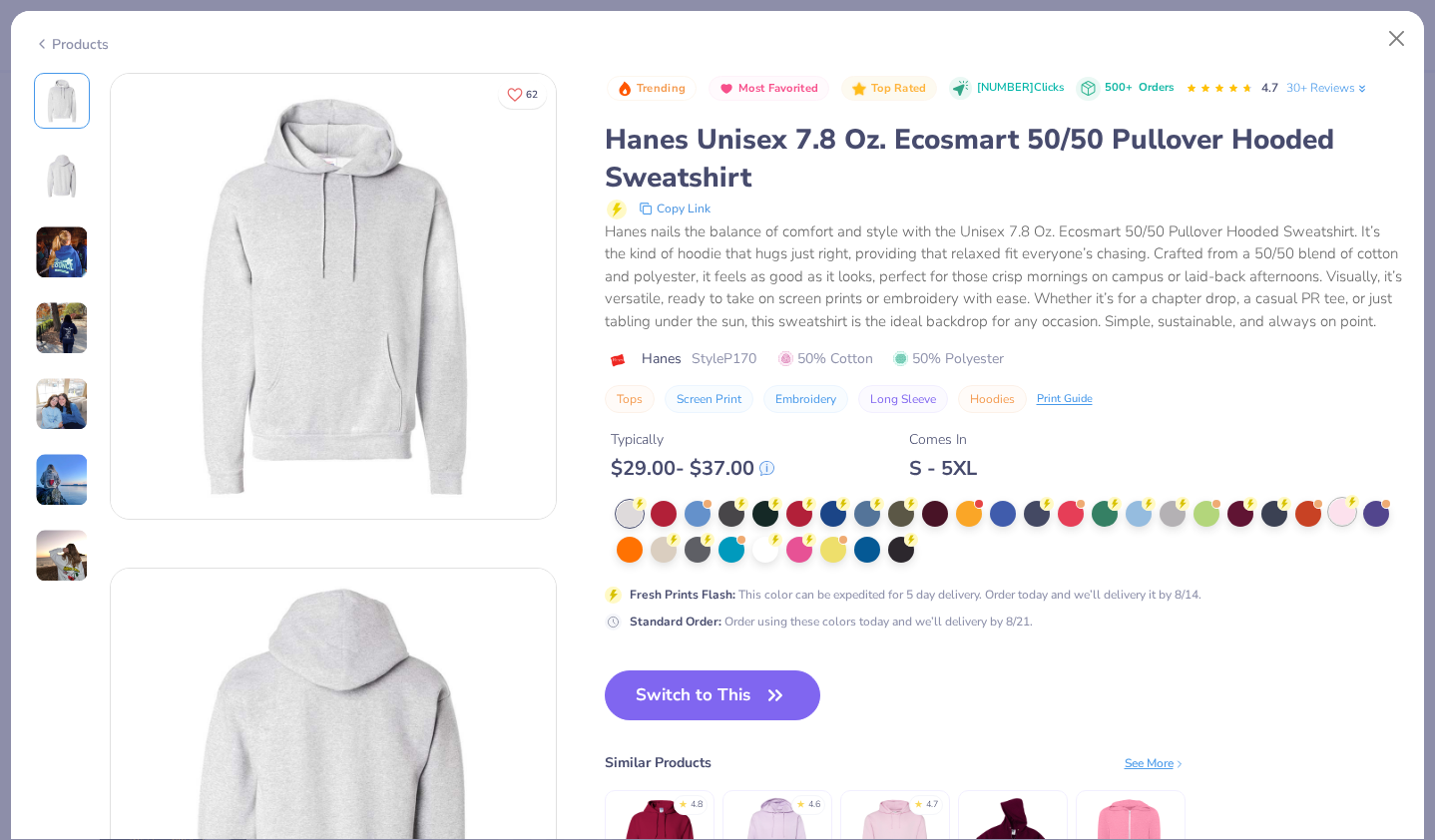 click at bounding box center [1342, 512] 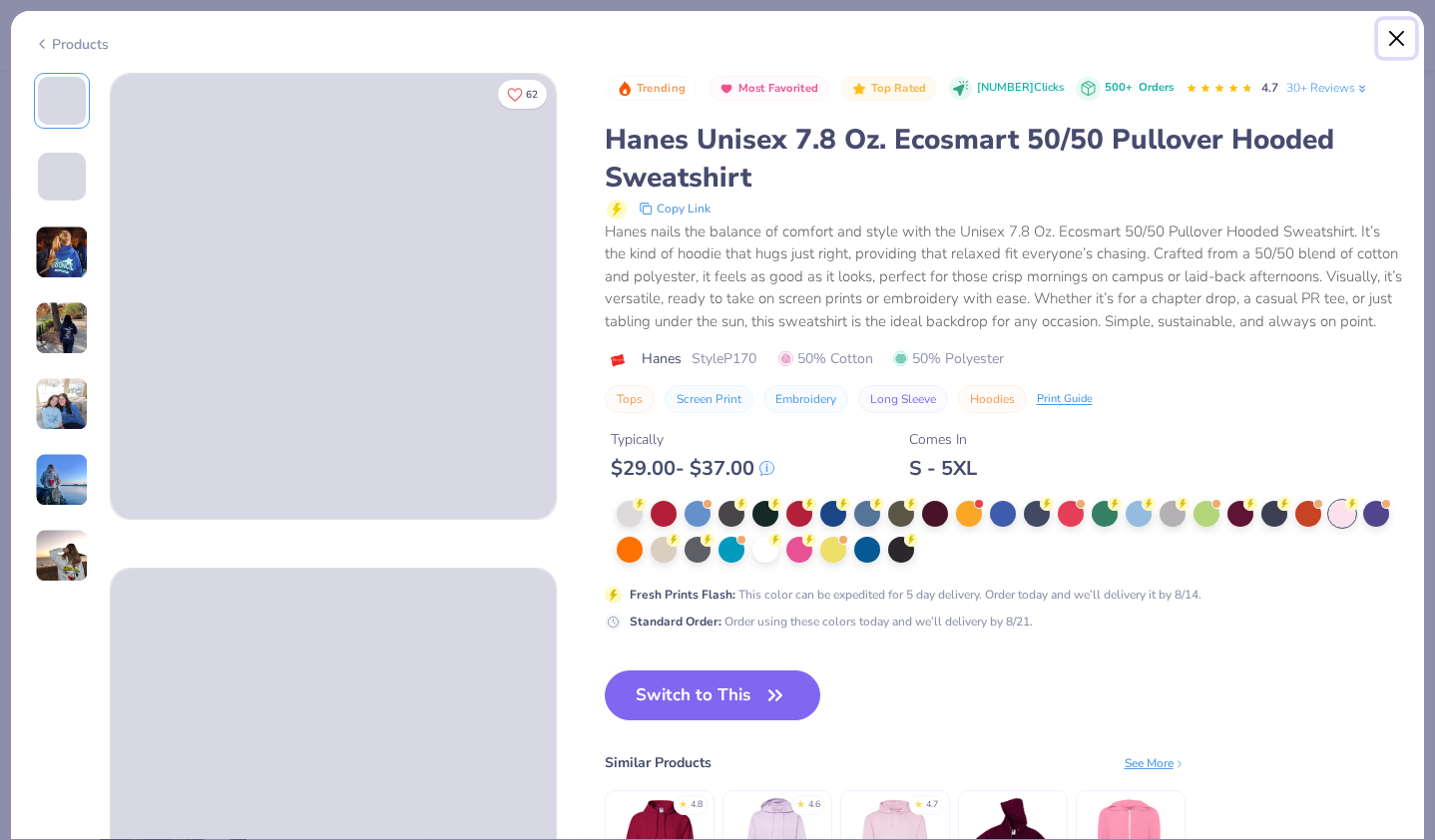 click at bounding box center [1397, 39] 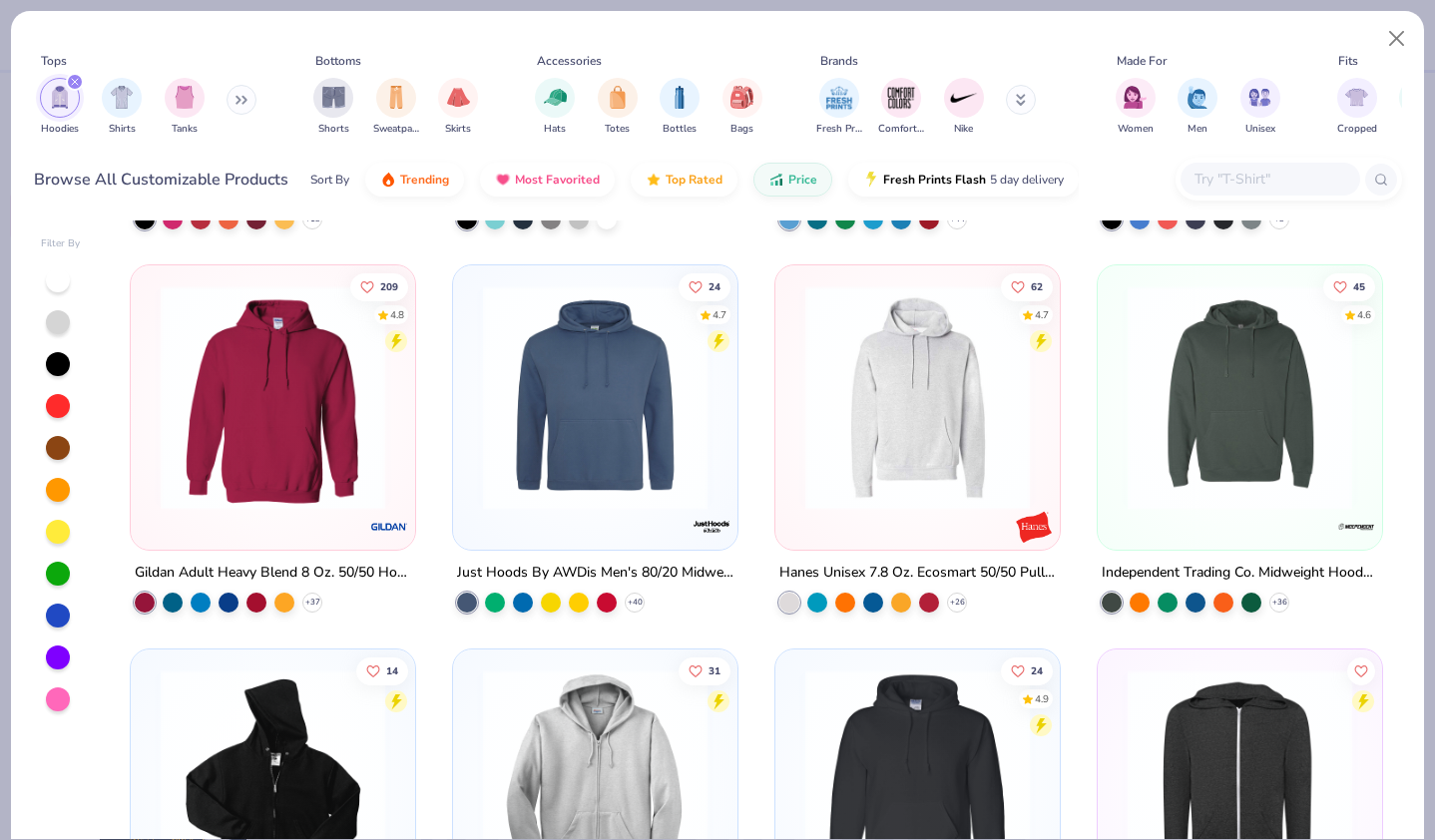 click at bounding box center (272, 397) 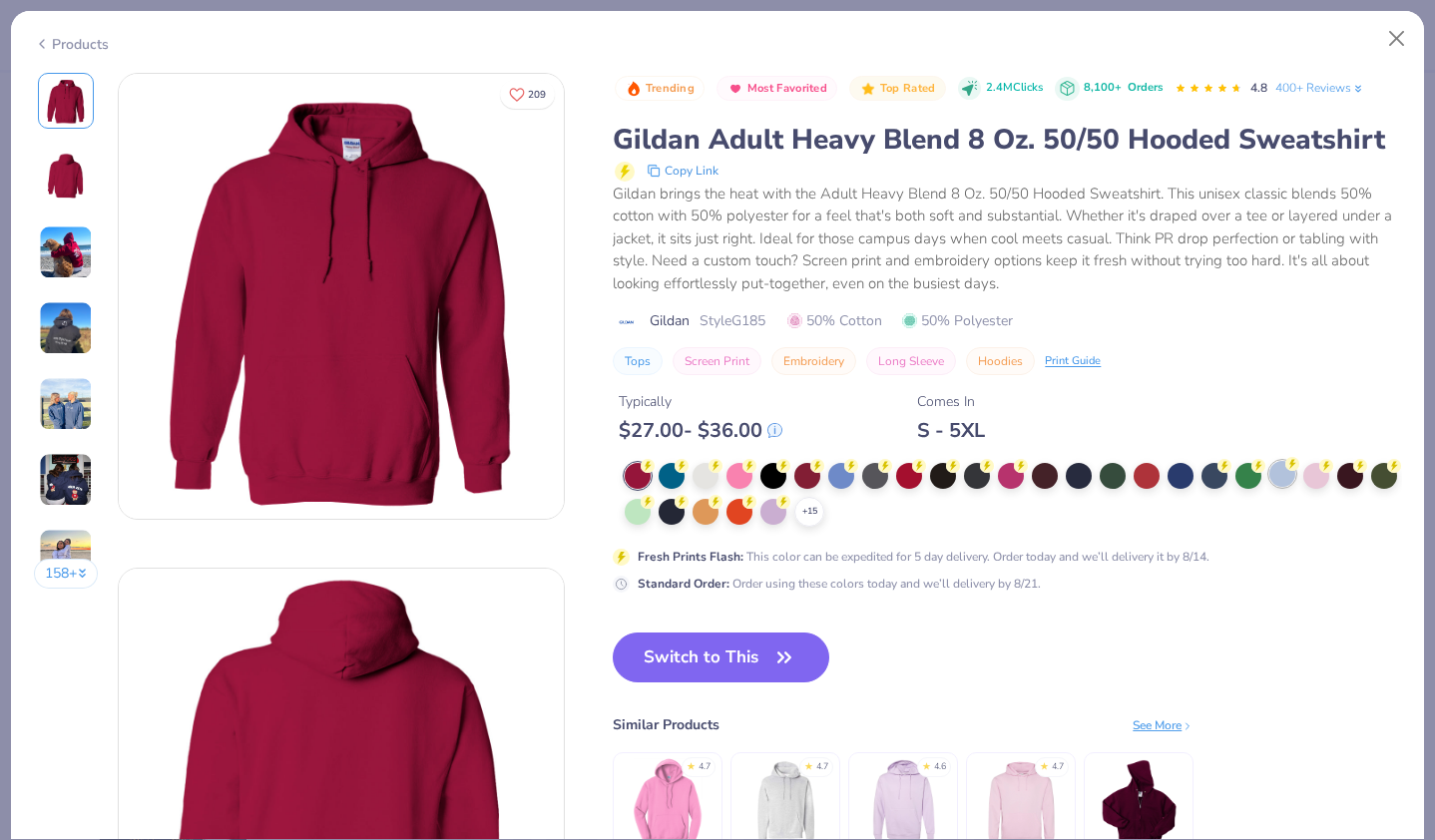 click at bounding box center (1282, 474) 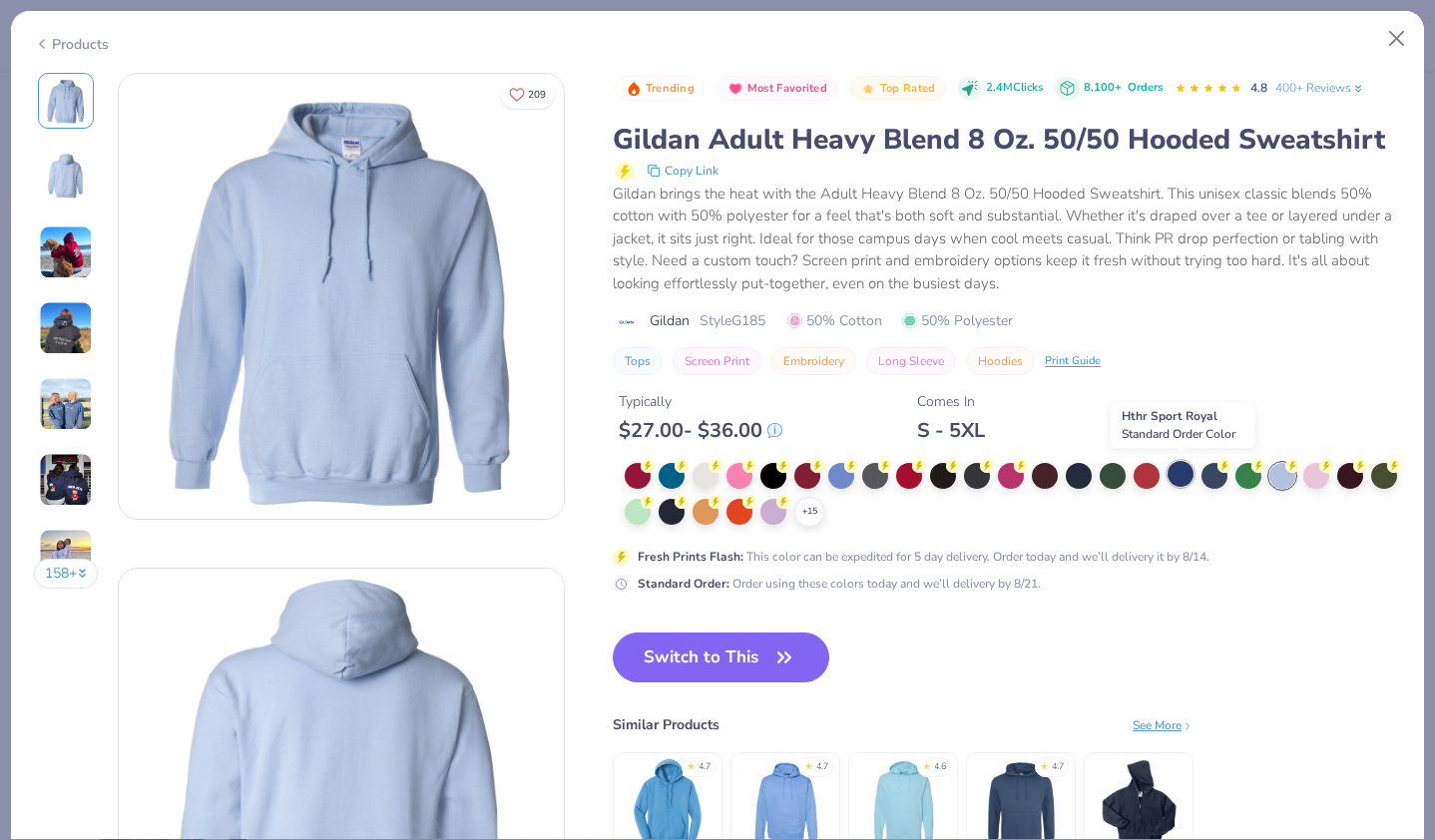 click at bounding box center (1181, 474) 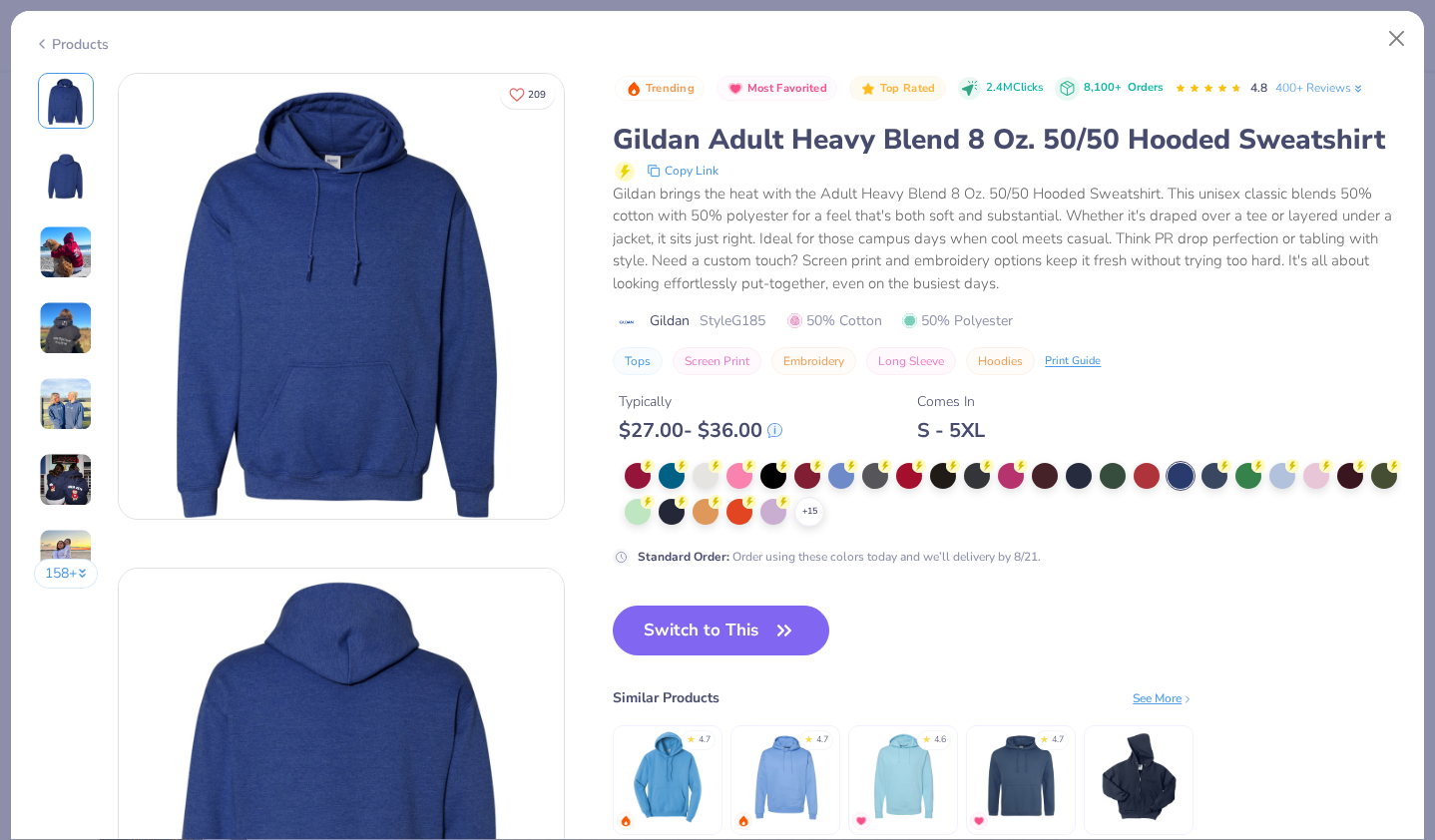 click on "+ 15" at bounding box center [1013, 495] 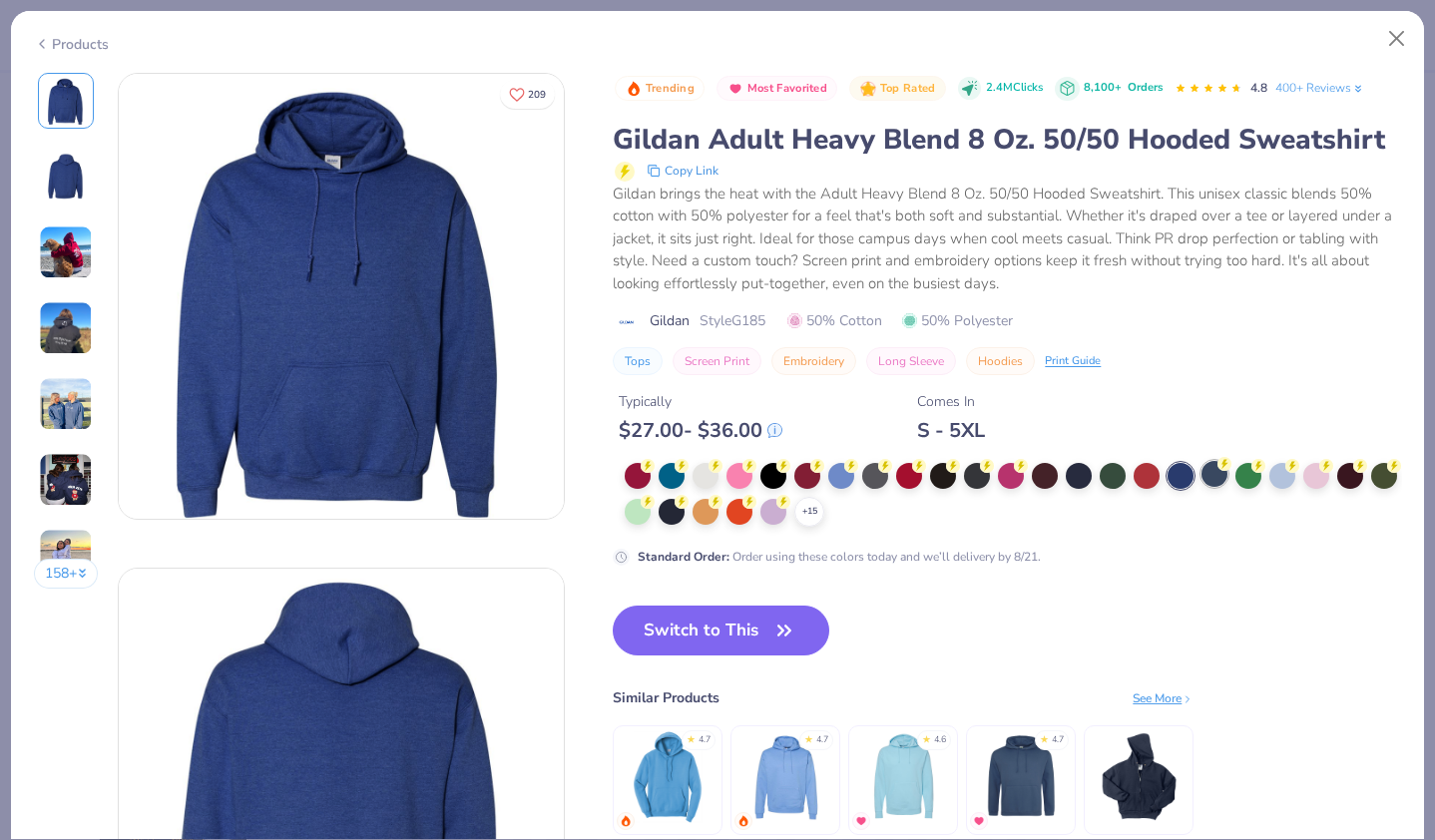 click at bounding box center (1214, 474) 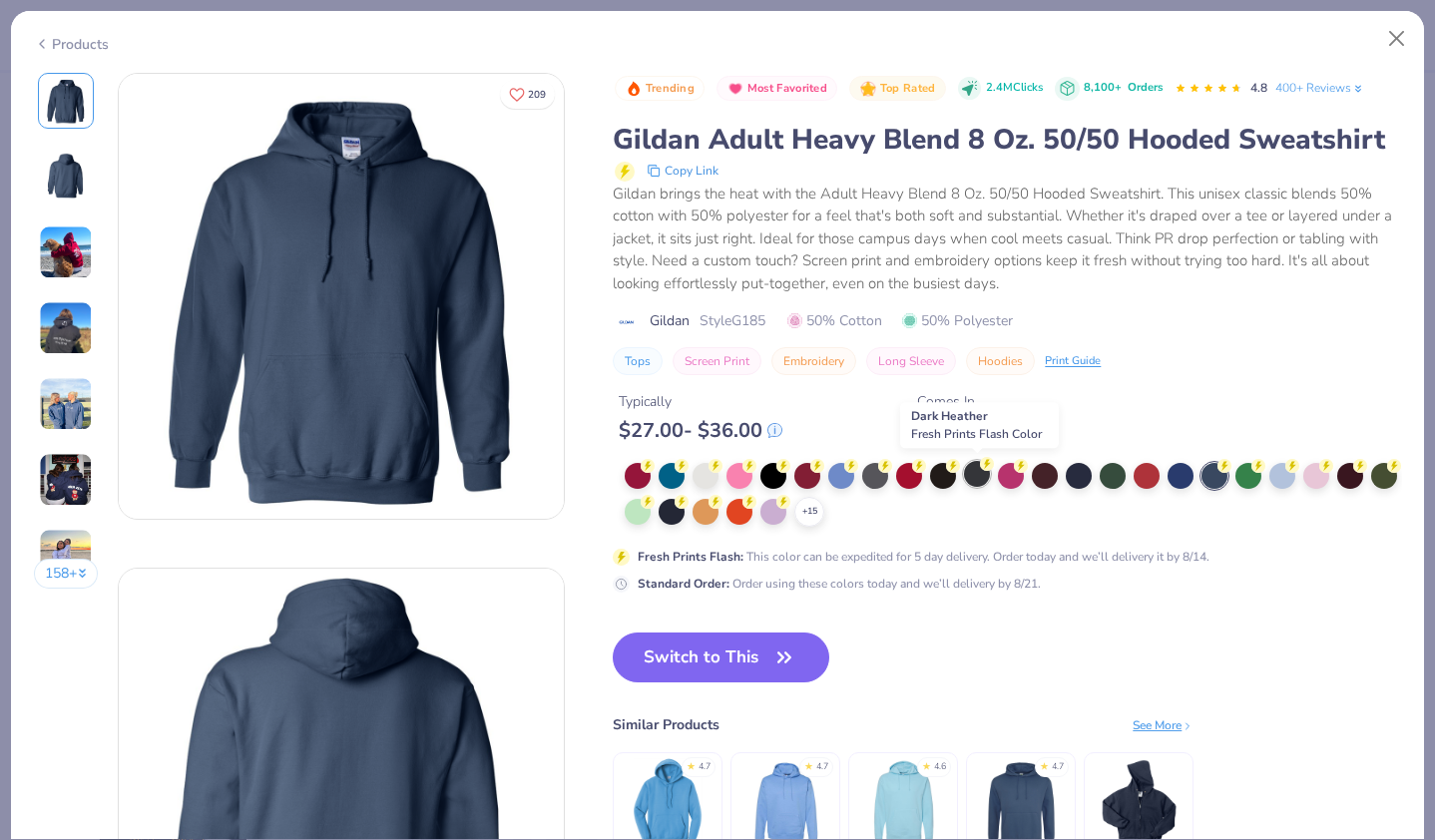click at bounding box center (977, 474) 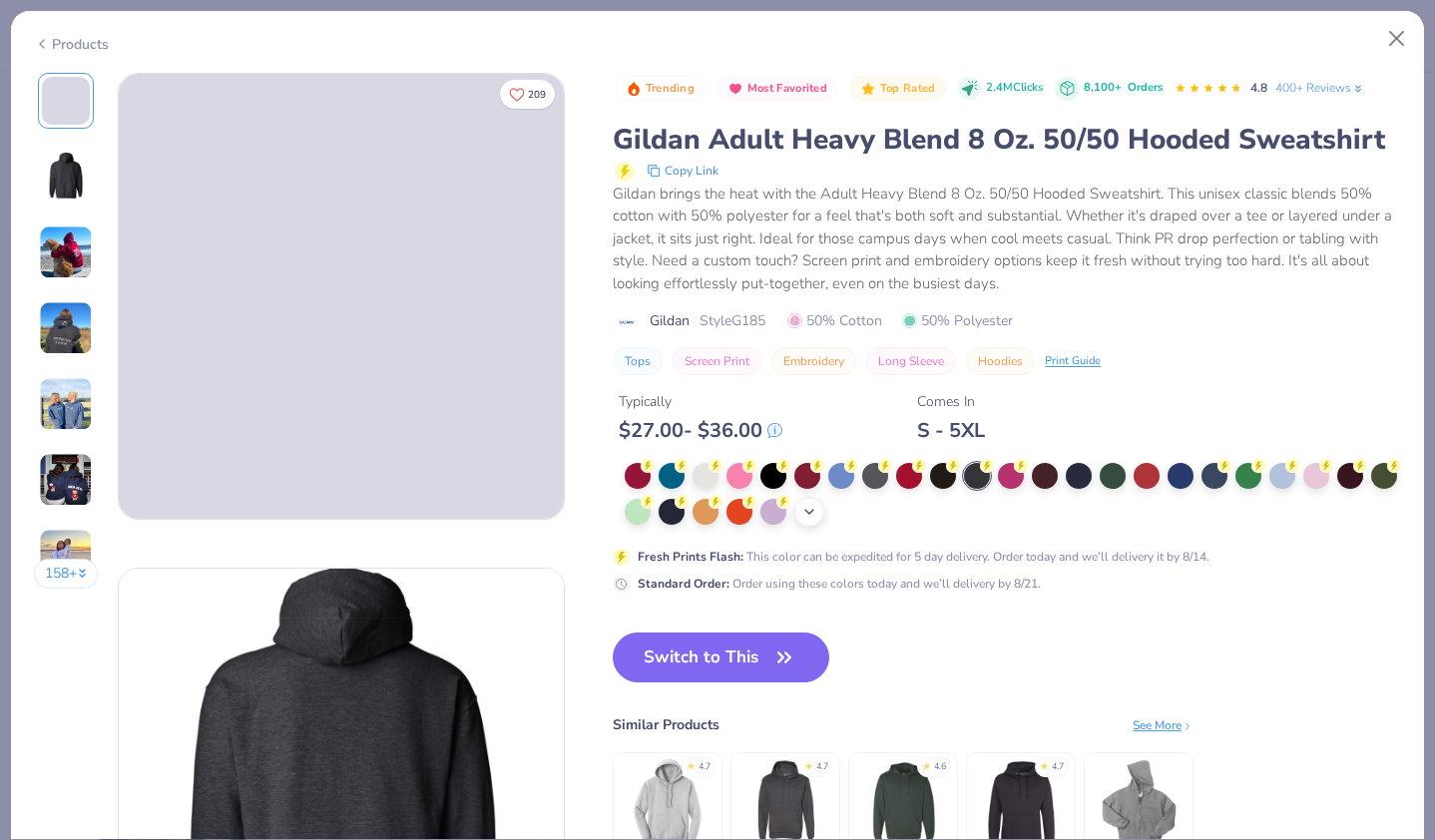 click 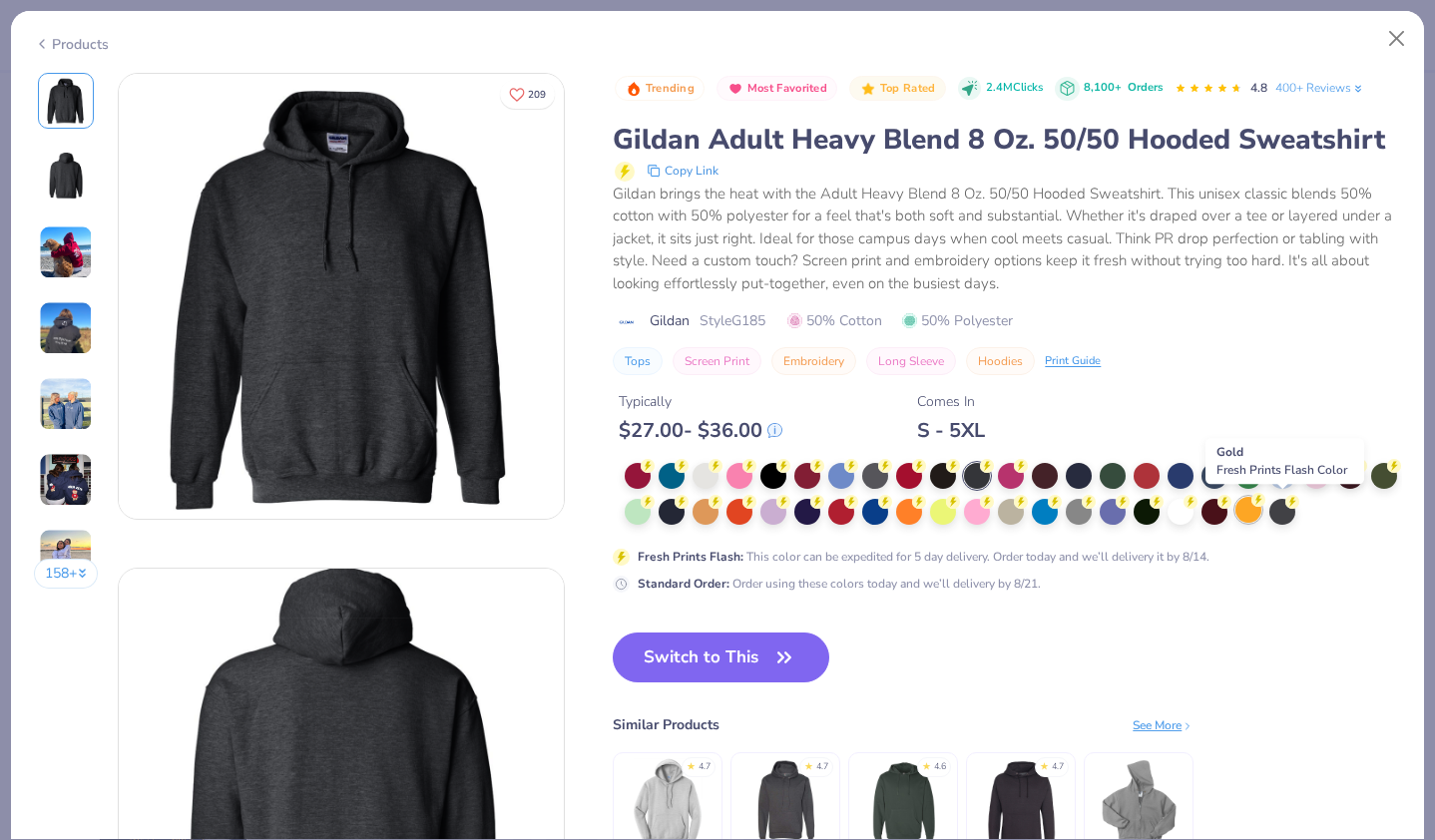 click at bounding box center [1248, 510] 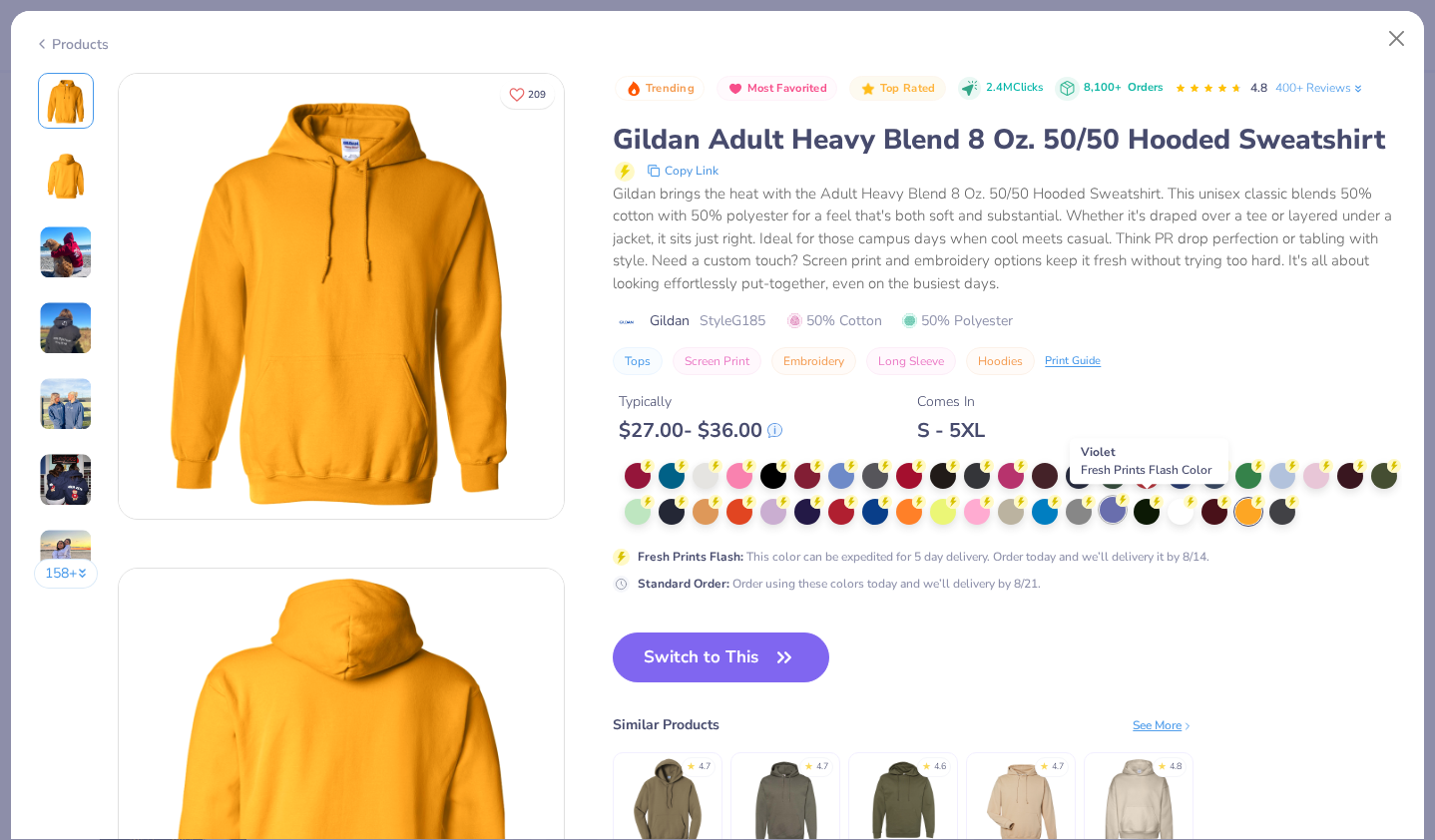 click at bounding box center [1113, 510] 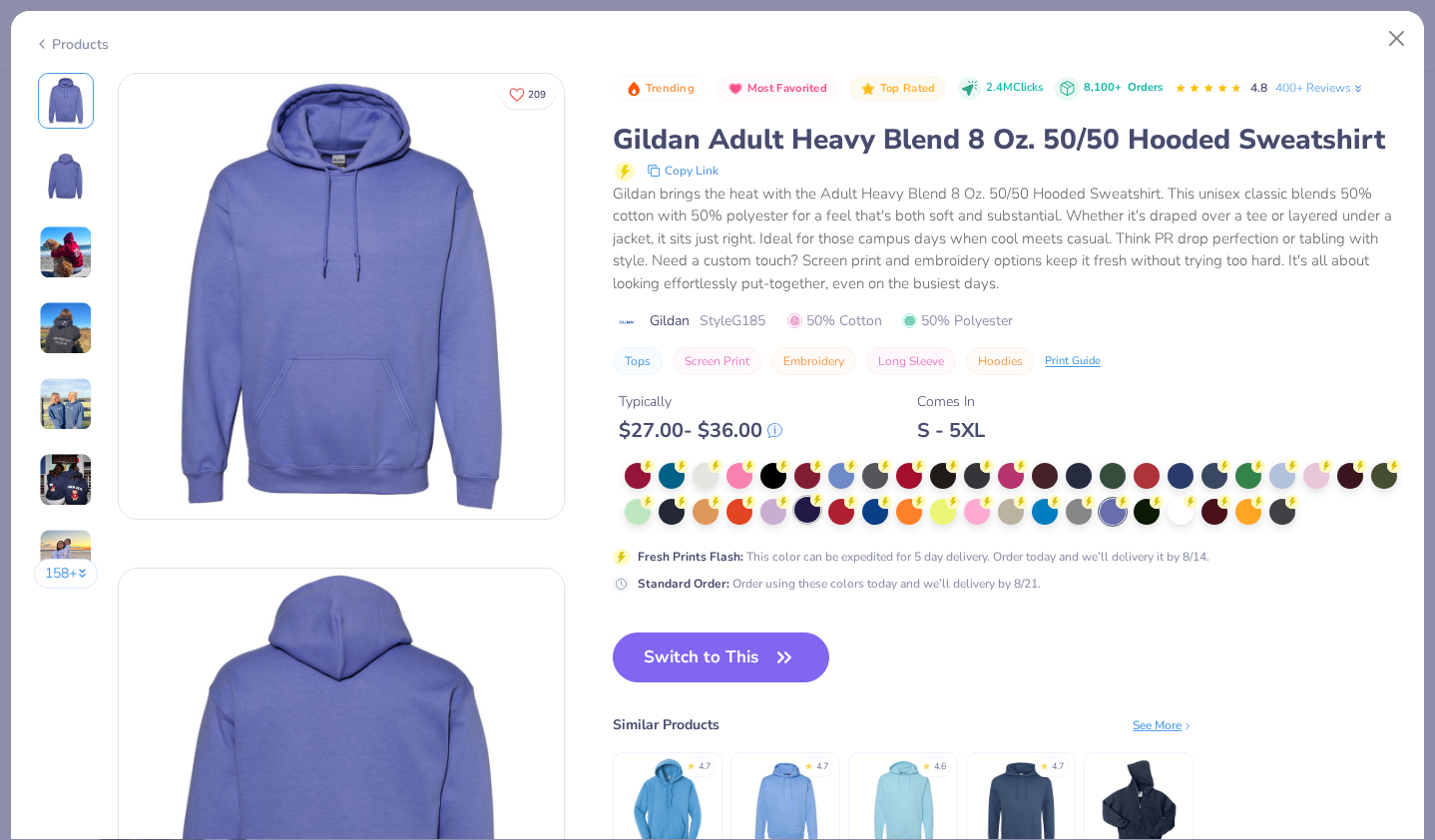 click at bounding box center (807, 510) 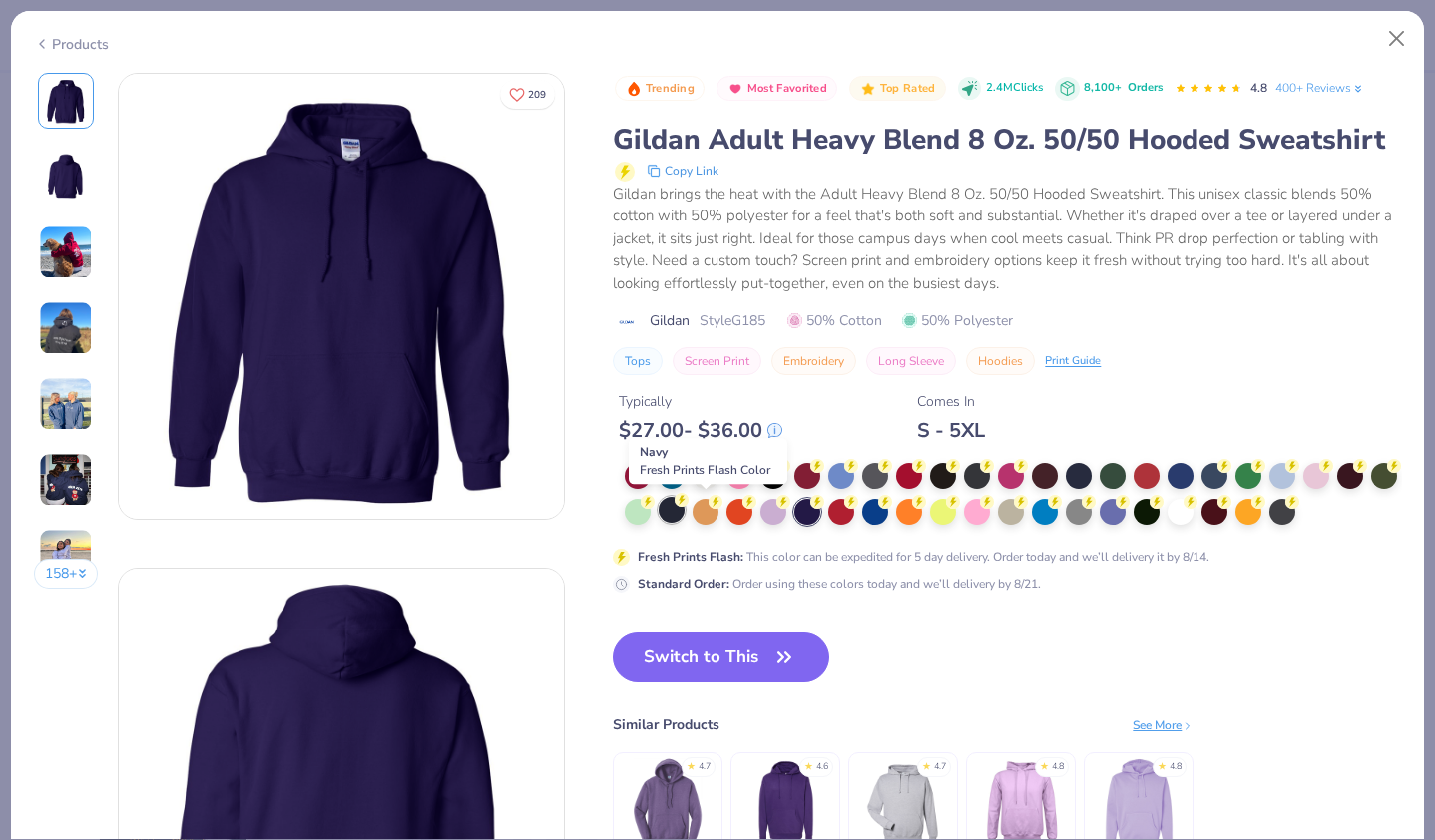 click at bounding box center [672, 510] 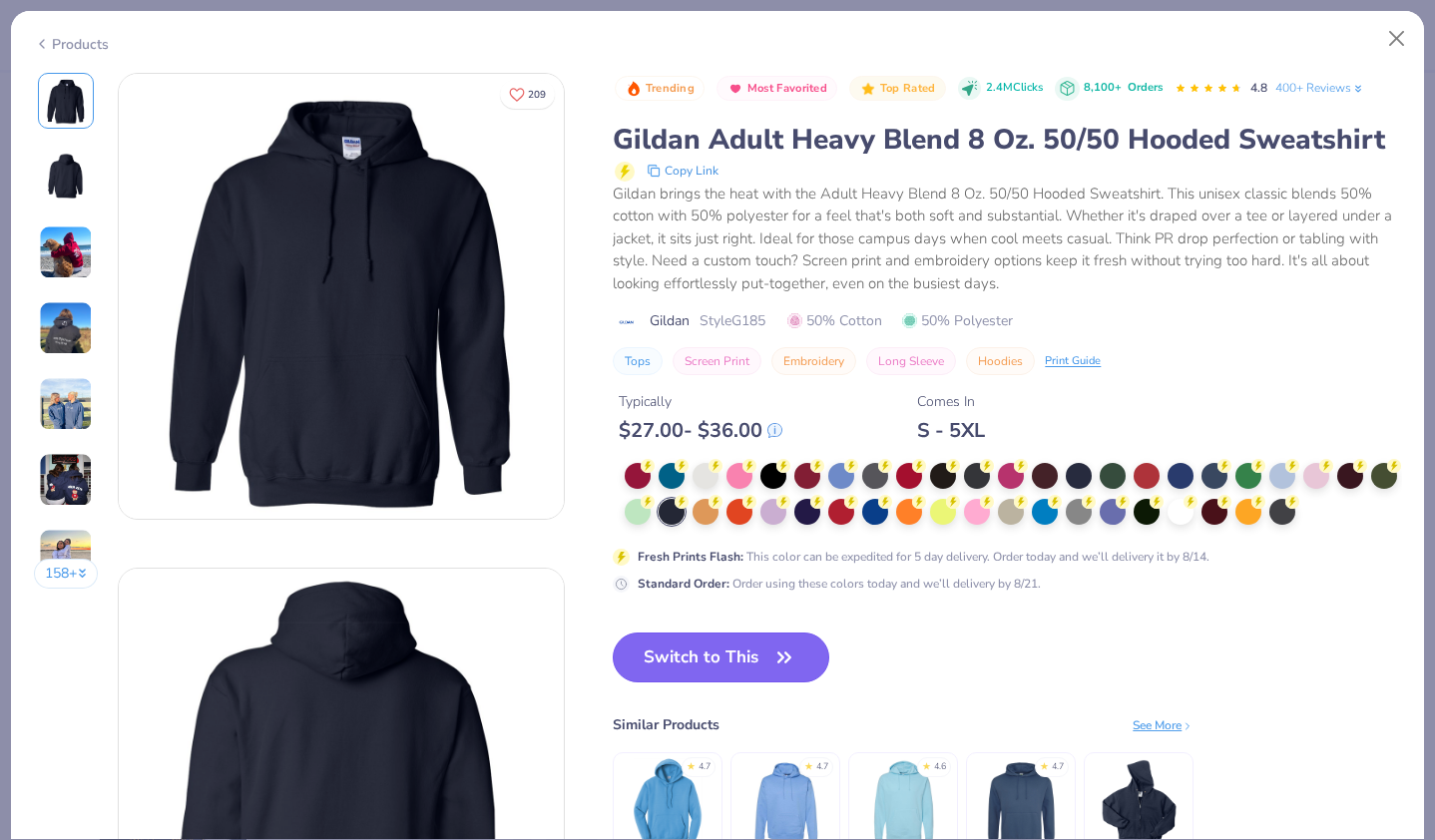 click on "Switch to This" at bounding box center (720, 657) 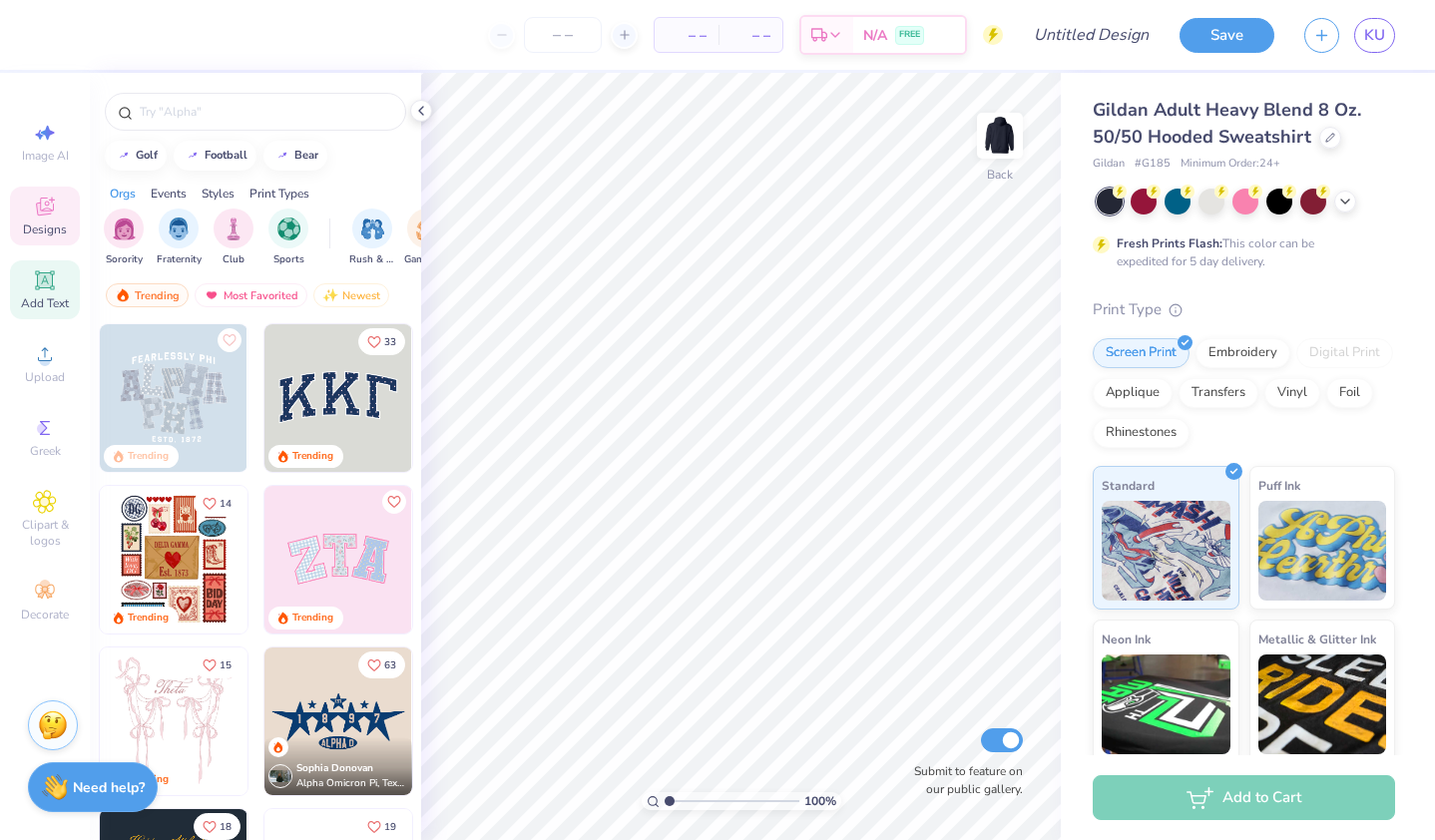 click on "Add Text" at bounding box center (45, 303) 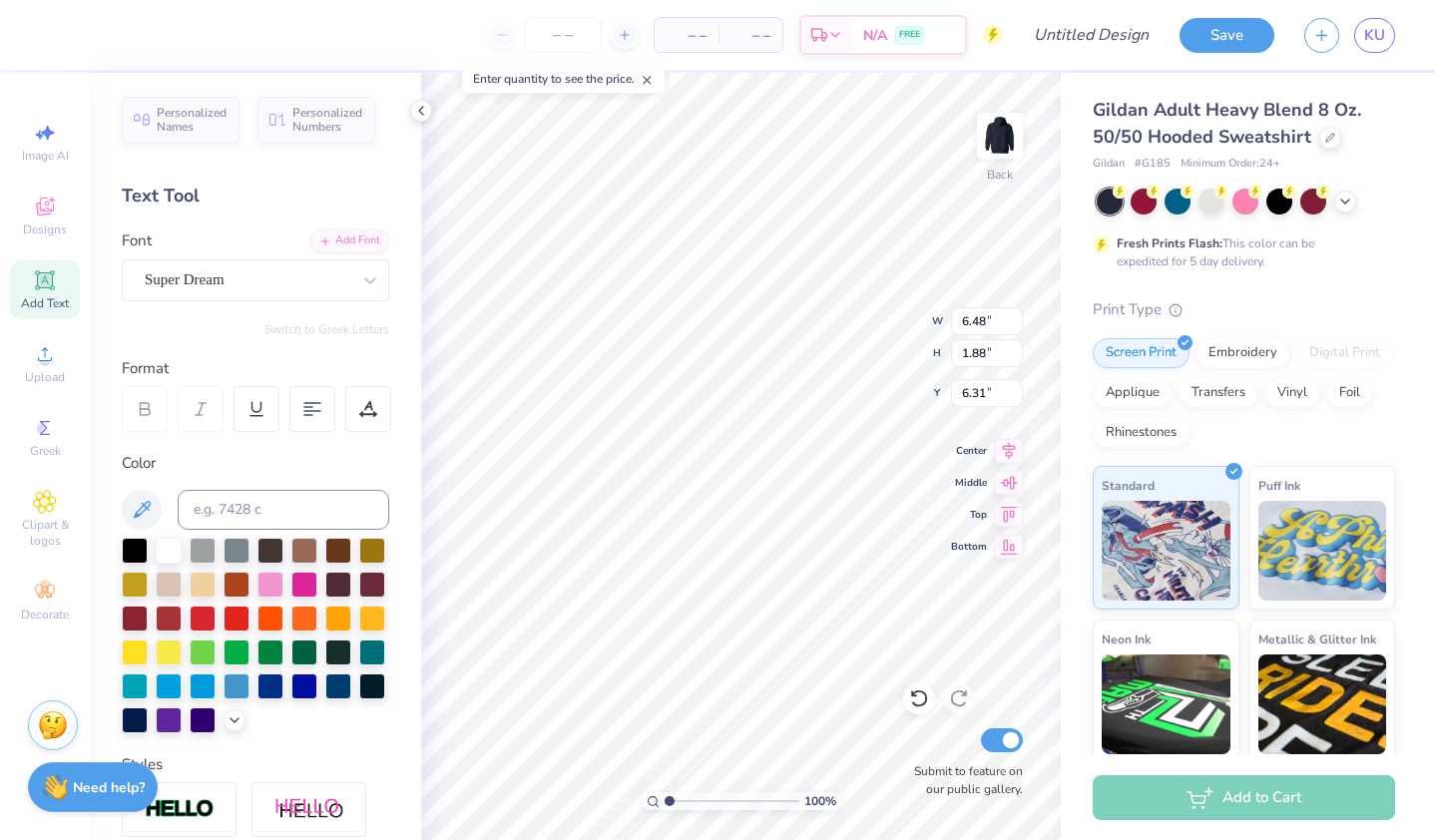 scroll, scrollTop: 16, scrollLeft: 2, axis: both 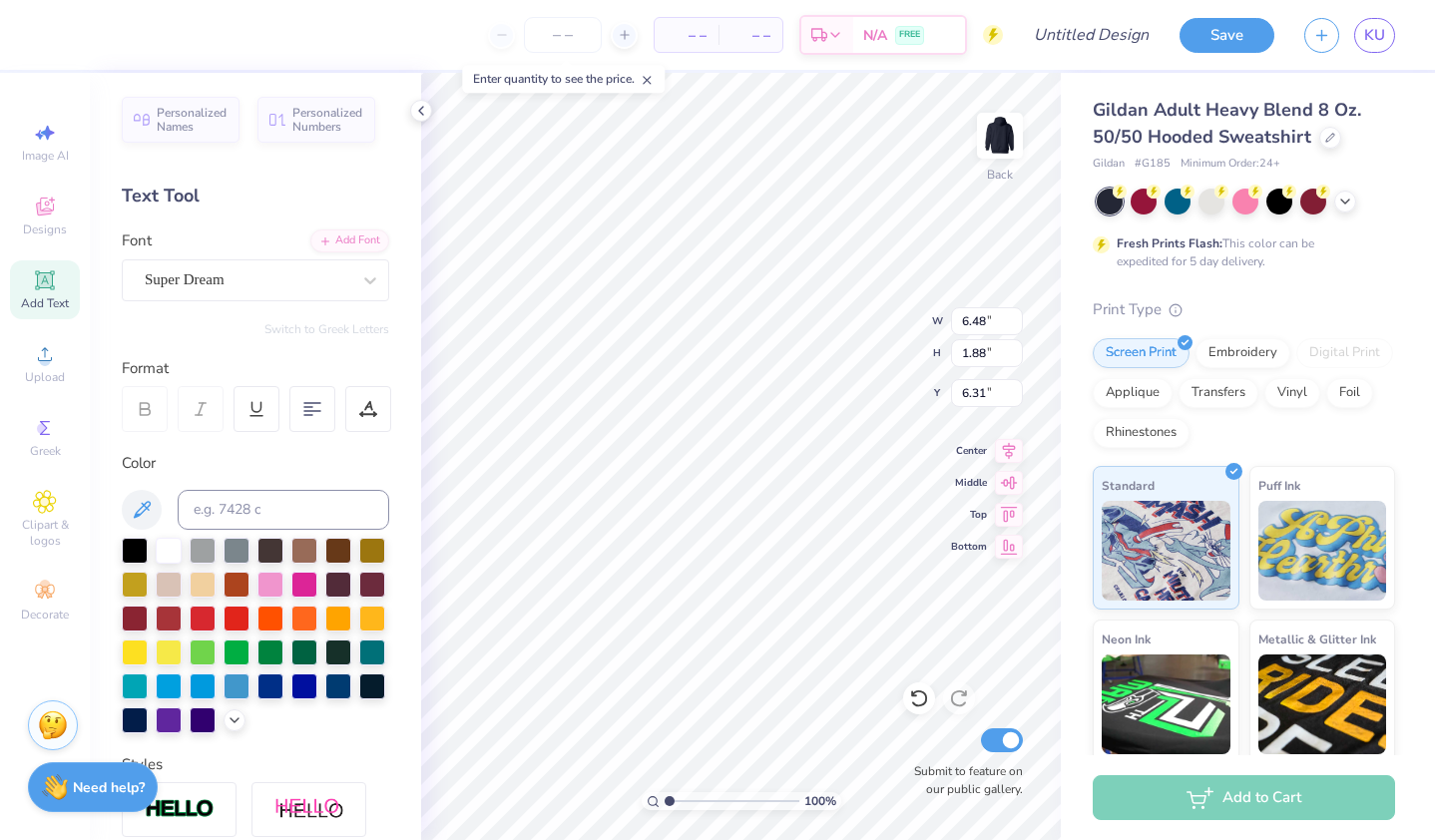 type on "Zeta Tau
Alpha" 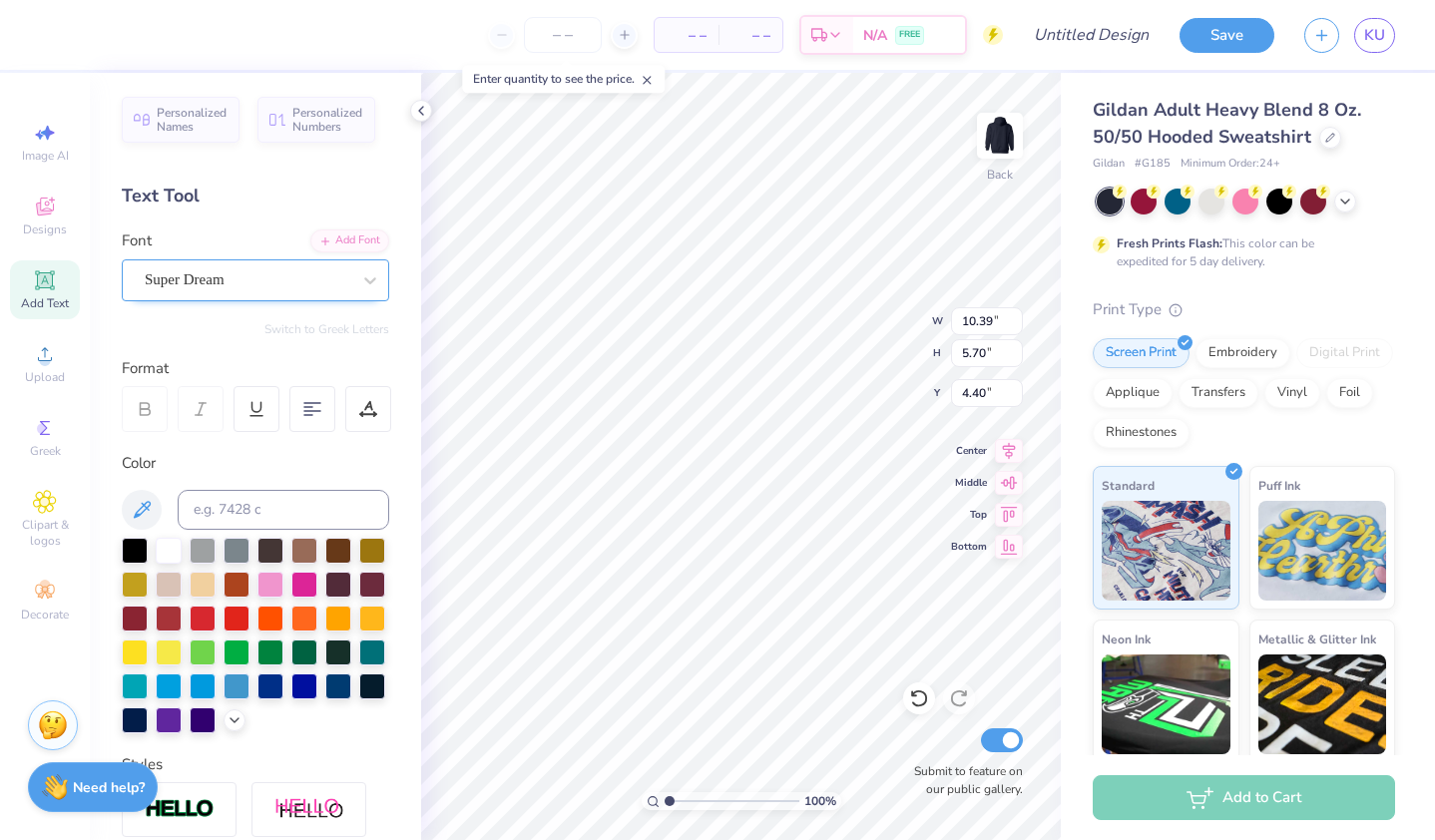 click on "Super Dream" at bounding box center [247, 279] 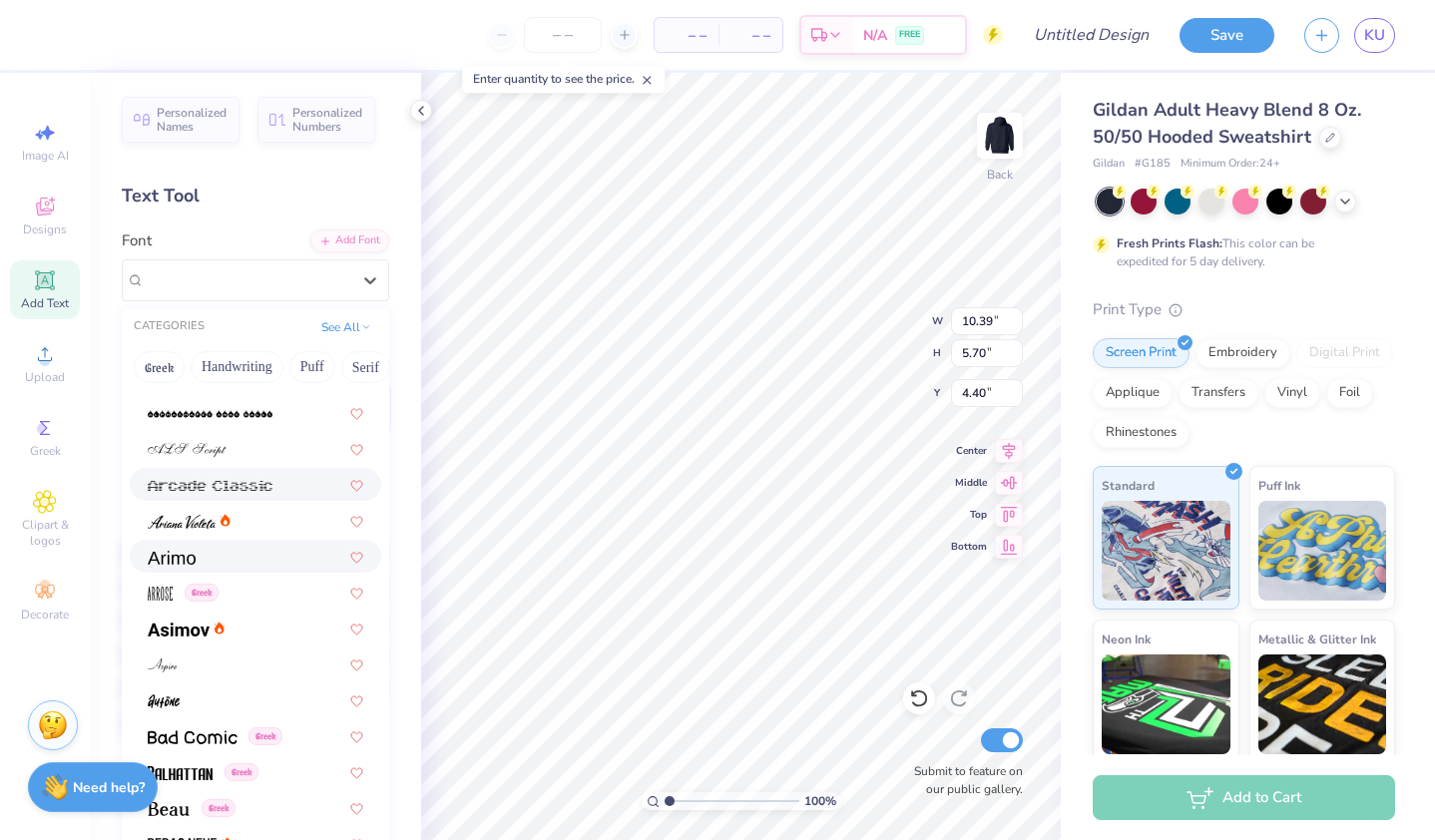 scroll, scrollTop: 592, scrollLeft: 0, axis: vertical 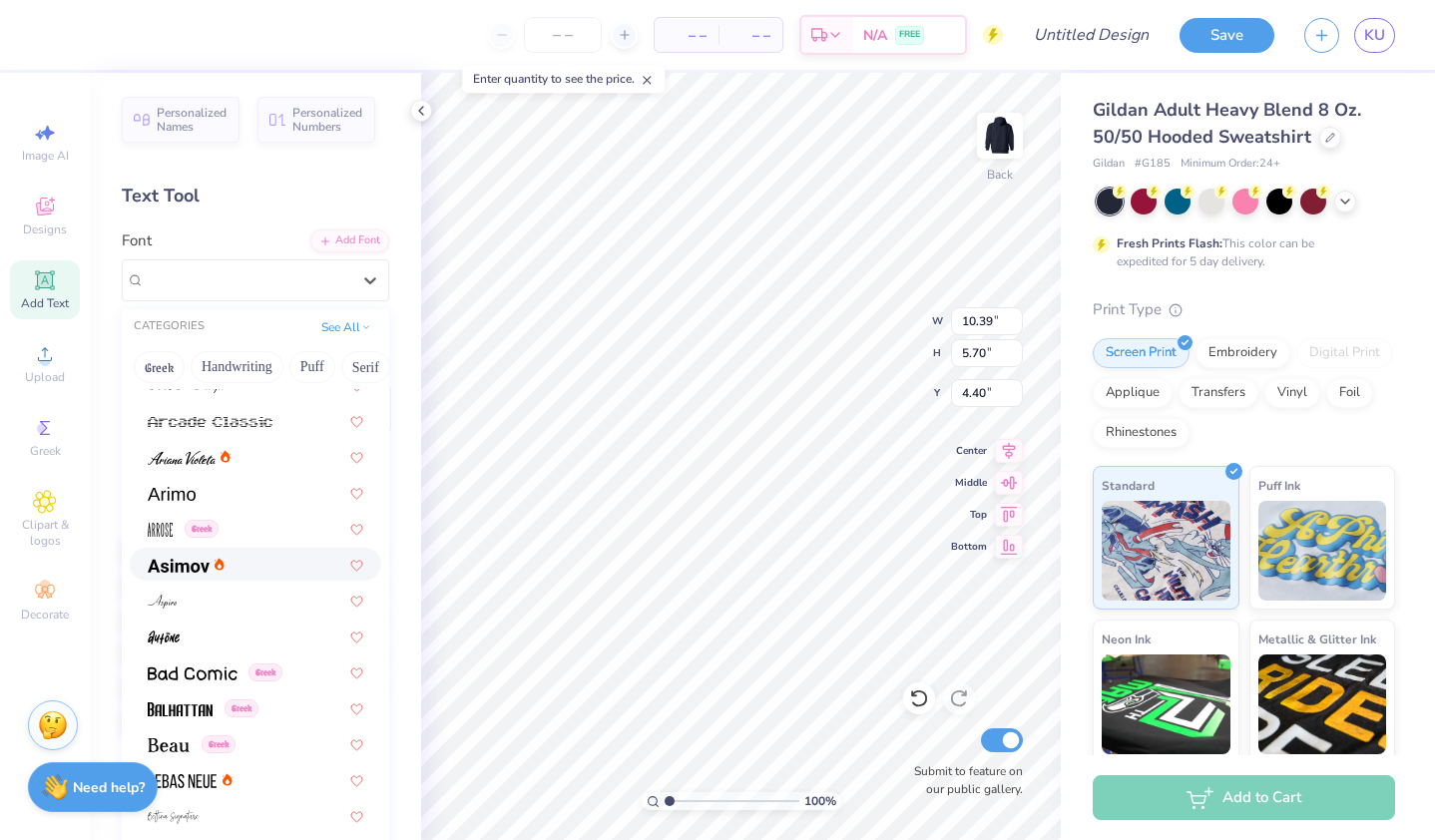 click at bounding box center [255, 564] 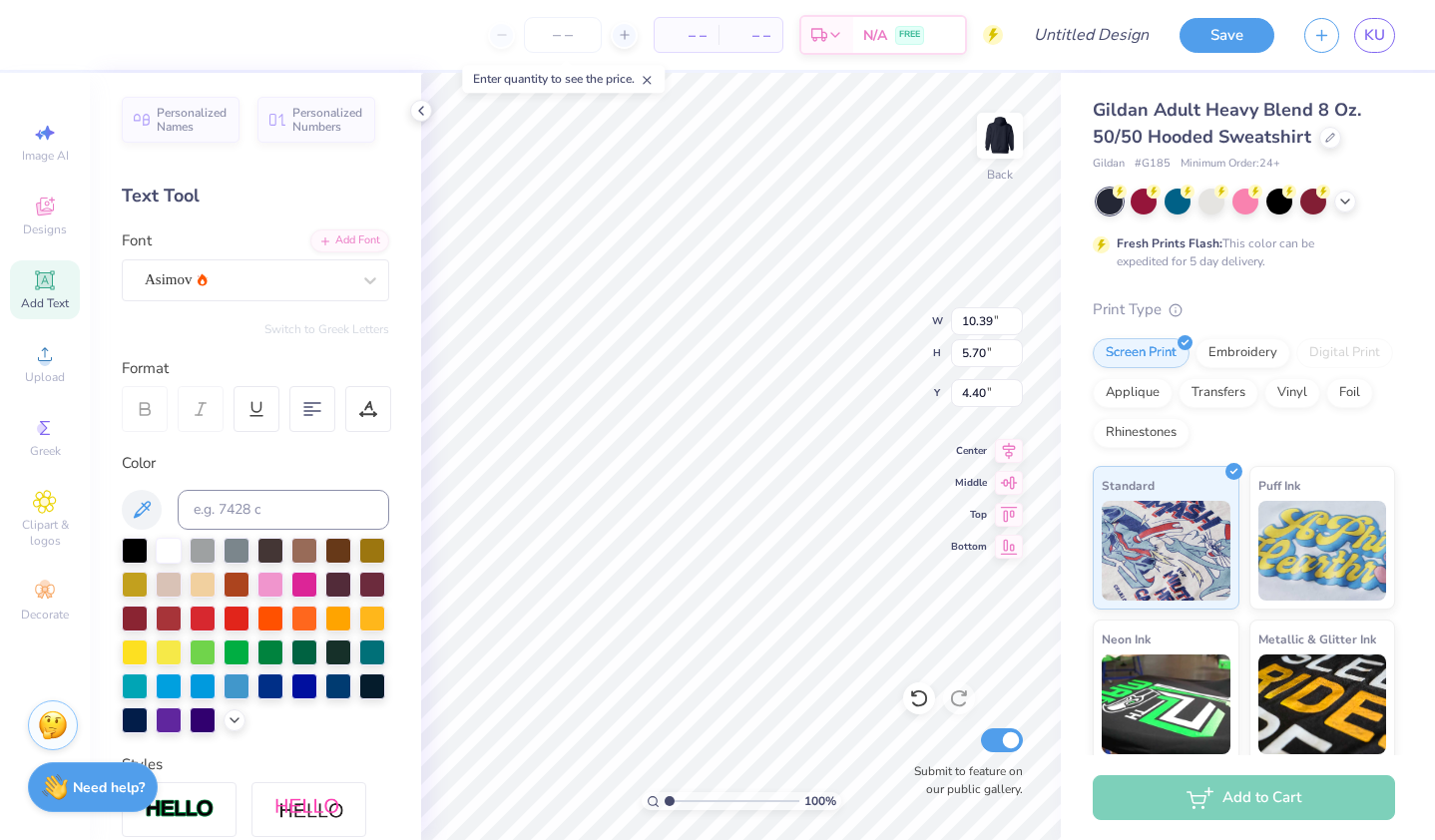 type on "10.19" 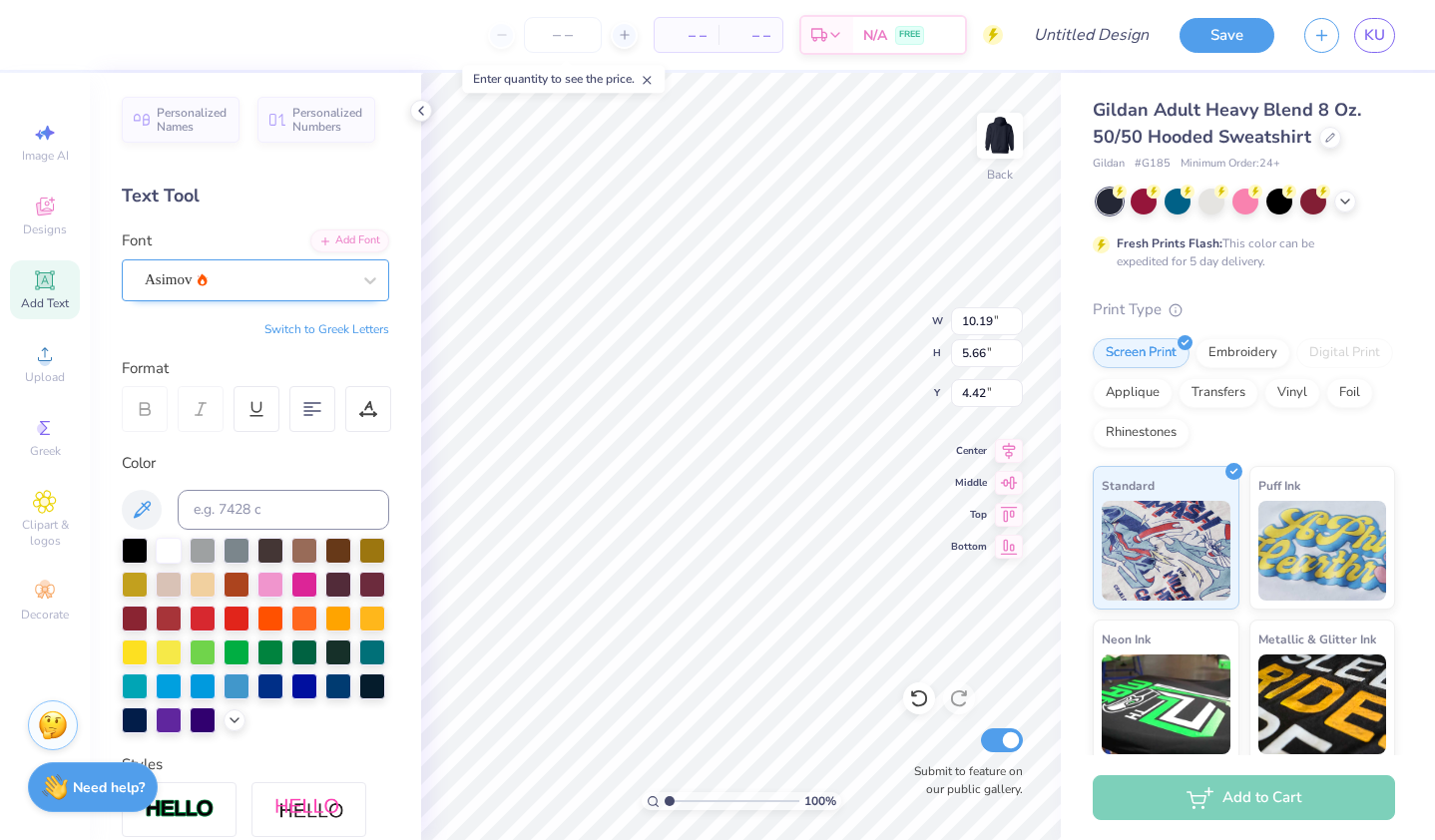 click on "Asimov" at bounding box center (247, 279) 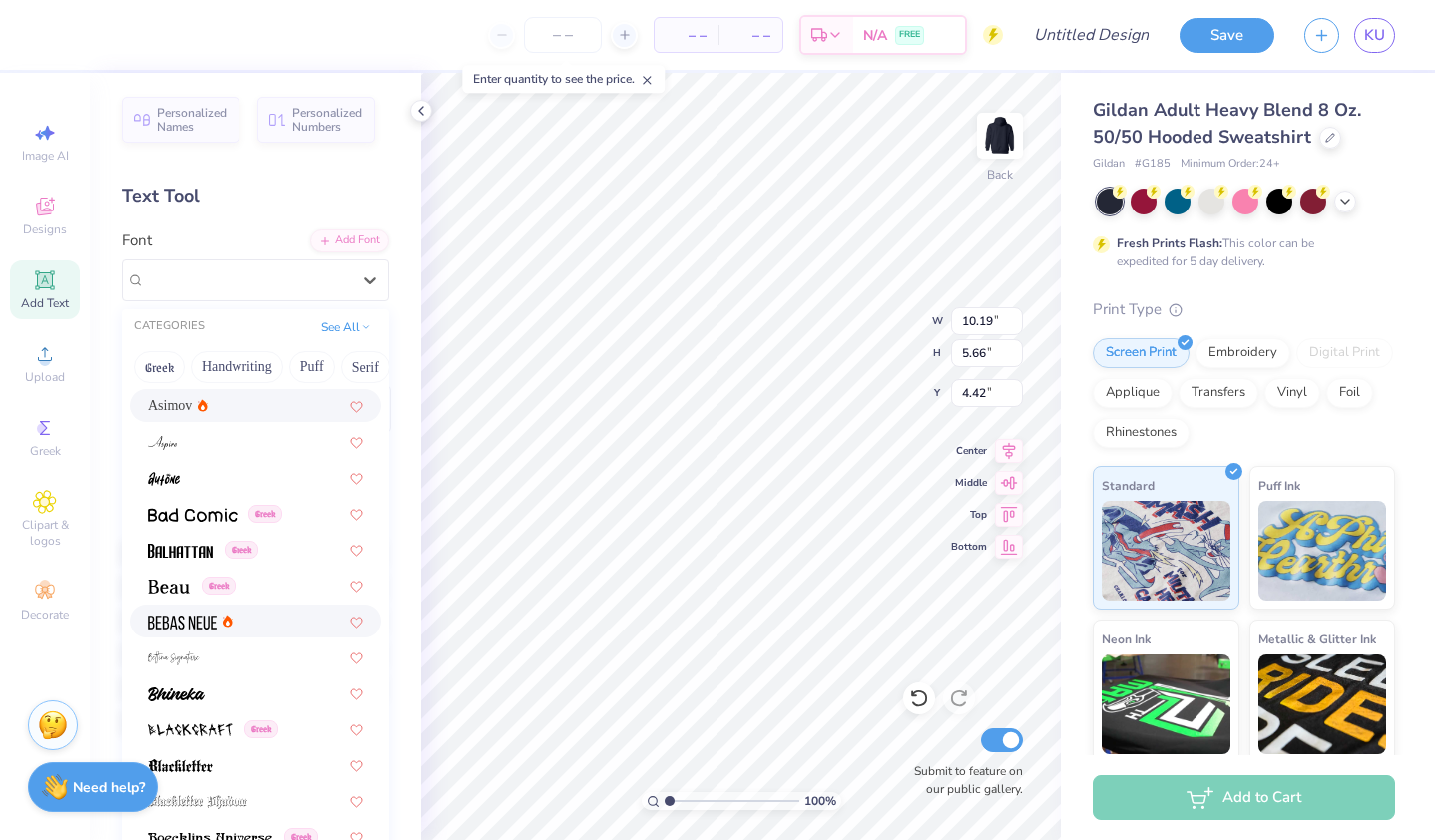 scroll, scrollTop: 766, scrollLeft: 0, axis: vertical 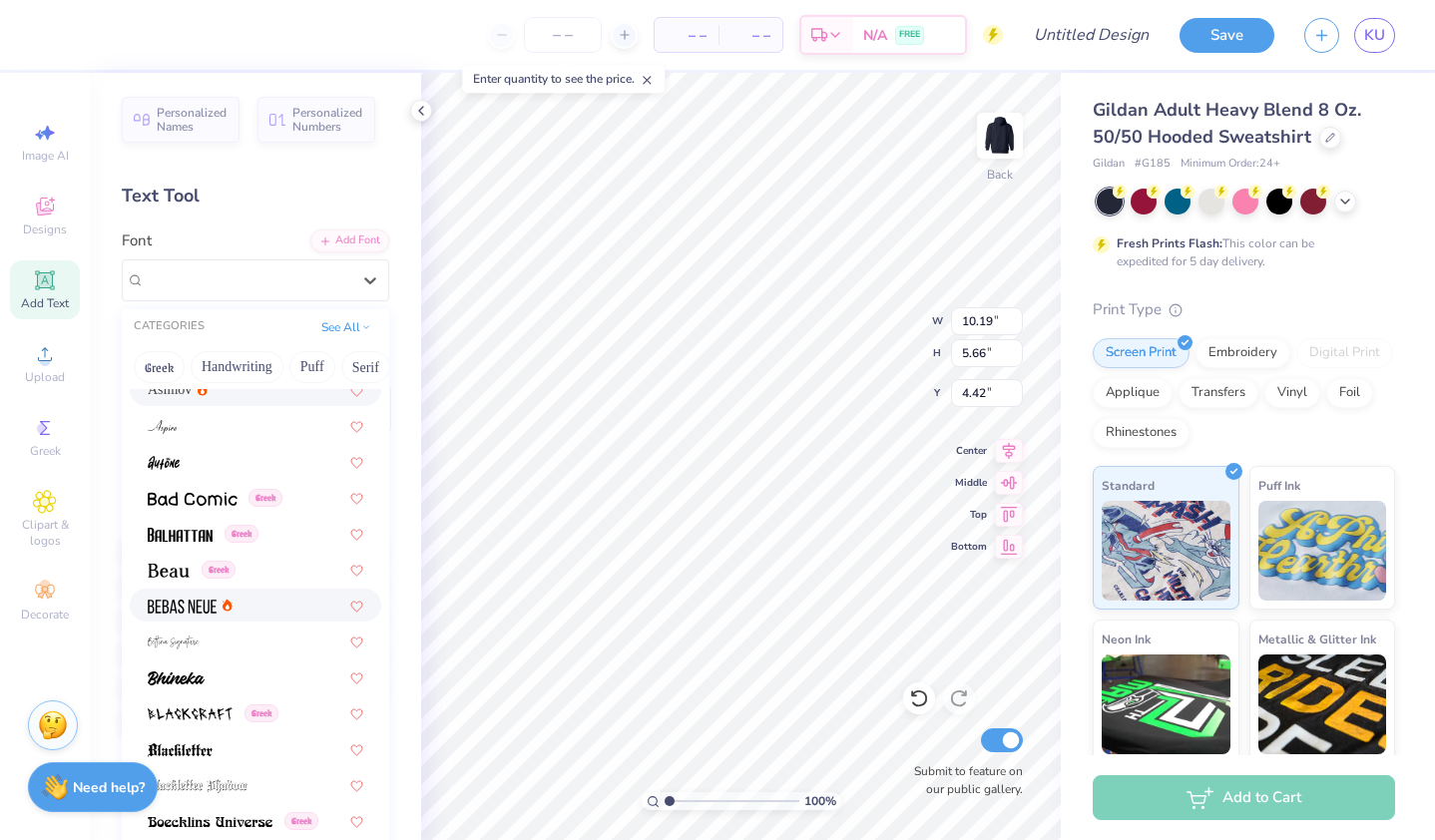 click at bounding box center [255, 605] 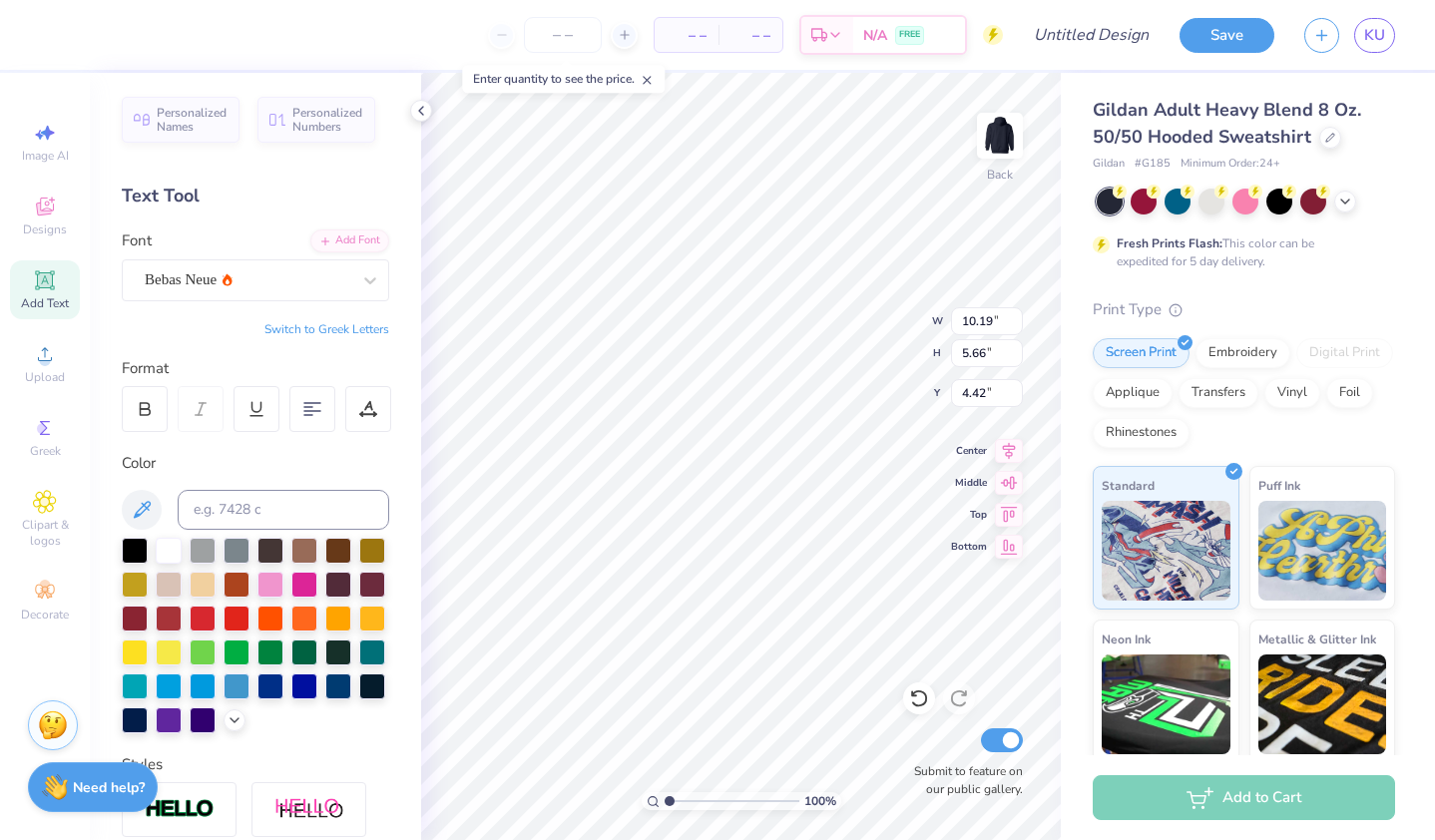 type on "7.27" 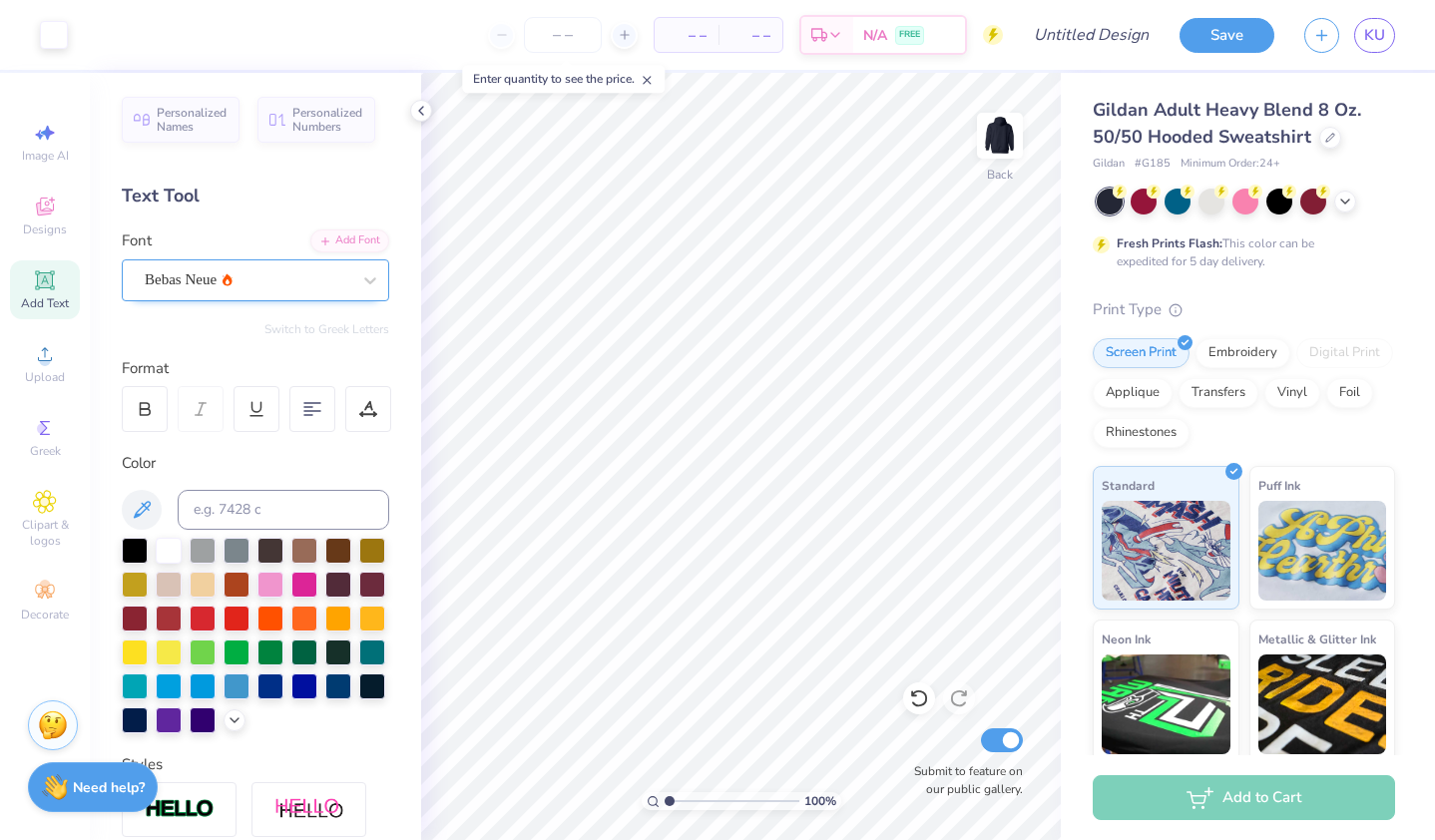 click on "Bebas Neue" at bounding box center [247, 279] 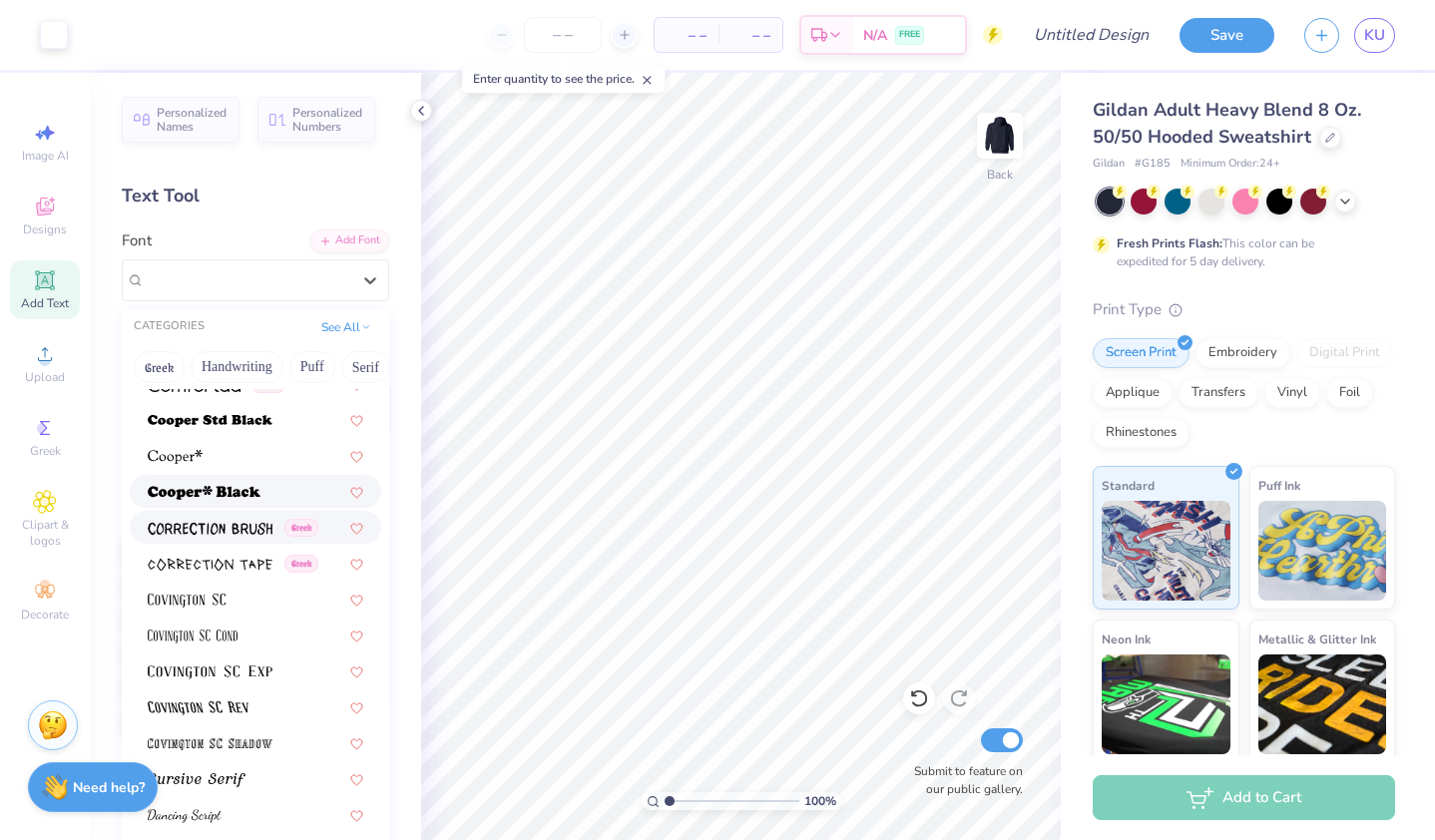 scroll, scrollTop: 3000, scrollLeft: 0, axis: vertical 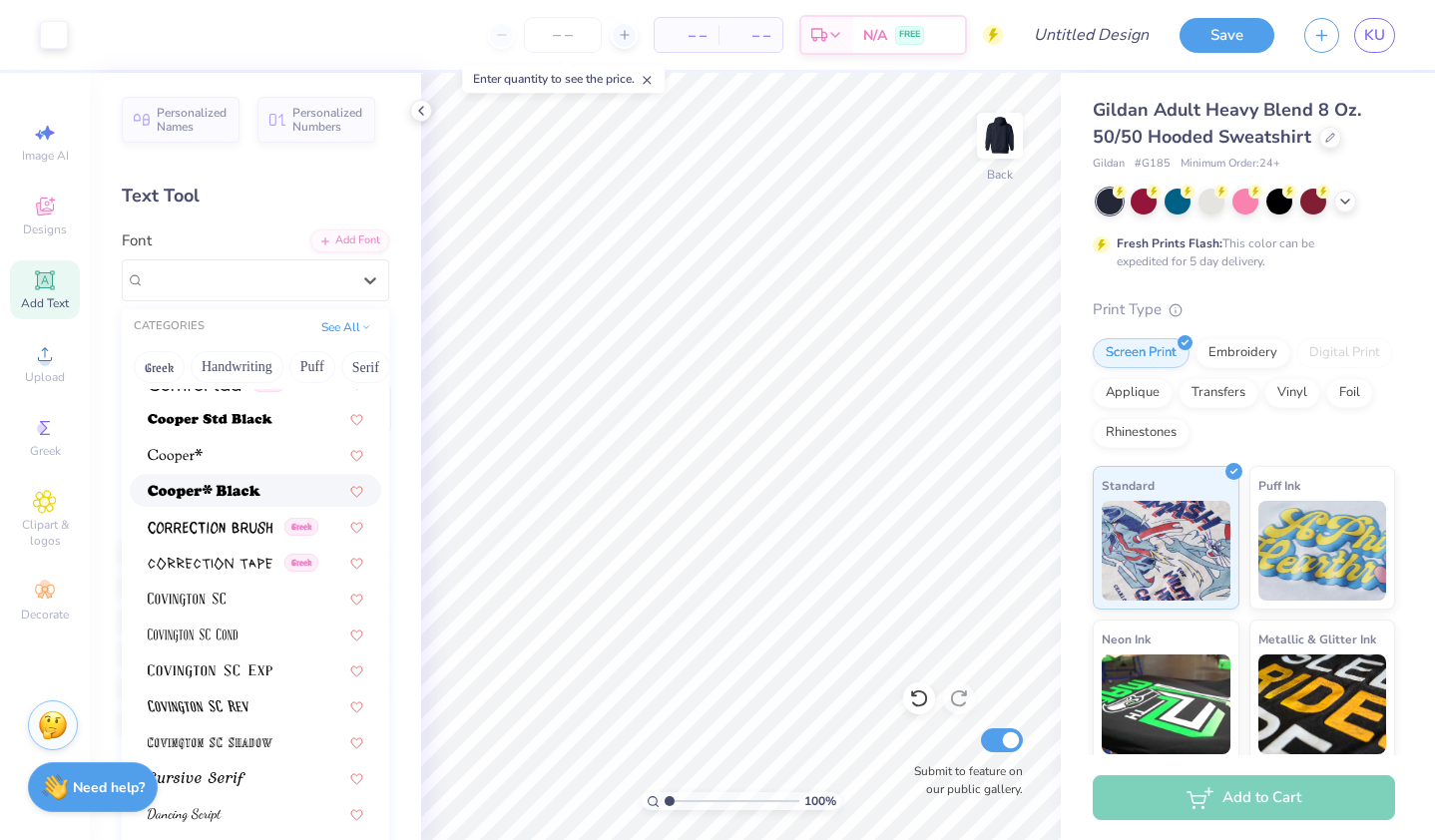 click at bounding box center [204, 490] 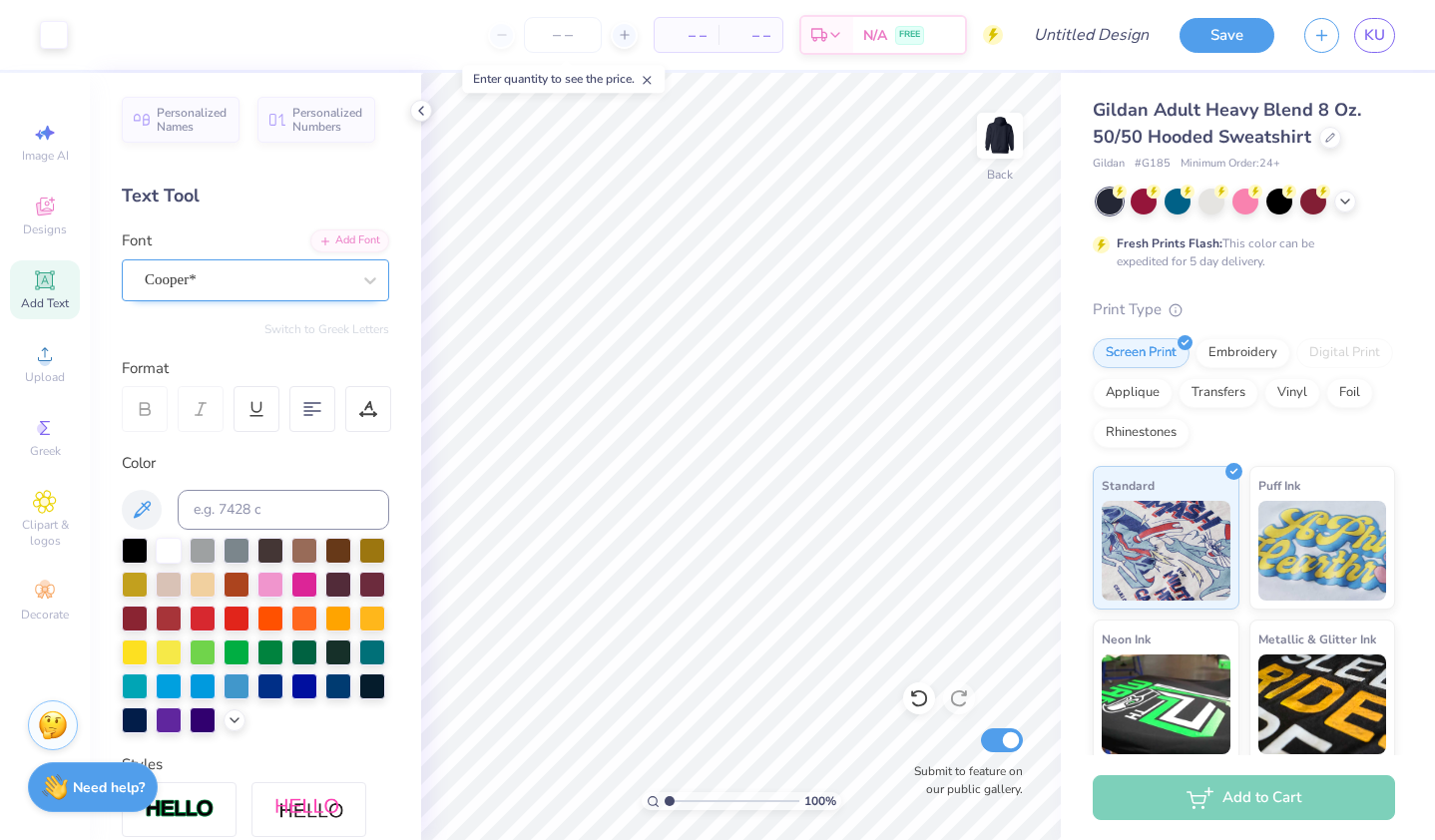 click on "Cooper*" at bounding box center (247, 279) 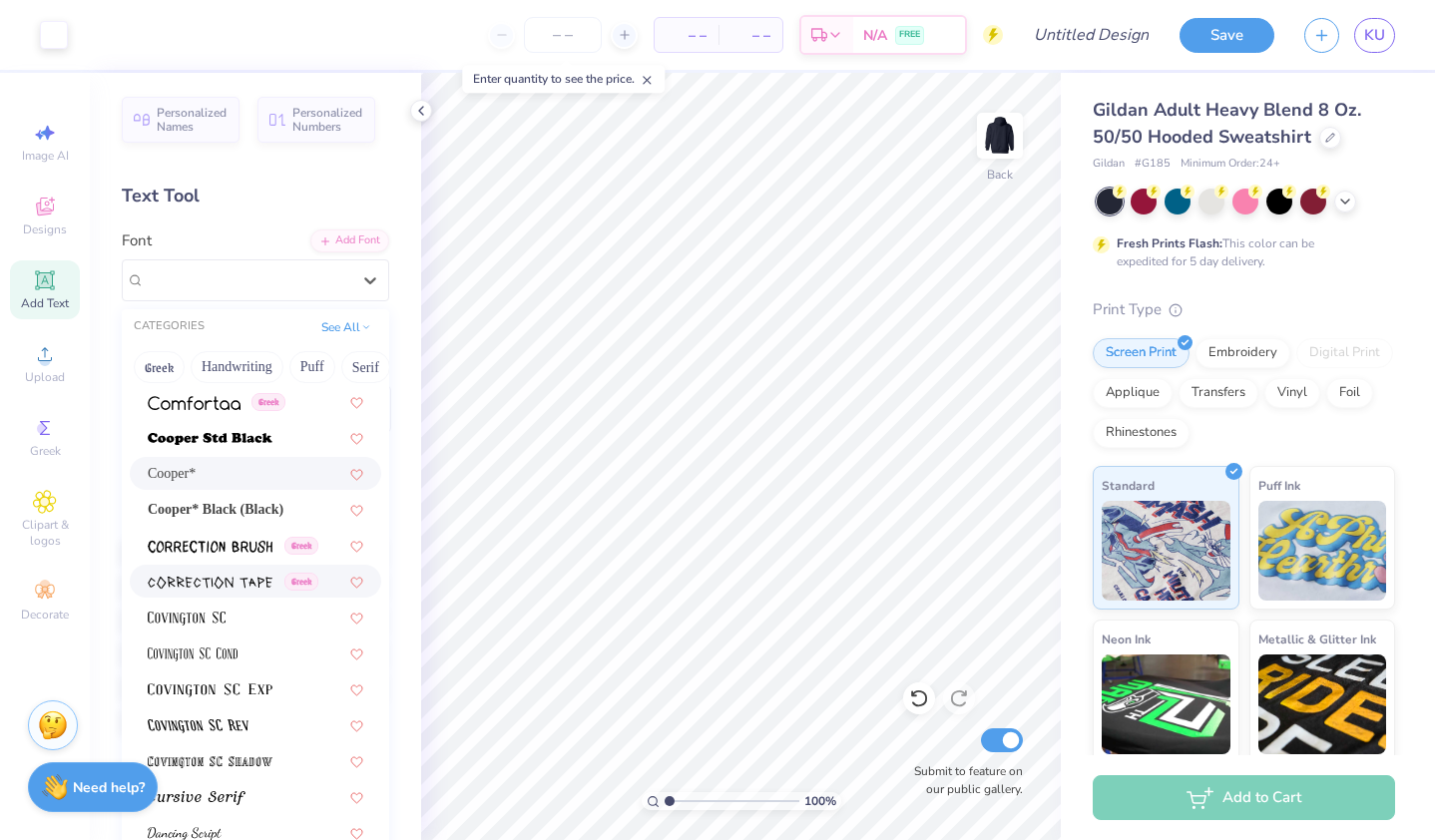 scroll, scrollTop: 3753, scrollLeft: 0, axis: vertical 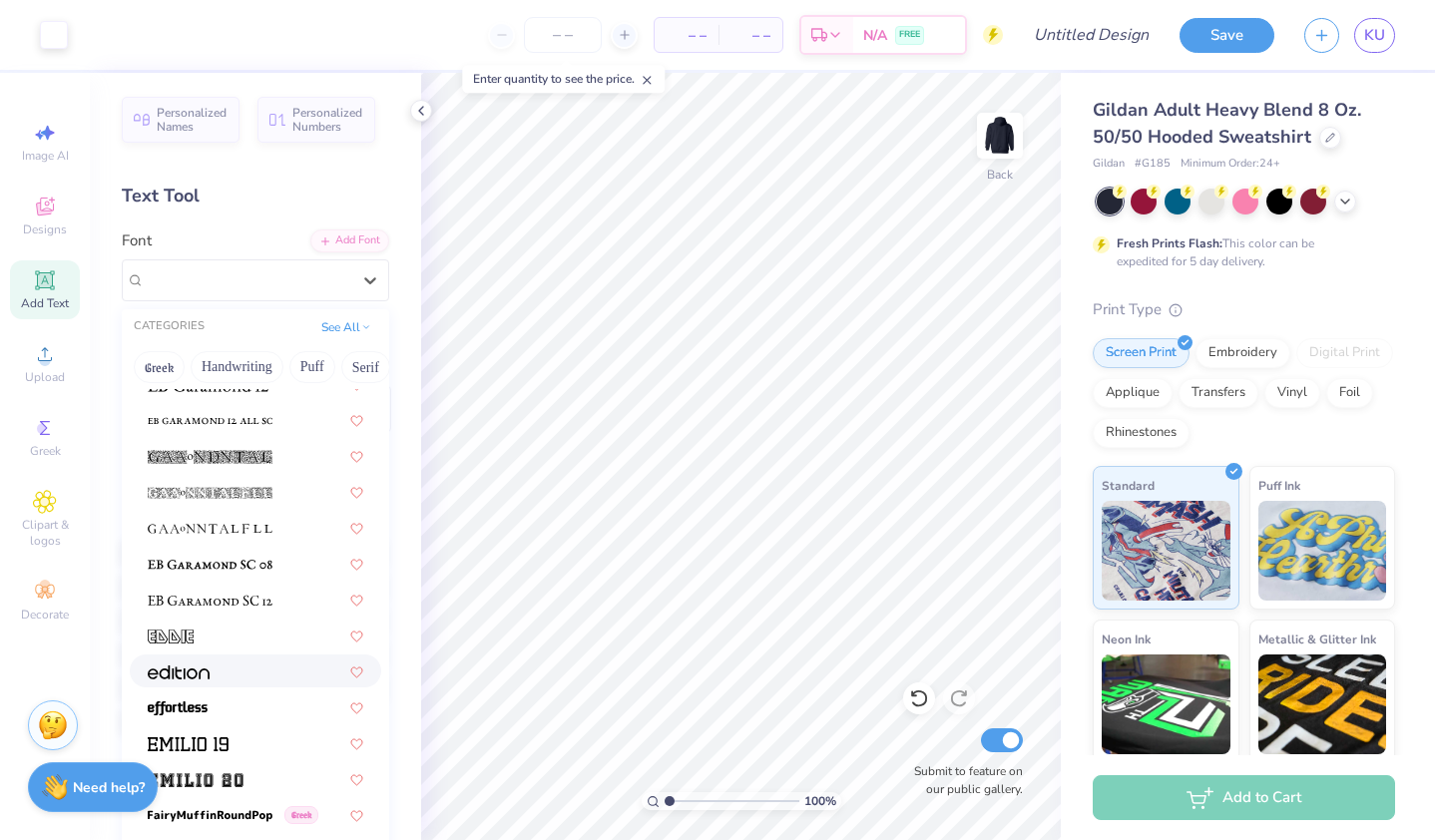 click at bounding box center [179, 672] 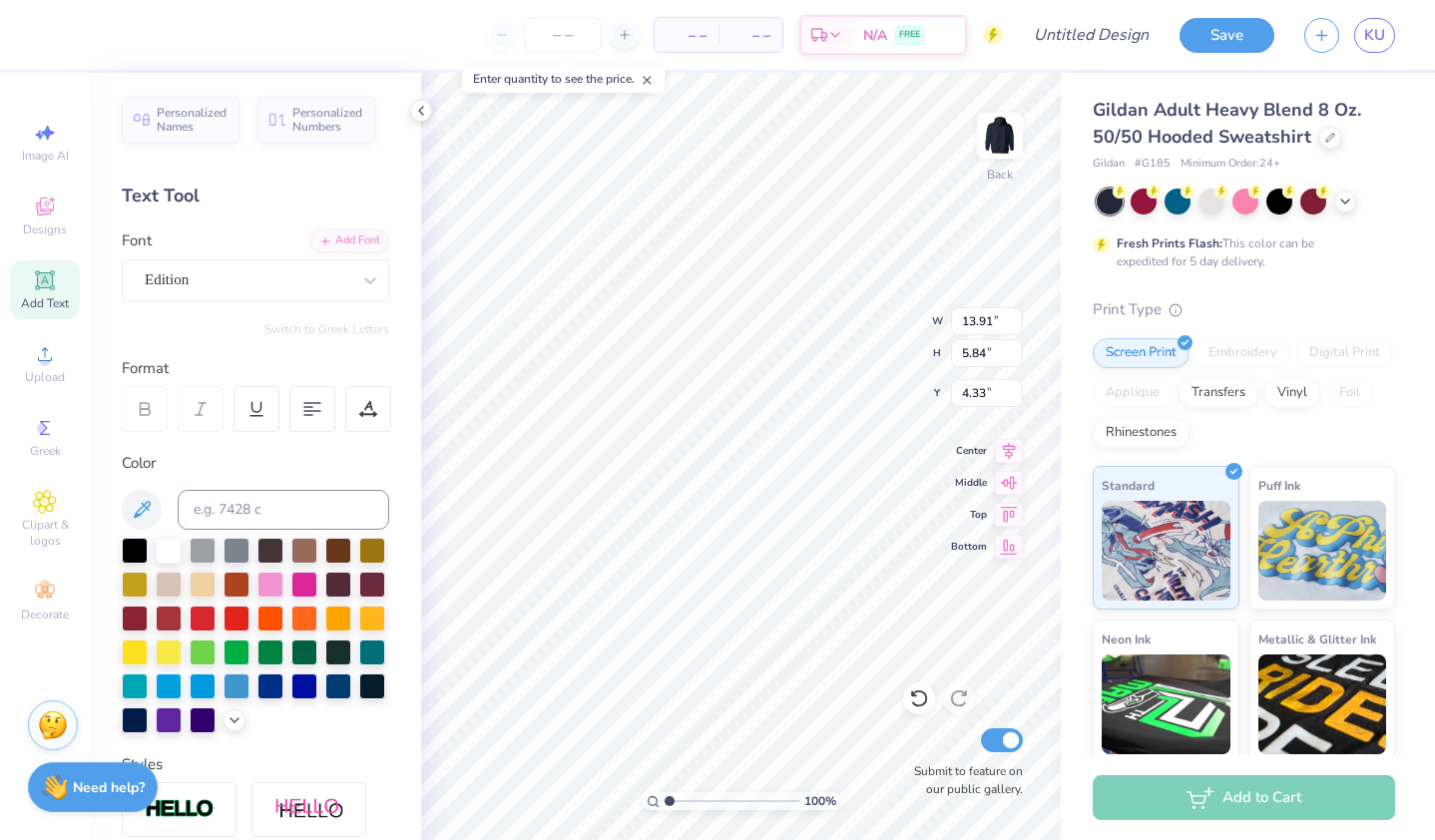 scroll, scrollTop: 16, scrollLeft: 4, axis: both 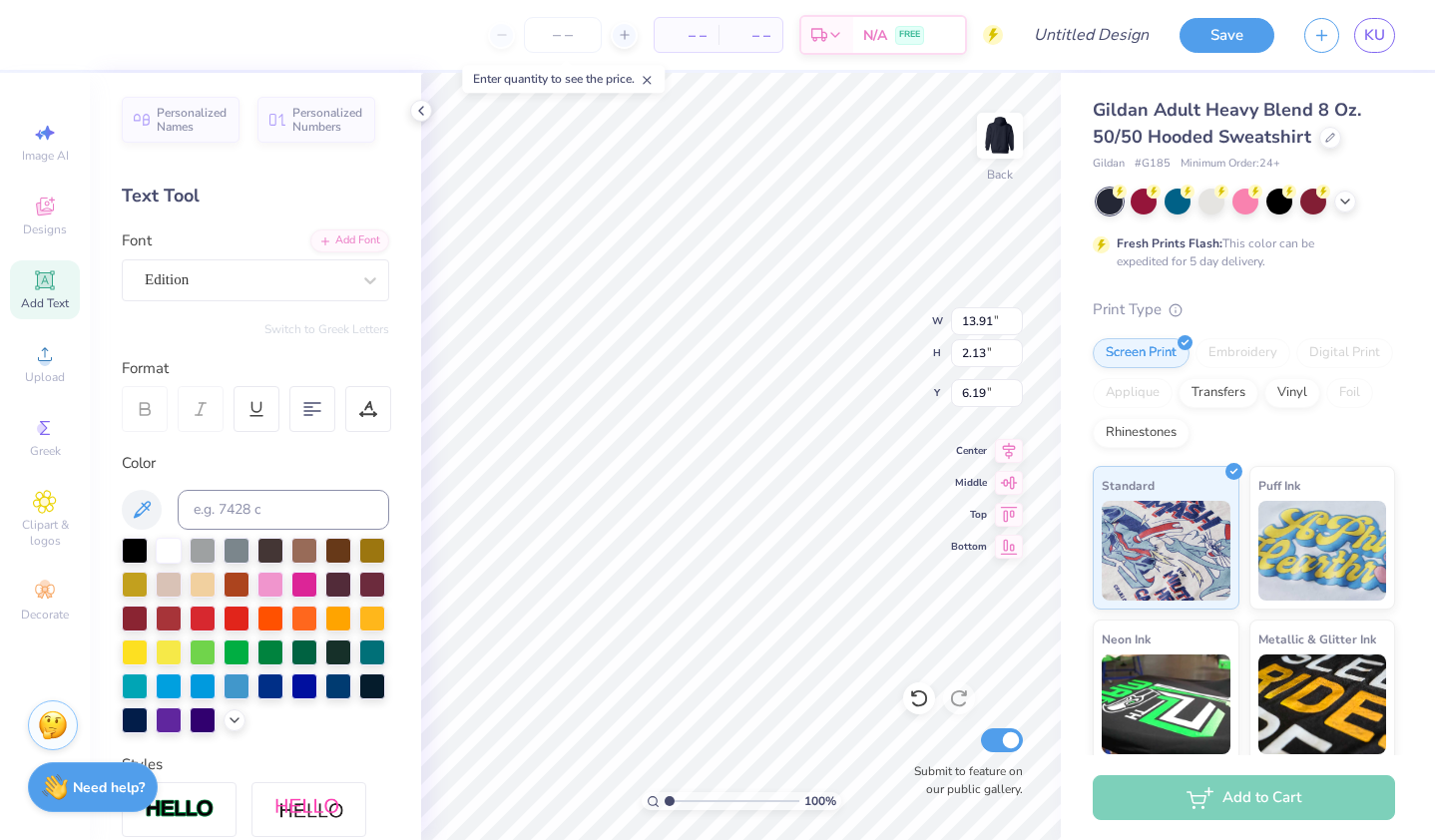 type on "Z" 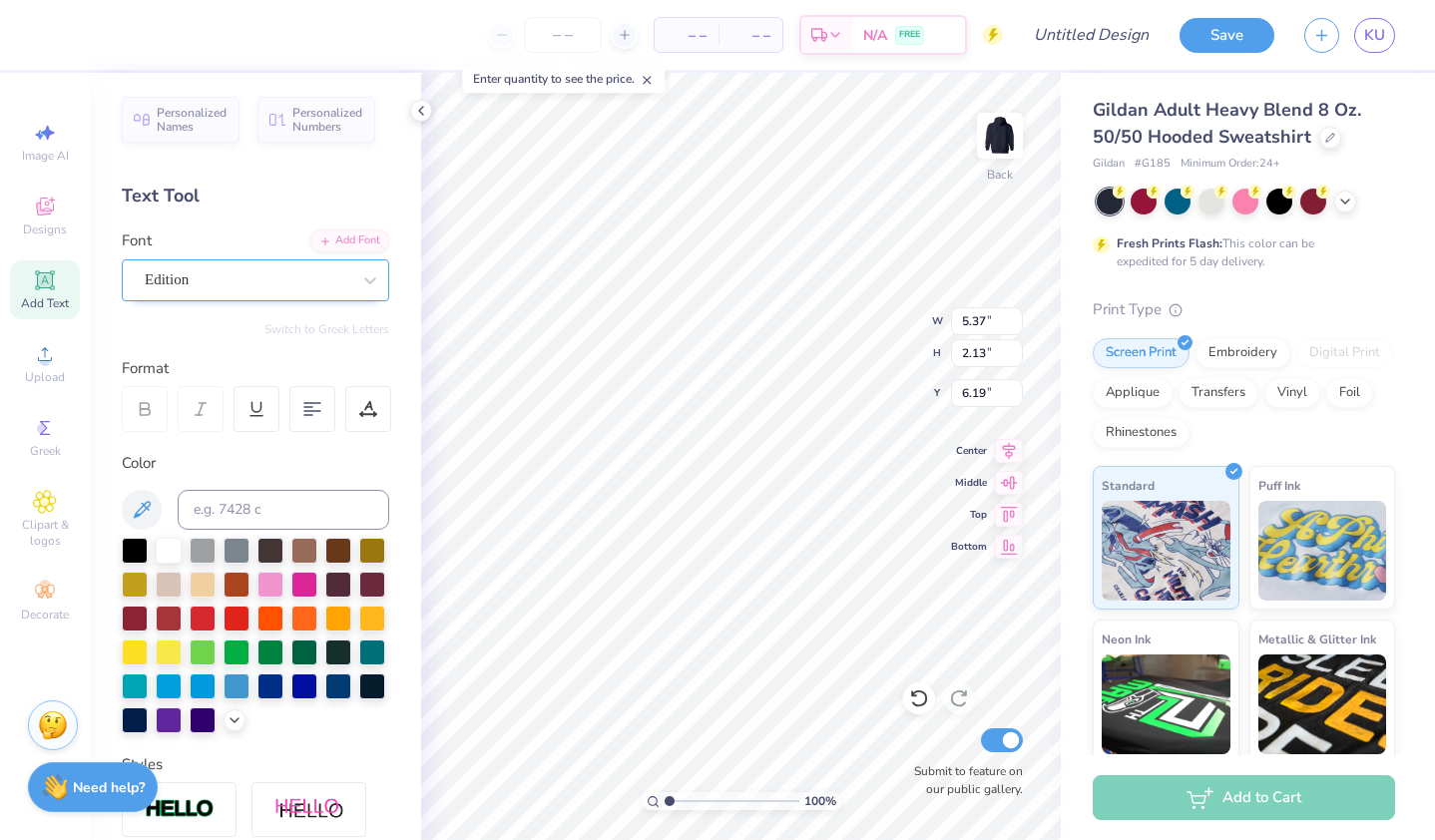 click at bounding box center [247, 279] 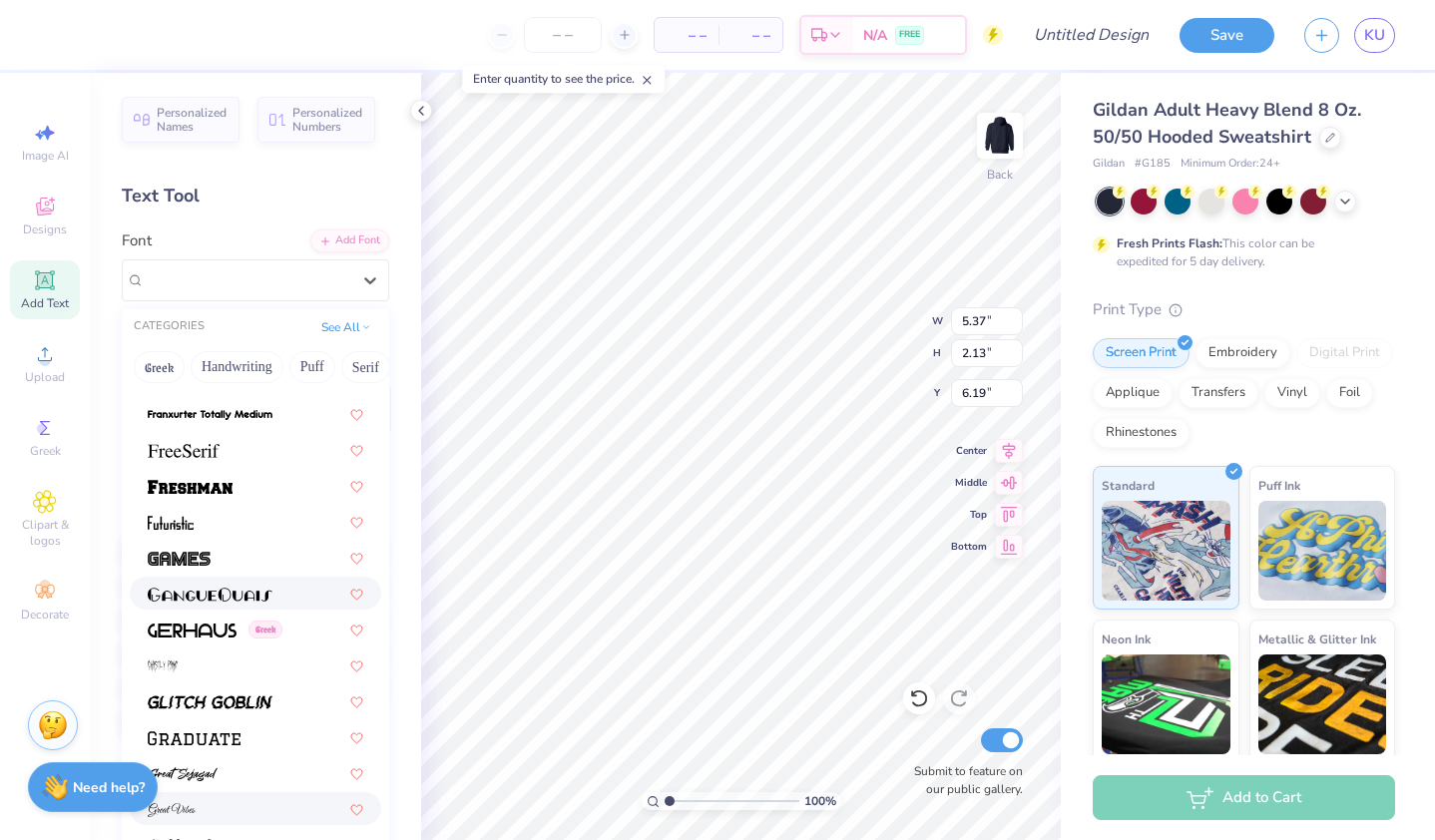 scroll, scrollTop: 4473, scrollLeft: 0, axis: vertical 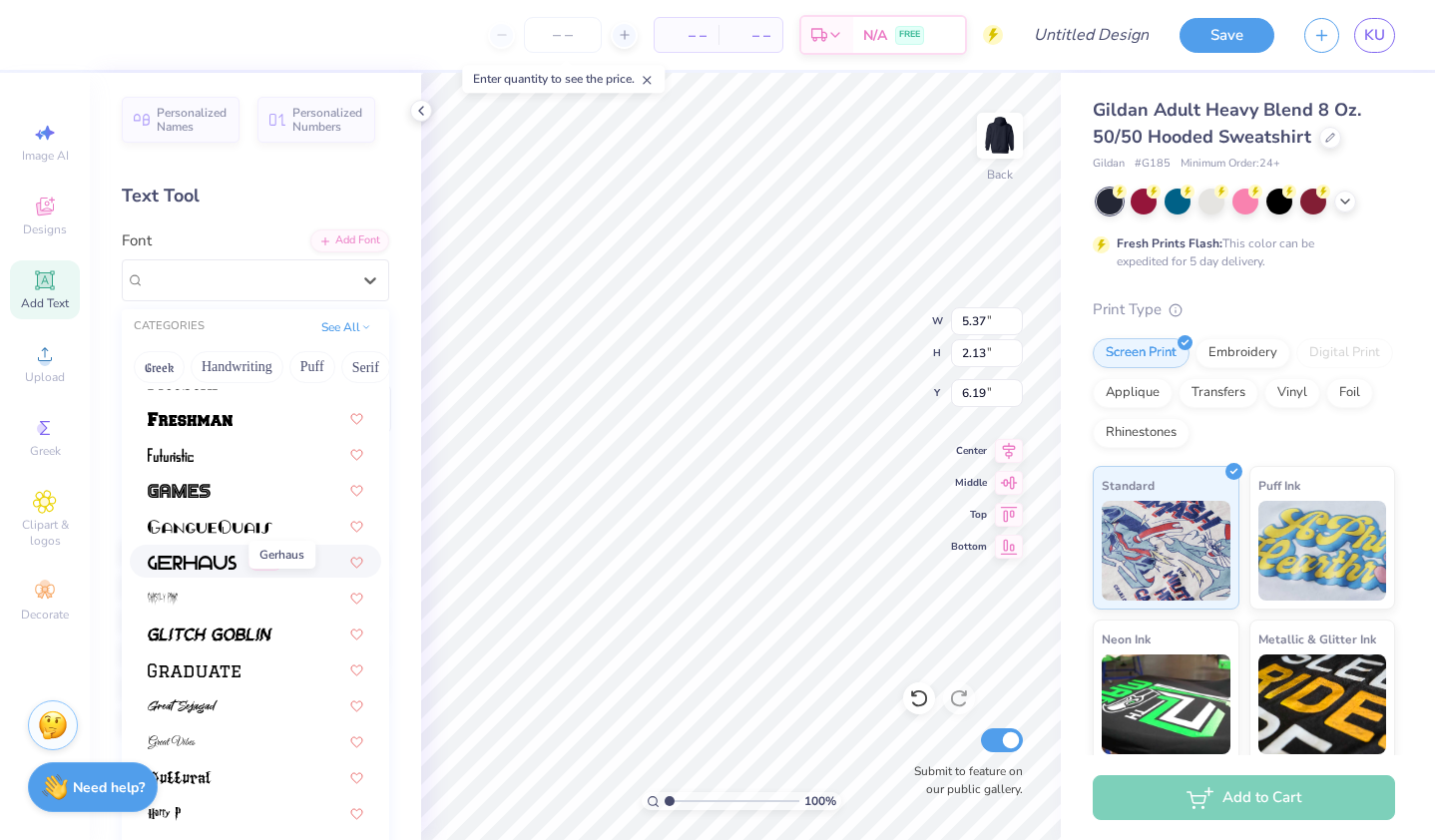 click at bounding box center (192, 563) 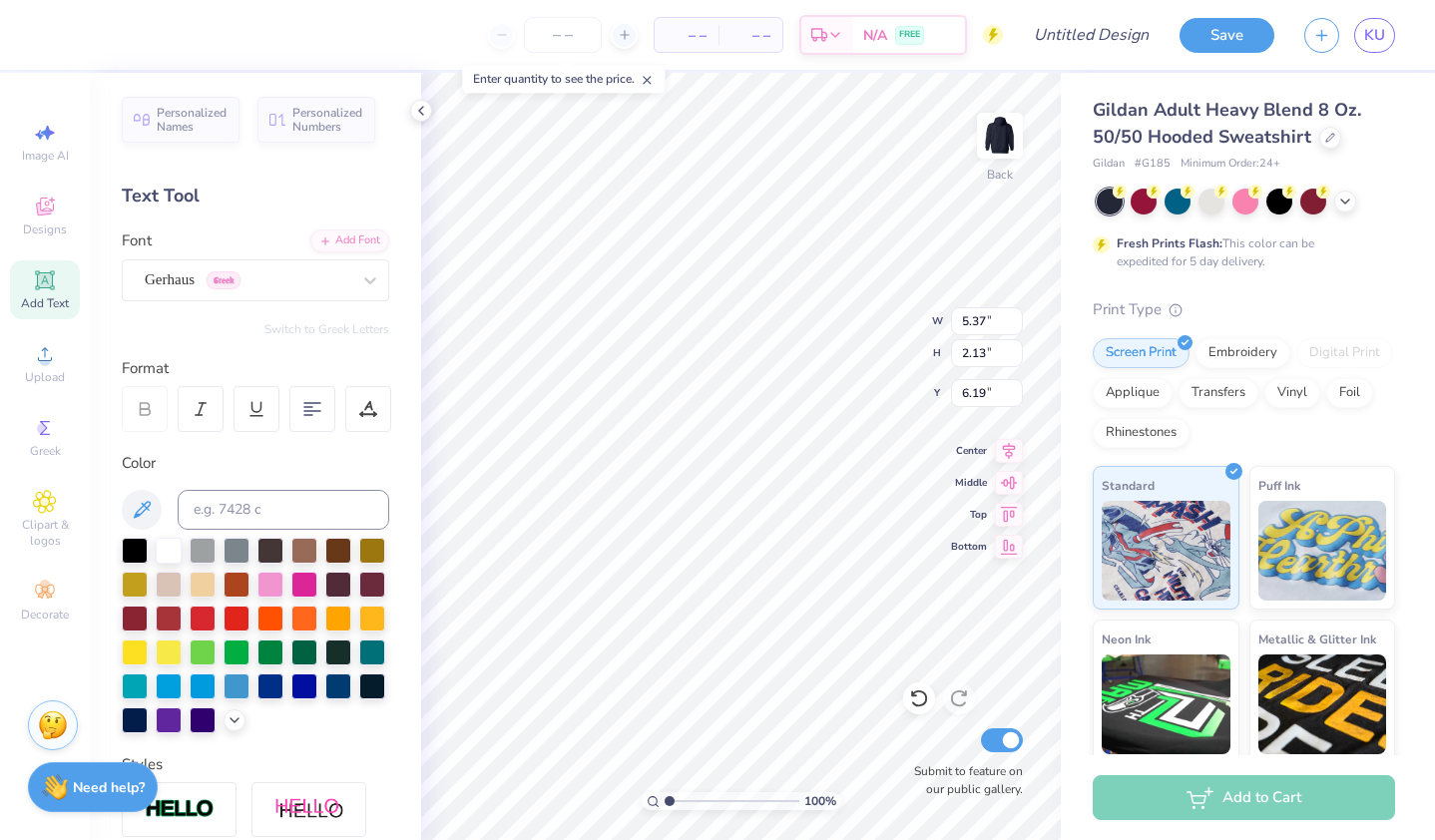 type on "5.81" 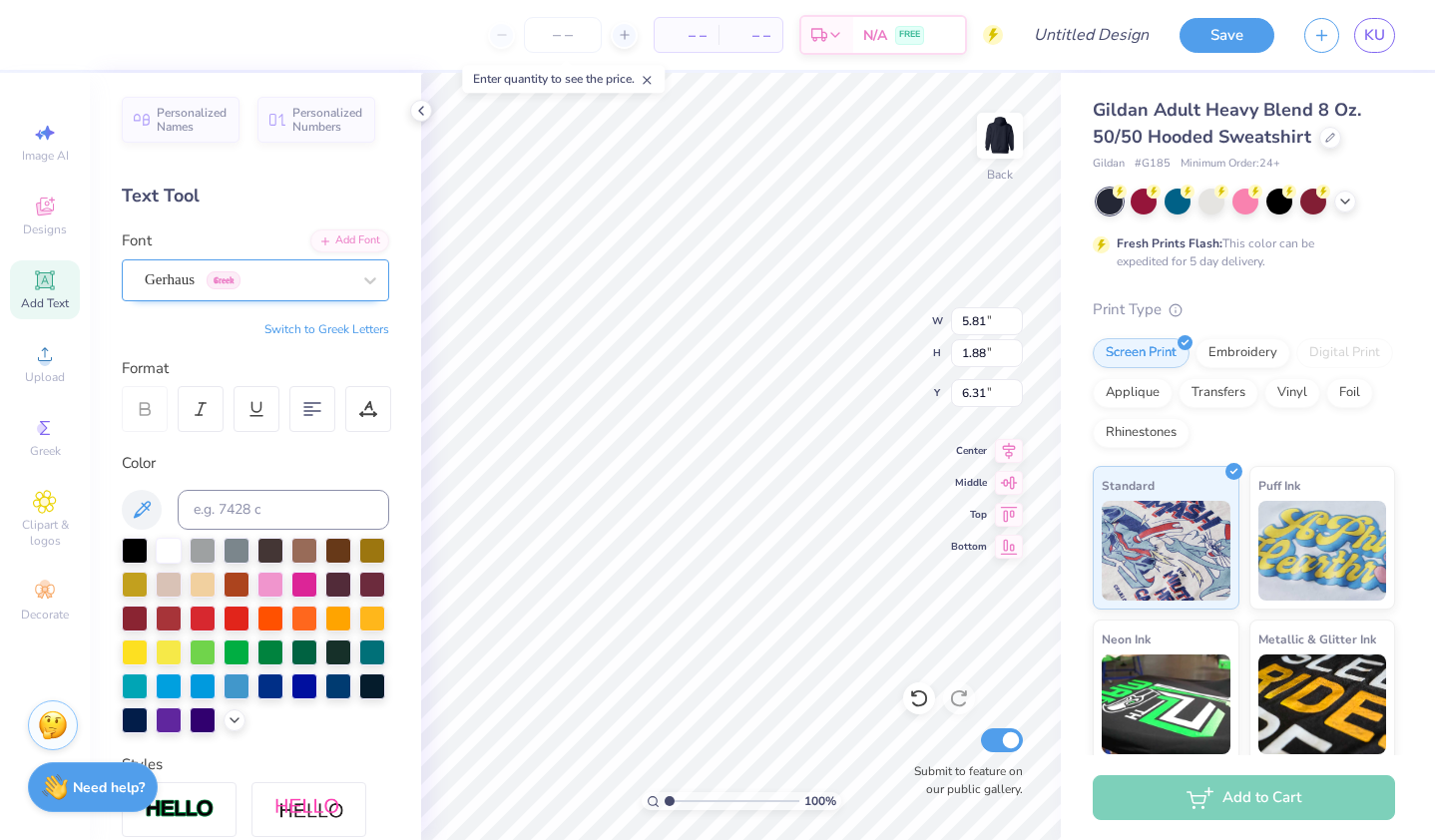 click on "Gerhaus Greek" at bounding box center [247, 279] 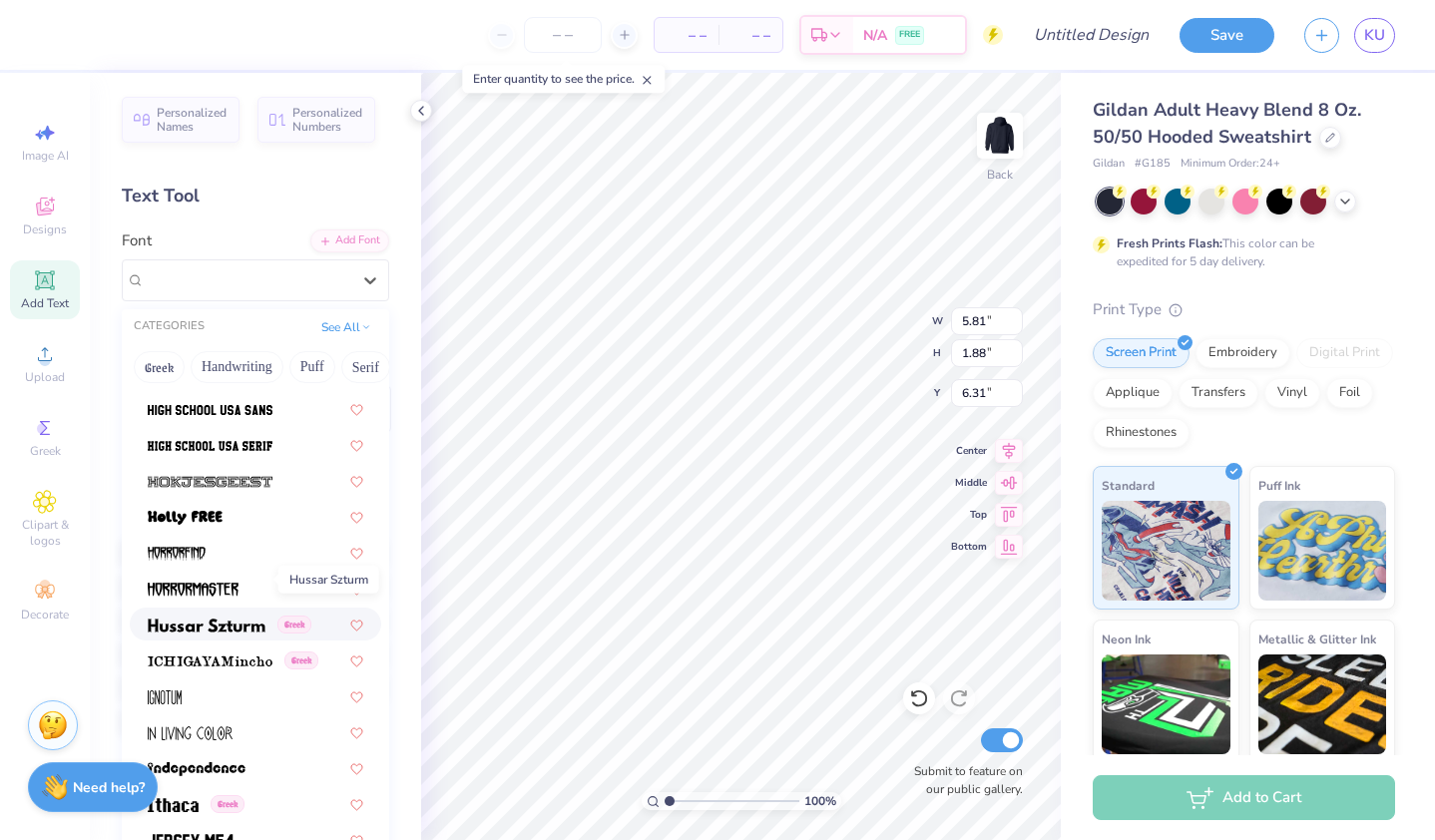 scroll, scrollTop: 5123, scrollLeft: 0, axis: vertical 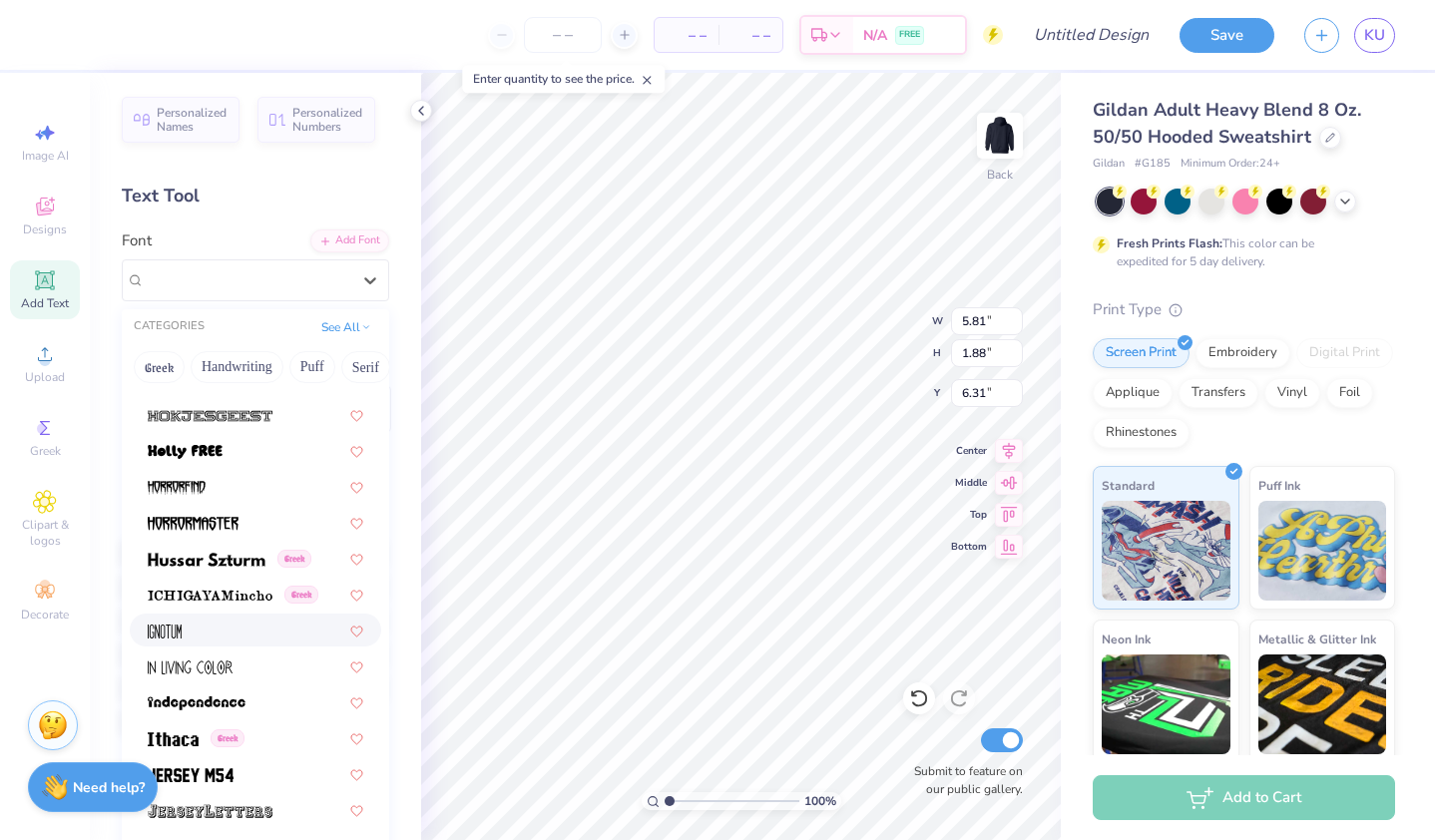 click at bounding box center [255, 630] 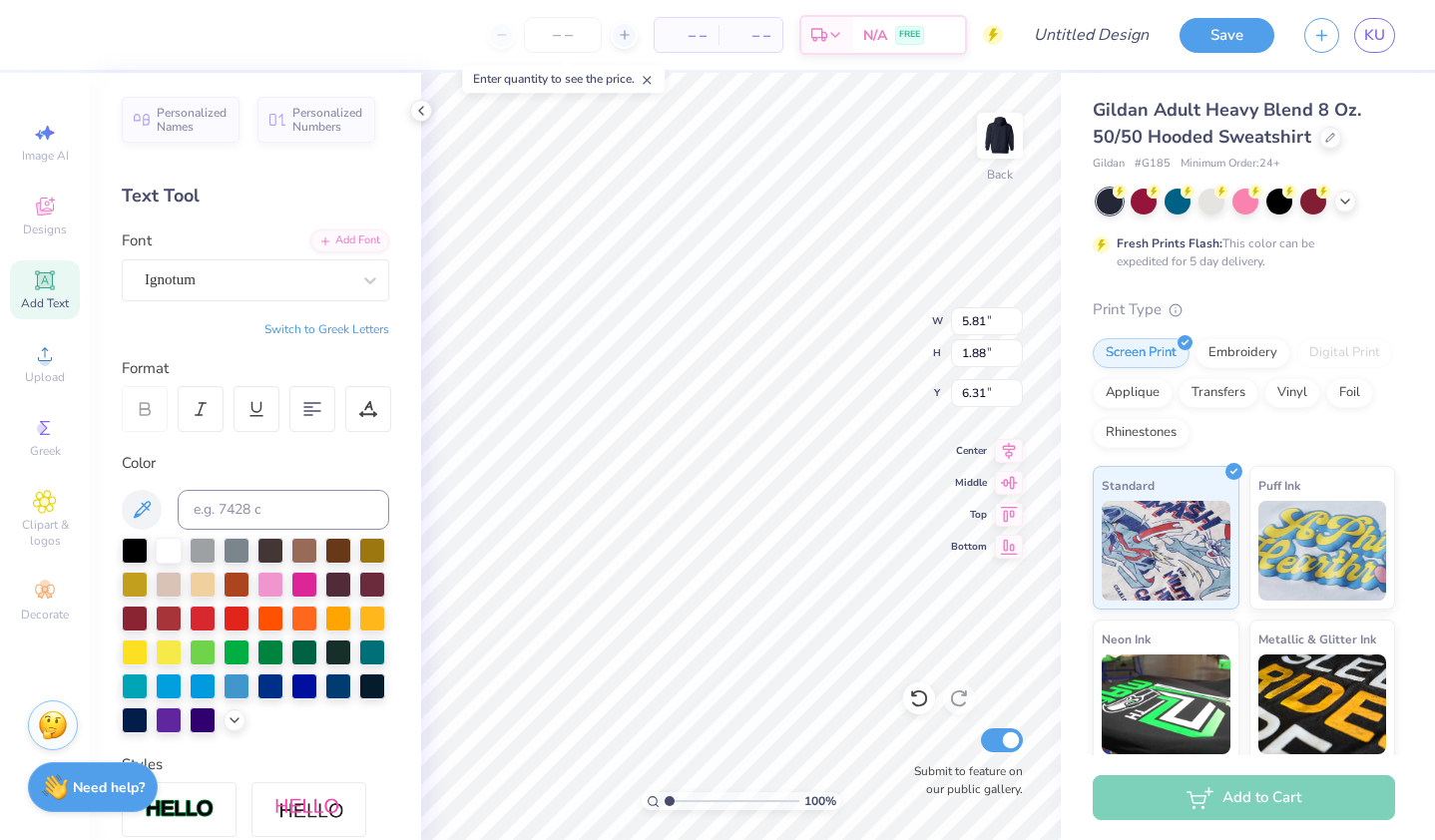 type on "2.75" 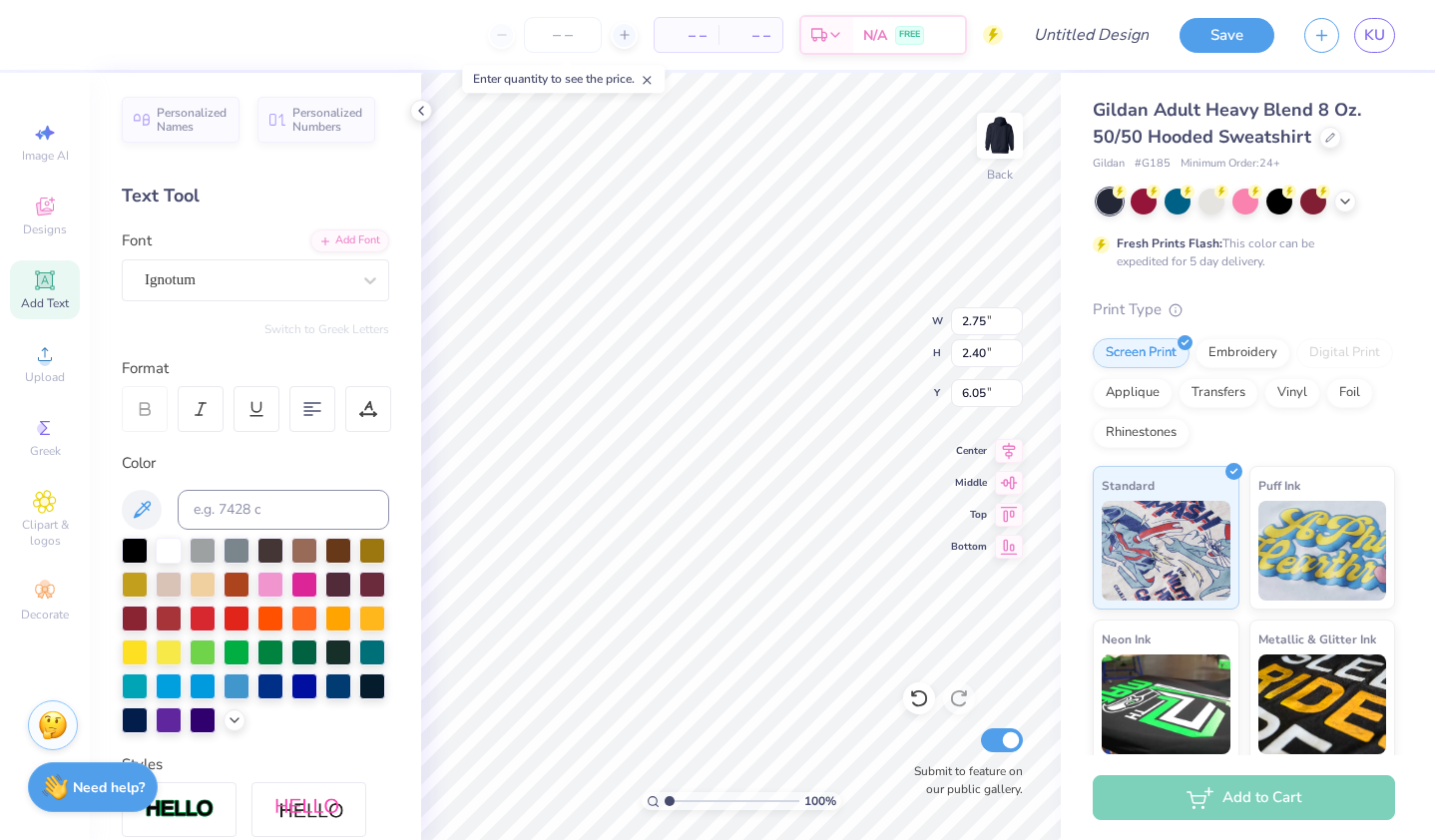 type on "4.22" 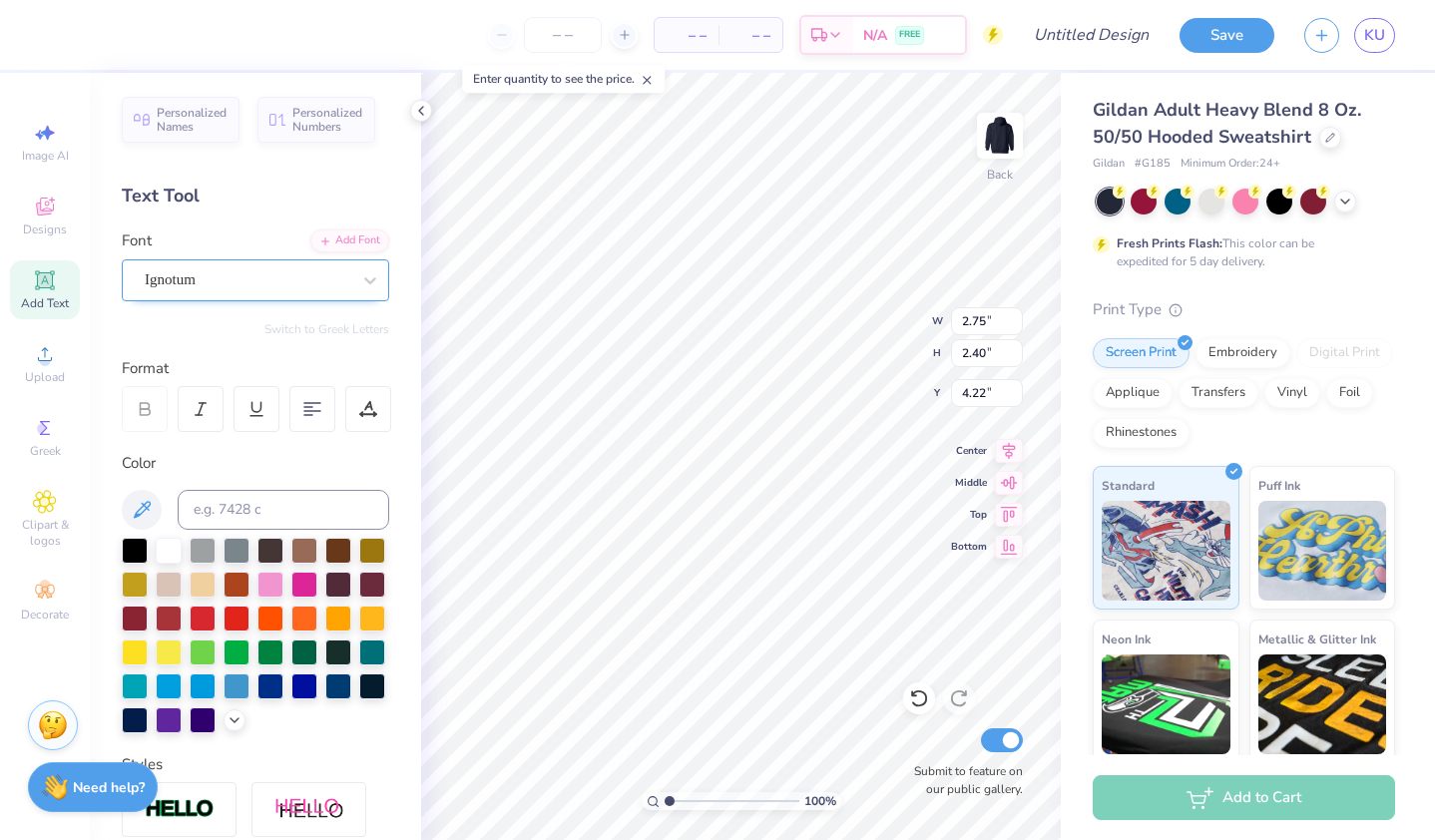 click at bounding box center (247, 279) 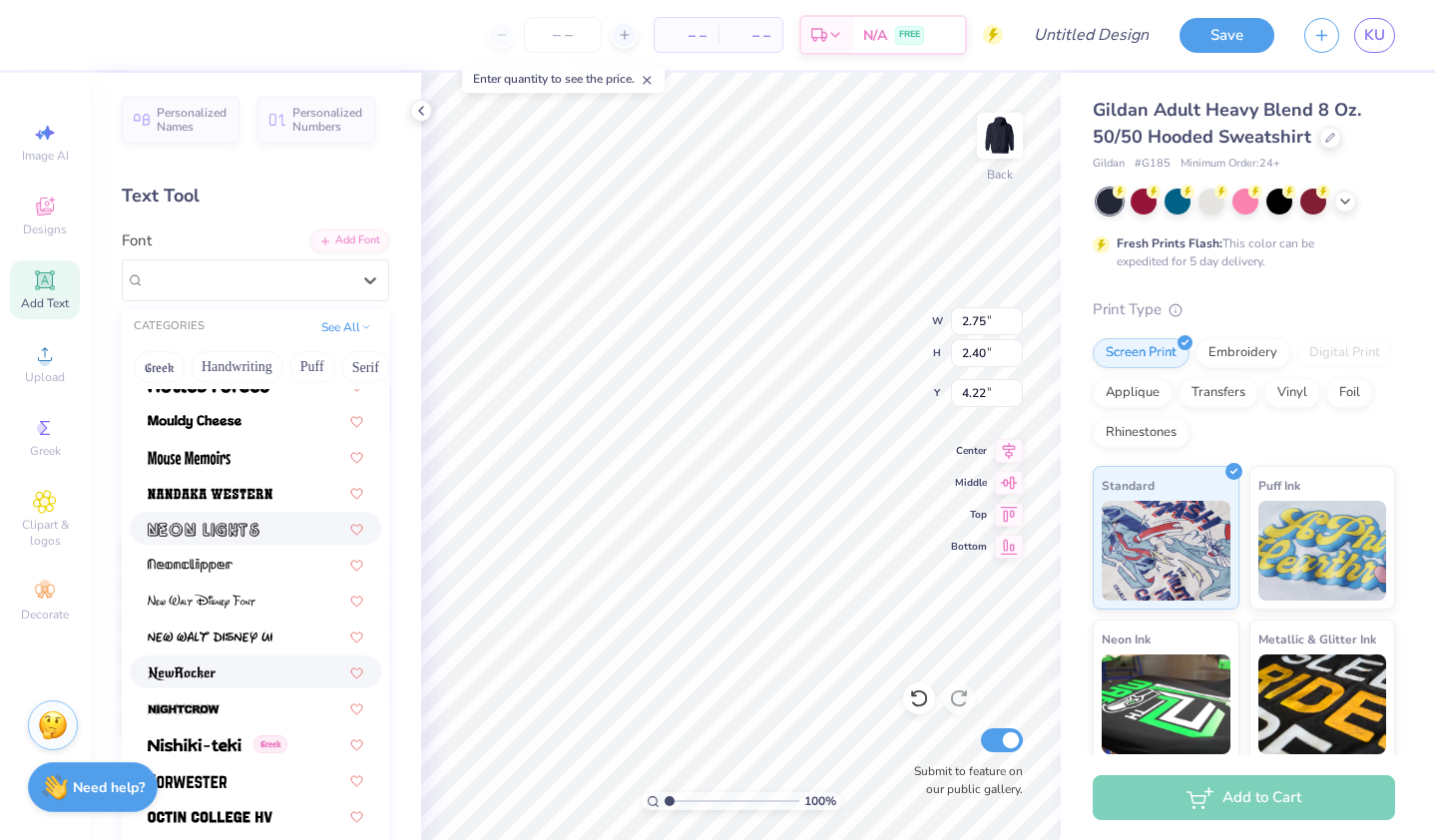 scroll, scrollTop: 7465, scrollLeft: 0, axis: vertical 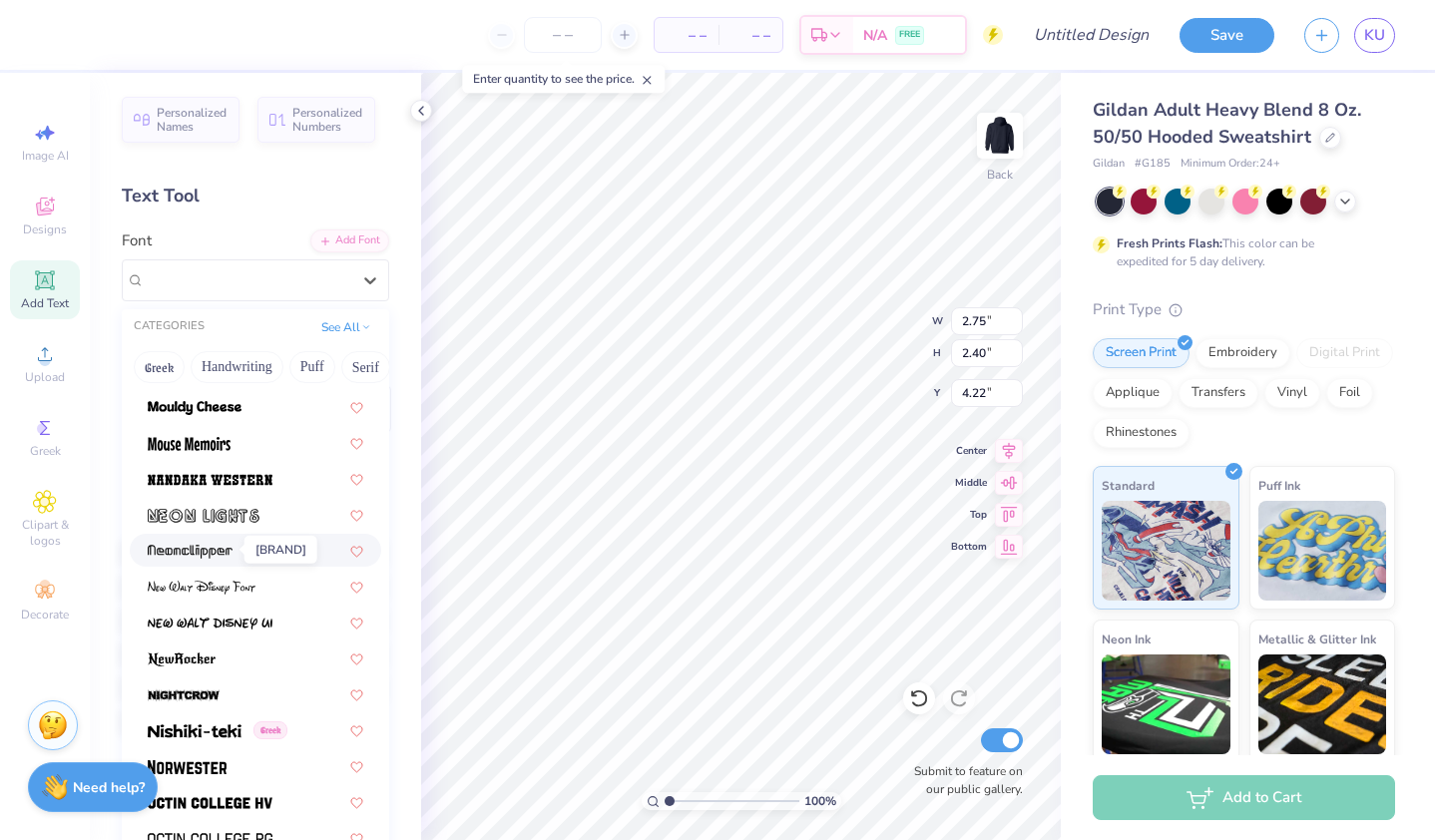 click at bounding box center (190, 550) 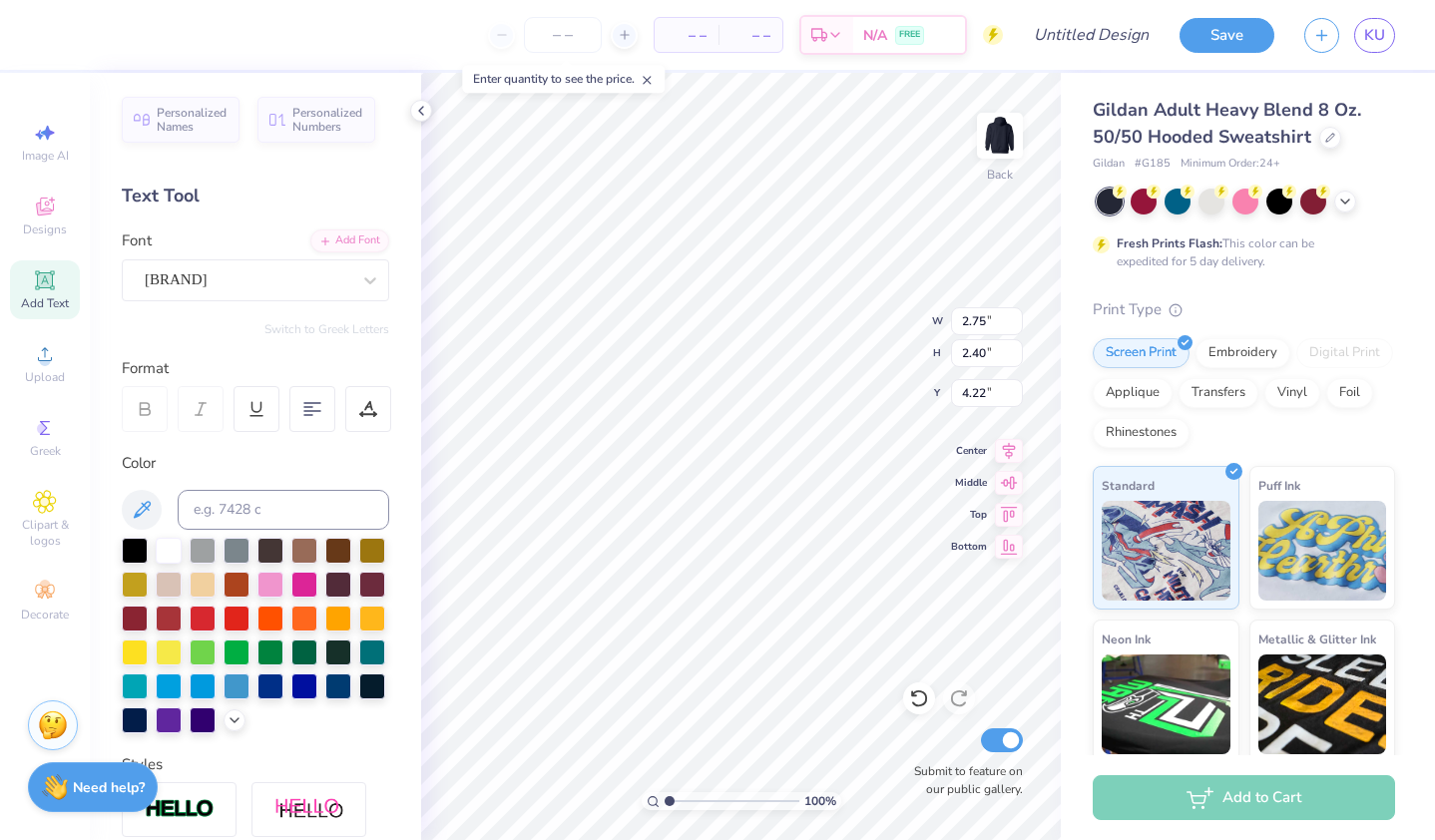 type on "3.45" 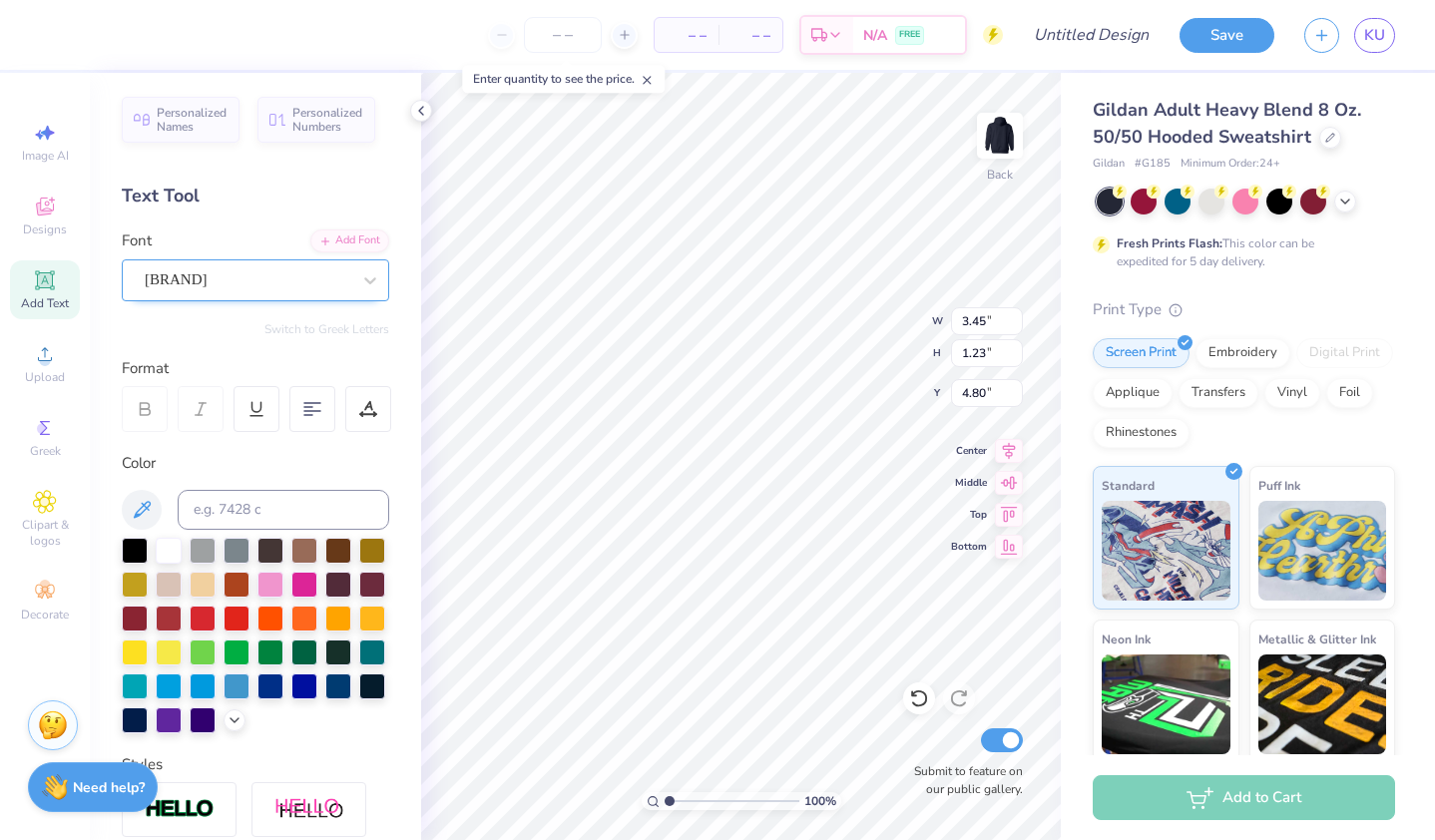 click on "Neonclipper" at bounding box center [247, 279] 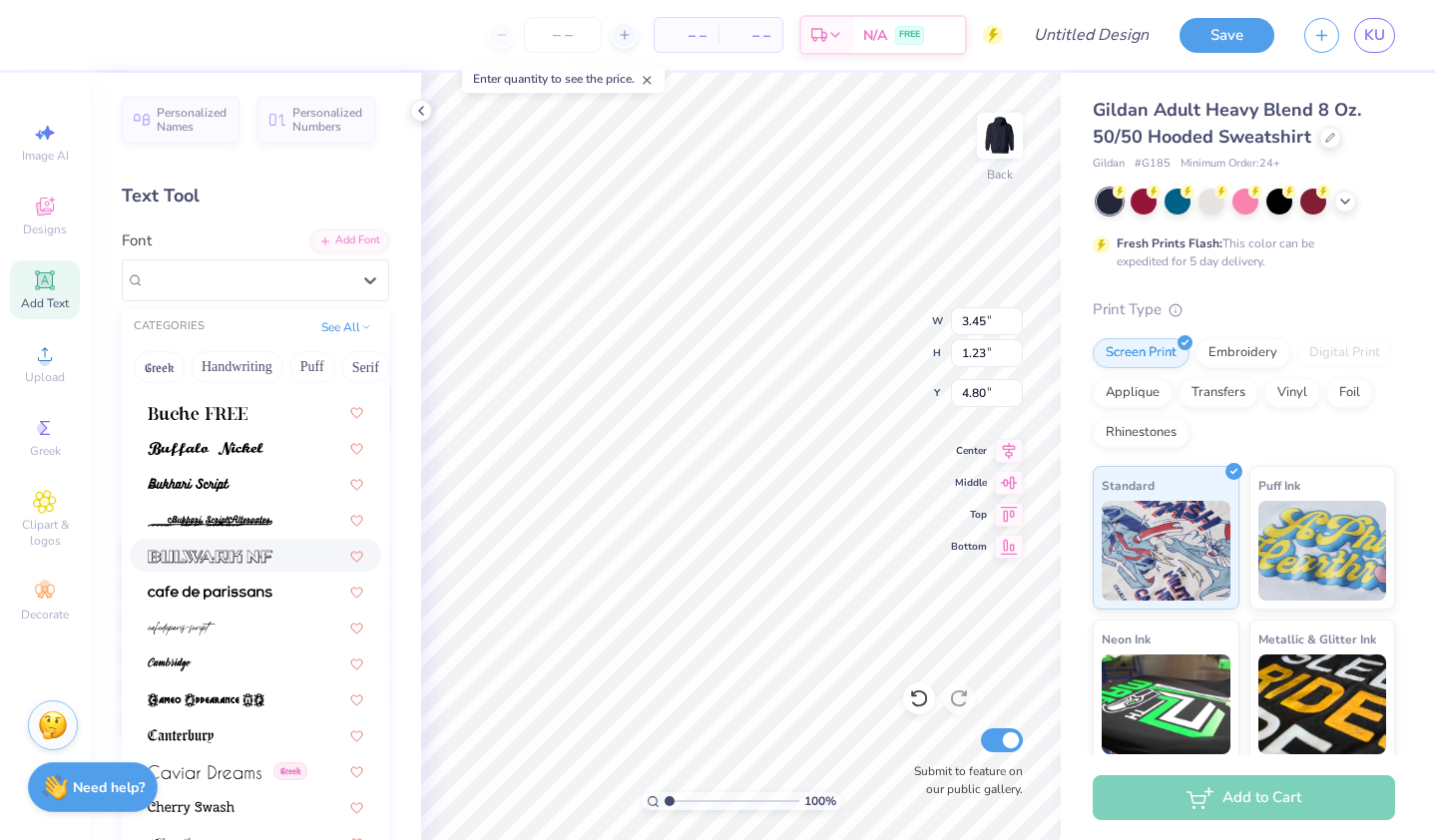 scroll, scrollTop: 2083, scrollLeft: 0, axis: vertical 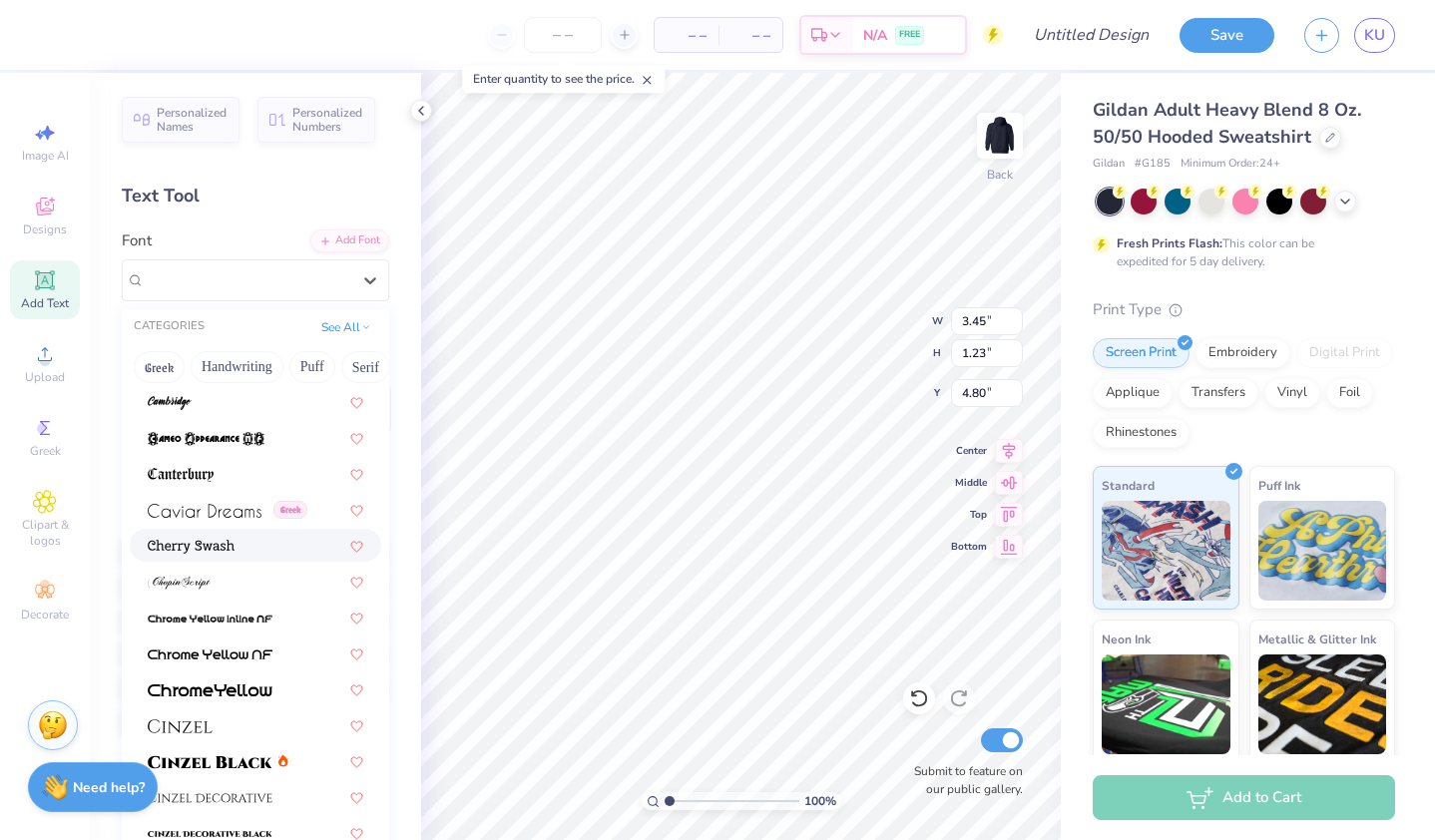 click at bounding box center (255, 545) 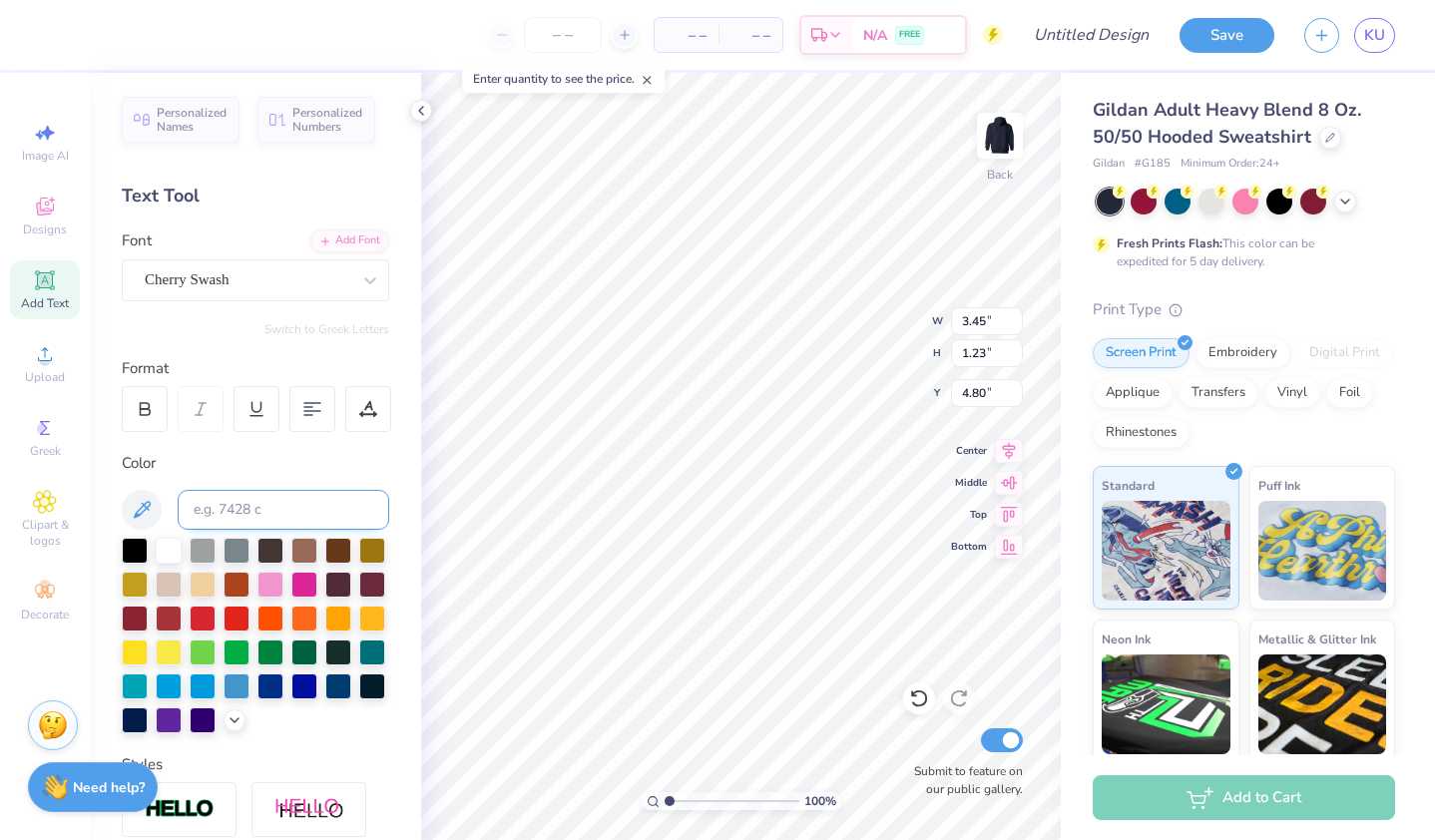 type on "5.73" 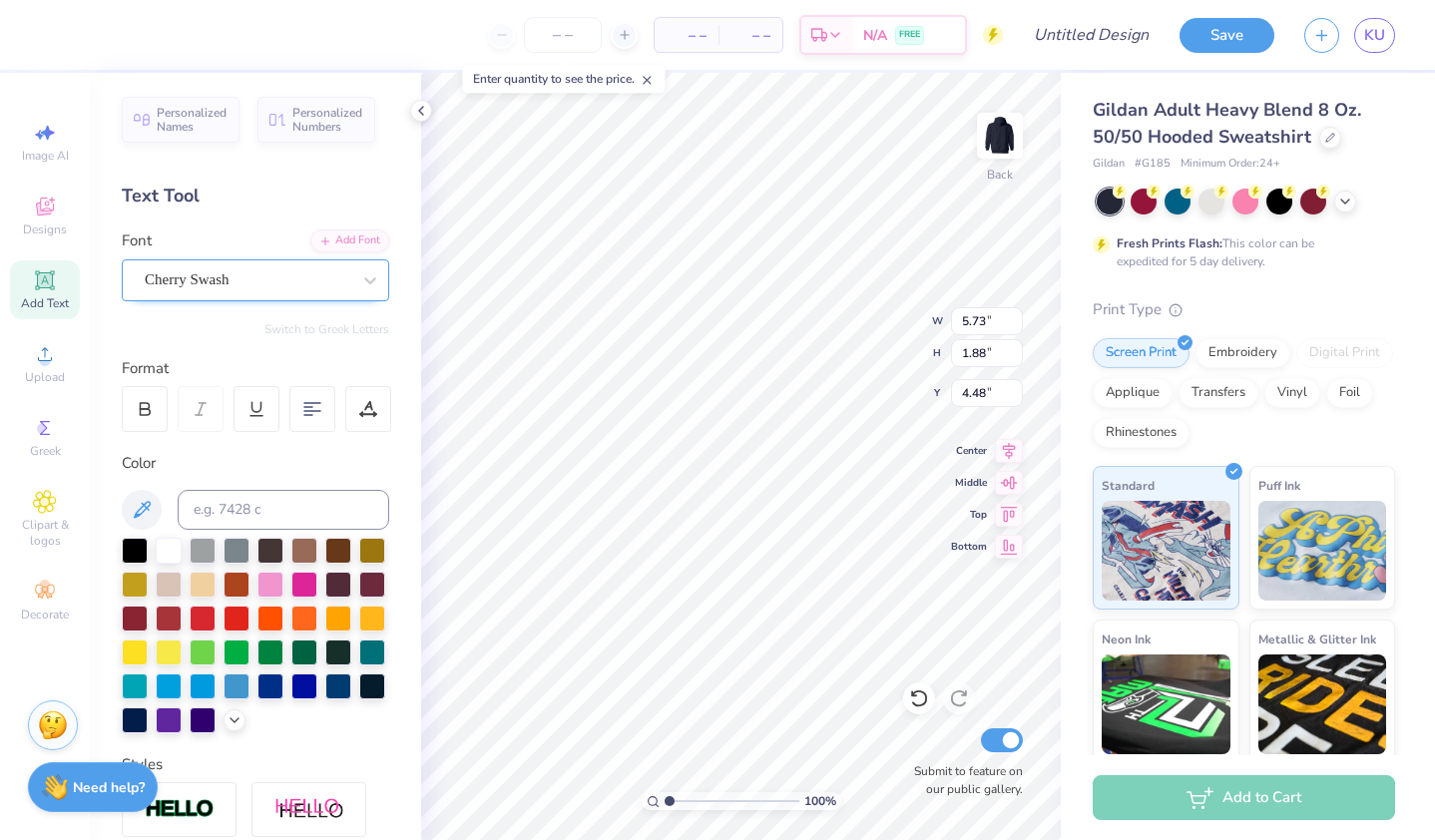 click on "Cherry Swash" at bounding box center [247, 279] 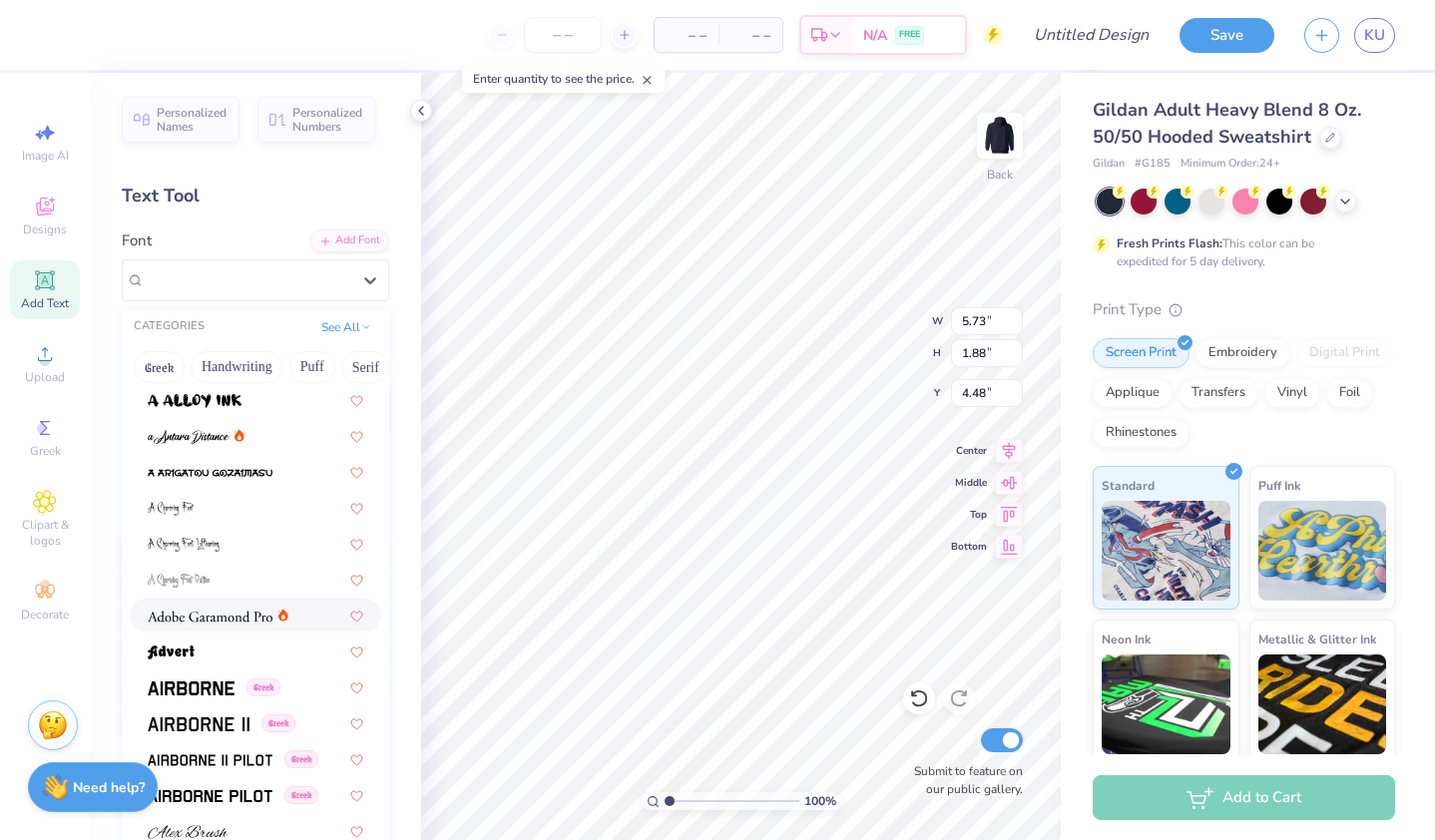 scroll, scrollTop: 0, scrollLeft: 0, axis: both 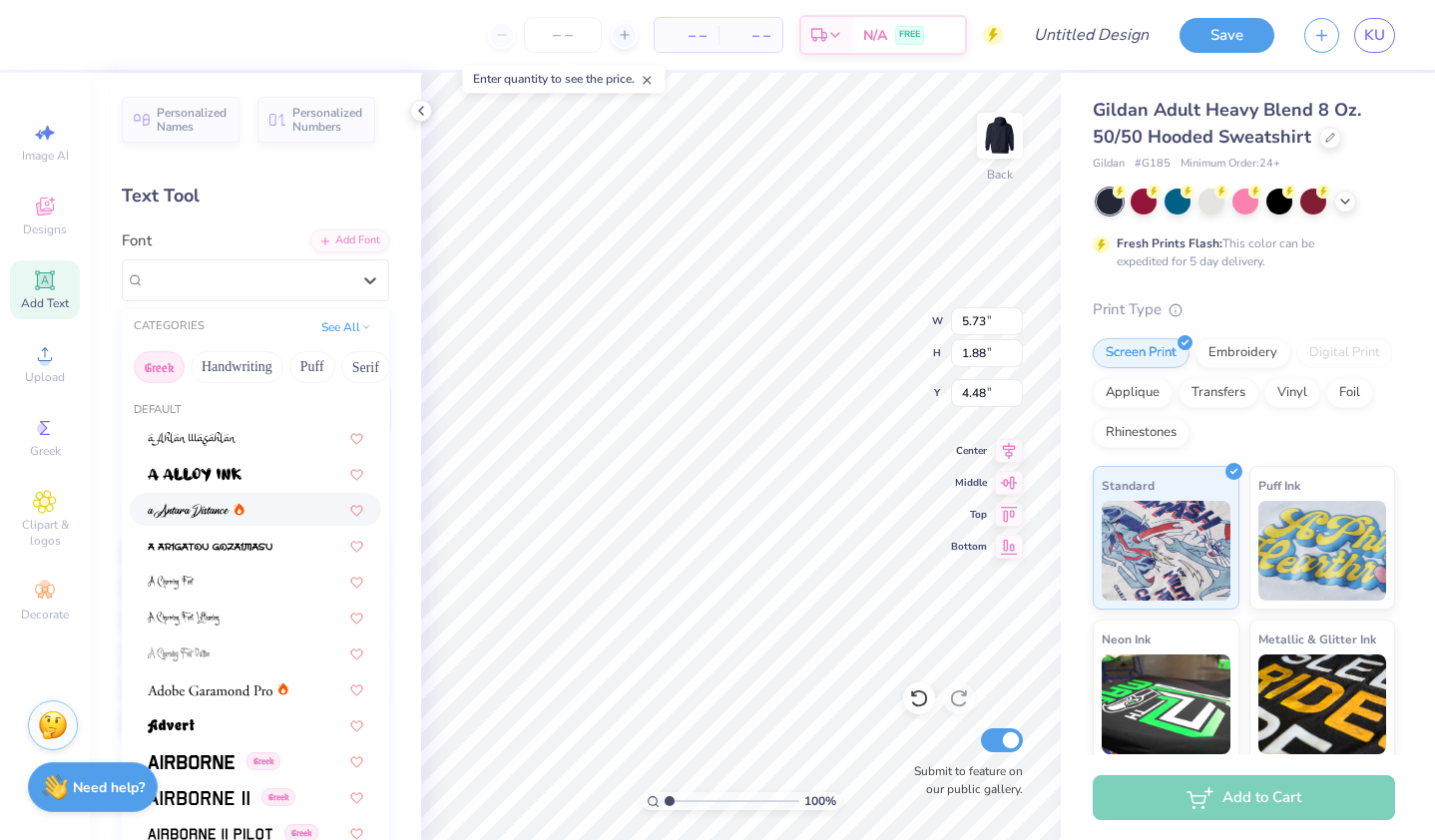 drag, startPoint x: 334, startPoint y: 368, endPoint x: 152, endPoint y: 359, distance: 182.22239 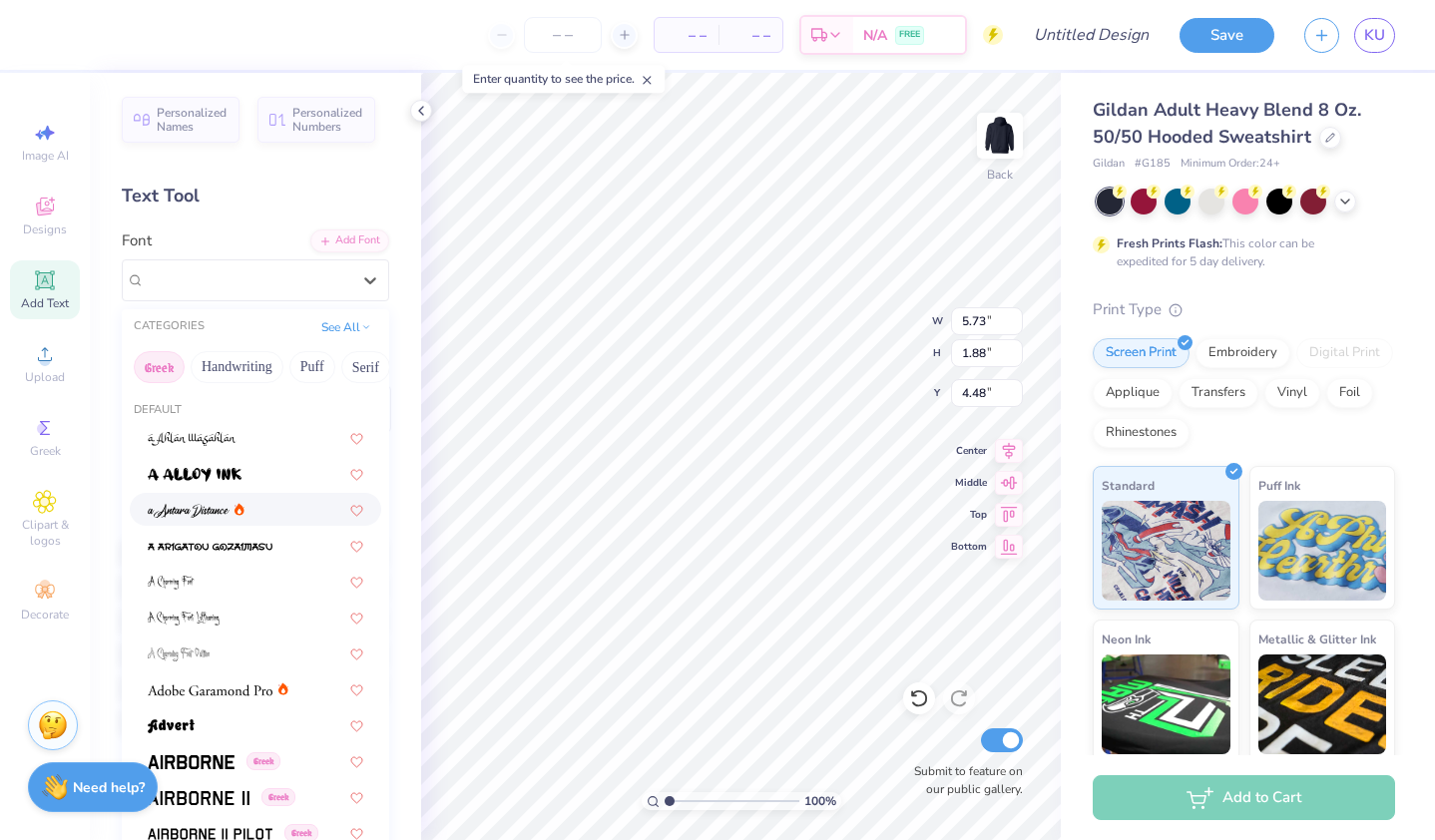 click on "Greek Handwriting Puff Serif Bold Calligraphy Retro Sans Serif Minimal Fantasy Techno Others" at bounding box center (255, 367) 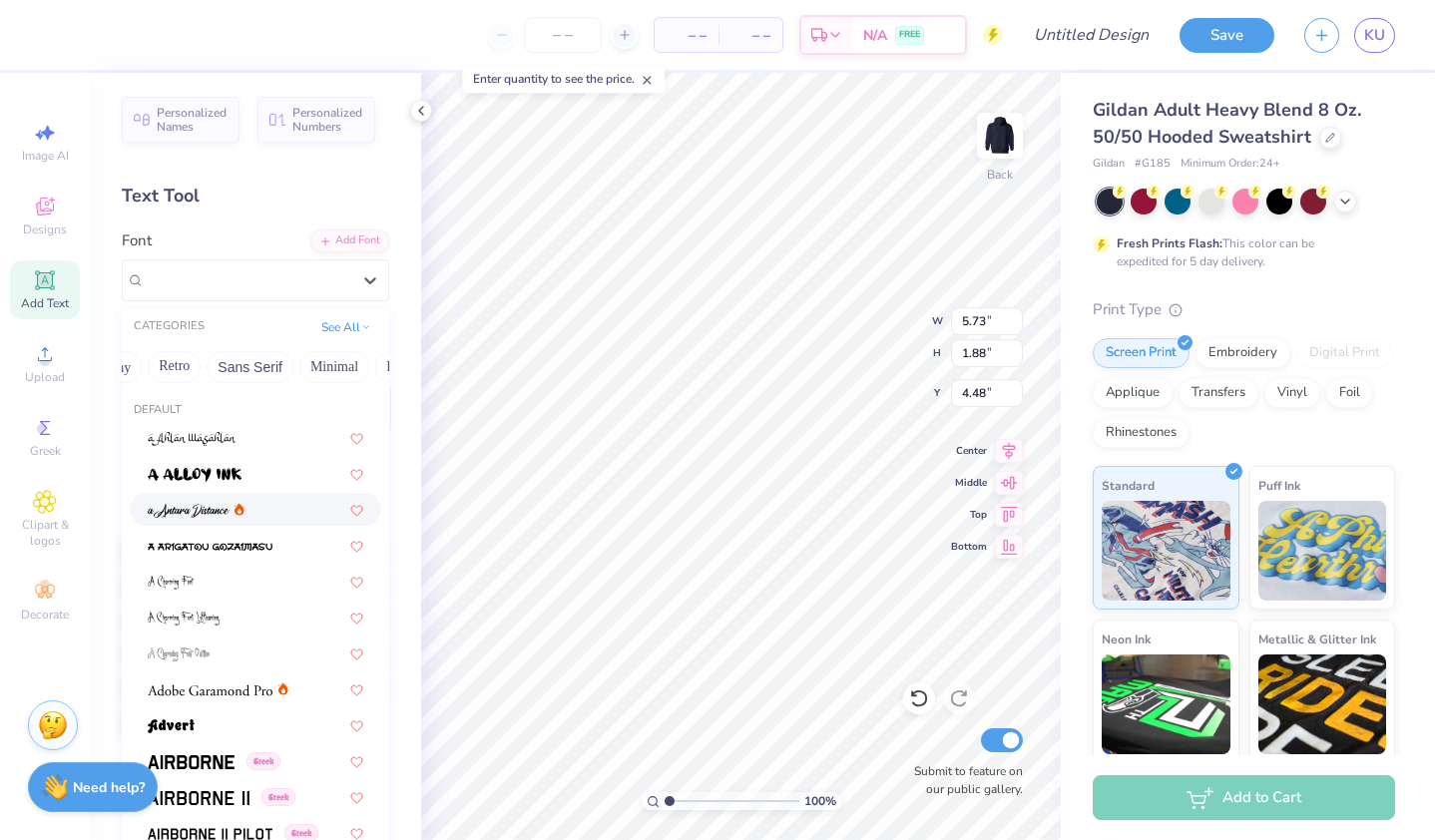 scroll, scrollTop: 0, scrollLeft: 399, axis: horizontal 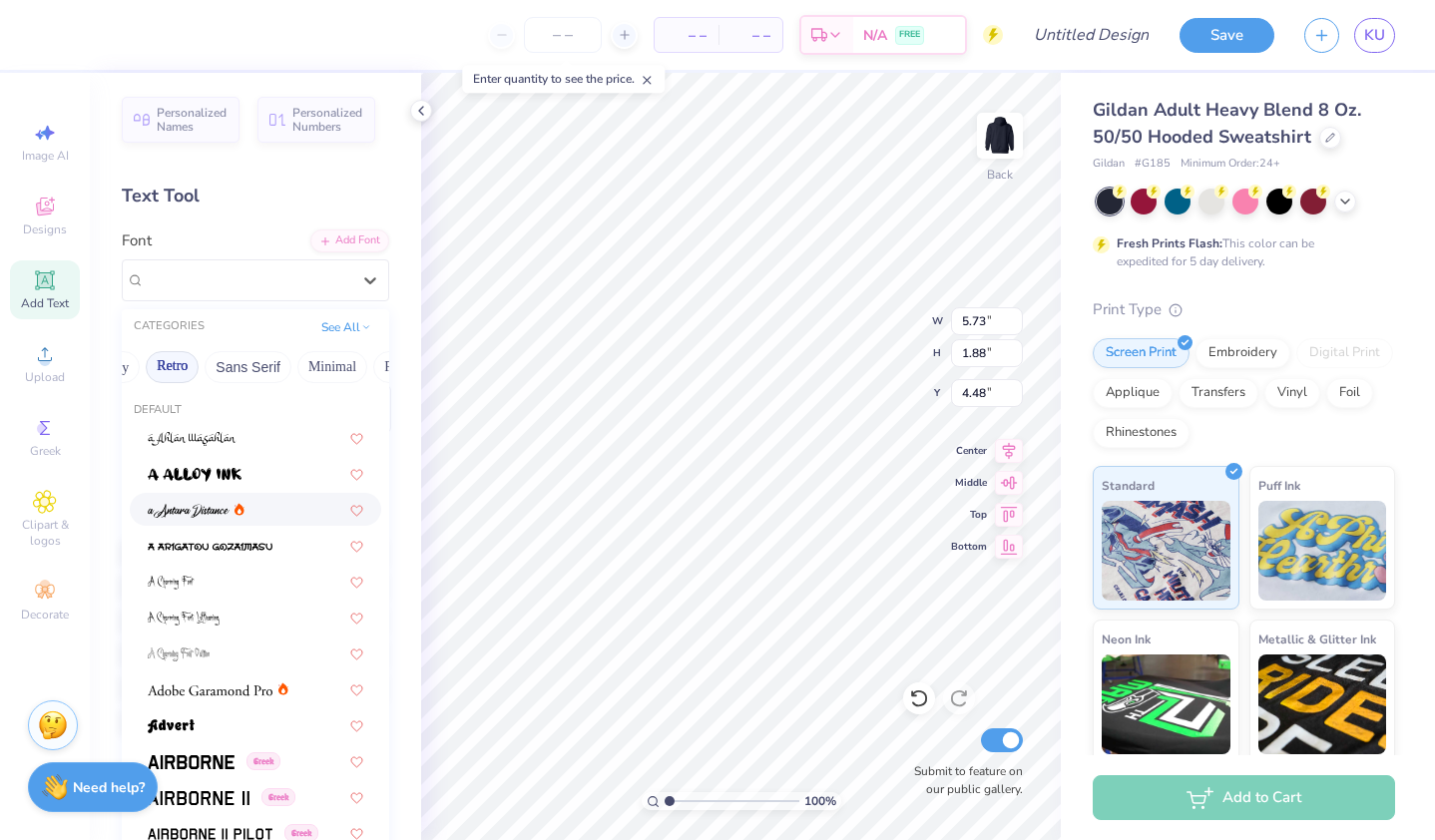 click on "Retro" at bounding box center [172, 367] 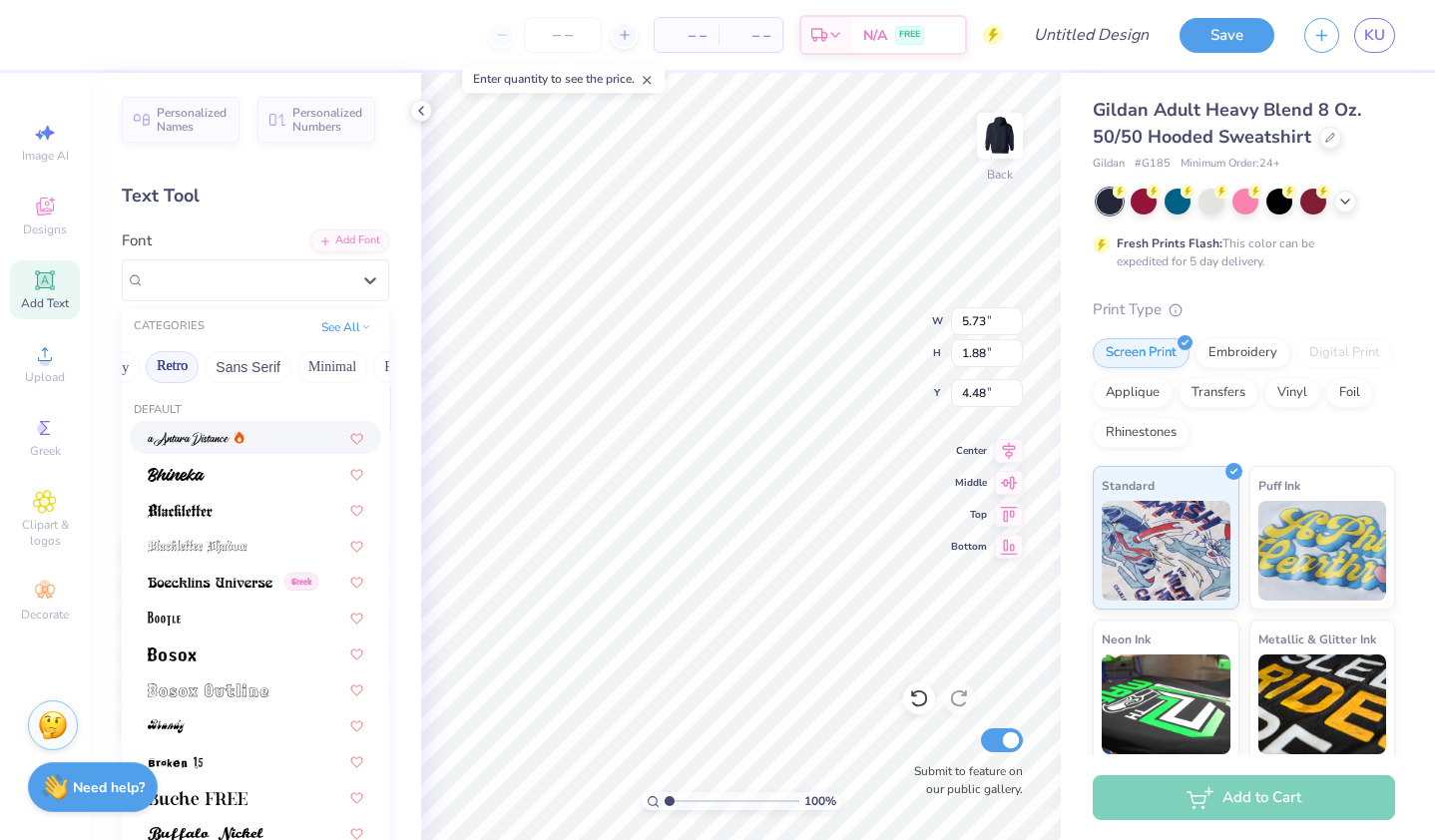 click on "Retro" at bounding box center (172, 367) 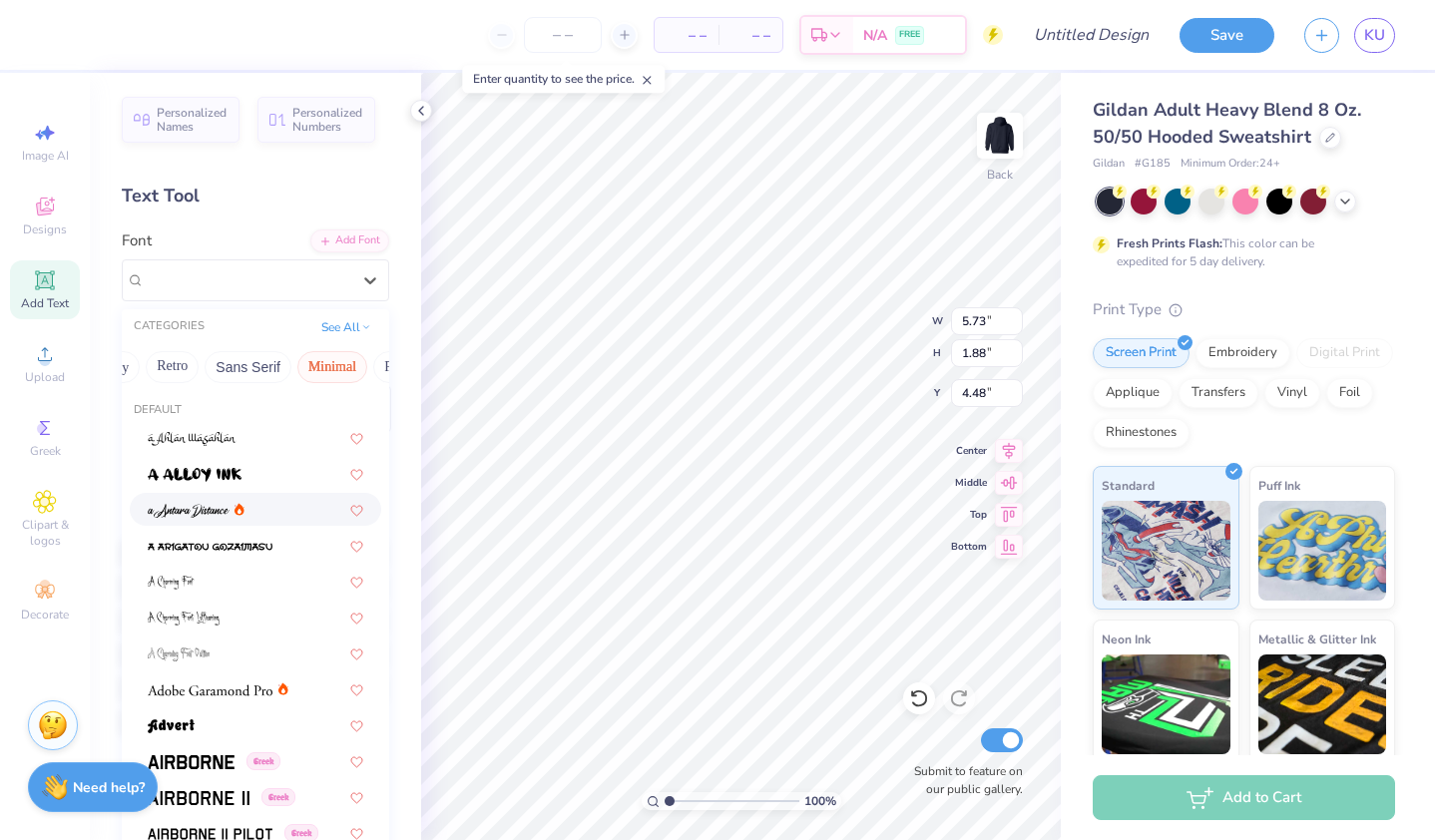 click on "Minimal" at bounding box center [332, 367] 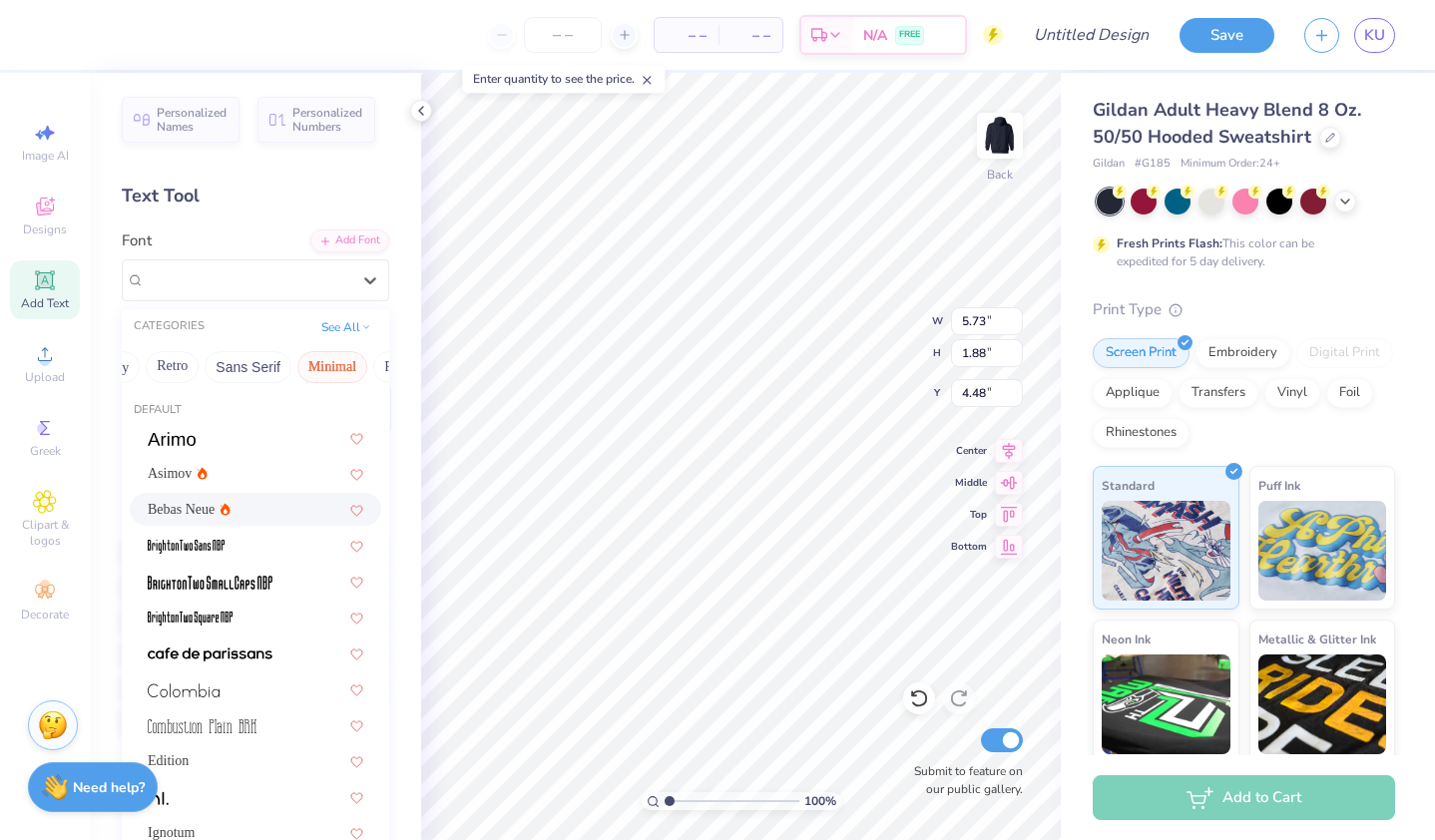 click on "Bebas Neue" at bounding box center (255, 509) 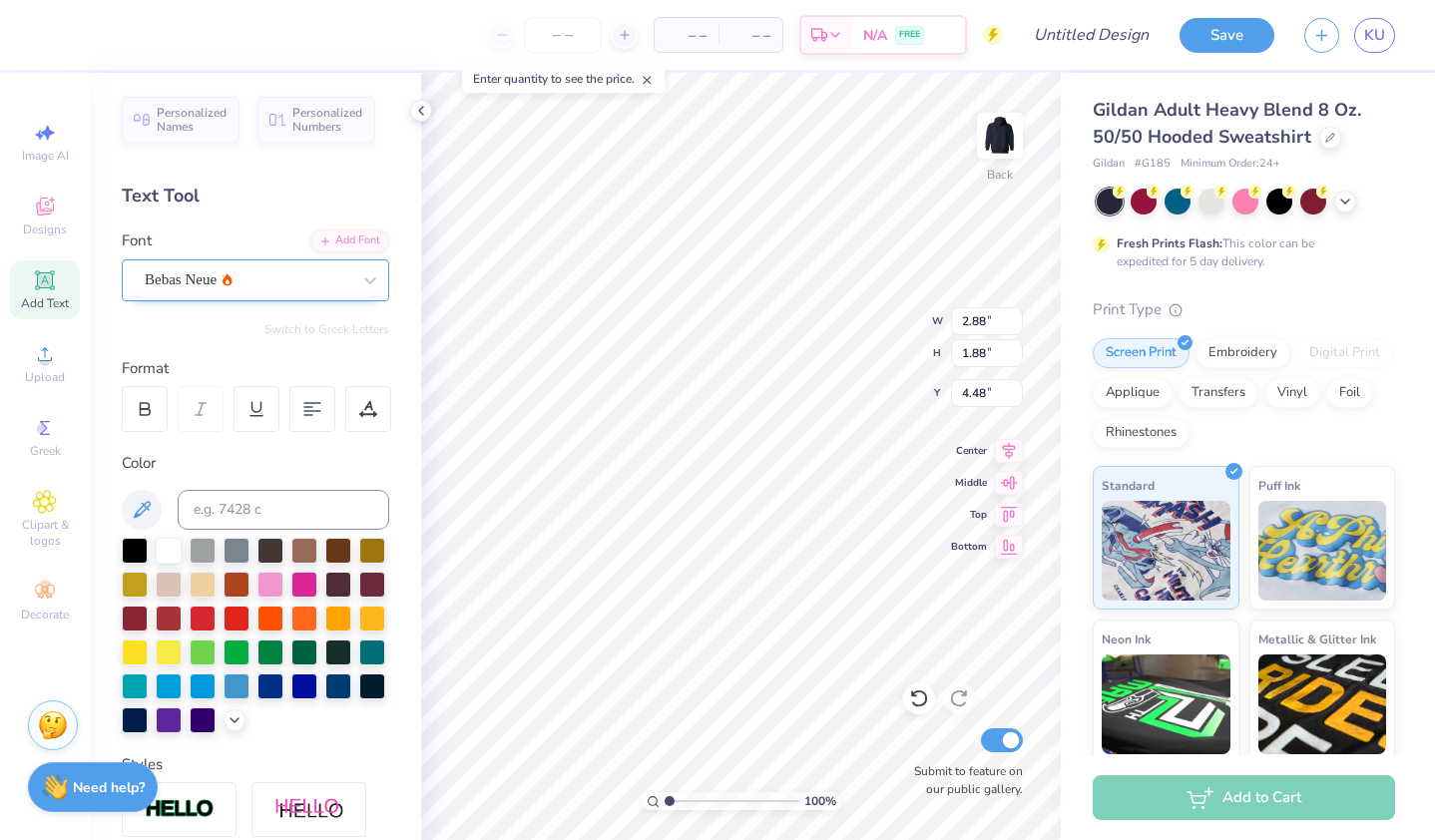click on "Bebas Neue" at bounding box center [247, 279] 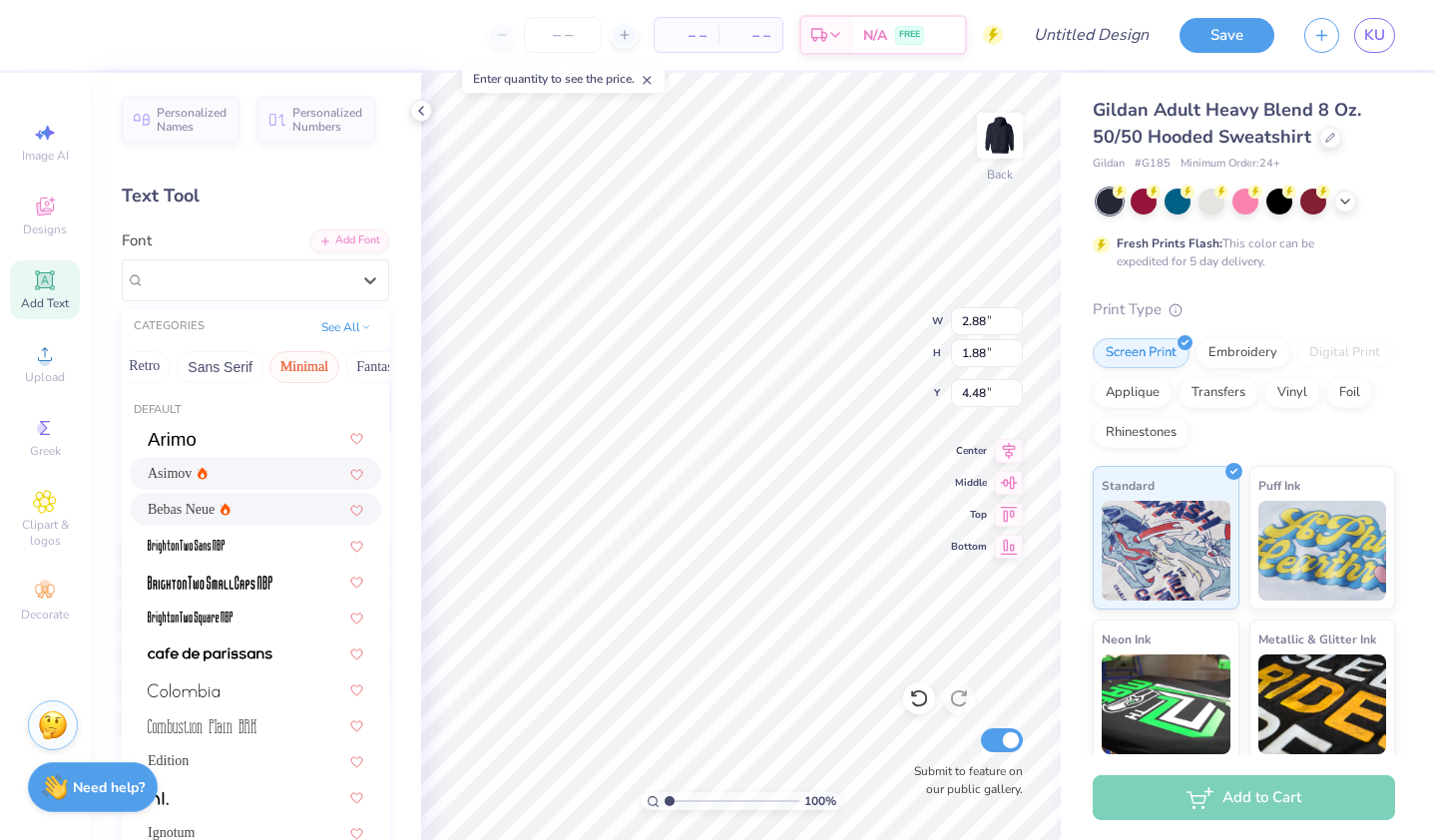 scroll, scrollTop: 0, scrollLeft: 433, axis: horizontal 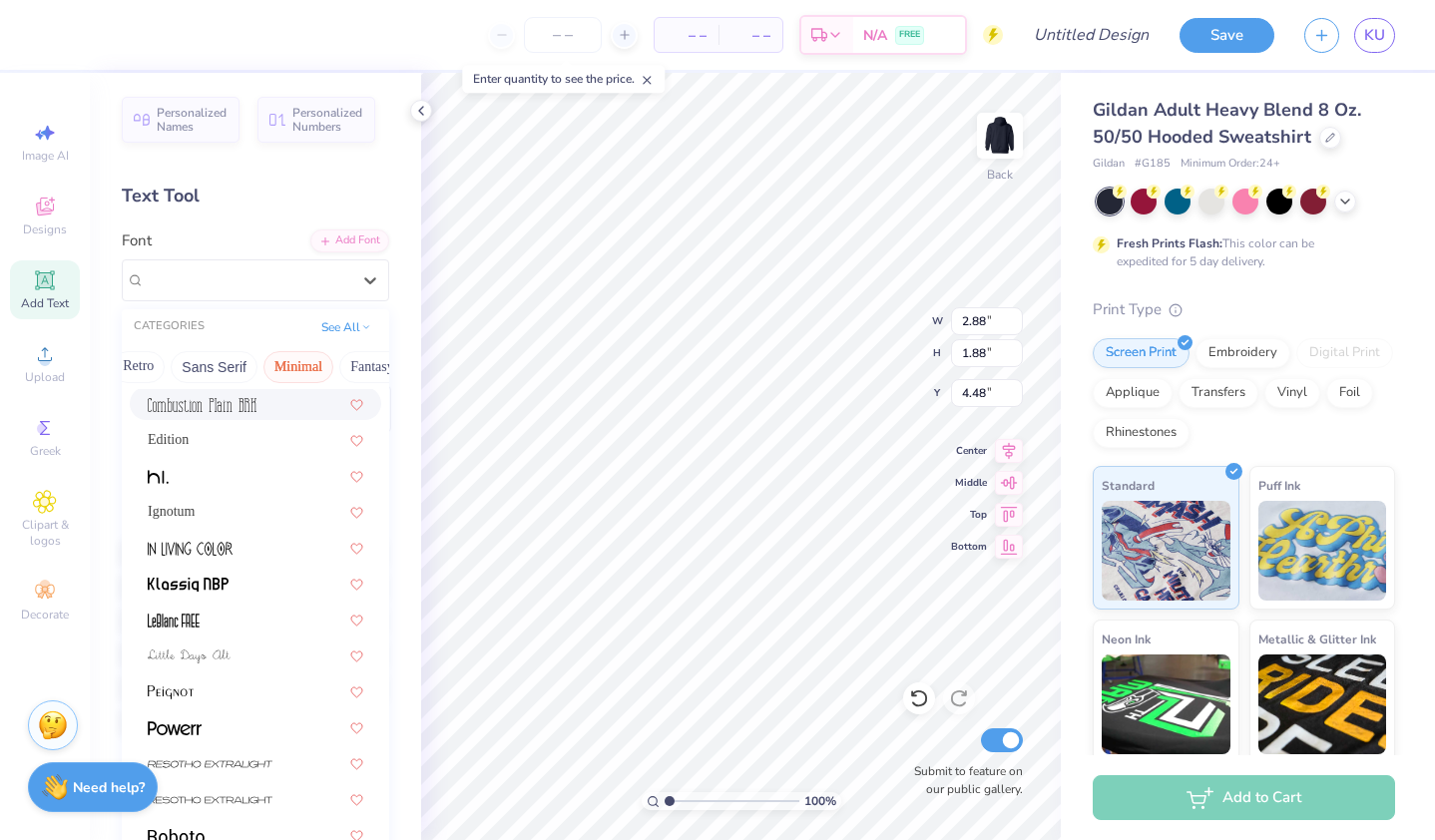 click on "Minimal" at bounding box center [298, 367] 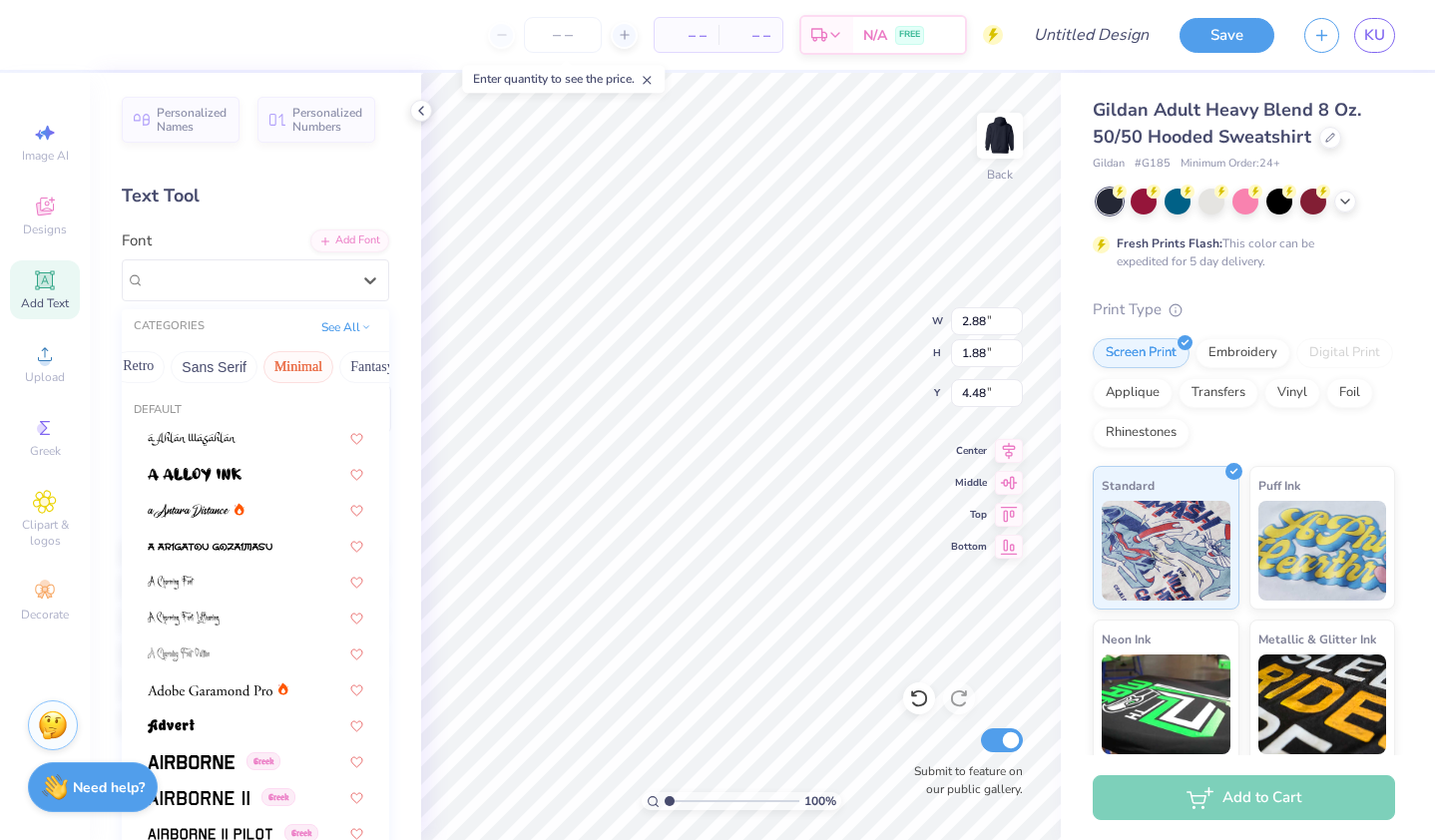 click on "Minimal" at bounding box center (298, 367) 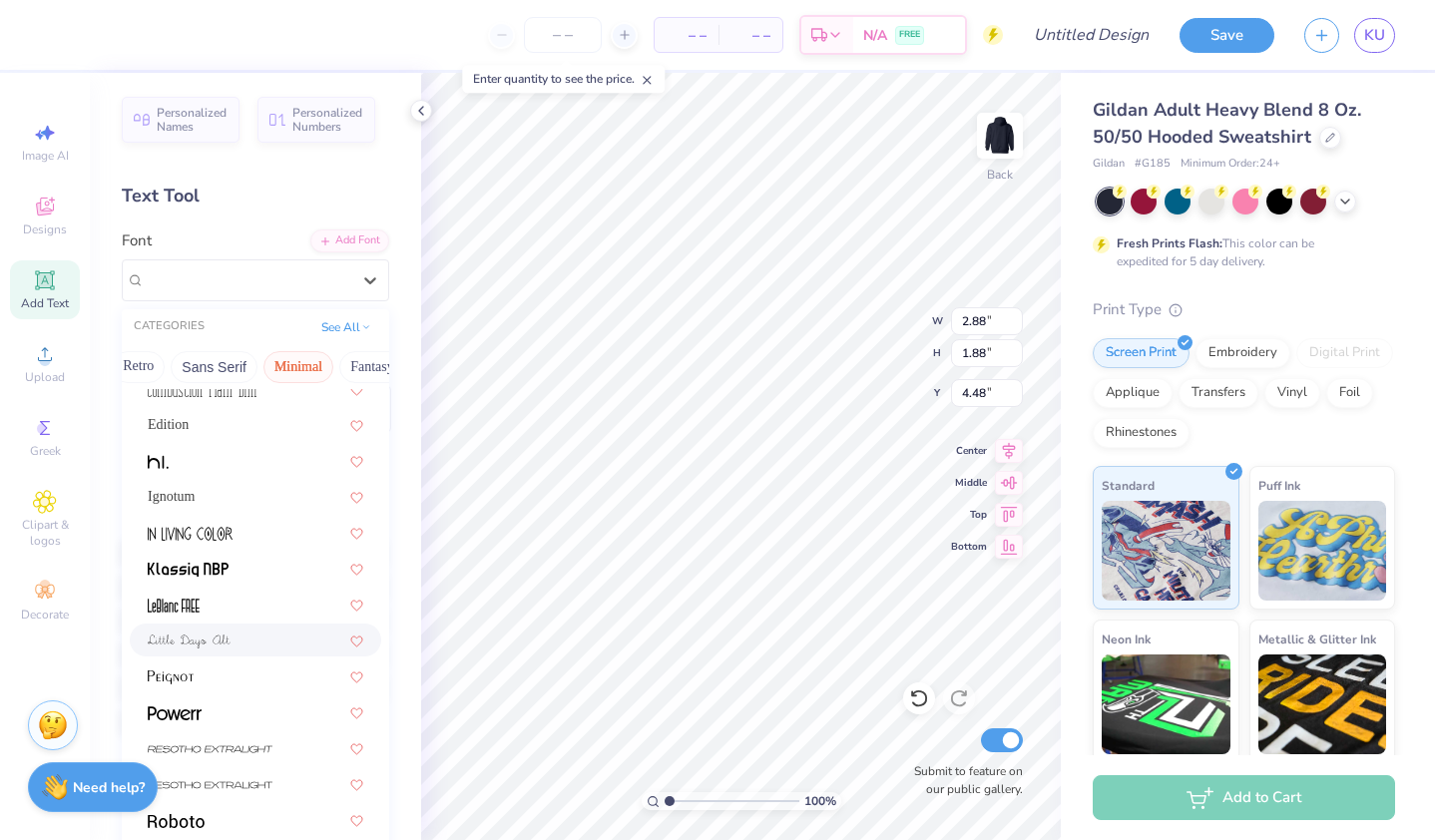 scroll, scrollTop: 381, scrollLeft: 0, axis: vertical 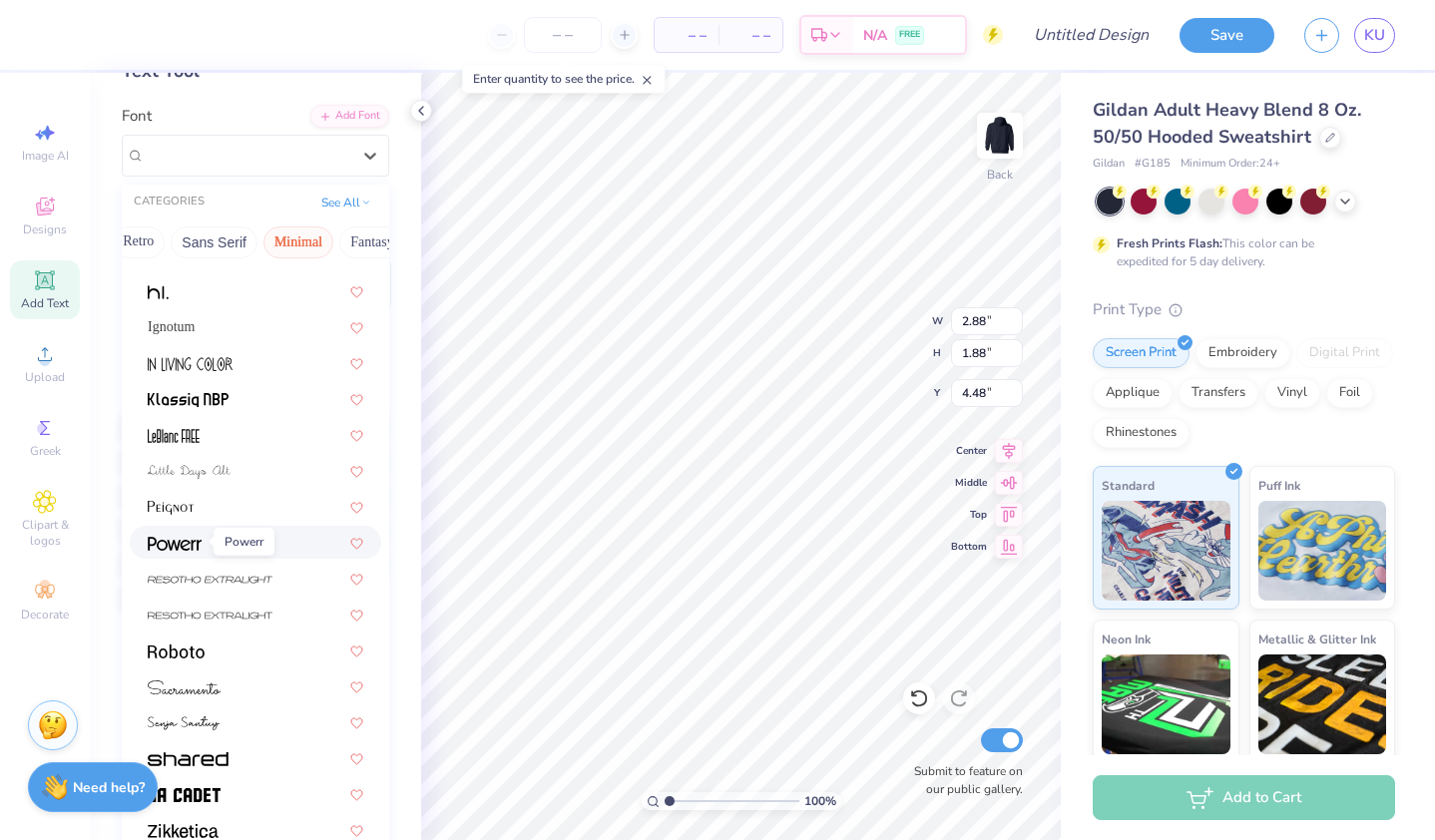click at bounding box center [175, 544] 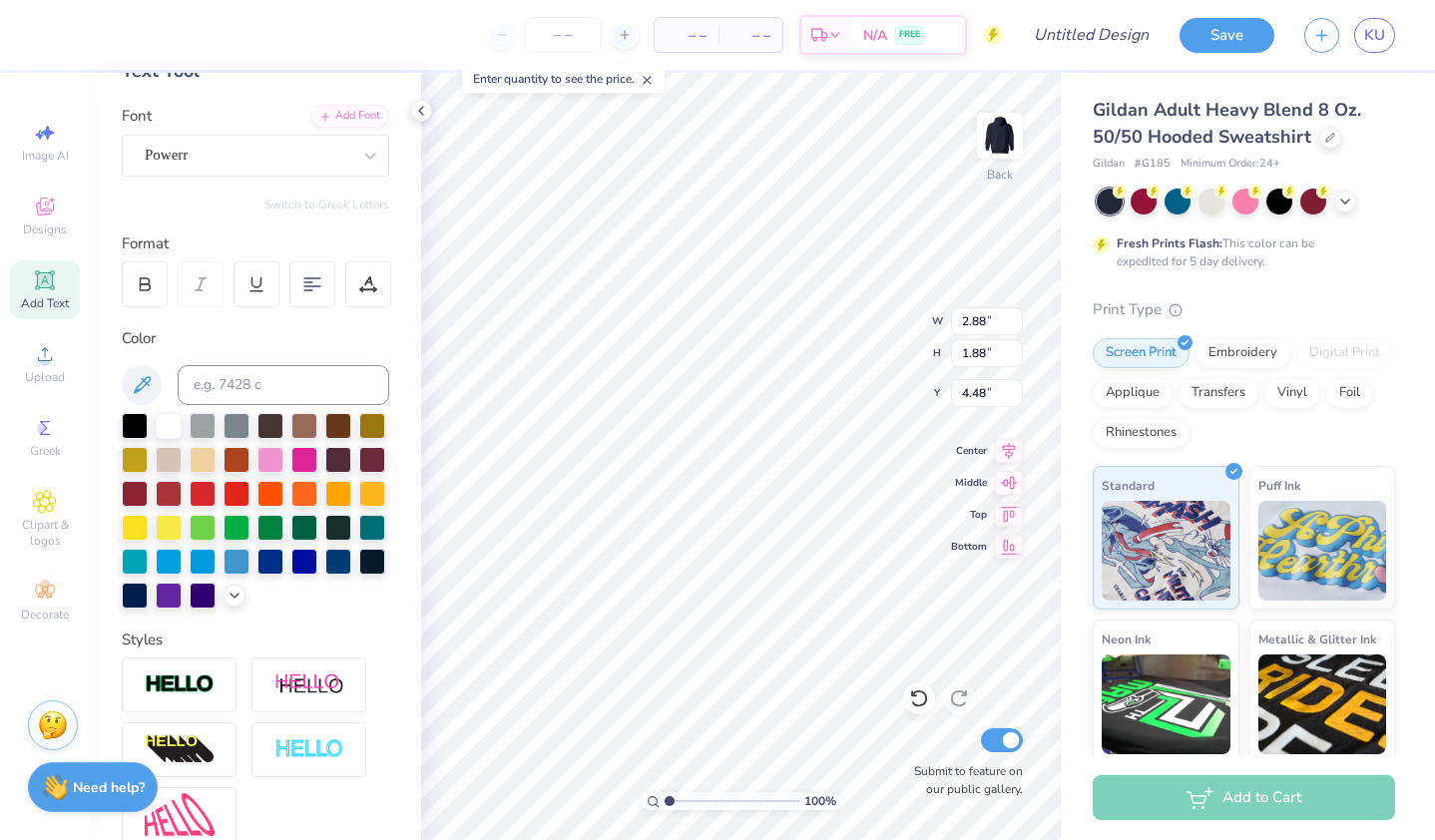 type on "3.89" 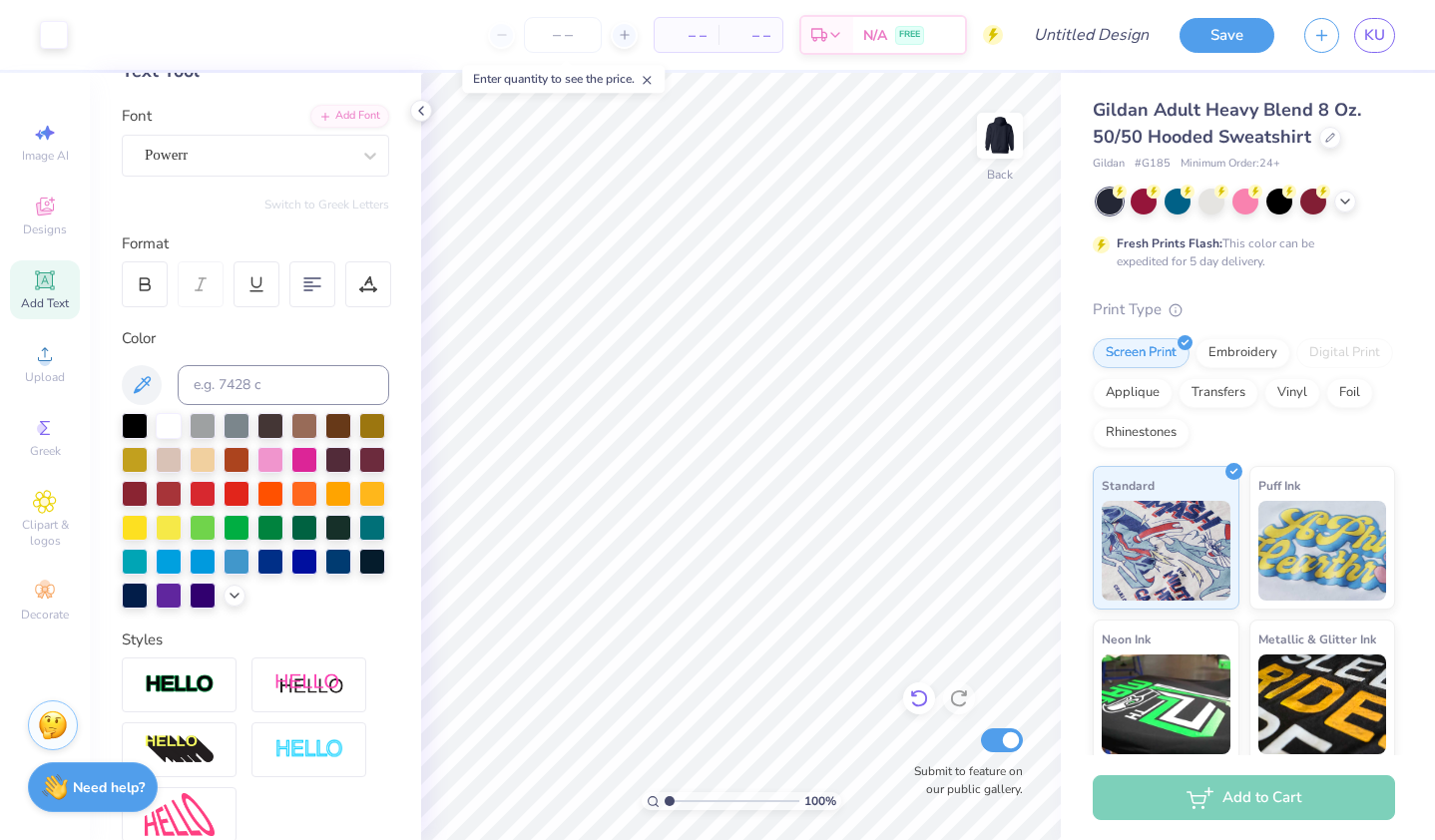 click 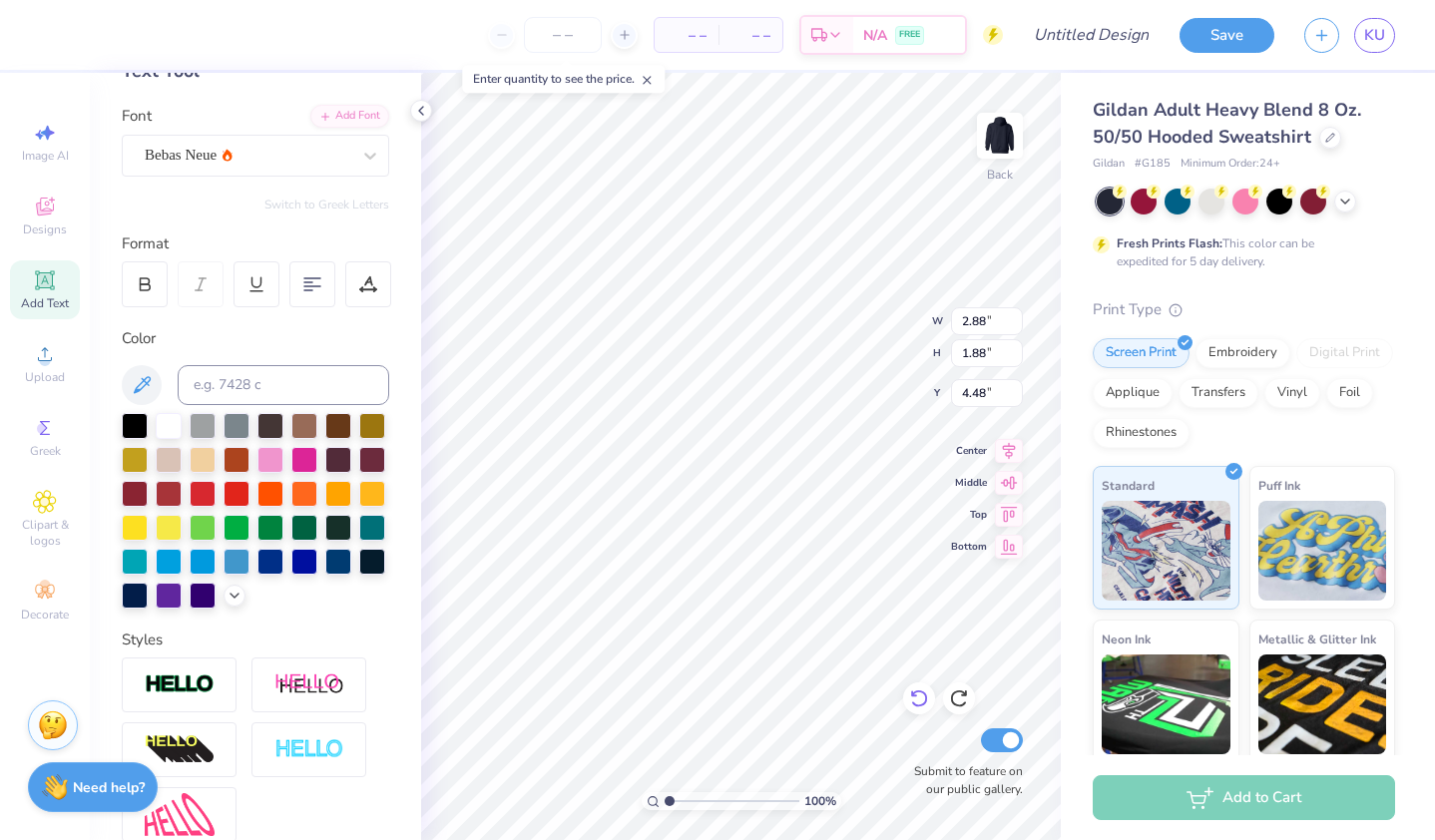 scroll, scrollTop: 16, scrollLeft: 2, axis: both 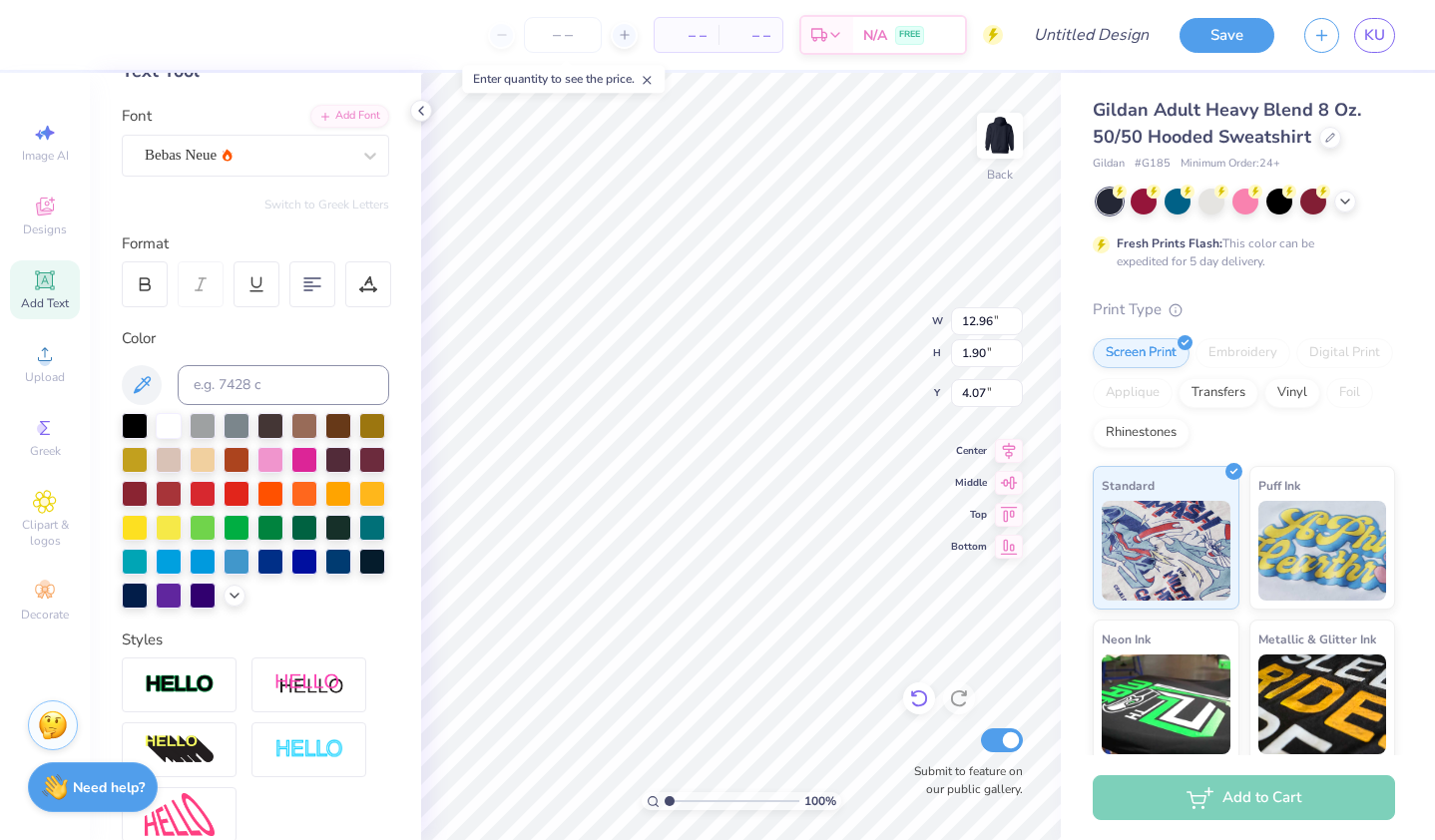 type on "4.07" 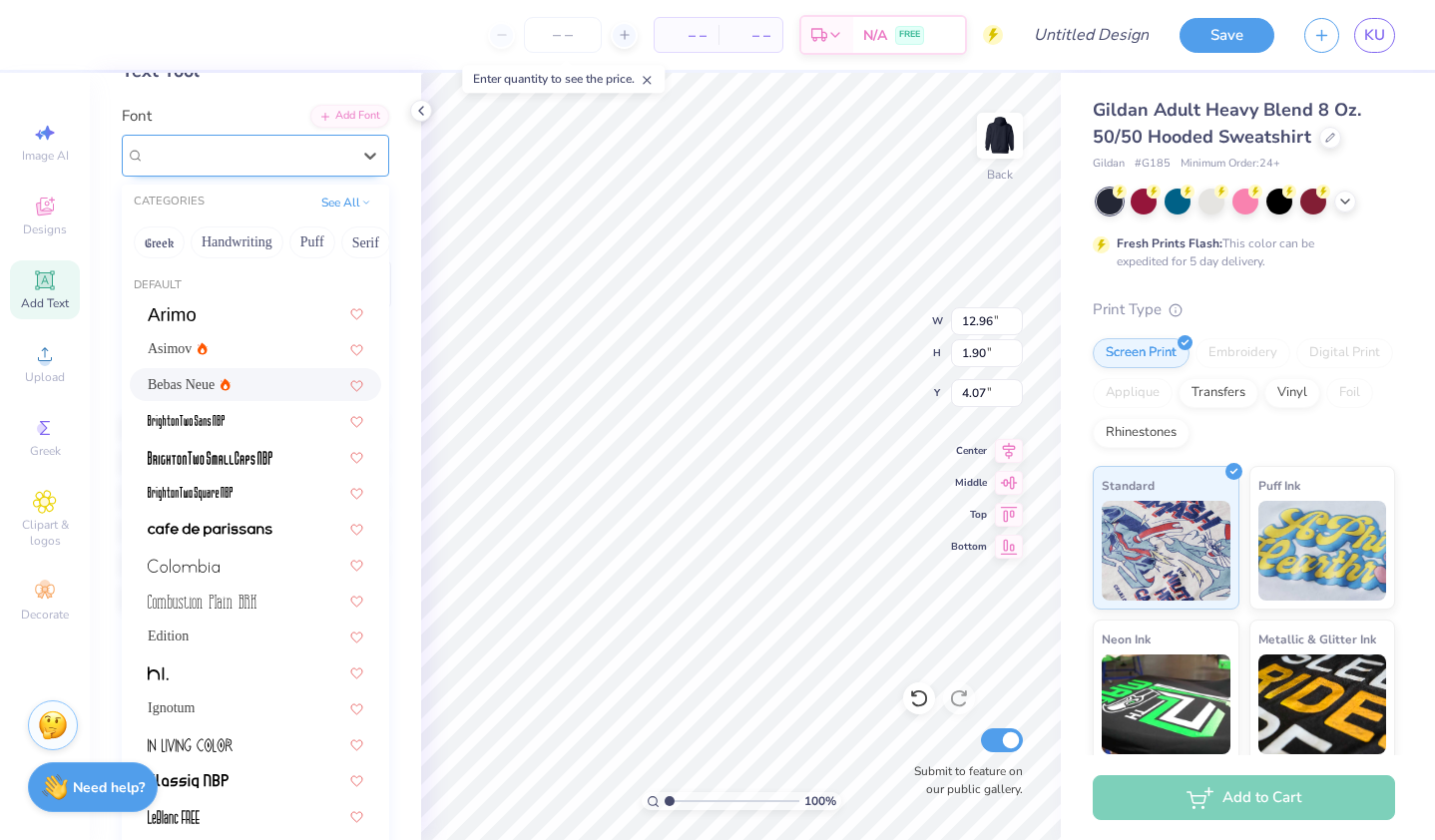 click on "Bebas Neue" at bounding box center [247, 155] 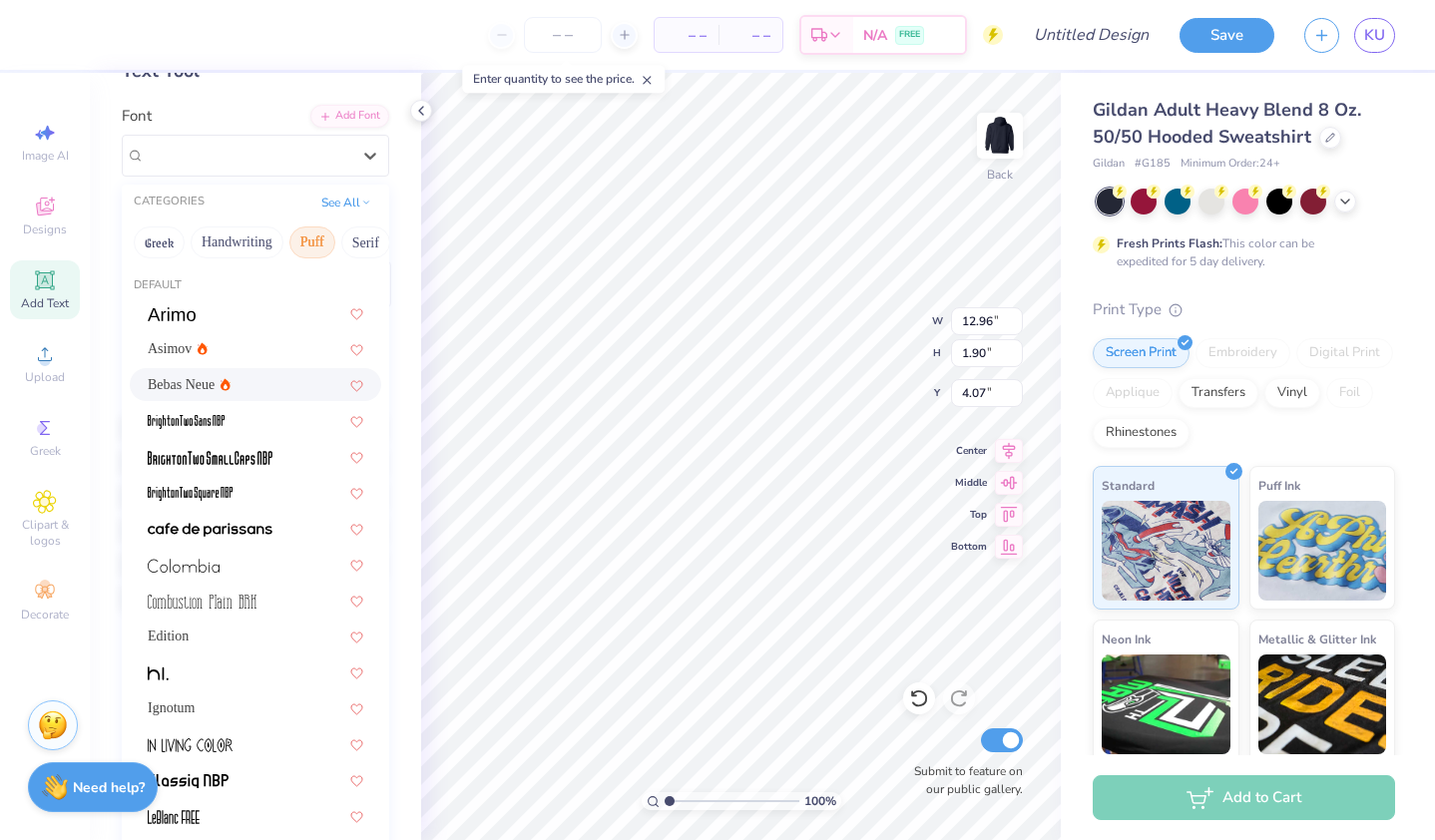 drag, startPoint x: 309, startPoint y: 237, endPoint x: 289, endPoint y: 237, distance: 20 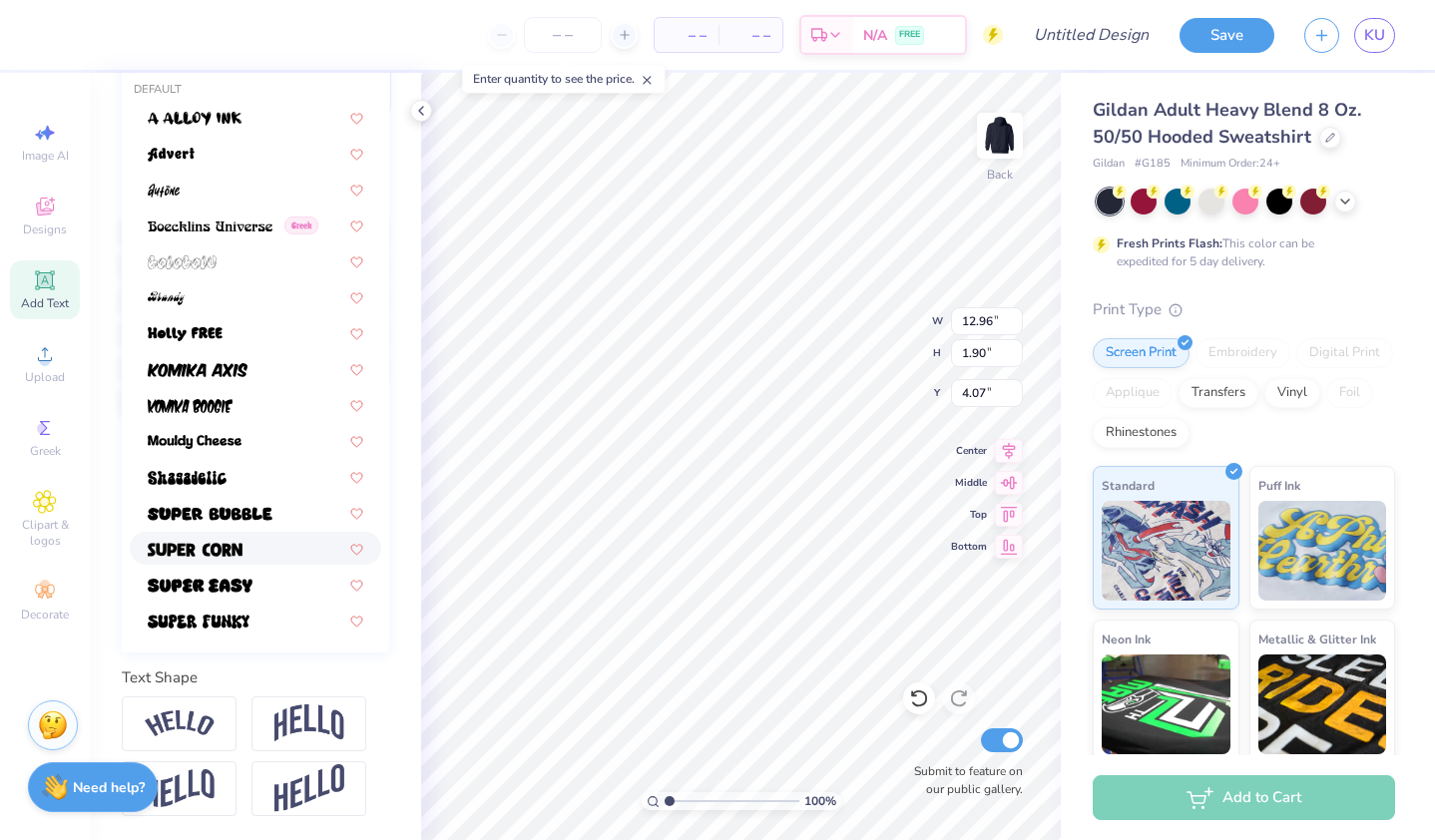 scroll, scrollTop: 325, scrollLeft: 0, axis: vertical 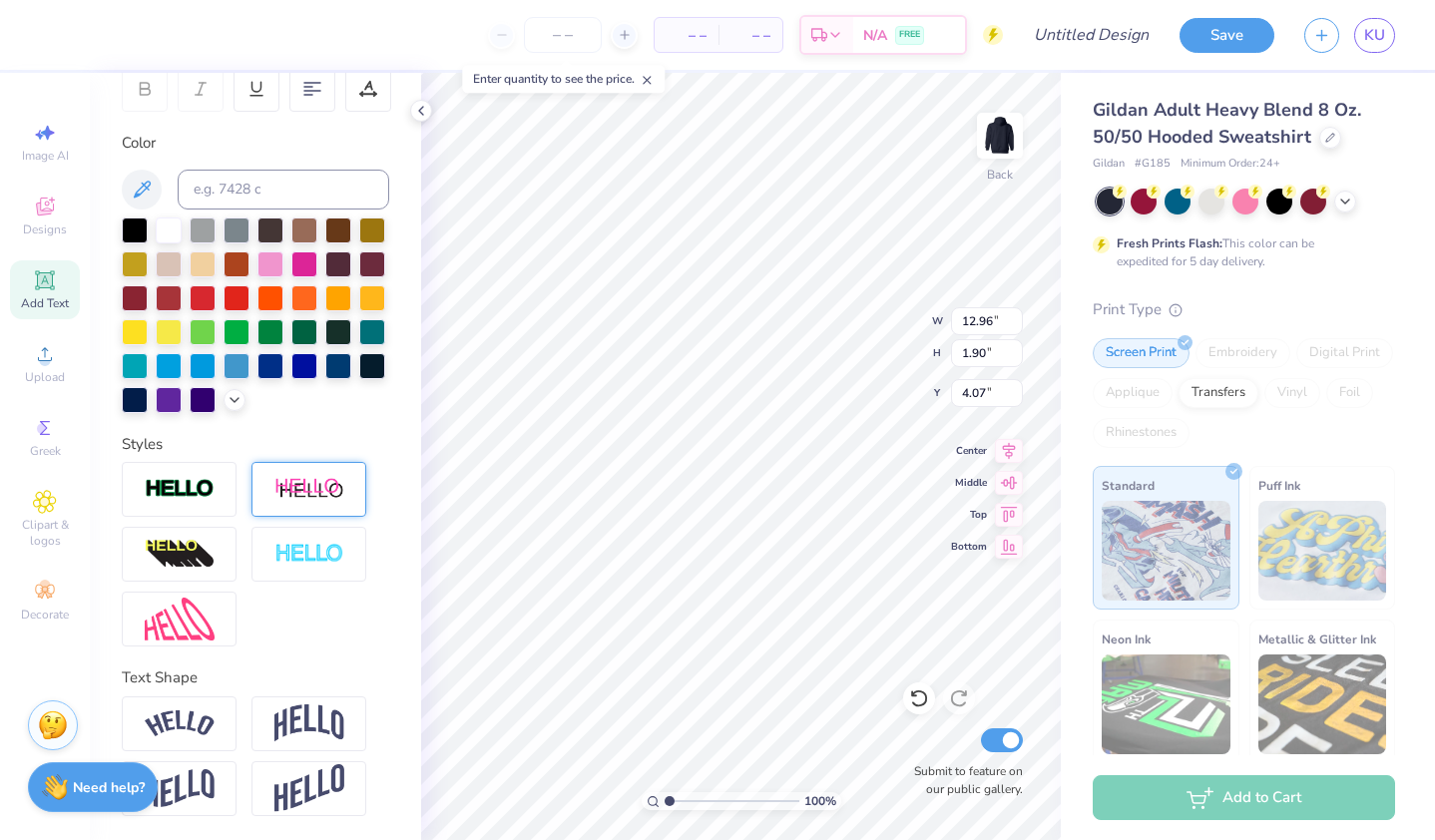 type on "15.47" 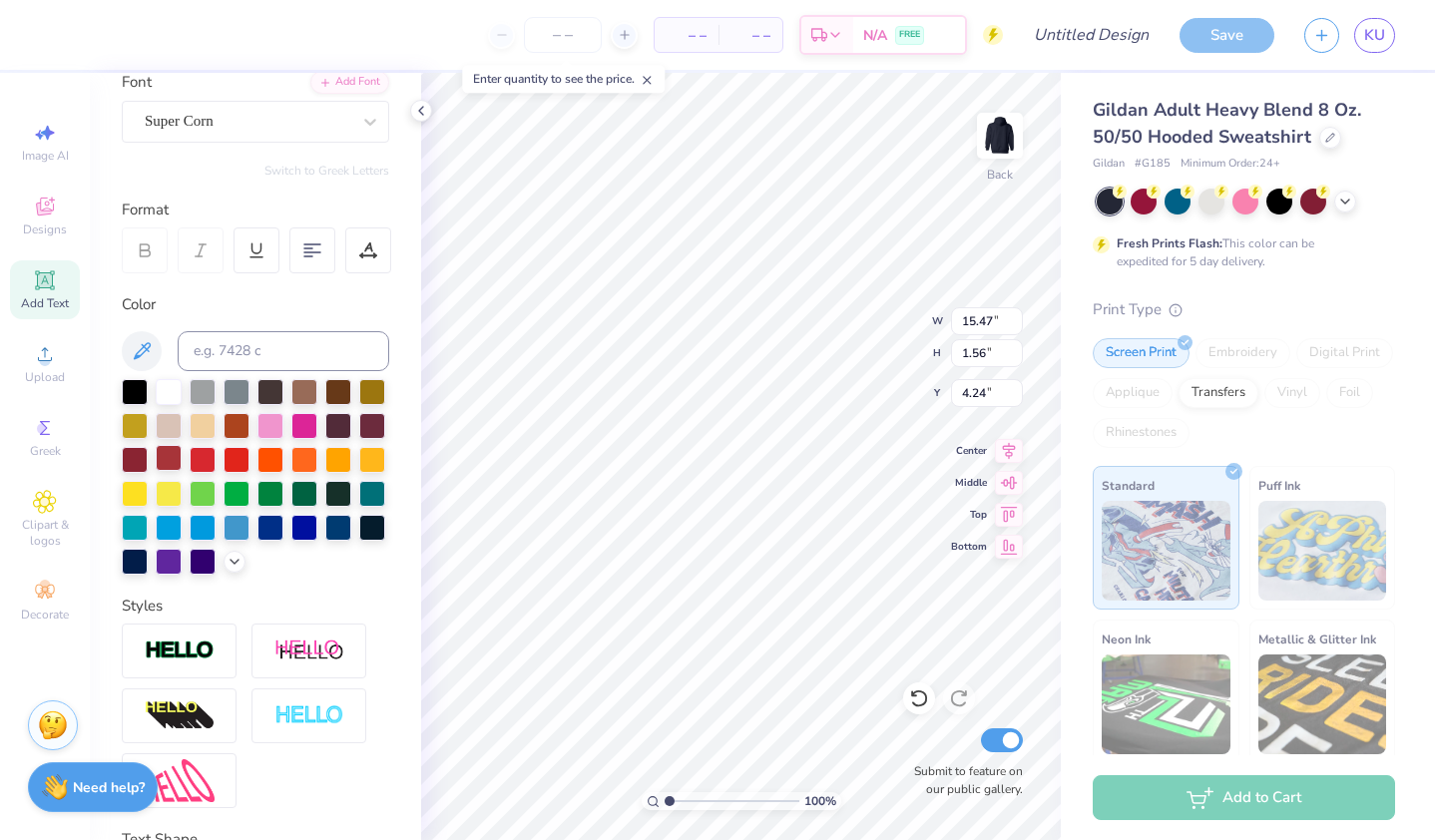 scroll, scrollTop: 135, scrollLeft: 0, axis: vertical 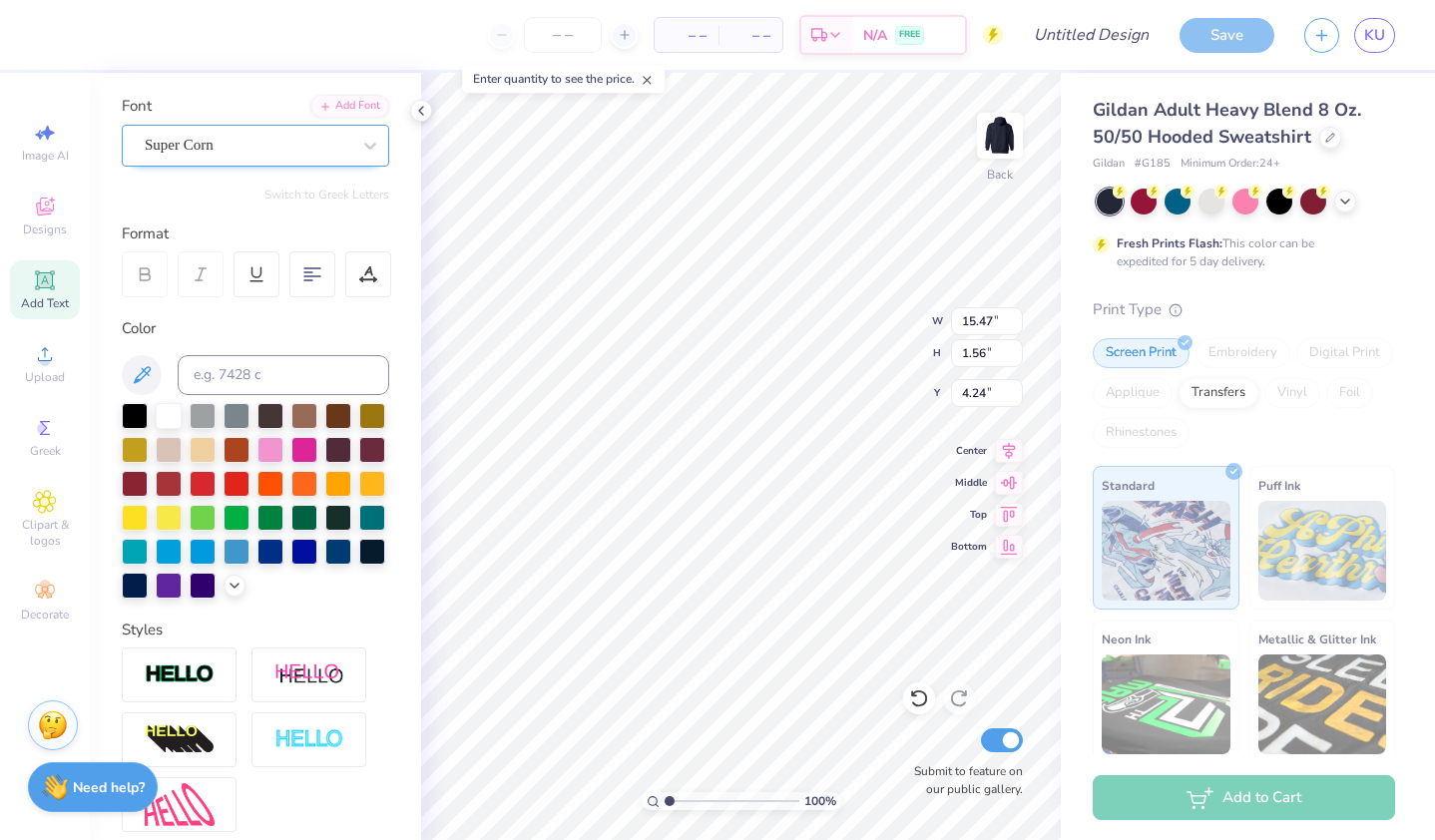 click on "Super Corn" at bounding box center (247, 145) 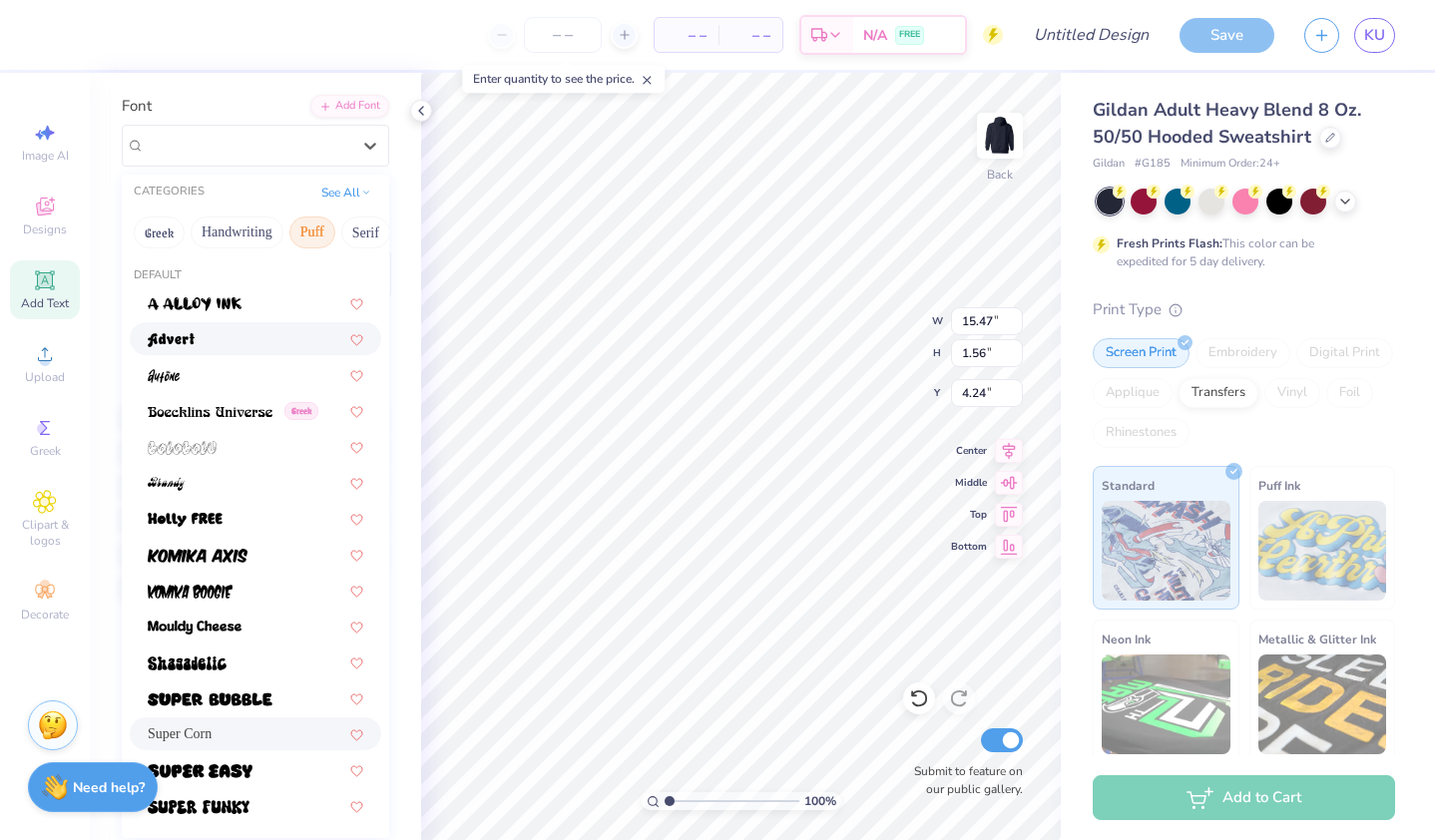click at bounding box center (255, 338) 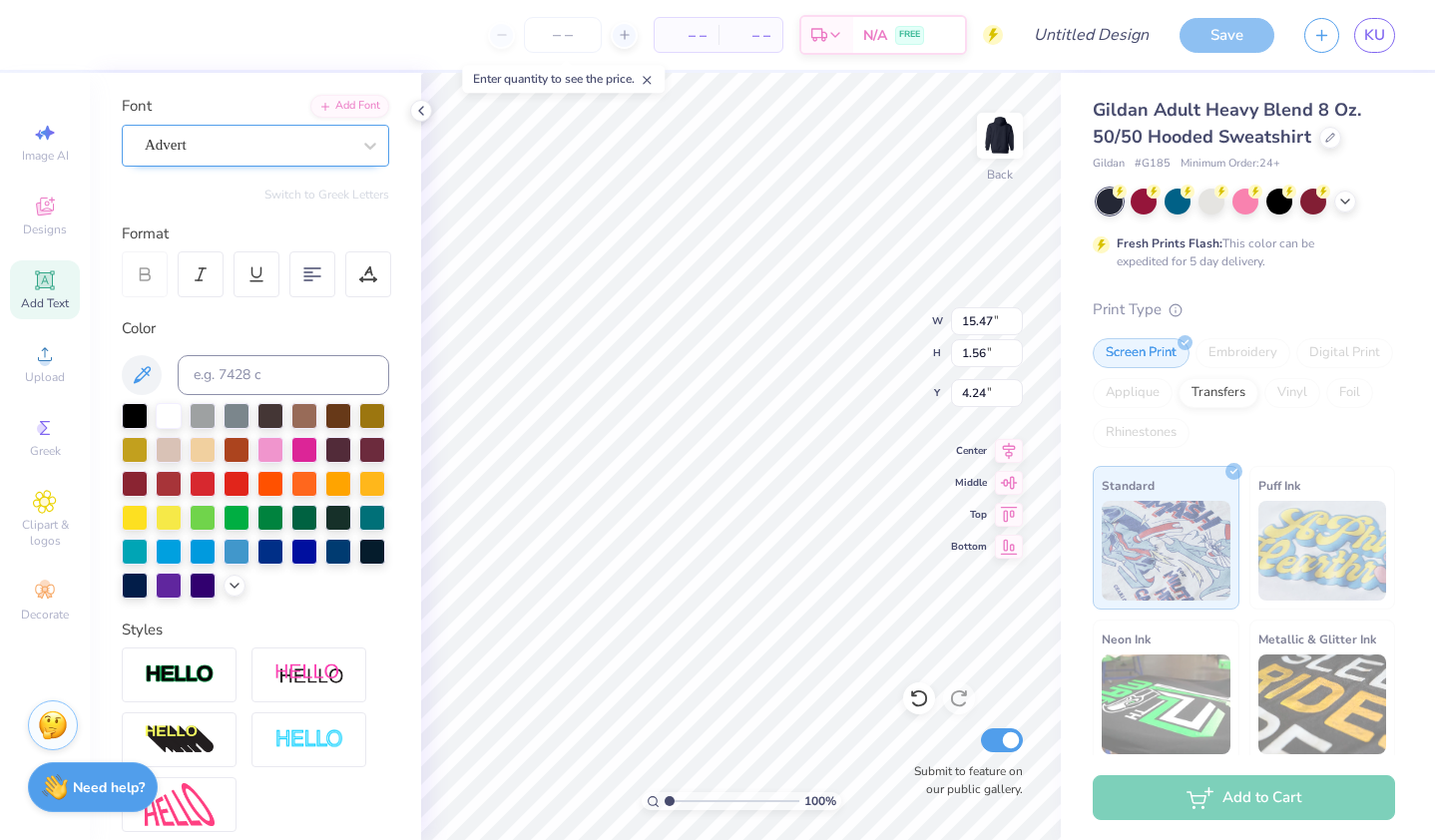 type on "2.10" 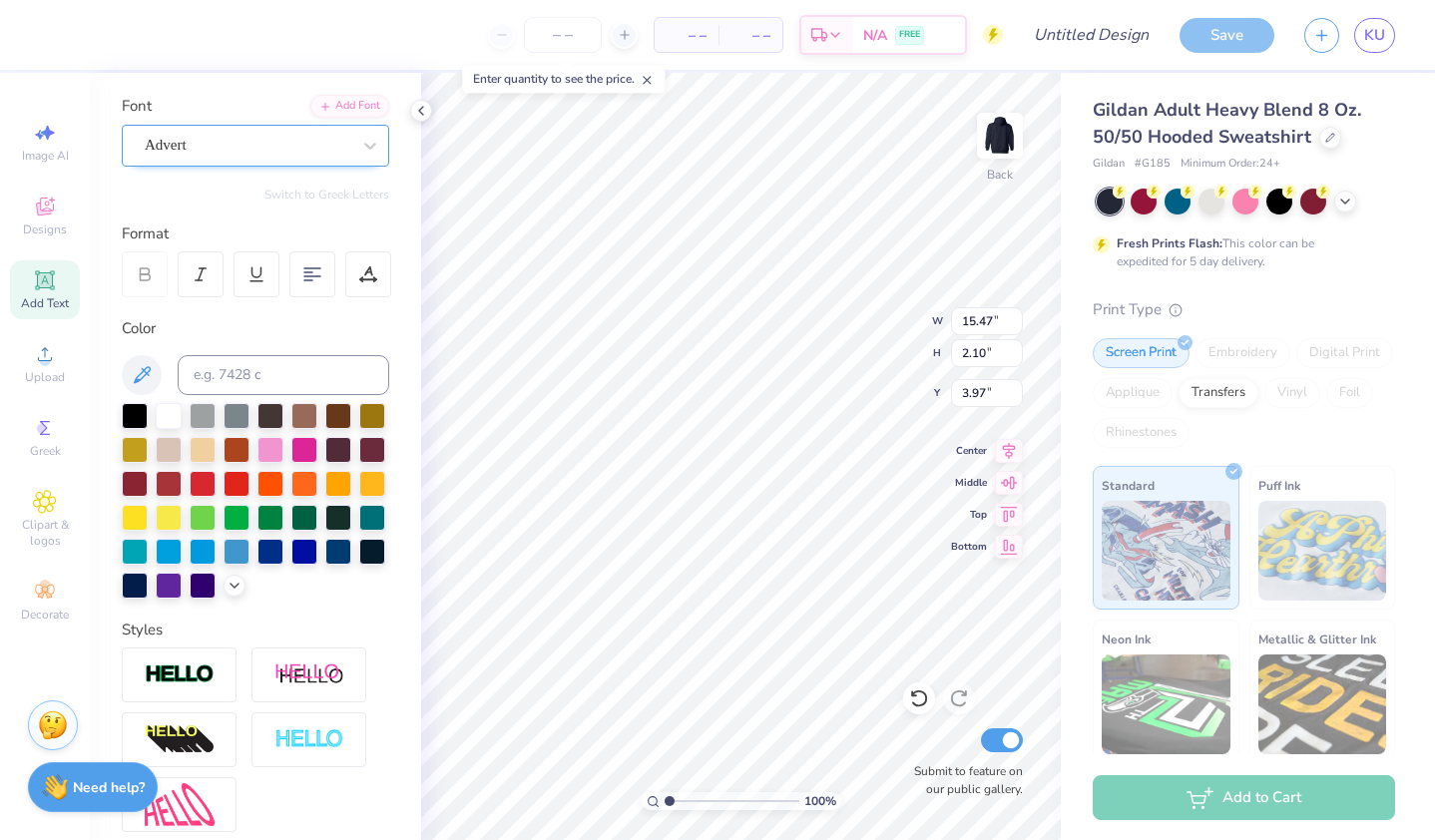 click on "Advert" at bounding box center [247, 145] 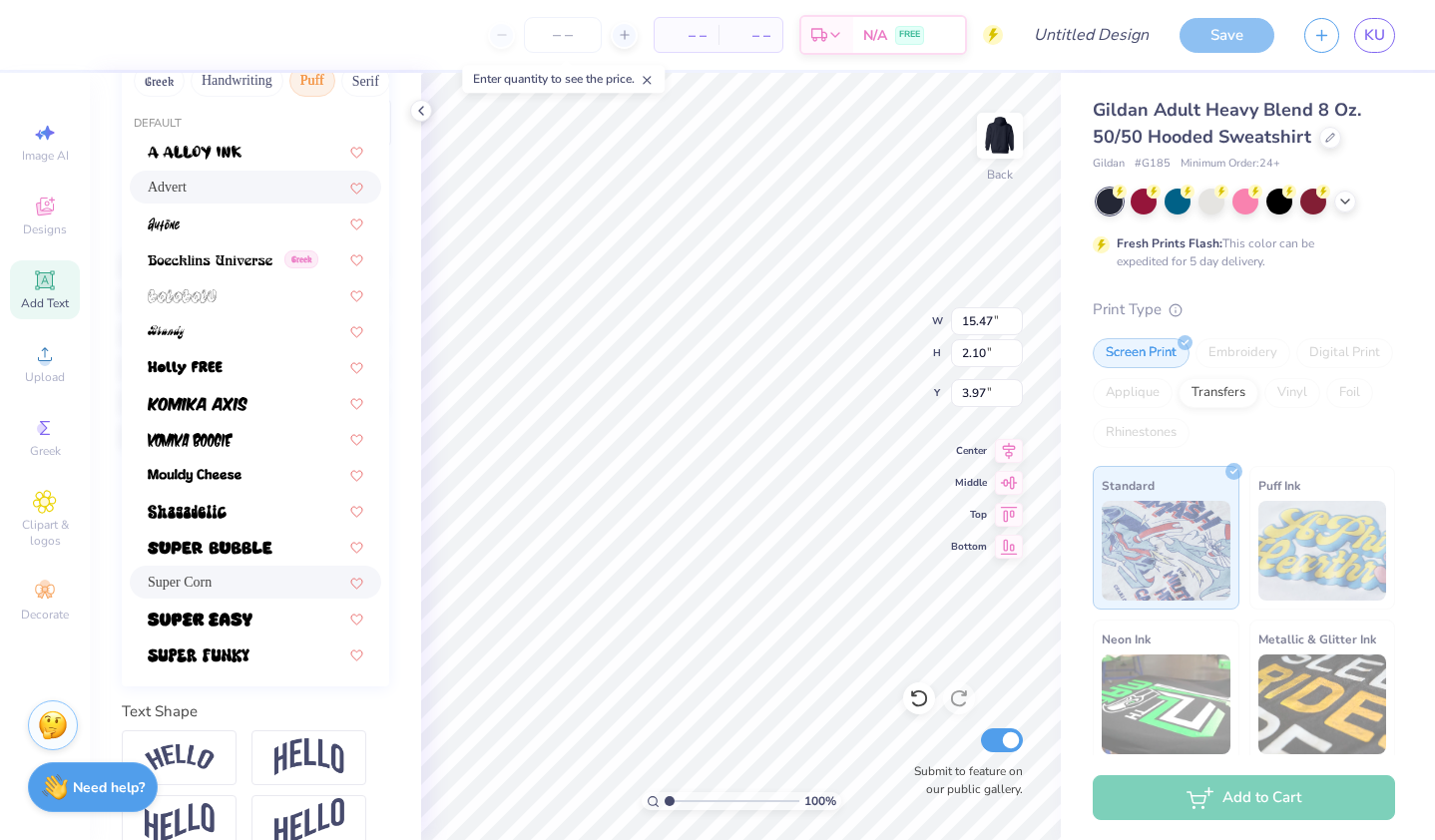 scroll, scrollTop: 285, scrollLeft: 0, axis: vertical 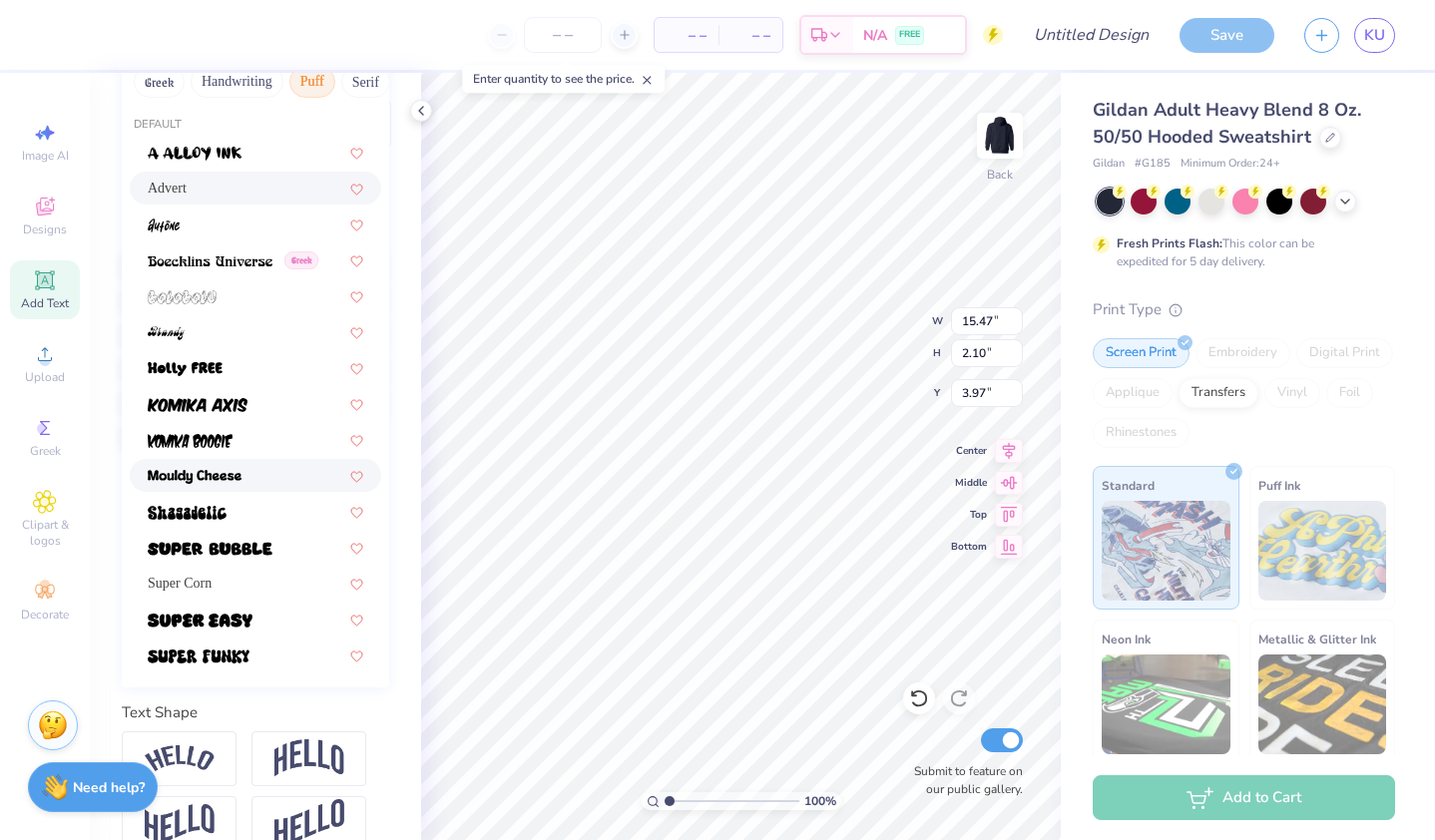 click at bounding box center [195, 477] 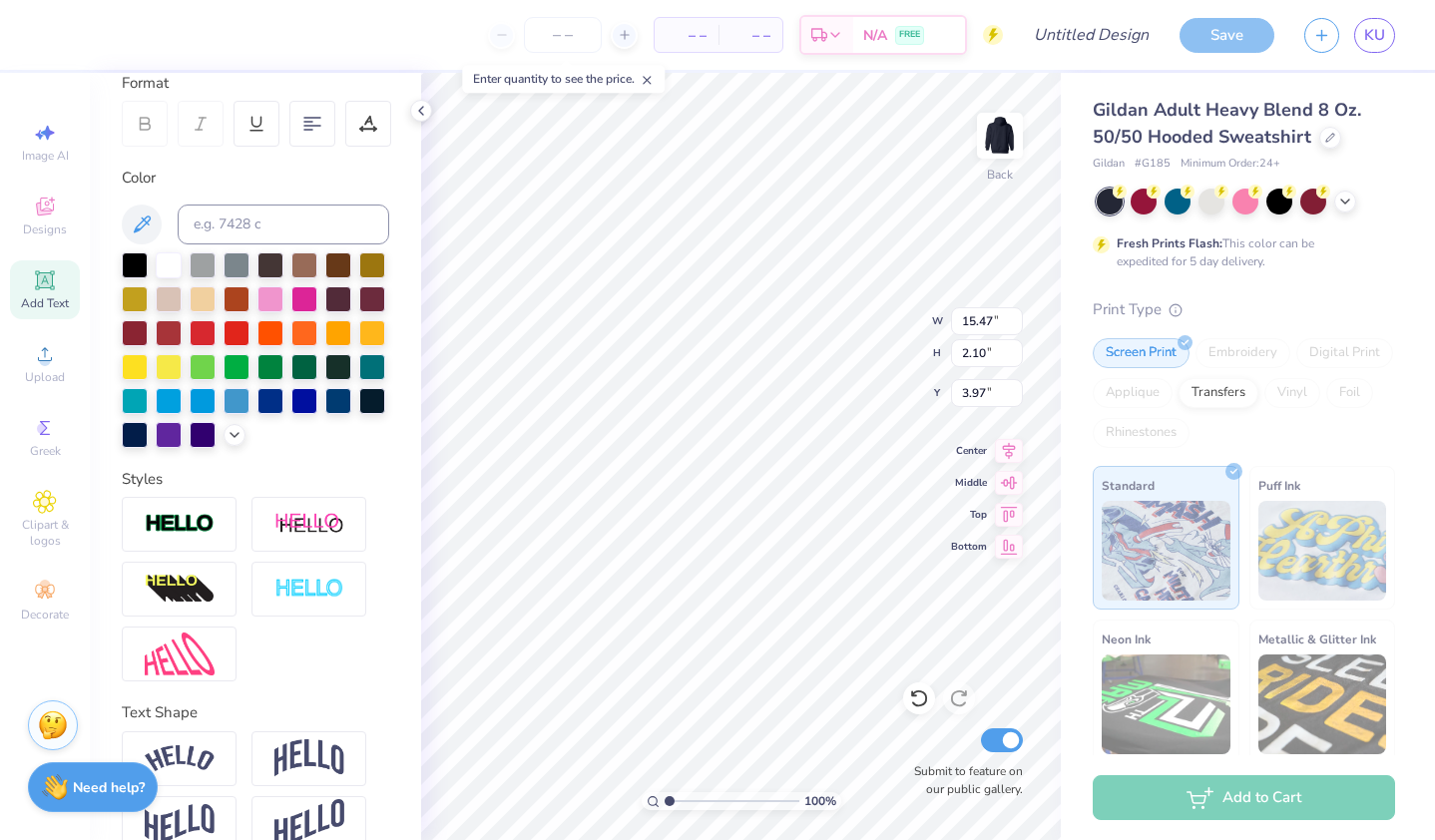 type on "14.93" 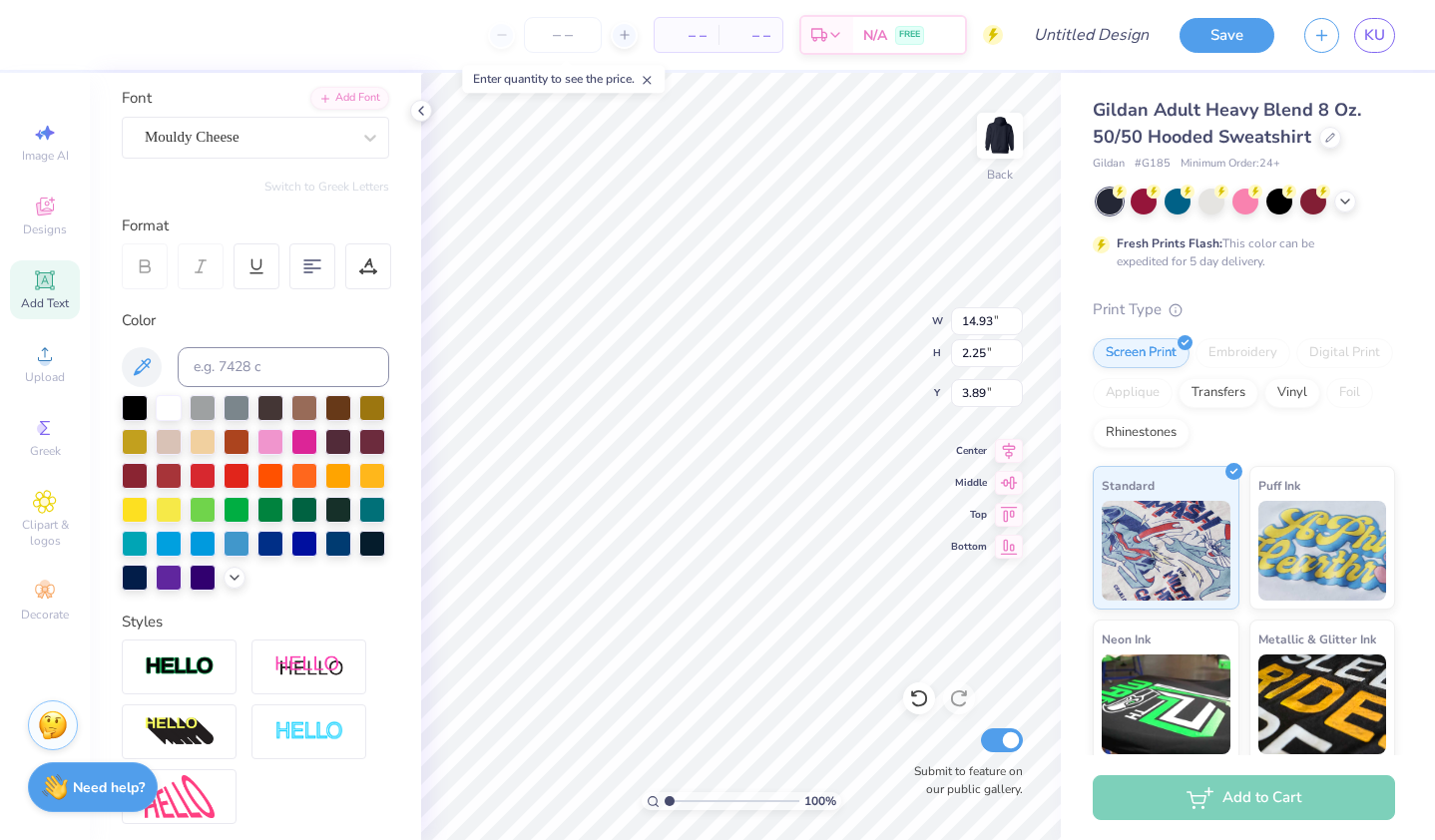 scroll, scrollTop: 142, scrollLeft: 0, axis: vertical 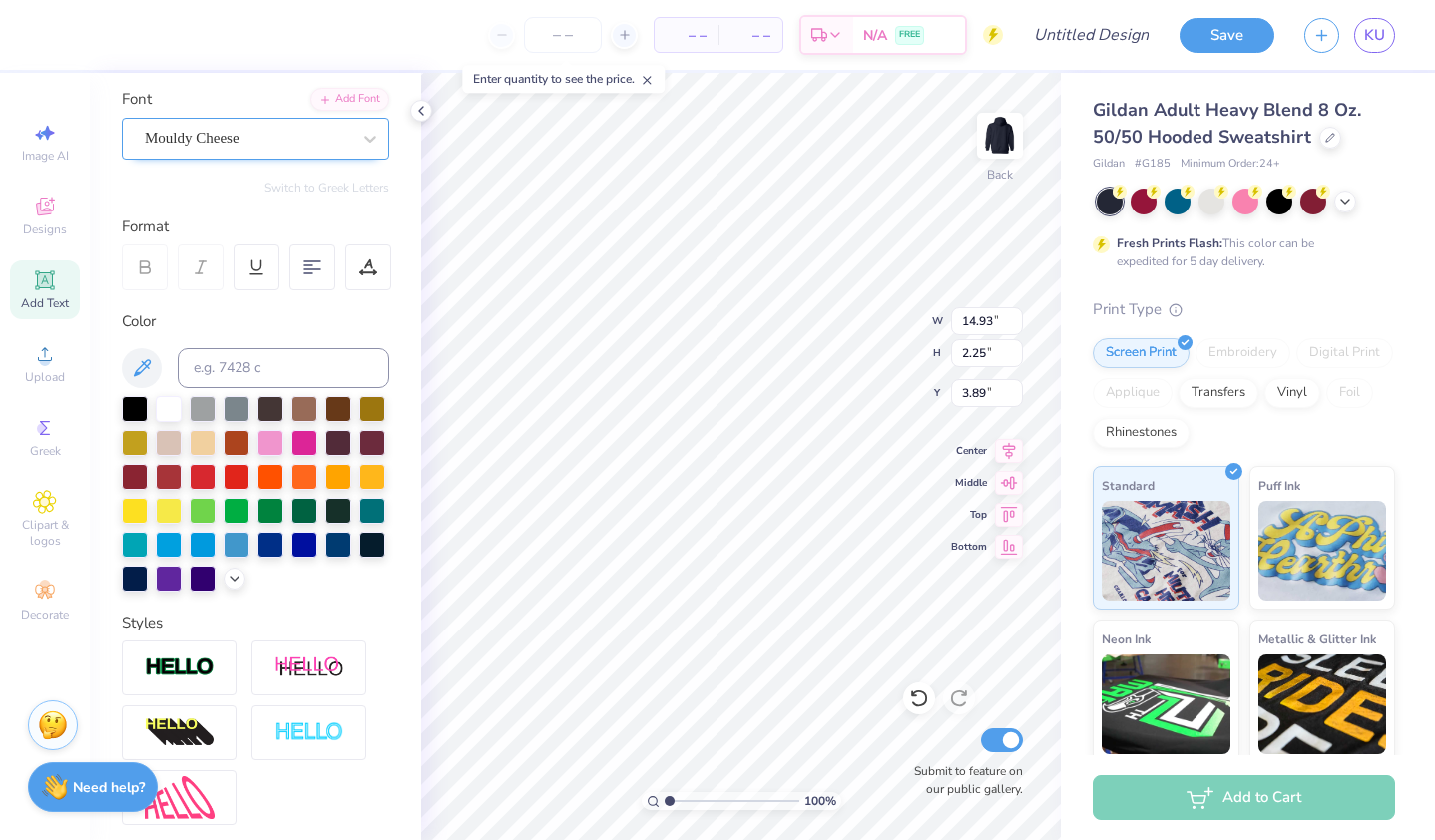 click on "Mouldy Cheese" at bounding box center (255, 139) 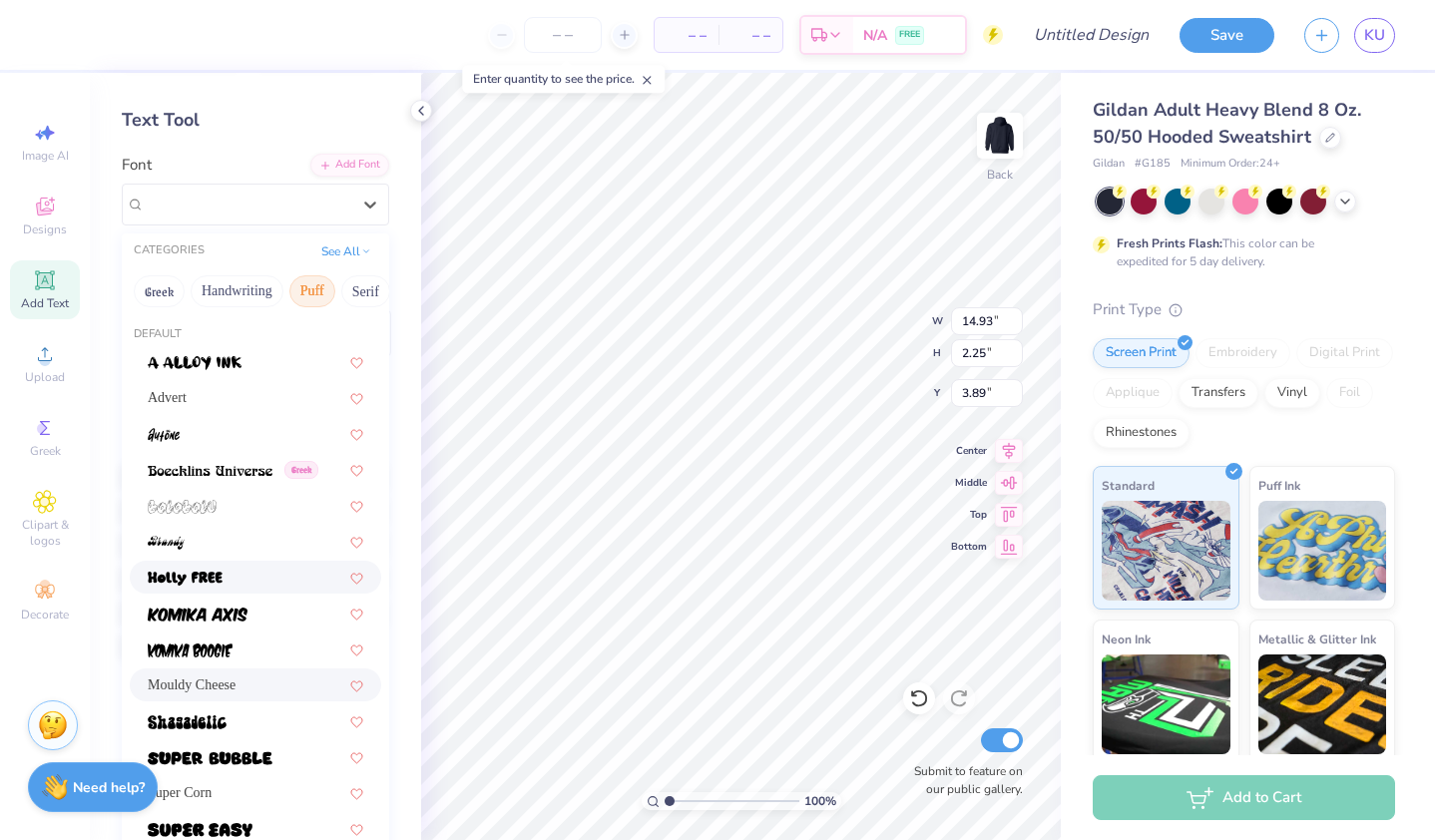 scroll, scrollTop: 68, scrollLeft: 0, axis: vertical 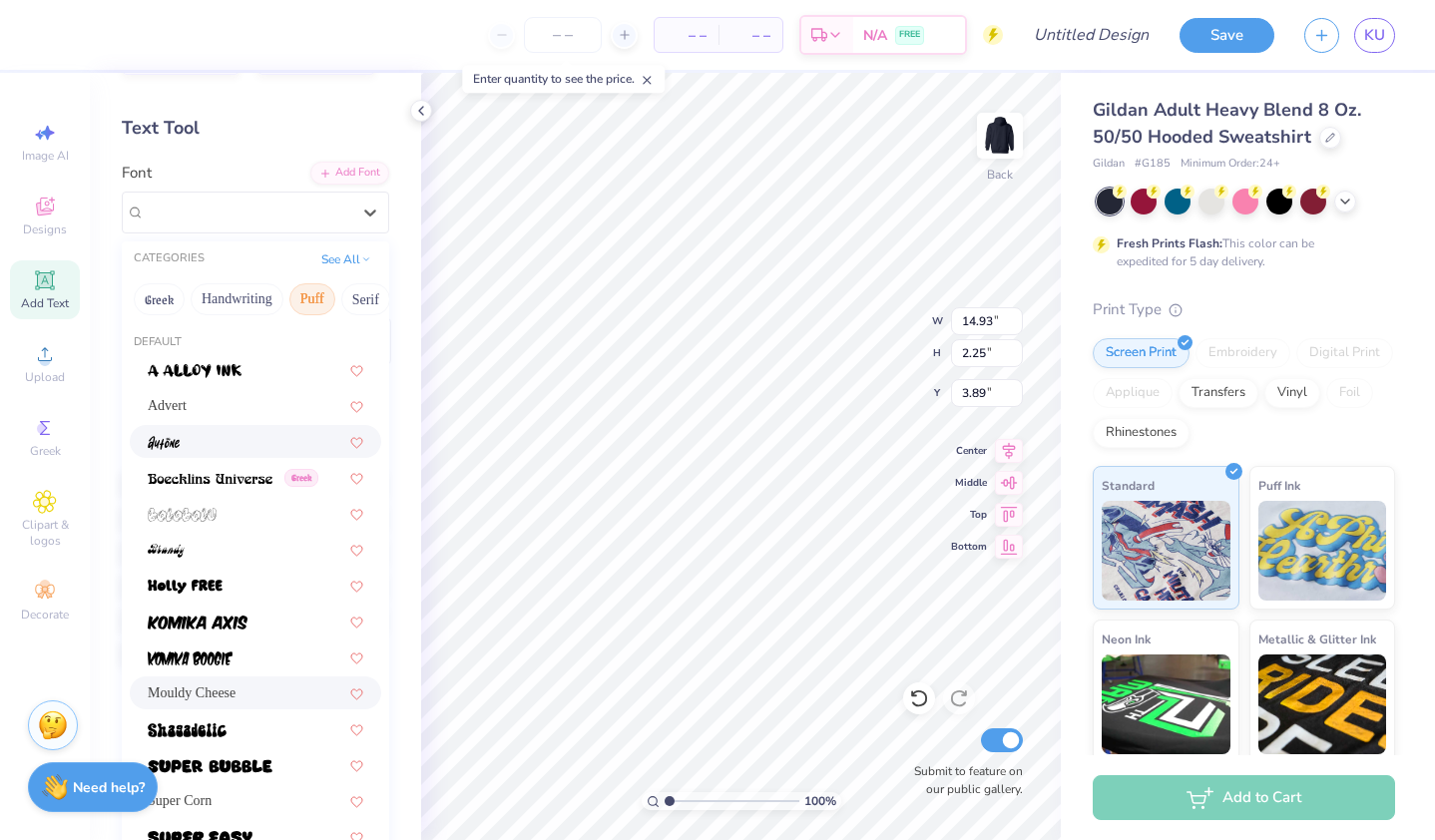 click at bounding box center [255, 441] 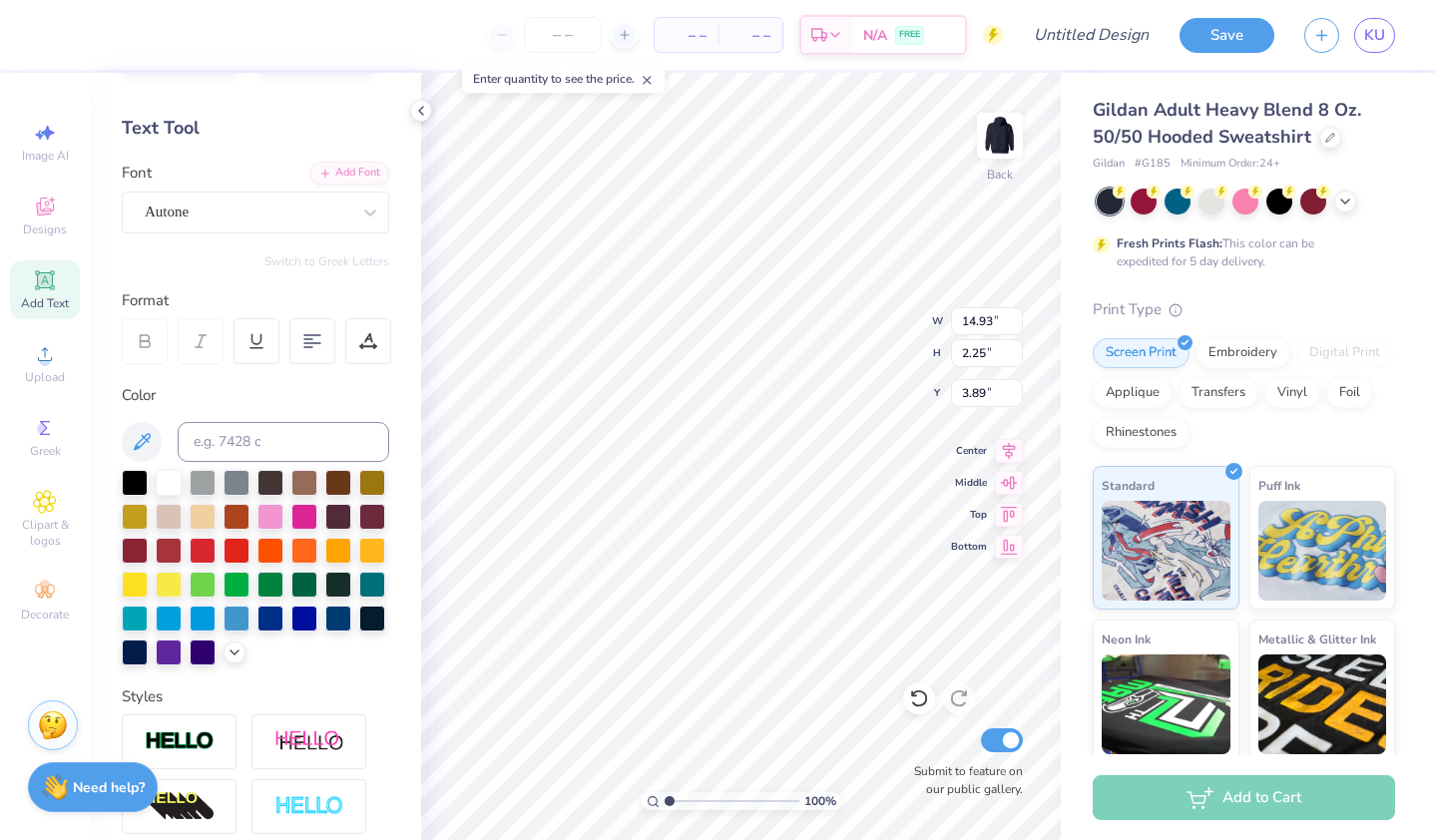 type on "9.85" 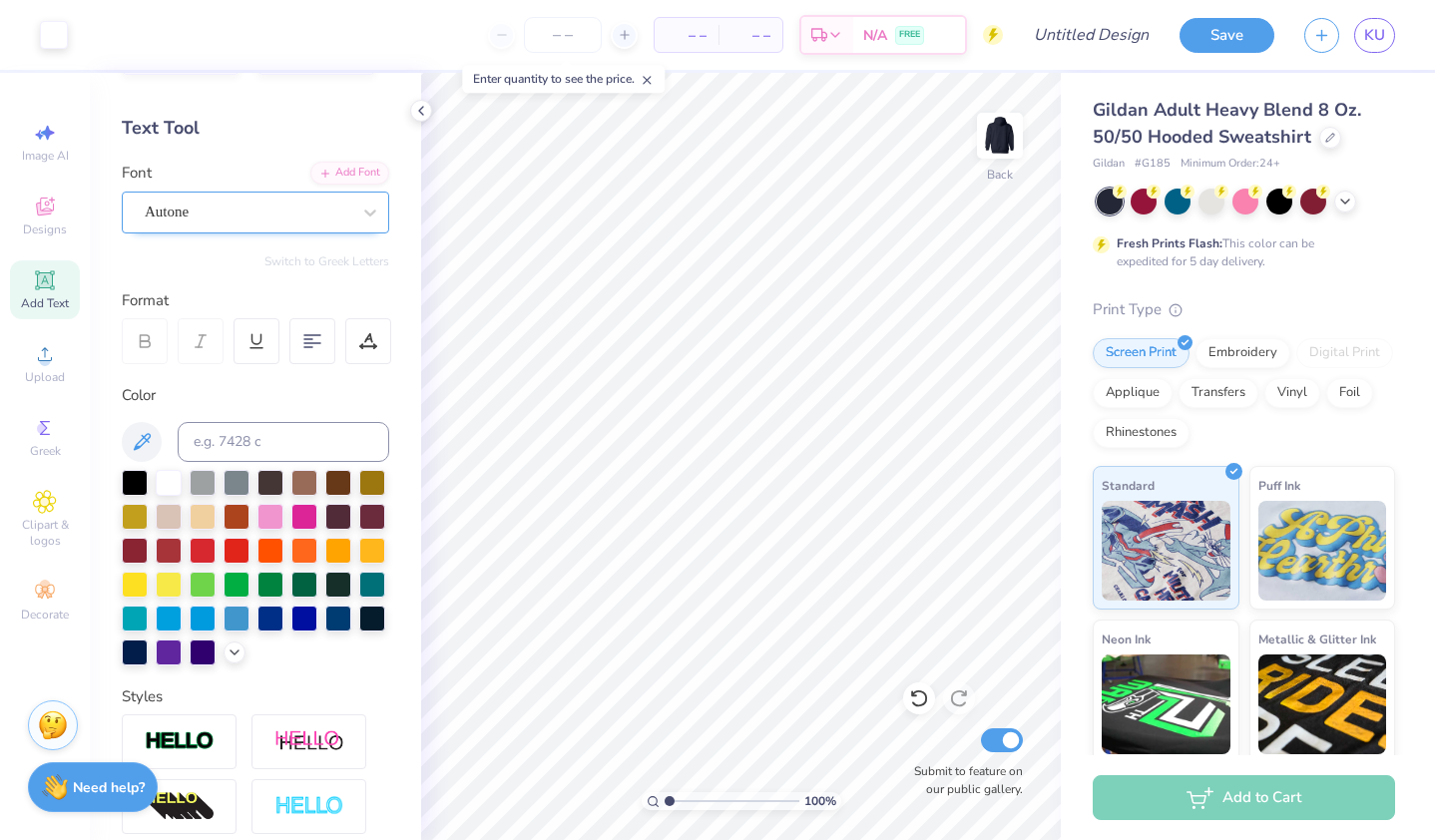 click on "Autone" at bounding box center (247, 211) 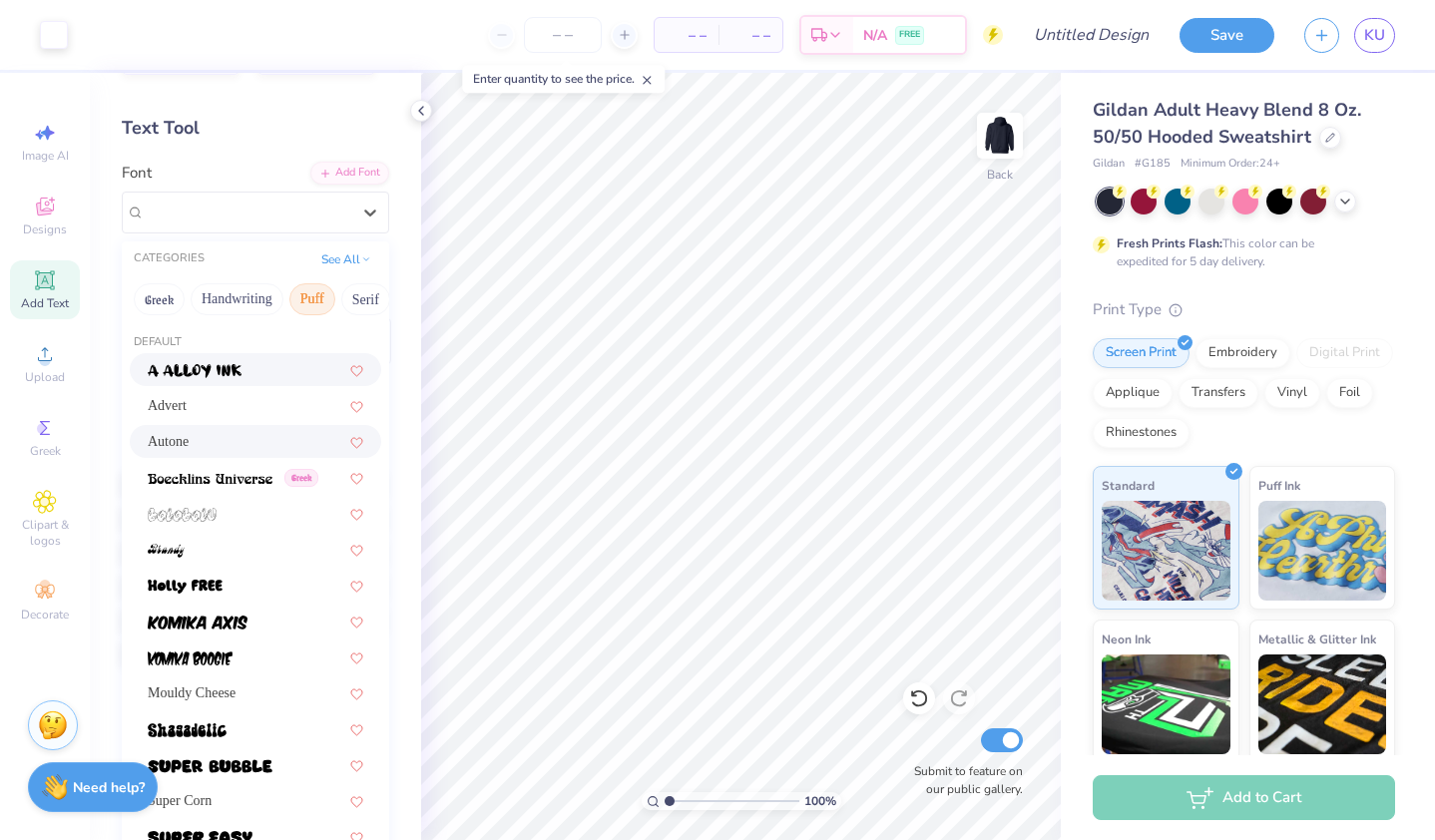 scroll, scrollTop: 0, scrollLeft: 0, axis: both 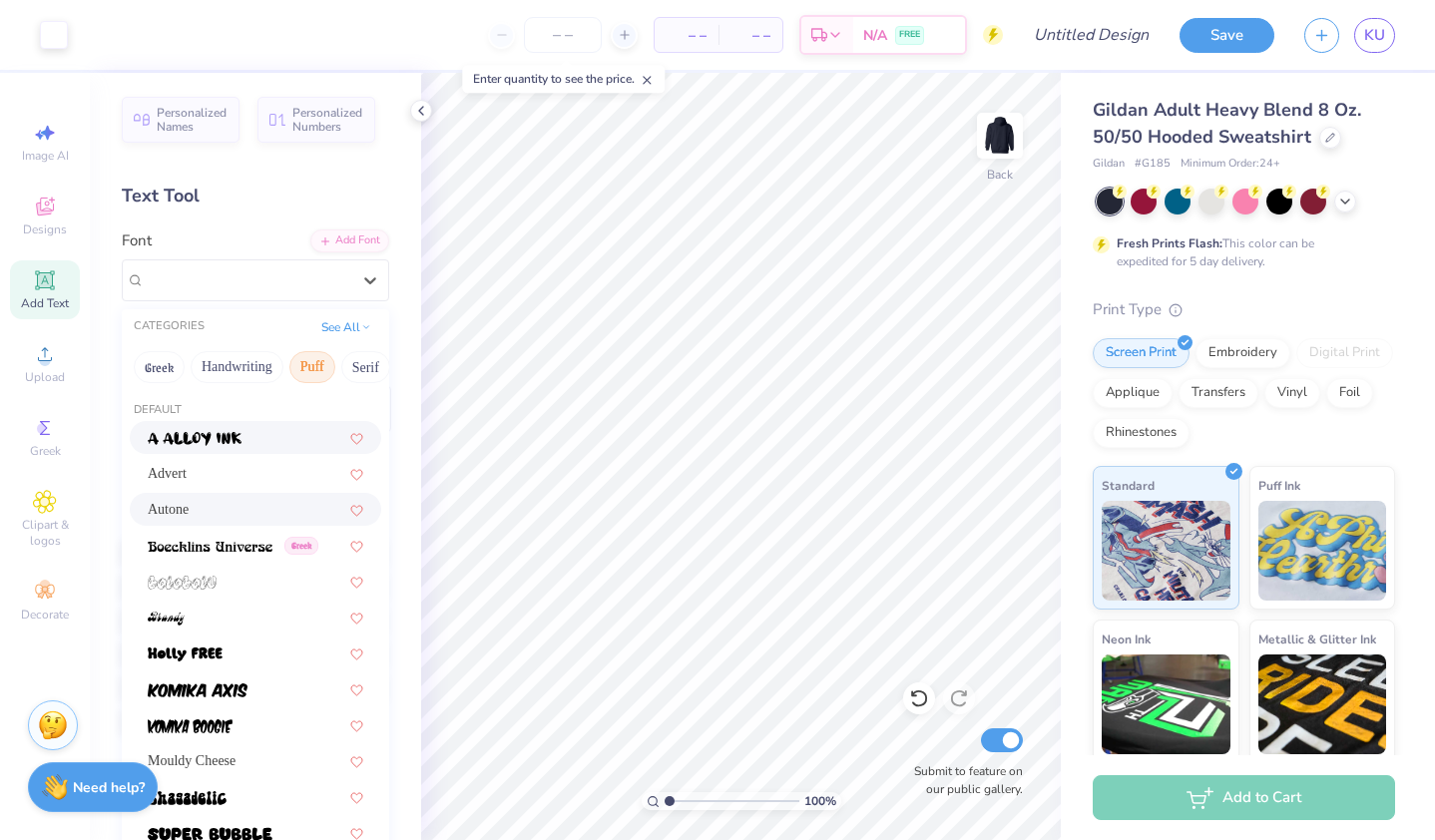 click on "Puff" at bounding box center [312, 367] 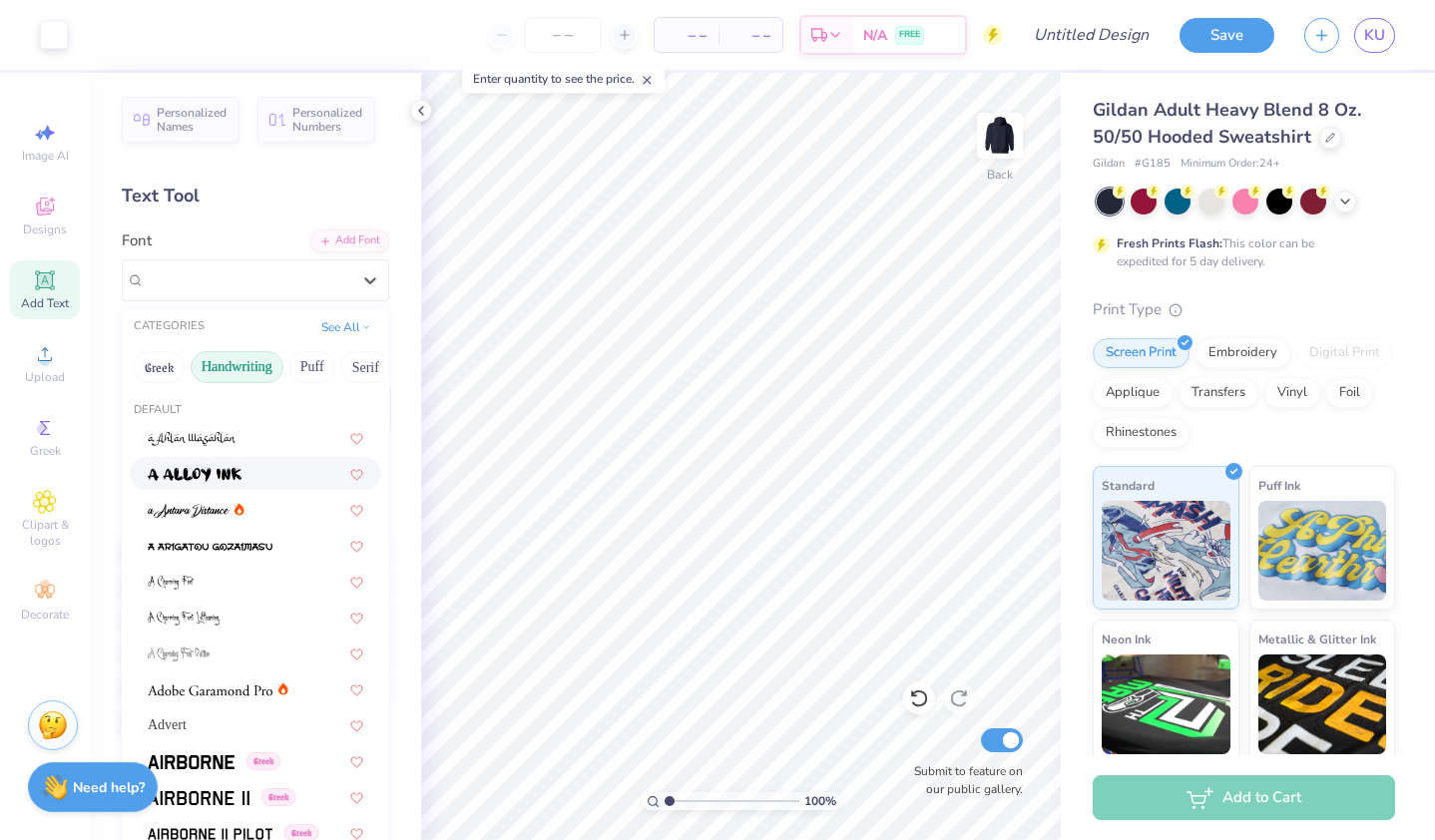 click on "Handwriting" at bounding box center (237, 367) 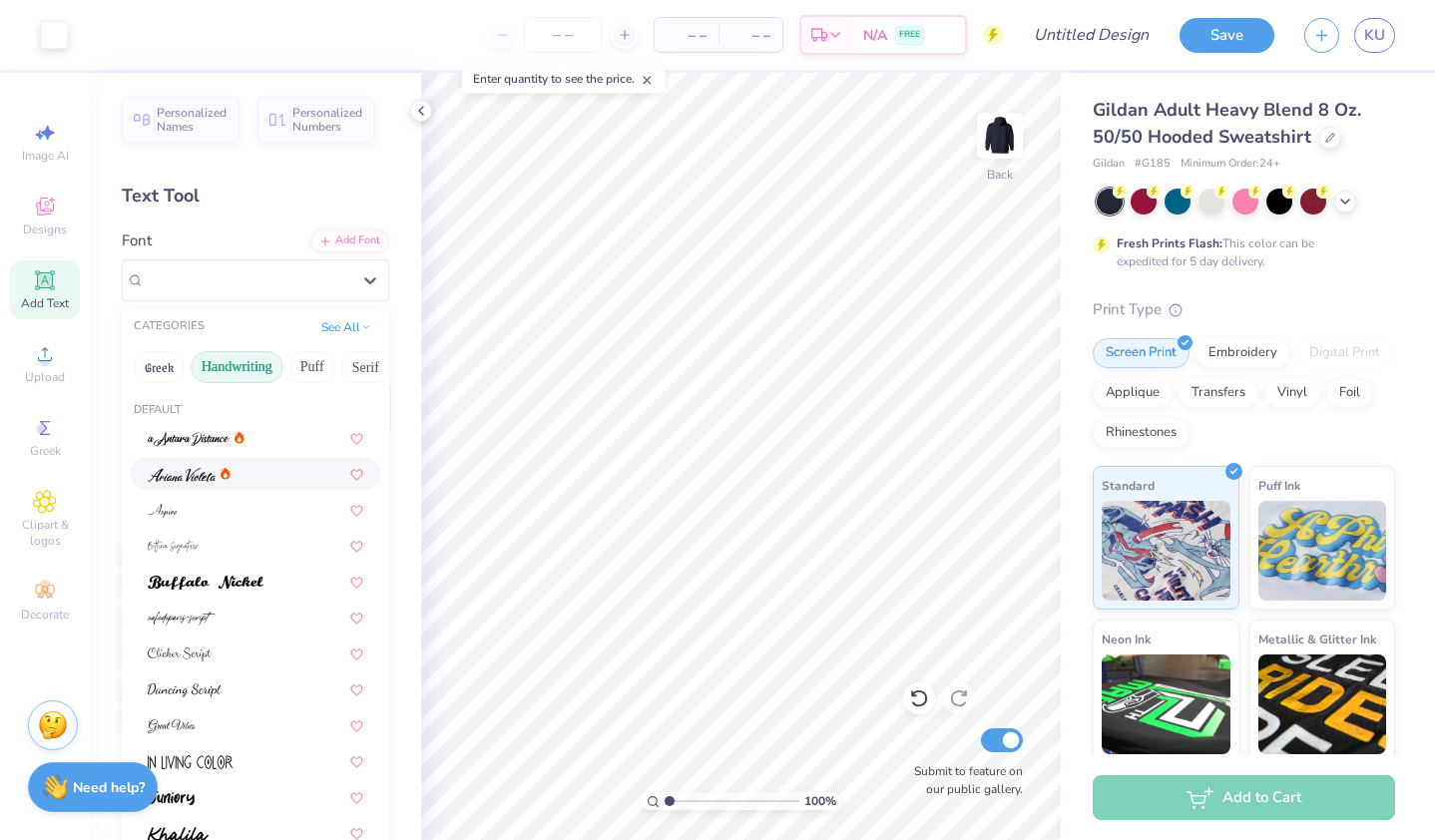 click on "Handwriting" at bounding box center [237, 367] 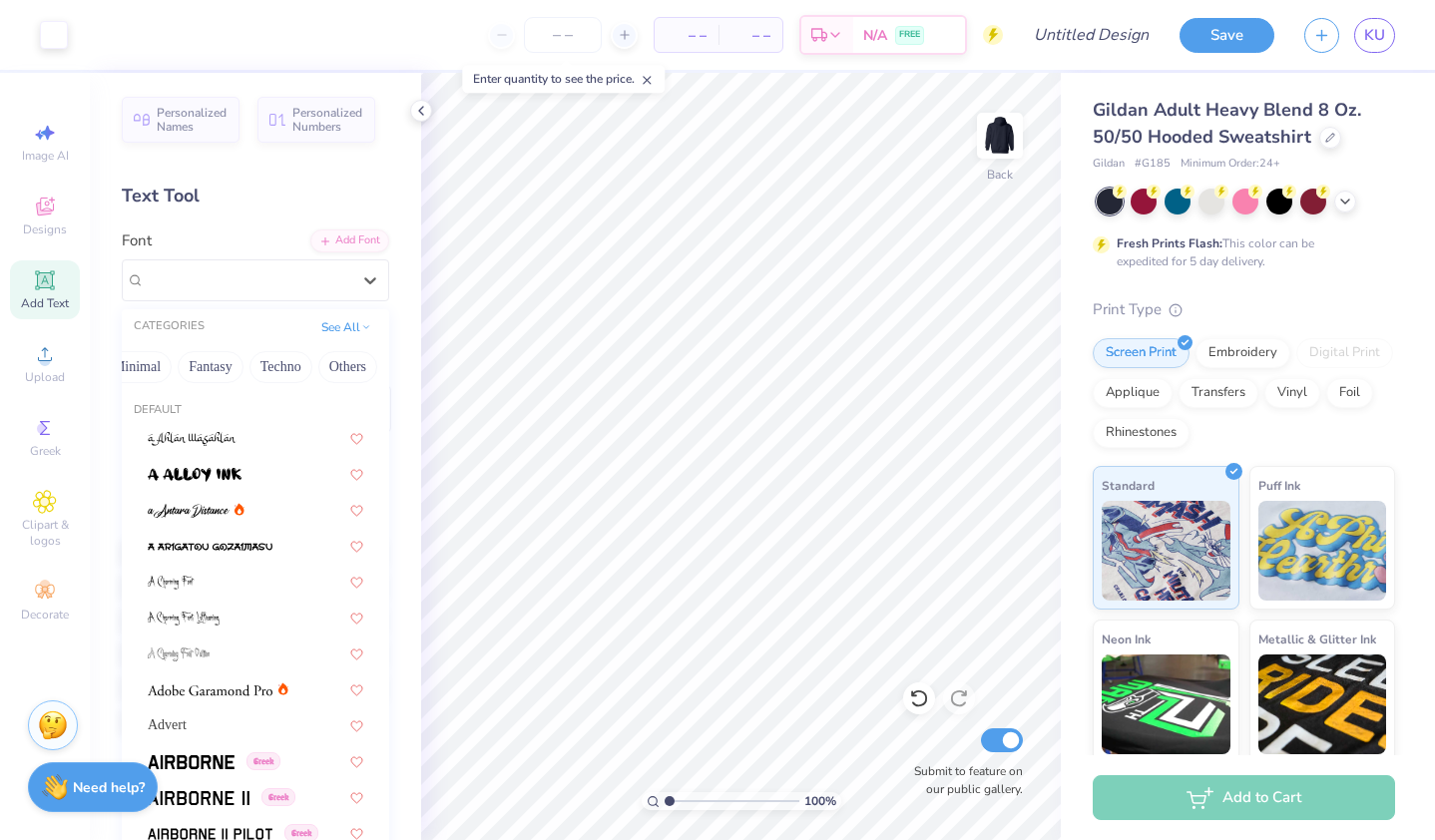 scroll, scrollTop: 0, scrollLeft: 0, axis: both 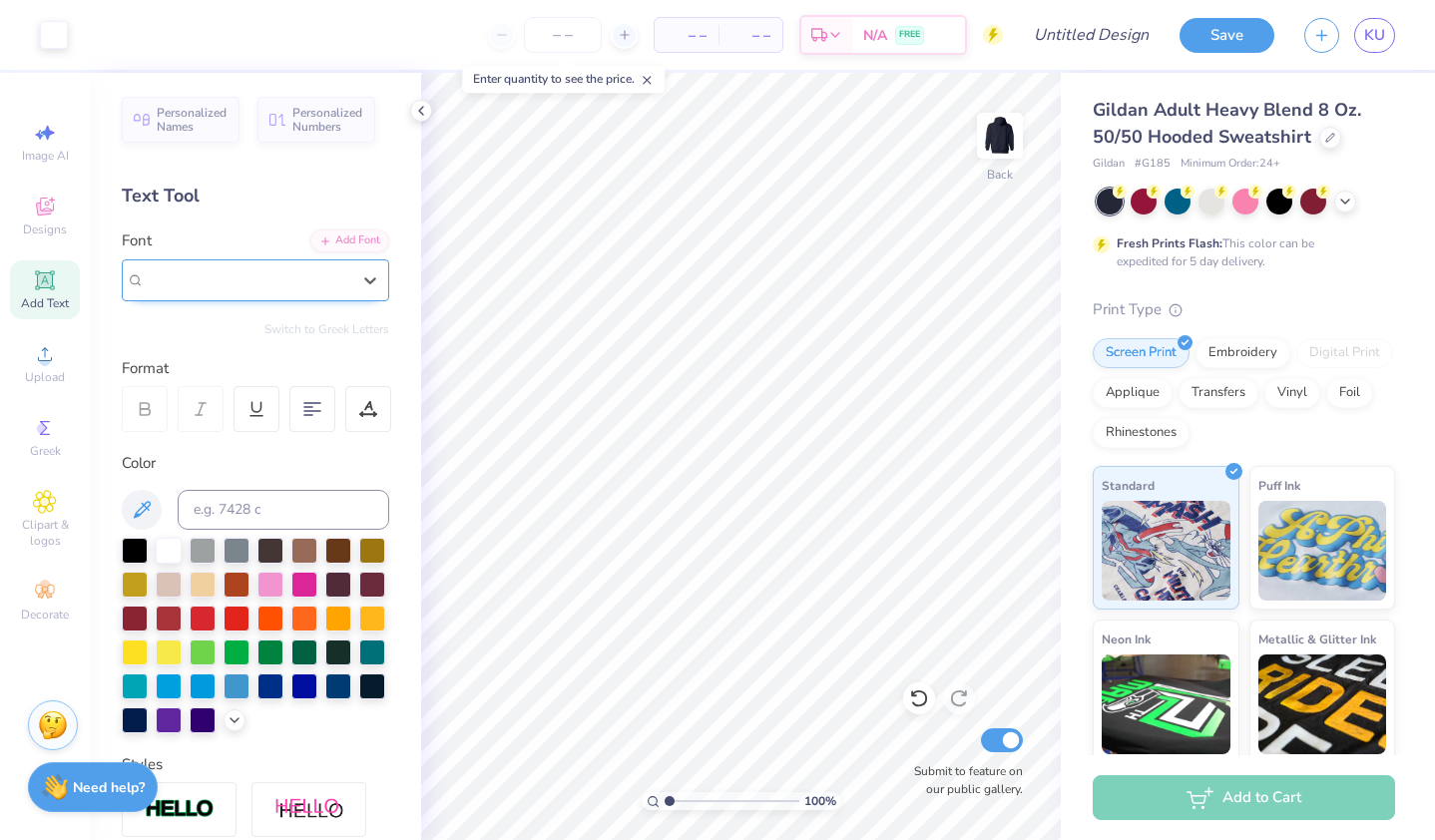 click on "Autone" at bounding box center (247, 279) 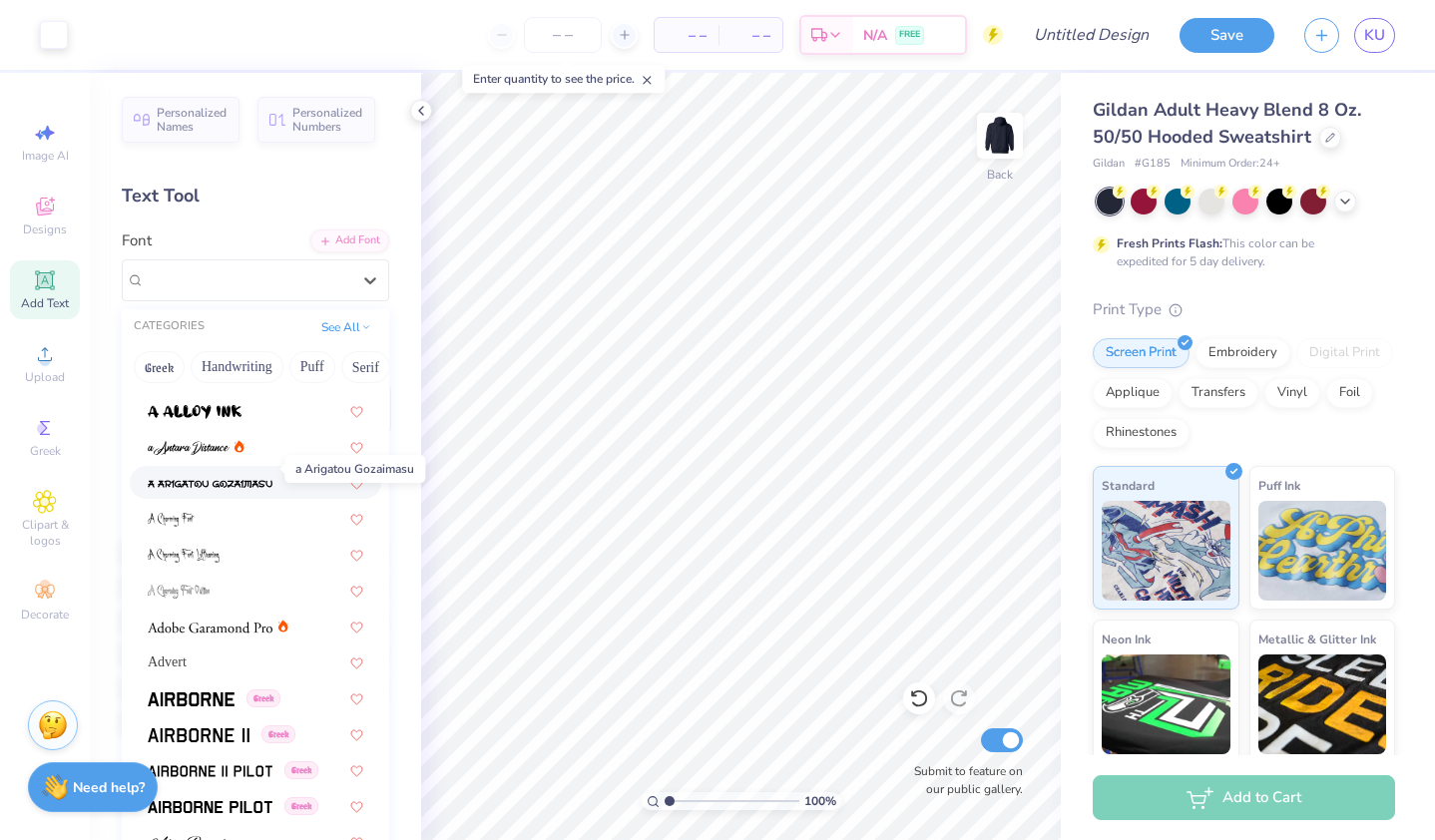 scroll, scrollTop: 77, scrollLeft: 0, axis: vertical 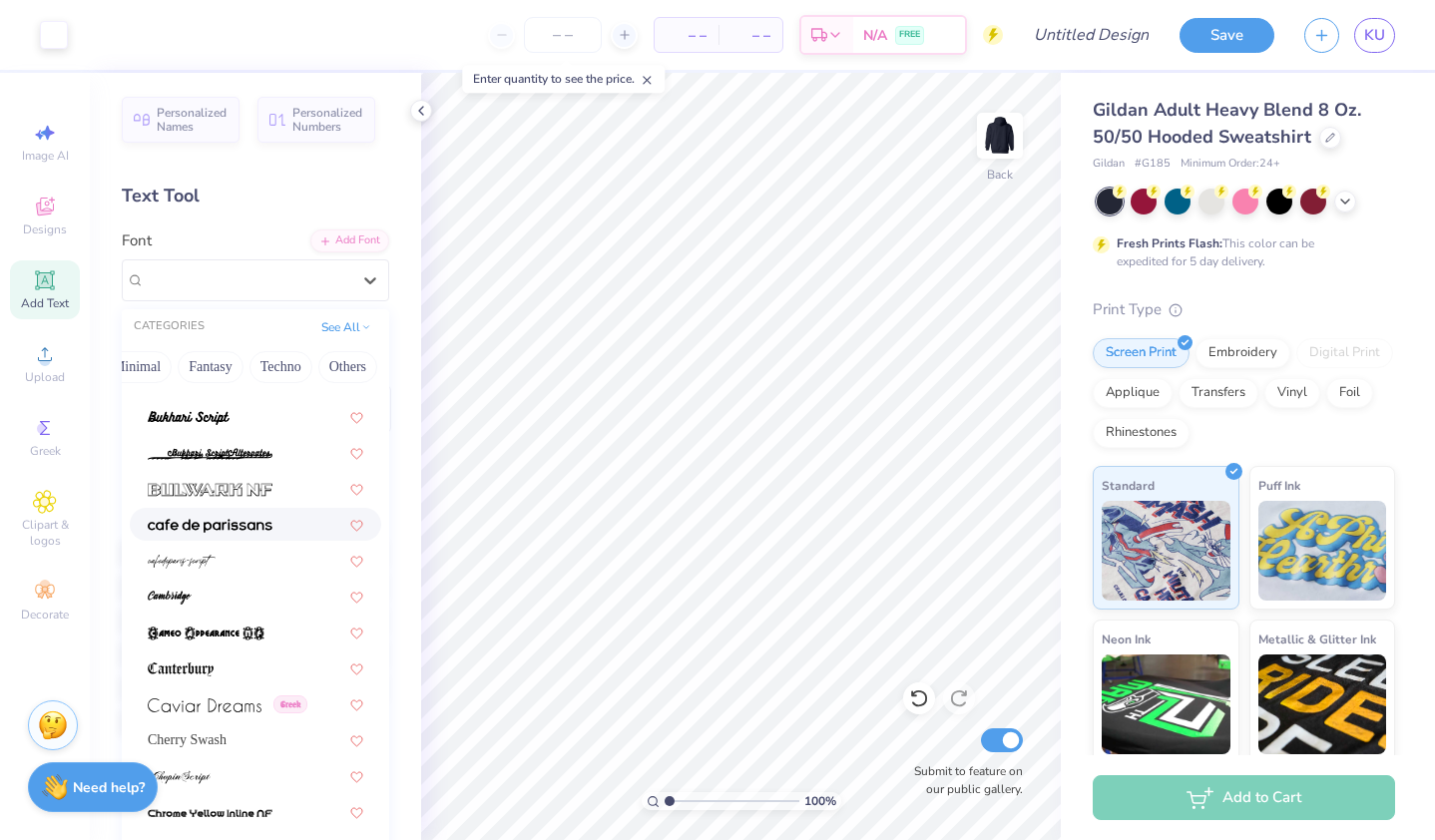 click at bounding box center [210, 526] 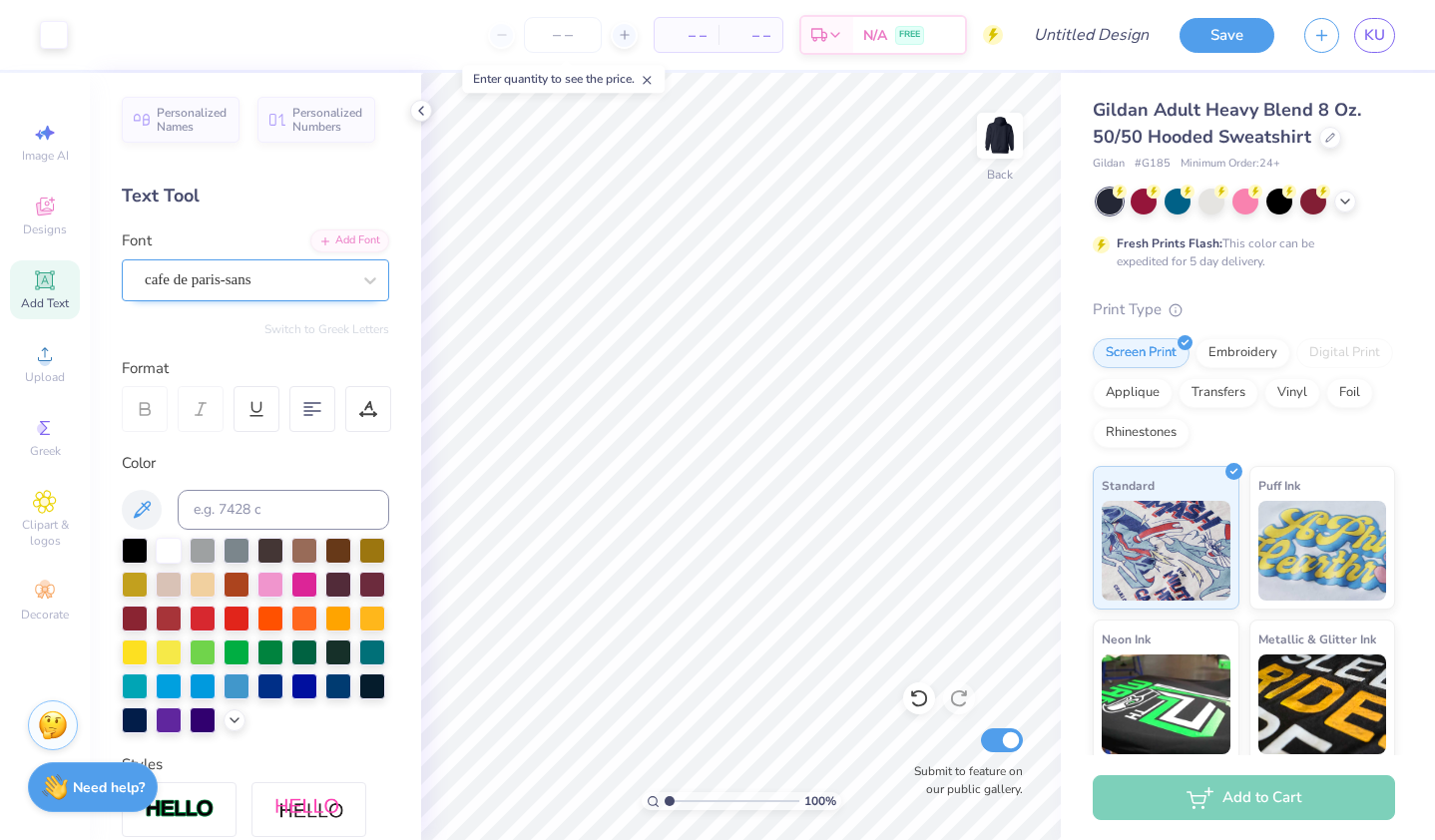 click at bounding box center [247, 279] 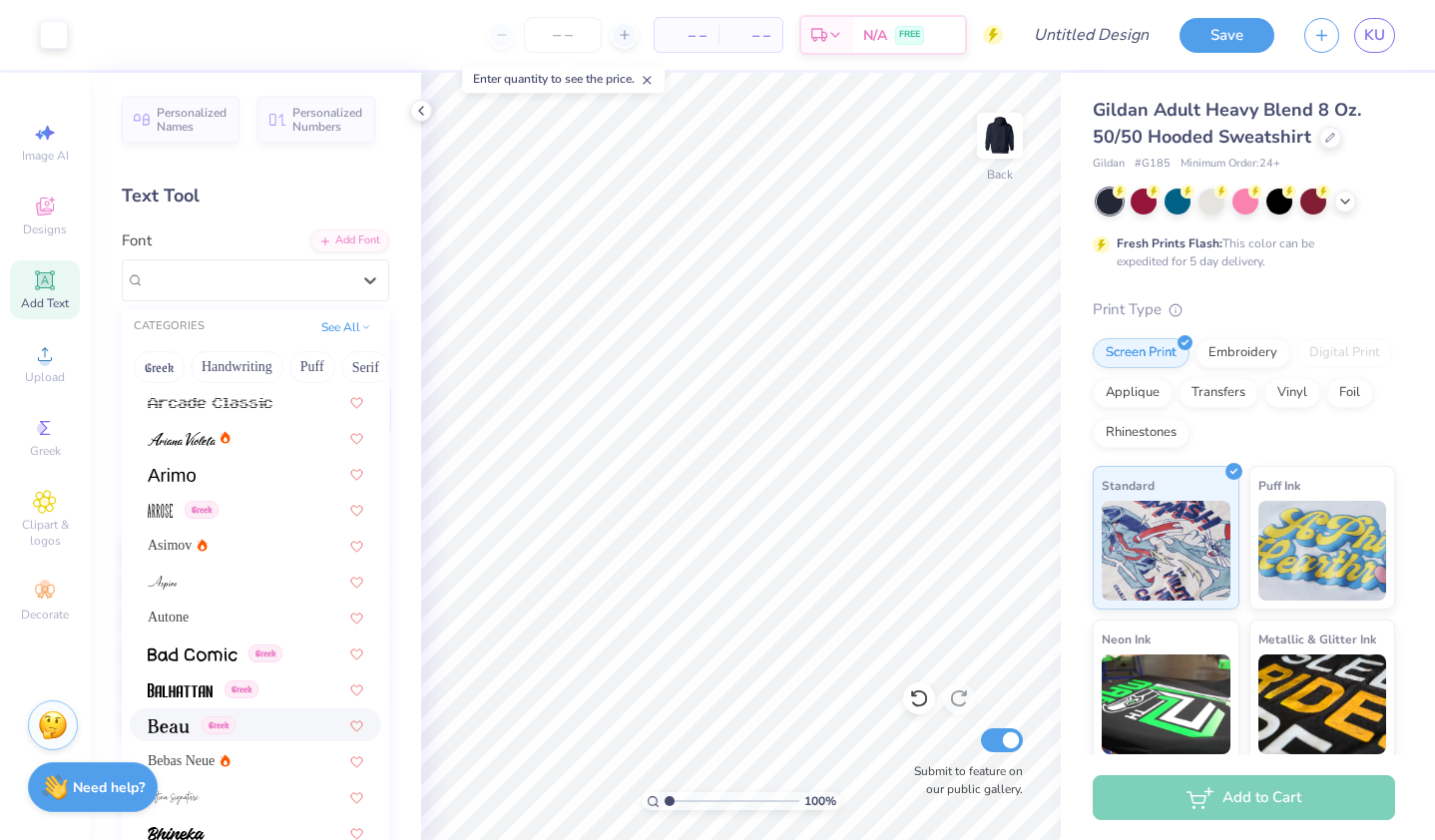 scroll, scrollTop: 607, scrollLeft: 0, axis: vertical 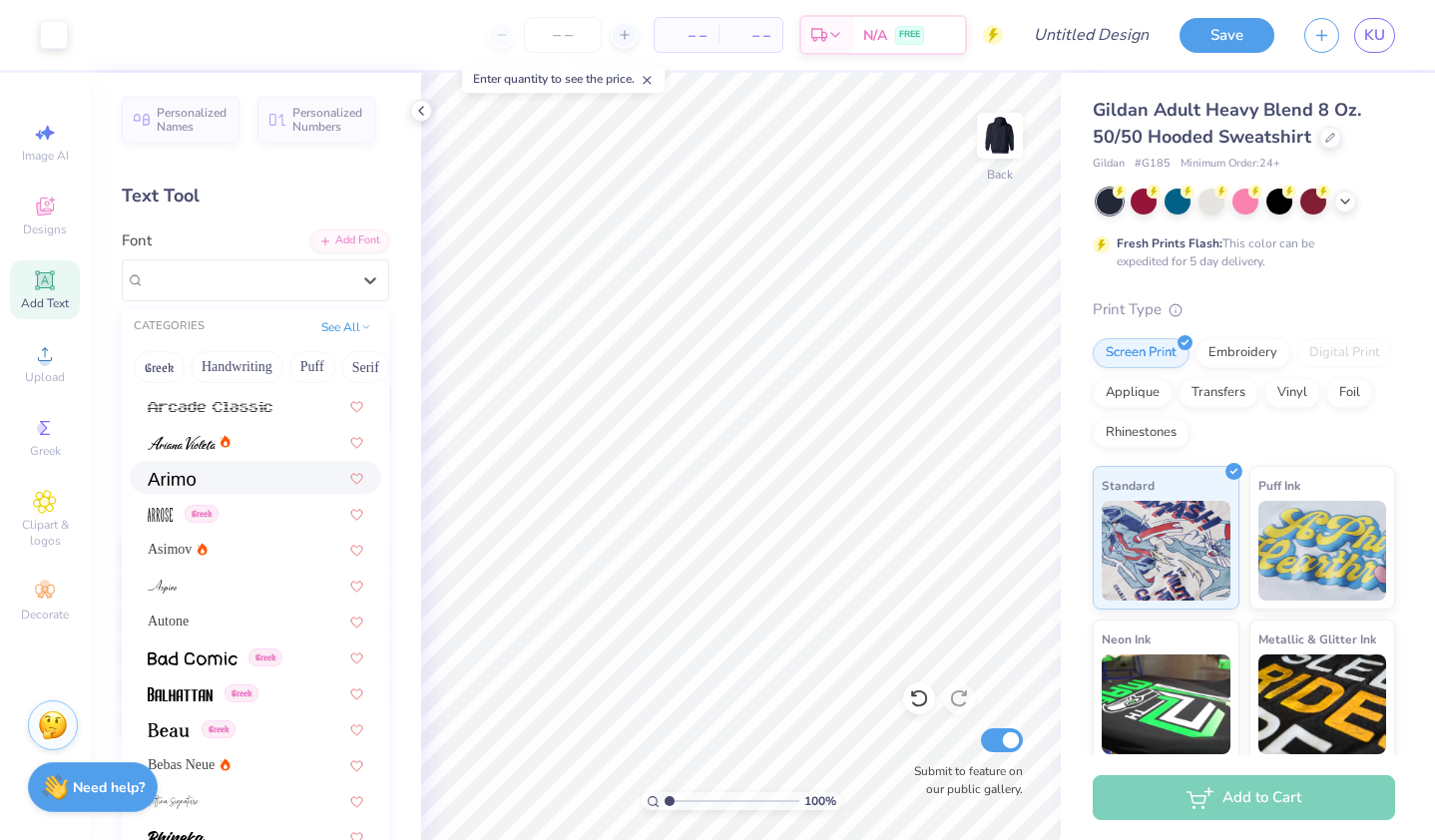 click at bounding box center [255, 477] 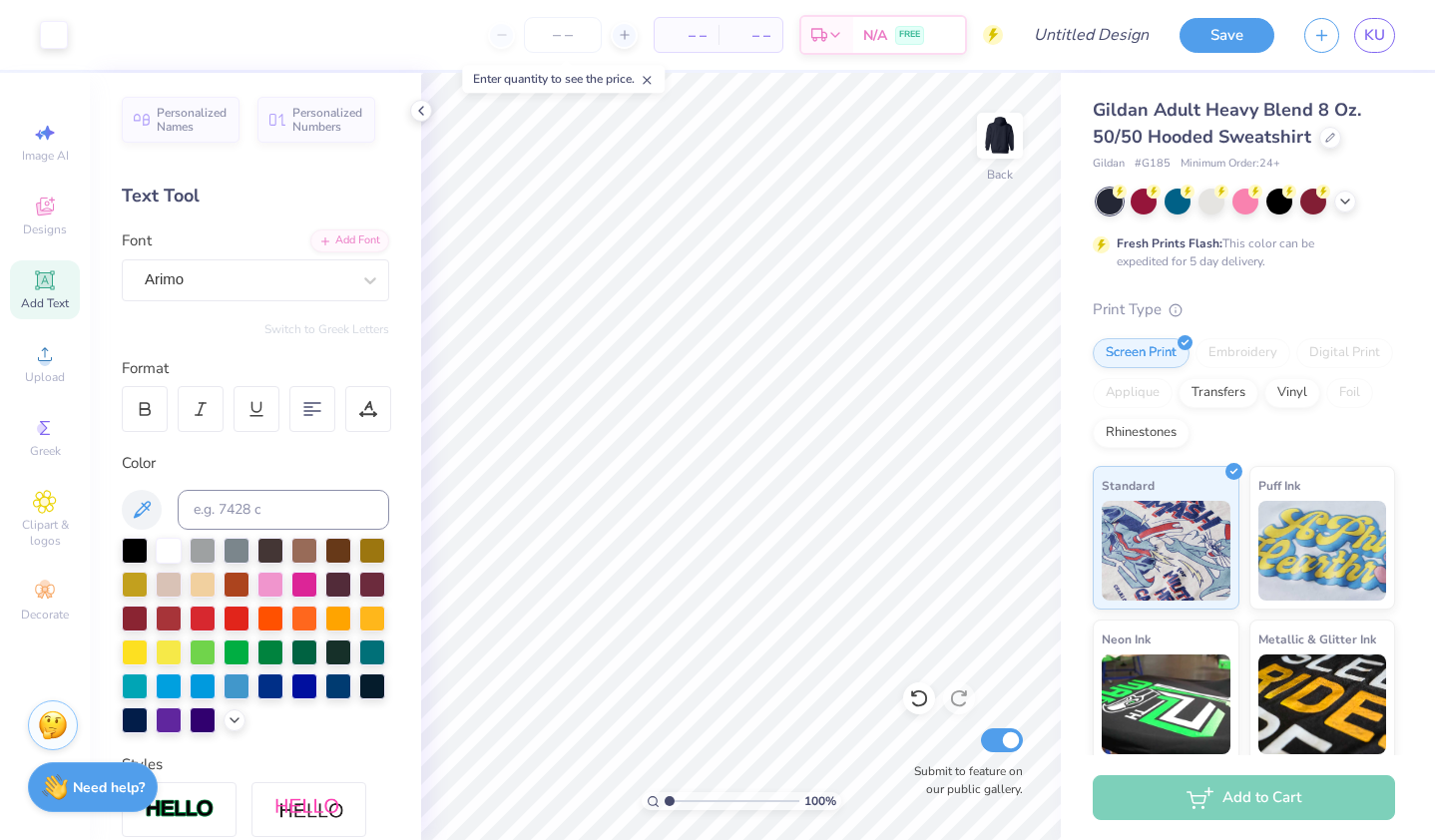 click 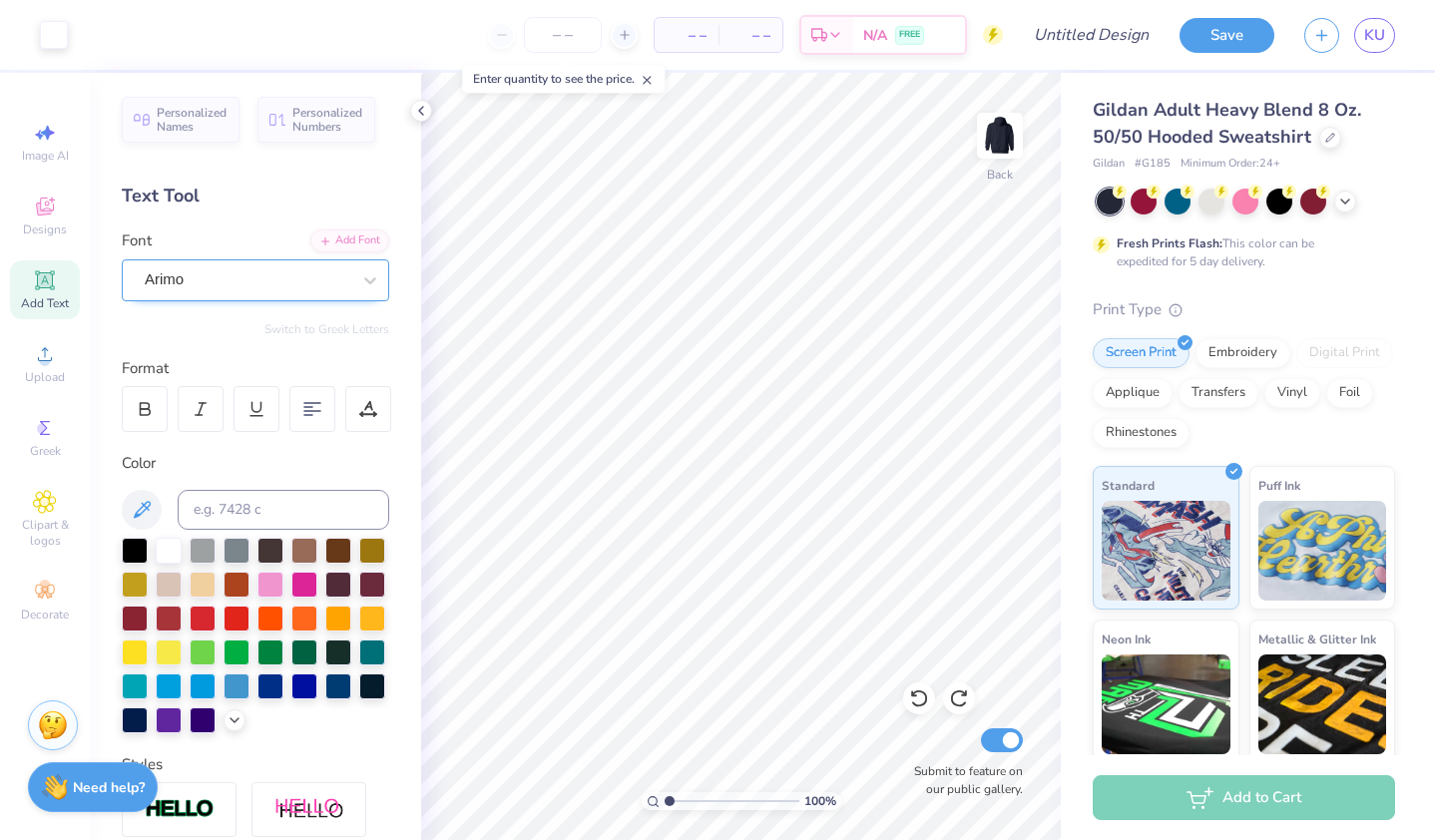 click on "Arimo" at bounding box center [247, 279] 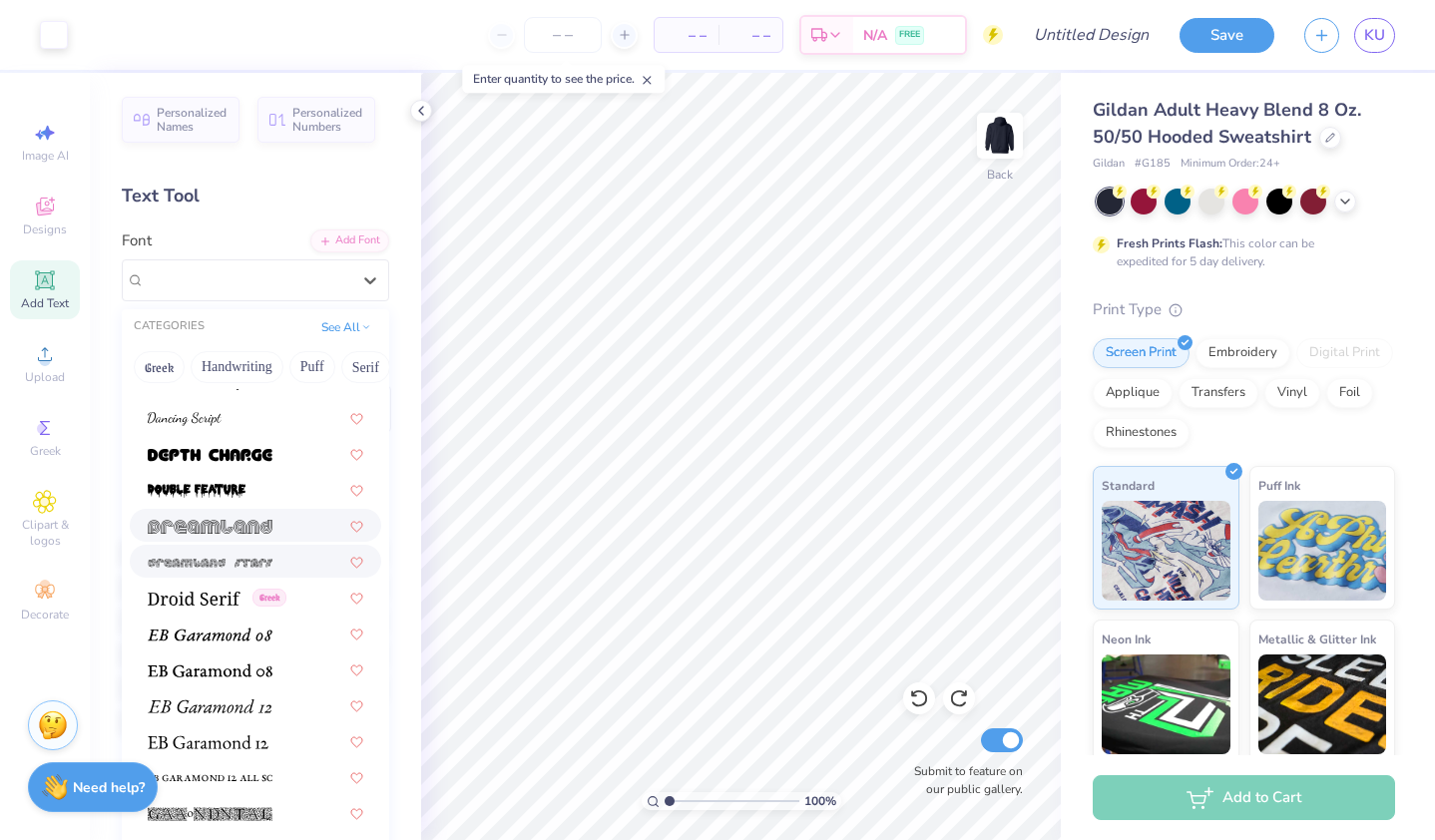 scroll, scrollTop: 3397, scrollLeft: 0, axis: vertical 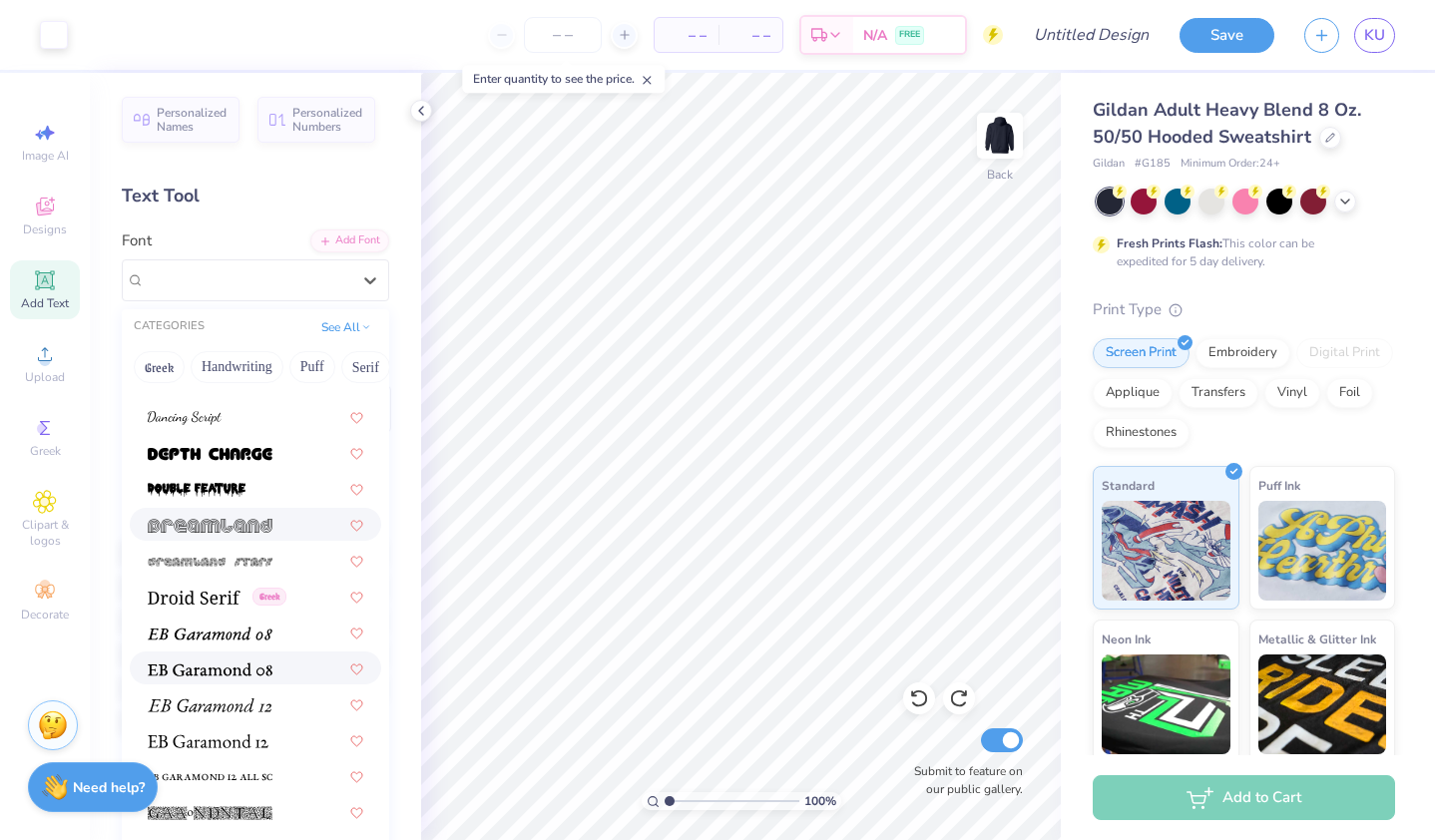 click at bounding box center [255, 667] 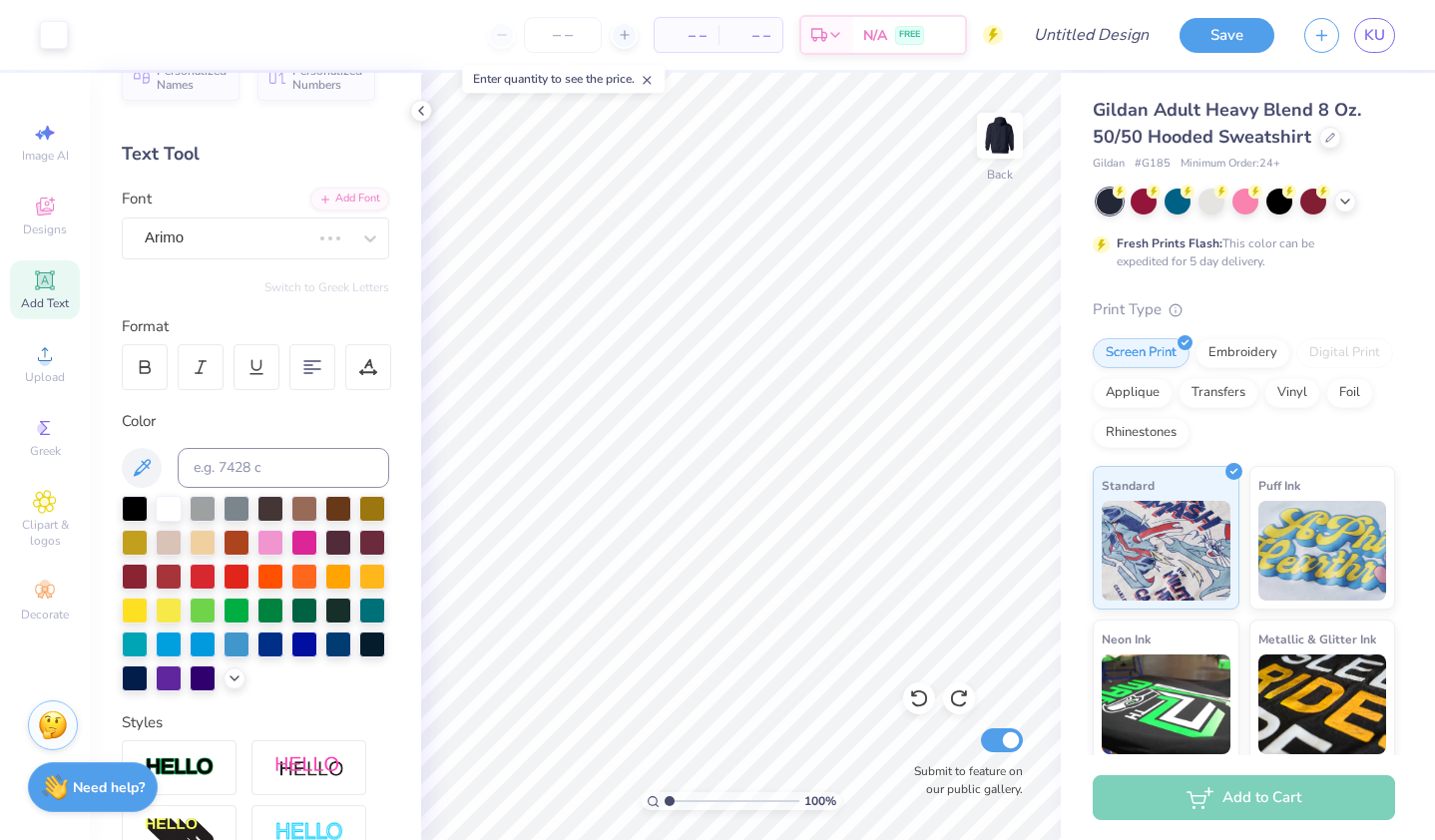 scroll, scrollTop: 44, scrollLeft: 0, axis: vertical 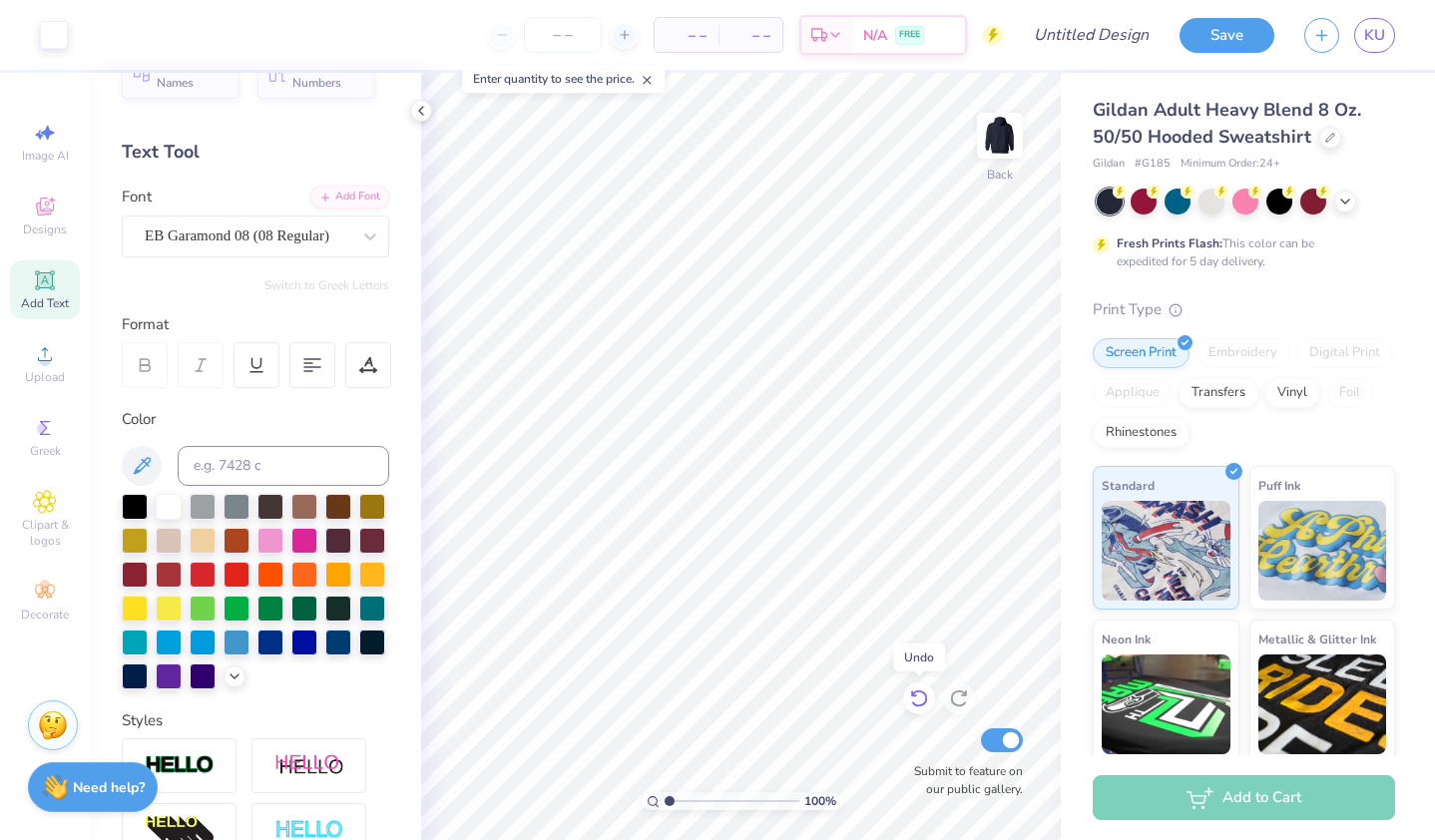 click 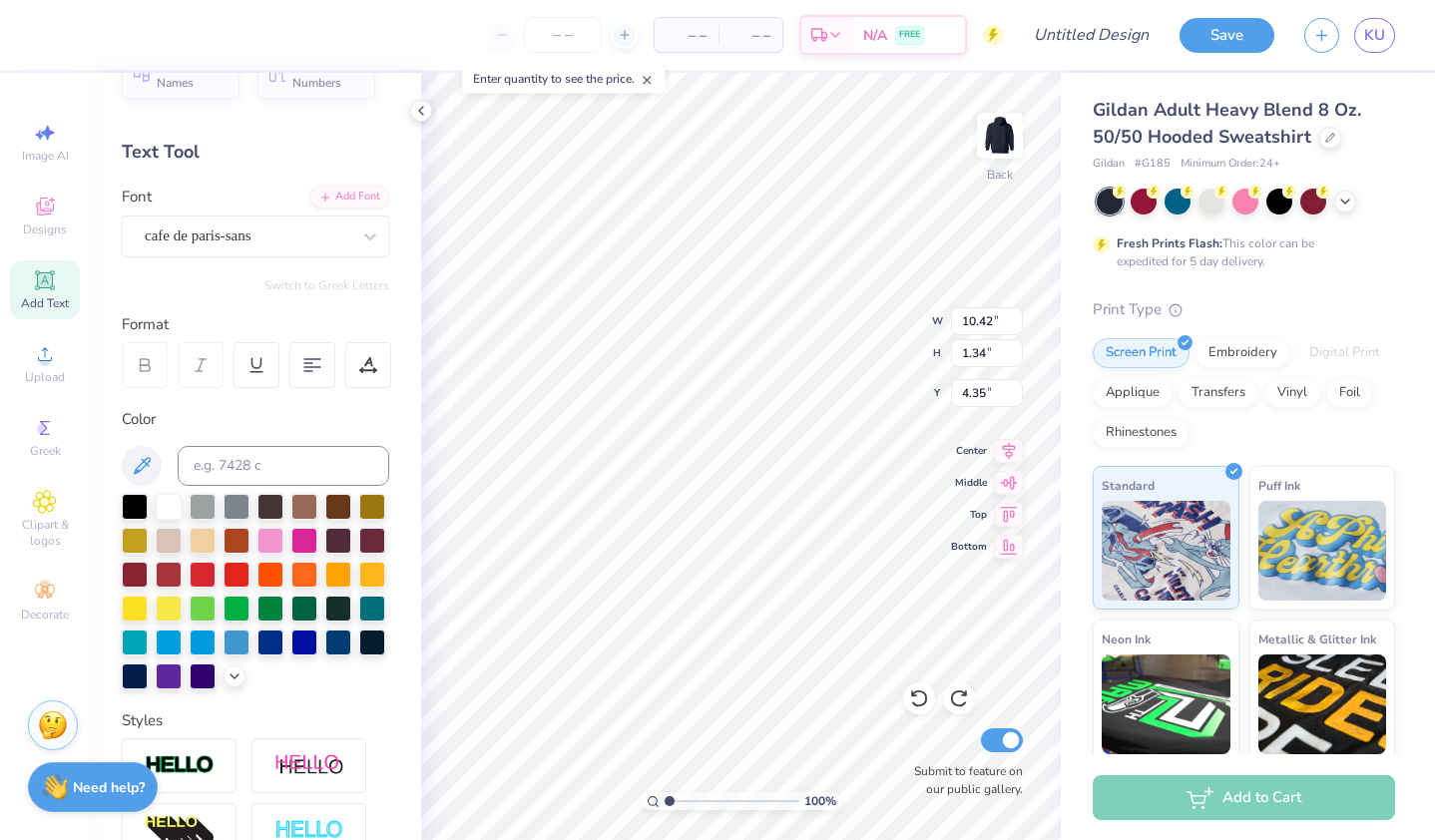 type on "Zeta
Tau Alpha" 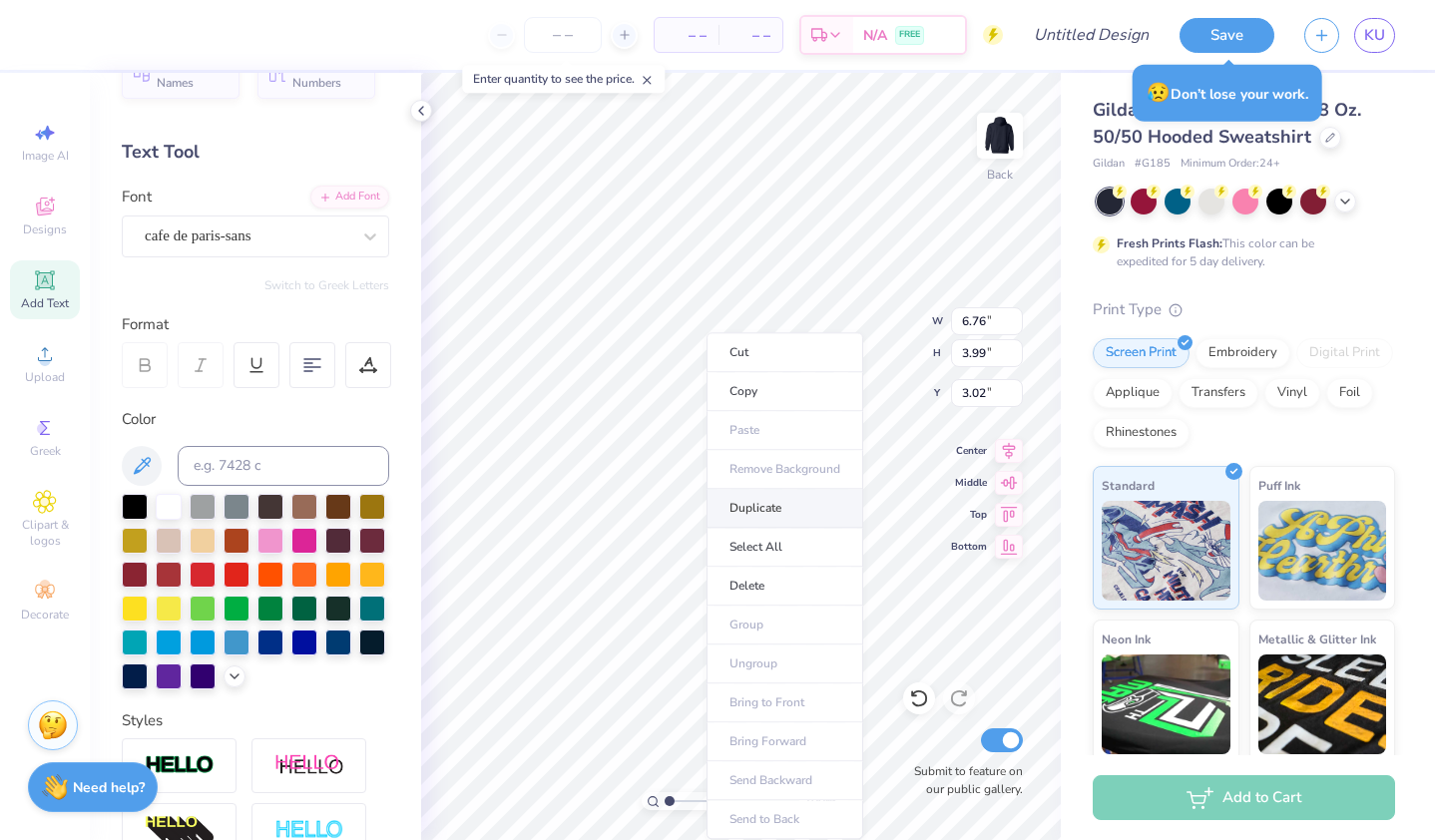 click on "Duplicate" at bounding box center [784, 508] 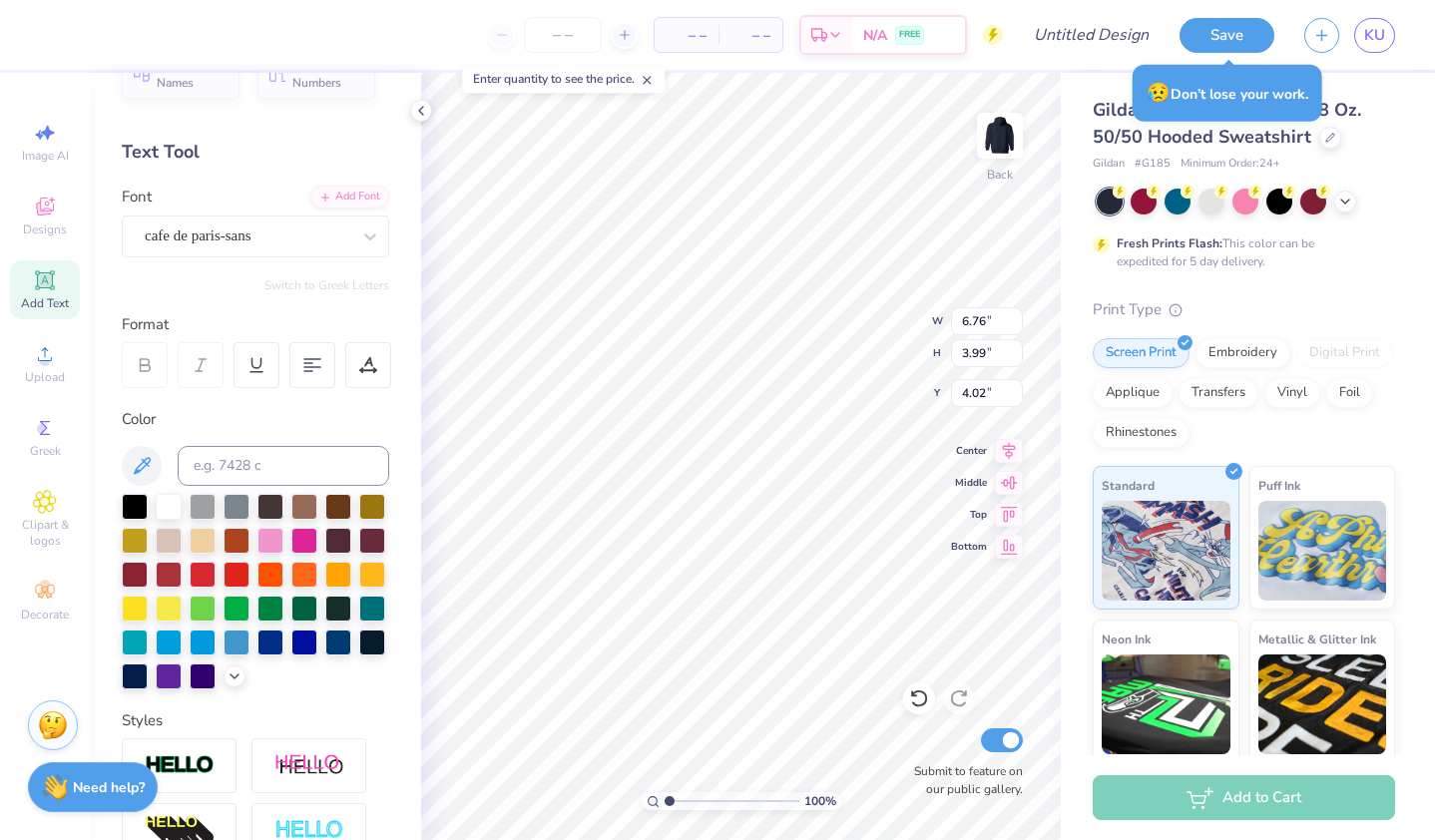 type on "4.02" 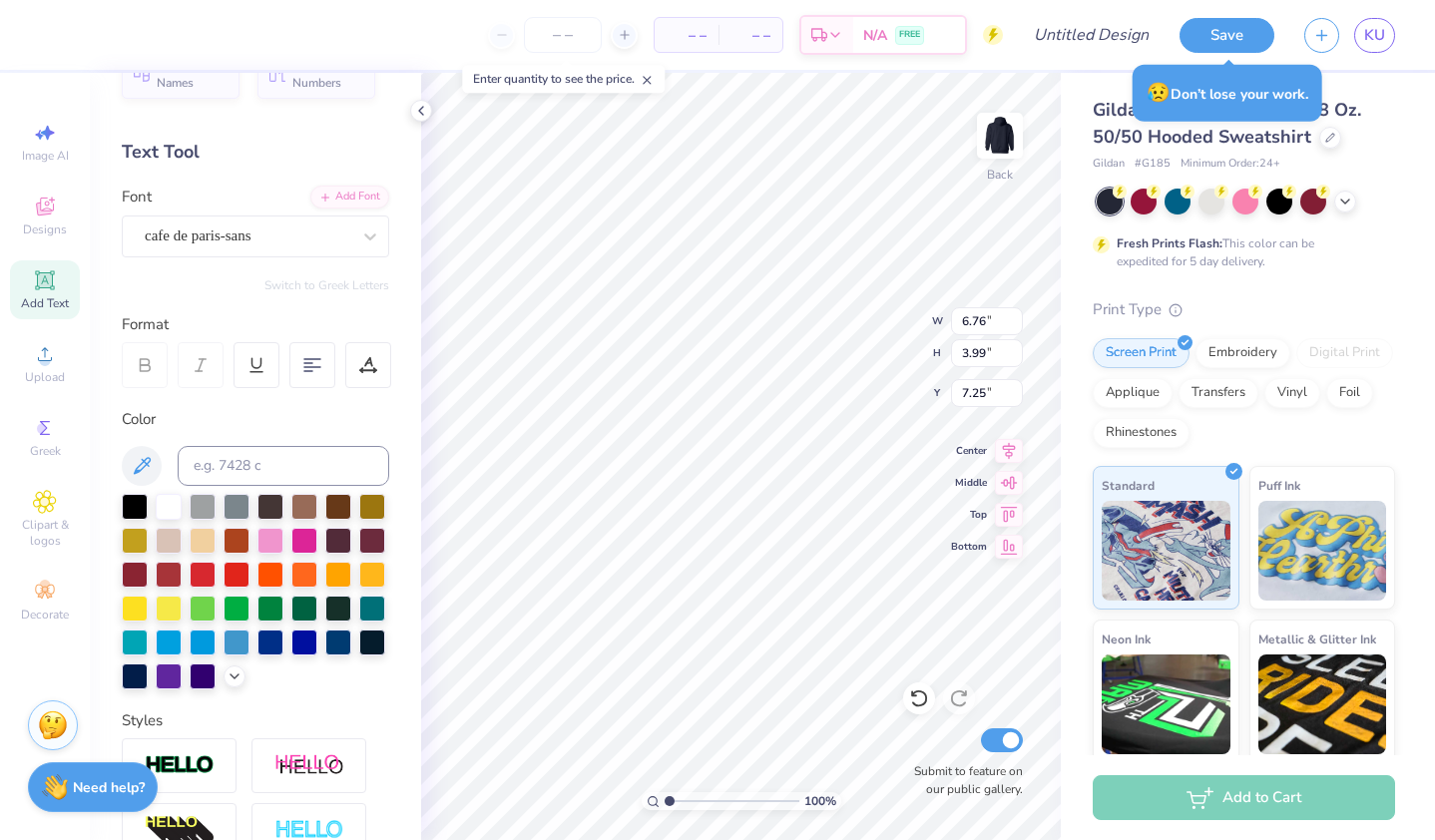 type on "Tau Alpha" 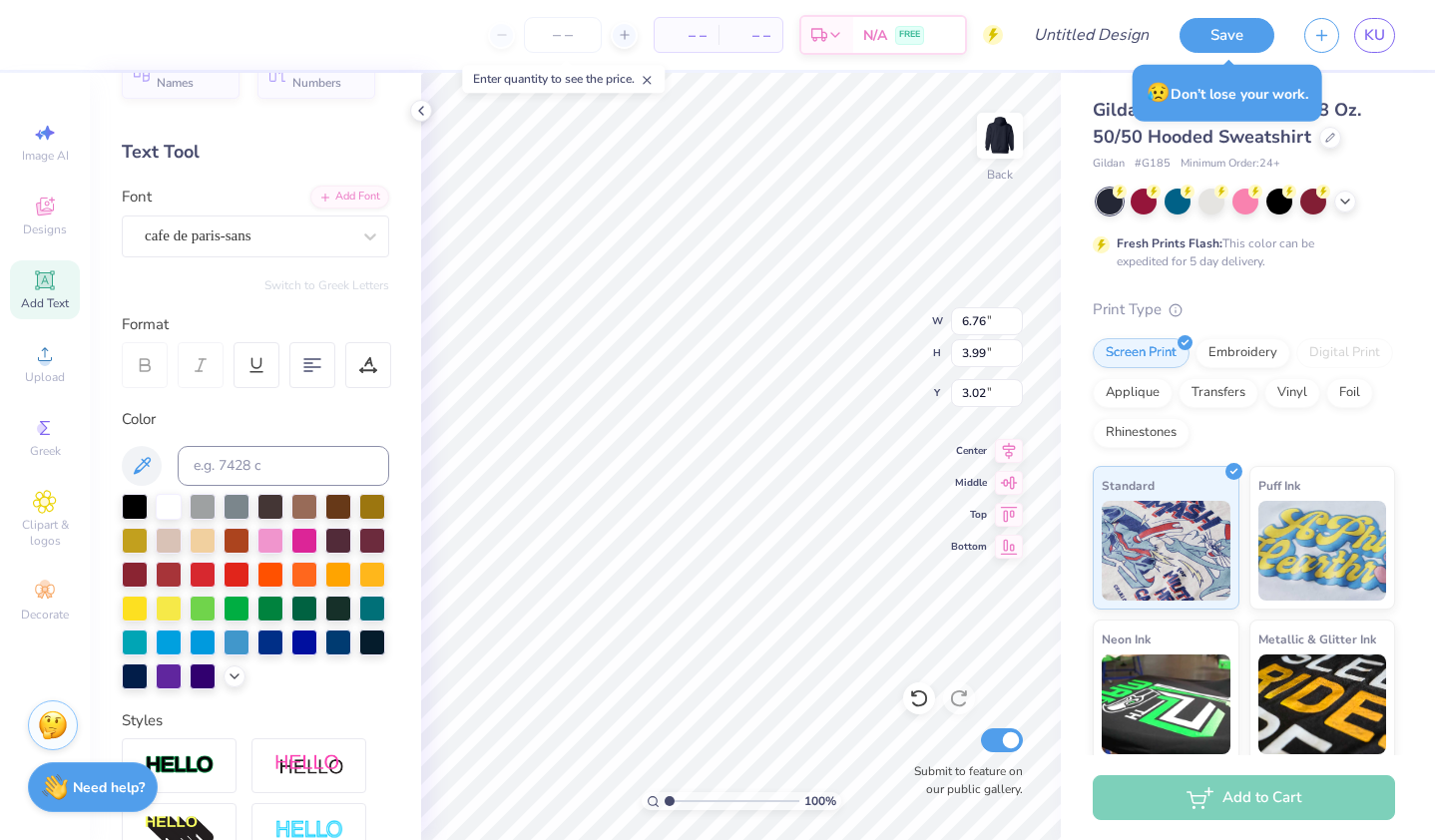 scroll, scrollTop: 16, scrollLeft: 2, axis: both 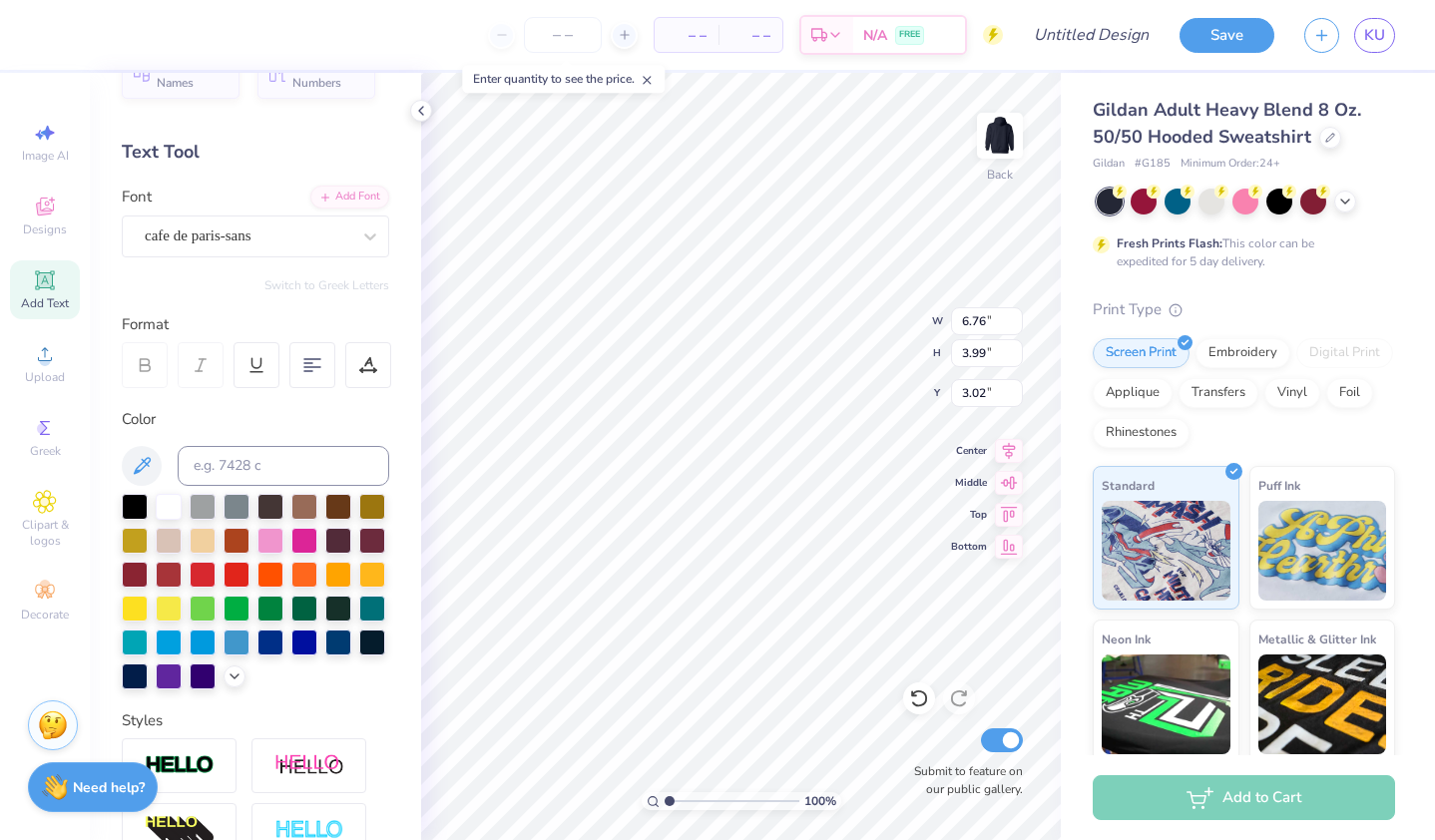 type on "Zeta" 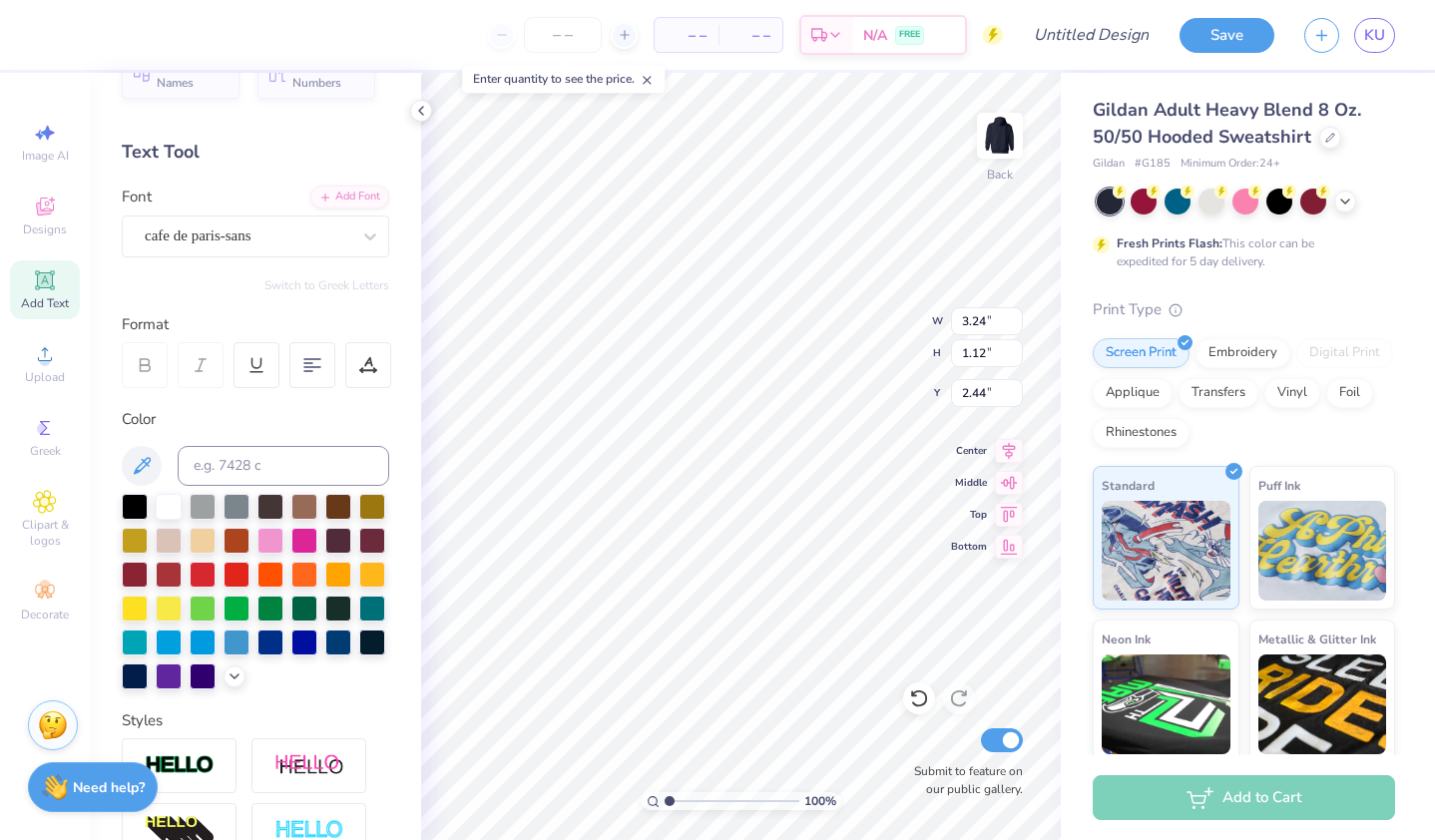 type on "2.44" 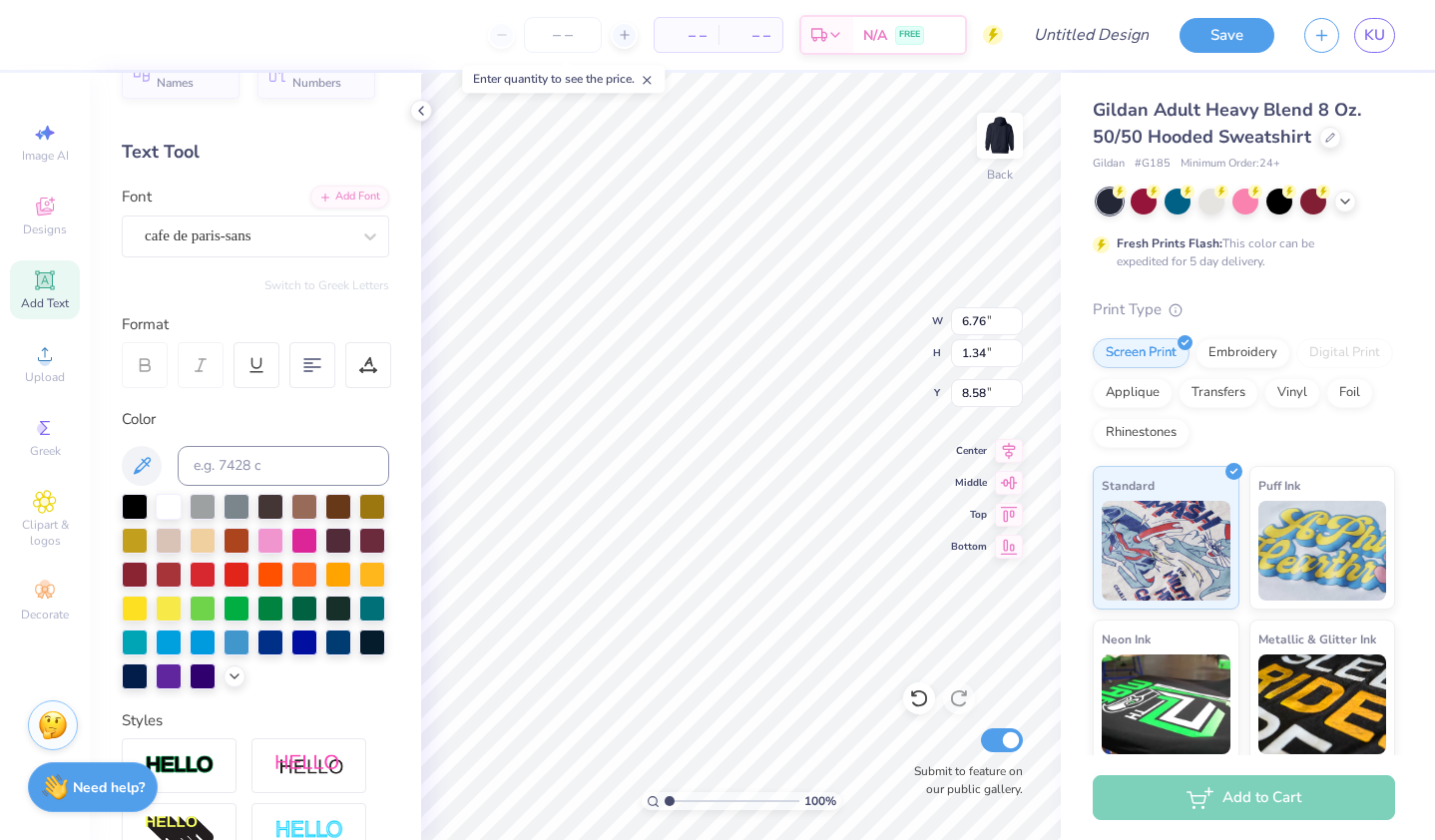type on "4.09" 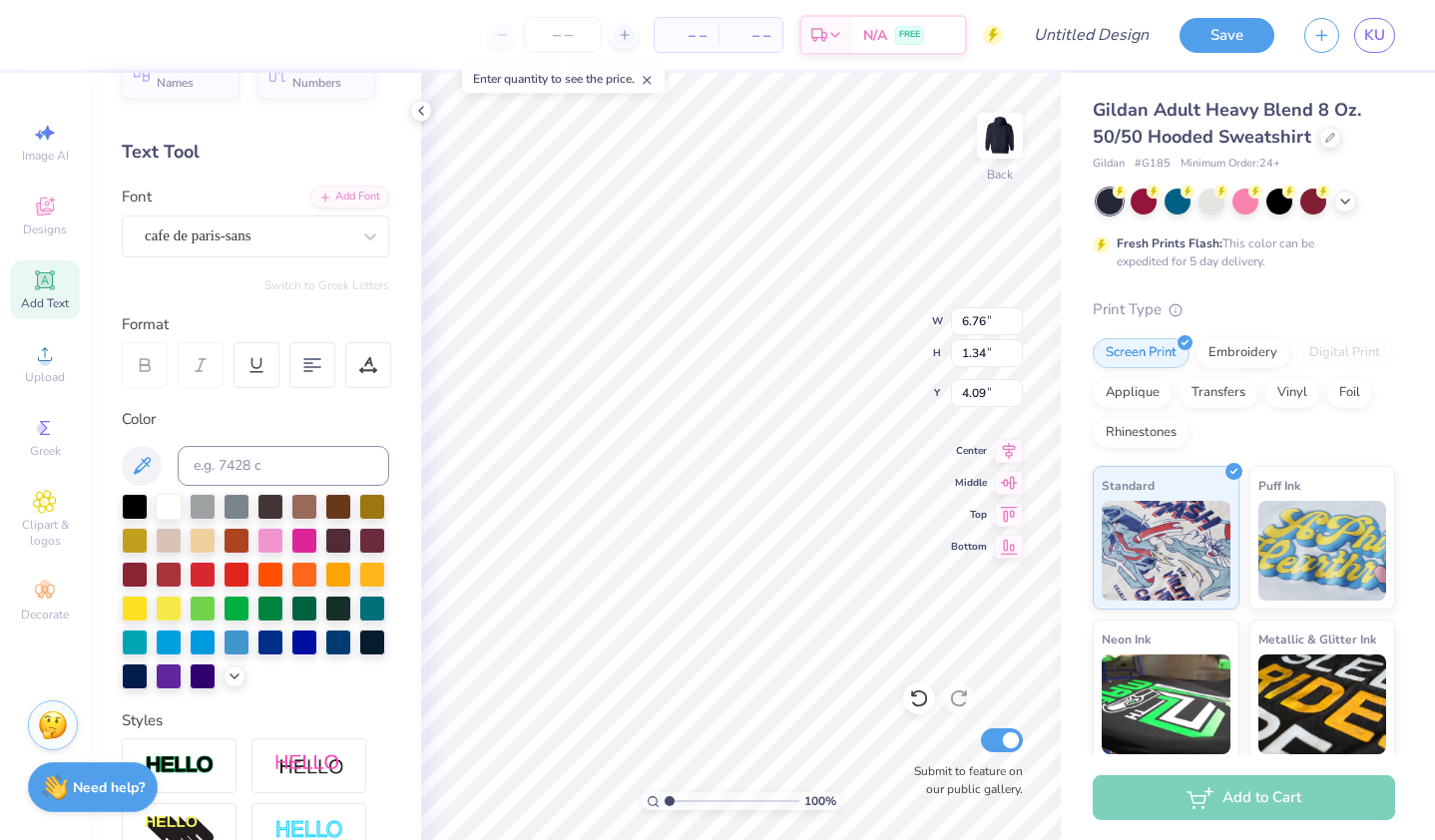 type on "3.24" 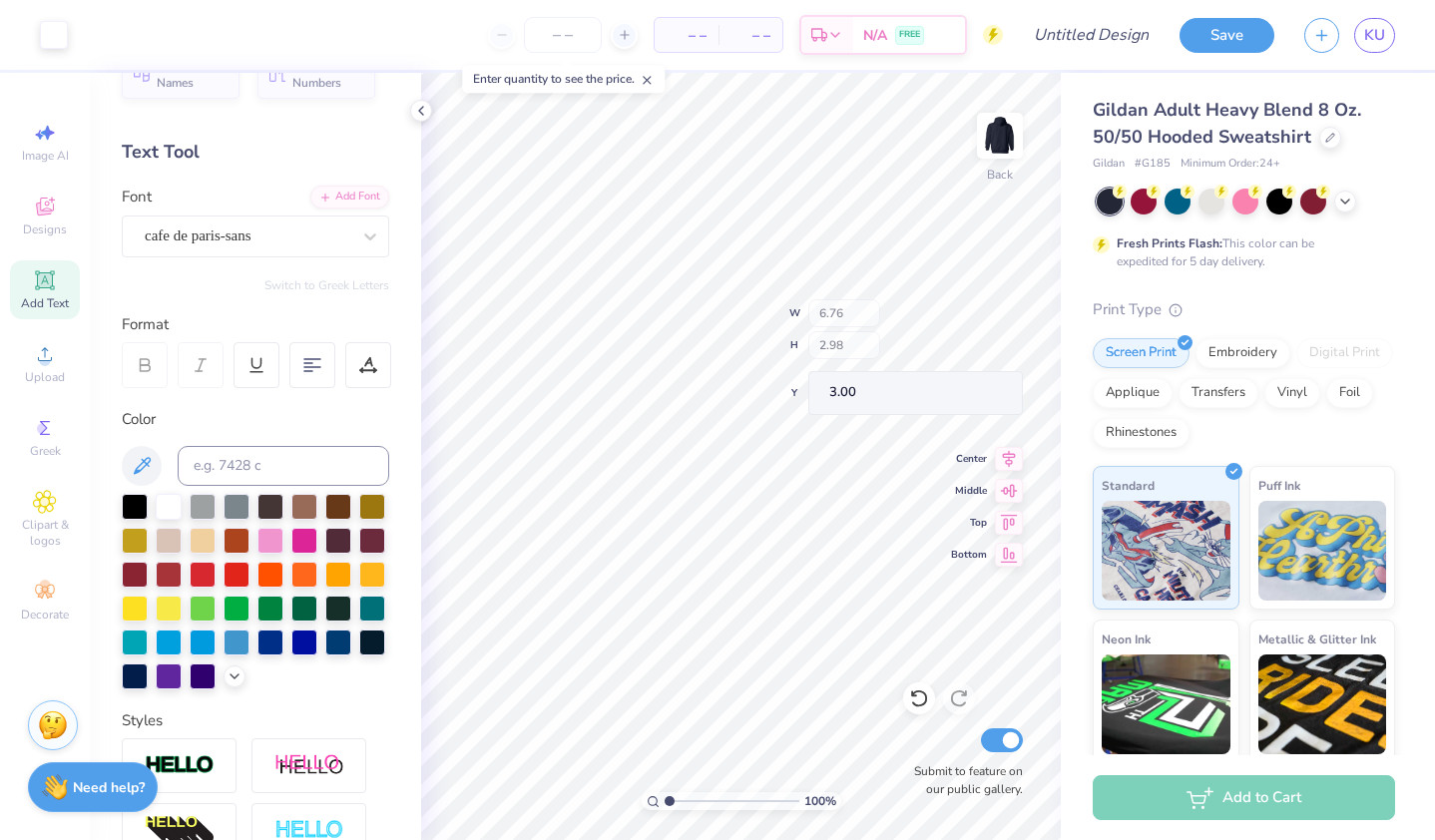 type on "3.00" 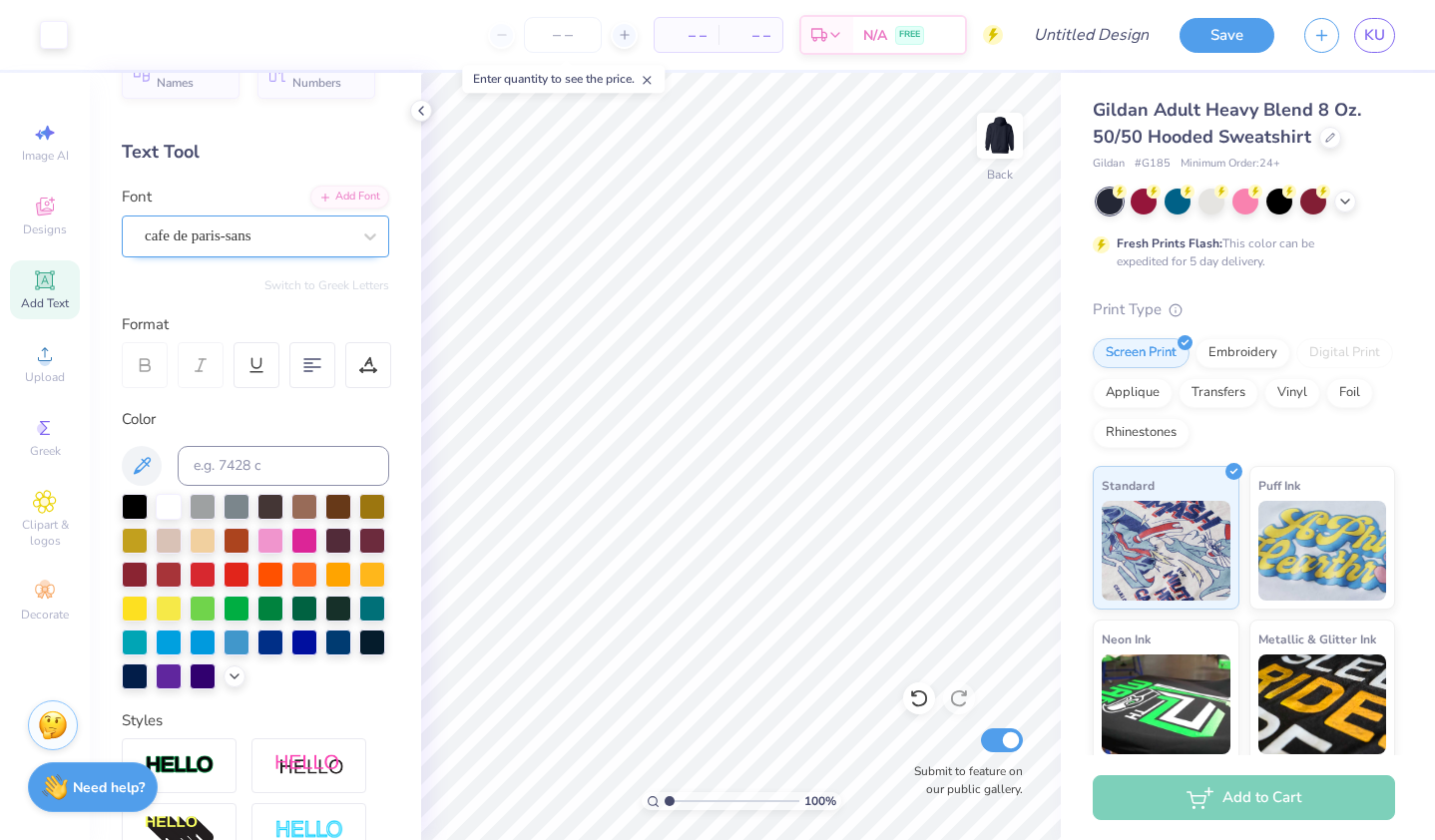 click on "cafe de paris-sans" at bounding box center [247, 235] 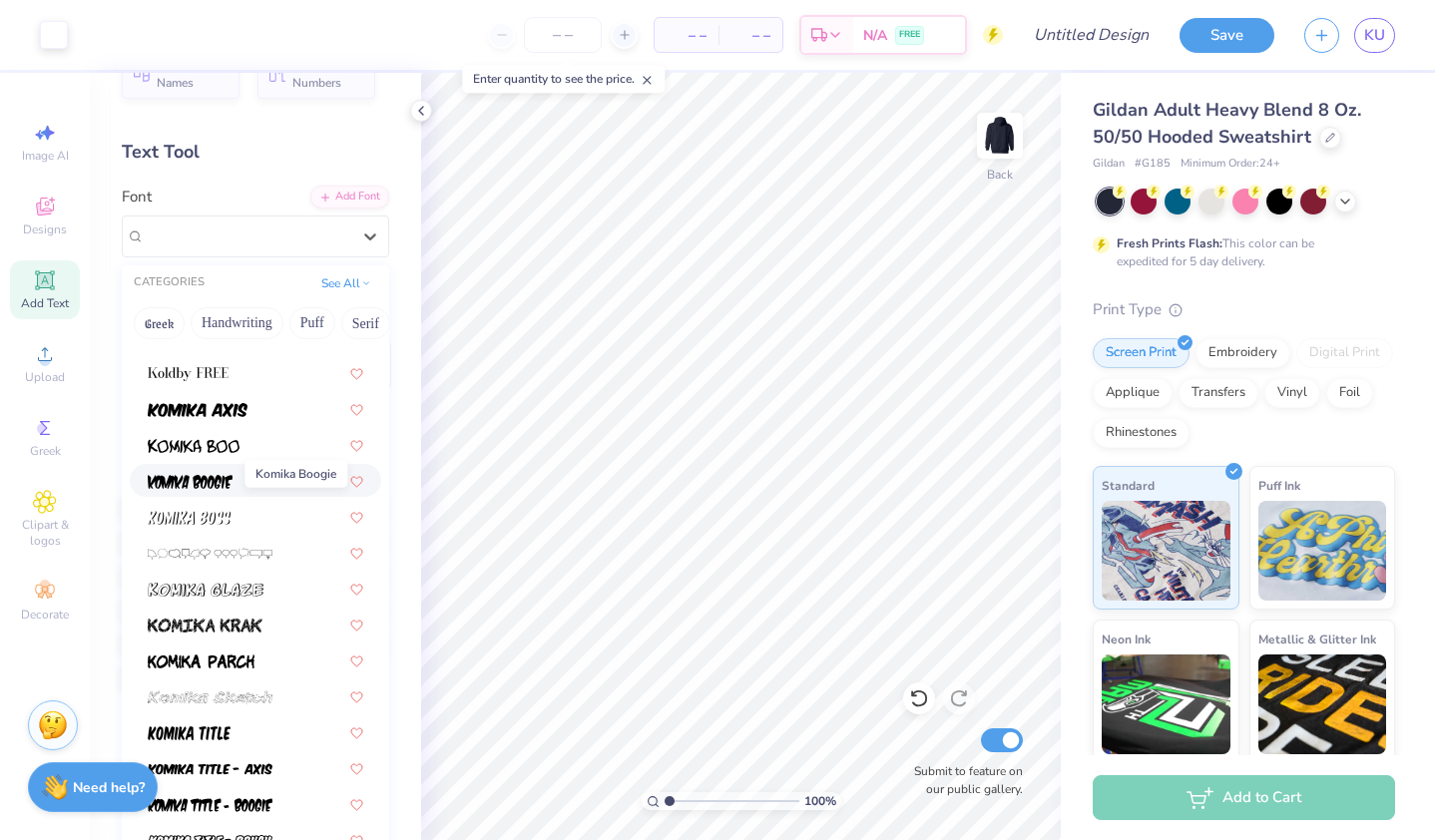 scroll, scrollTop: 5883, scrollLeft: 0, axis: vertical 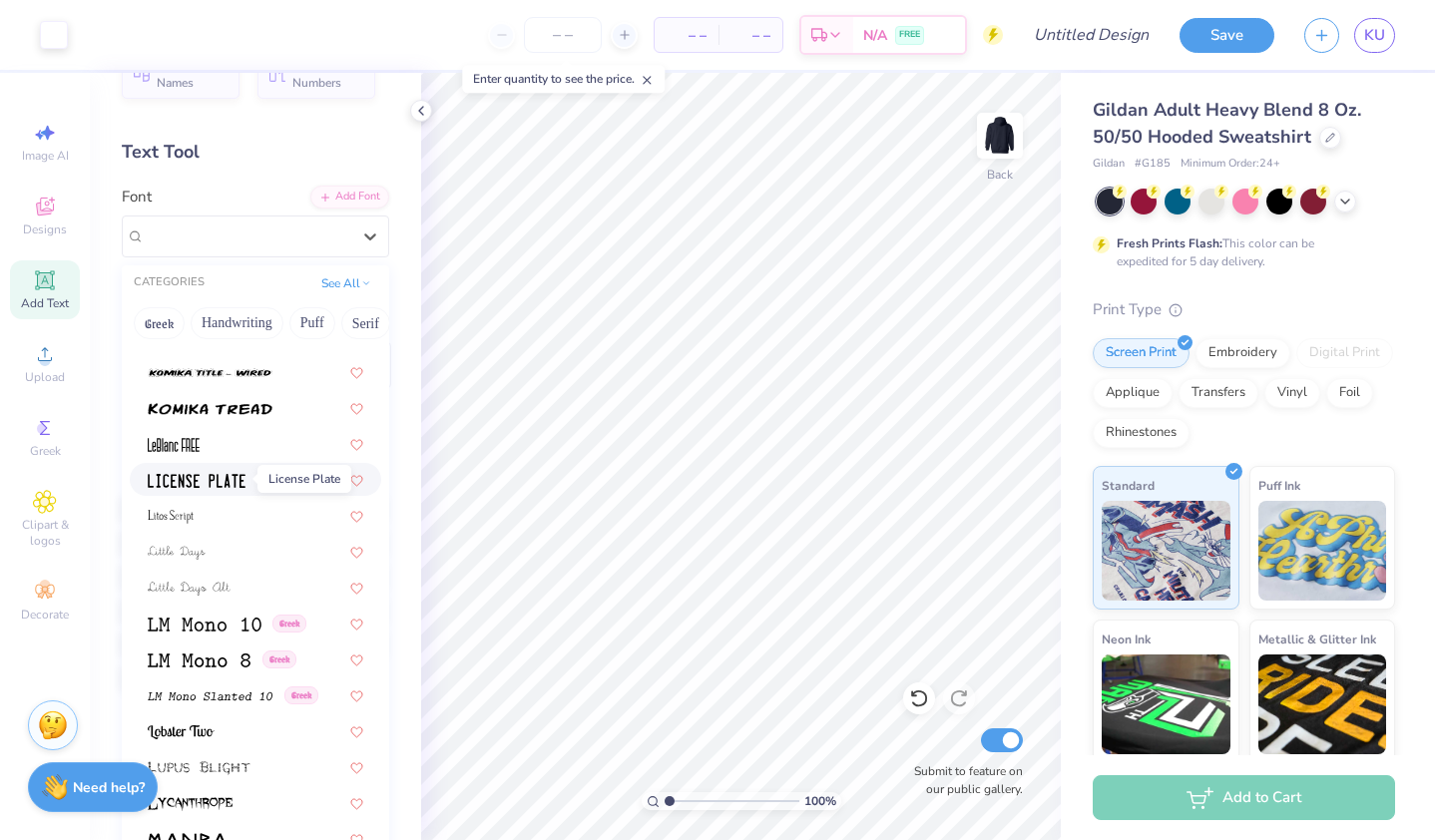 click at bounding box center (197, 481) 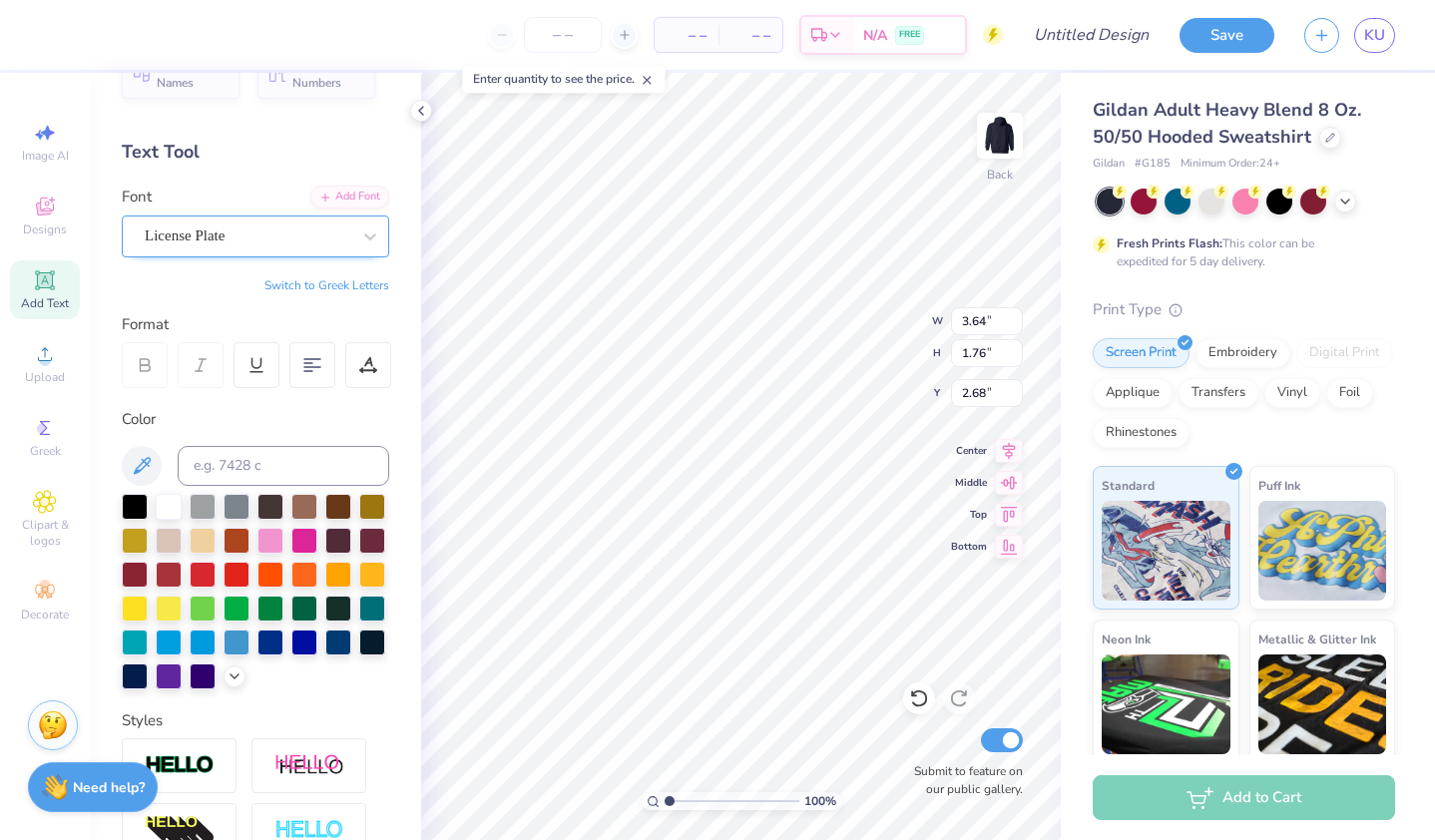 click on "License Plate" at bounding box center (247, 235) 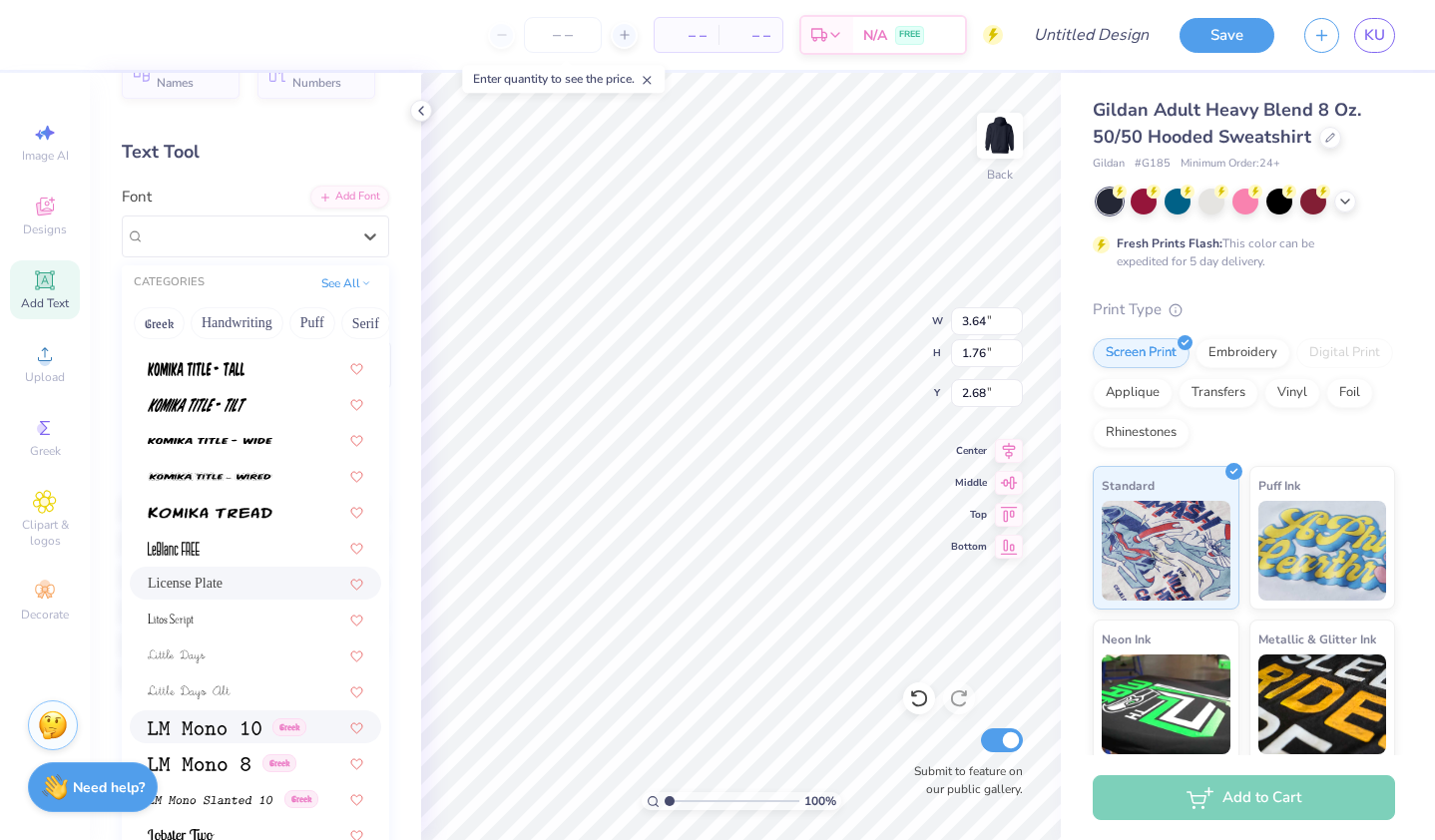 scroll, scrollTop: 6426, scrollLeft: 0, axis: vertical 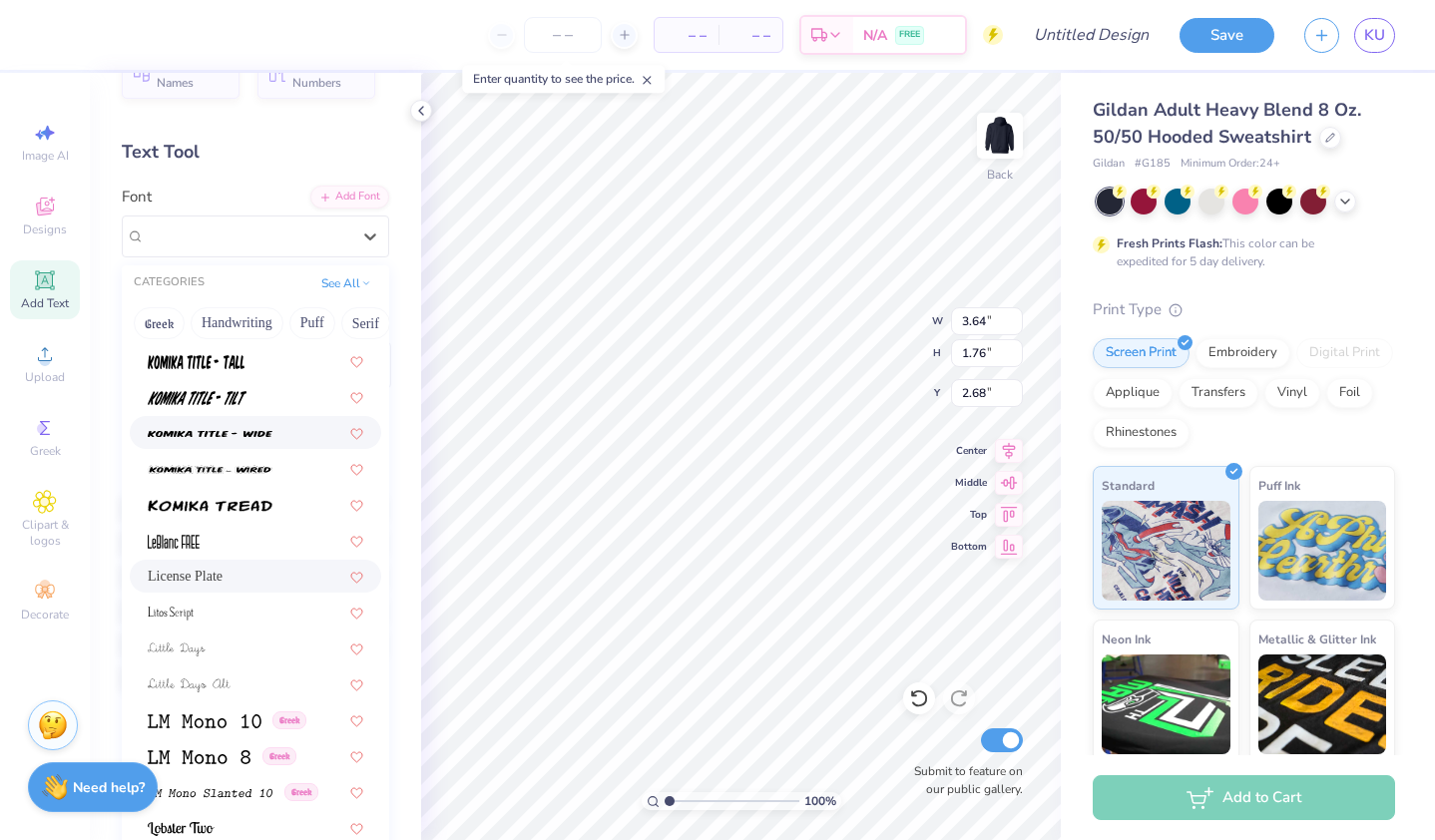click at bounding box center (255, 432) 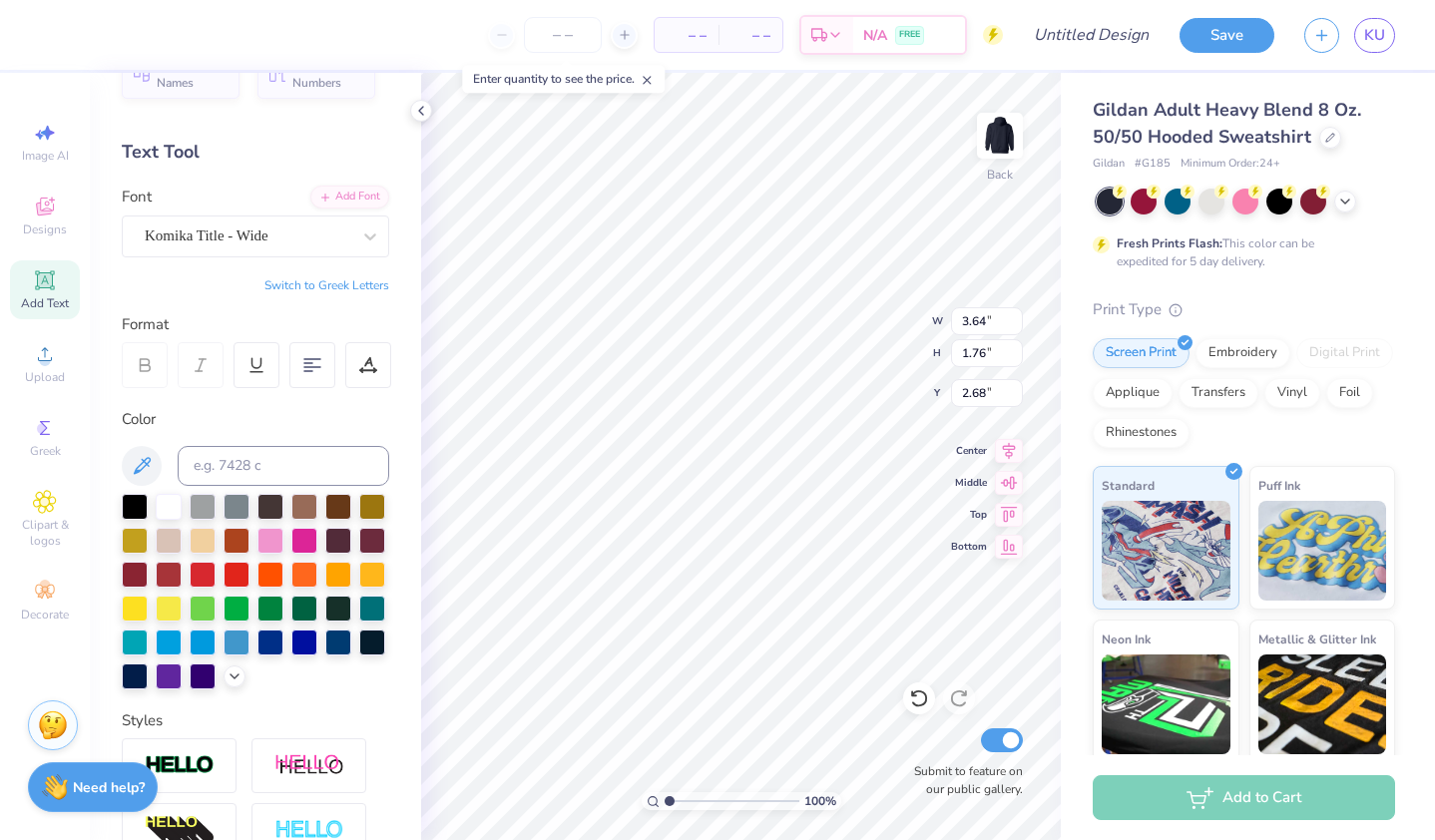 type on "8.08" 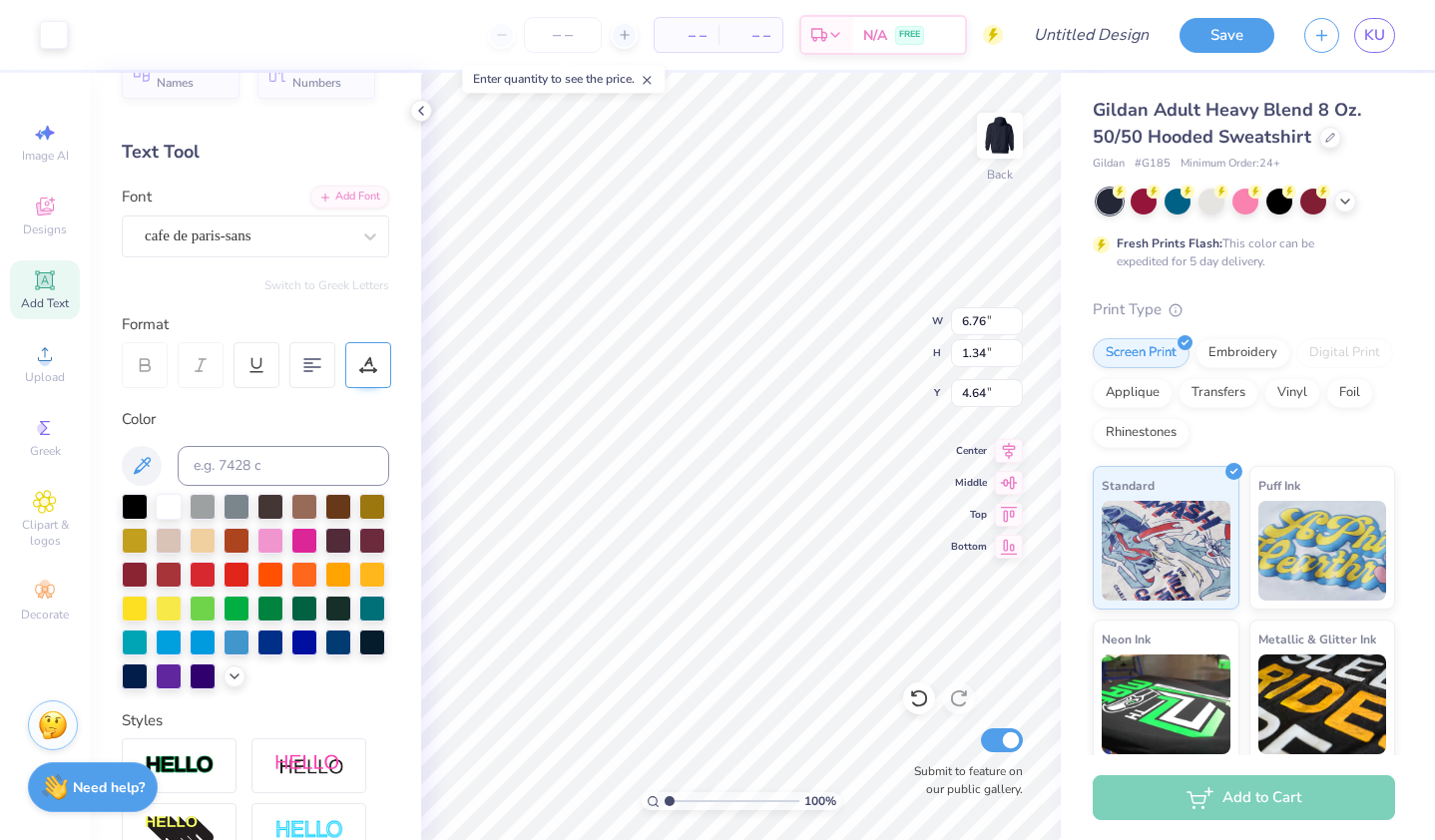 type on "8.08" 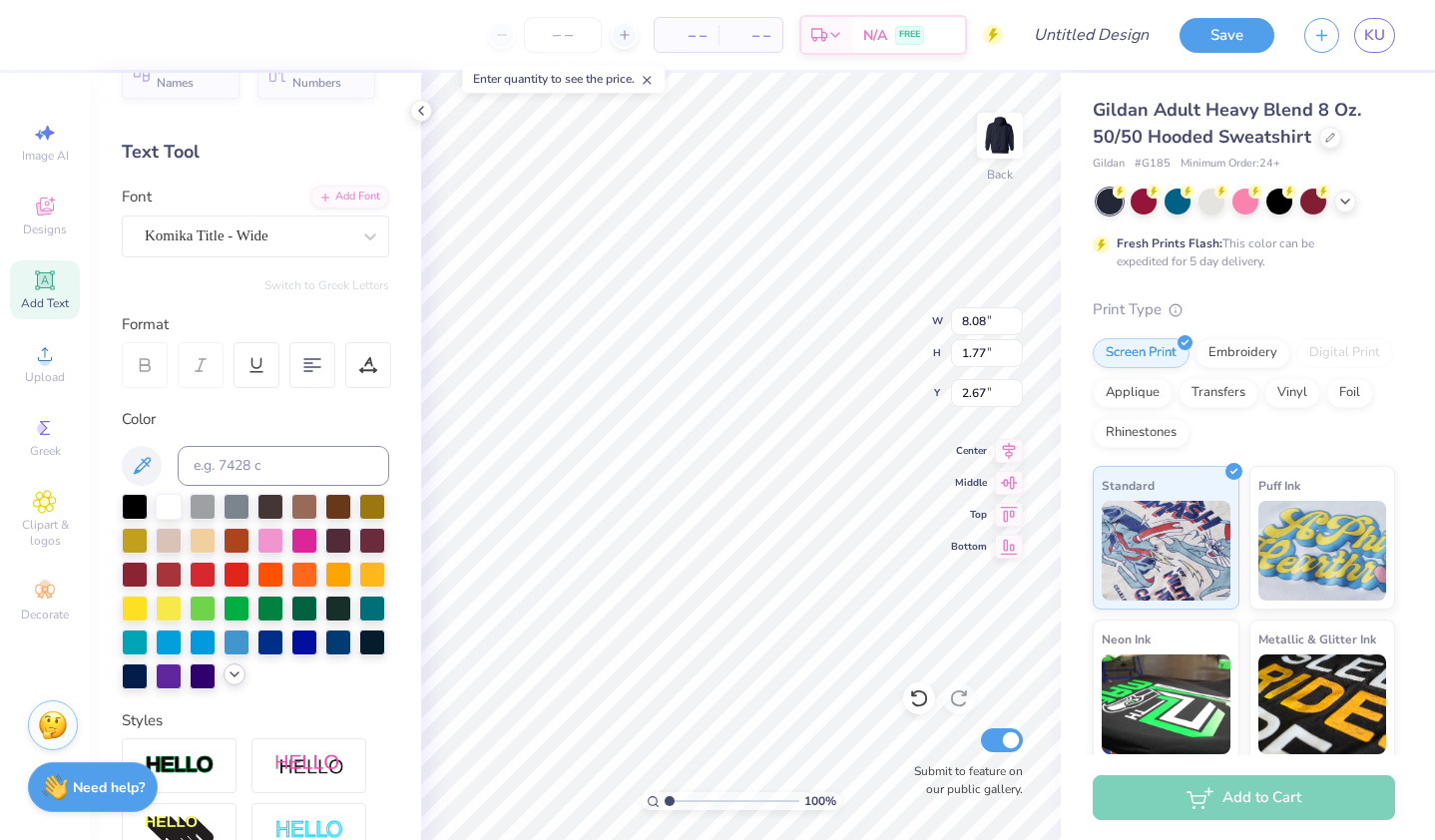 click at bounding box center [255, 592] 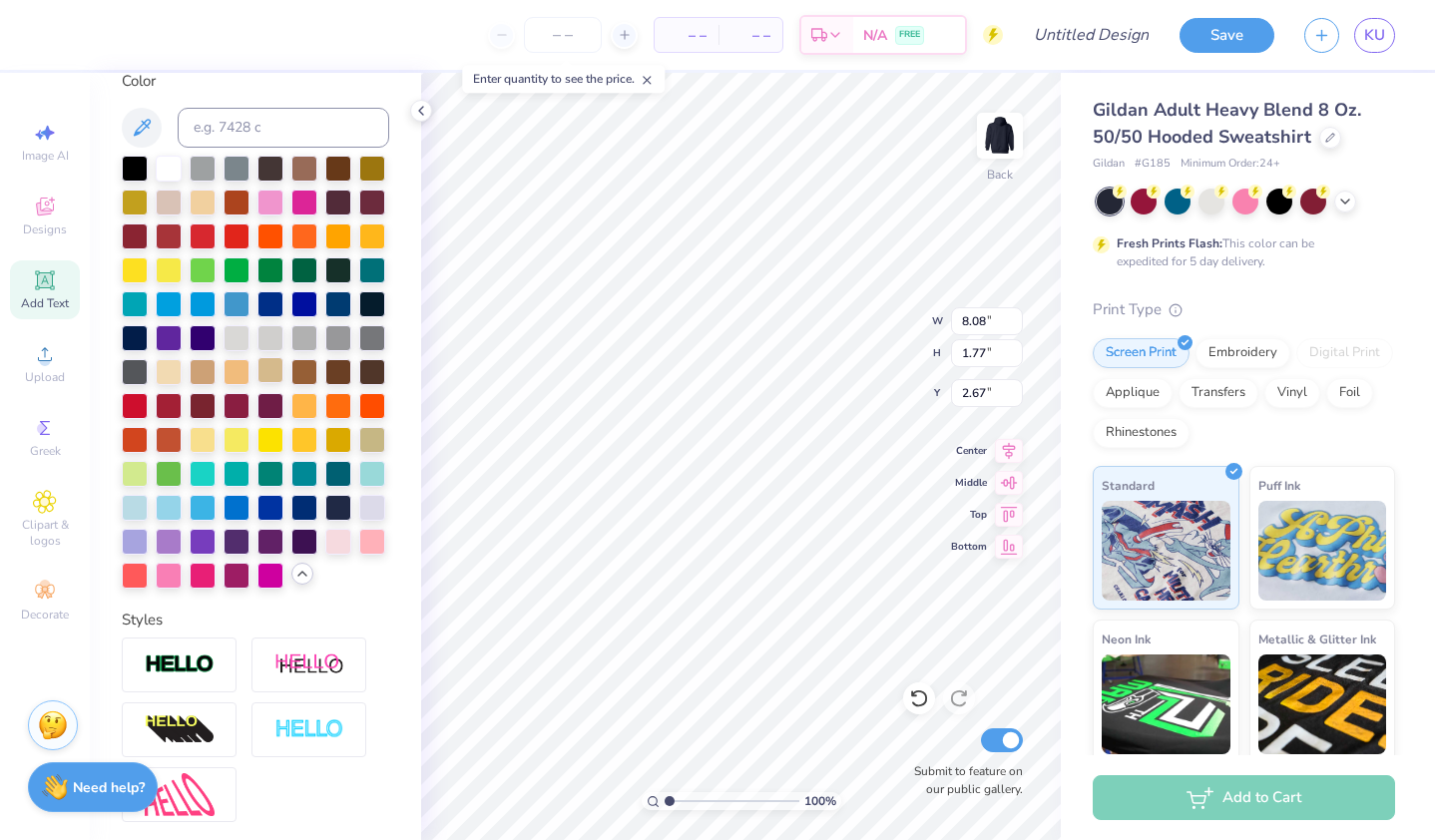 scroll, scrollTop: 352, scrollLeft: 0, axis: vertical 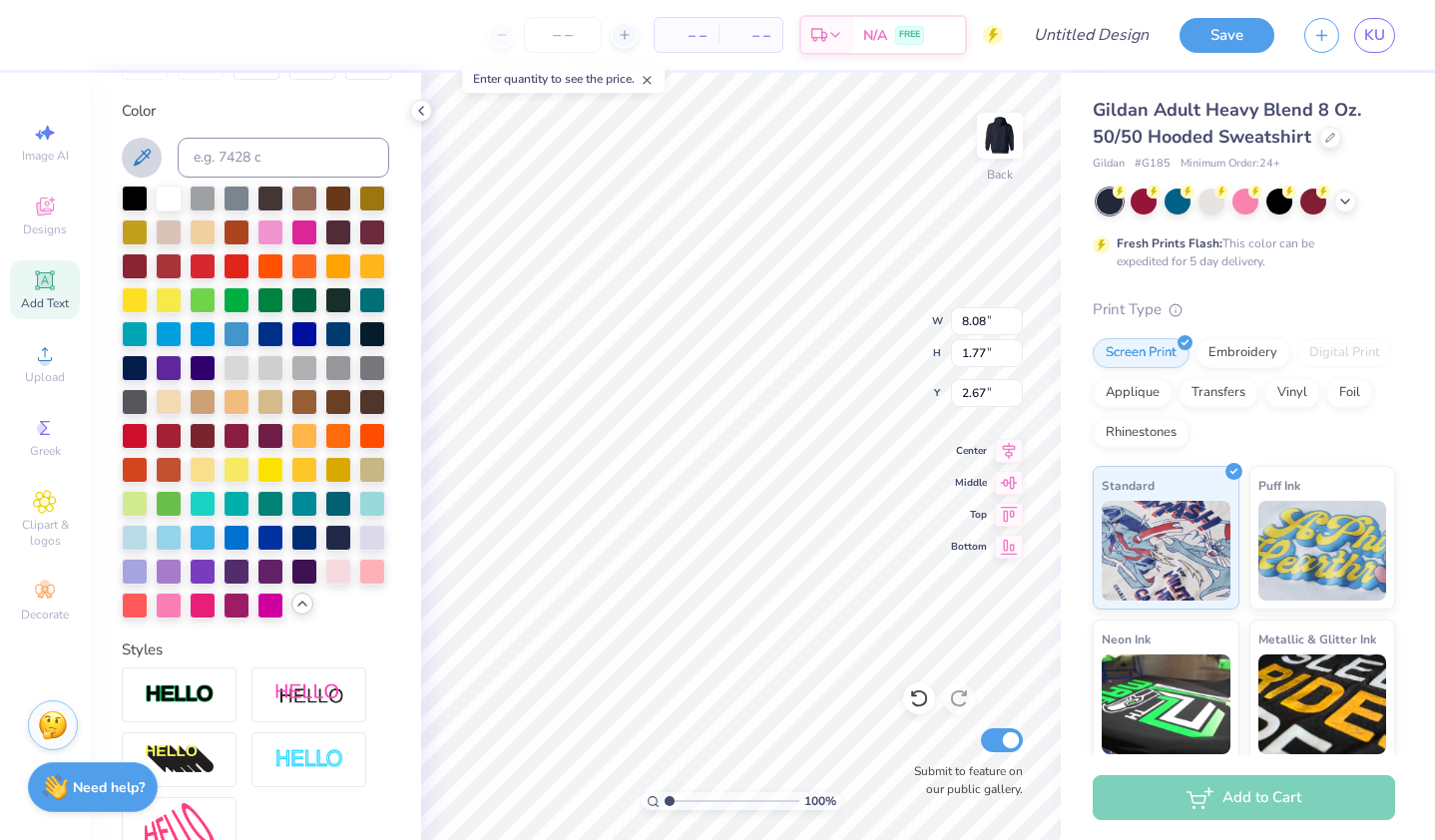 click 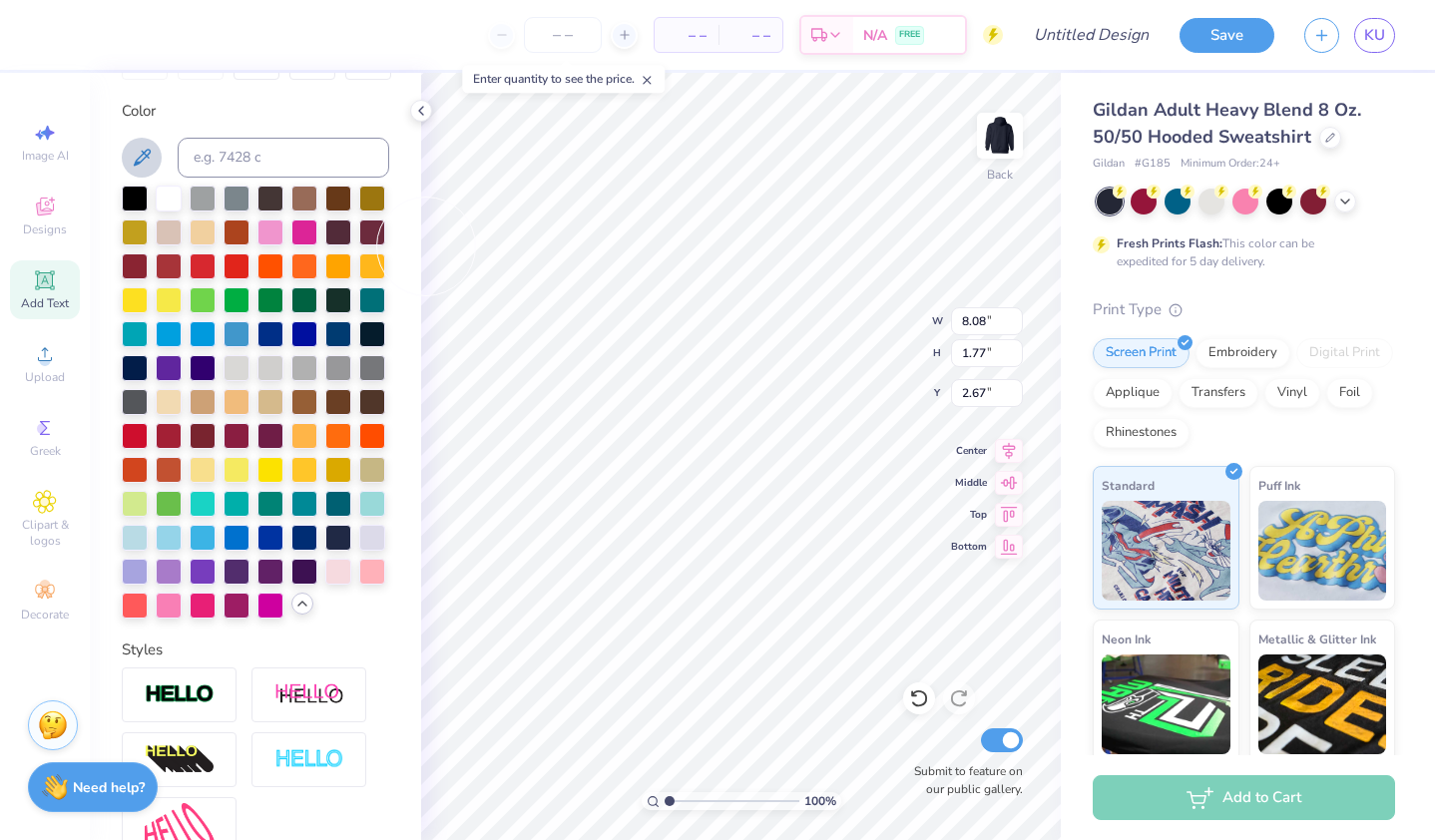 click 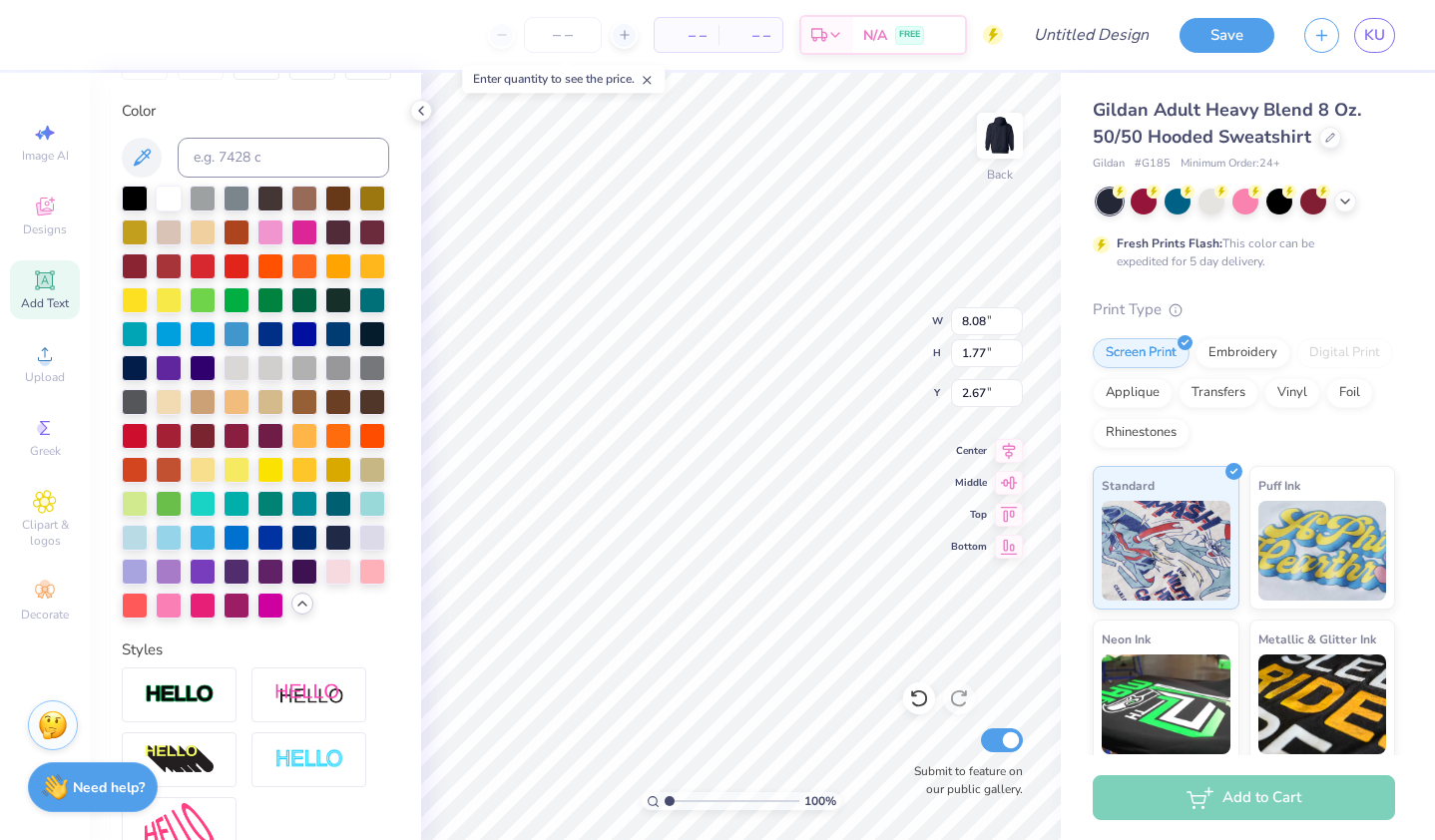 type on "6.76" 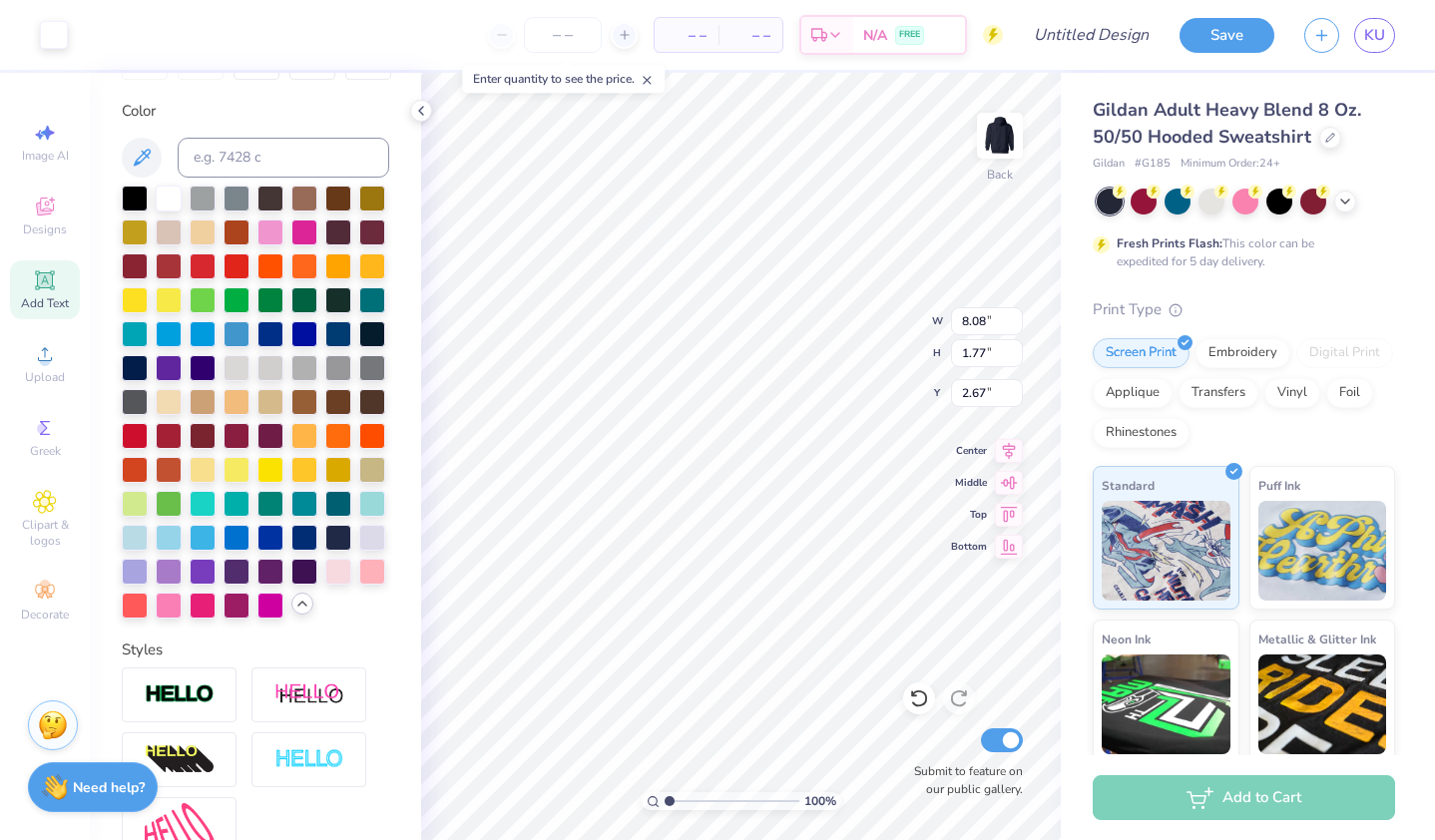scroll, scrollTop: 16, scrollLeft: 2, axis: both 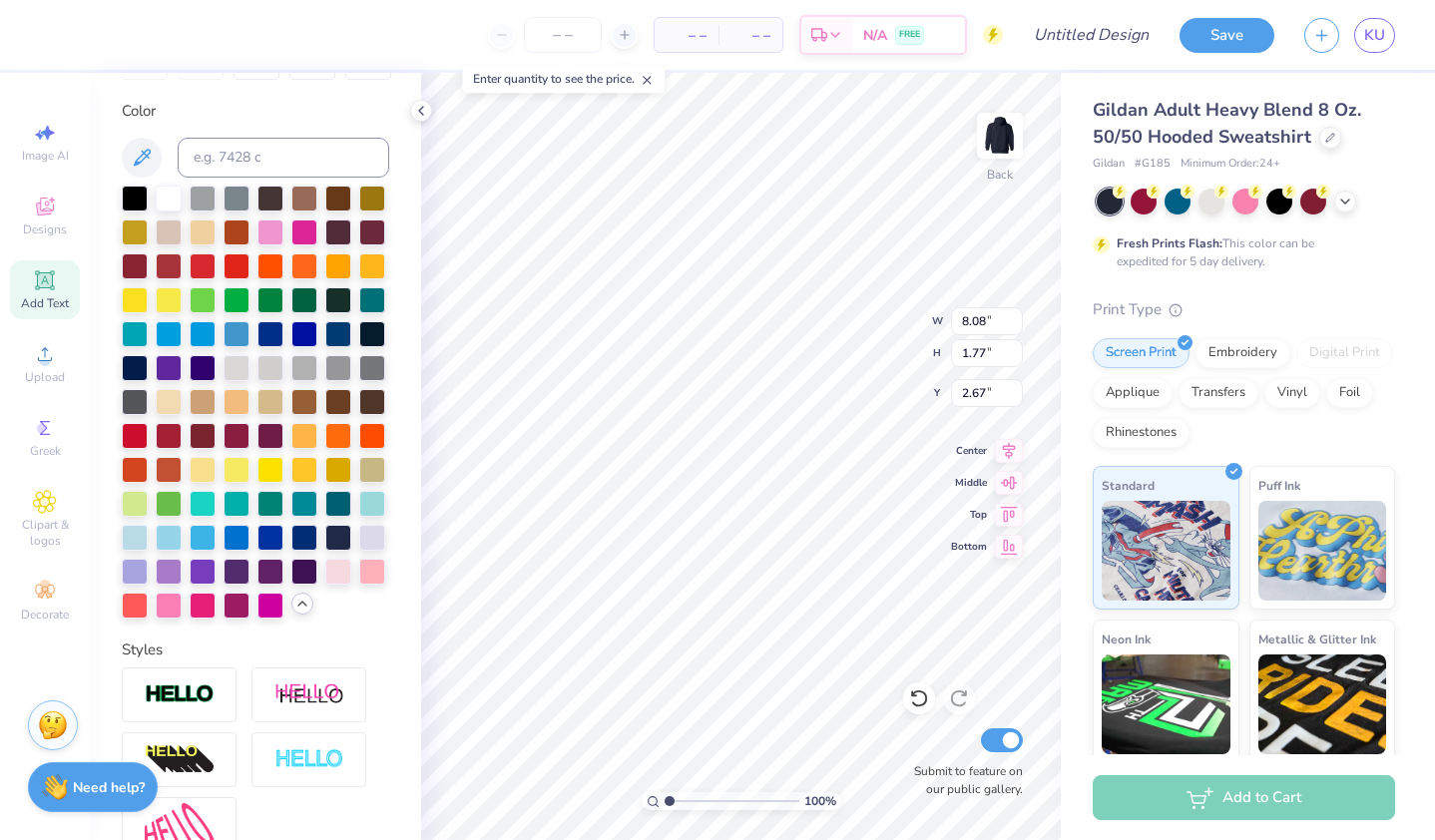 type on "Zeta Tau Alpha" 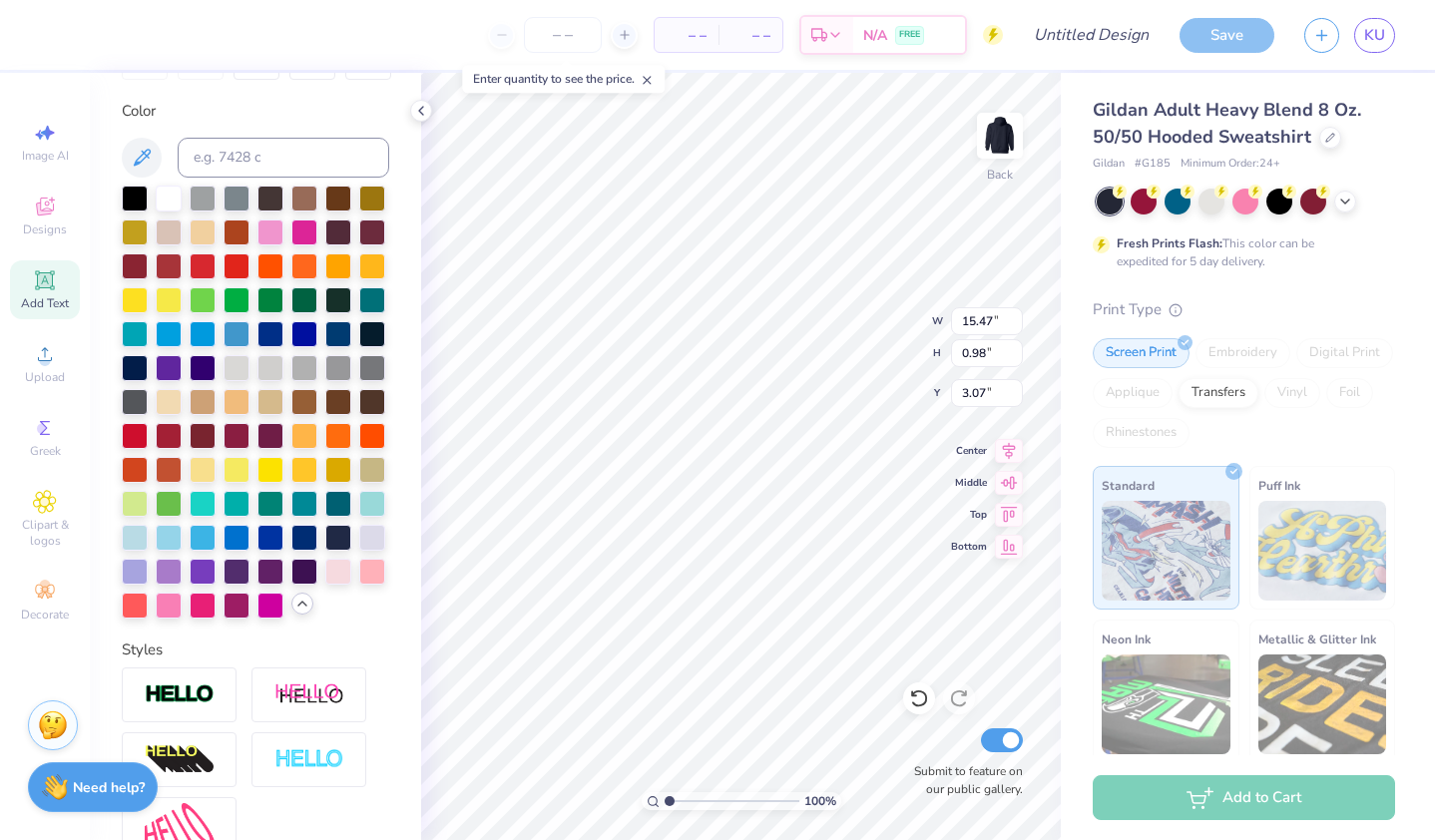 scroll, scrollTop: 16, scrollLeft: 4, axis: both 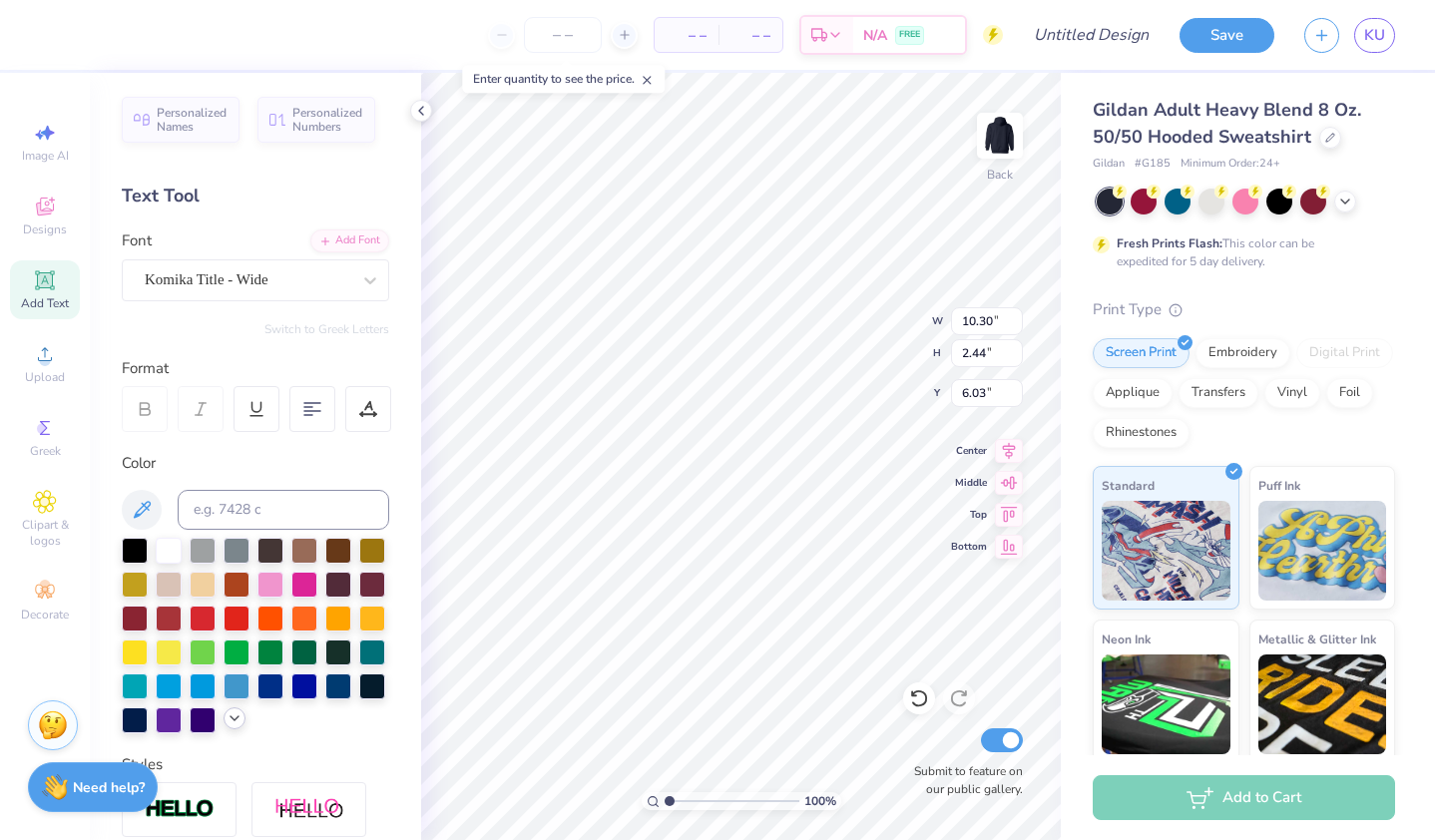 type on "6.03" 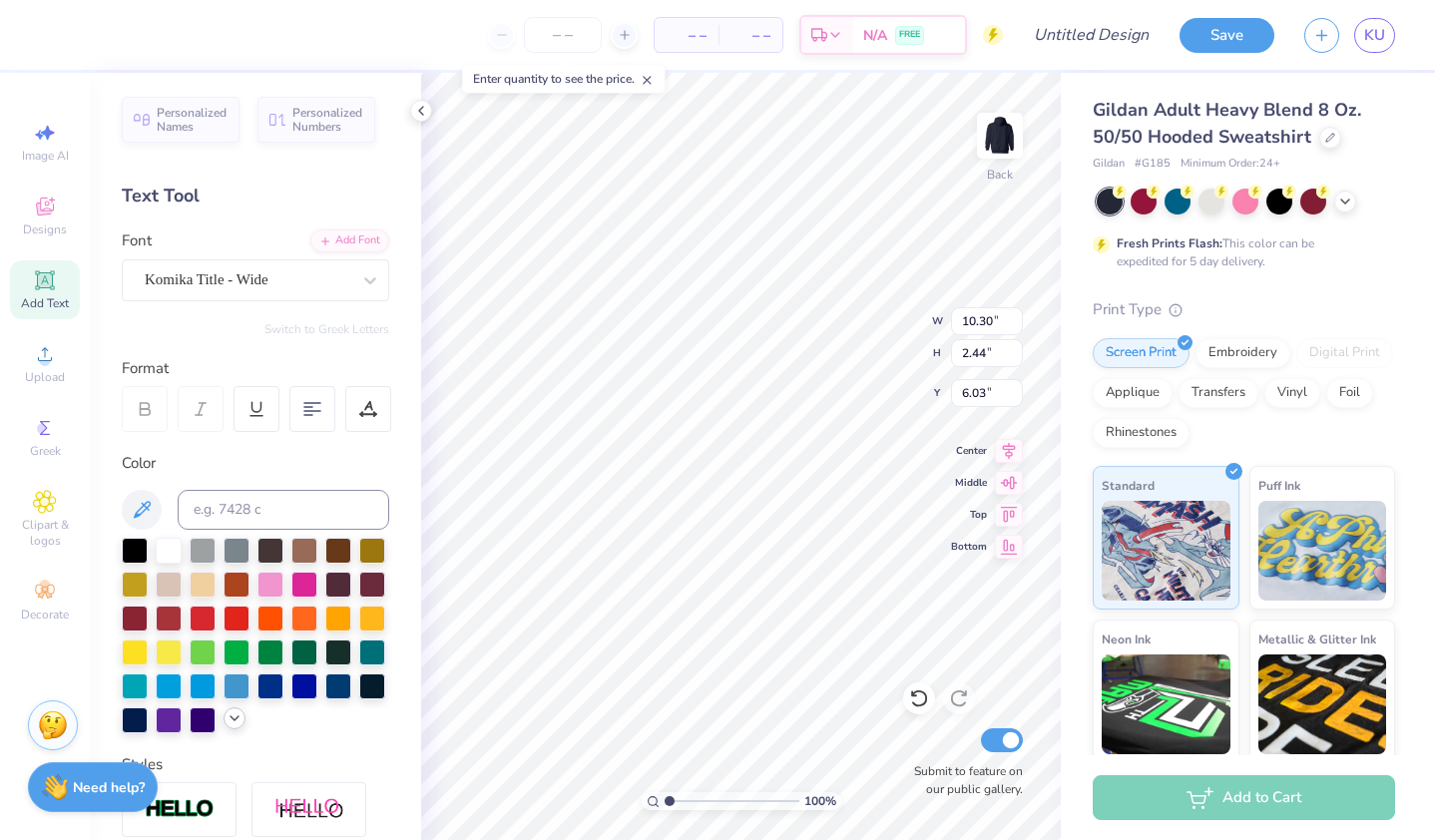 type on "Z" 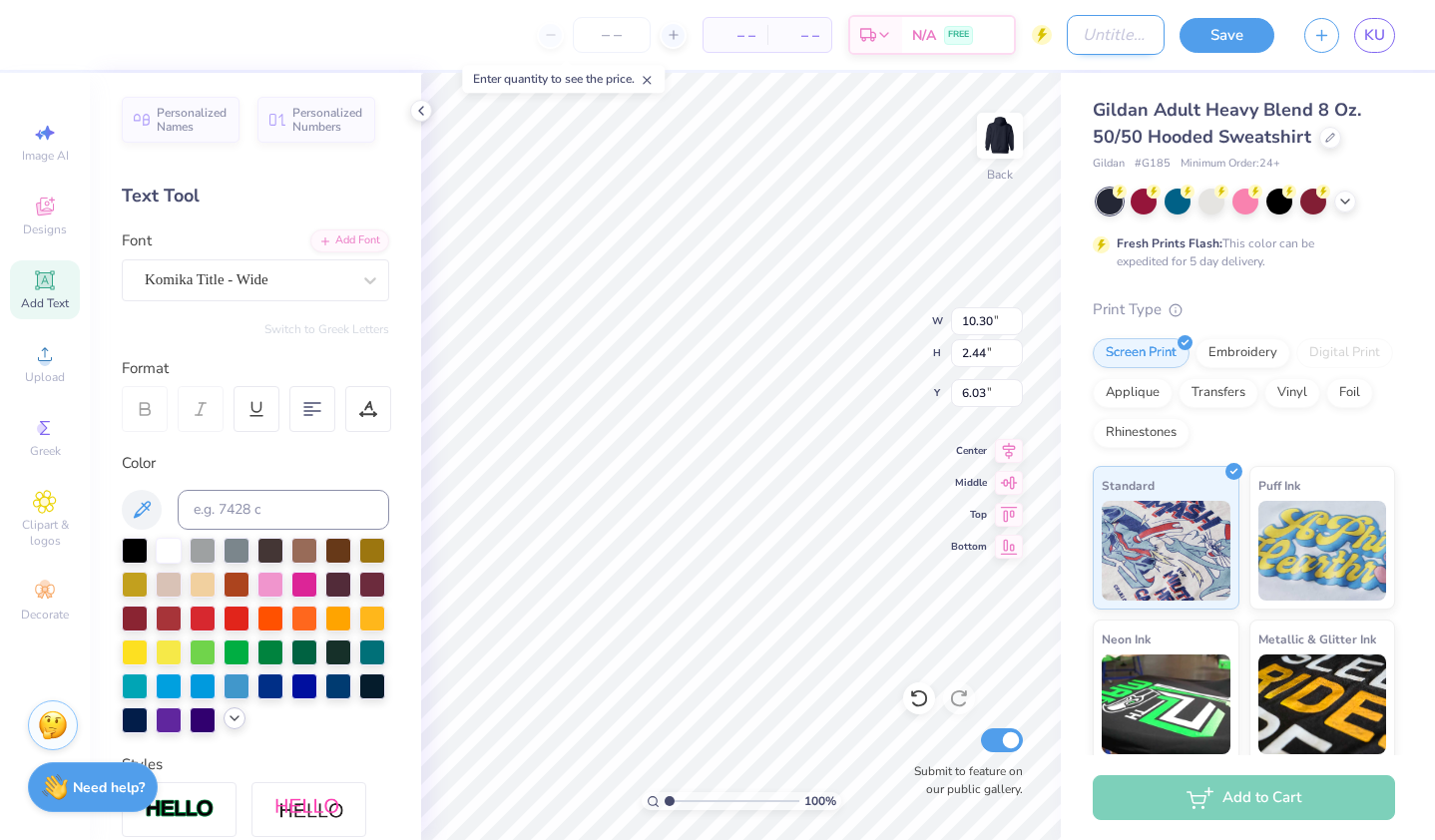 click on "Design Title" at bounding box center [1116, 35] 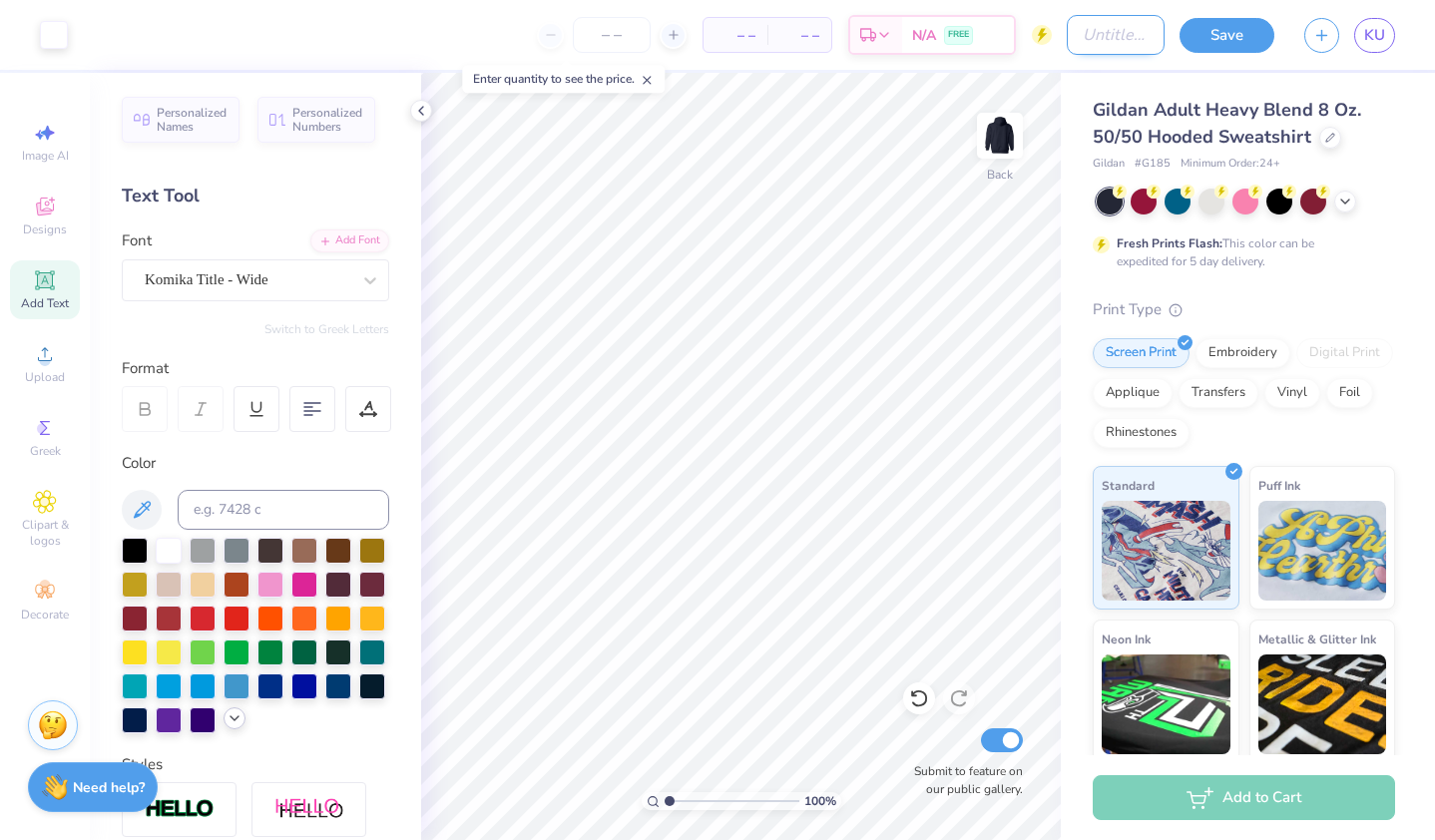 click on "Design Title" at bounding box center (1116, 35) 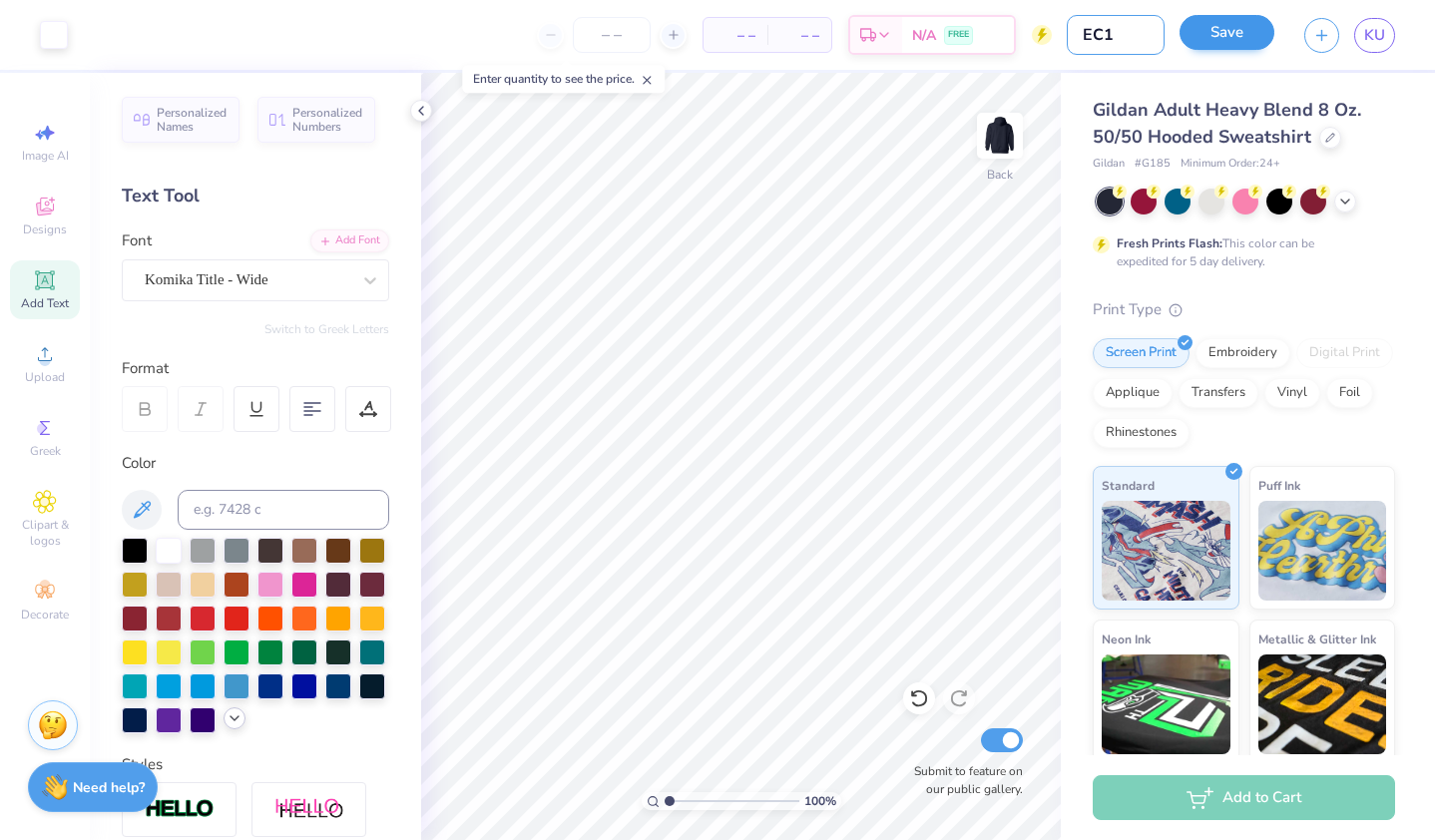 type on "EC1" 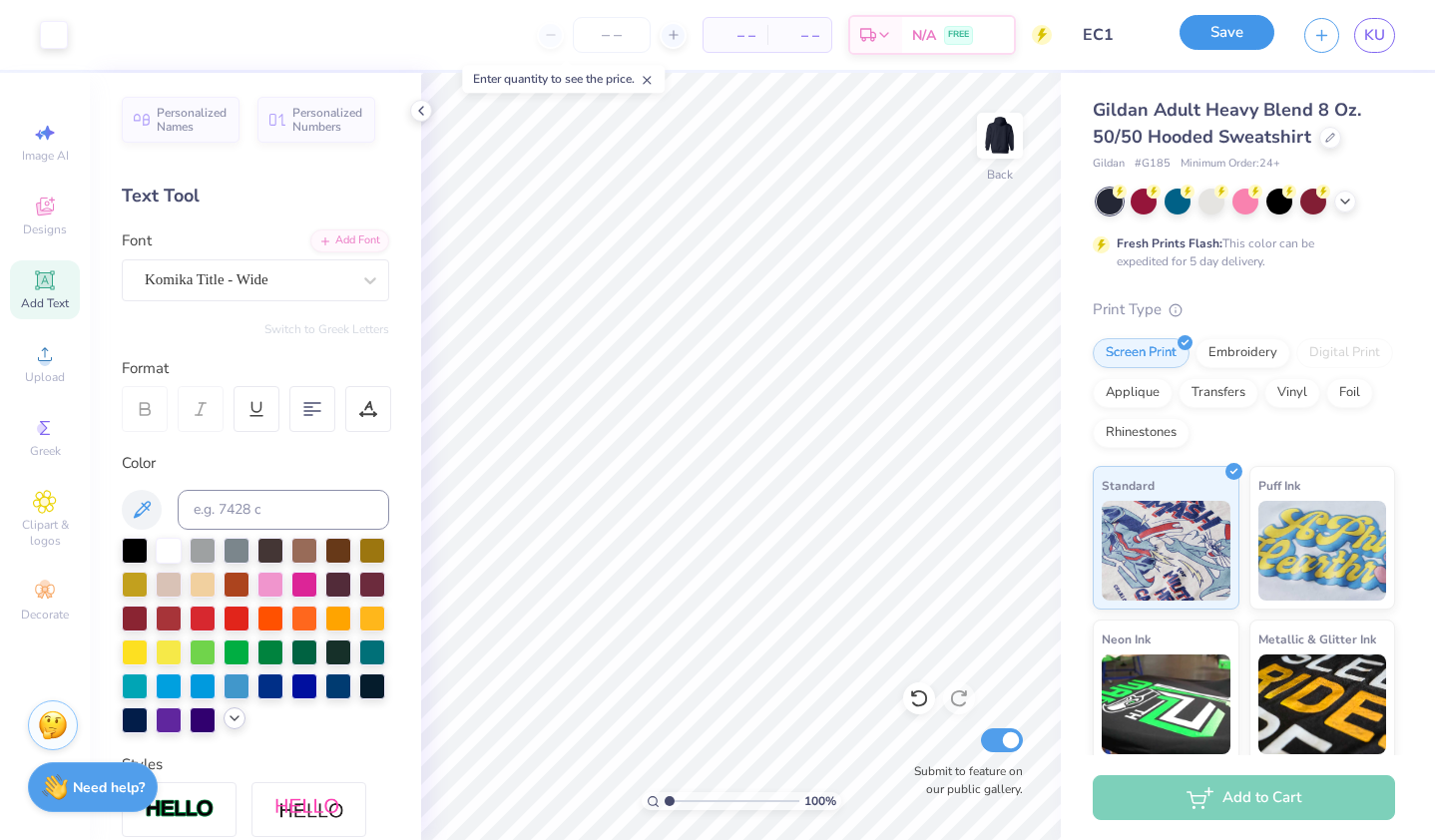 click on "Save" at bounding box center (1226, 32) 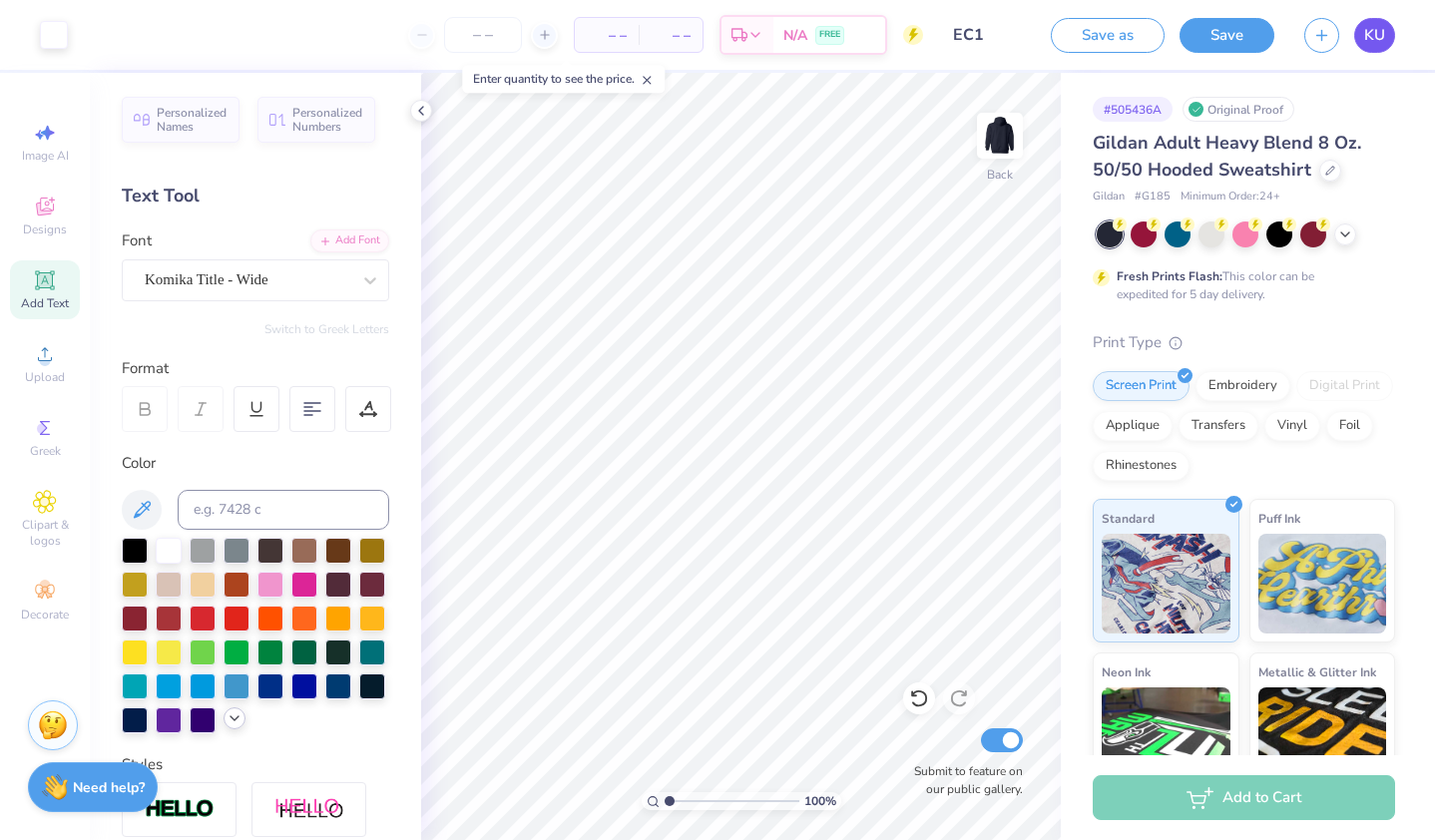 click on "KU" at bounding box center (1374, 35) 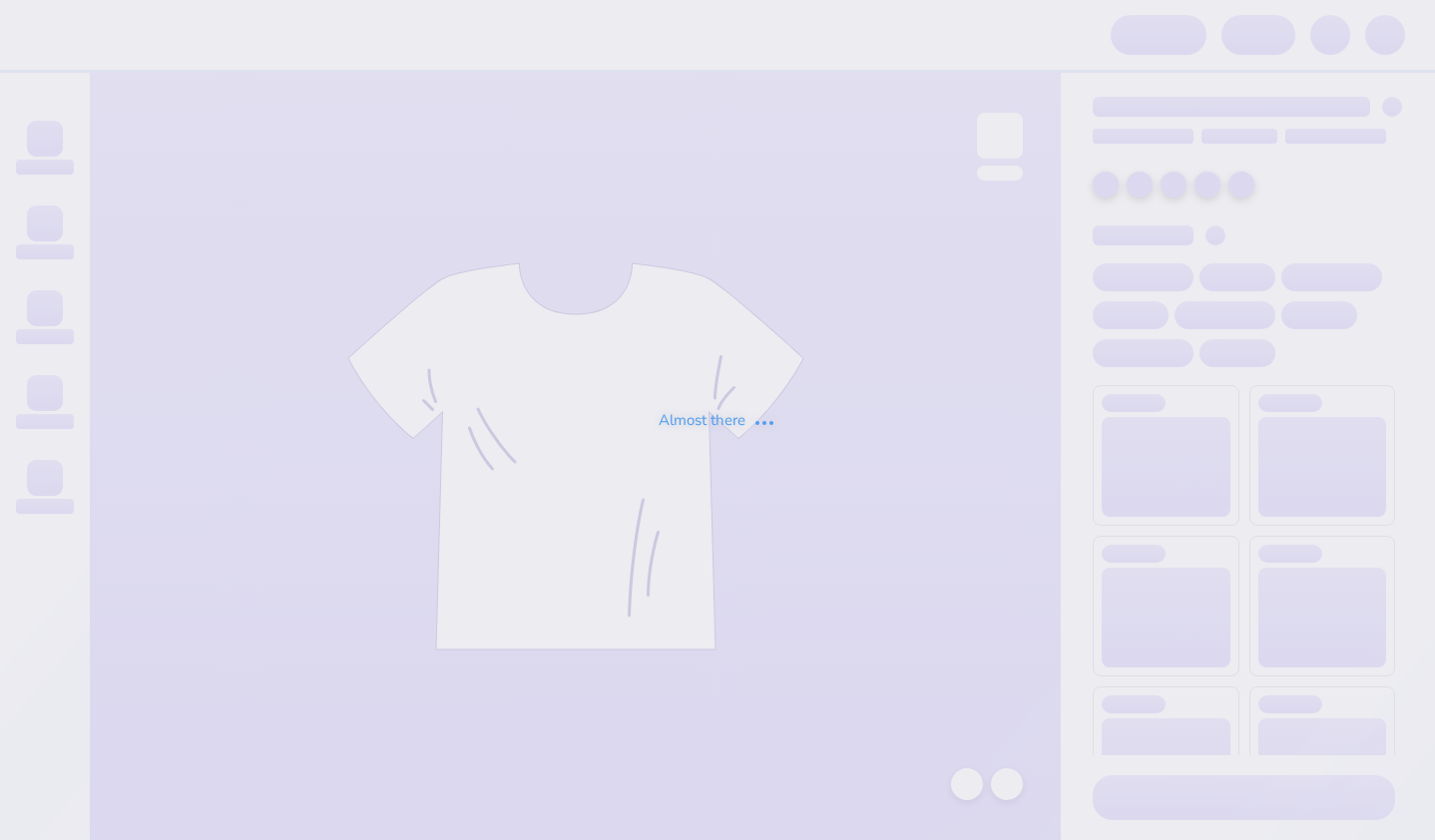scroll, scrollTop: 0, scrollLeft: 0, axis: both 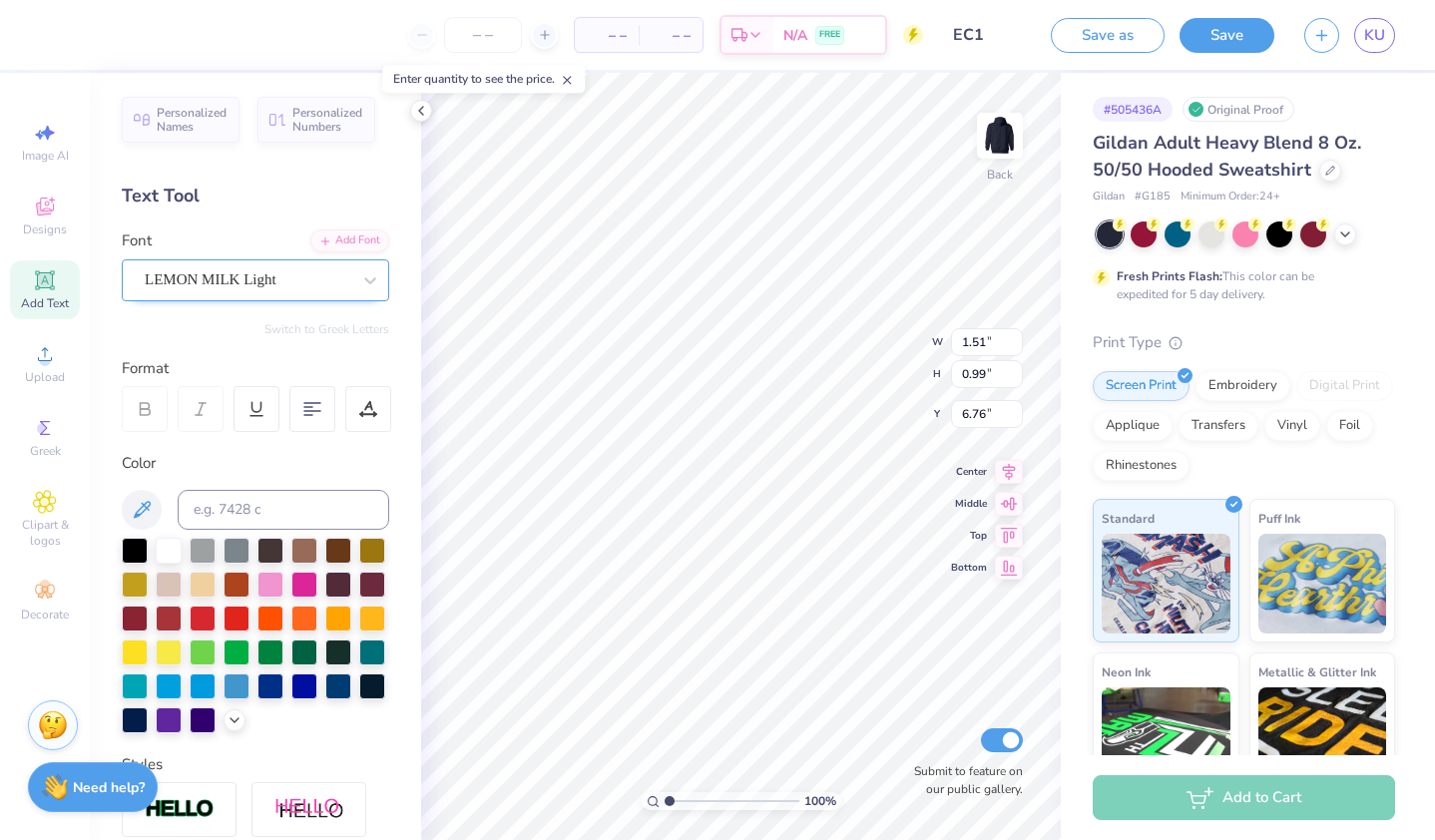 click on "LEMON MILK Light" at bounding box center [247, 279] 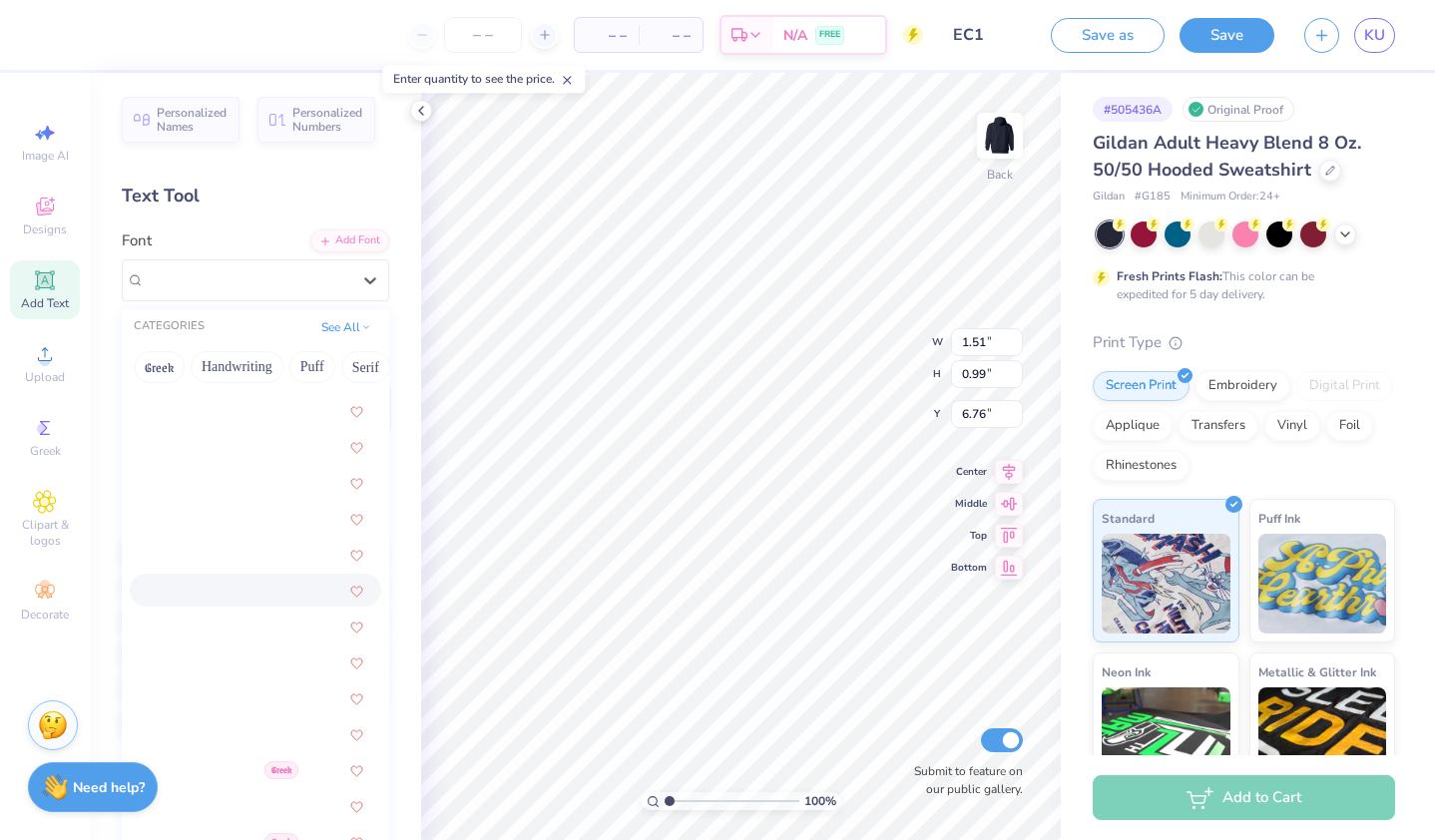 scroll, scrollTop: 3886, scrollLeft: 0, axis: vertical 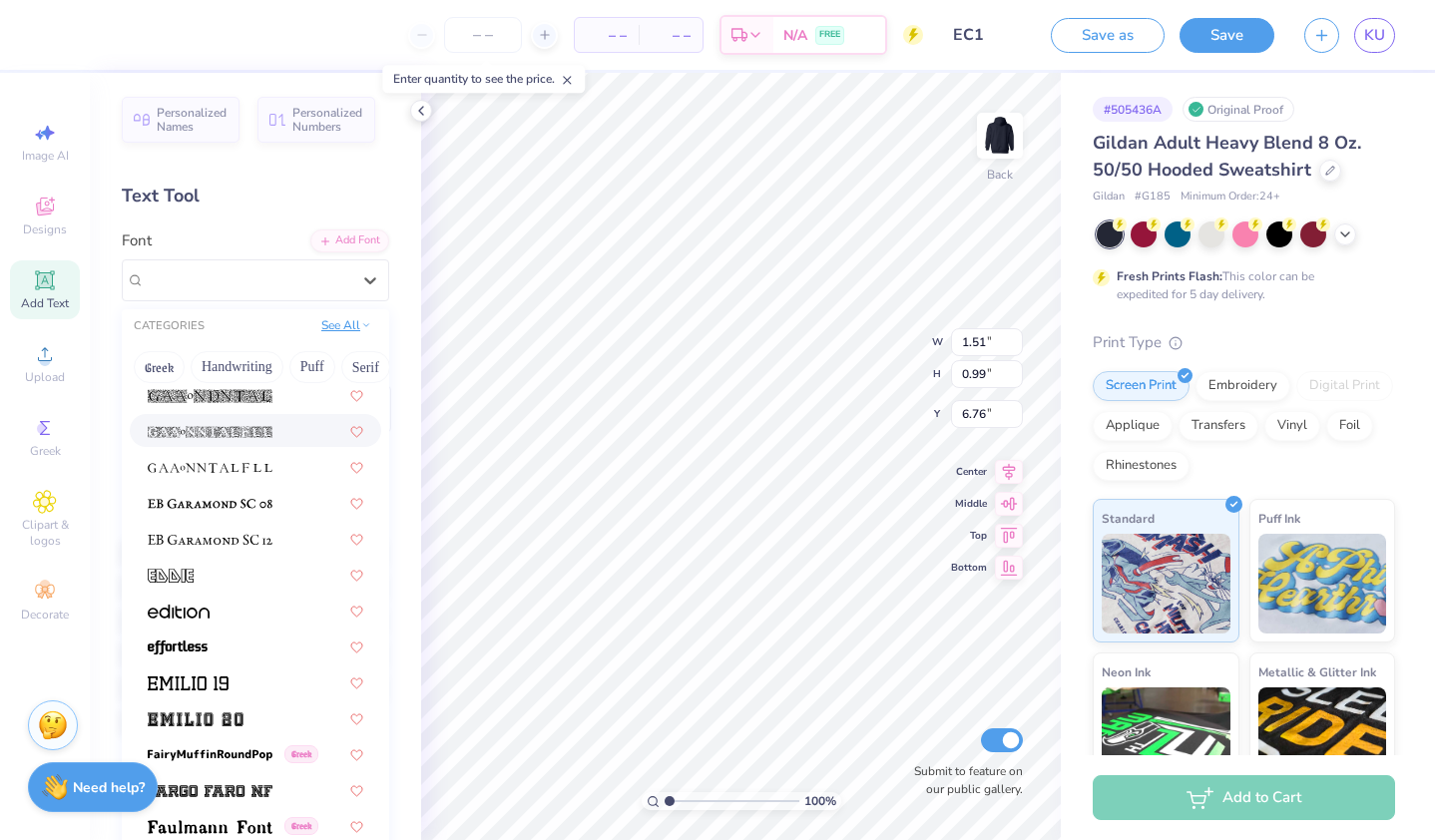click on "See All" at bounding box center [346, 325] 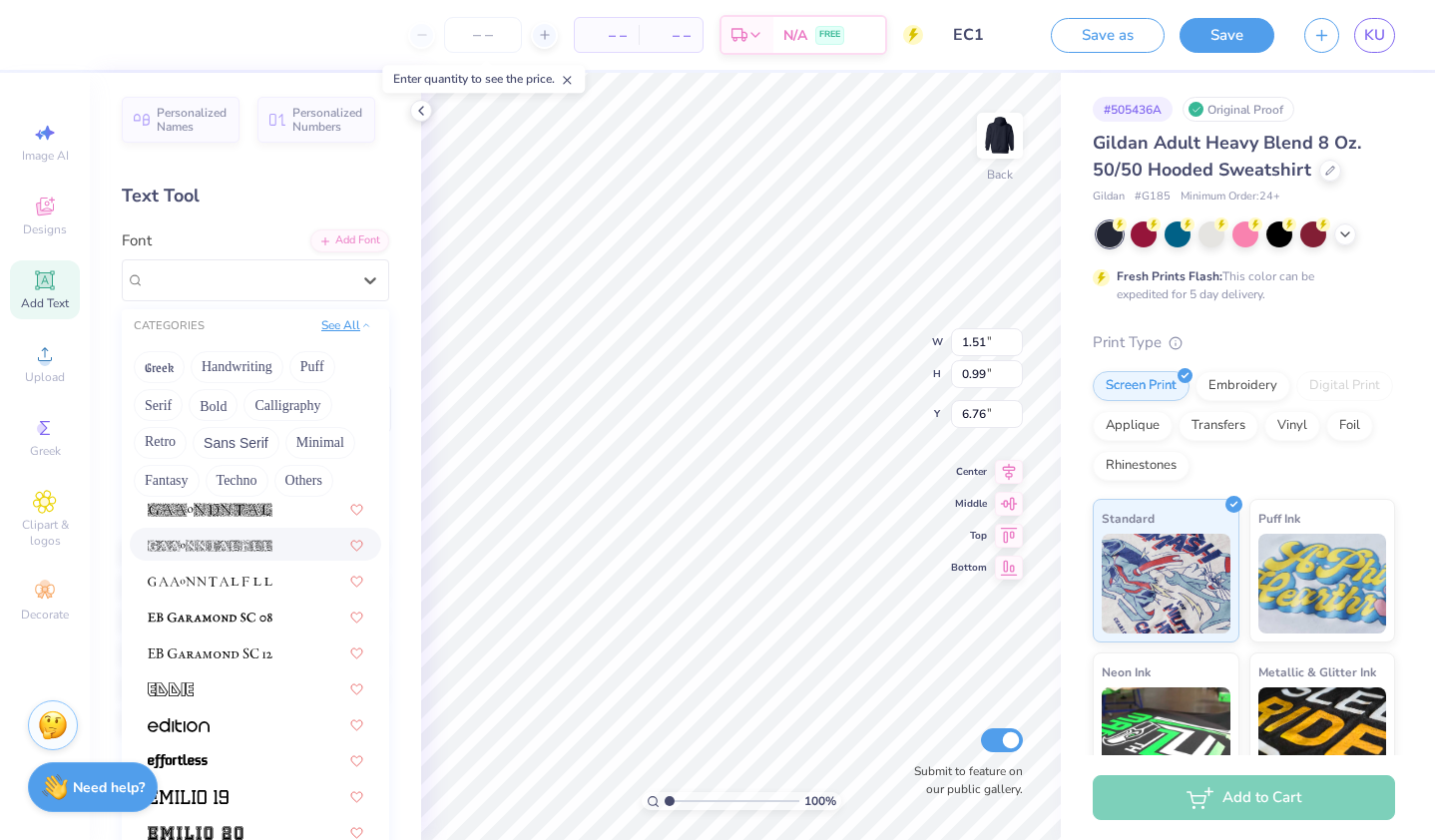 click on "See All" at bounding box center [346, 325] 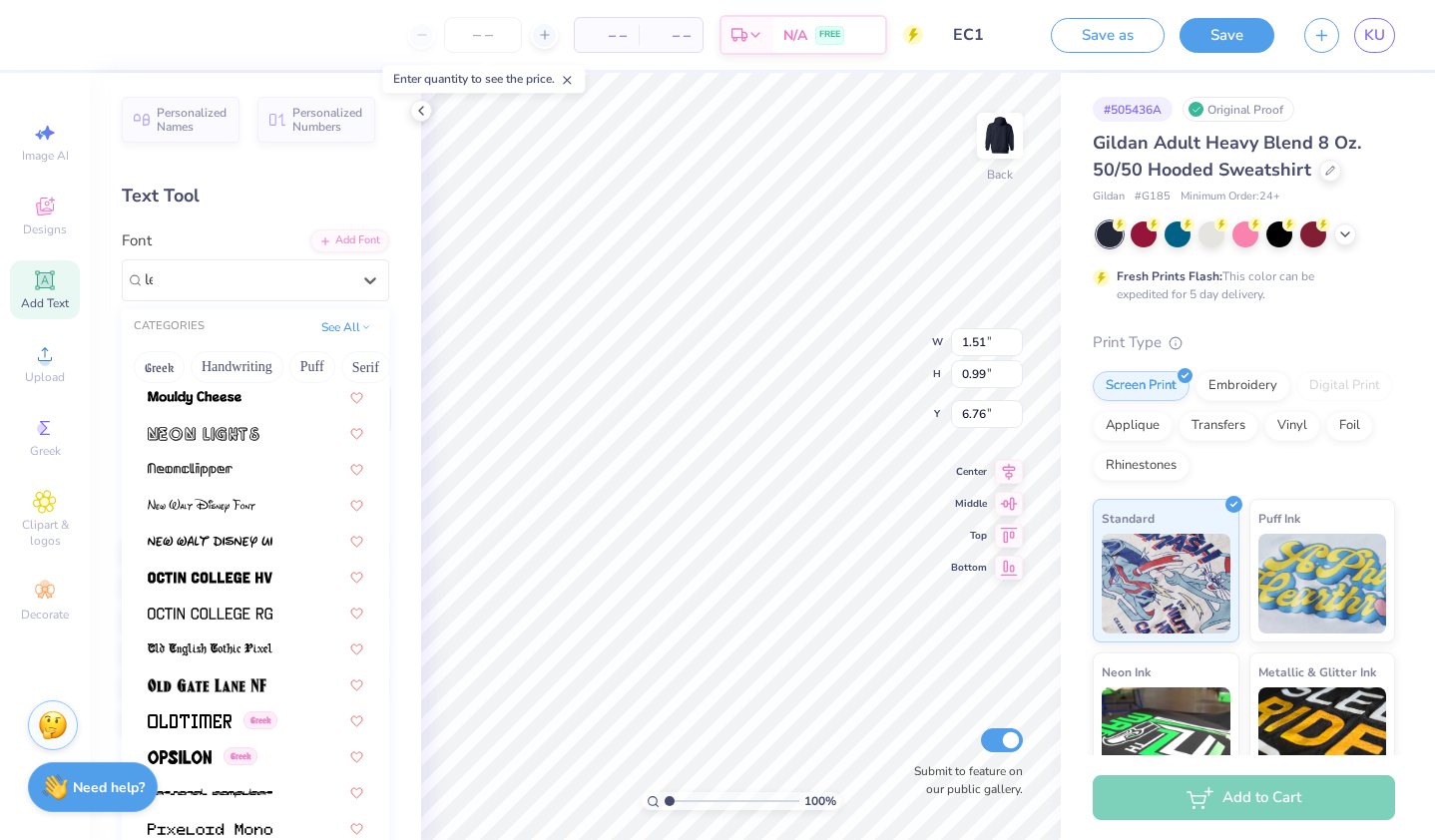 scroll, scrollTop: 956, scrollLeft: 0, axis: vertical 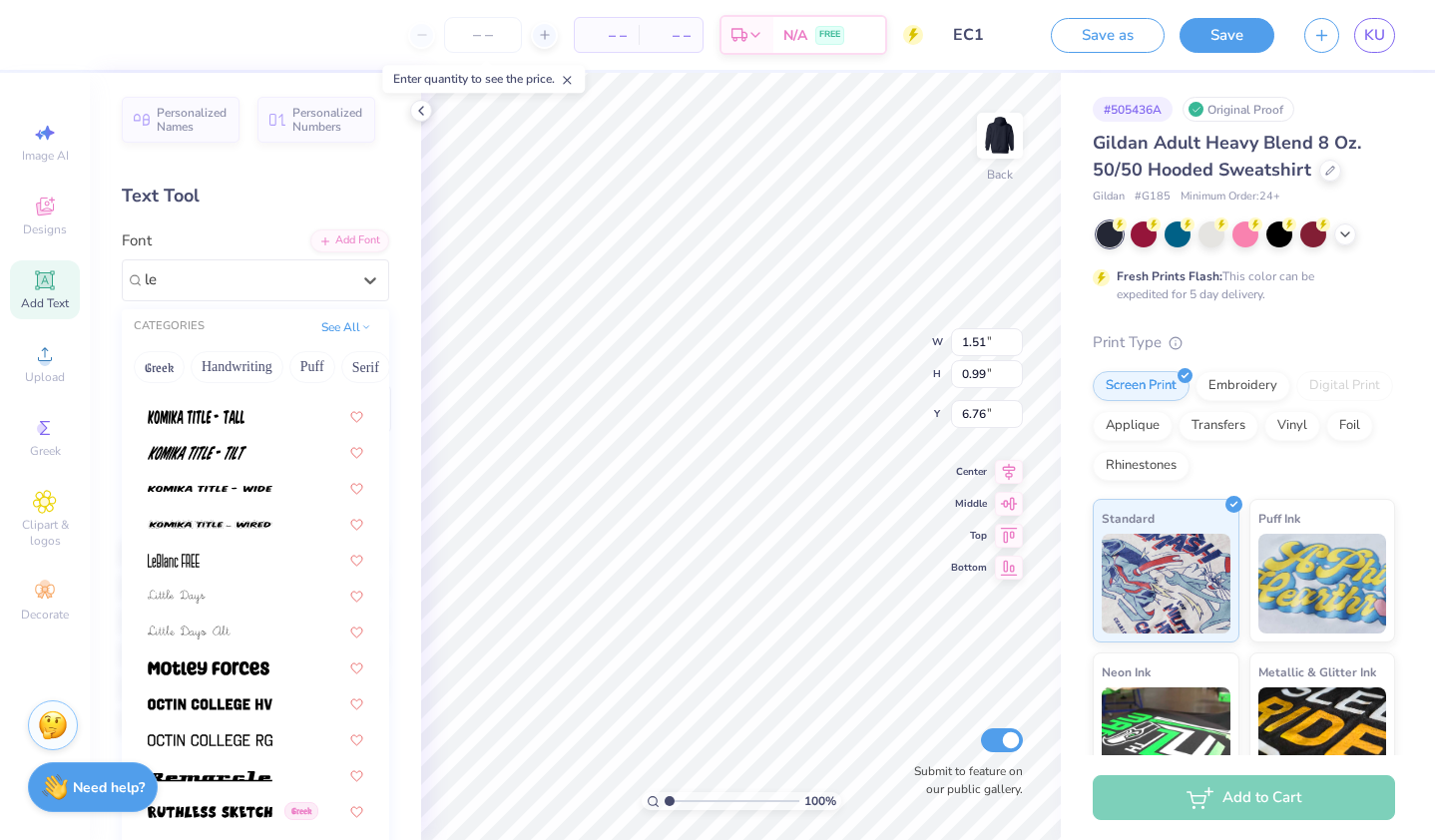 type on "lem" 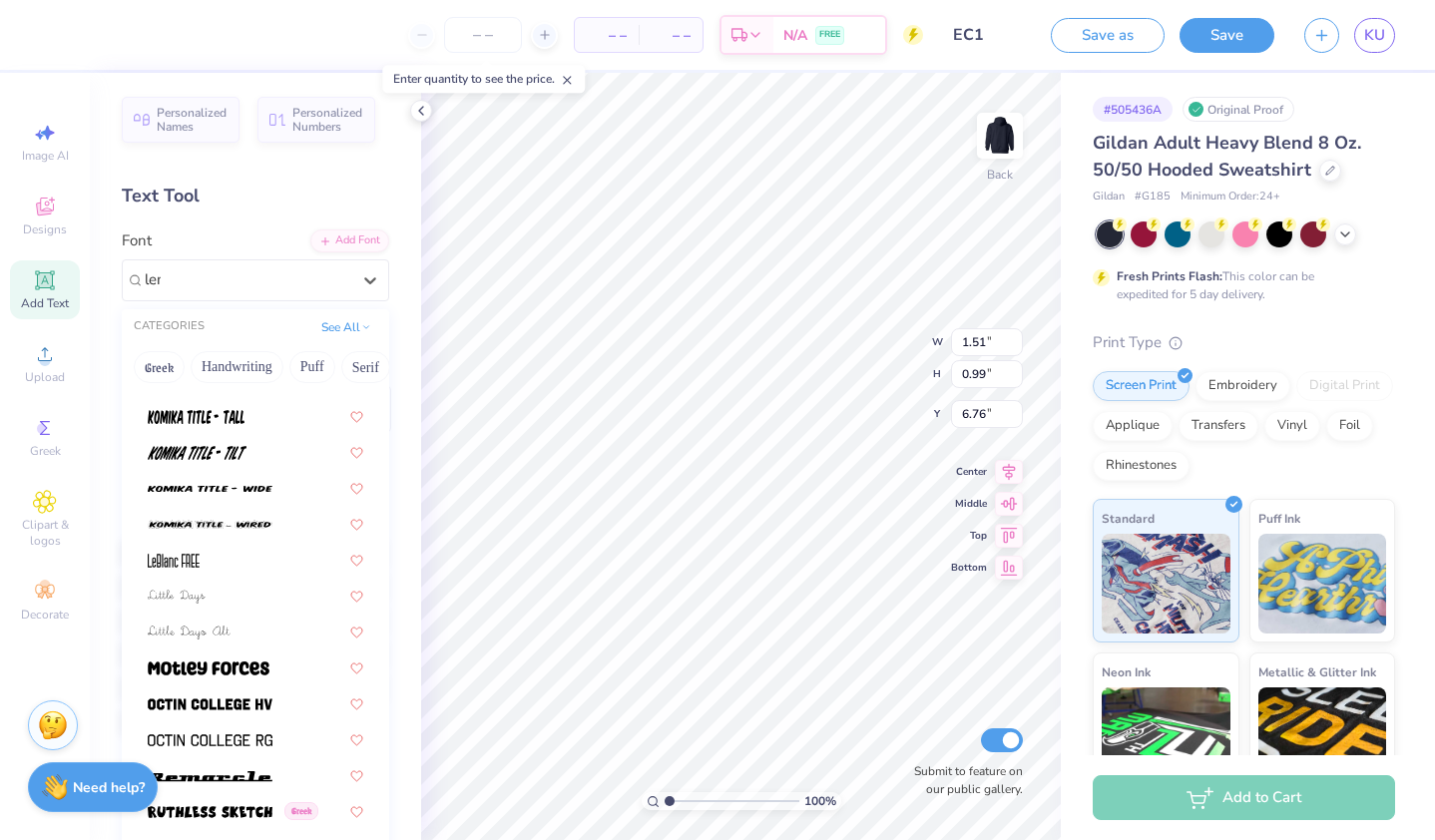 scroll, scrollTop: 0, scrollLeft: 0, axis: both 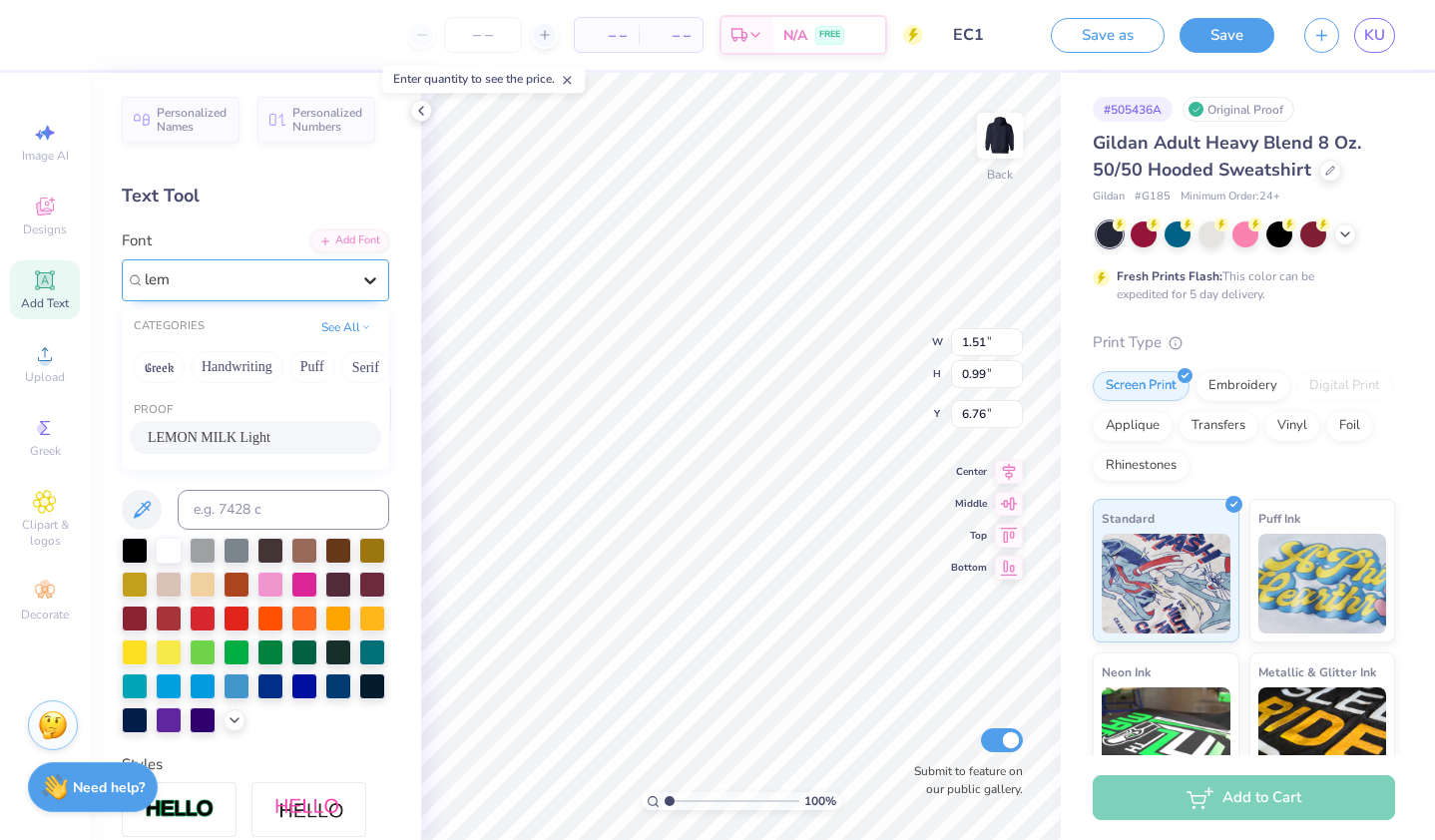 type 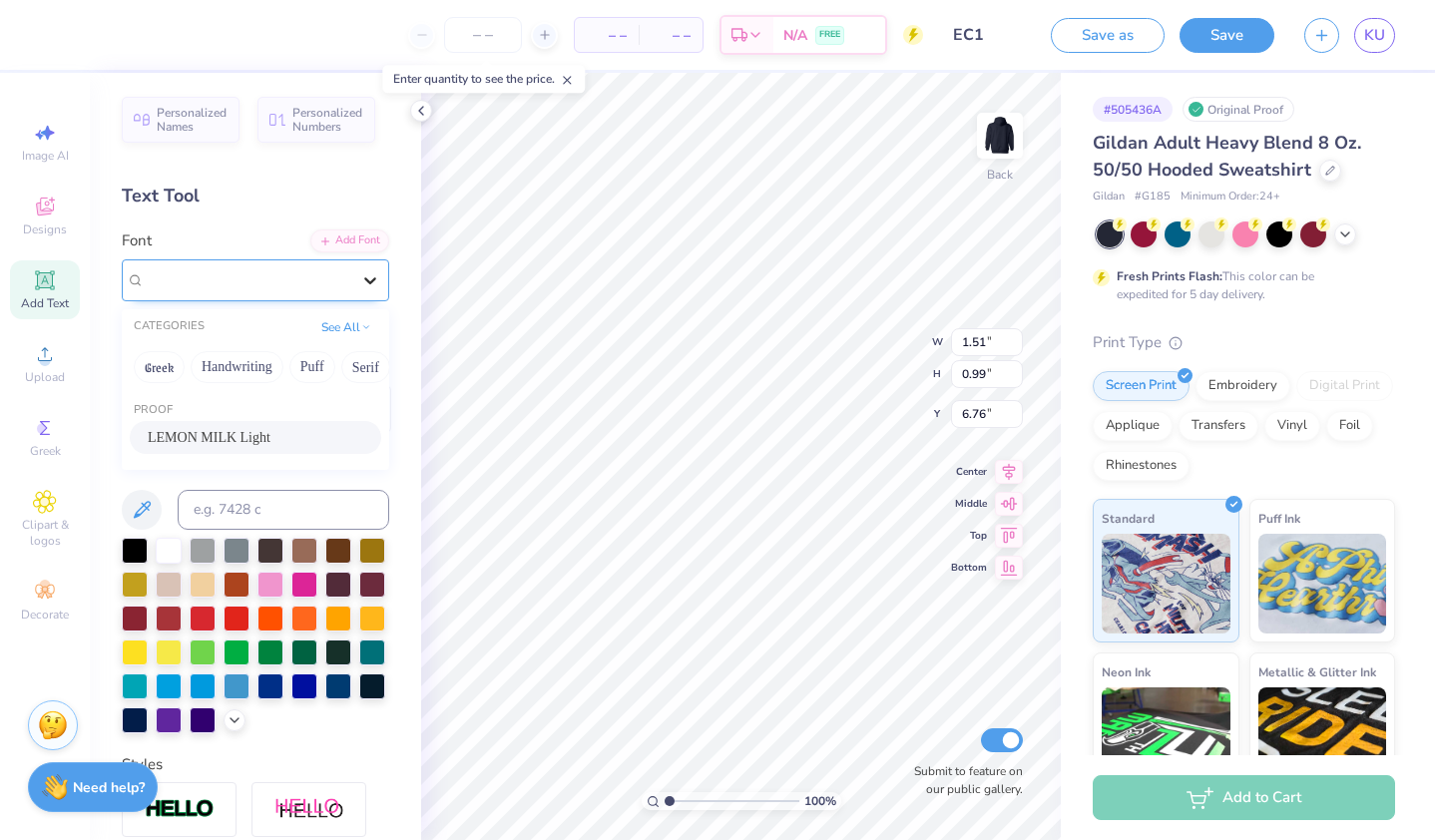 click 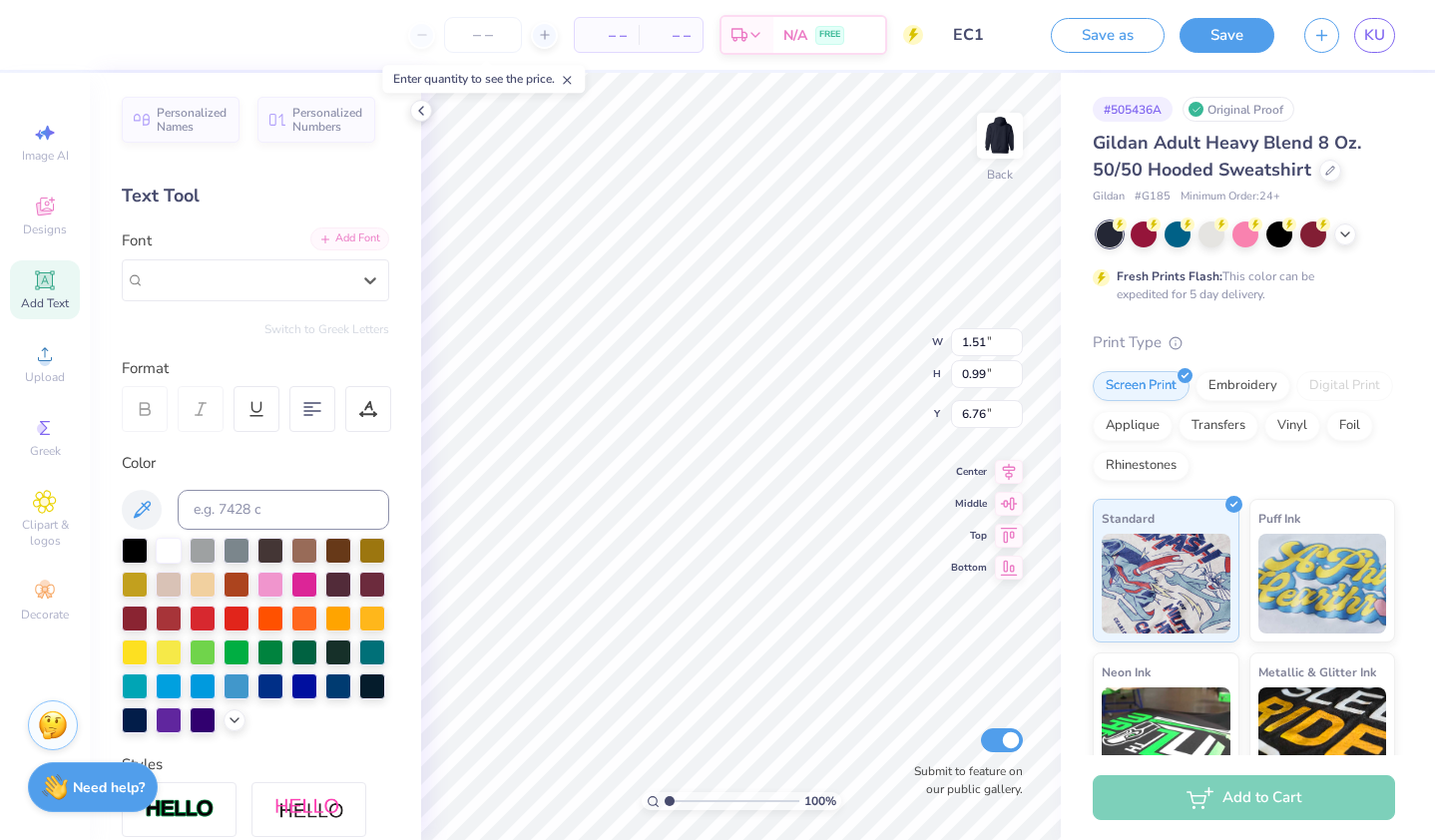 click on "Add Font" at bounding box center [349, 238] 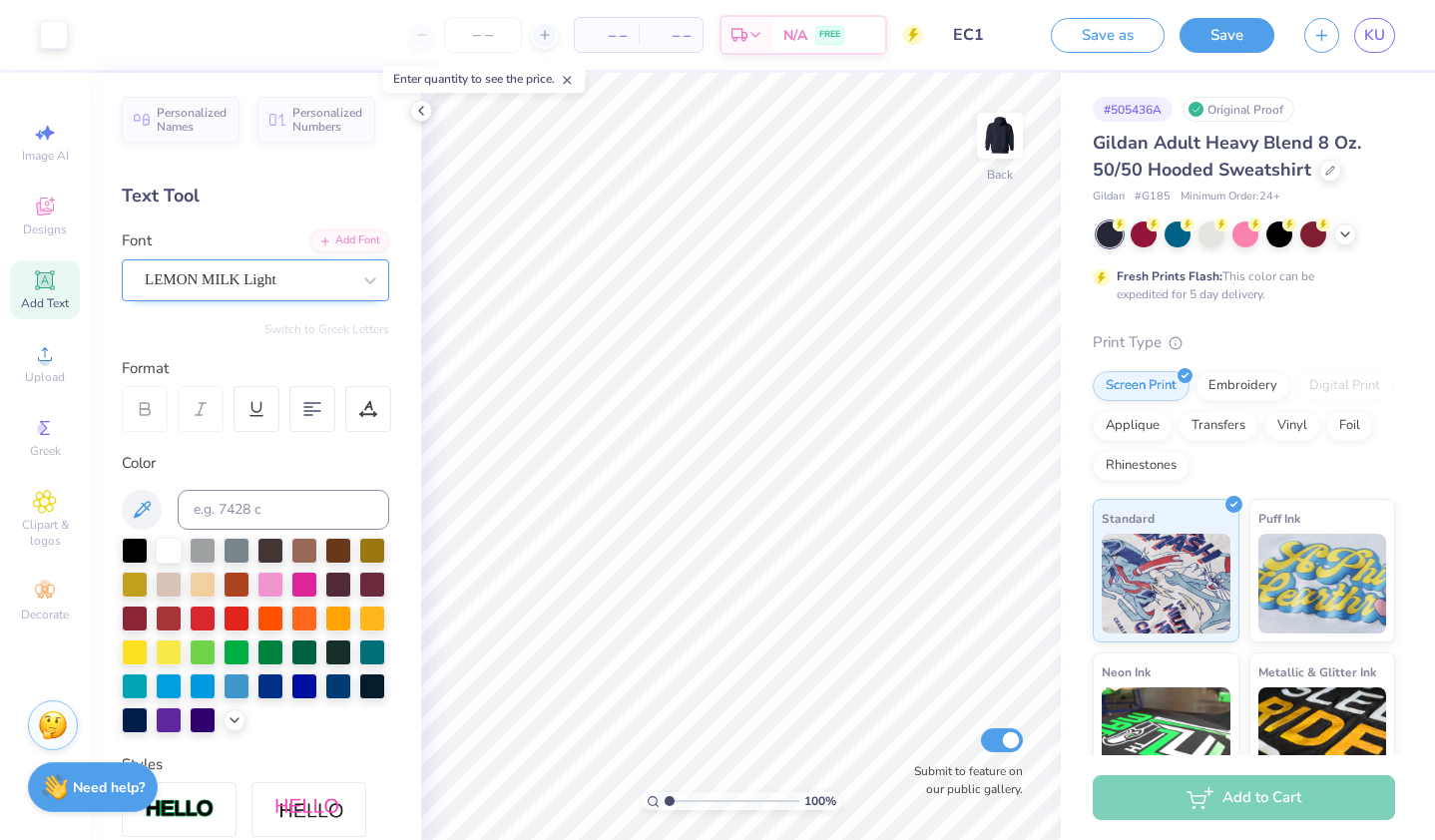 click on "LEMON MILK Light" at bounding box center (247, 279) 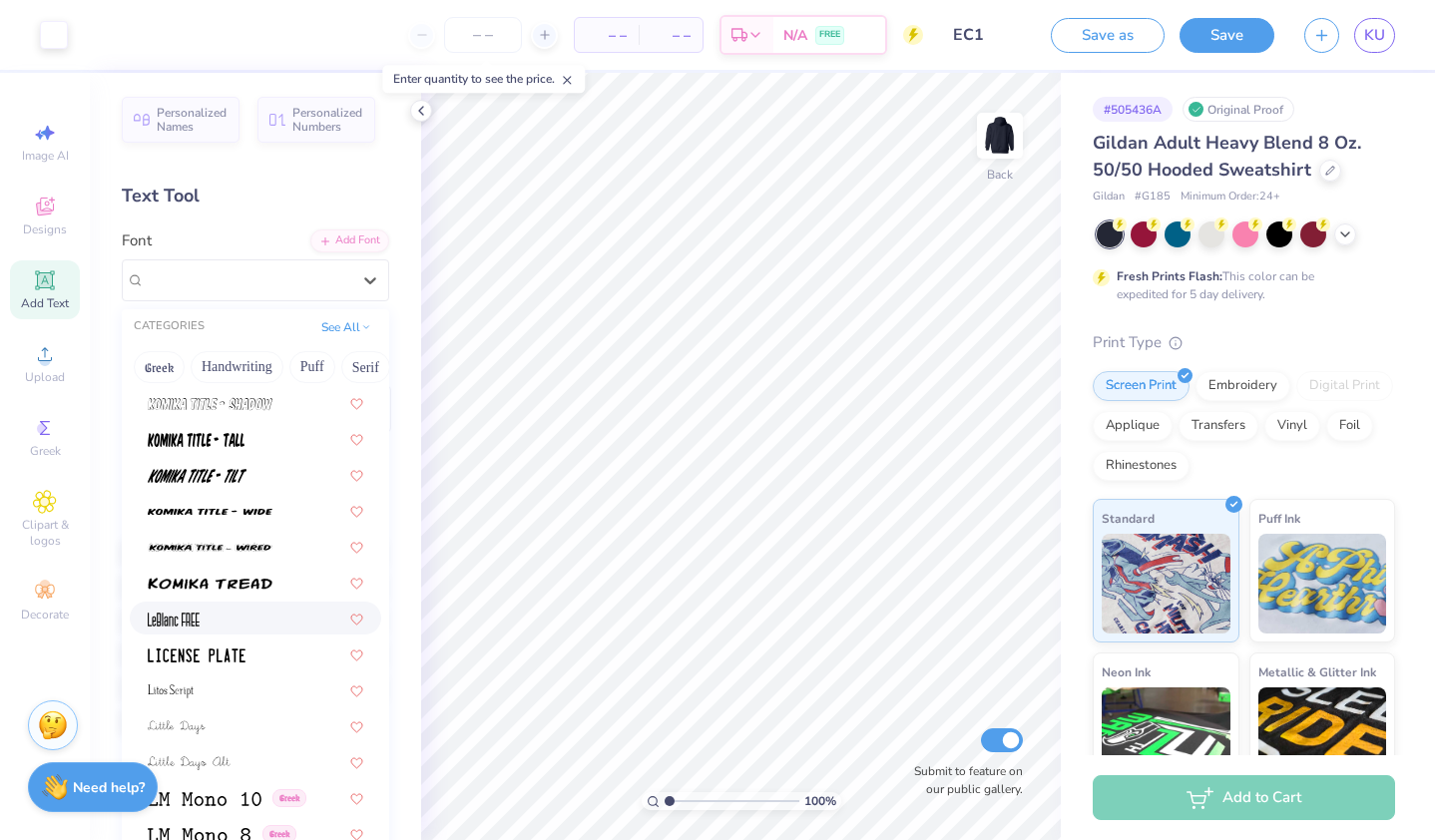 scroll, scrollTop: 6465, scrollLeft: 0, axis: vertical 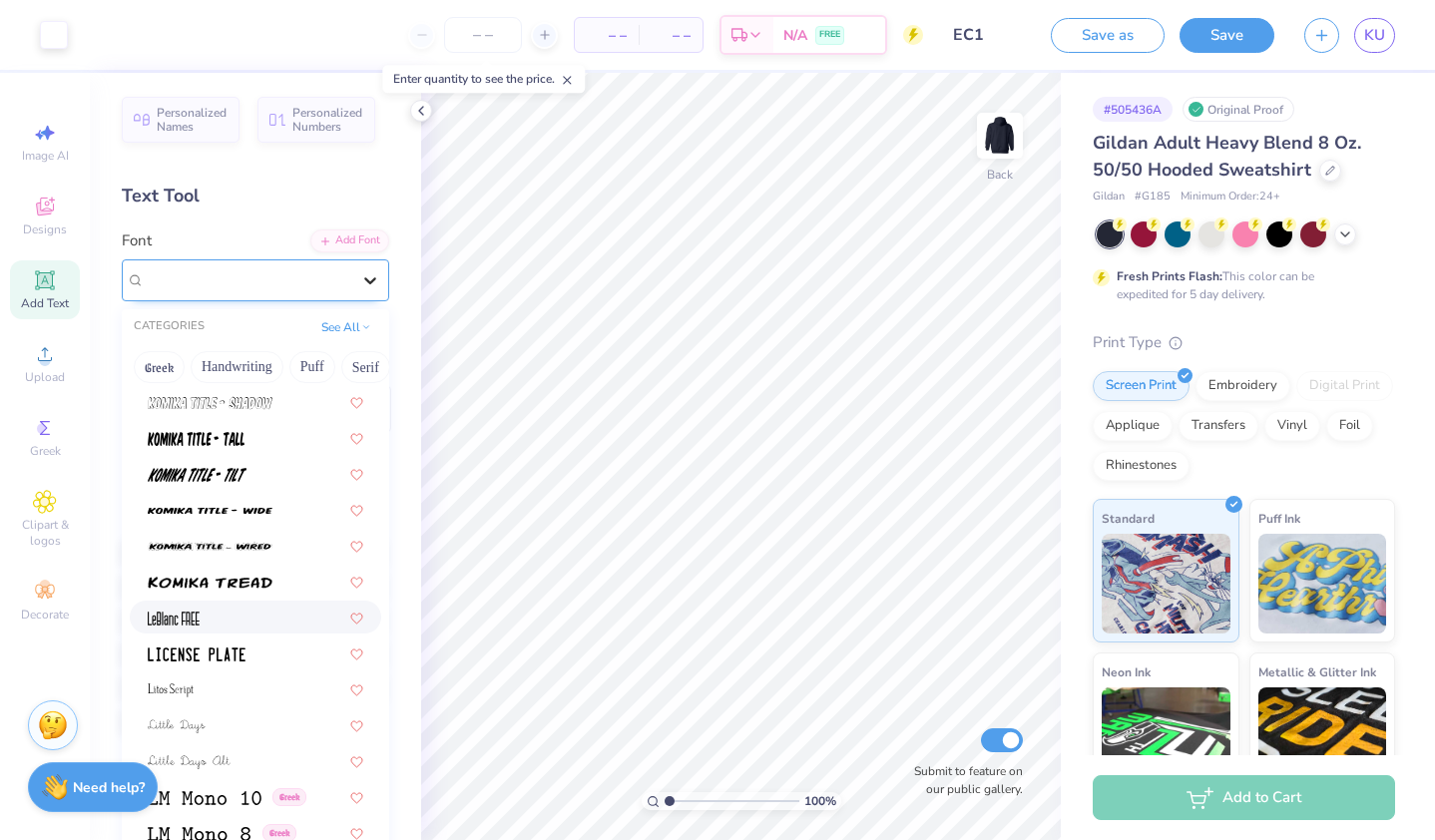 click 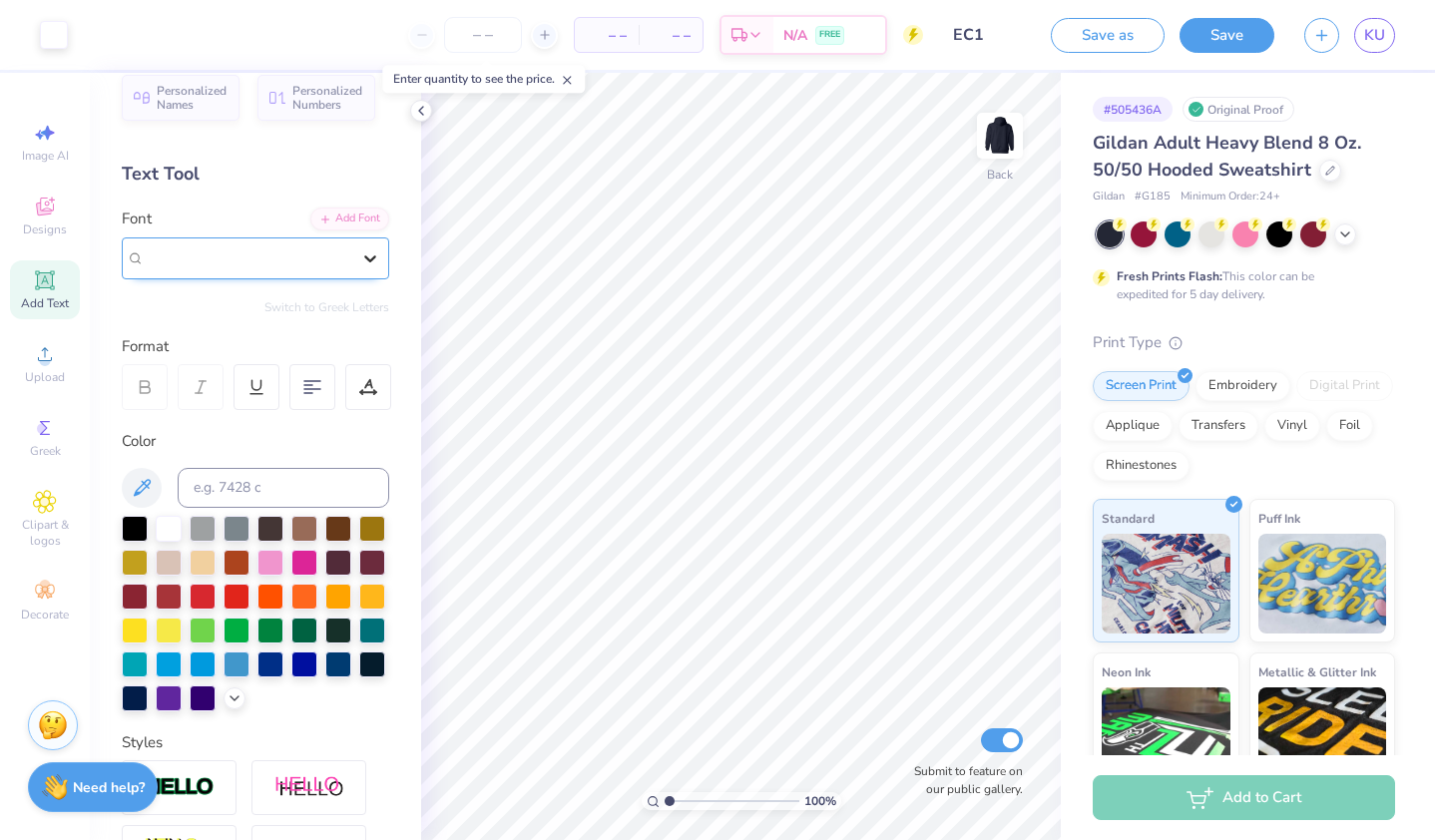 scroll, scrollTop: 43, scrollLeft: 0, axis: vertical 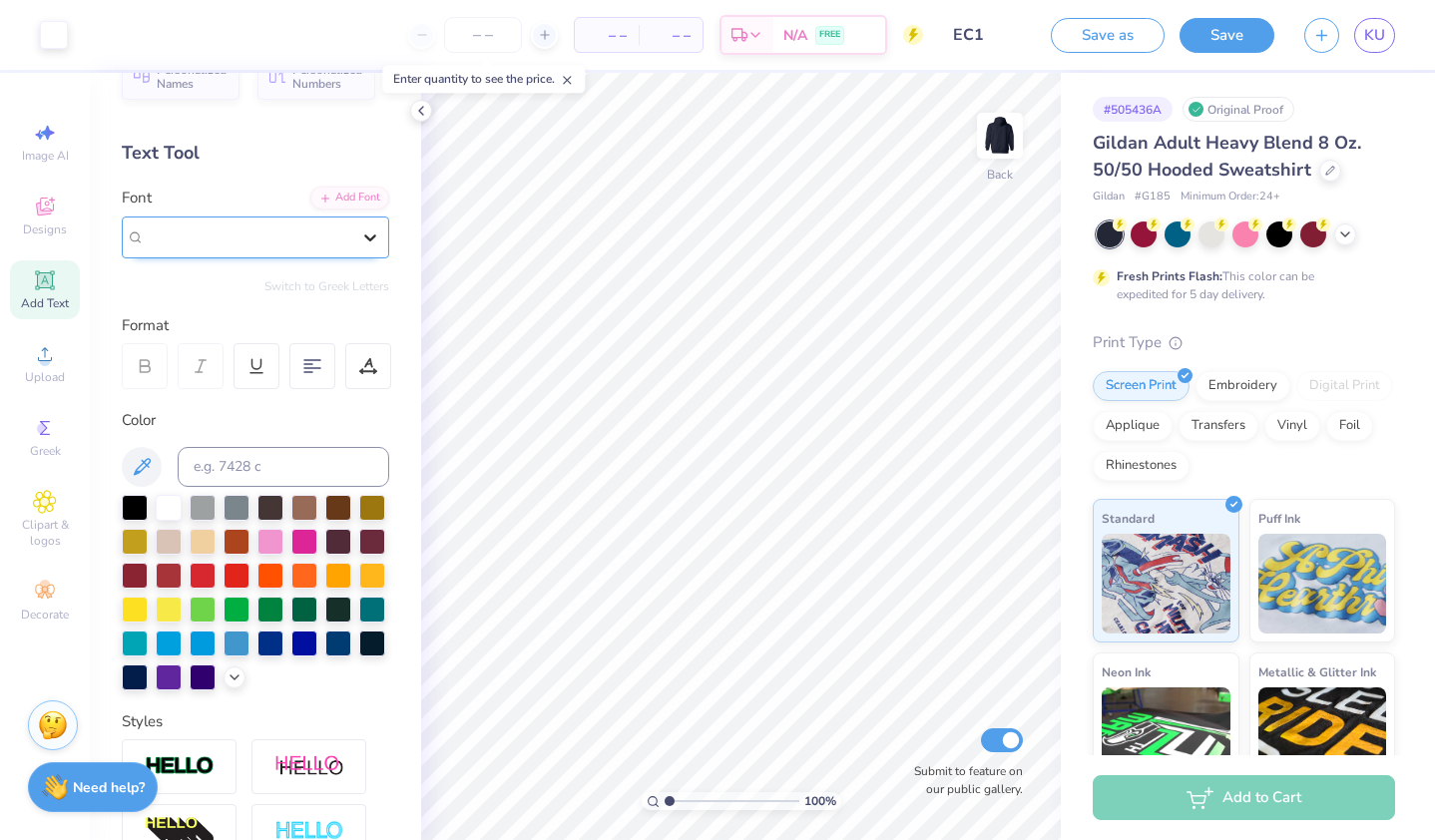 click 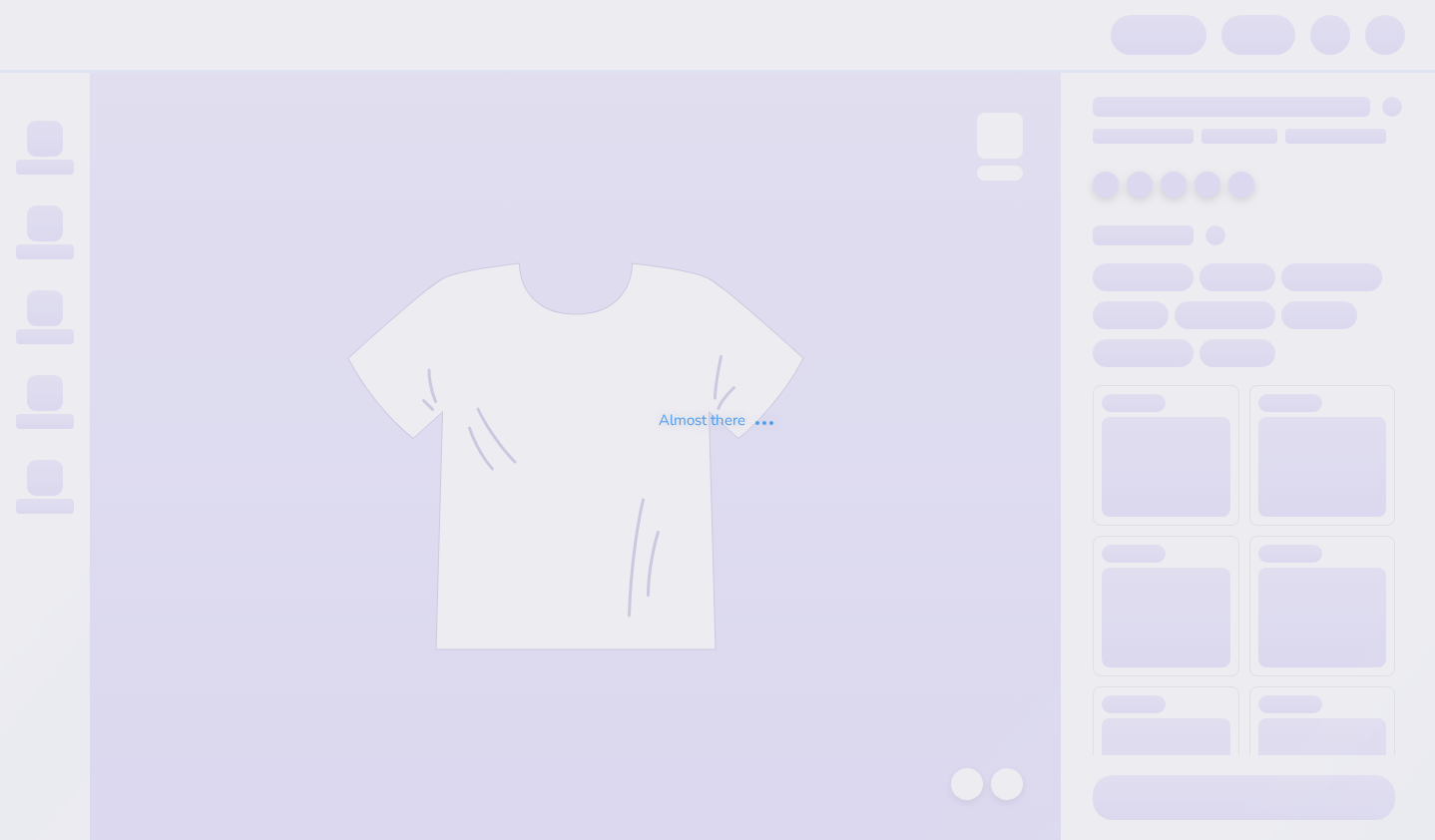 scroll, scrollTop: 0, scrollLeft: 0, axis: both 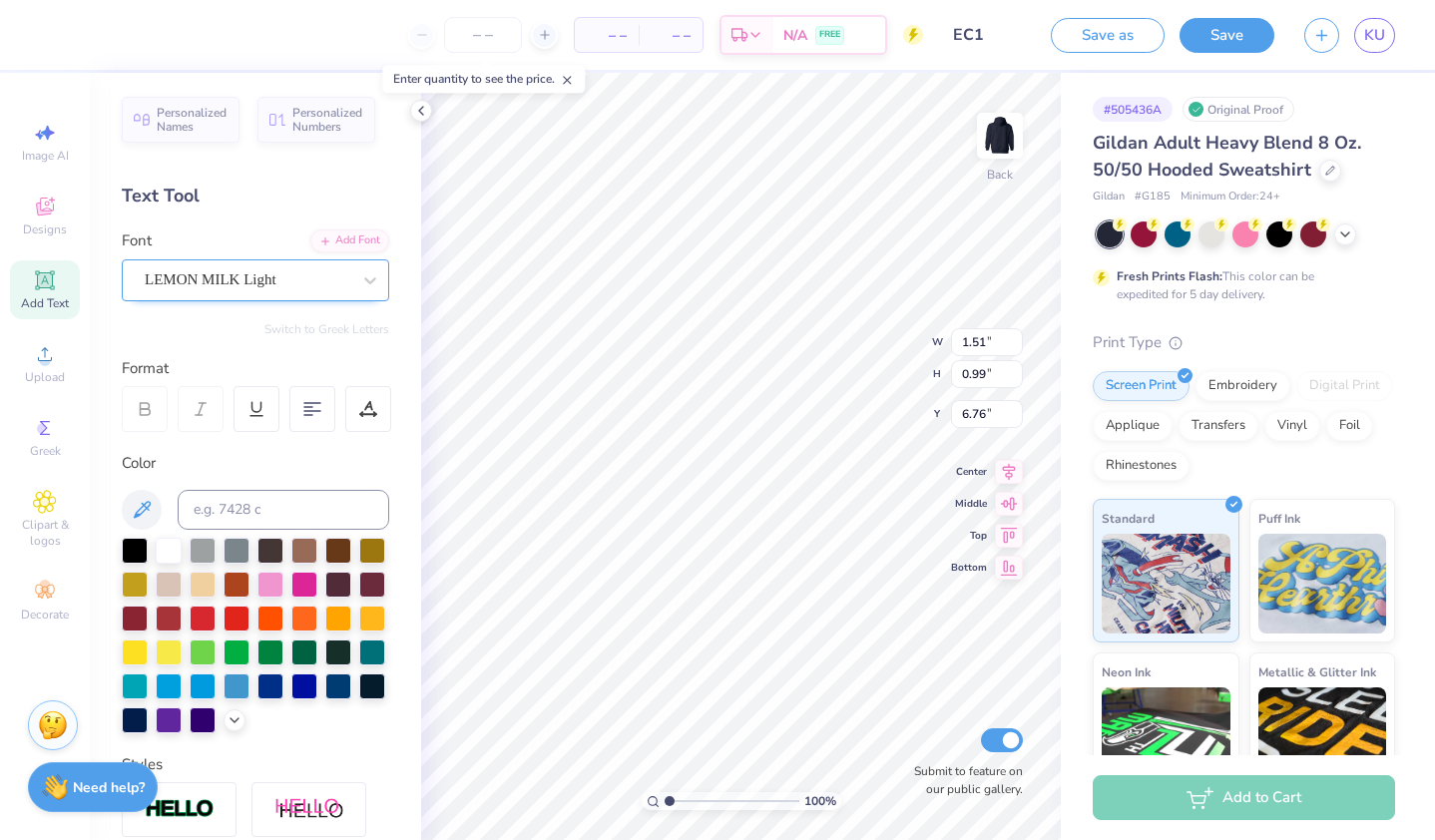 click on "LEMON MILK Light" at bounding box center [247, 279] 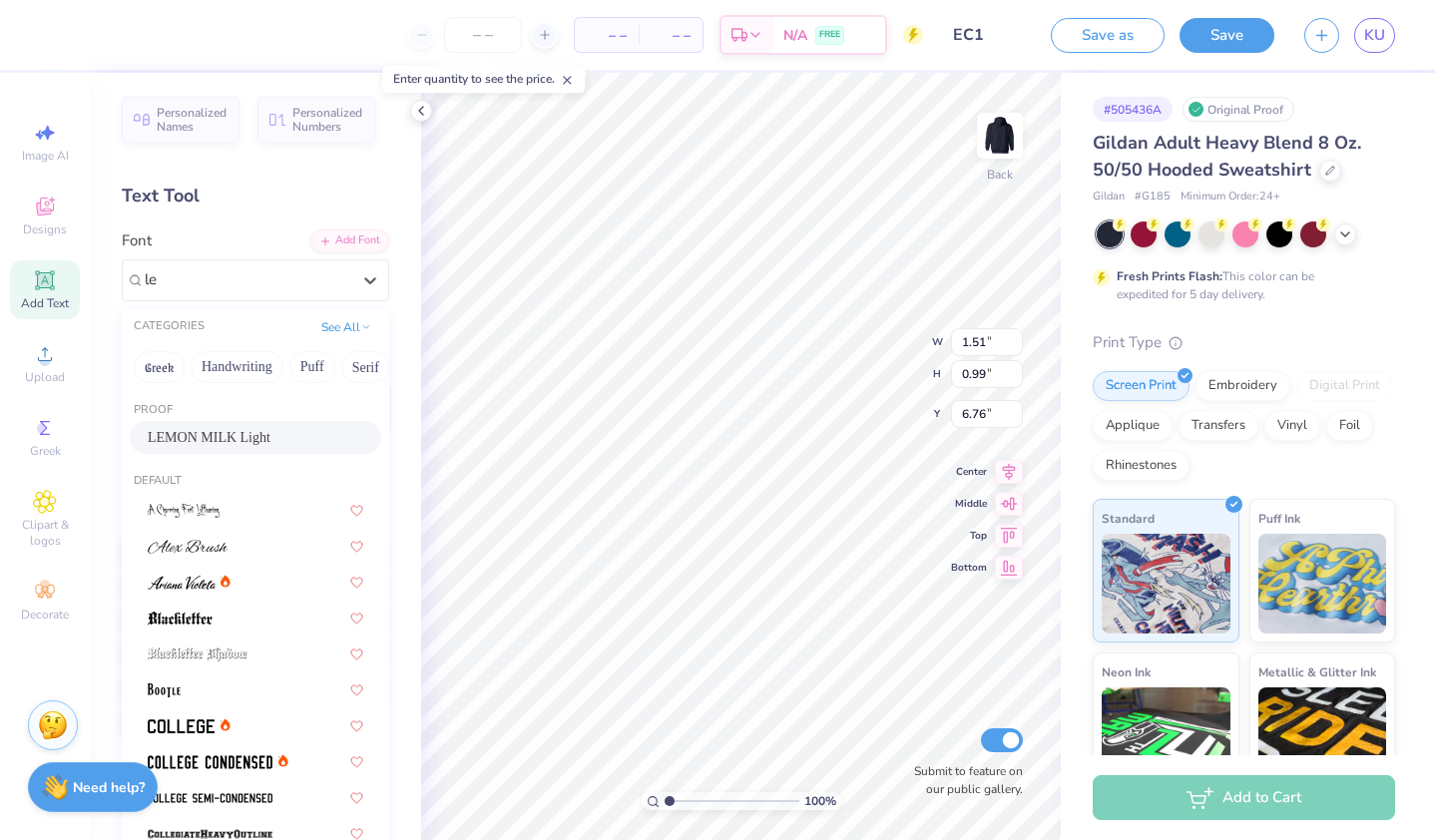 type on "lem" 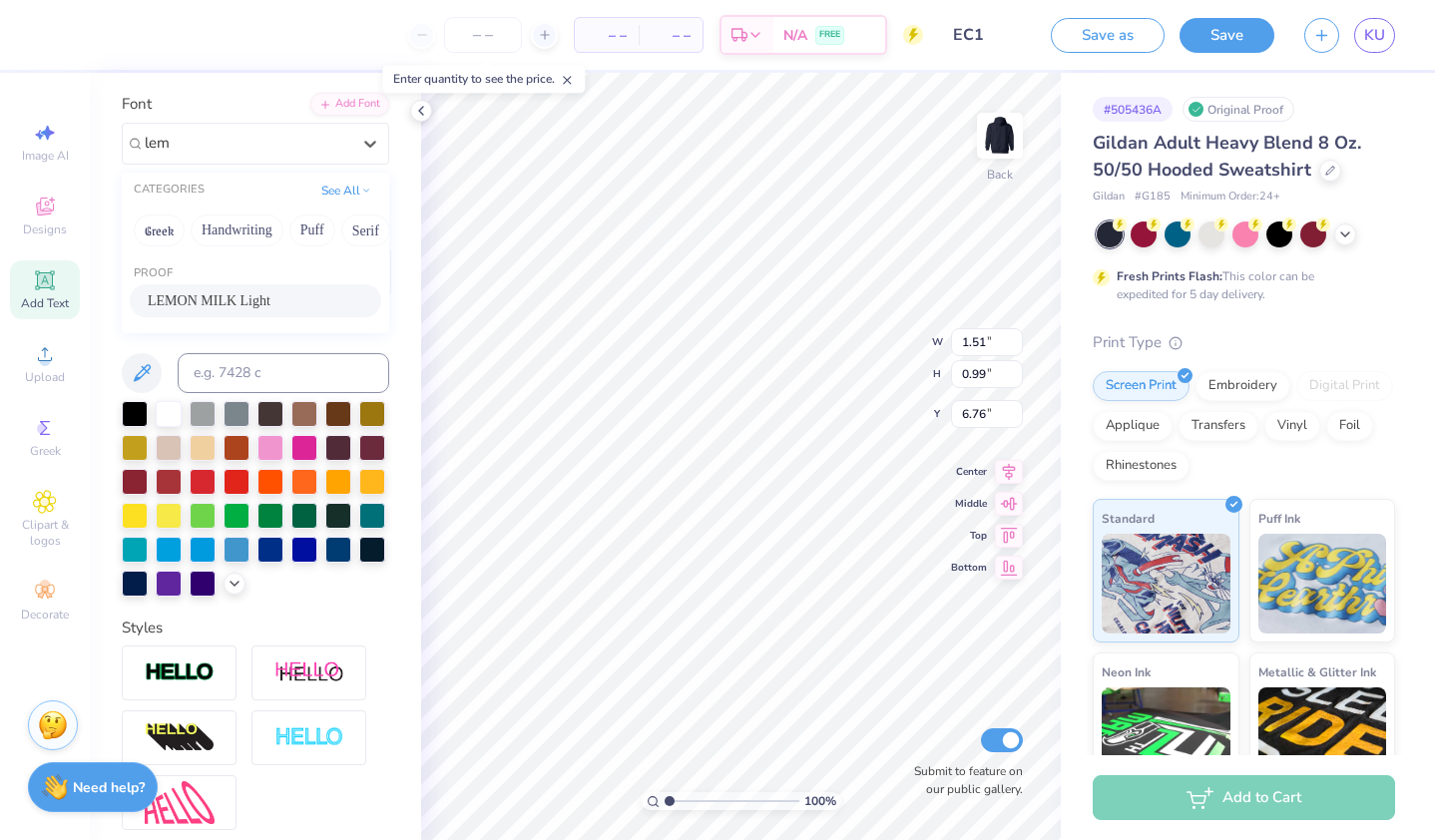 scroll, scrollTop: 136, scrollLeft: 0, axis: vertical 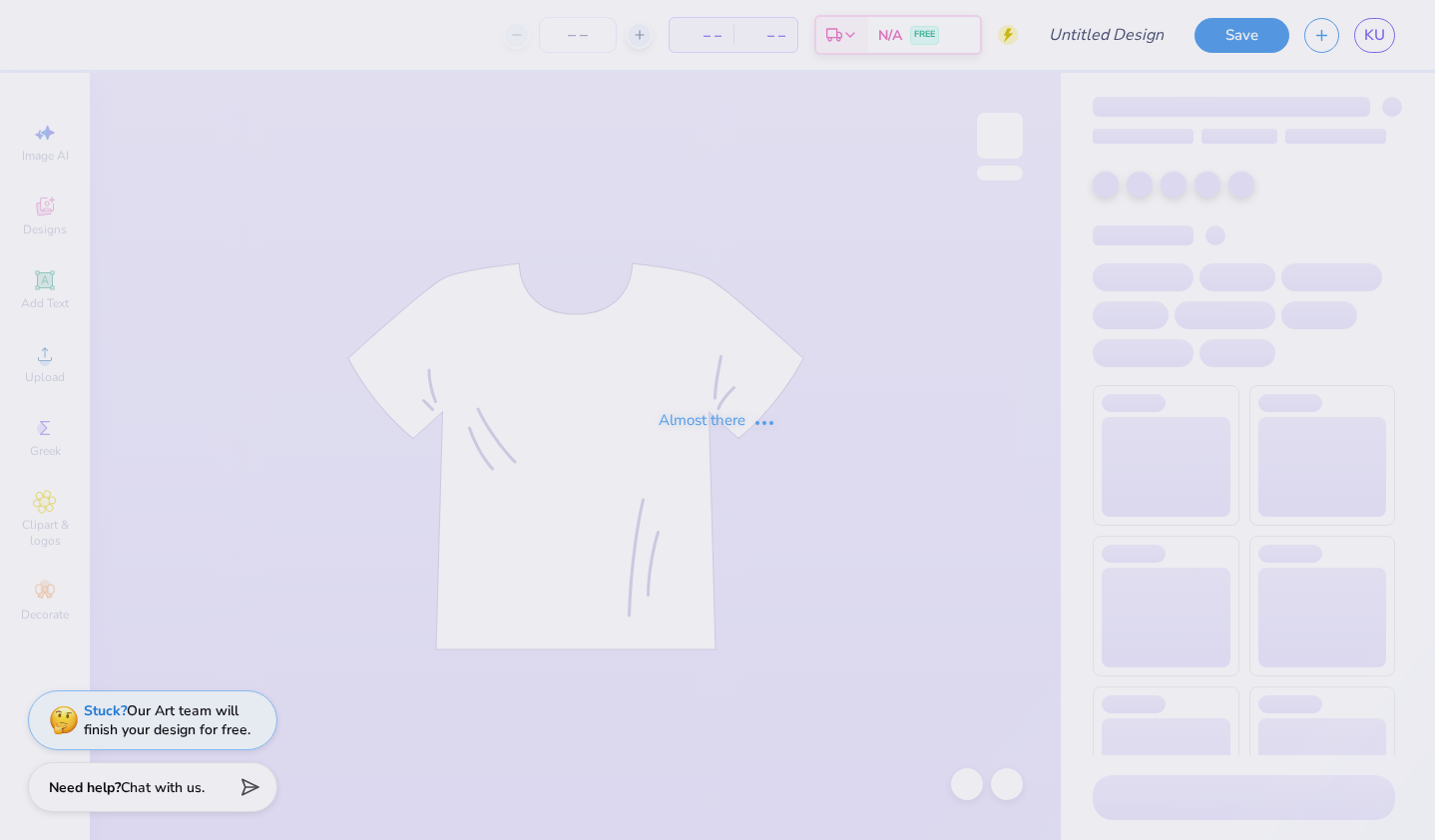 type on "EC1" 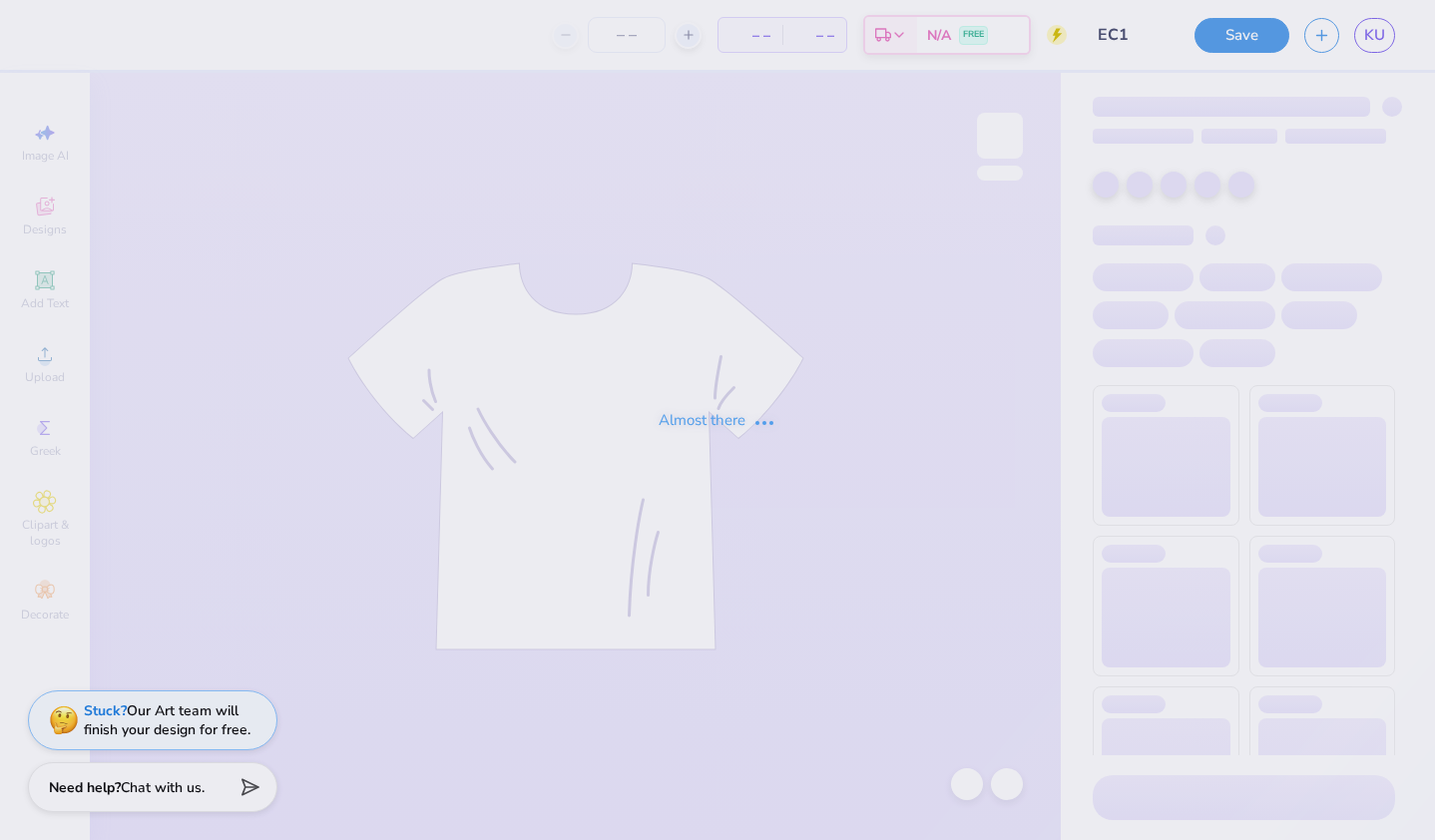 scroll, scrollTop: 0, scrollLeft: 0, axis: both 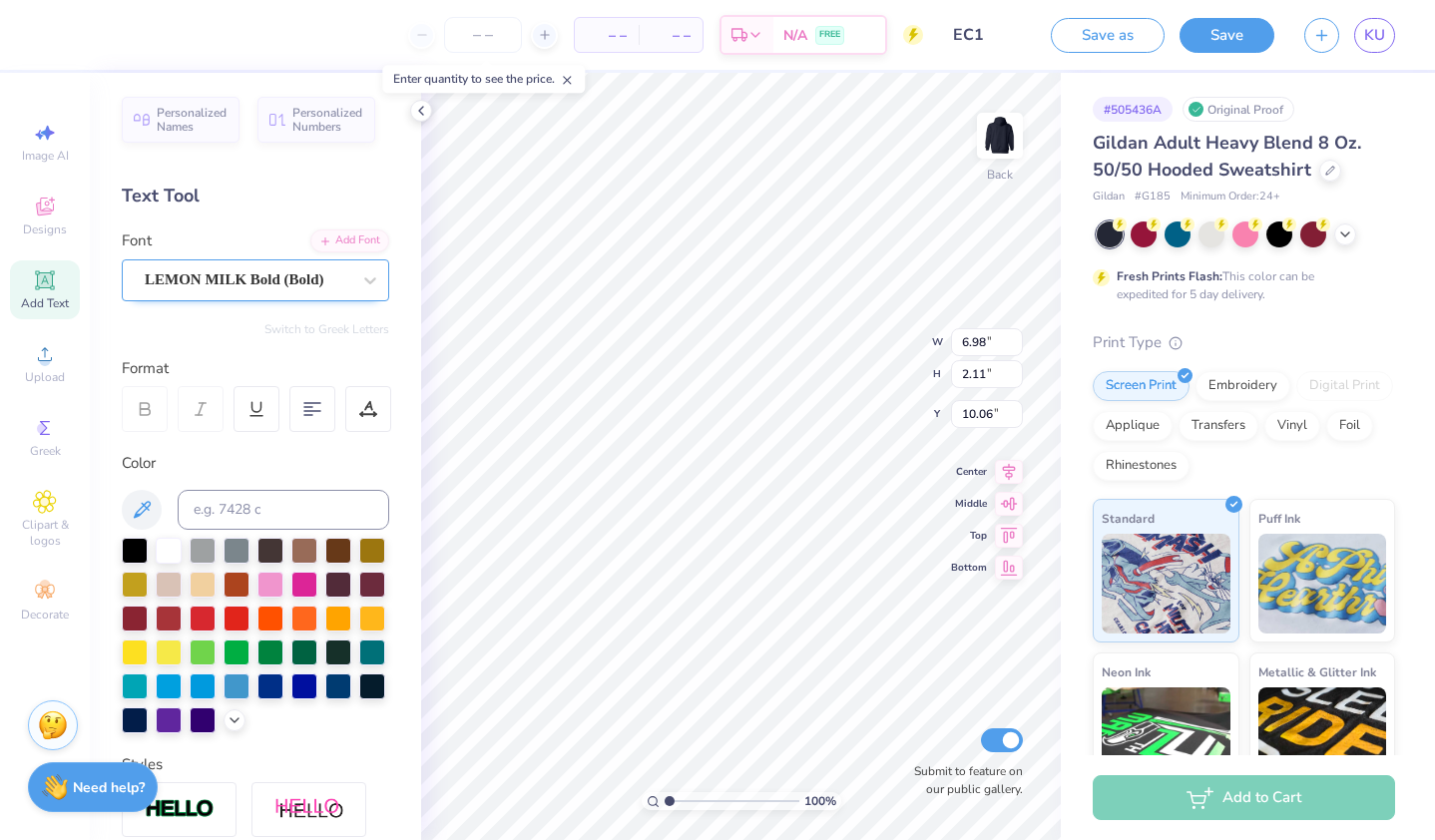 click on "LEMON MILK Bold (Bold)" at bounding box center (247, 279) 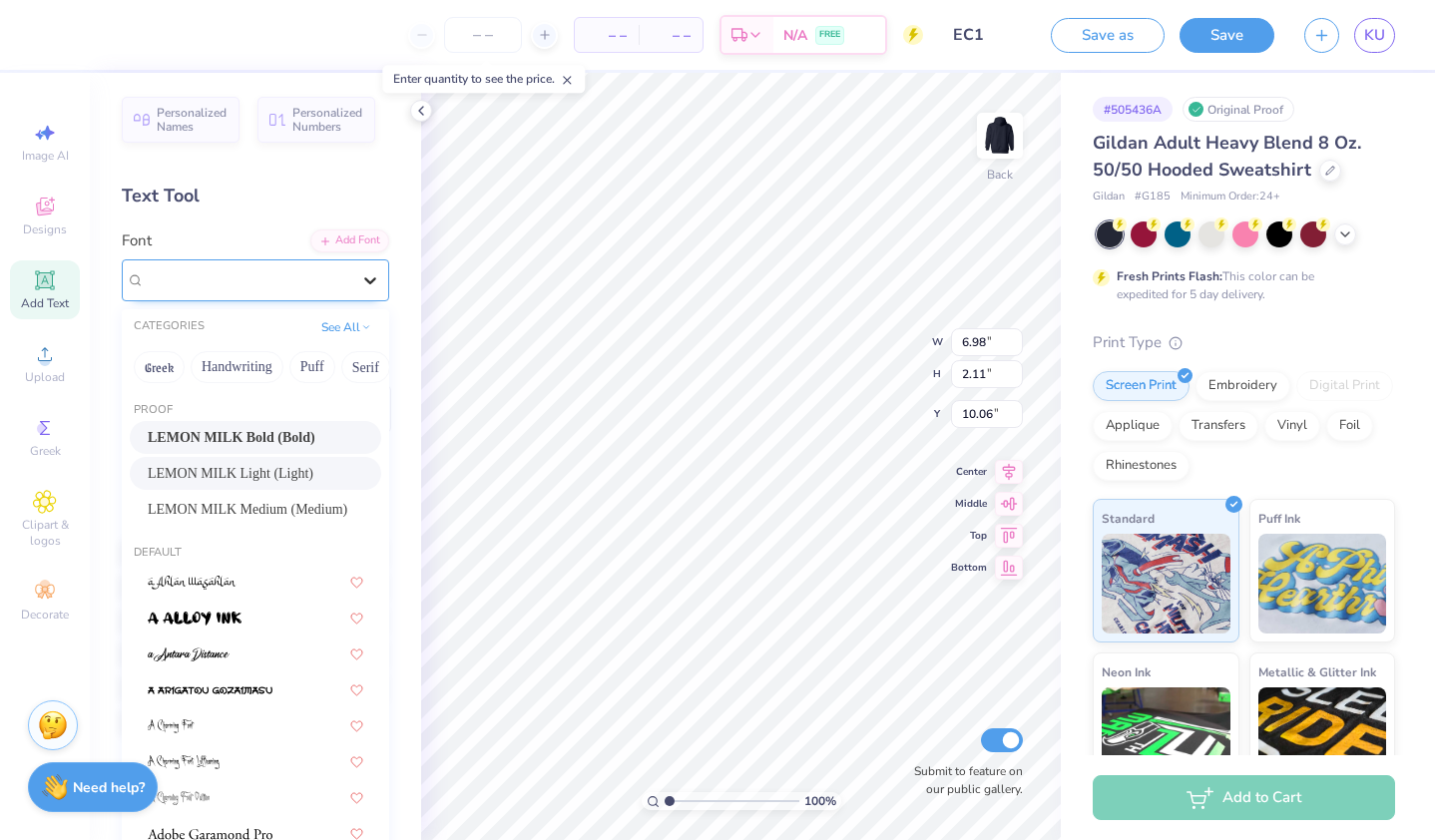 click at bounding box center [370, 280] 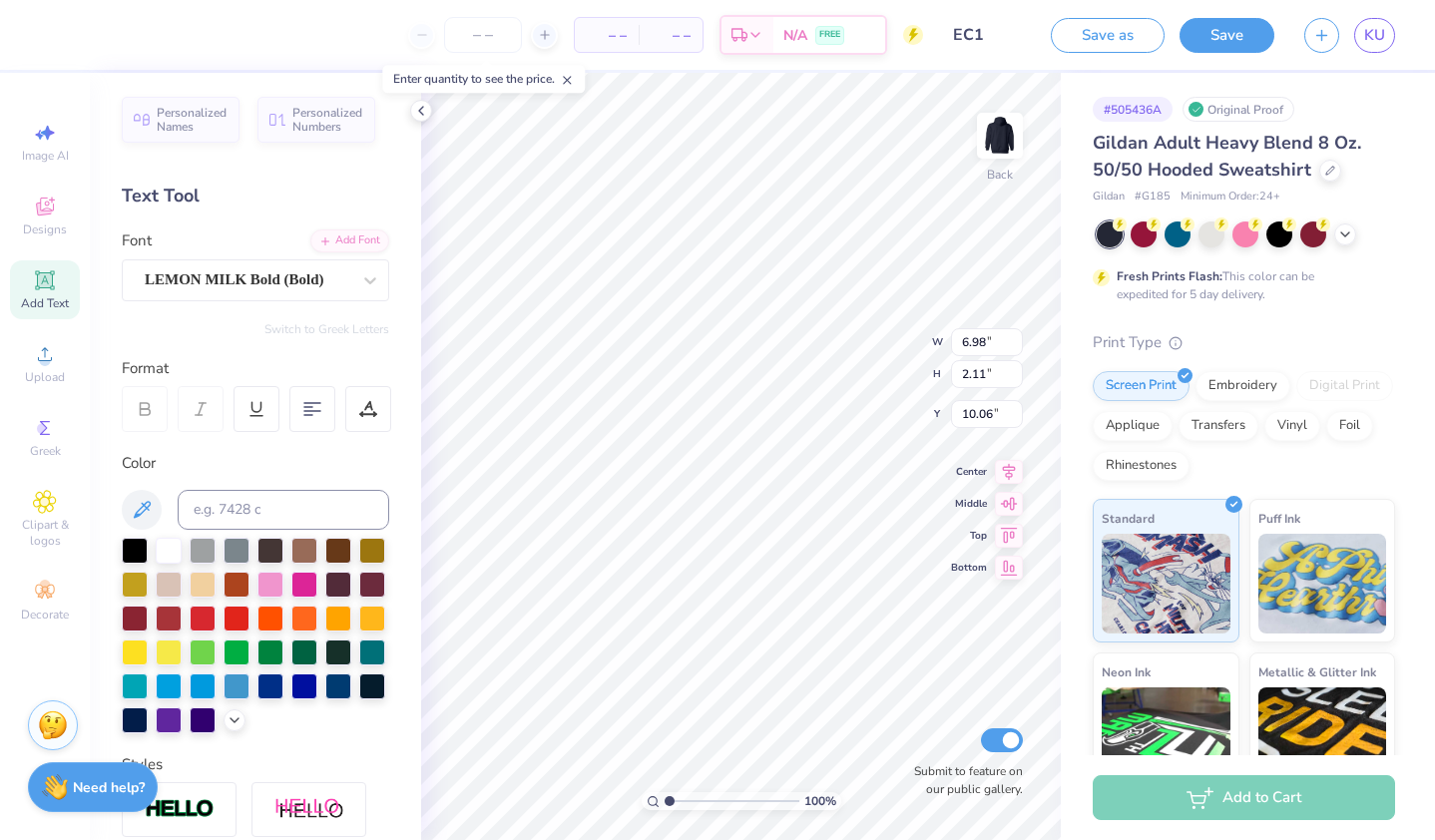 scroll, scrollTop: 16, scrollLeft: 2, axis: both 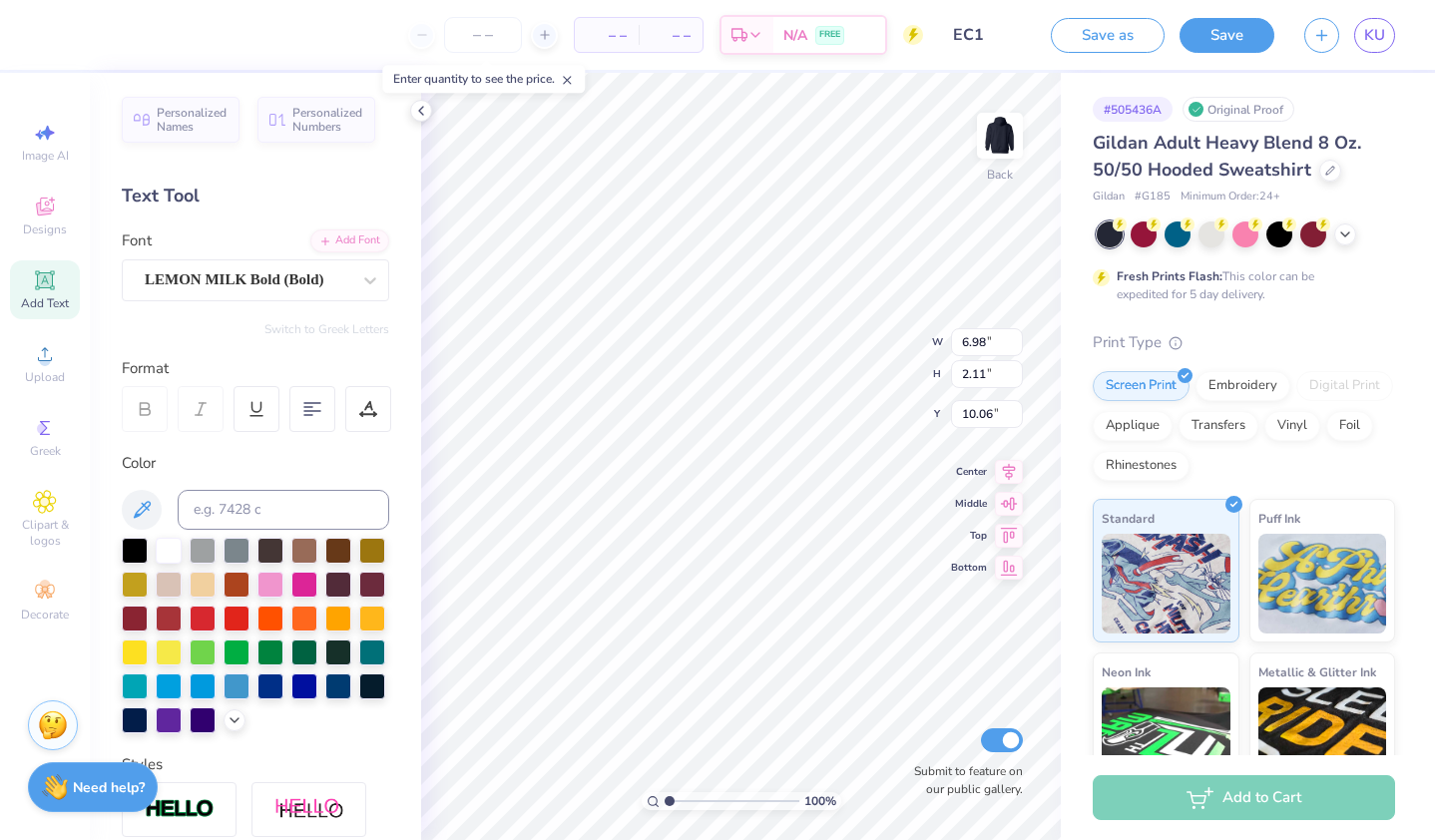 type on "z" 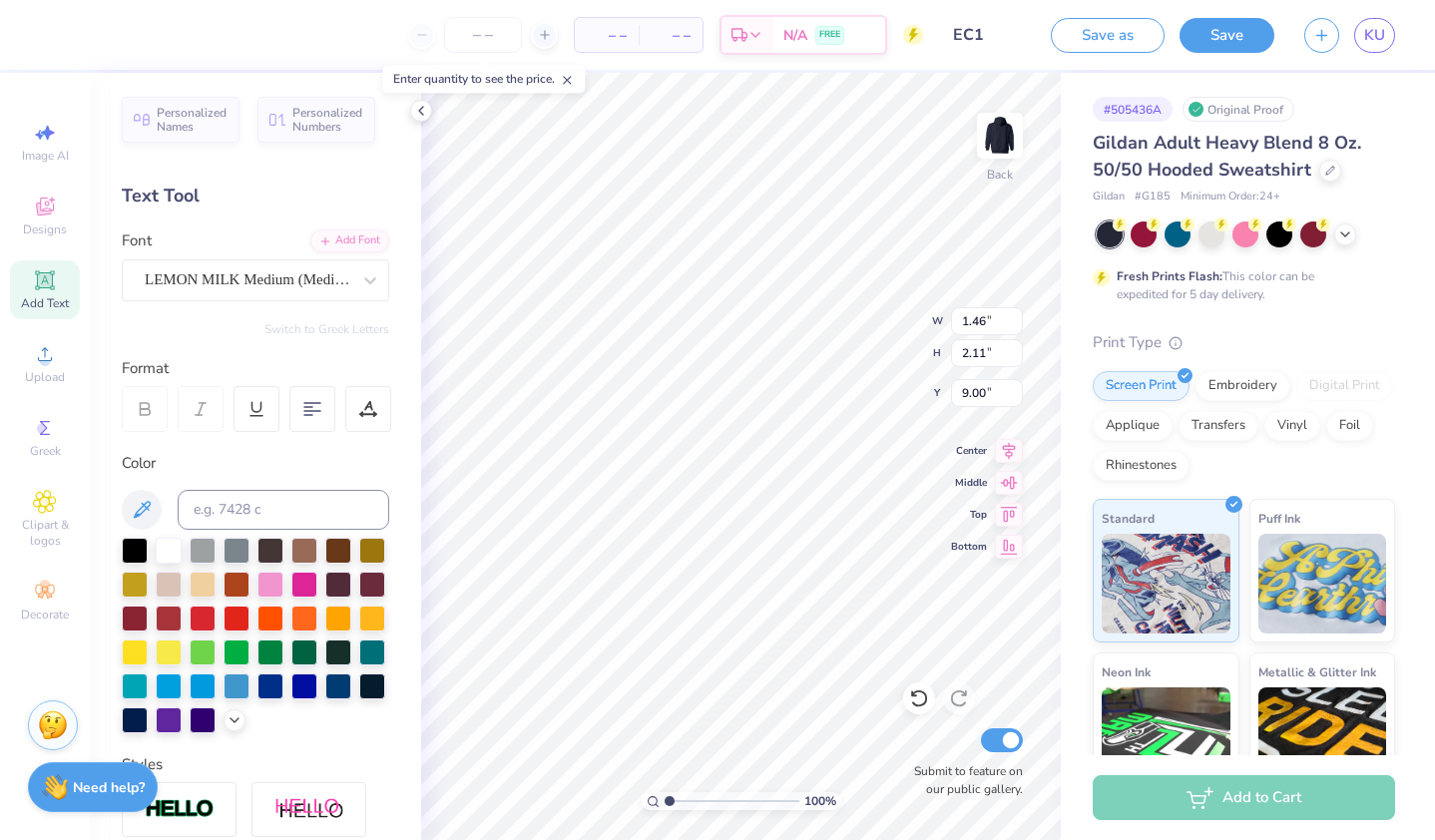 scroll, scrollTop: 16, scrollLeft: 2, axis: both 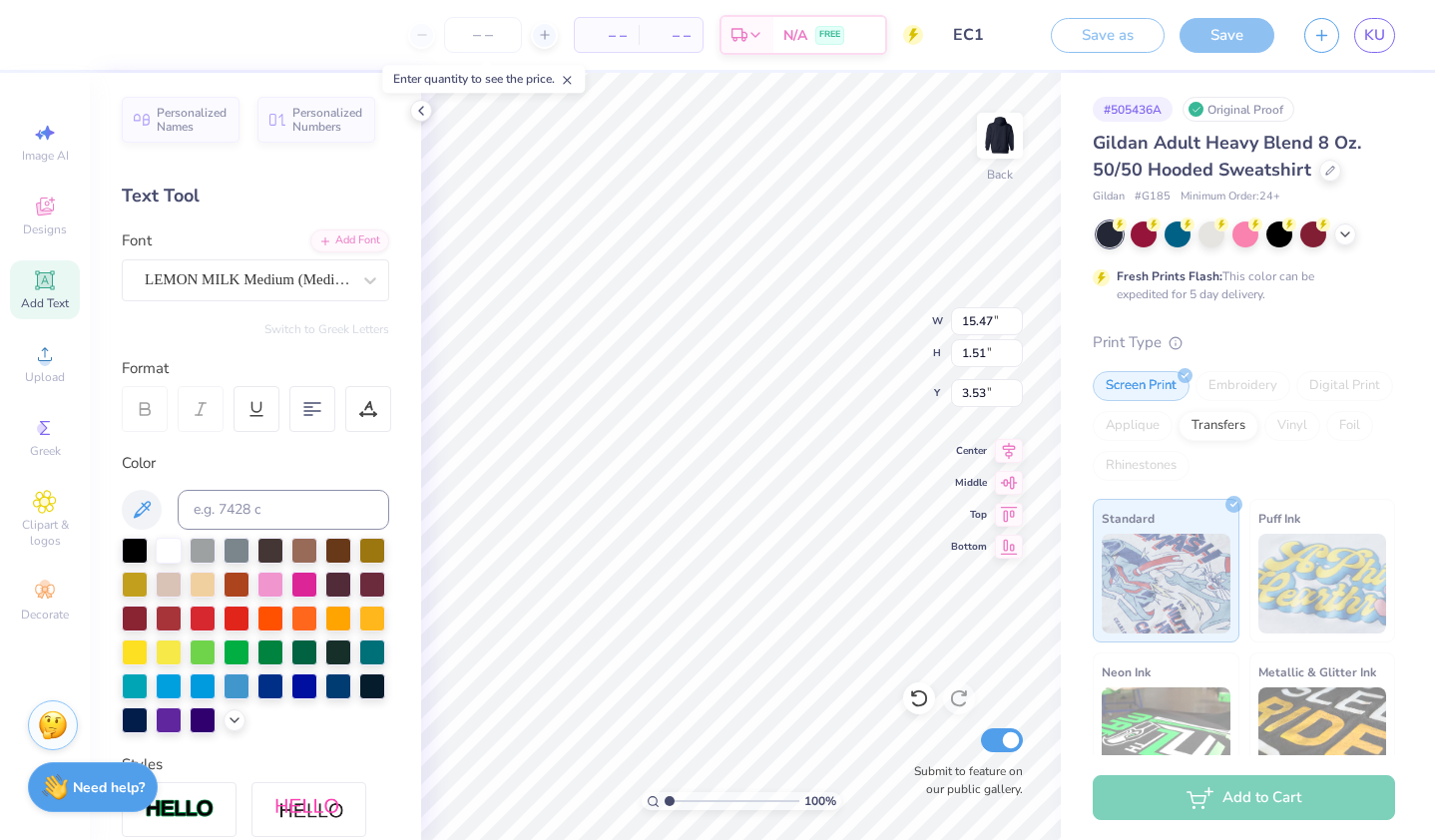 type on "3.53" 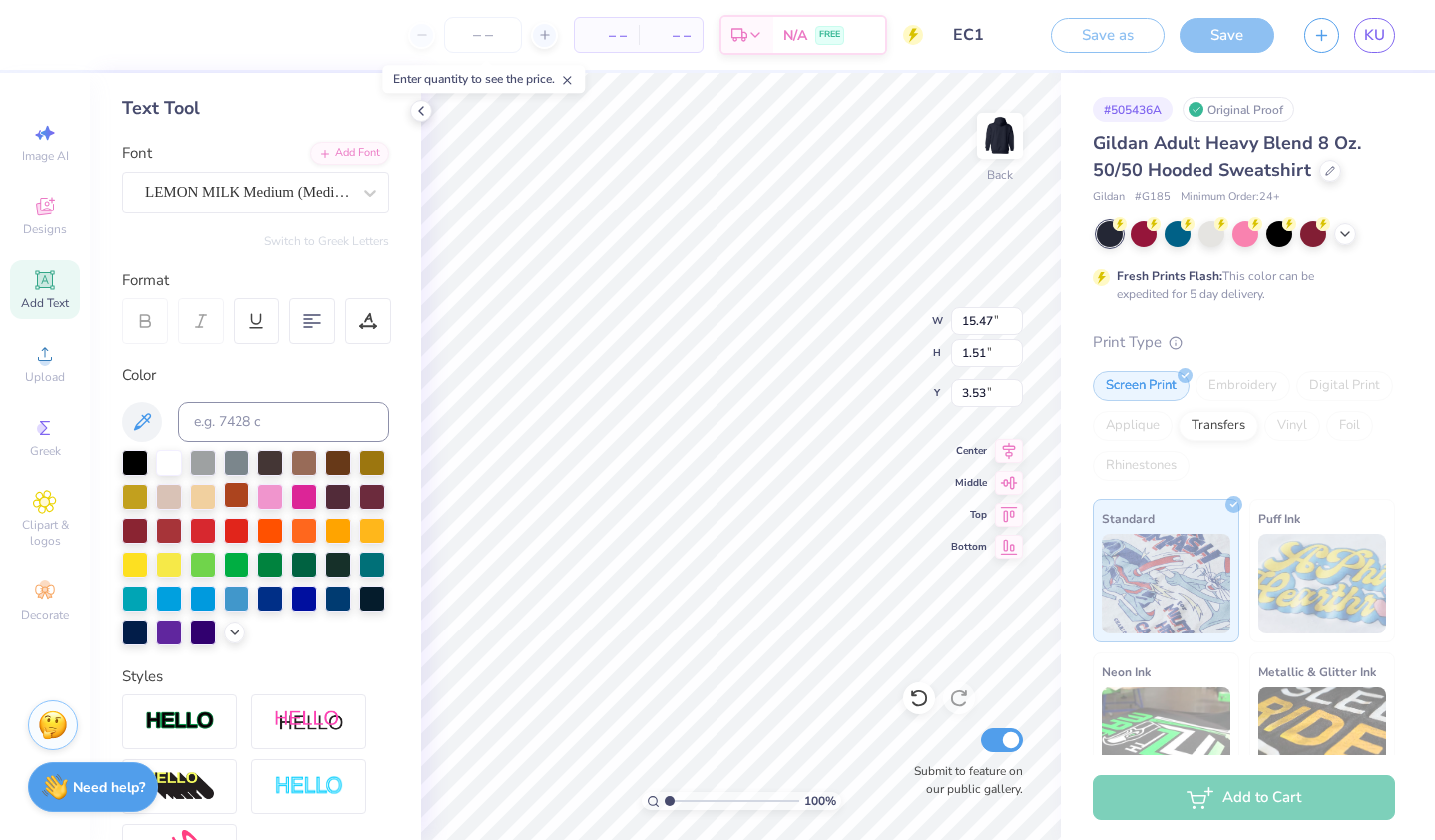 scroll, scrollTop: 0, scrollLeft: 0, axis: both 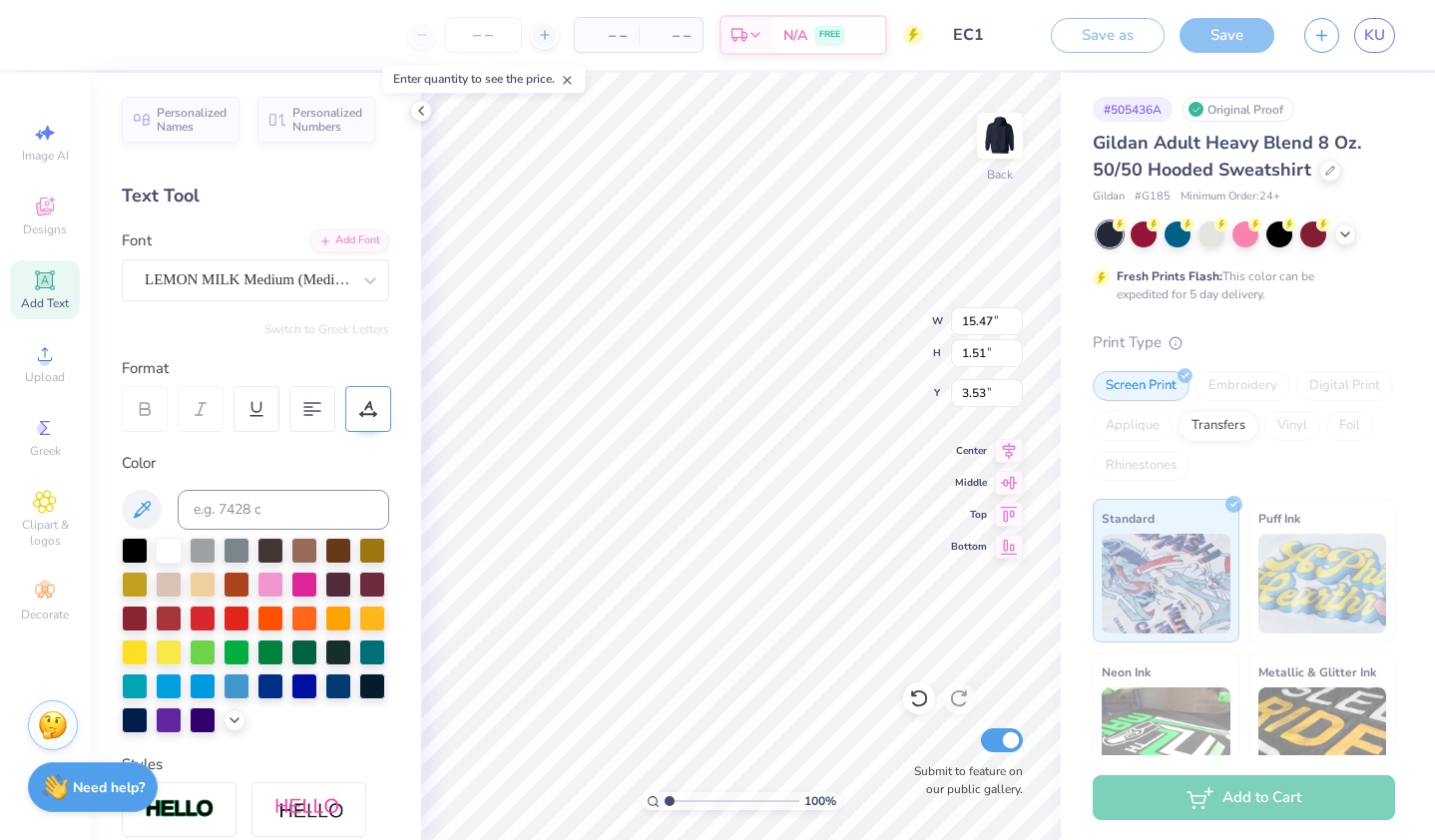 click at bounding box center [368, 409] 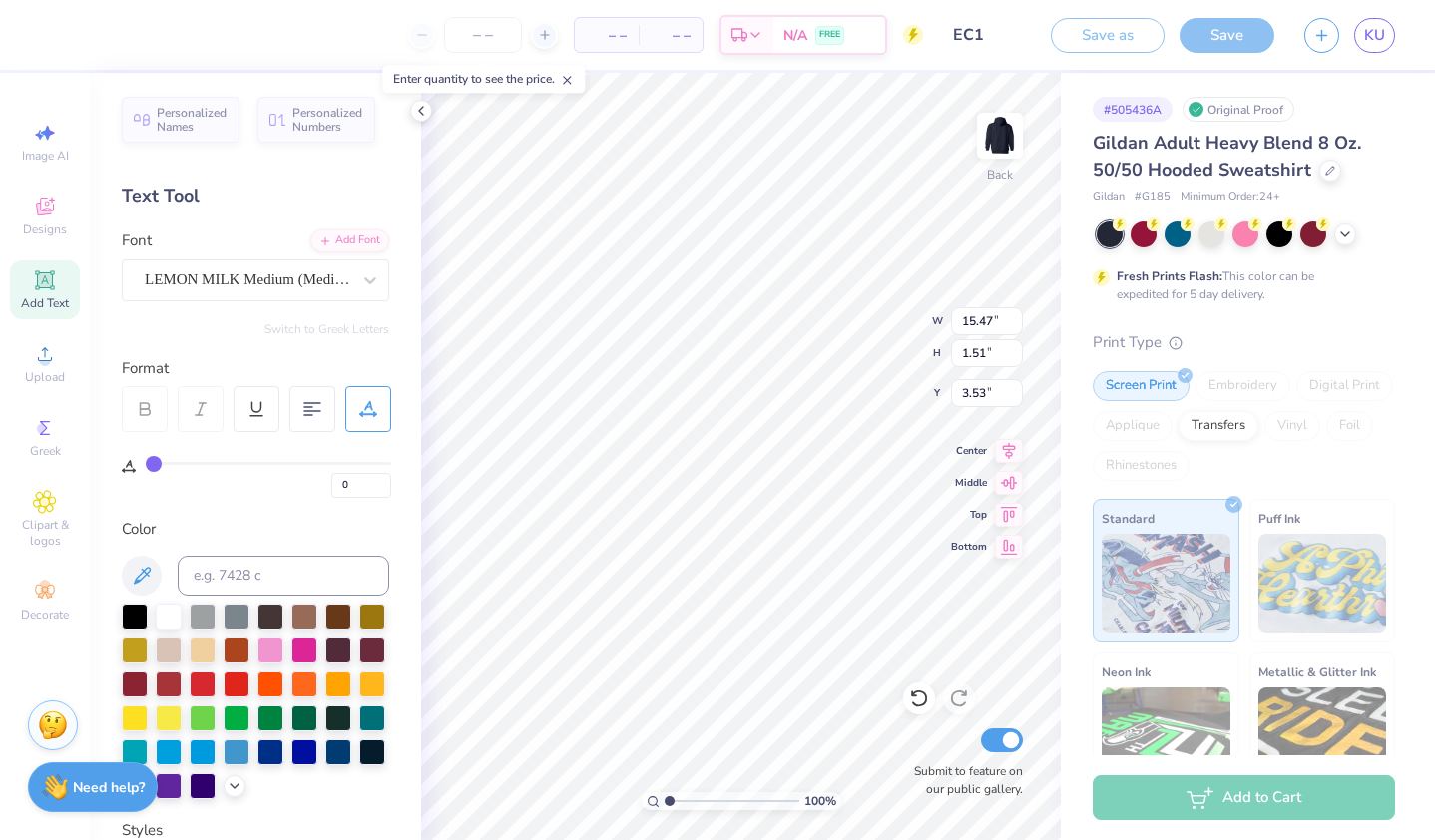 drag, startPoint x: 150, startPoint y: 460, endPoint x: 132, endPoint y: 460, distance: 18 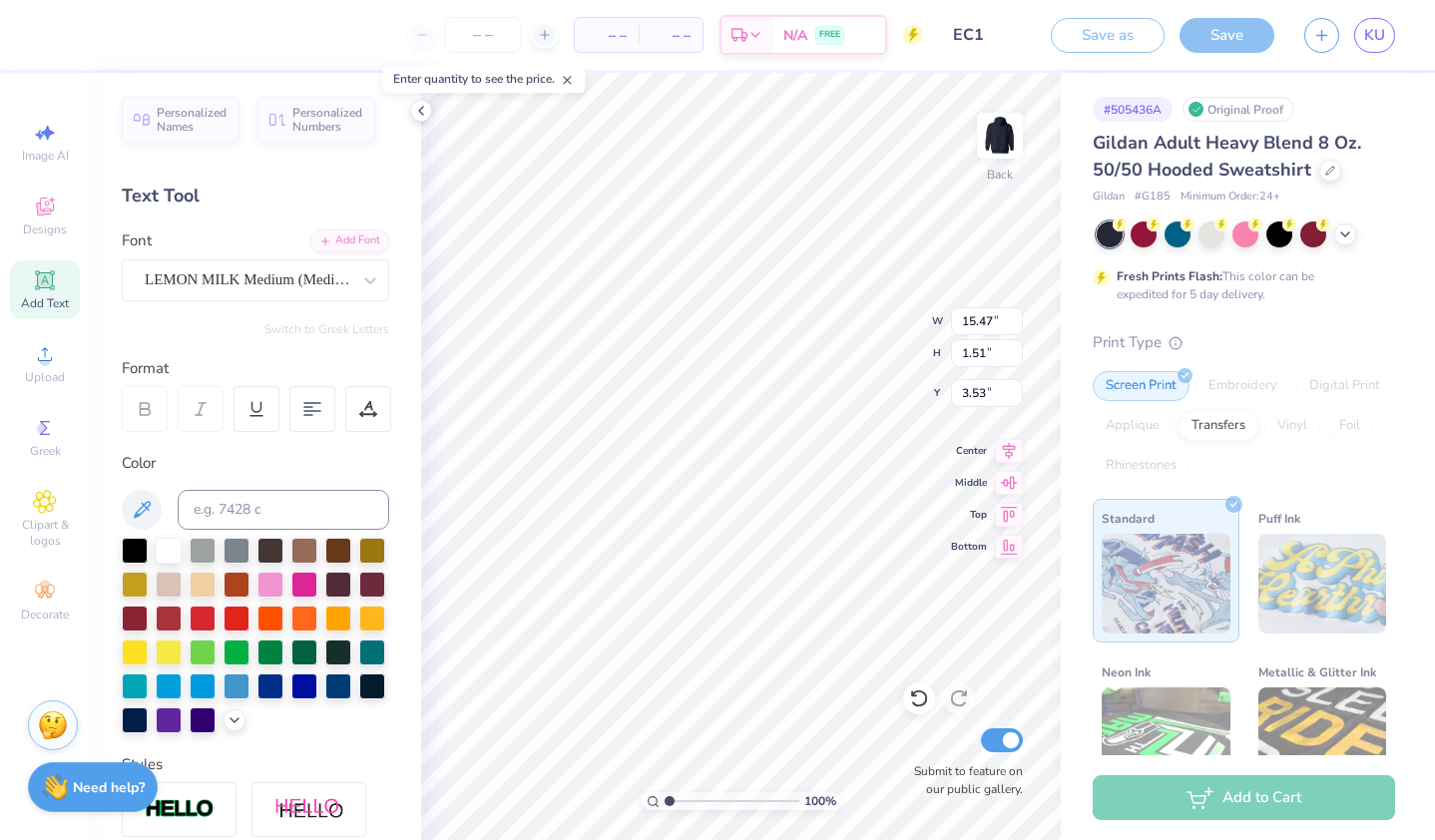 scroll, scrollTop: 352, scrollLeft: 0, axis: vertical 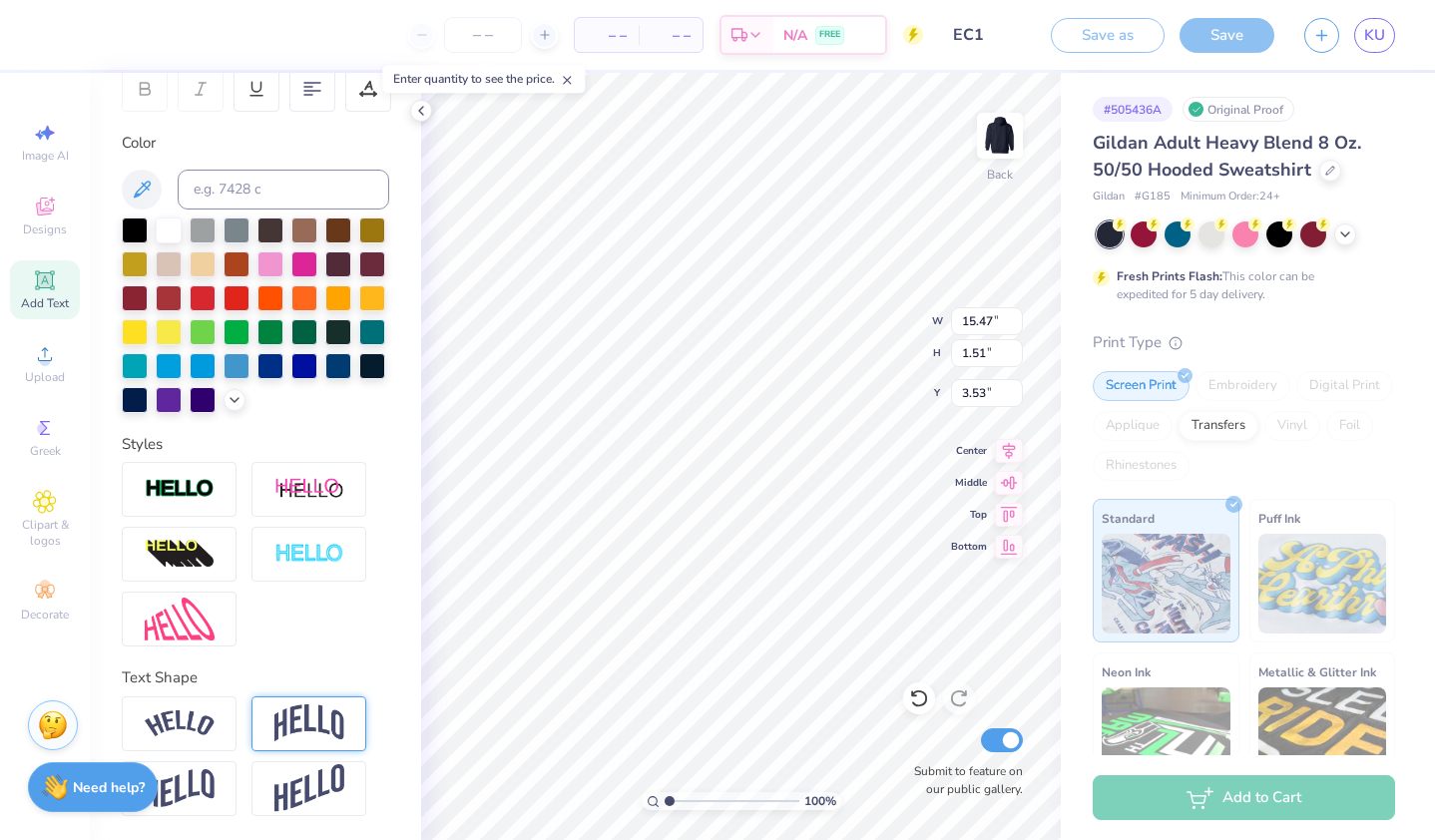 click at bounding box center [309, 723] 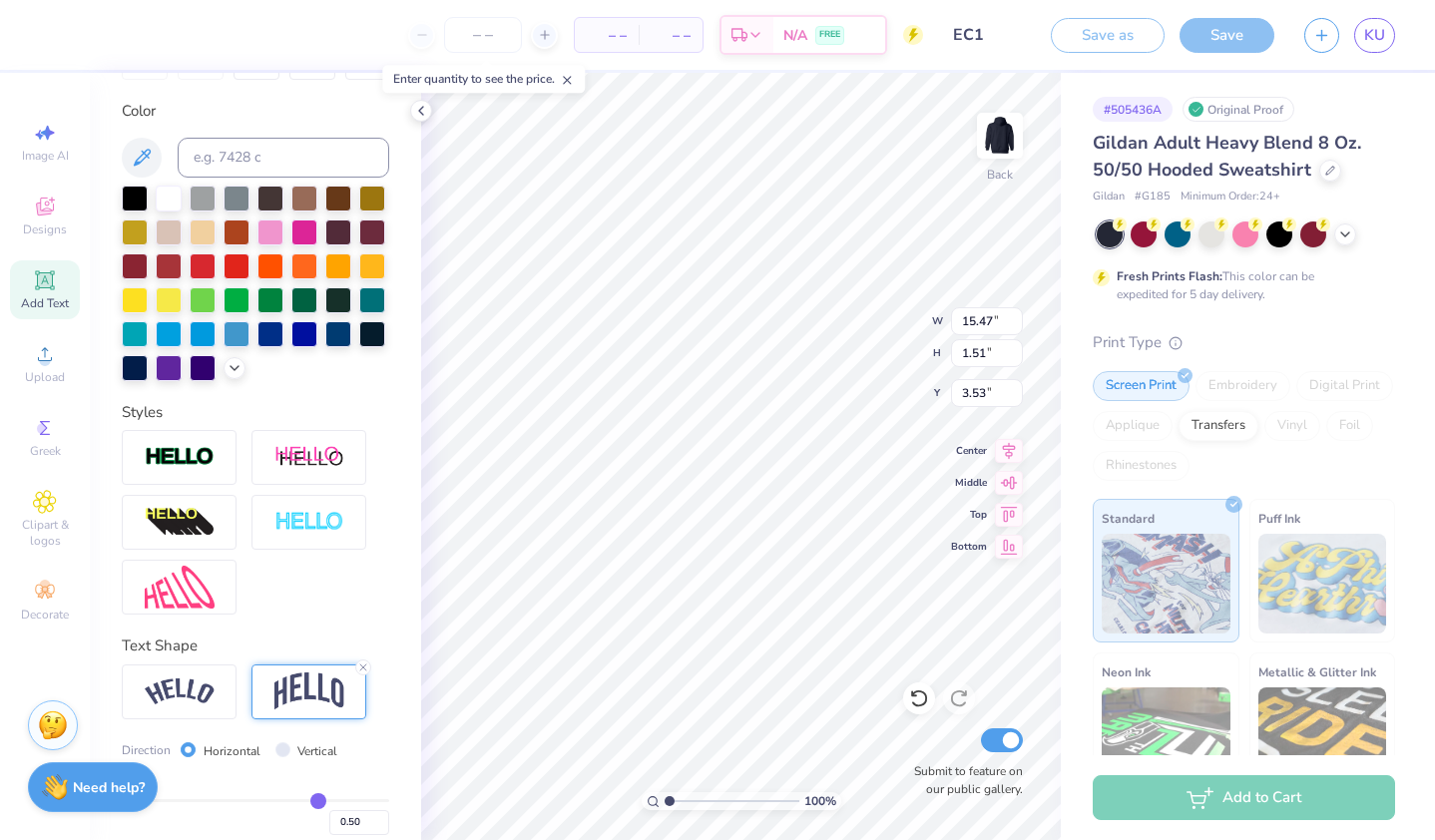click at bounding box center (309, 691) 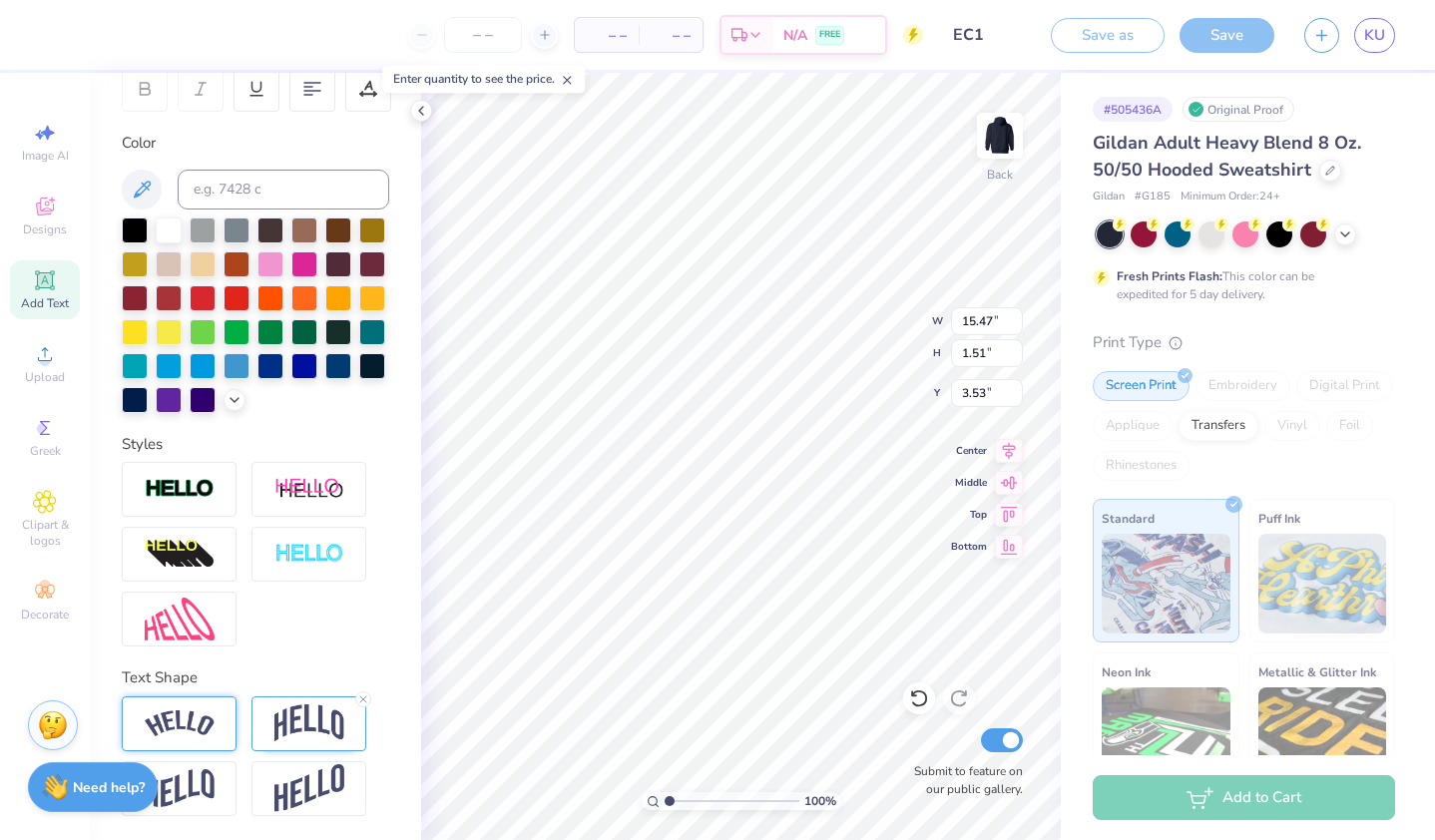 click at bounding box center [180, 723] 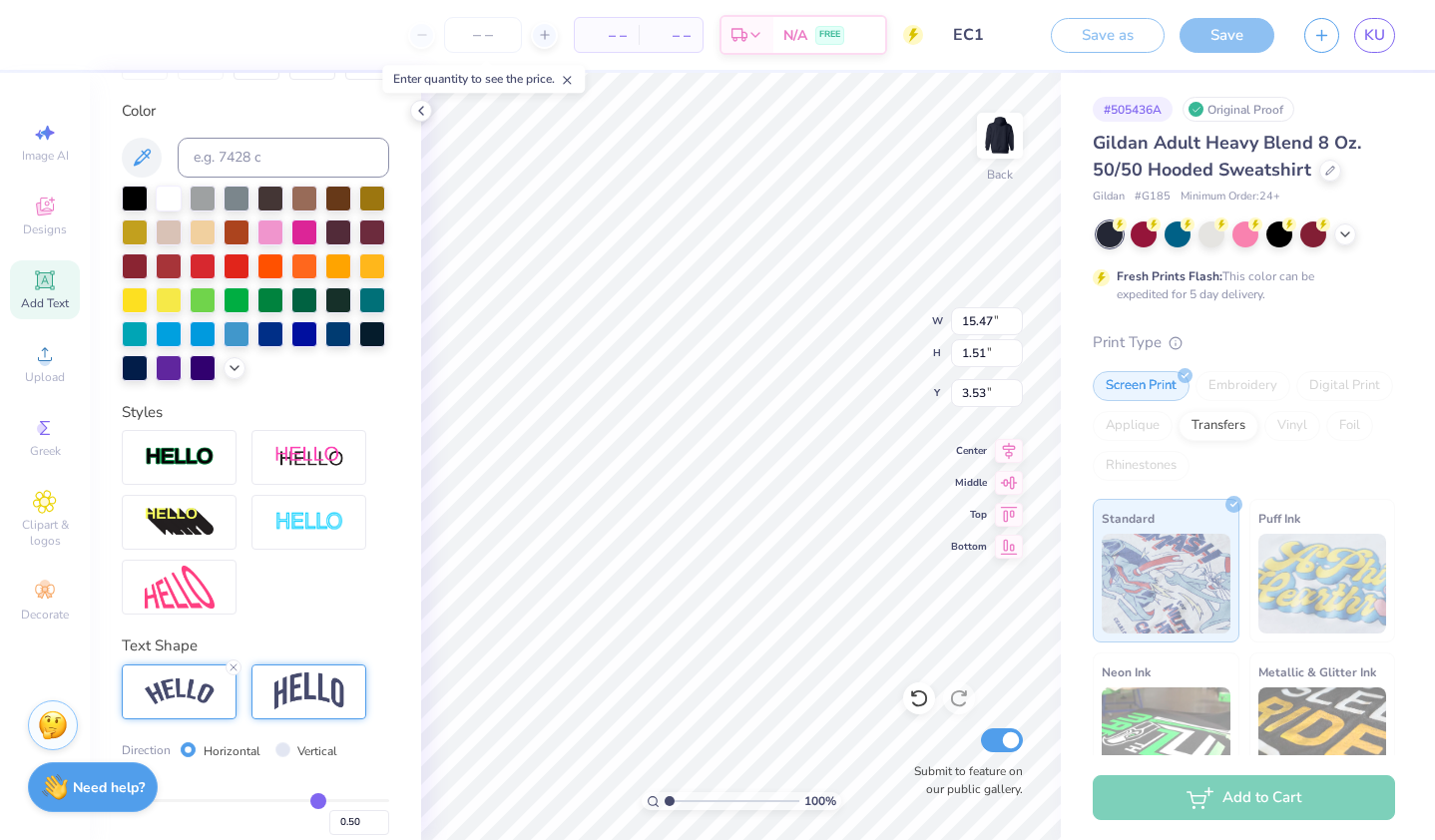 click at bounding box center (309, 691) 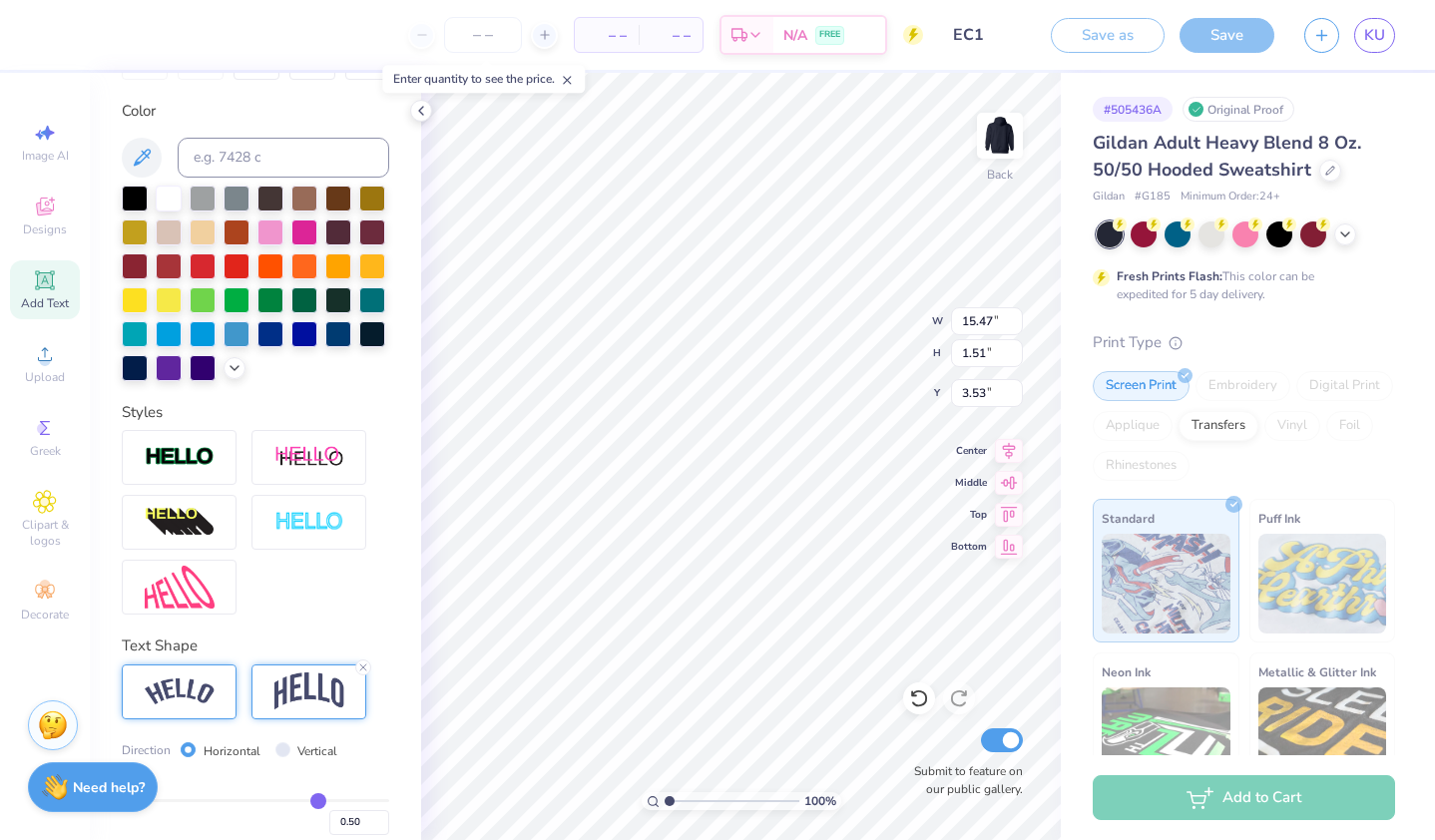 click at bounding box center [180, 691] 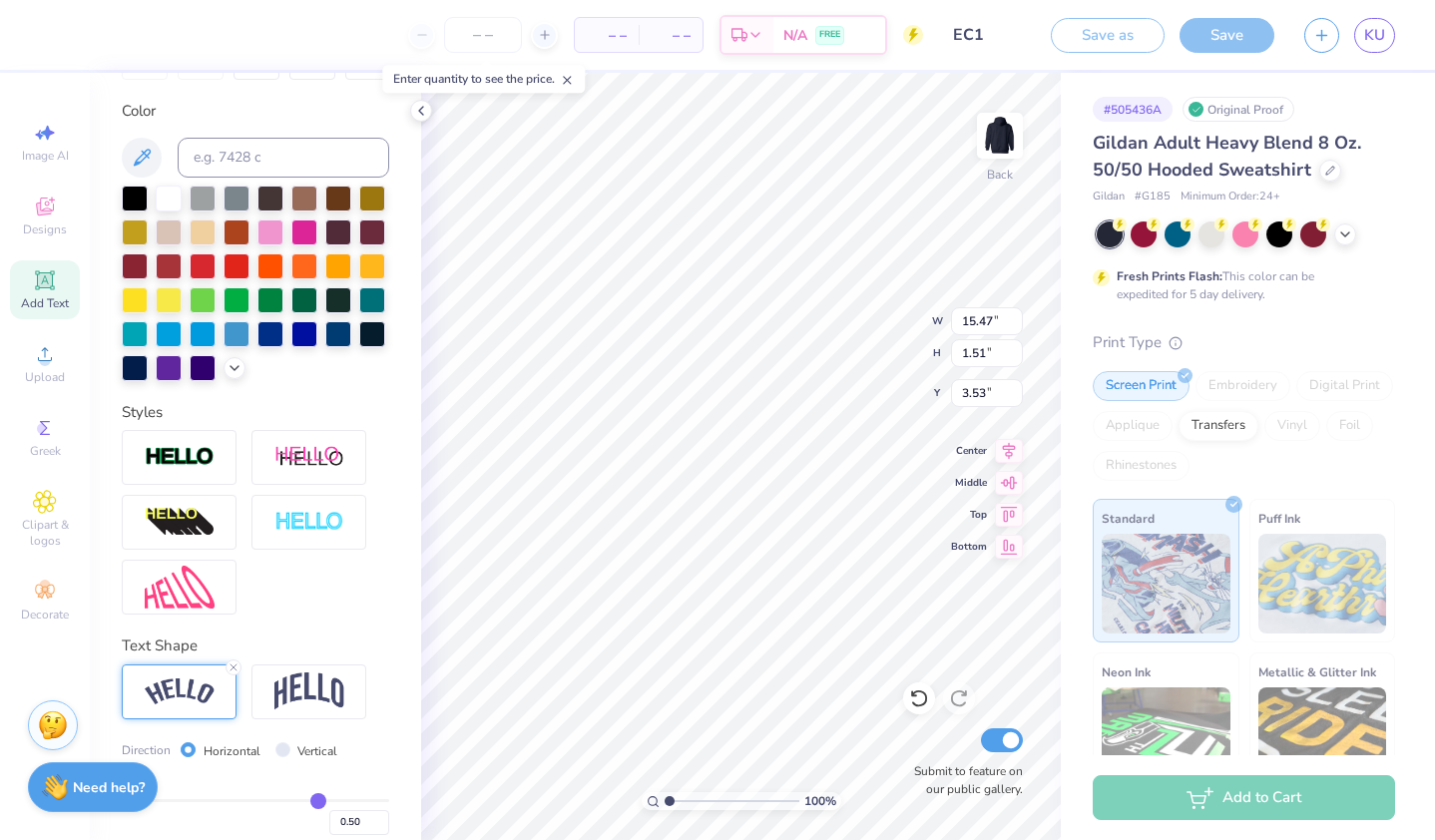 click at bounding box center [179, 691] 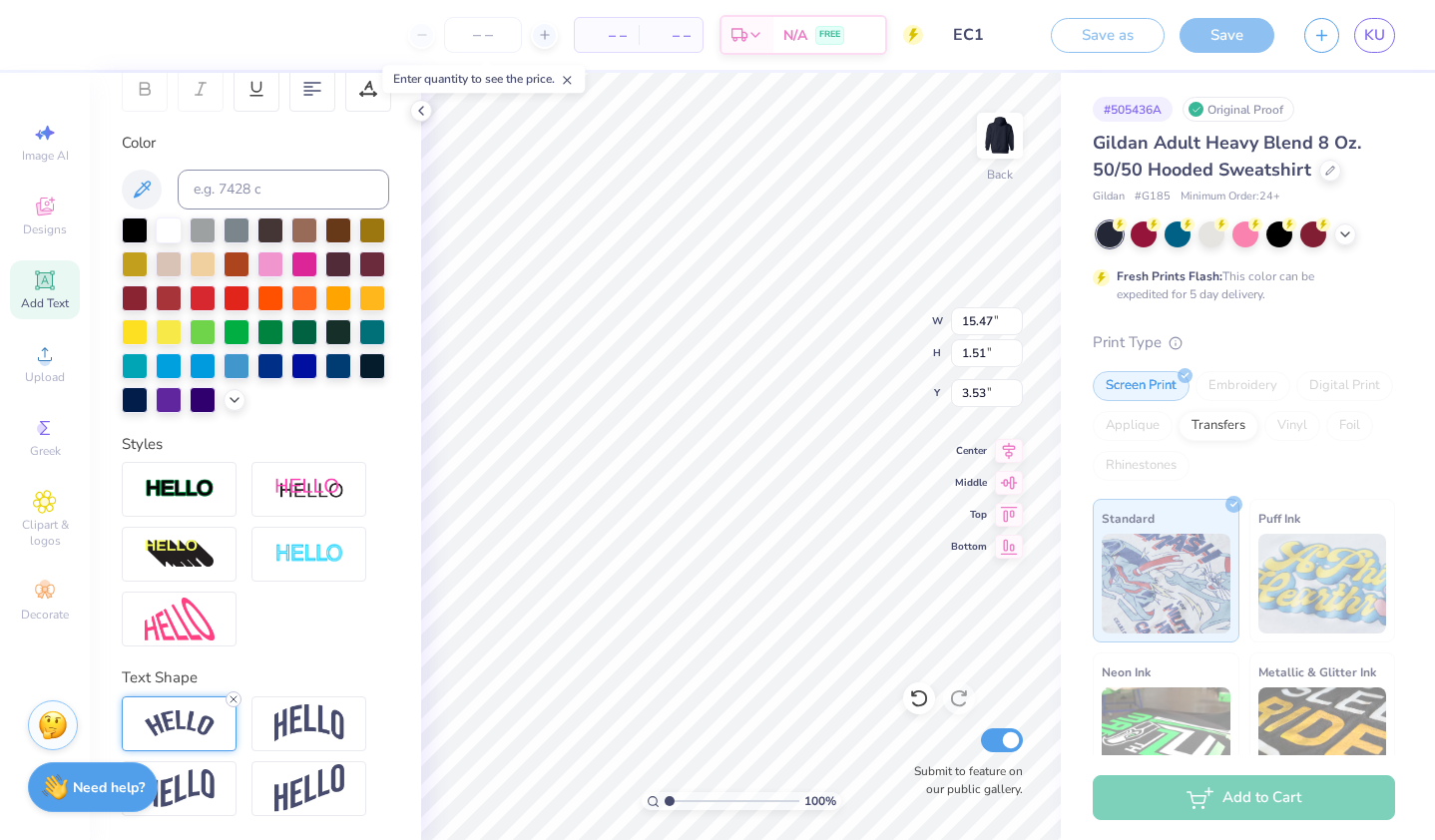 click 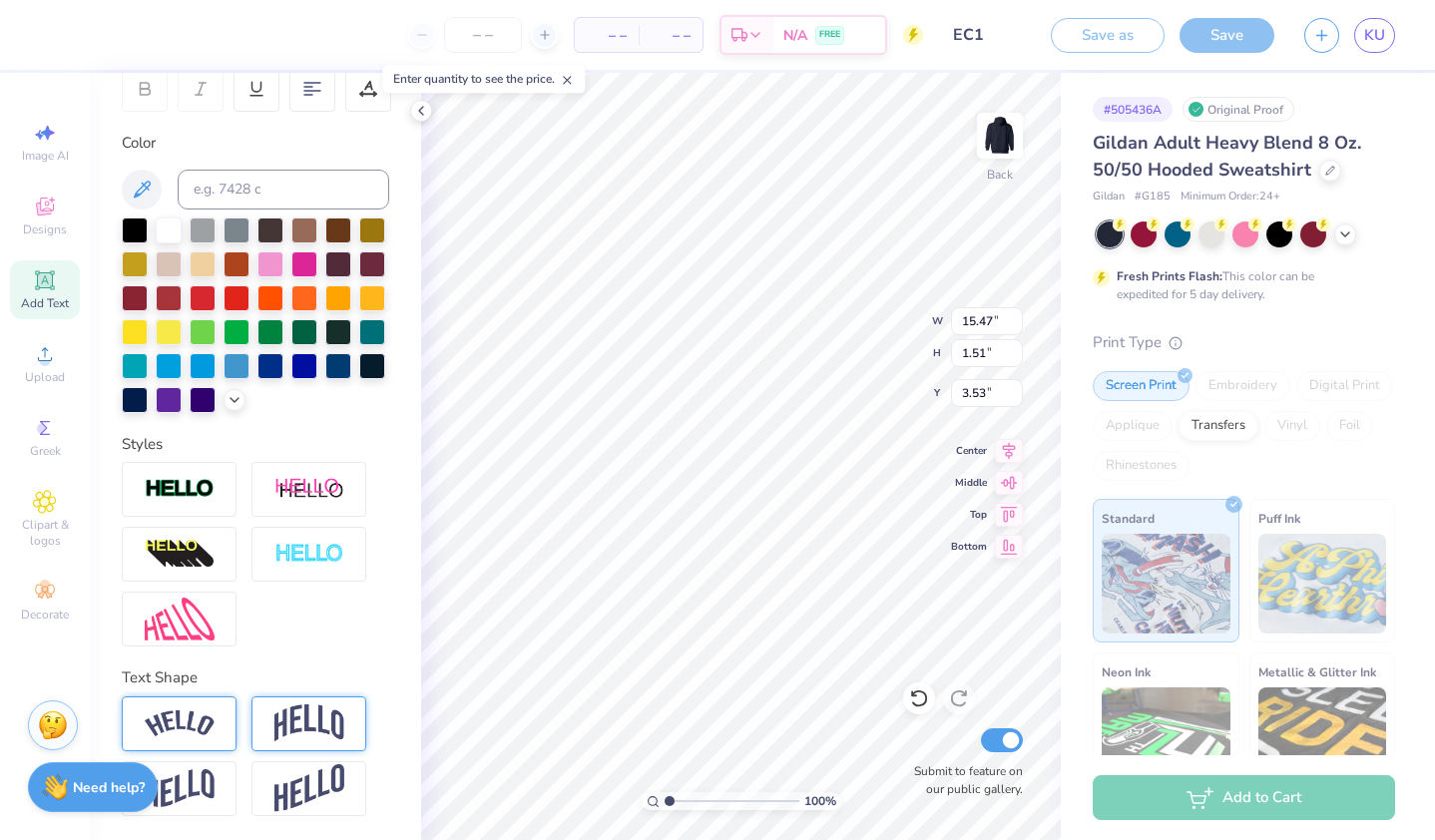 click at bounding box center (309, 723) 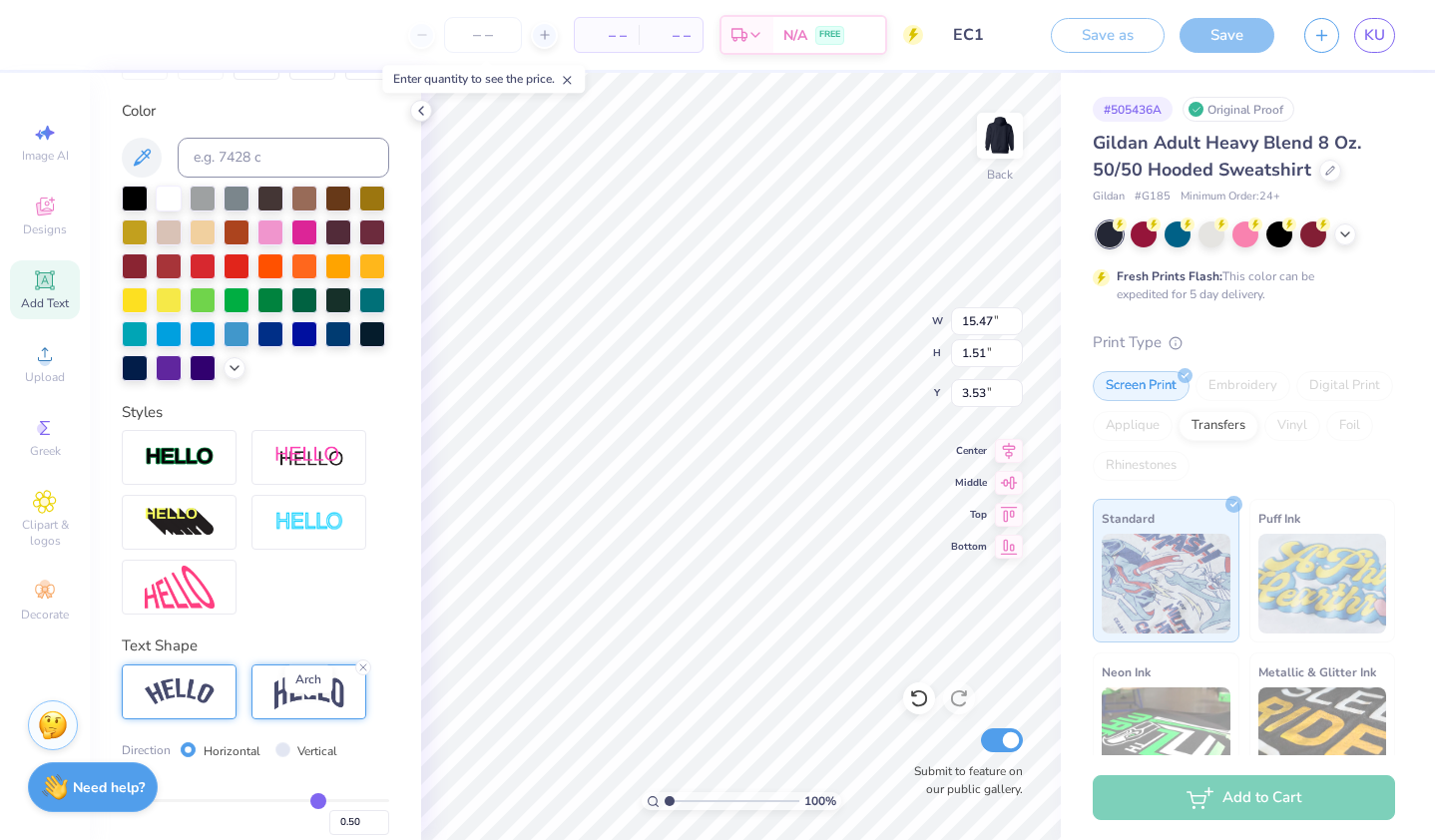 click at bounding box center [309, 691] 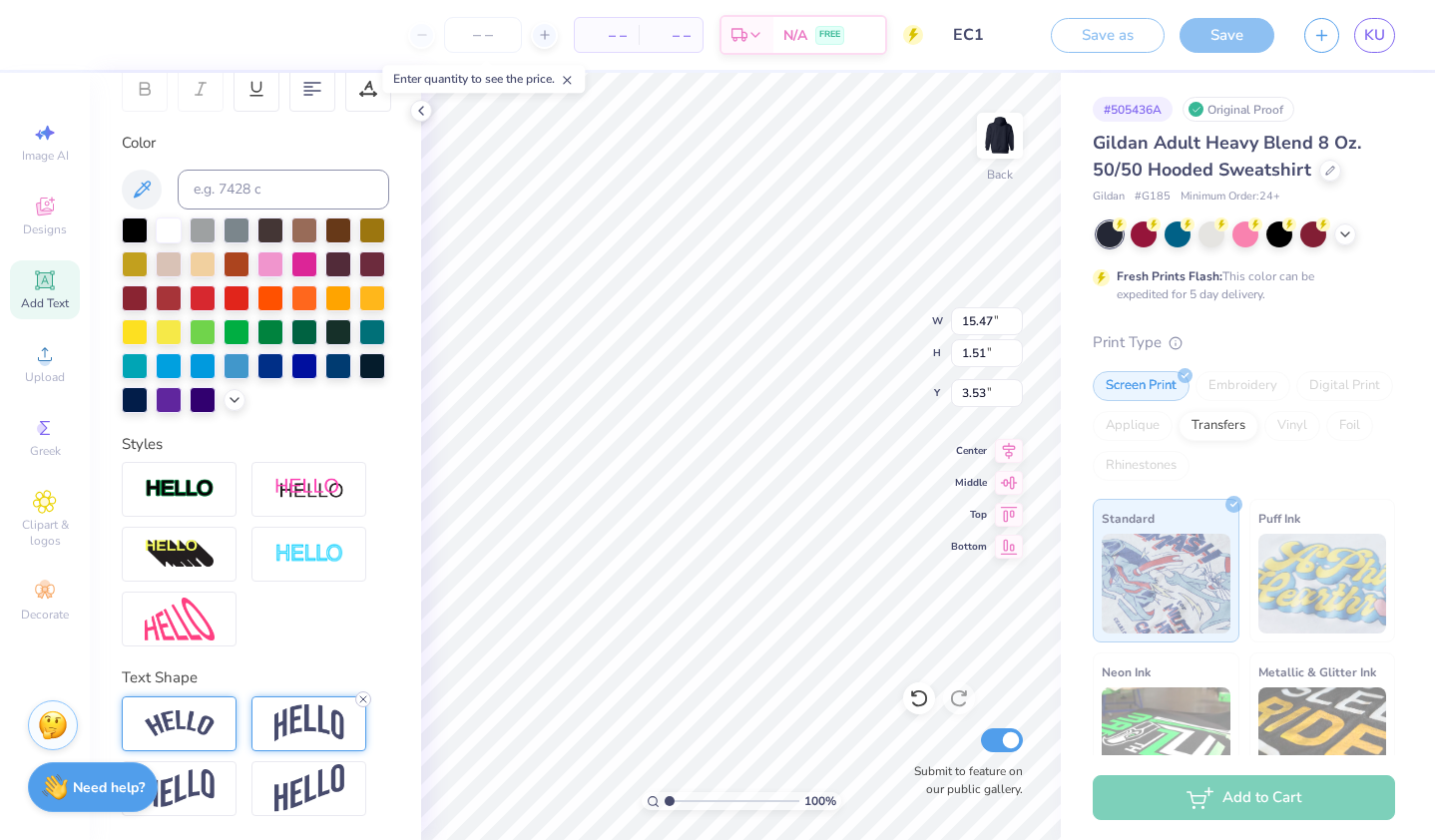click 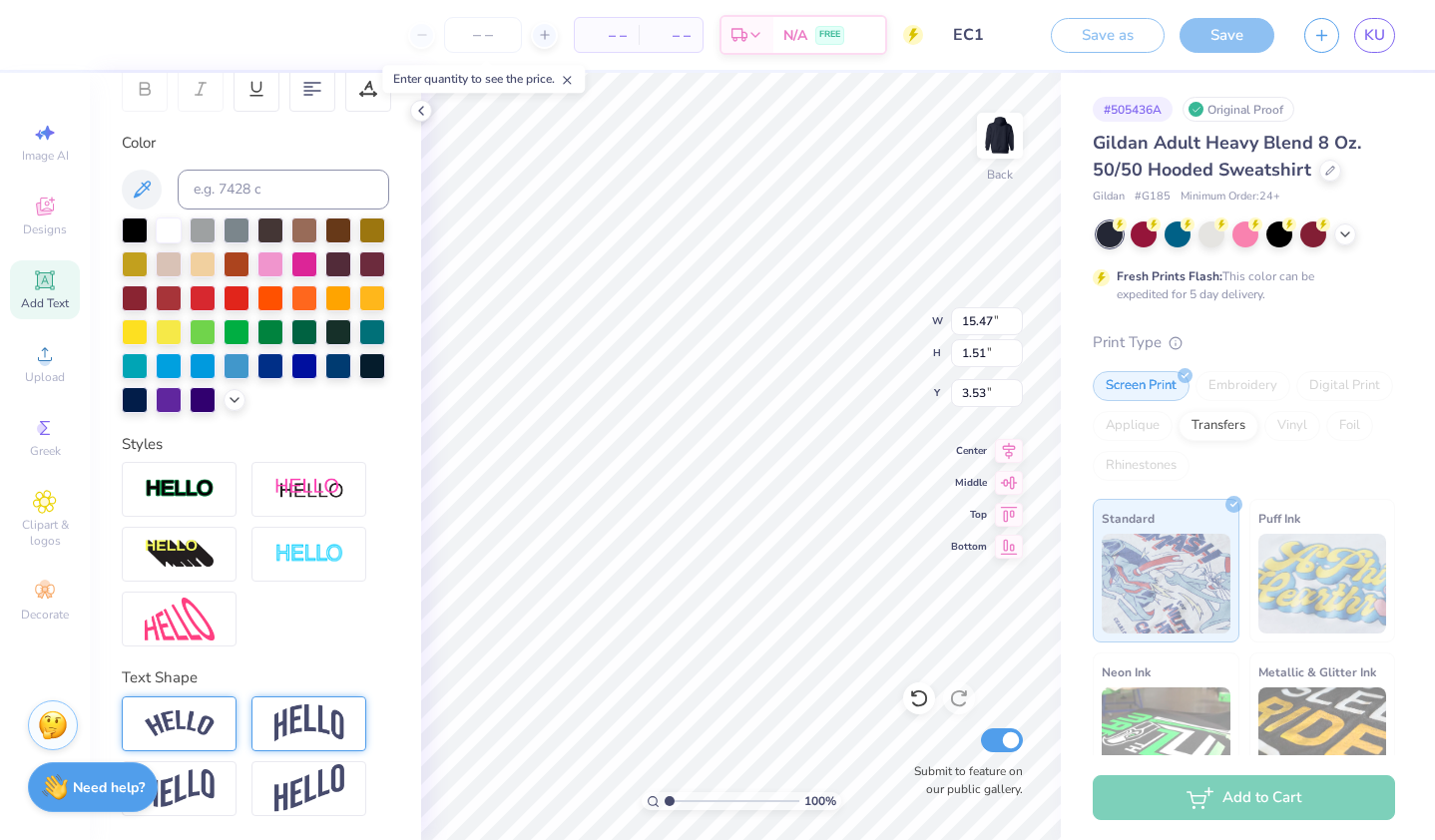 click at bounding box center (179, 723) 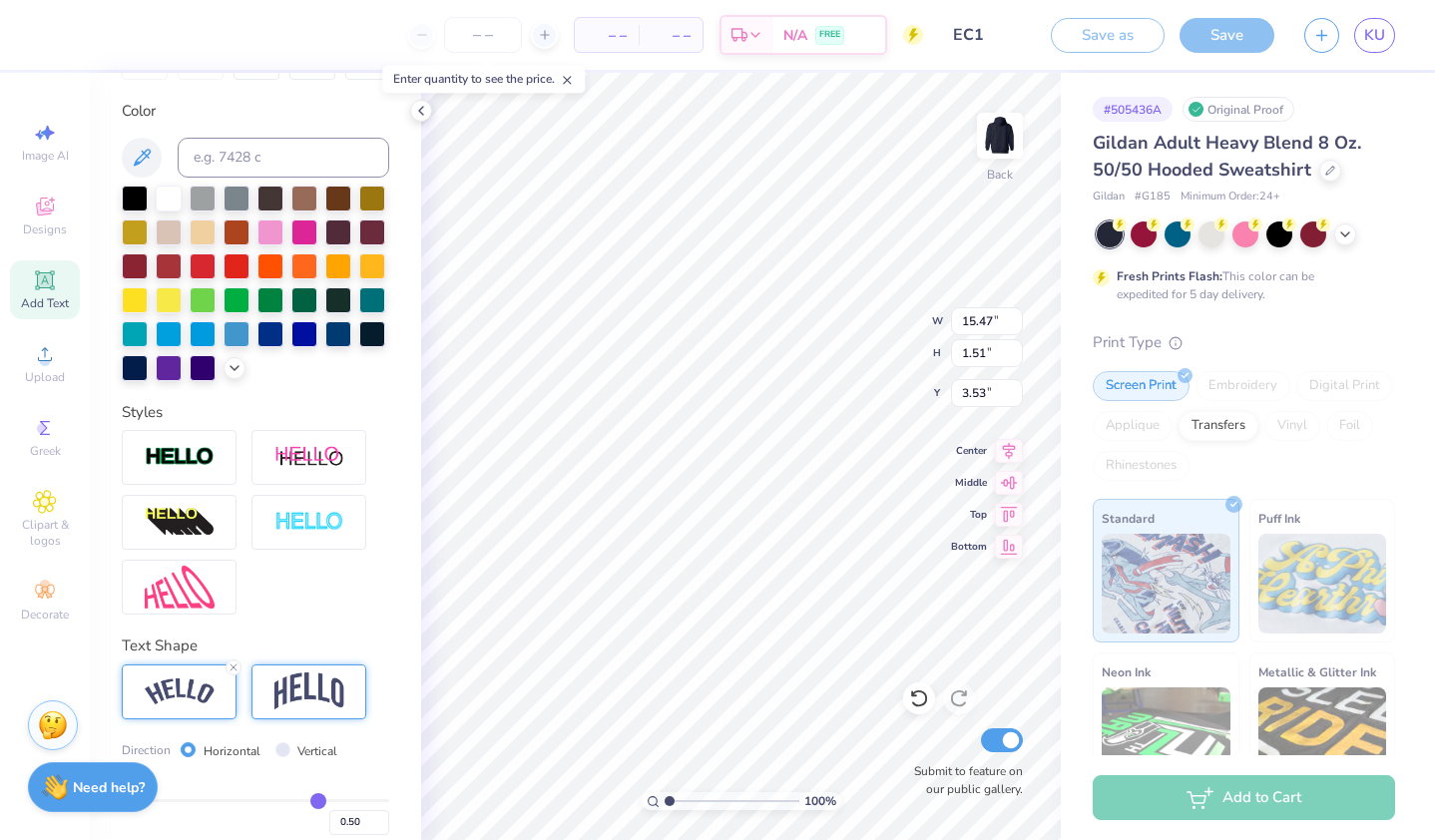 scroll, scrollTop: 468, scrollLeft: 0, axis: vertical 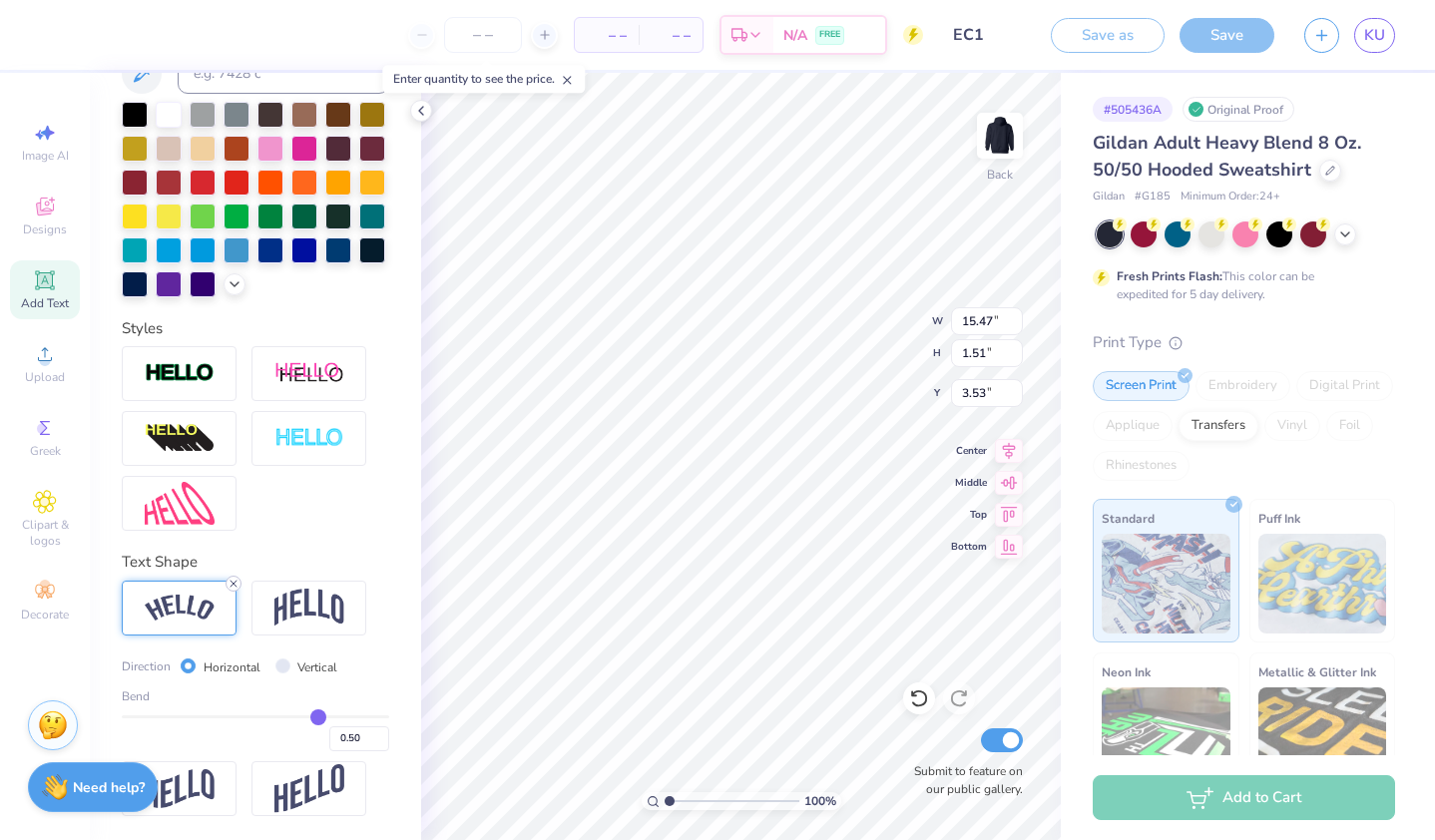 click 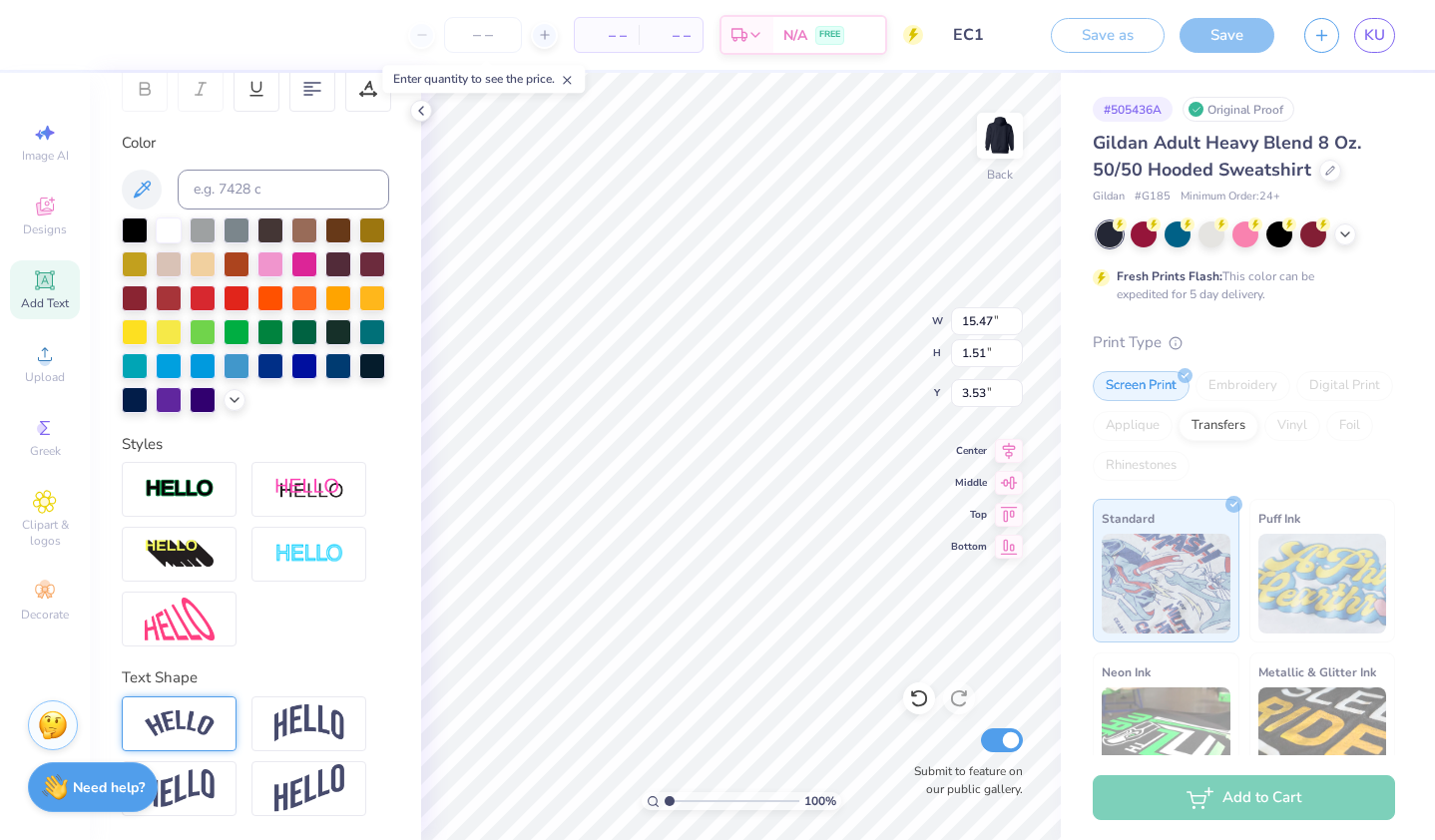 scroll, scrollTop: 352, scrollLeft: 0, axis: vertical 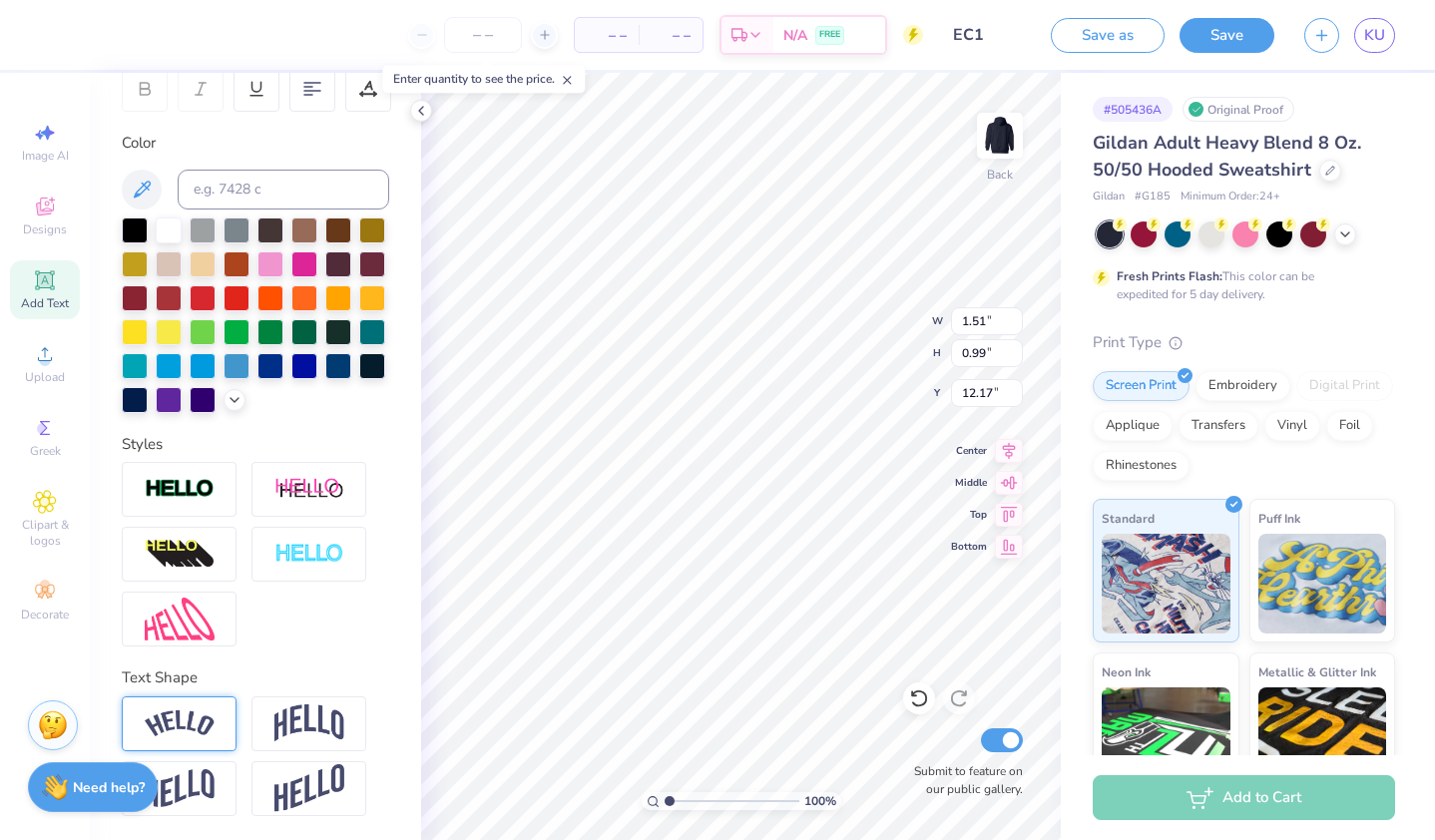 type on "12.17" 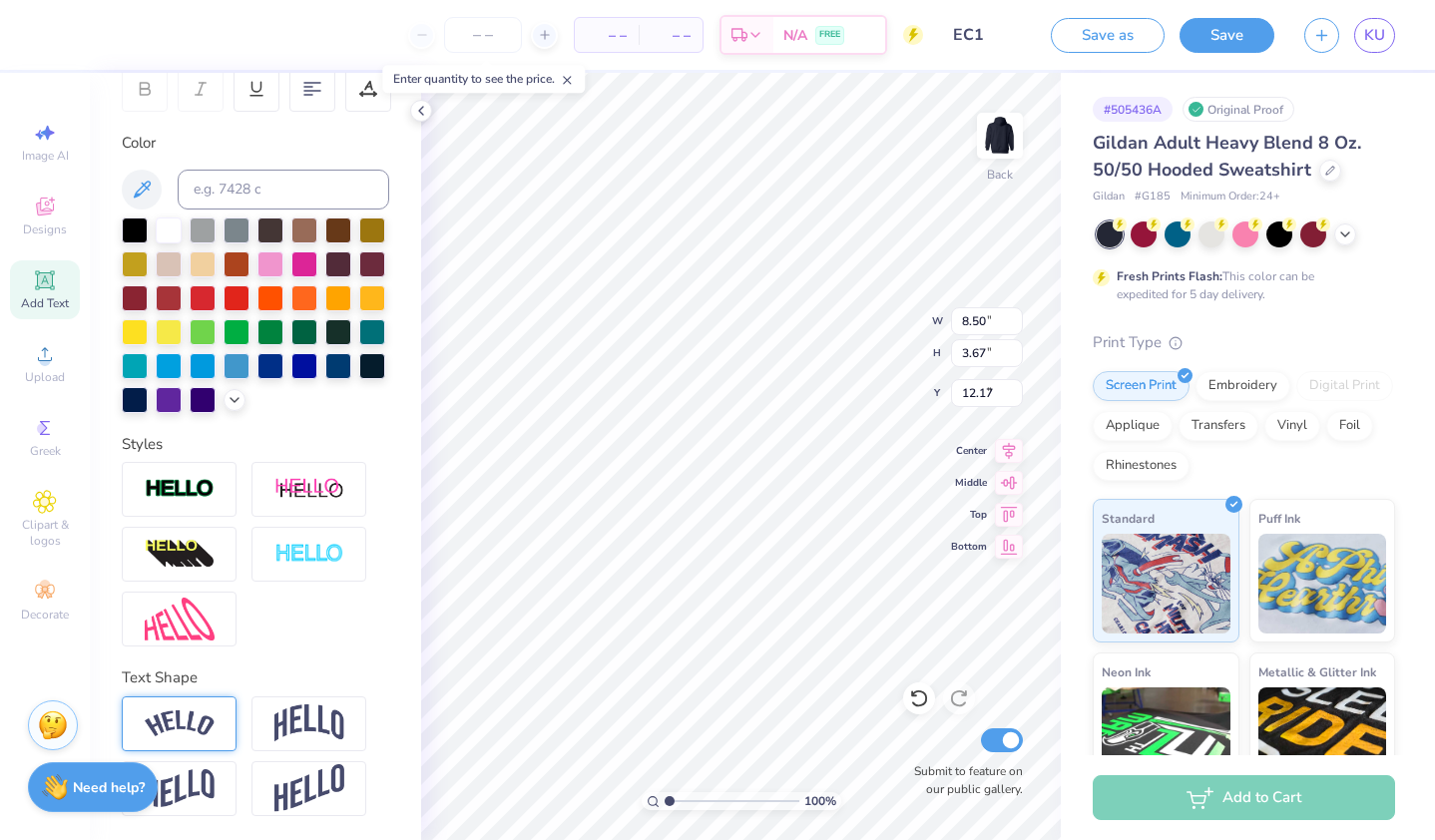 type on "8.50" 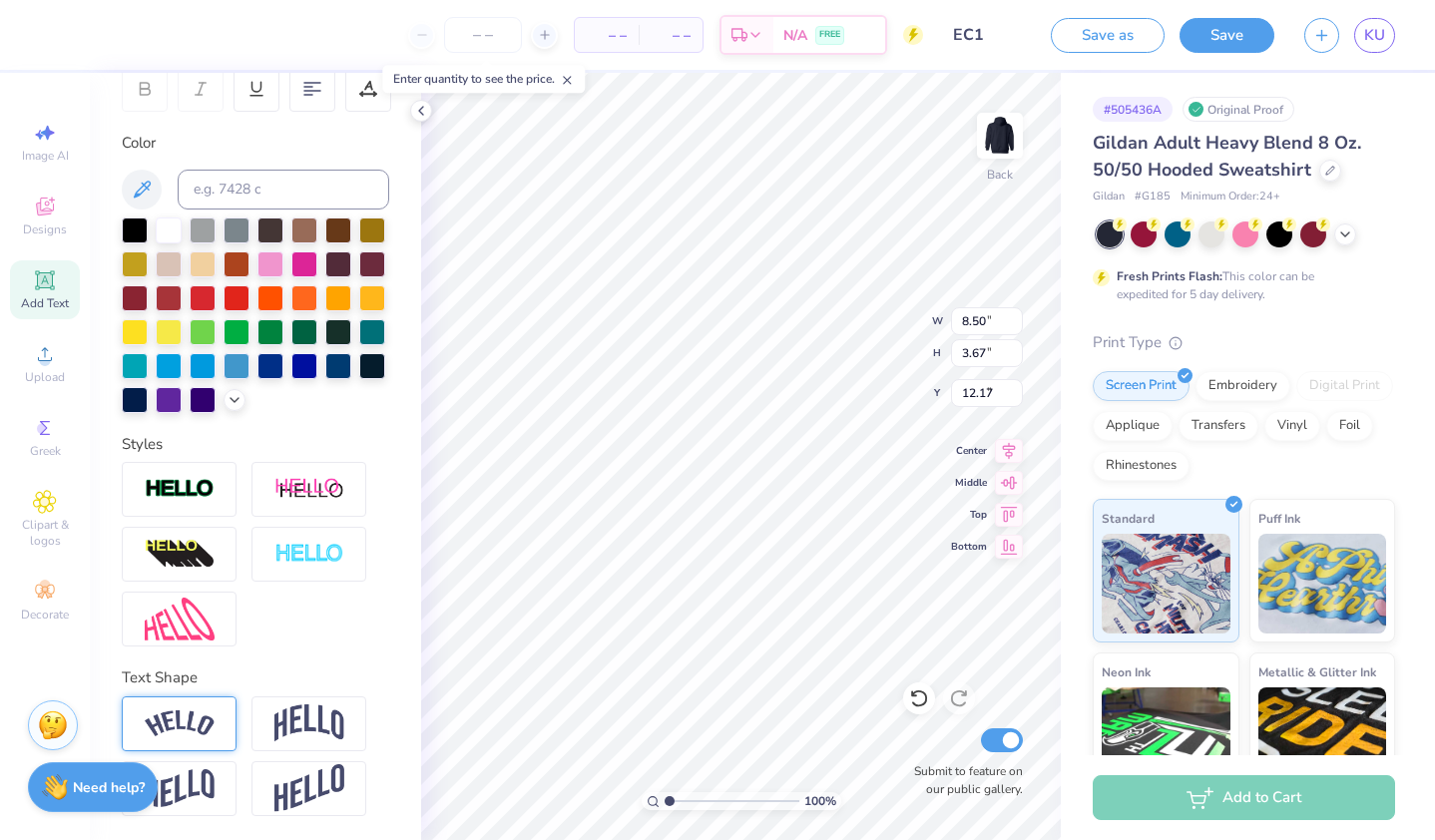 type on "3.67" 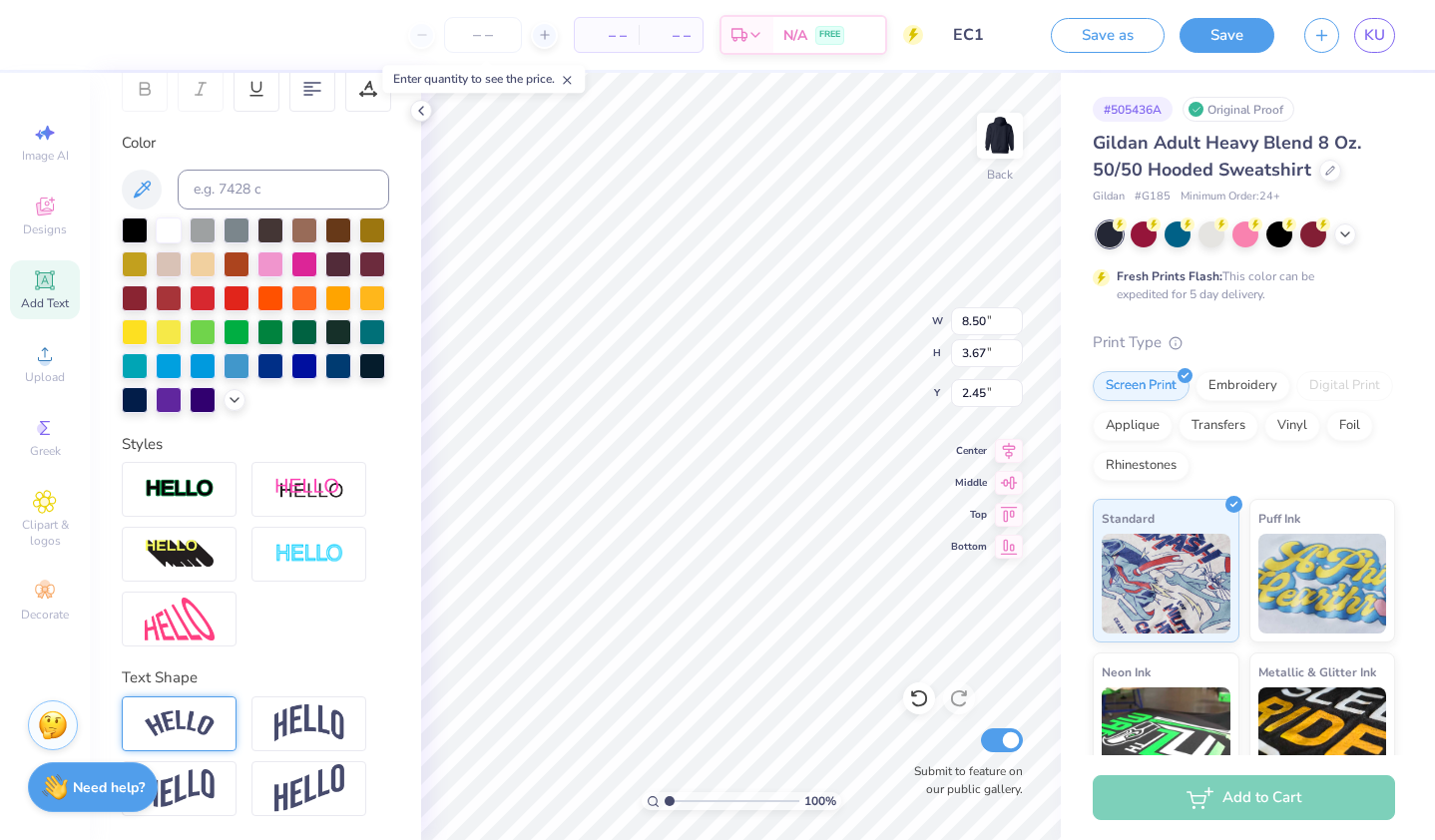 type on "3.00" 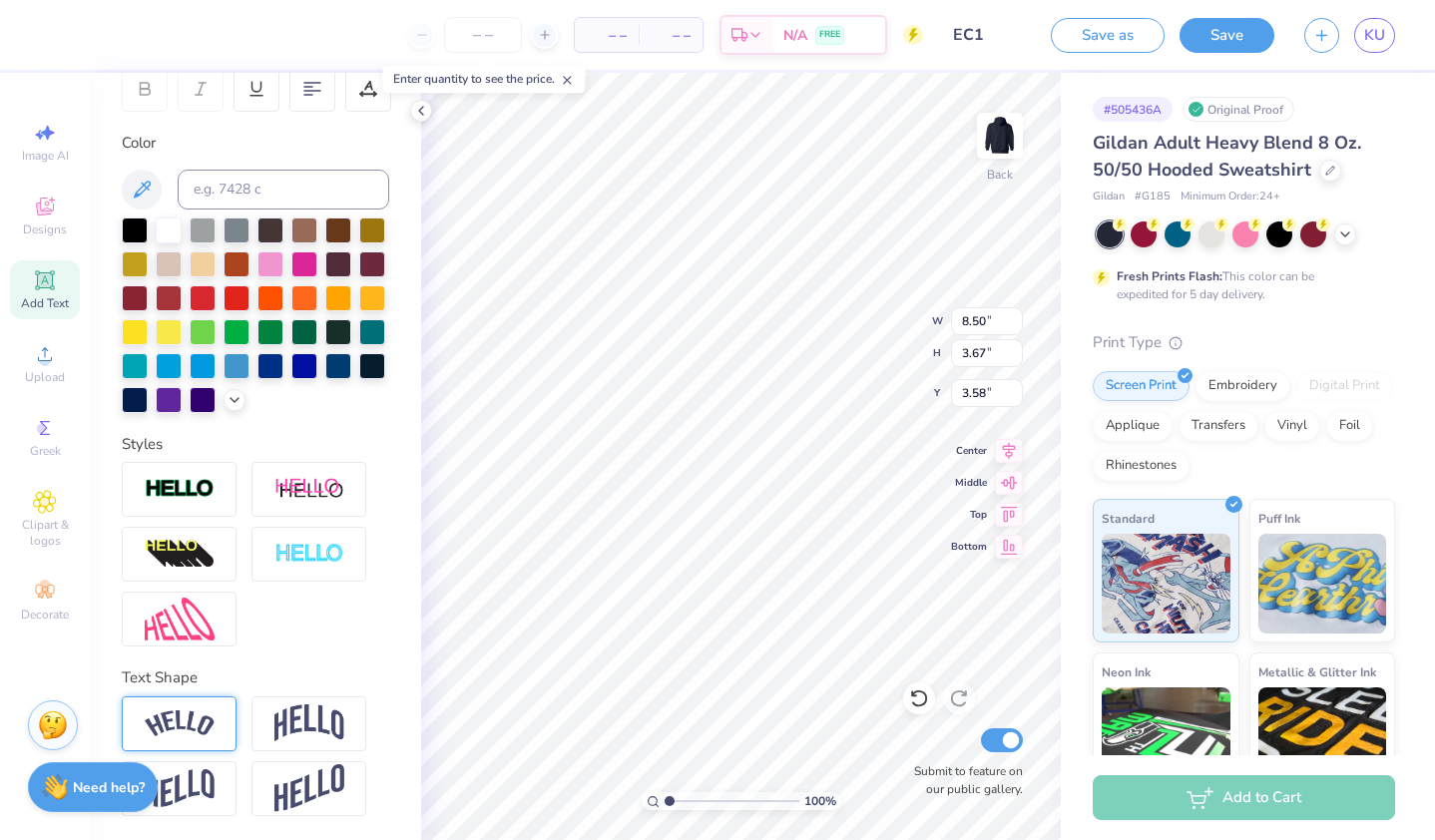 type on "3.58" 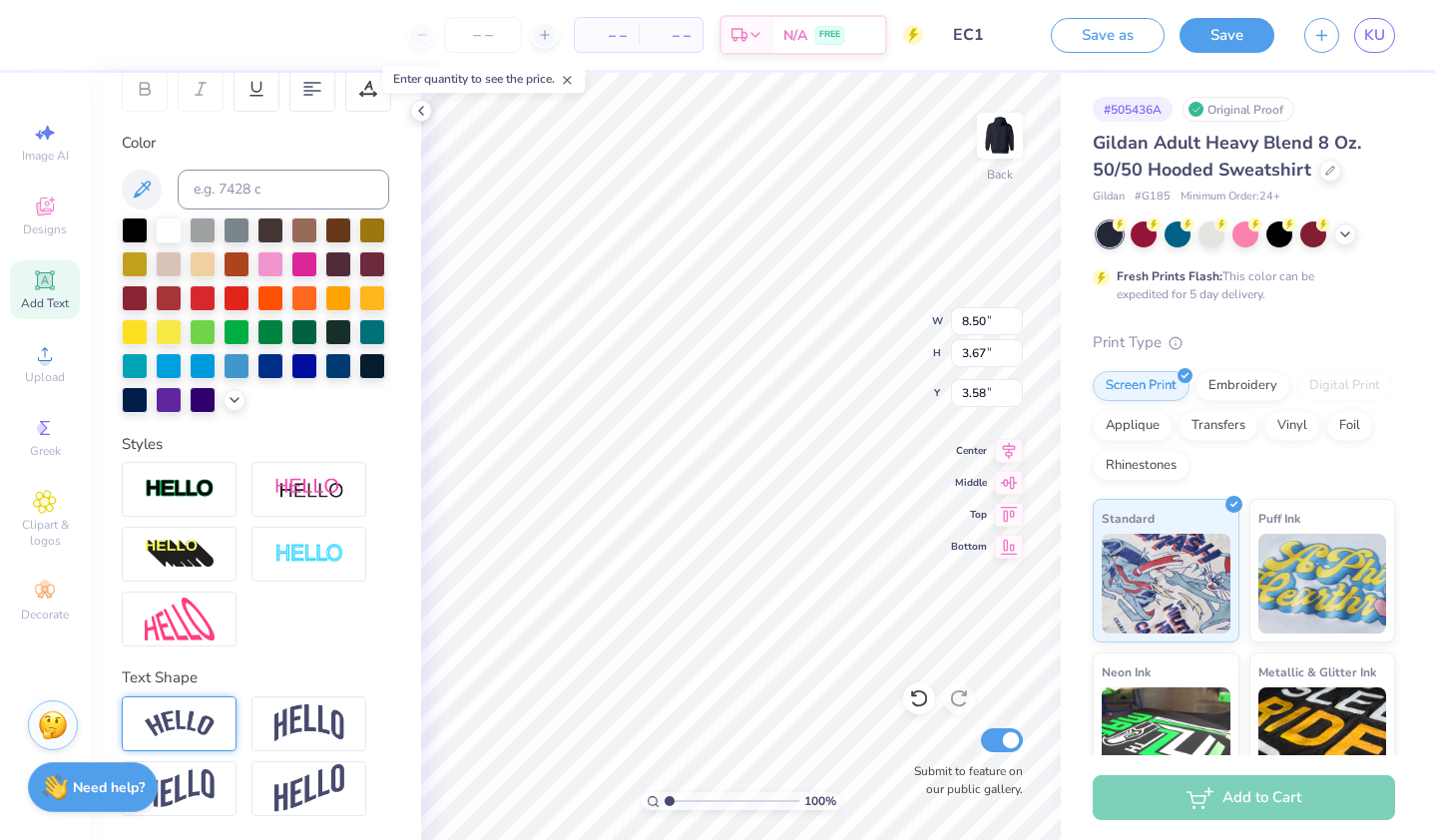 type on "zeta tau" 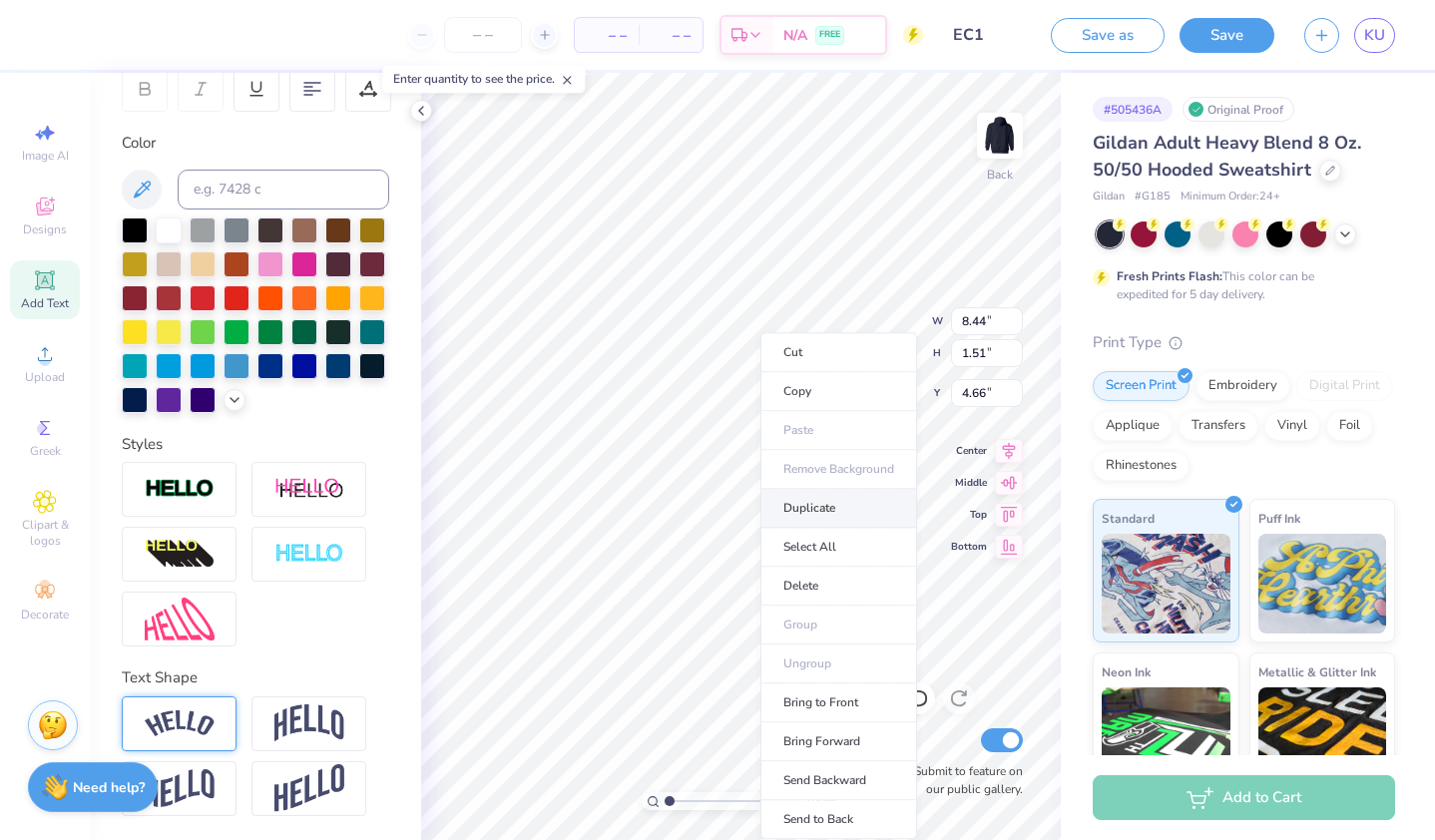 click on "Duplicate" at bounding box center [838, 508] 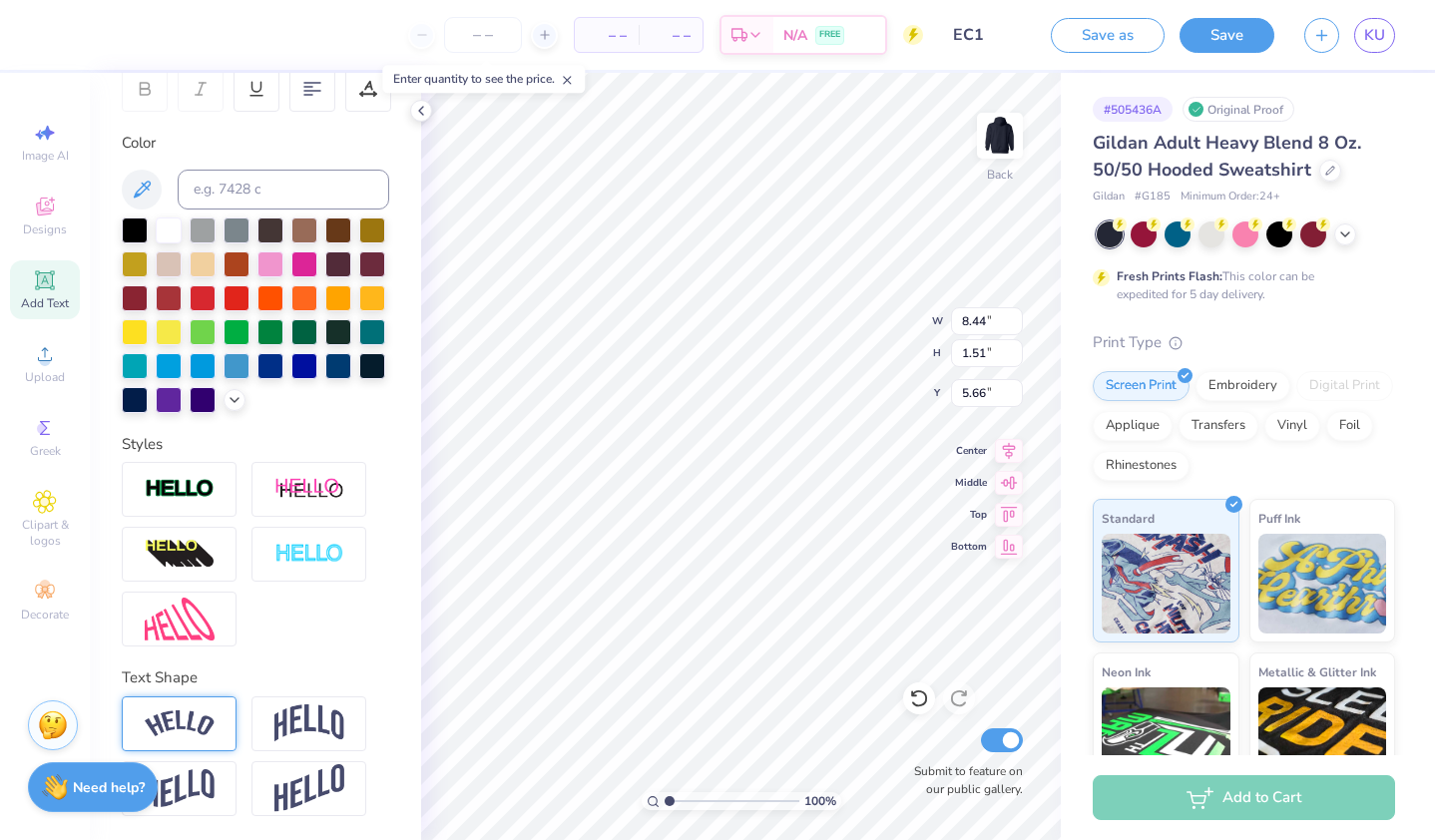 type on "6.82" 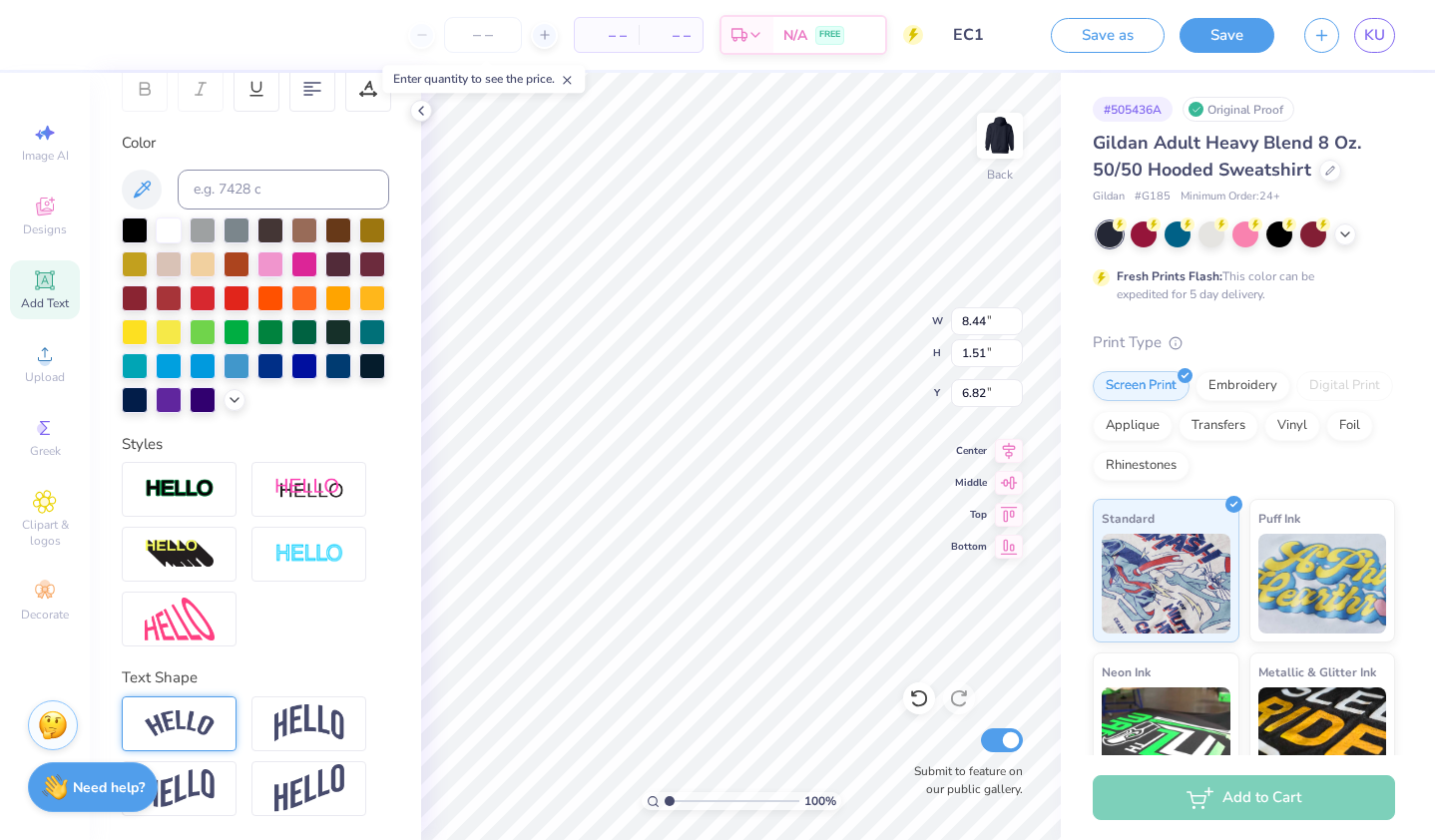 scroll, scrollTop: 16, scrollLeft: 2, axis: both 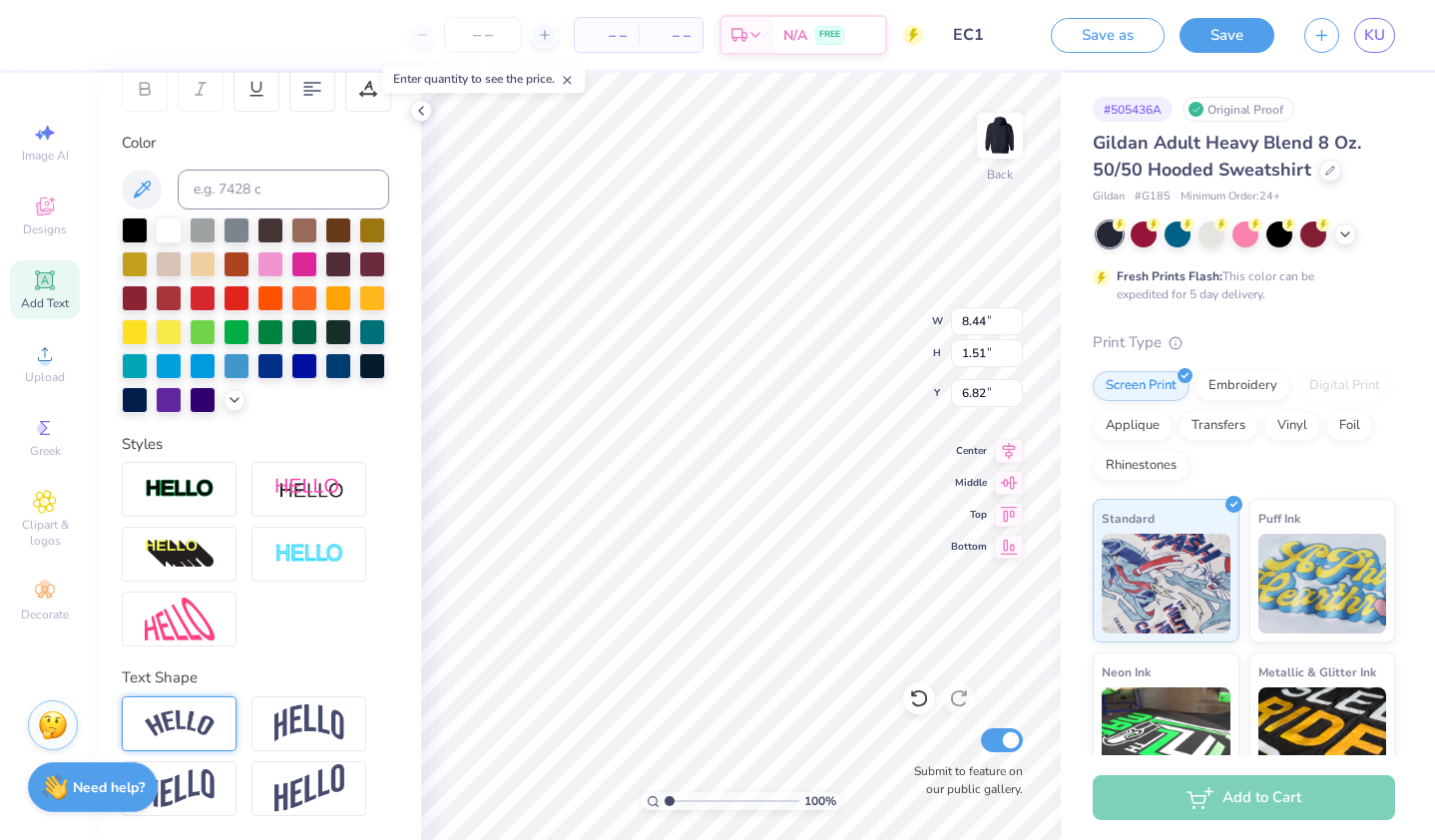 type on "tau" 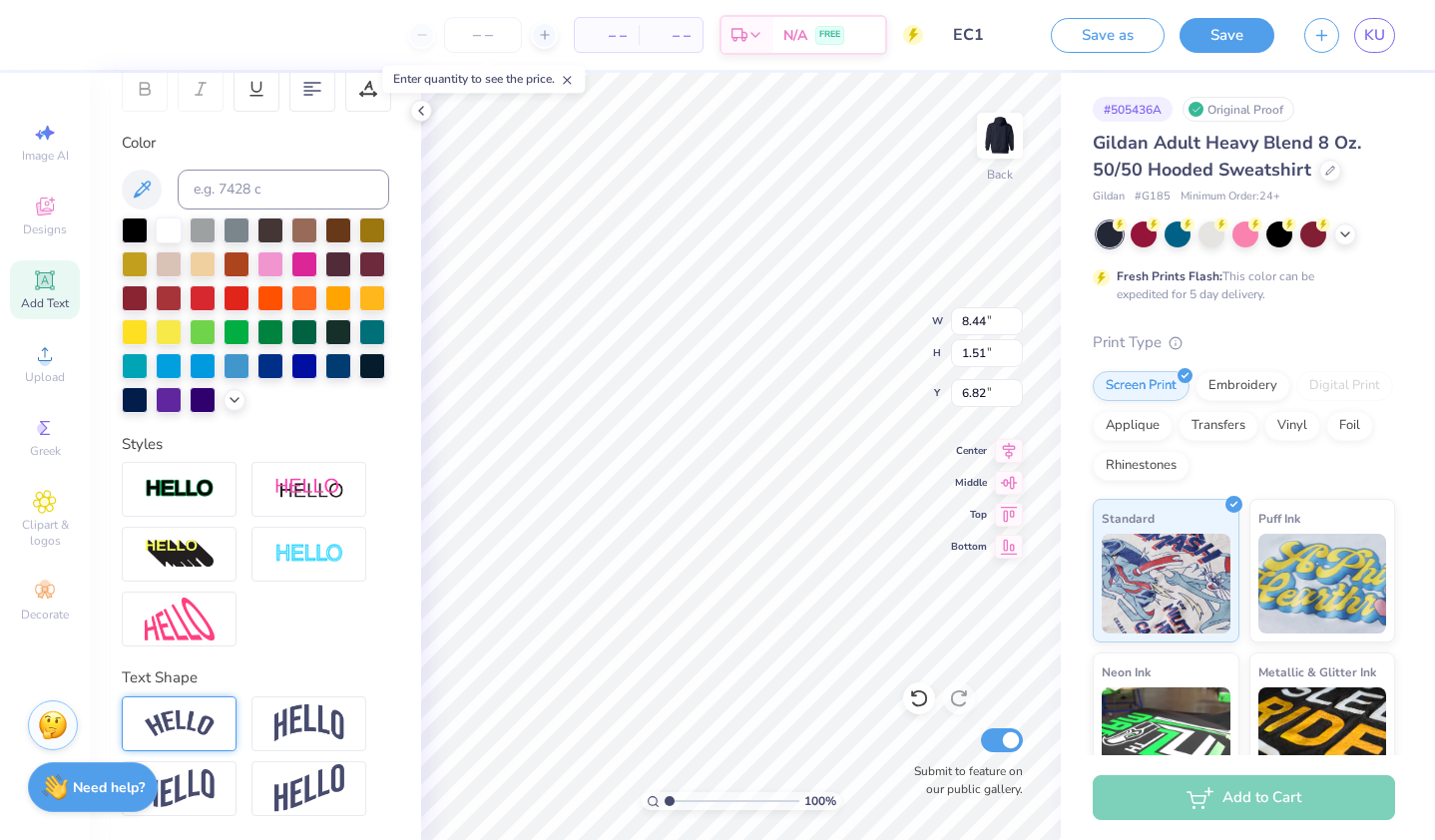 scroll, scrollTop: 16, scrollLeft: 3, axis: both 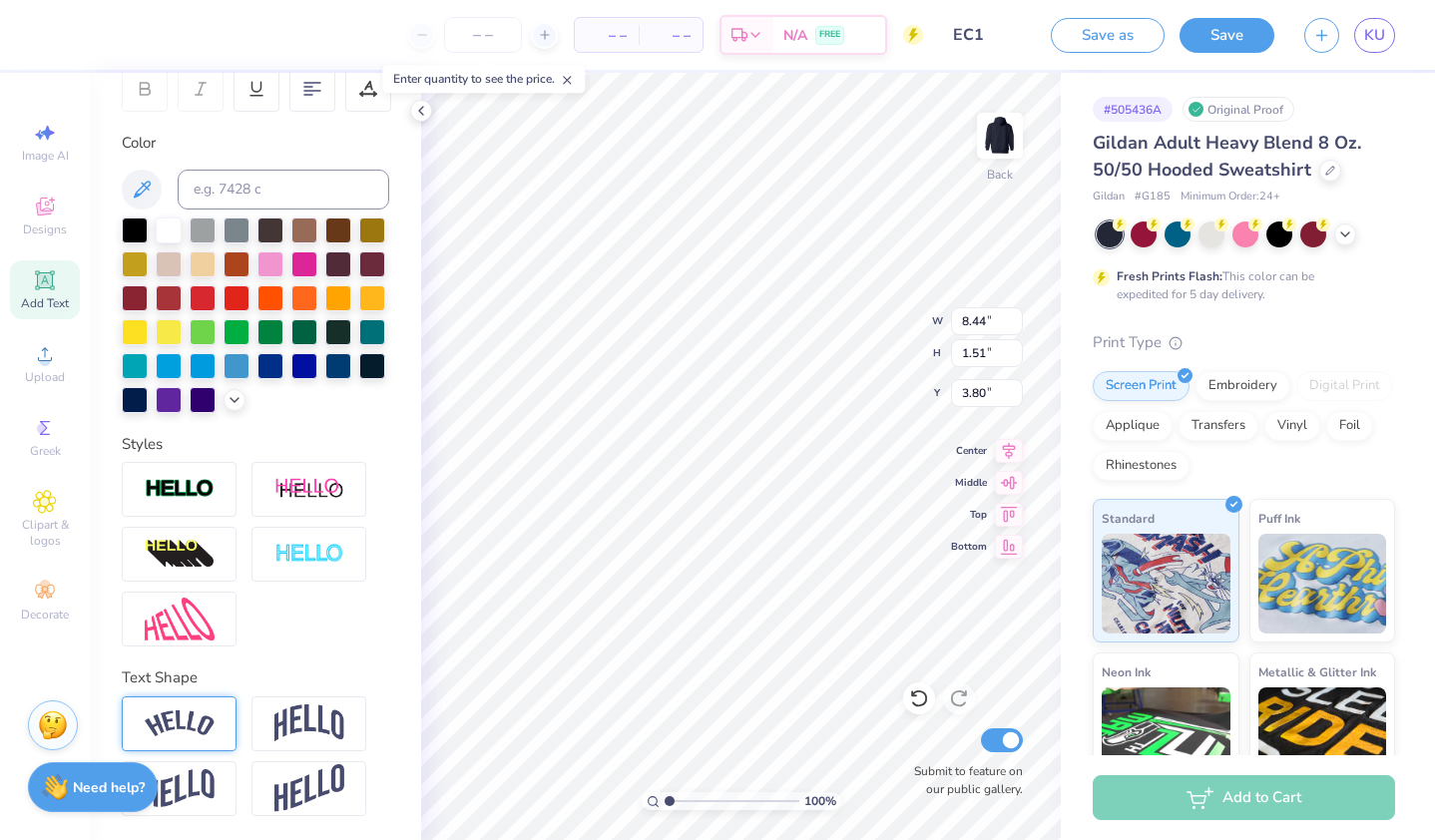 type on "3.80" 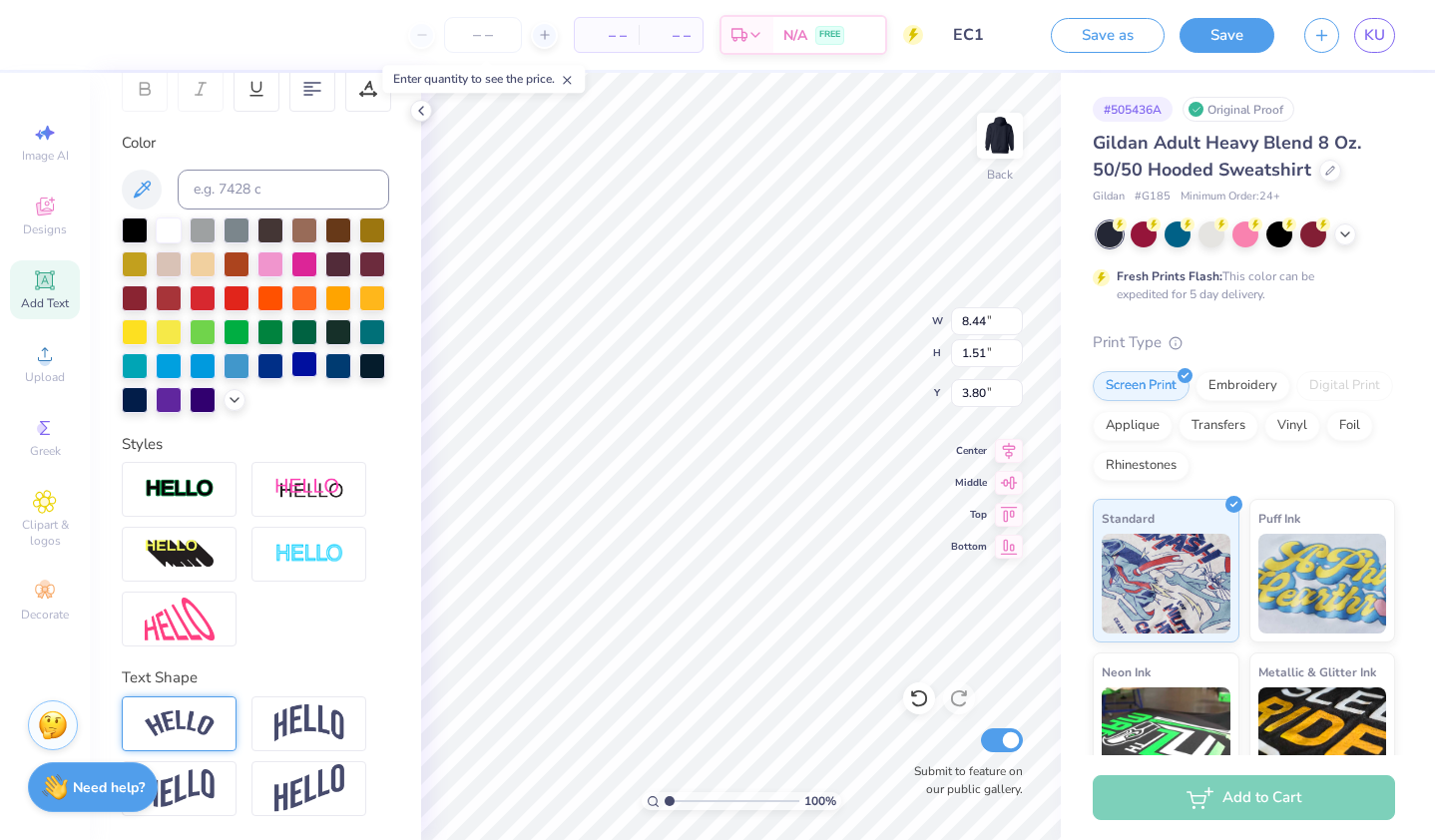 scroll, scrollTop: 0, scrollLeft: 0, axis: both 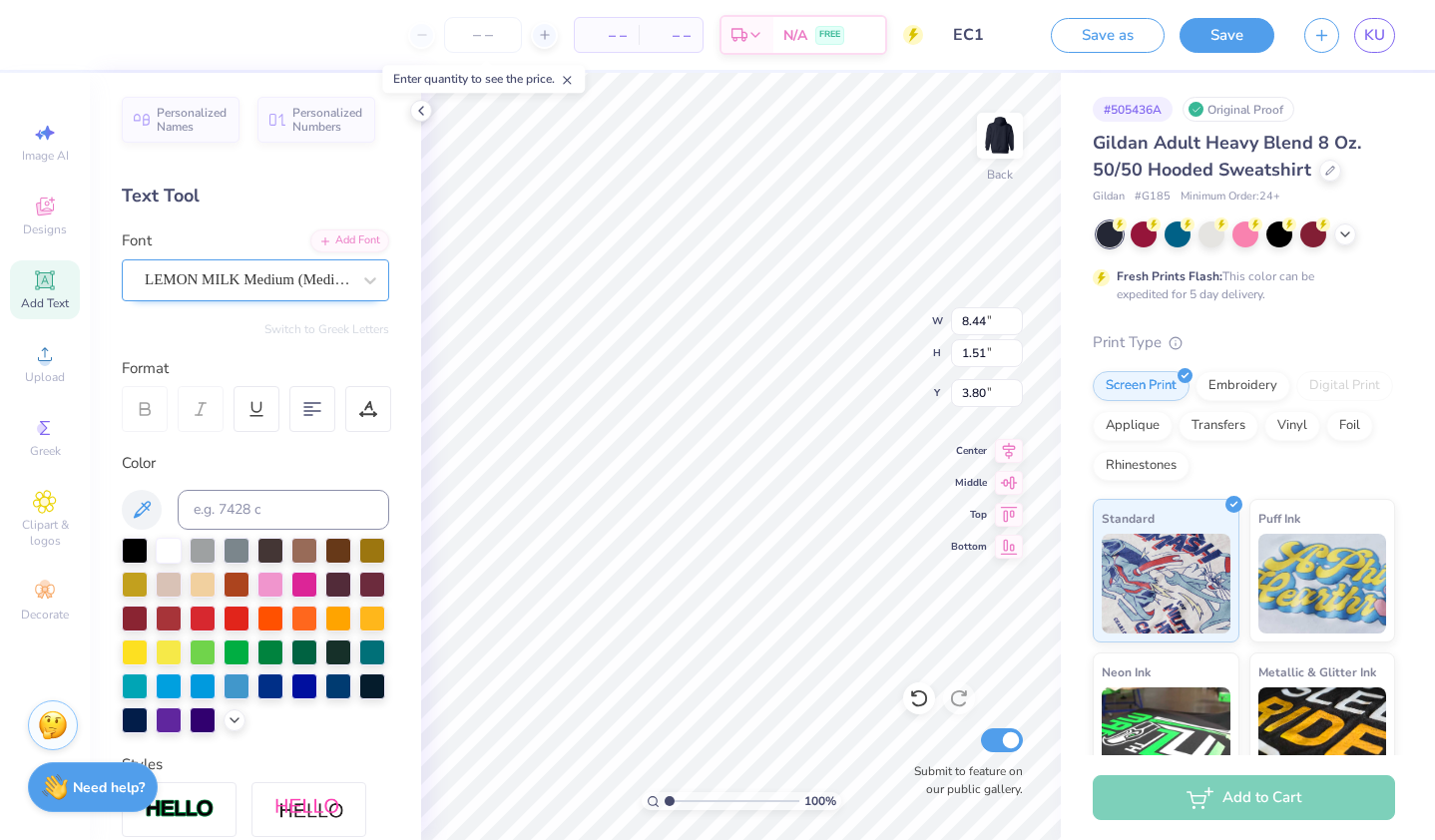 click on "LEMON MILK Medium (Medium)" at bounding box center (247, 279) 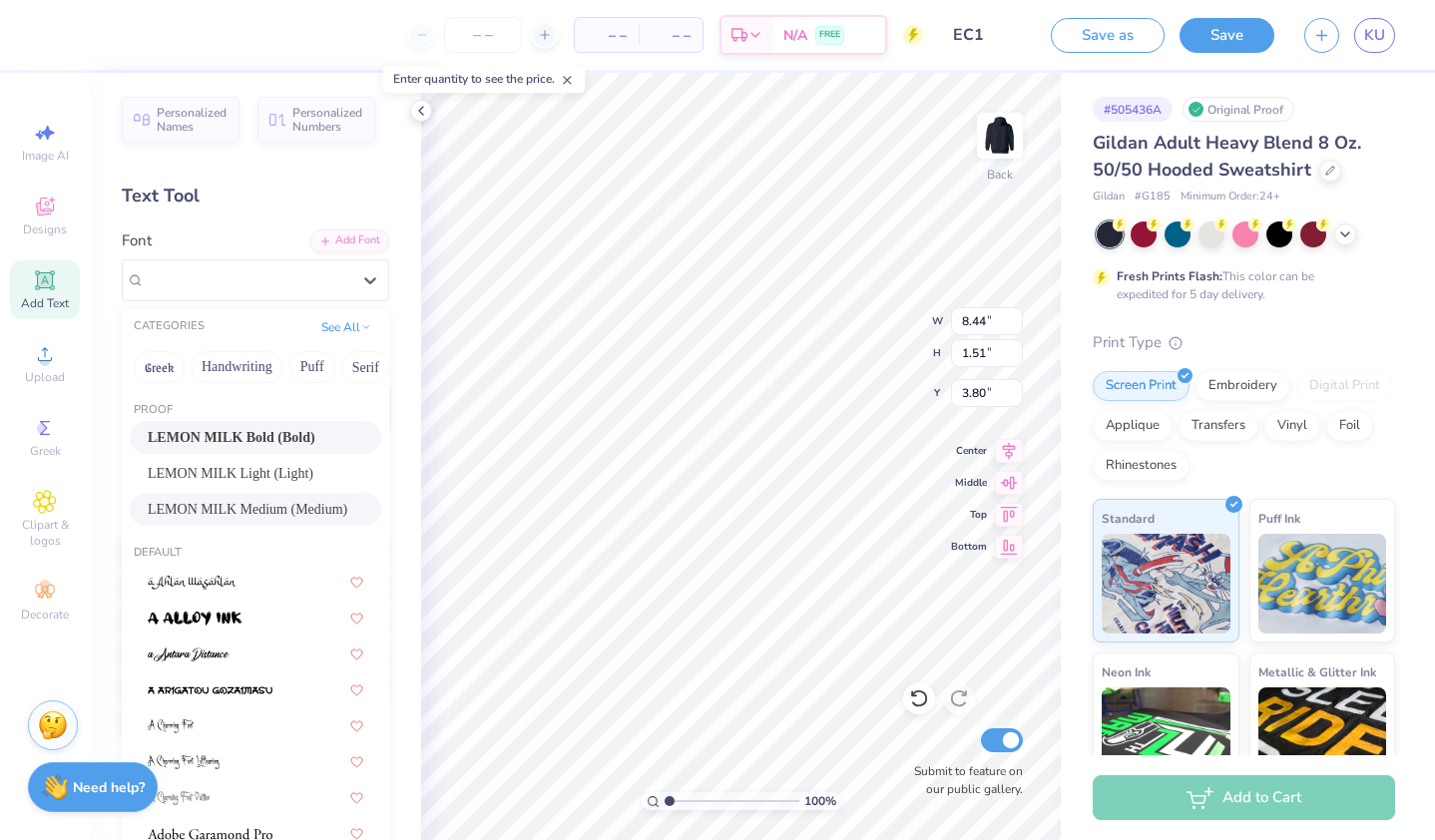 click on "LEMON MILK Bold (Bold)" at bounding box center [232, 437] 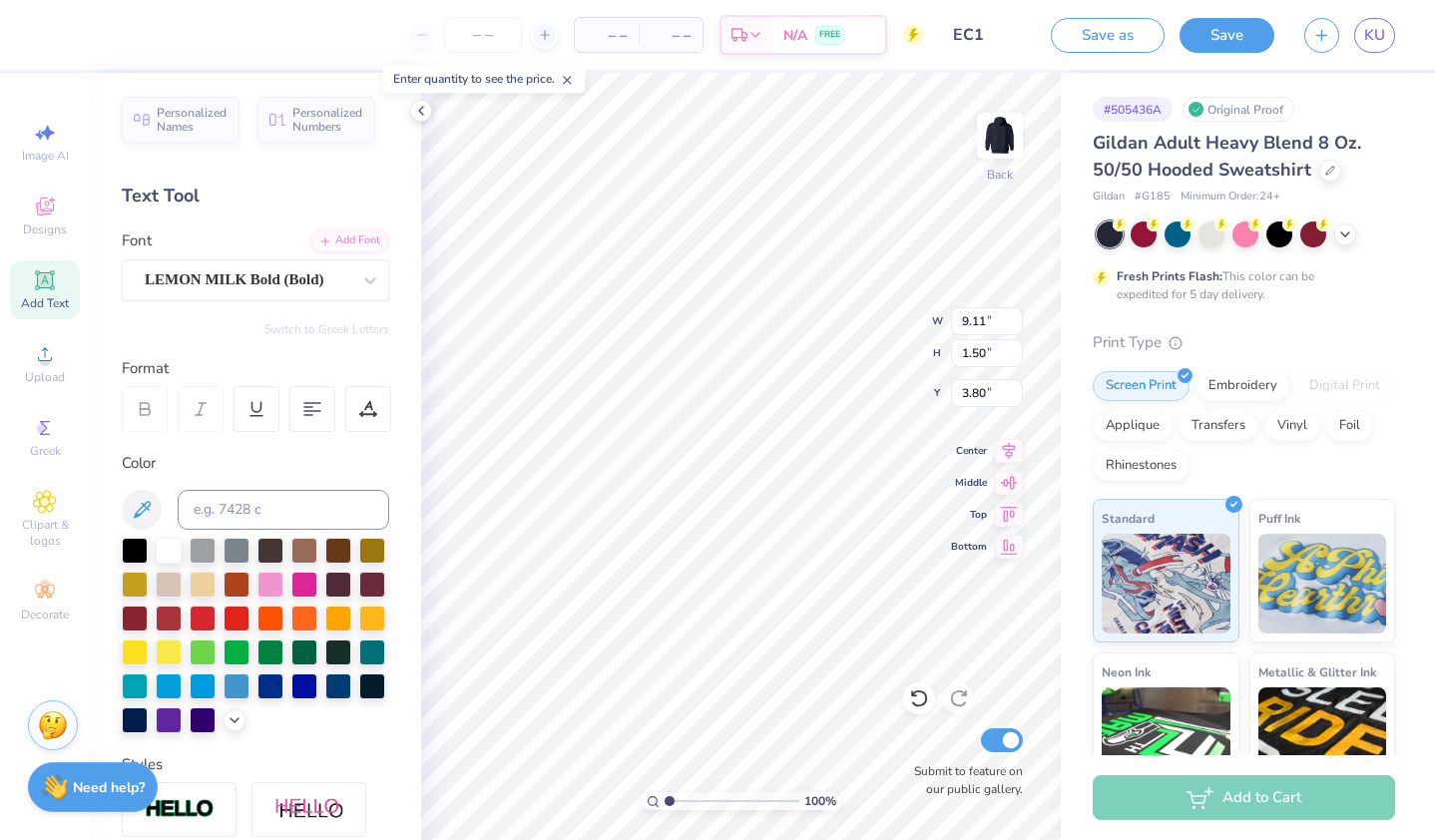 type on "9.11" 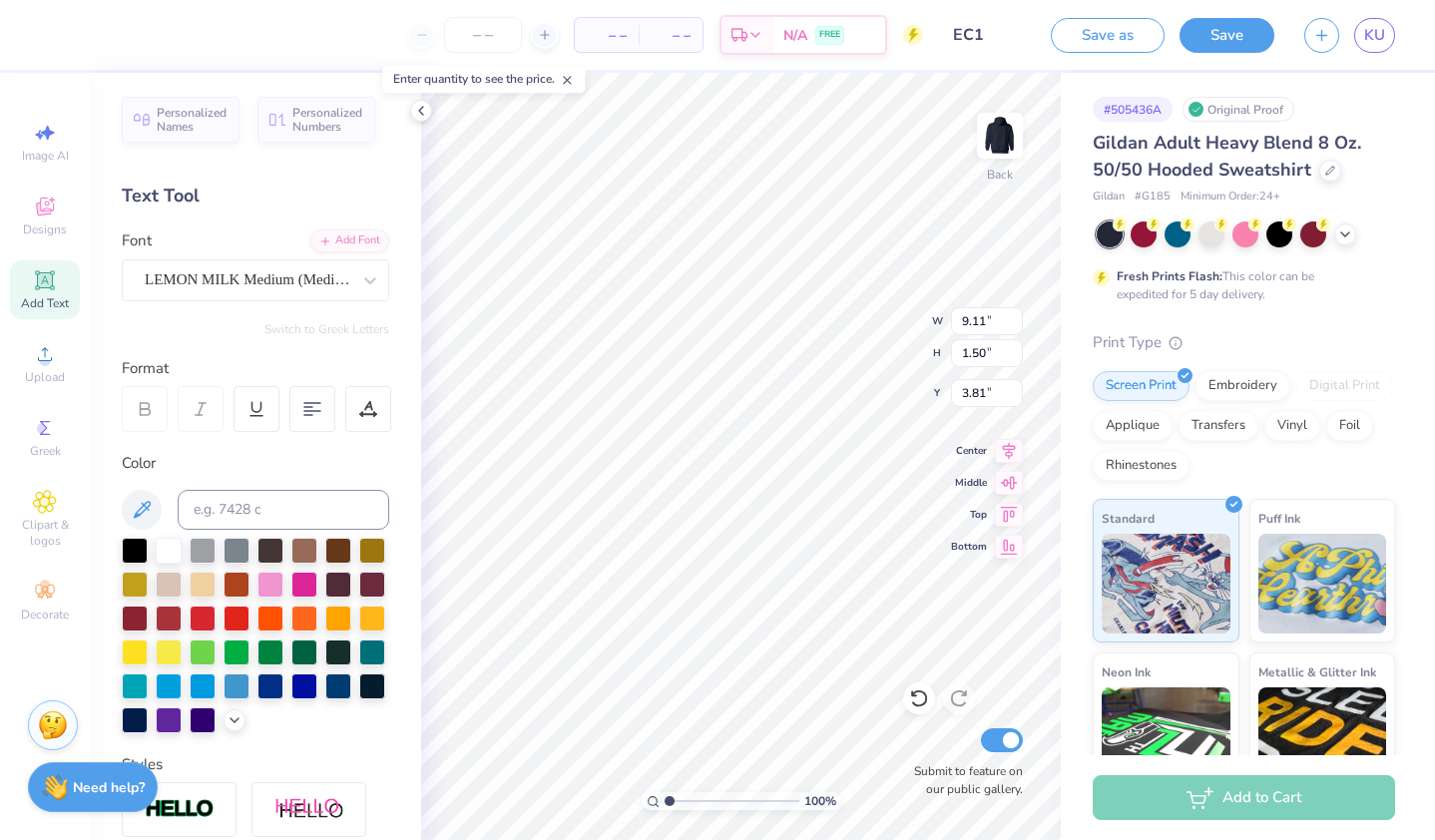 type on "6.36" 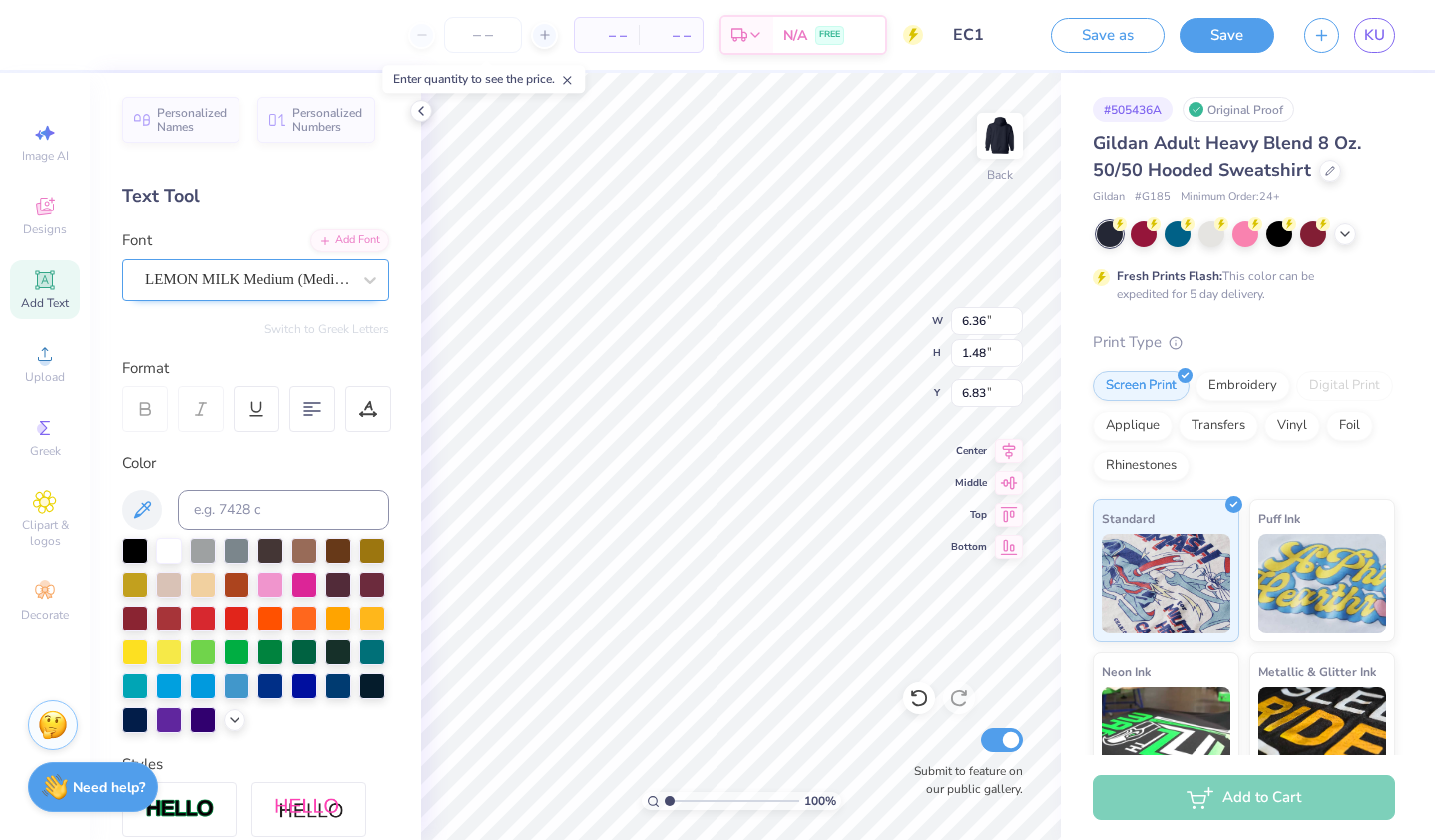 click on "LEMON MILK Medium (Medium)" at bounding box center [247, 279] 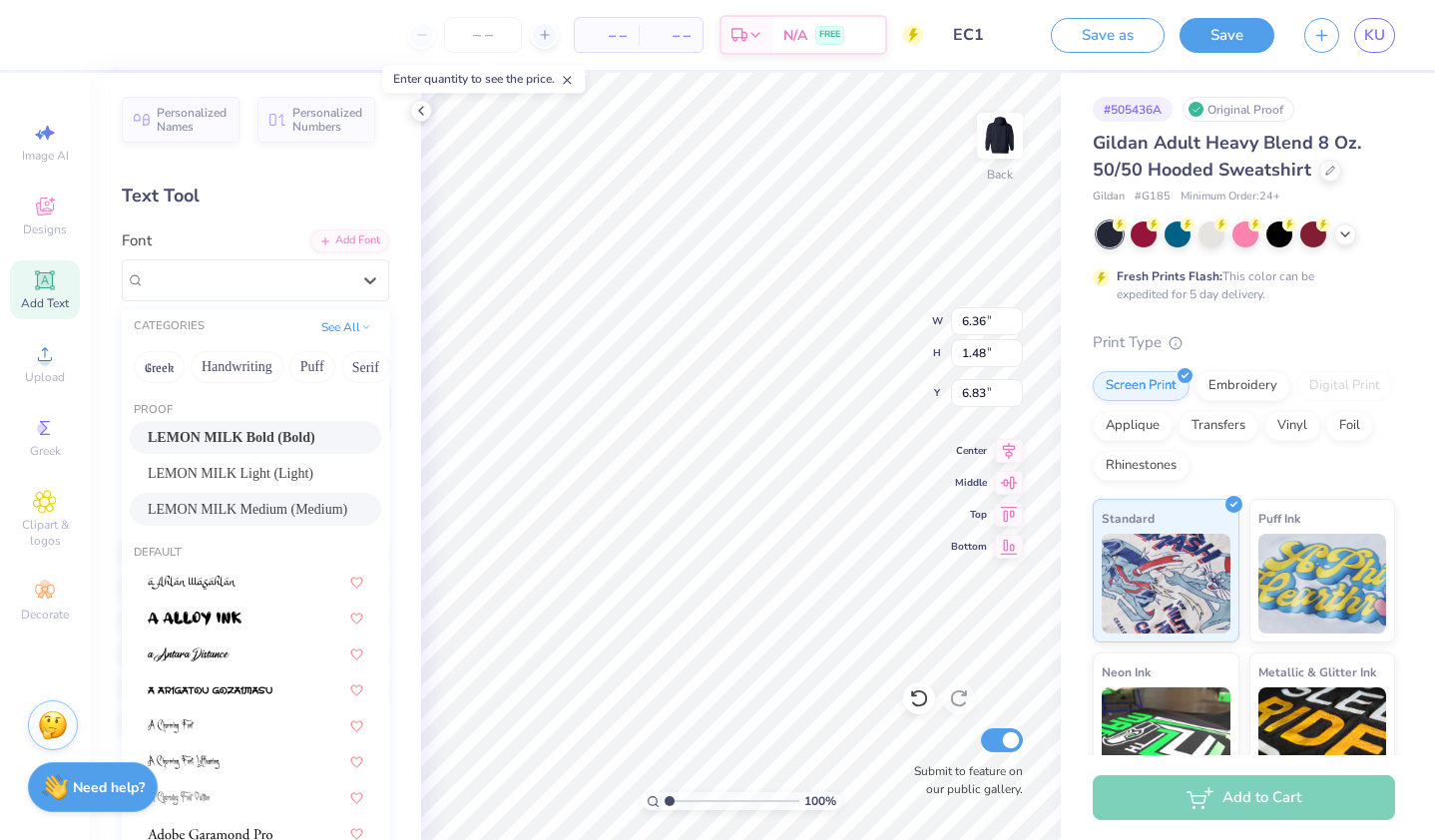 click on "LEMON MILK Bold (Bold)" at bounding box center (232, 437) 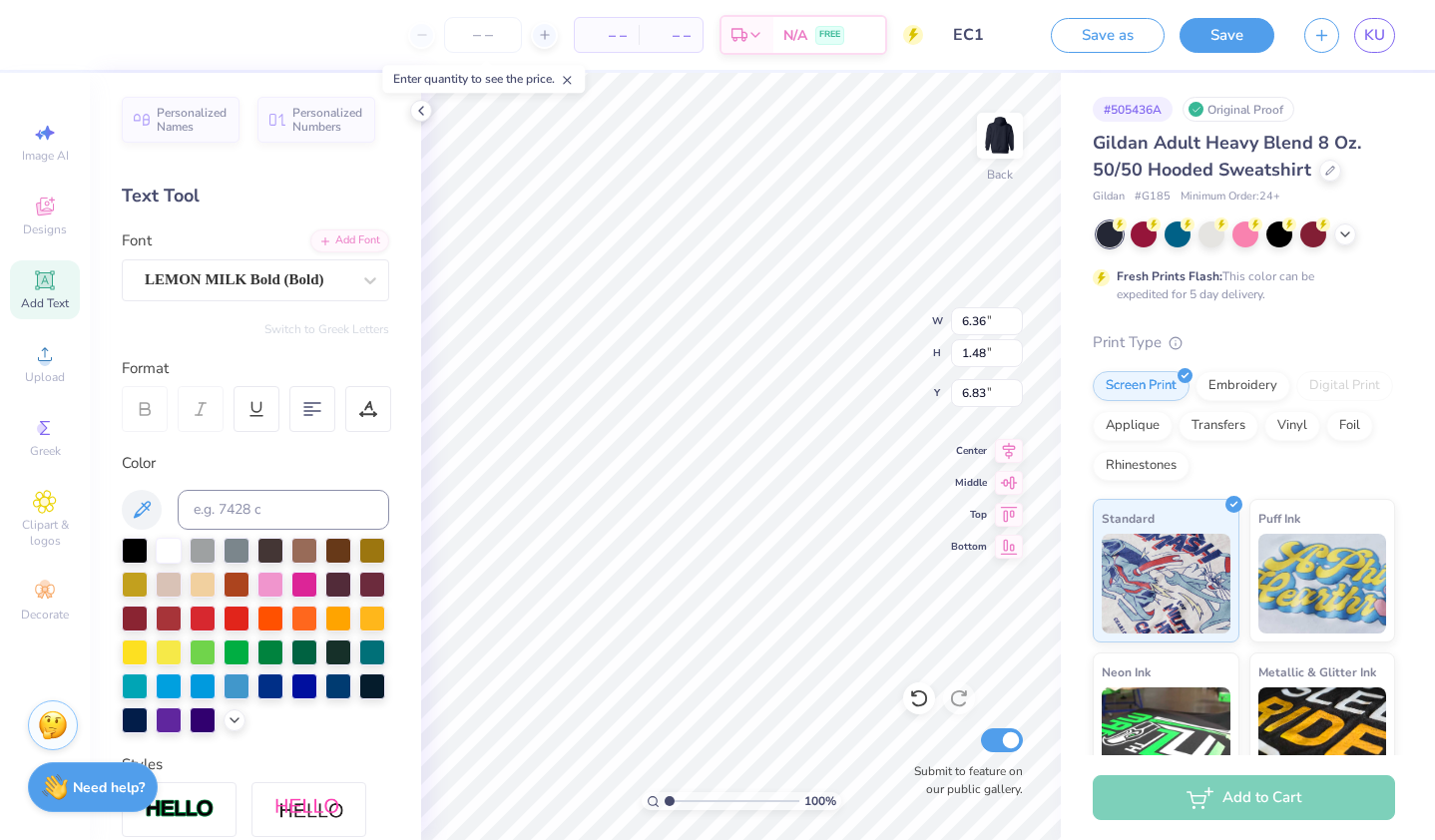 type on "6.87" 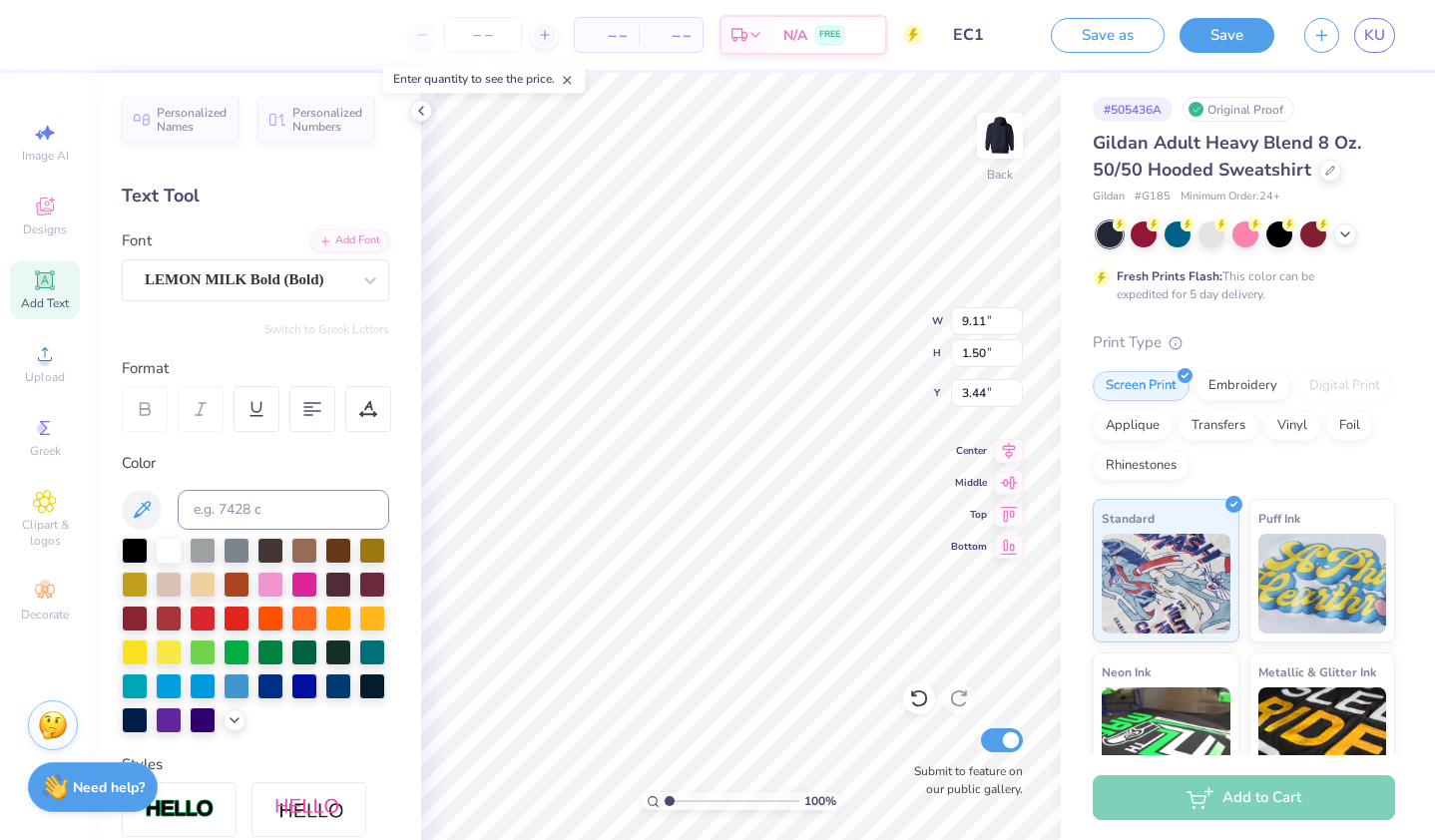 type on "3.44" 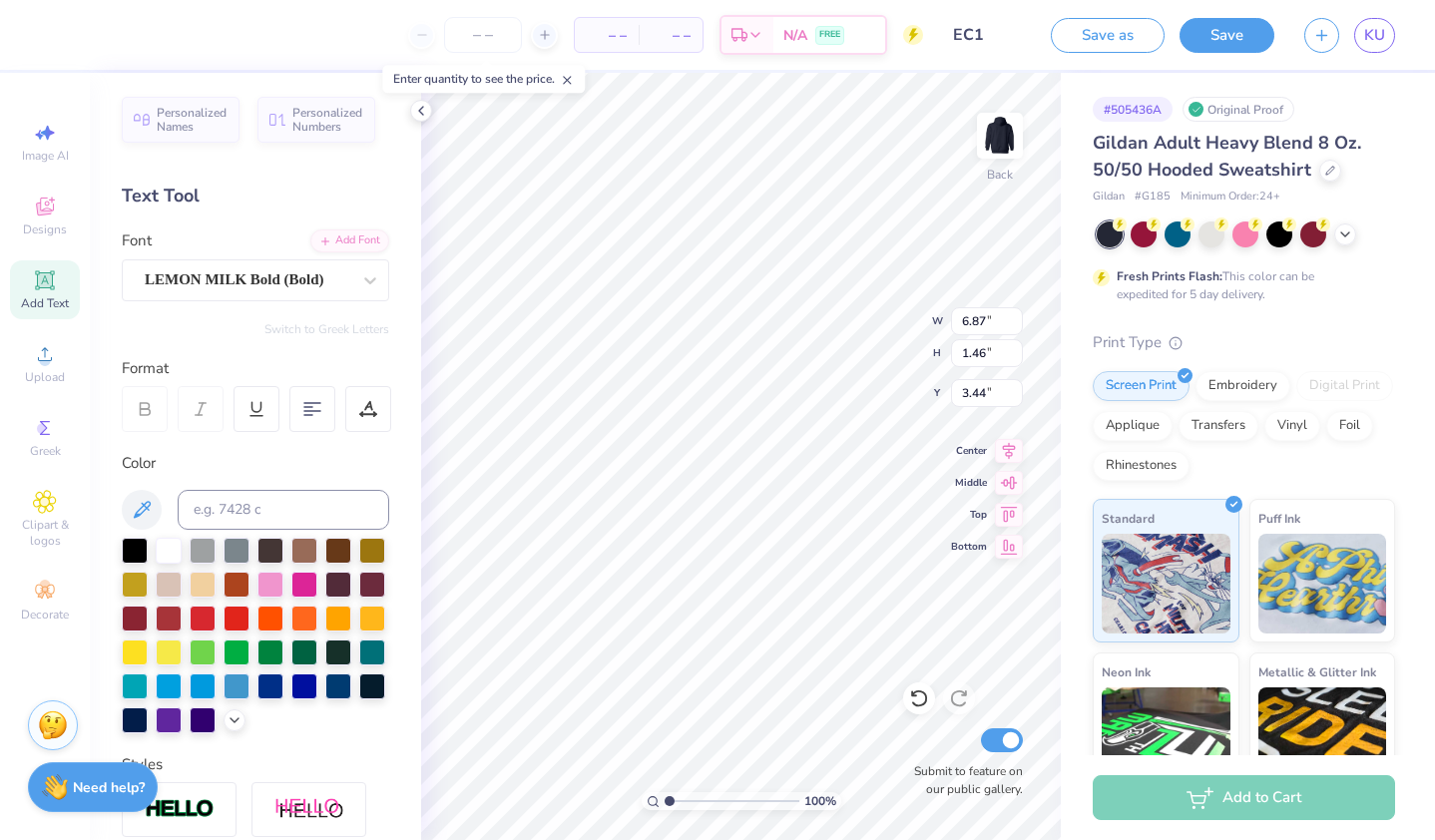 type on "6.87" 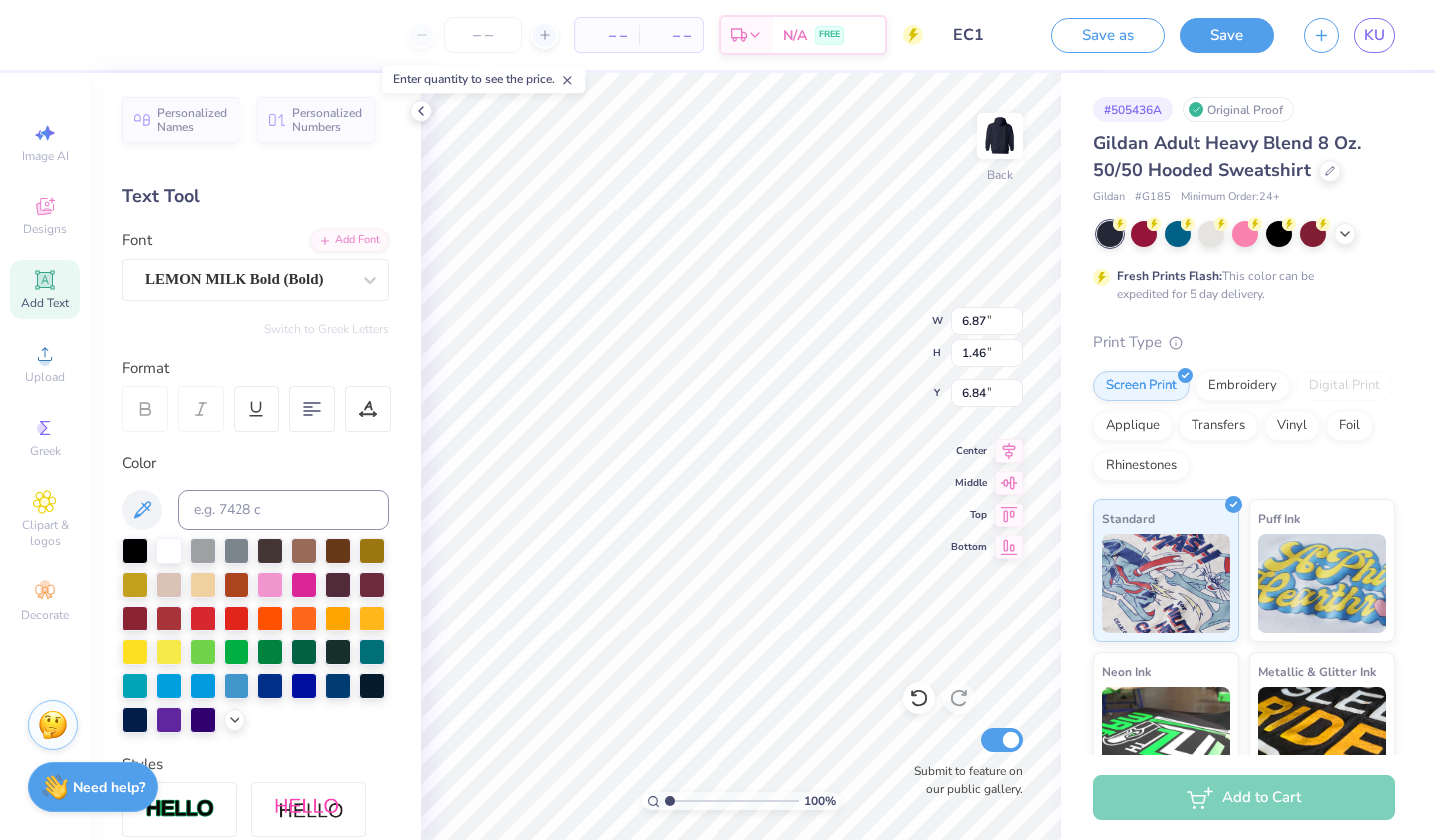 type on "5.19" 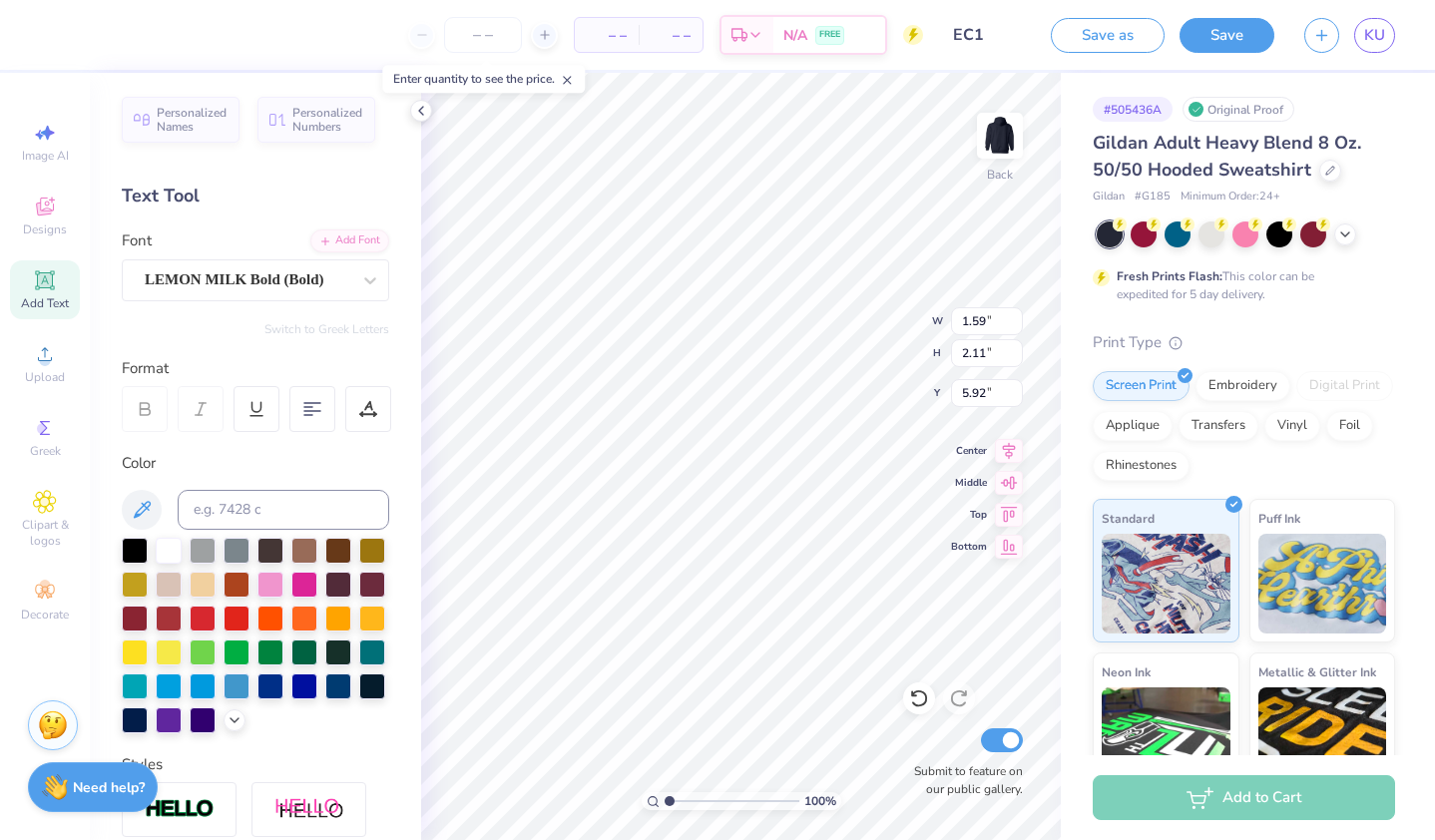 type on "5.92" 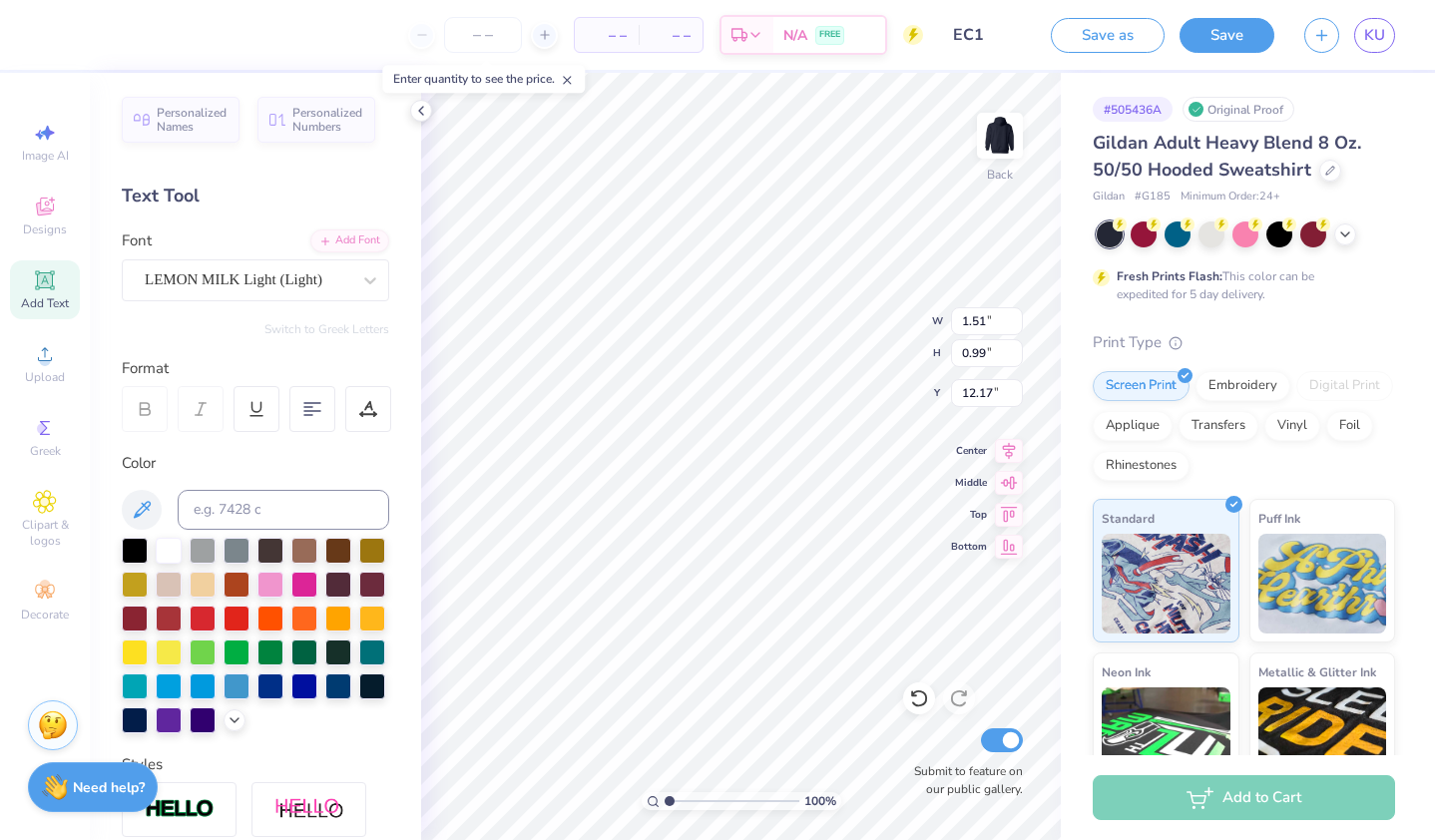 type on "9.97" 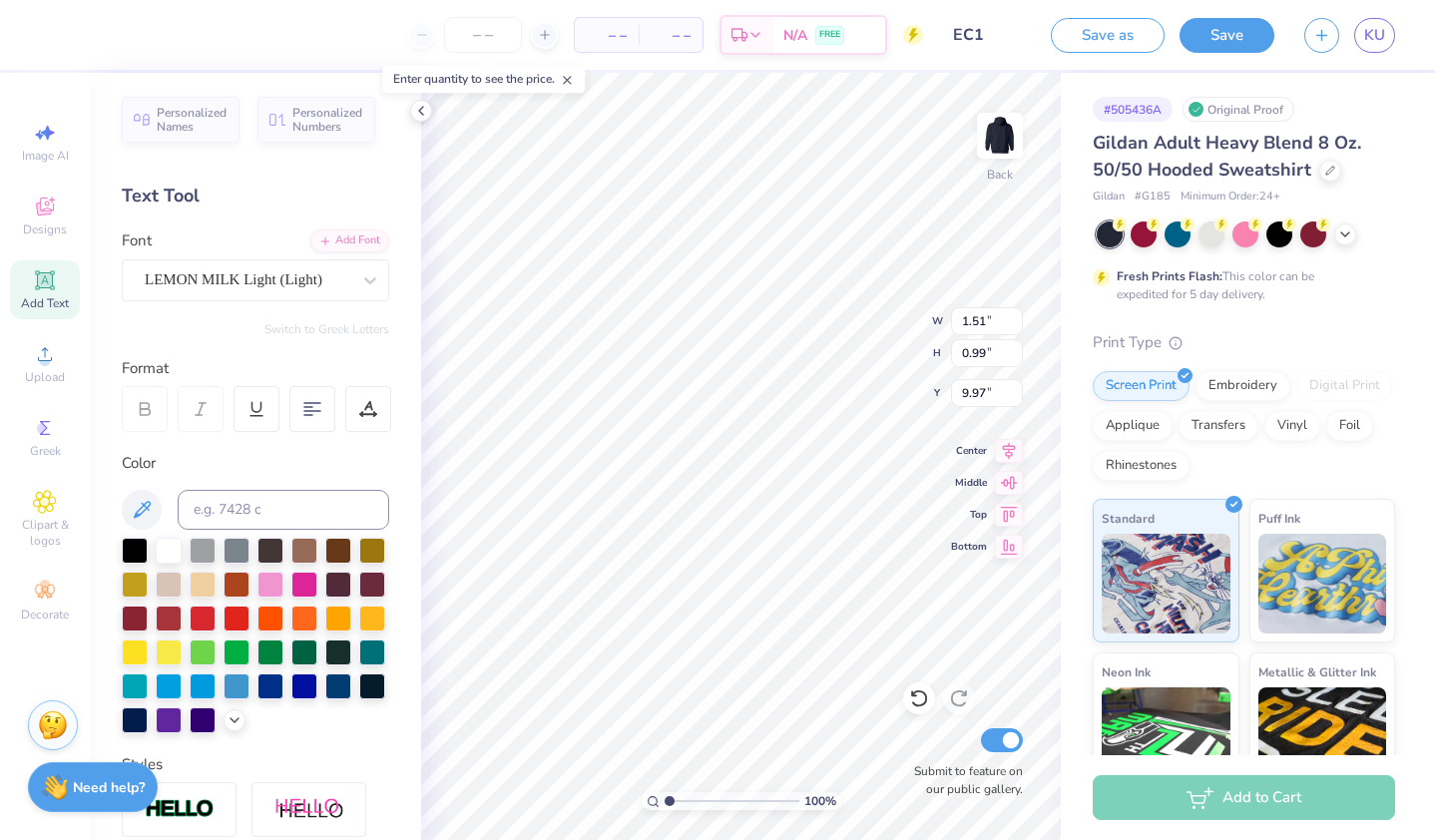 scroll, scrollTop: 16, scrollLeft: 9, axis: both 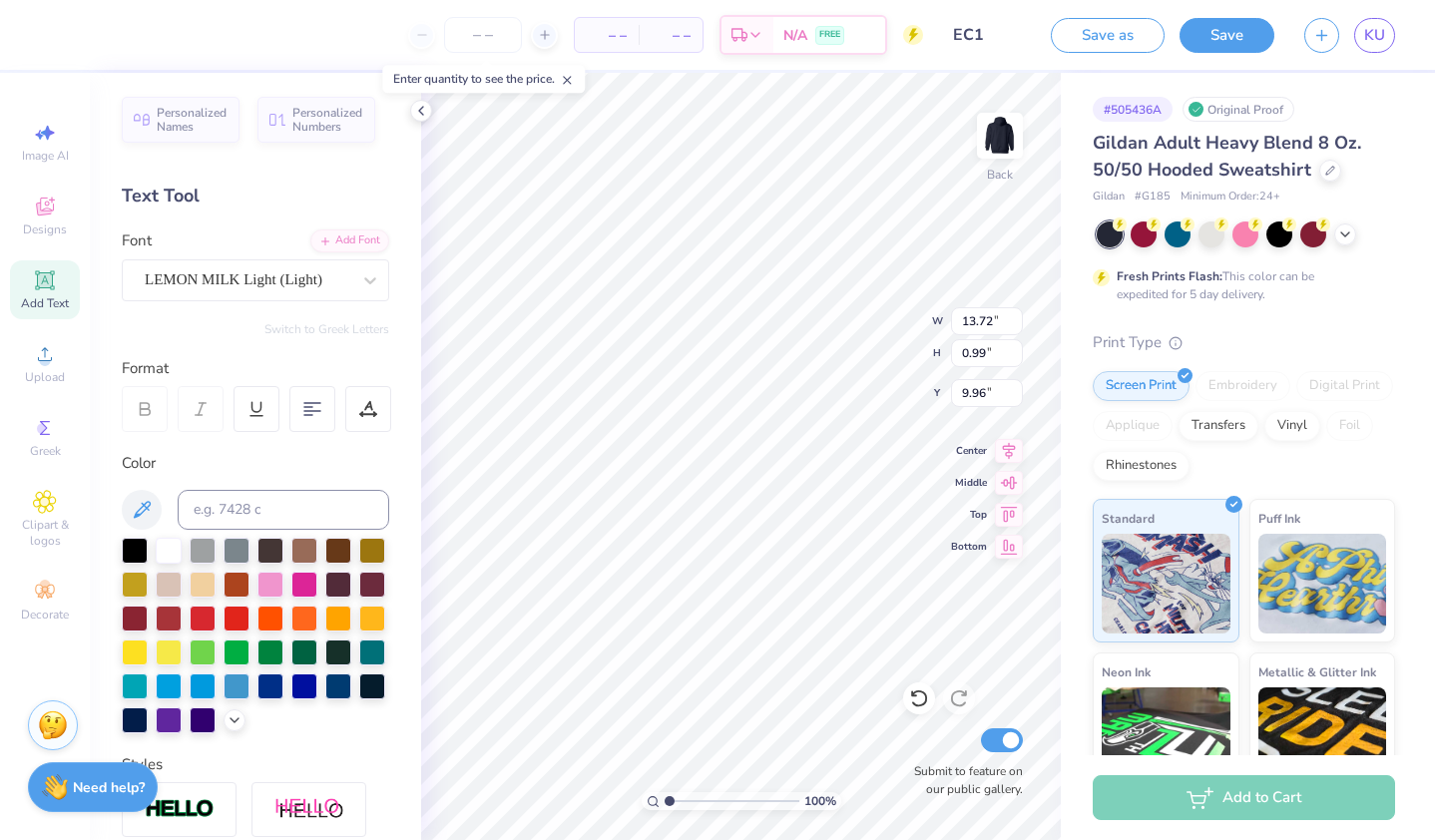 type on "executive committee" 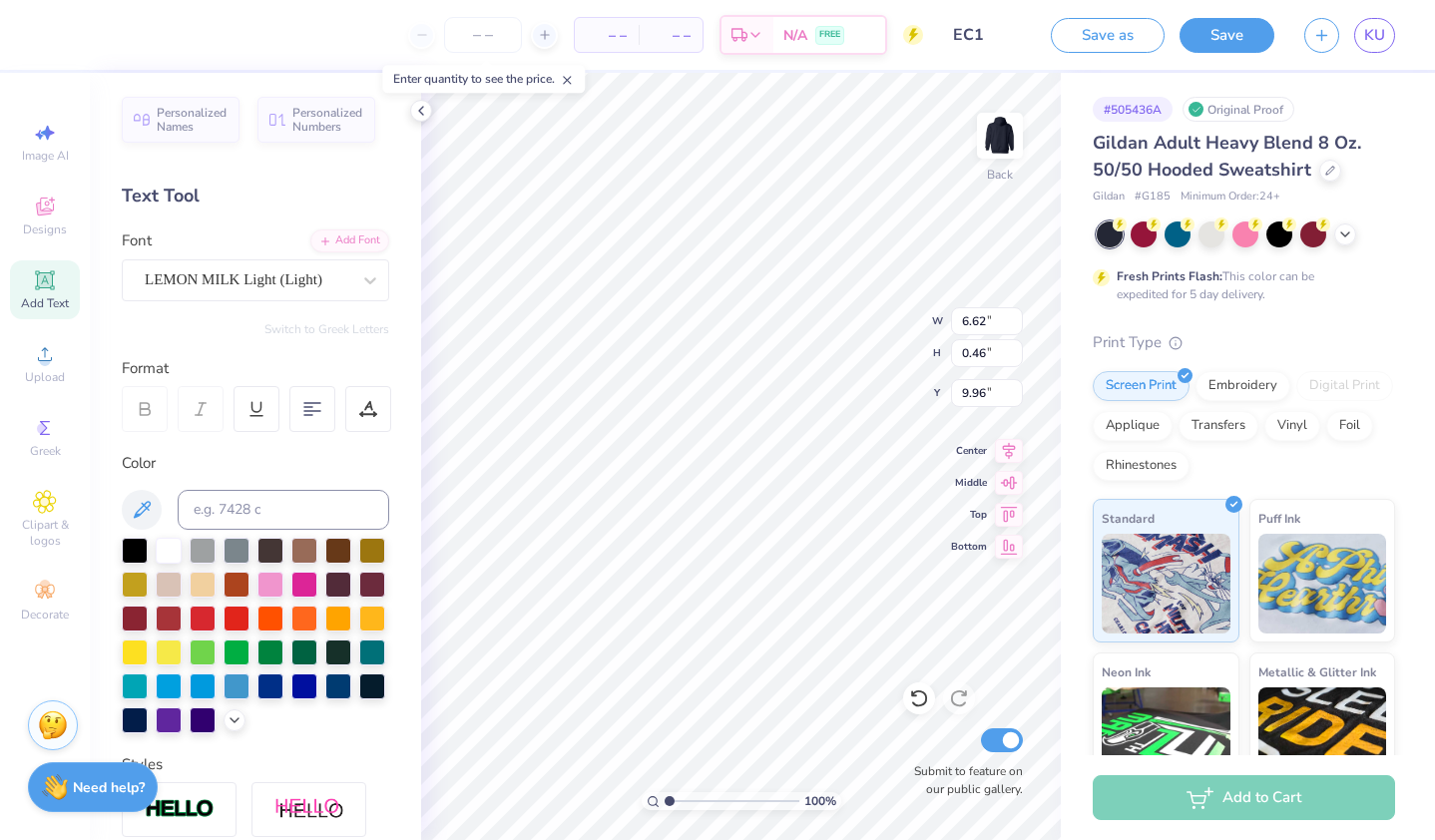 type on "6.62" 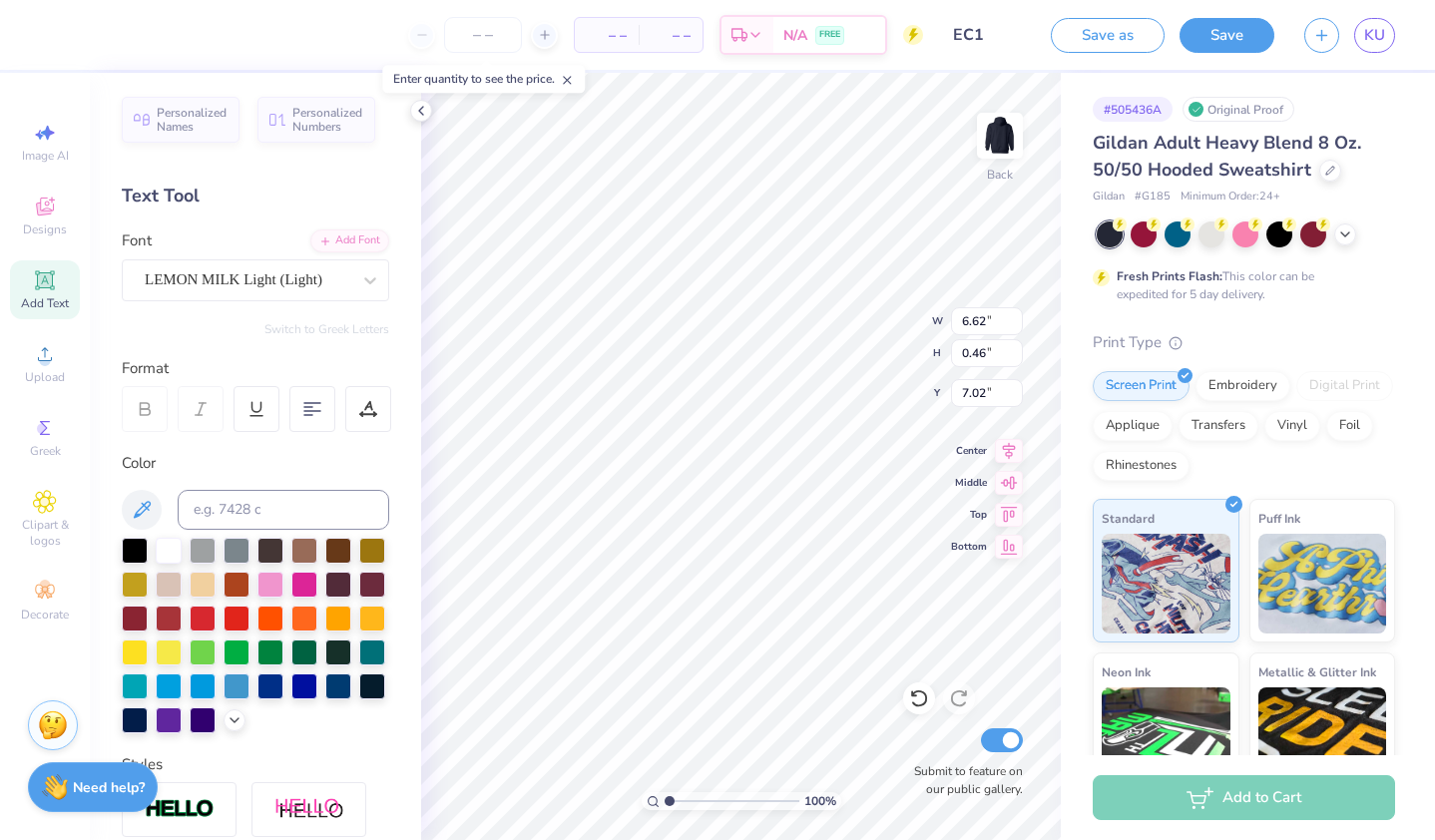 type on "7.02" 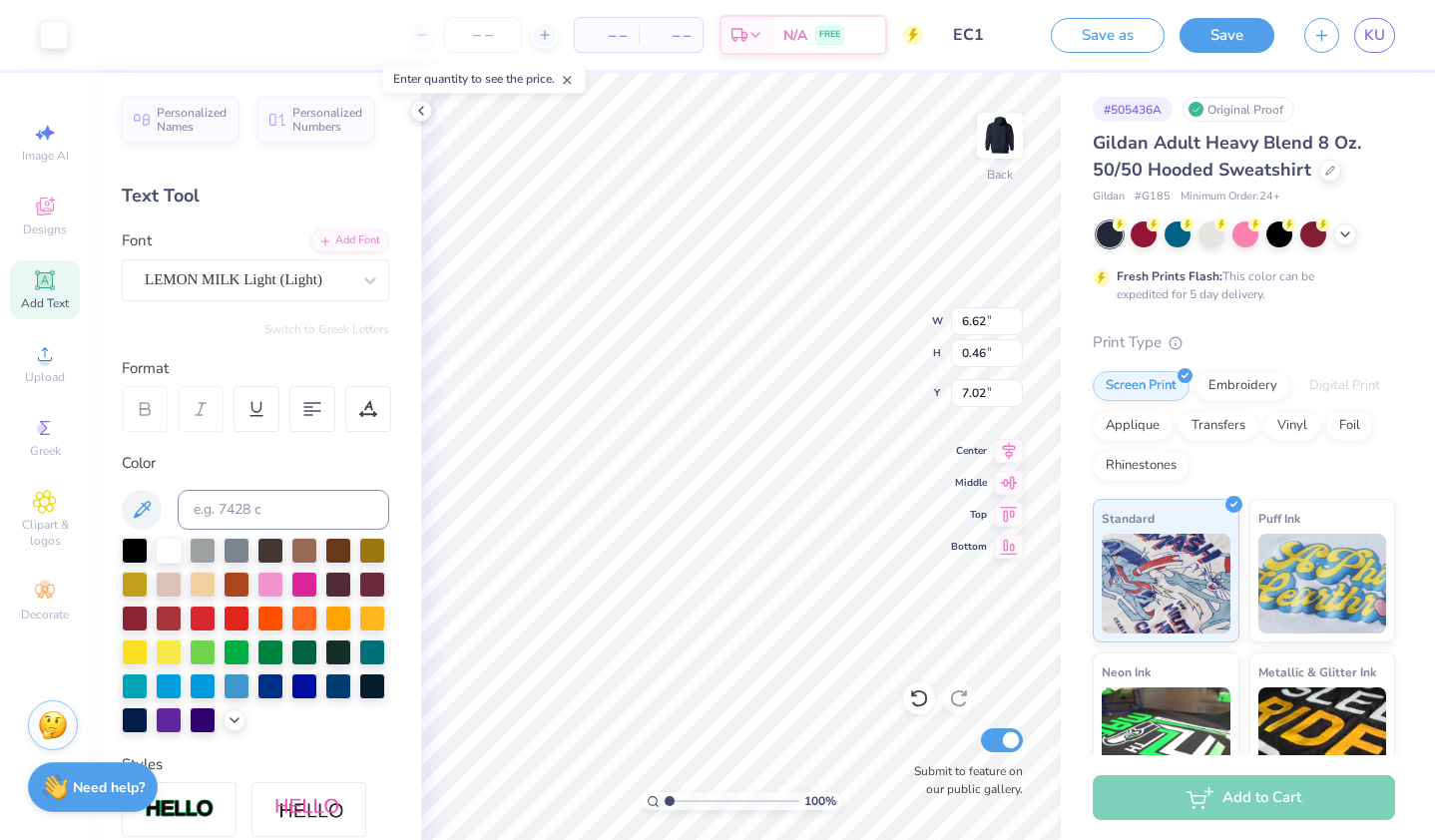 scroll, scrollTop: 16, scrollLeft: 2, axis: both 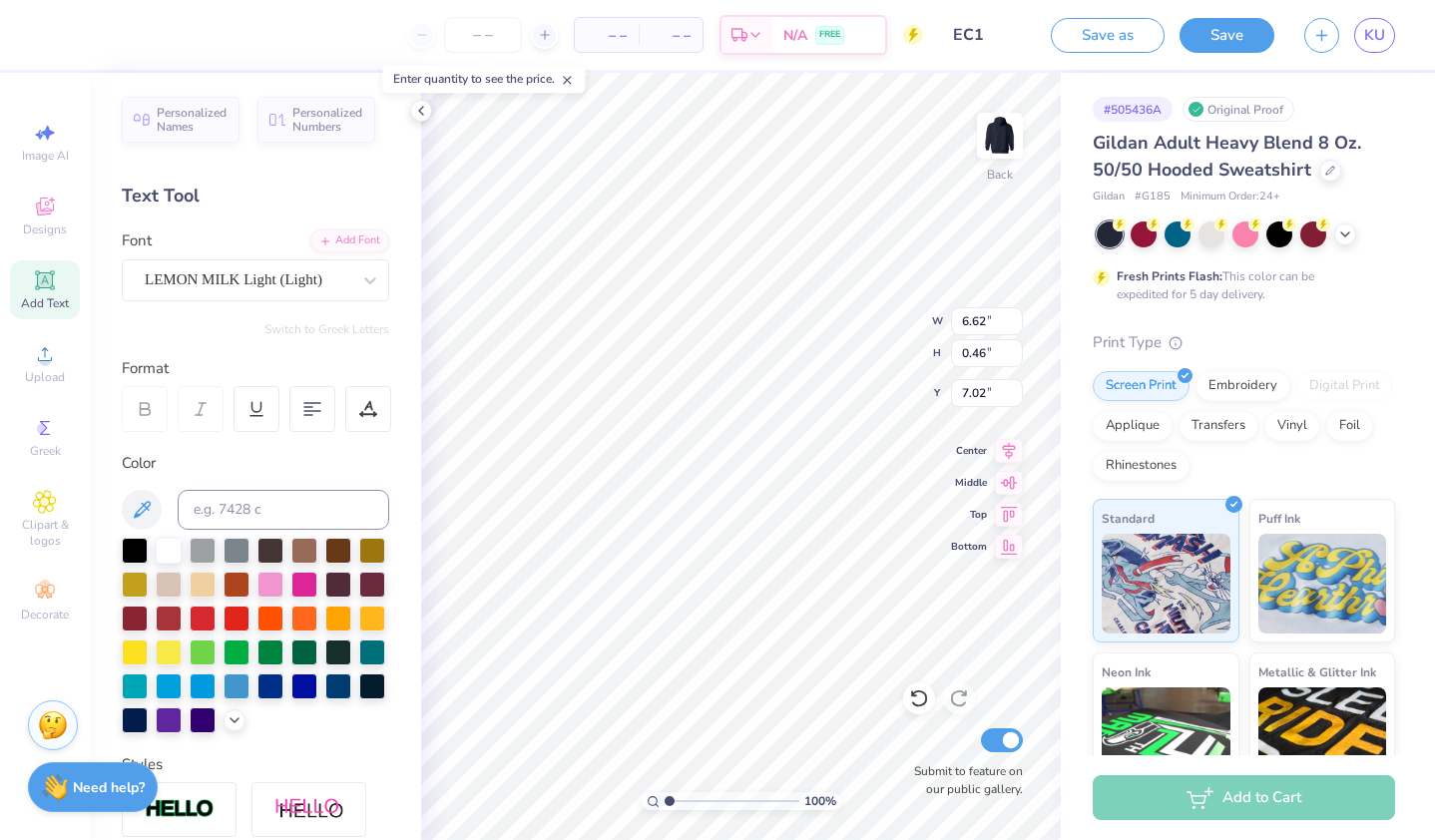 type on "executive committee 2025" 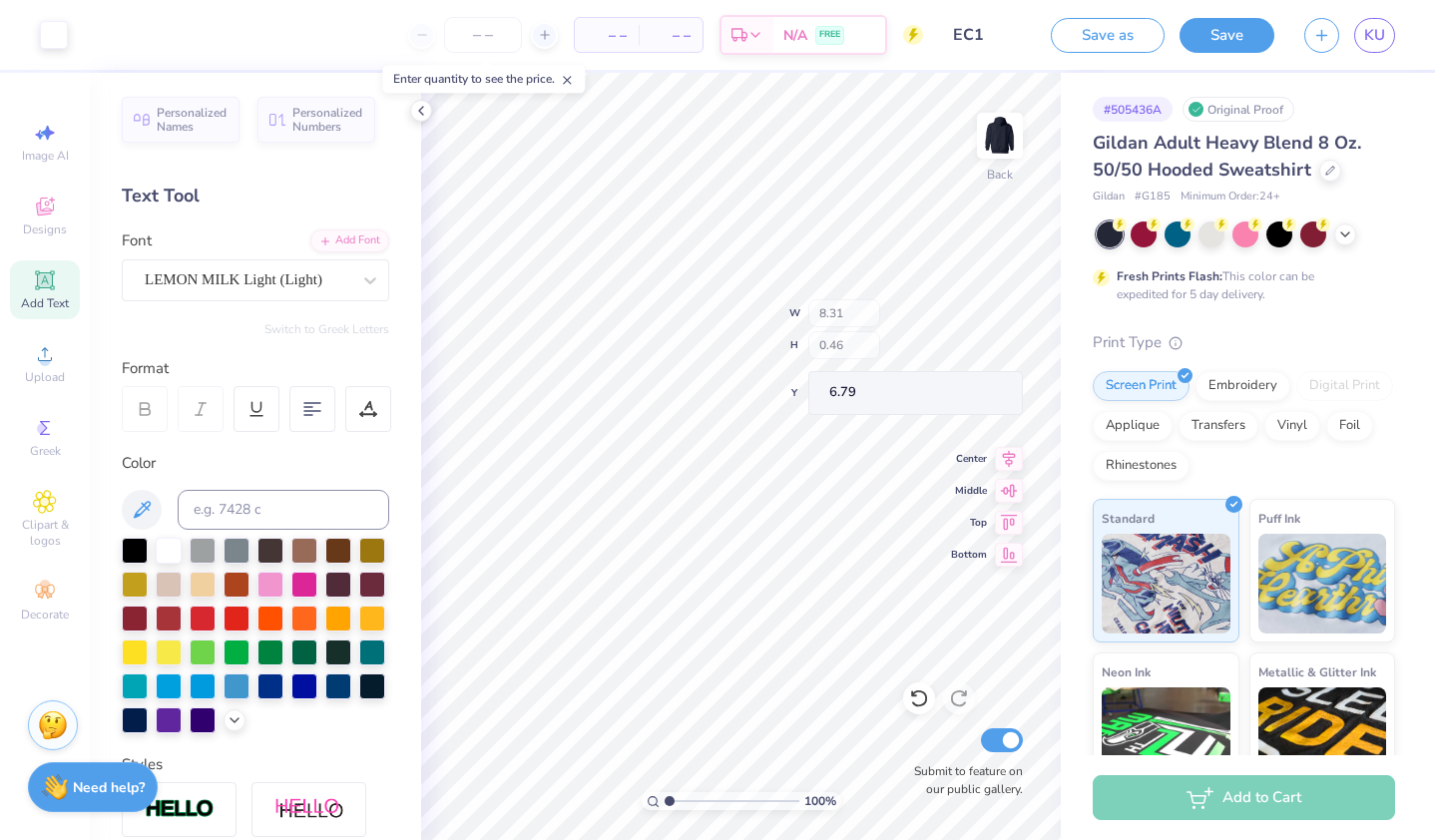 type on "6.79" 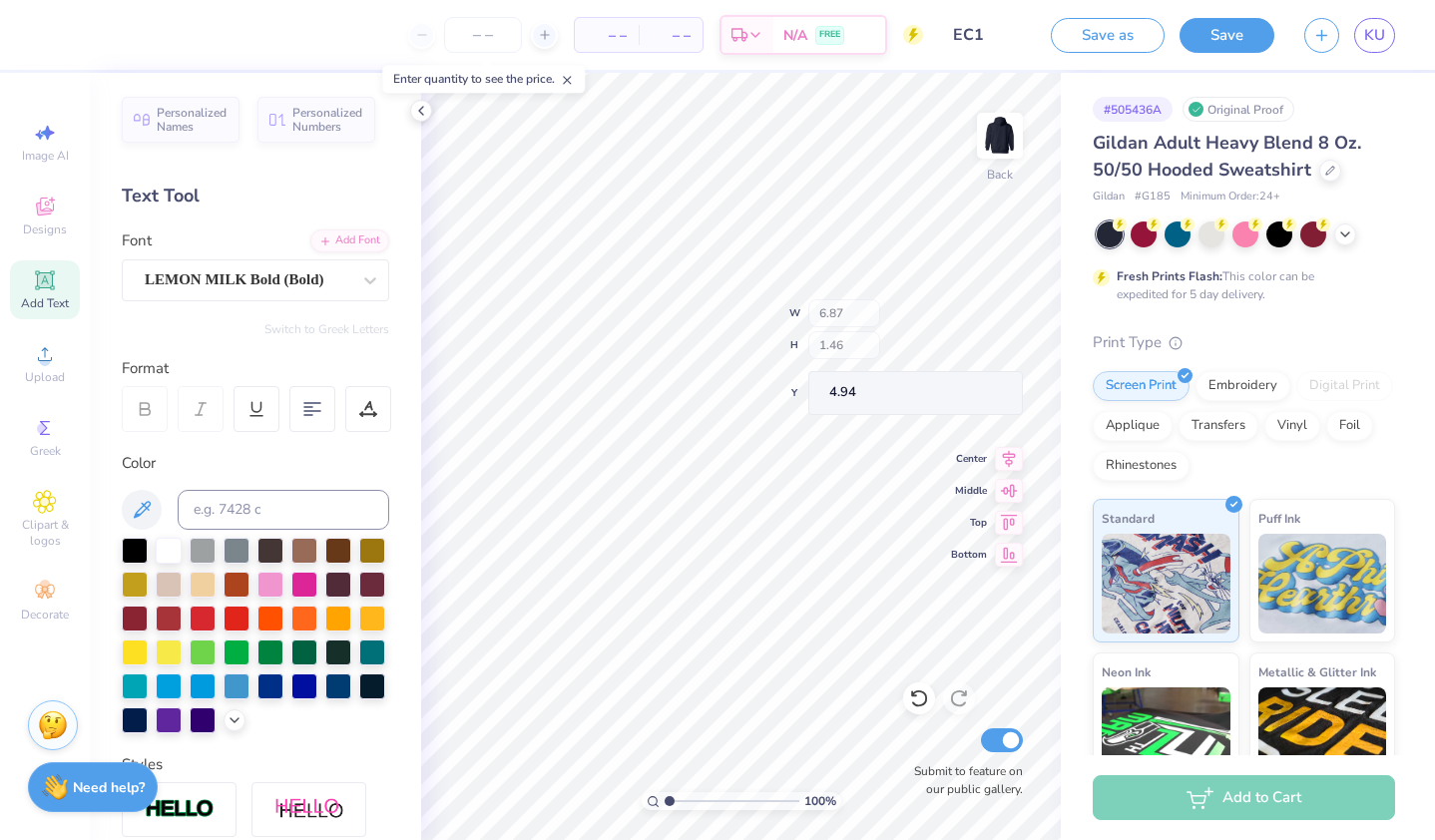 type on "4.94" 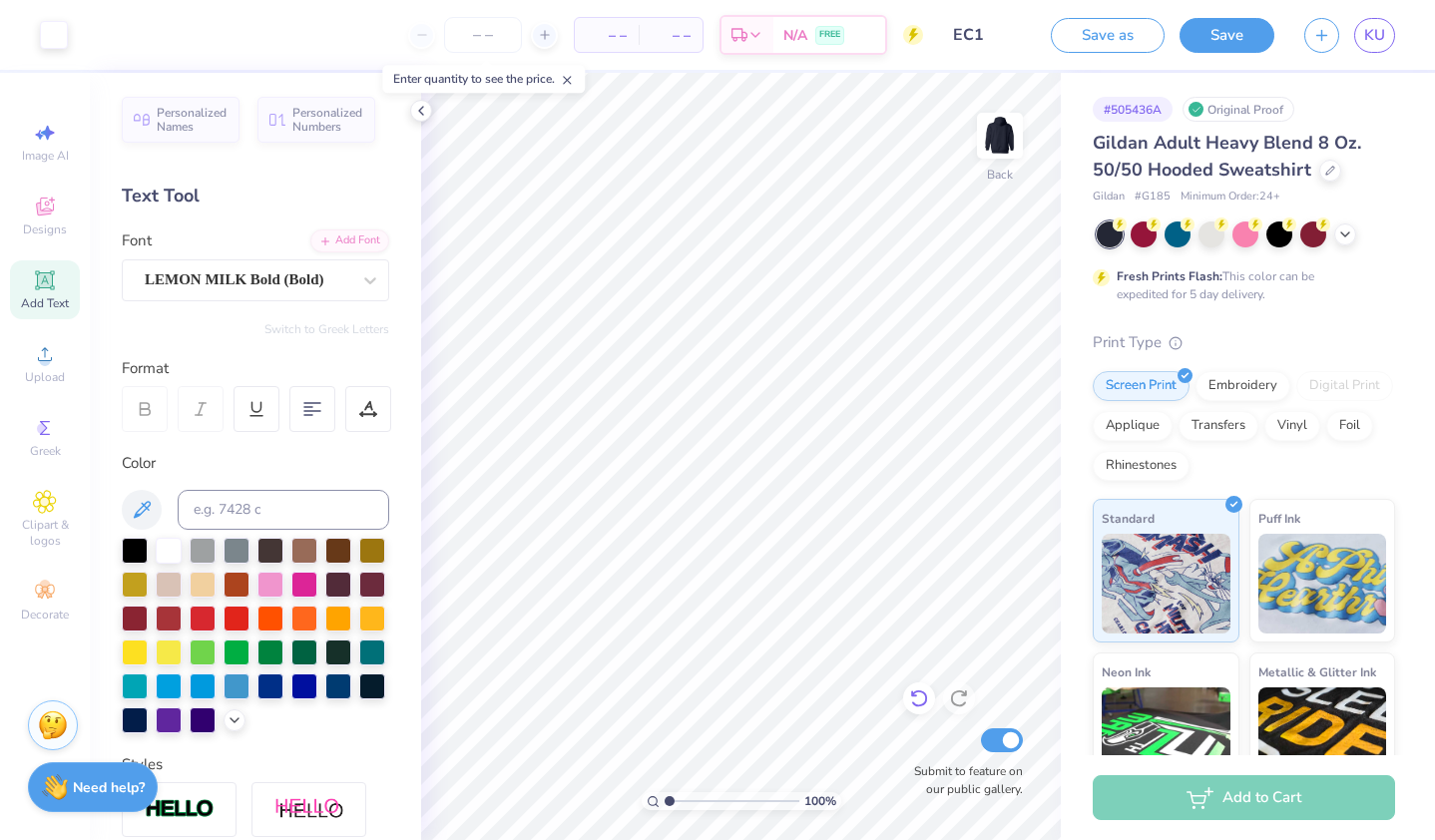 click 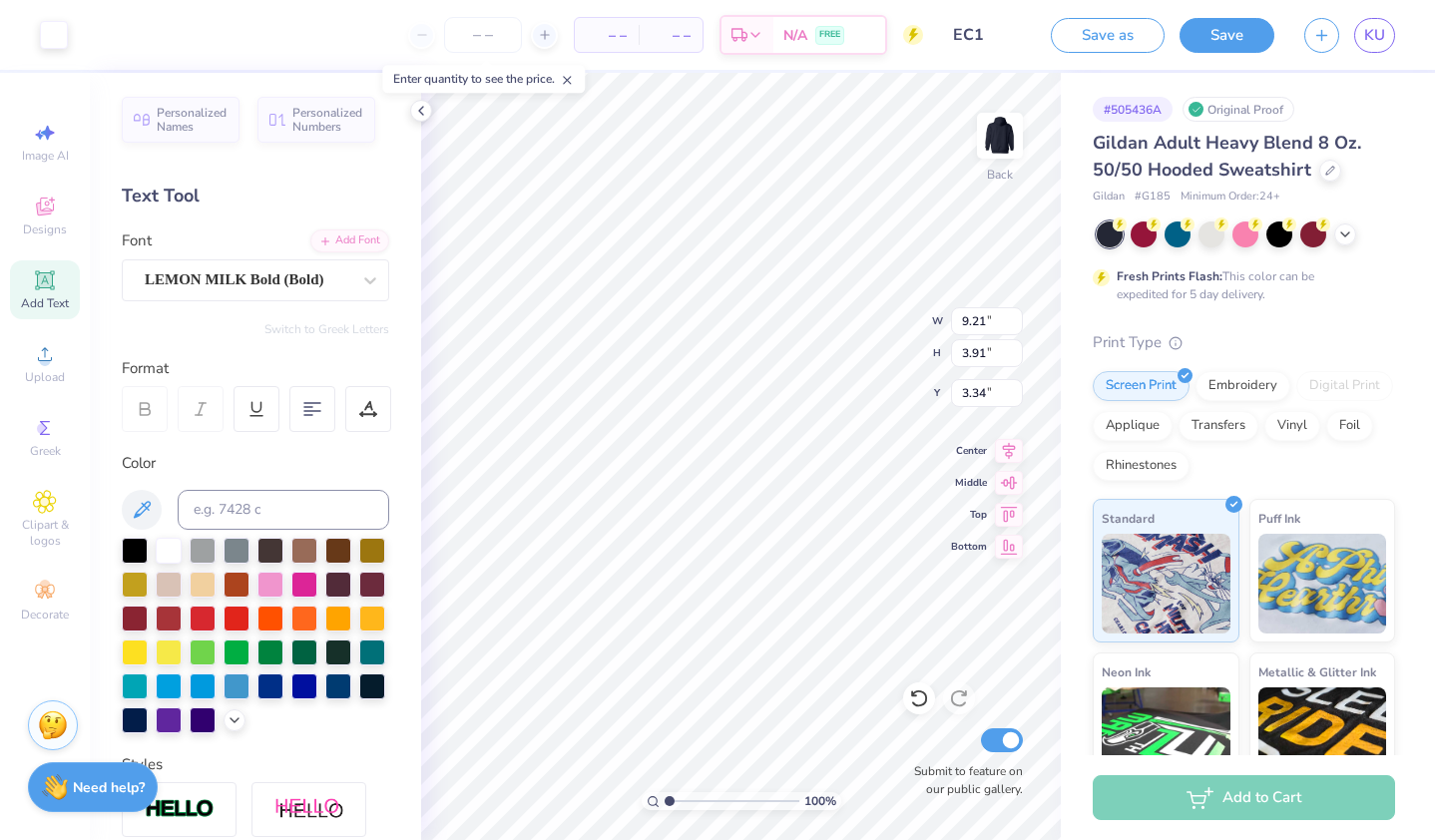 type on "3.34" 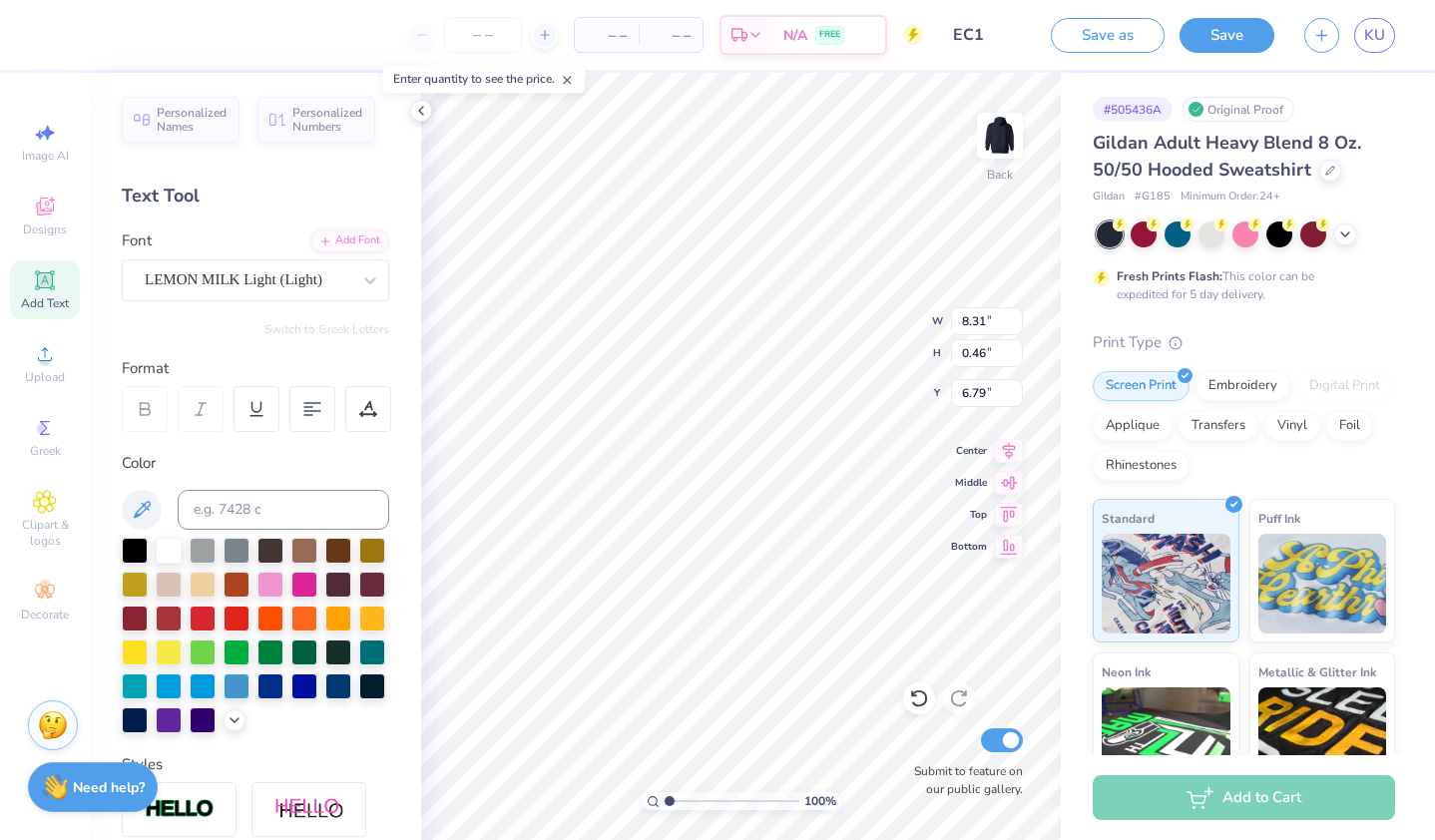 drag, startPoint x: 663, startPoint y: 799, endPoint x: 679, endPoint y: 799, distance: 16 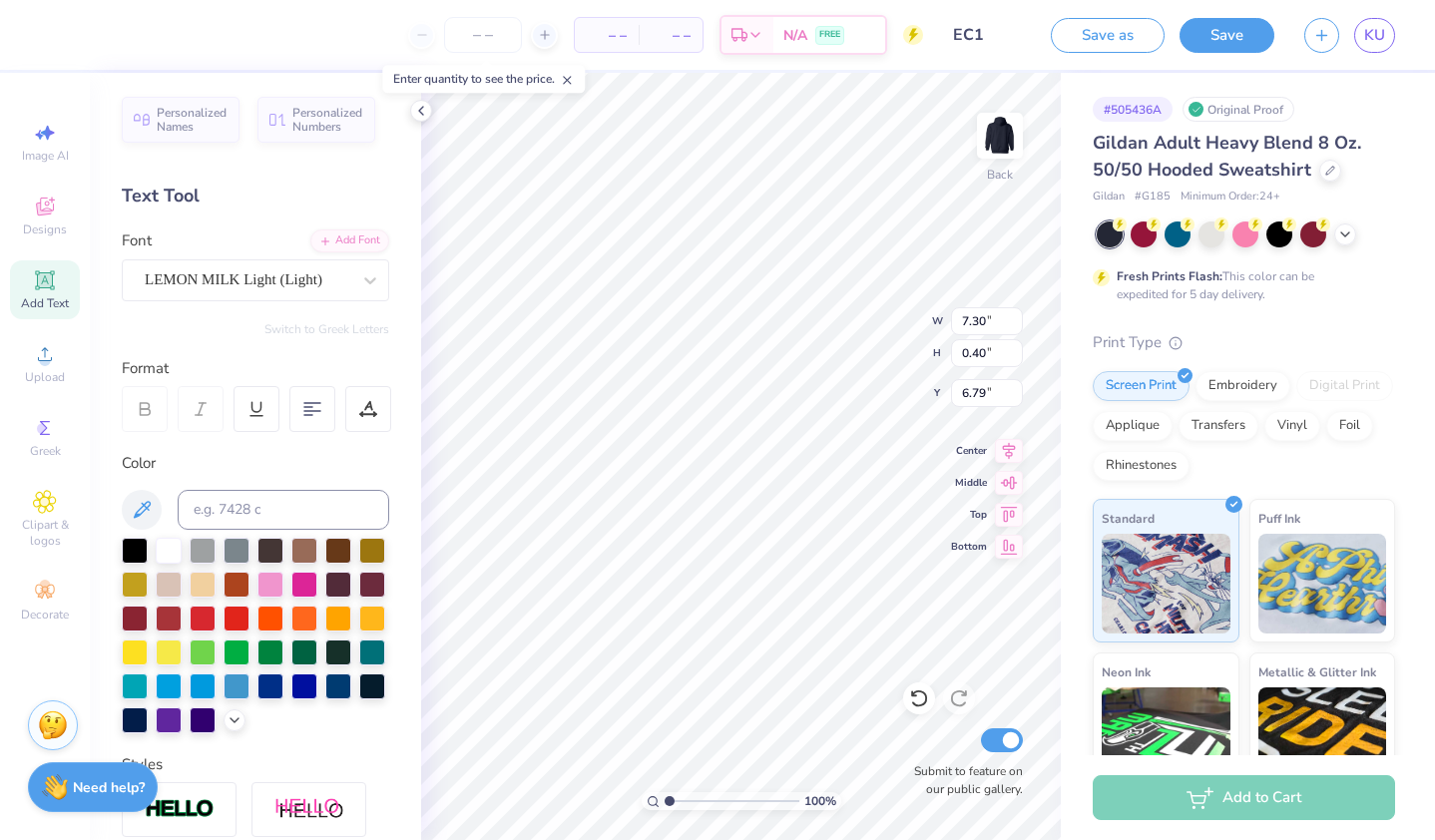 type on "7.30" 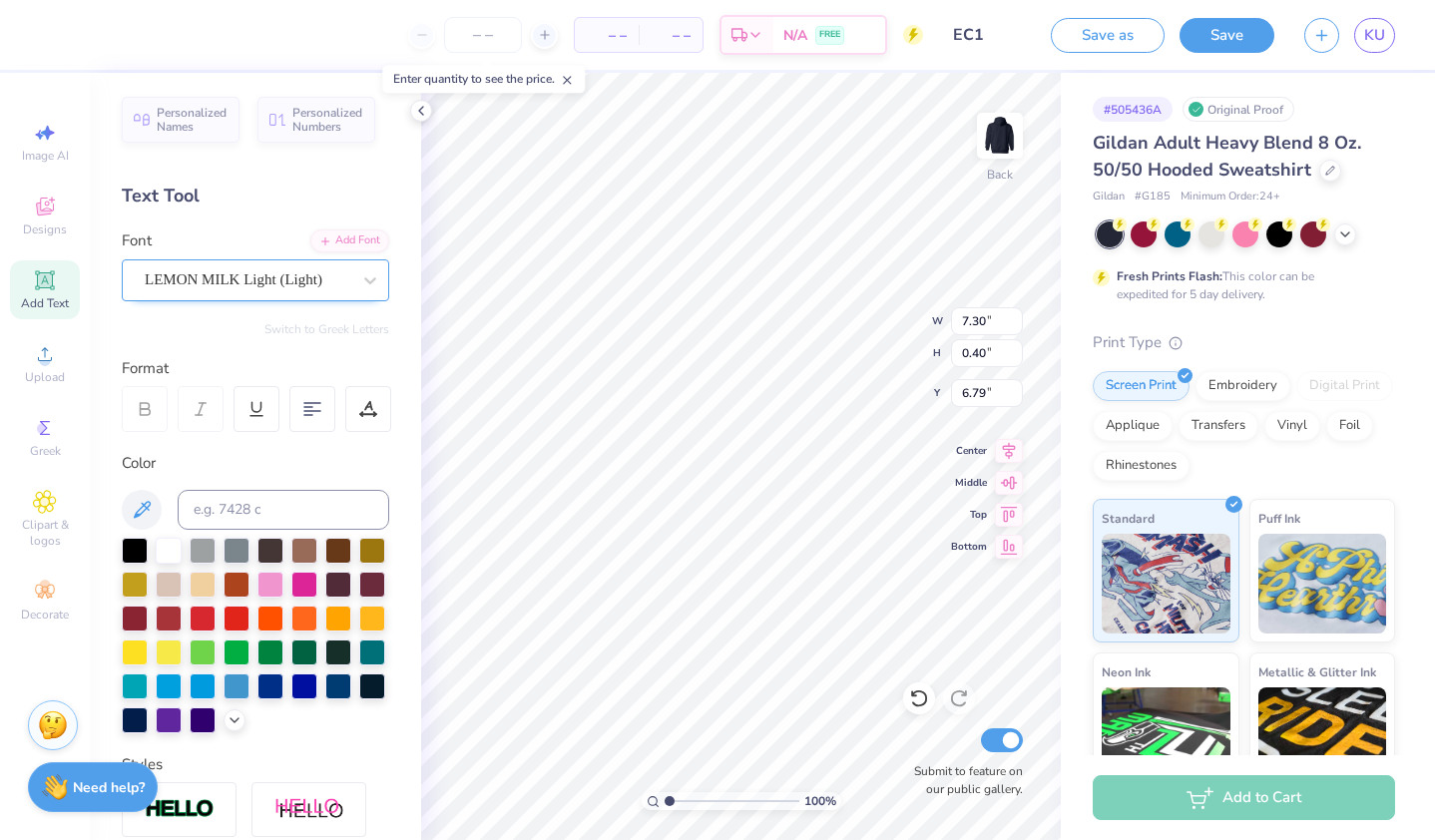click on "LEMON MILK Light (Light)" at bounding box center [247, 279] 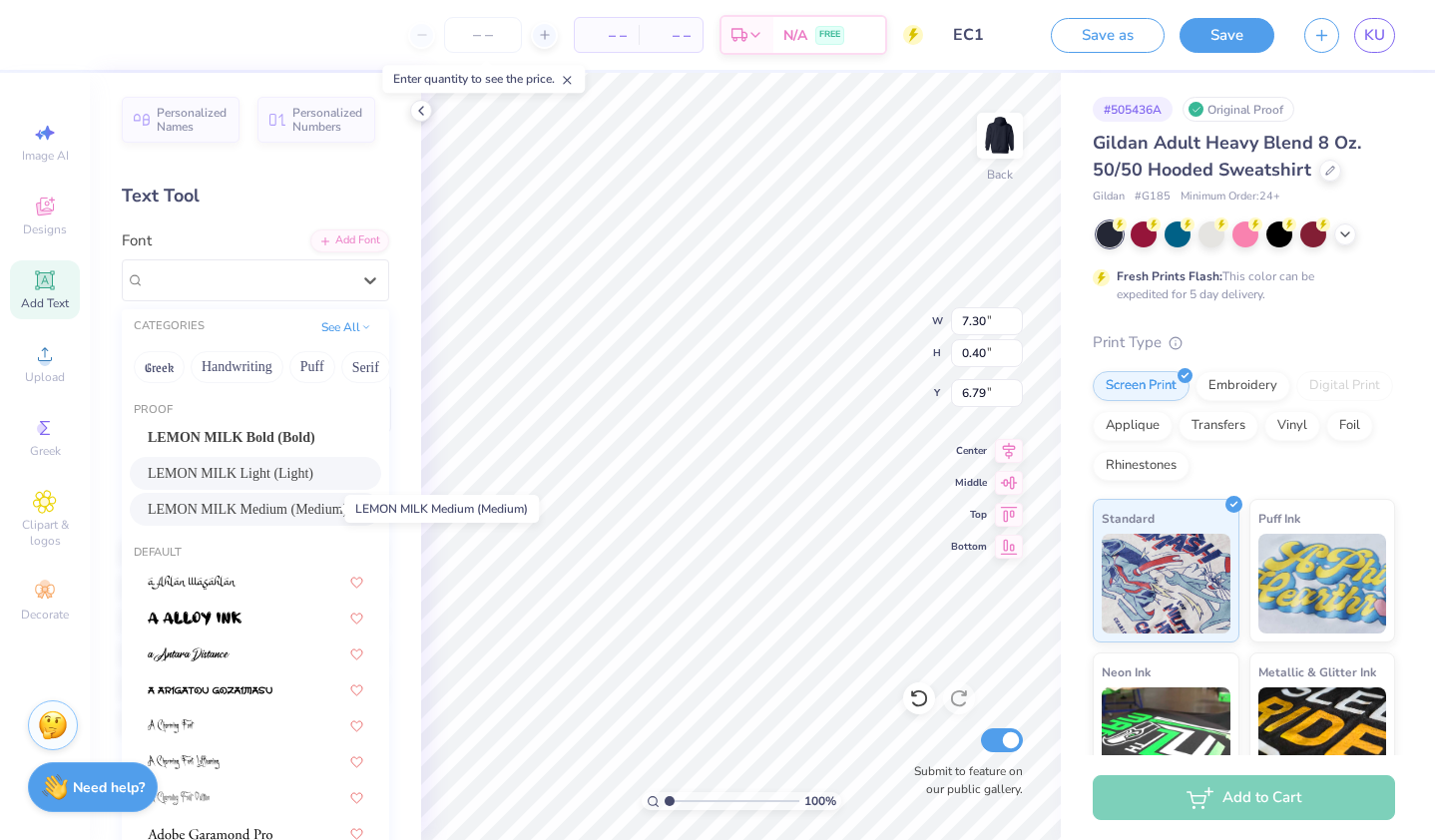 click on "LEMON MILK Medium (Medium)" at bounding box center [247, 509] 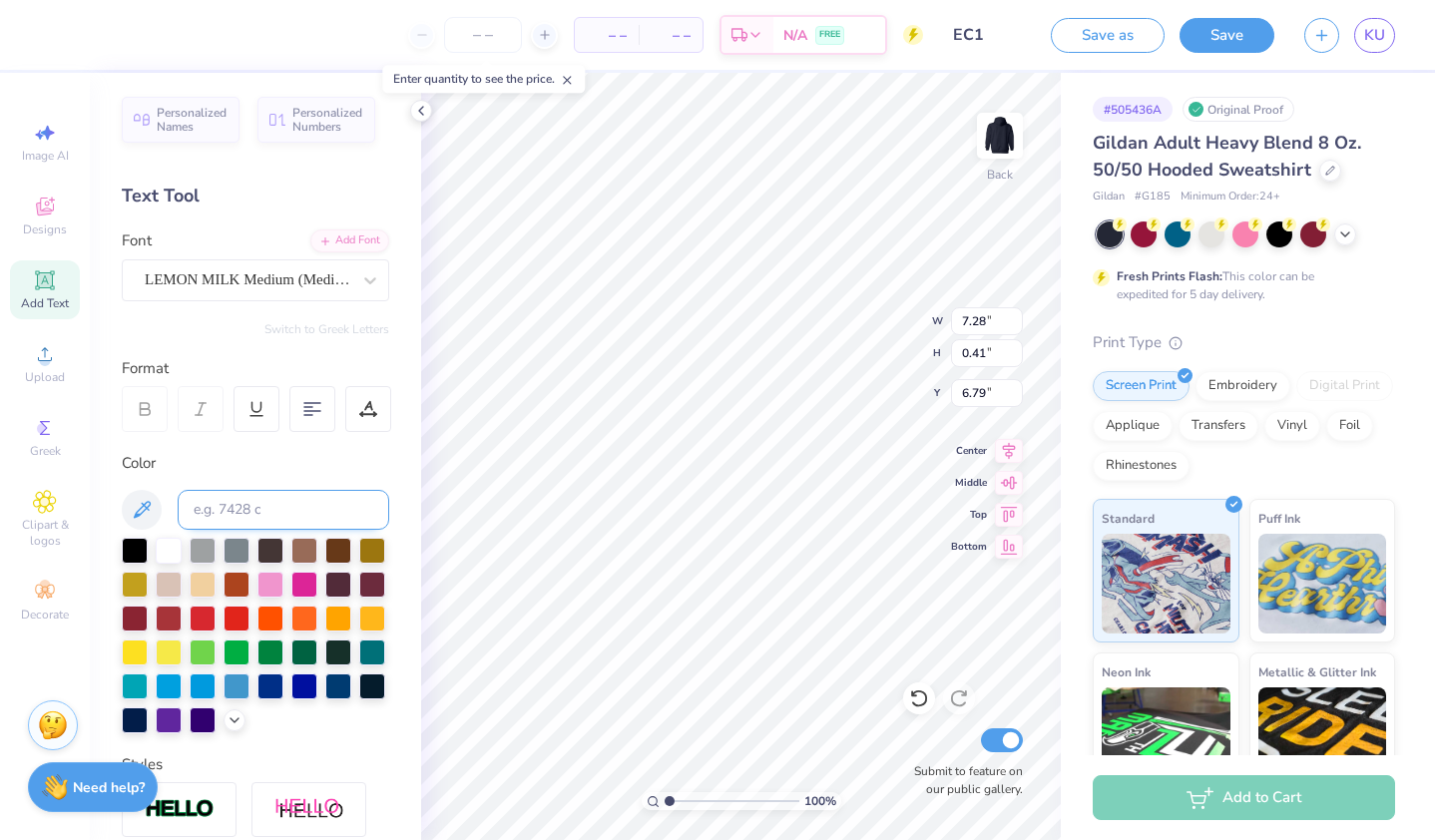 type on "7.28" 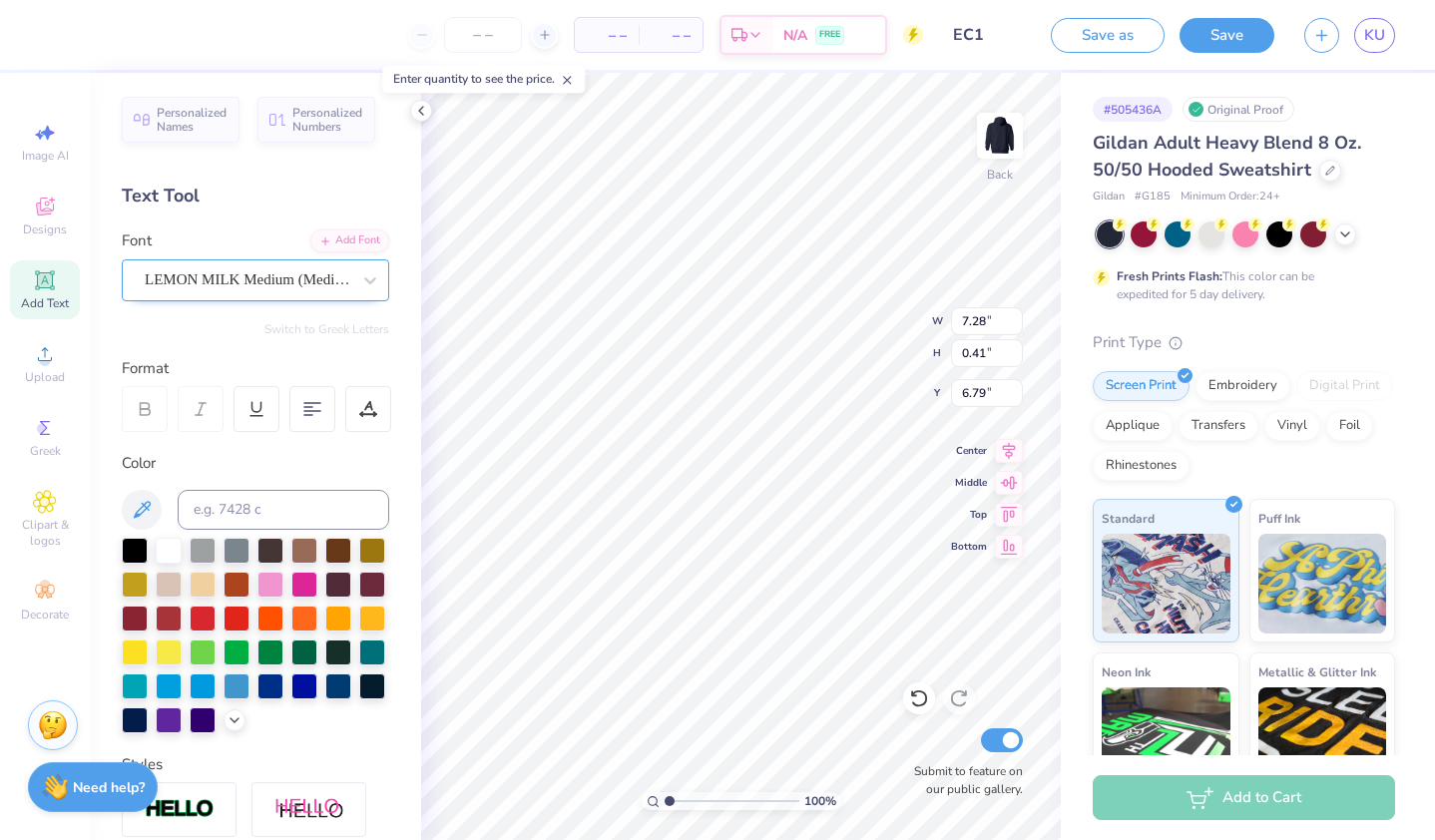 click on "LEMON MILK Medium (Medium)" at bounding box center [247, 279] 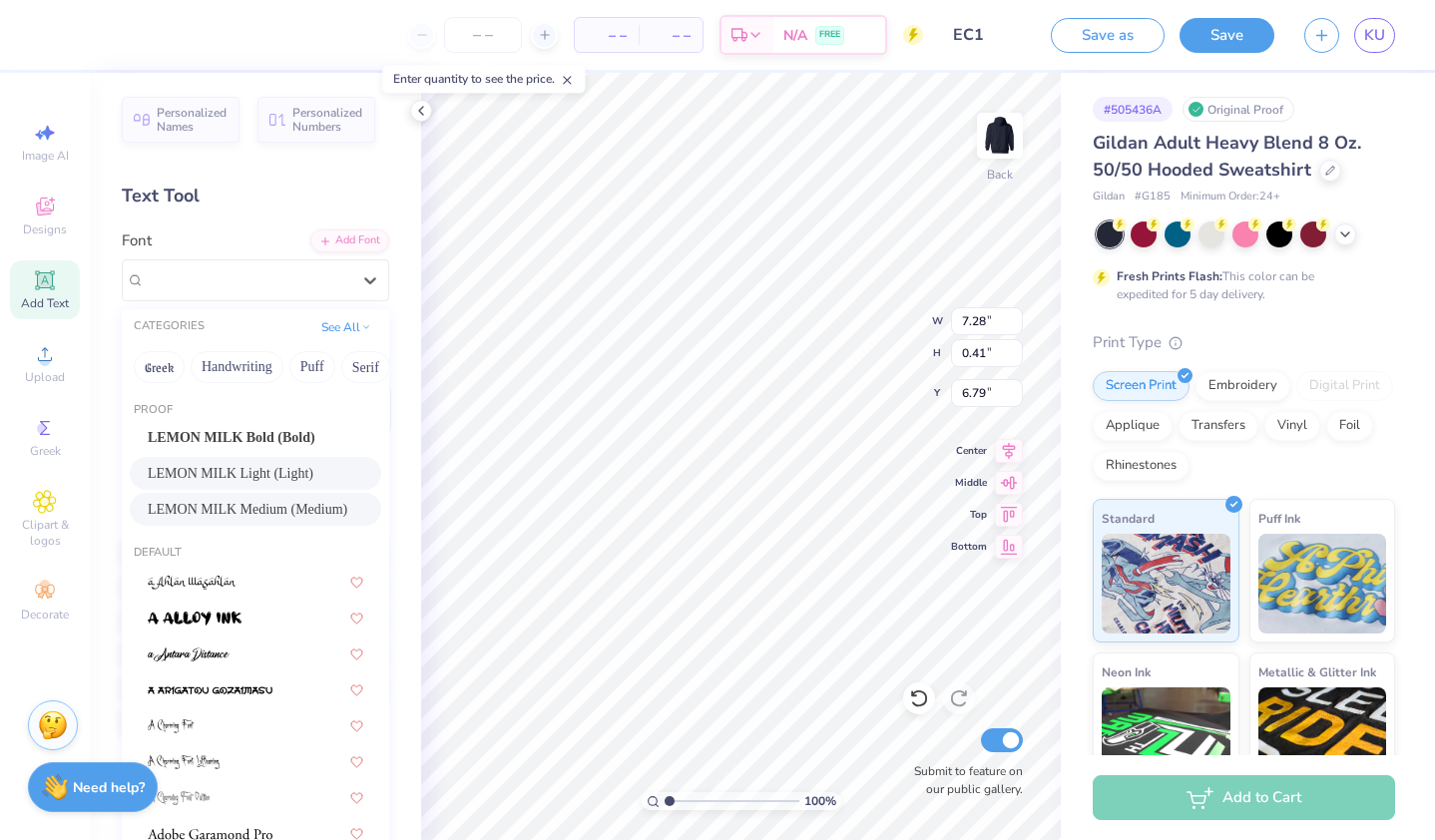 click on "LEMON MILK Light (Light)" at bounding box center (231, 473) 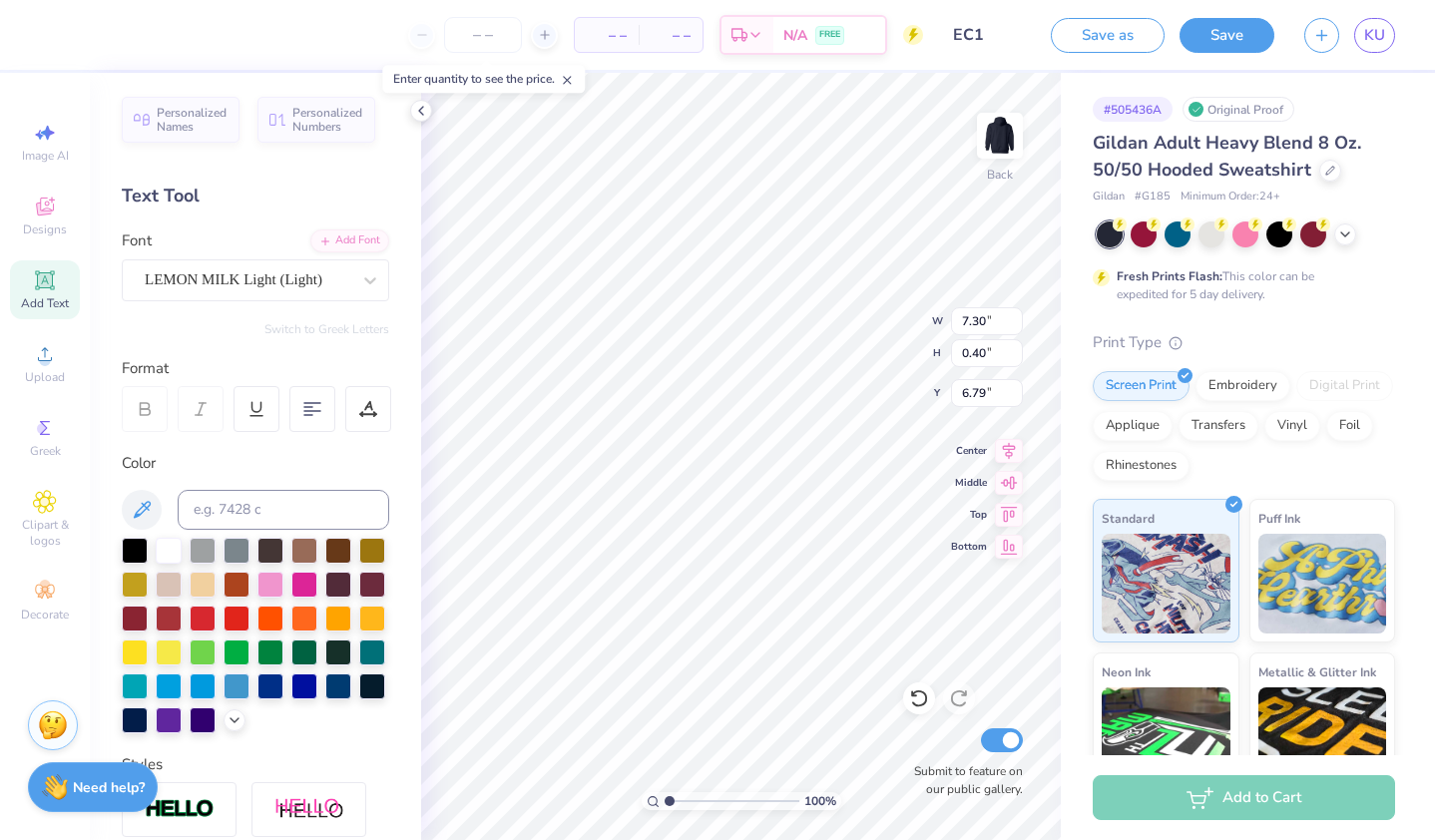 type on "7.30" 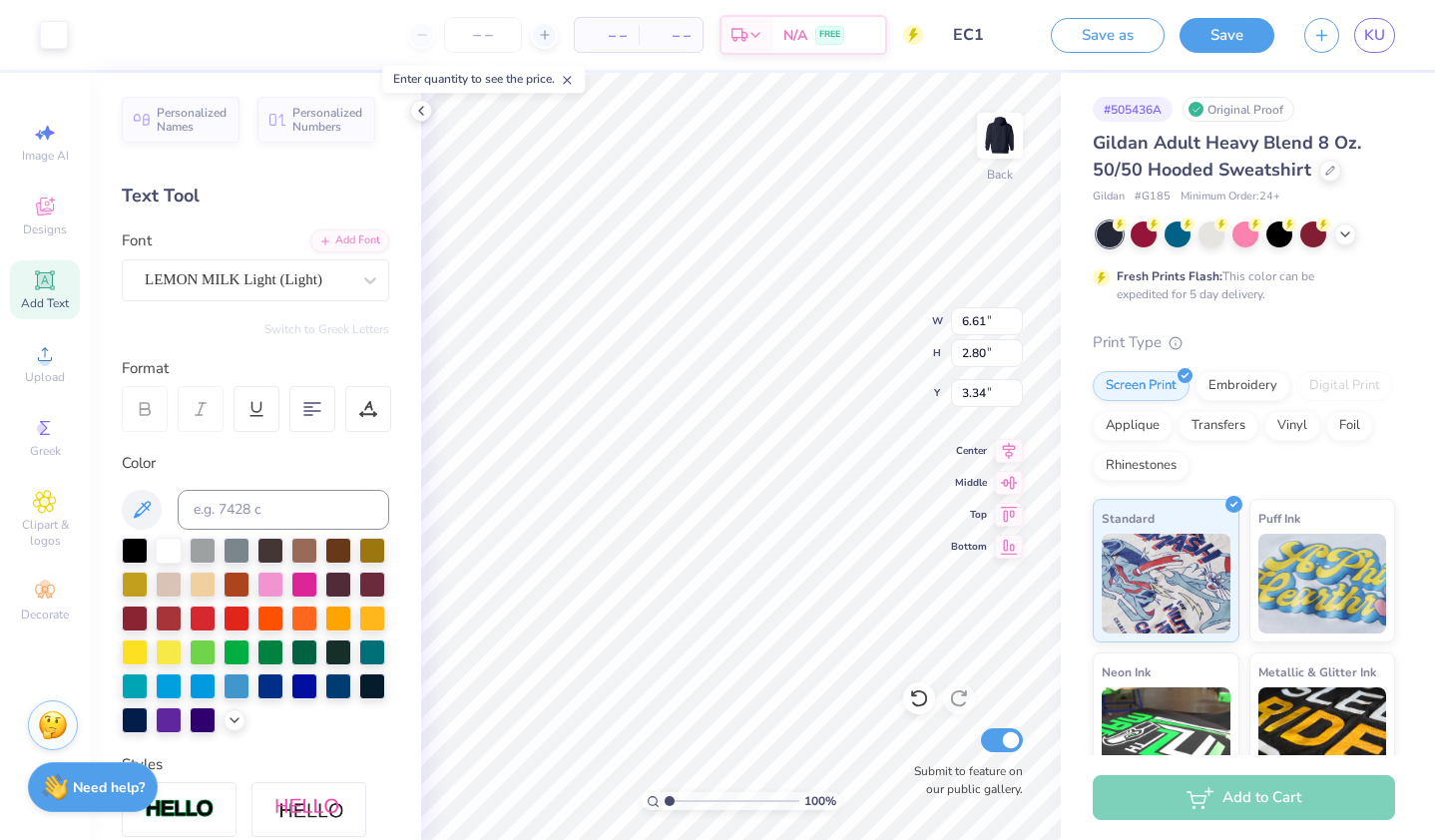 type on "6.61" 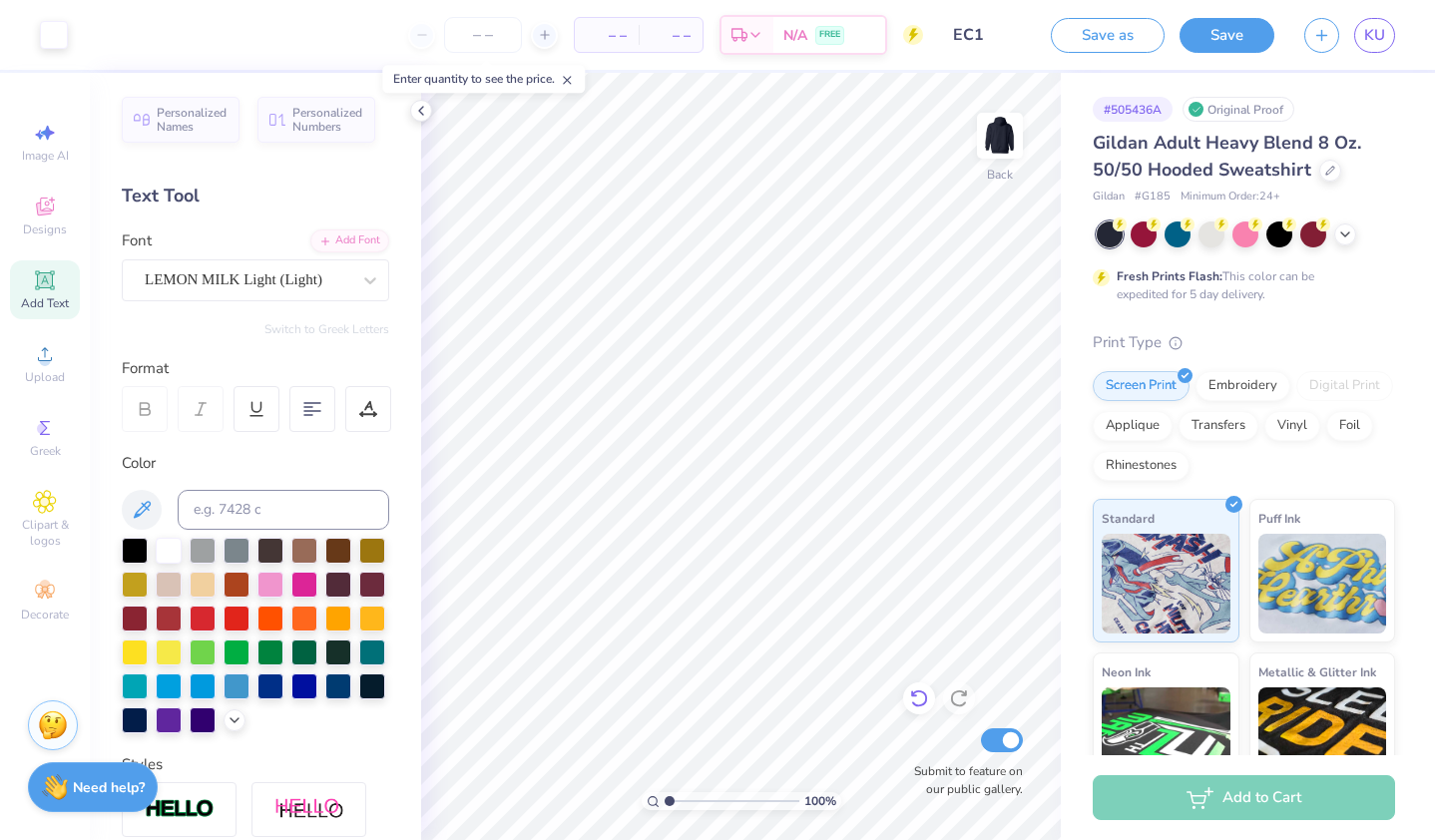 click 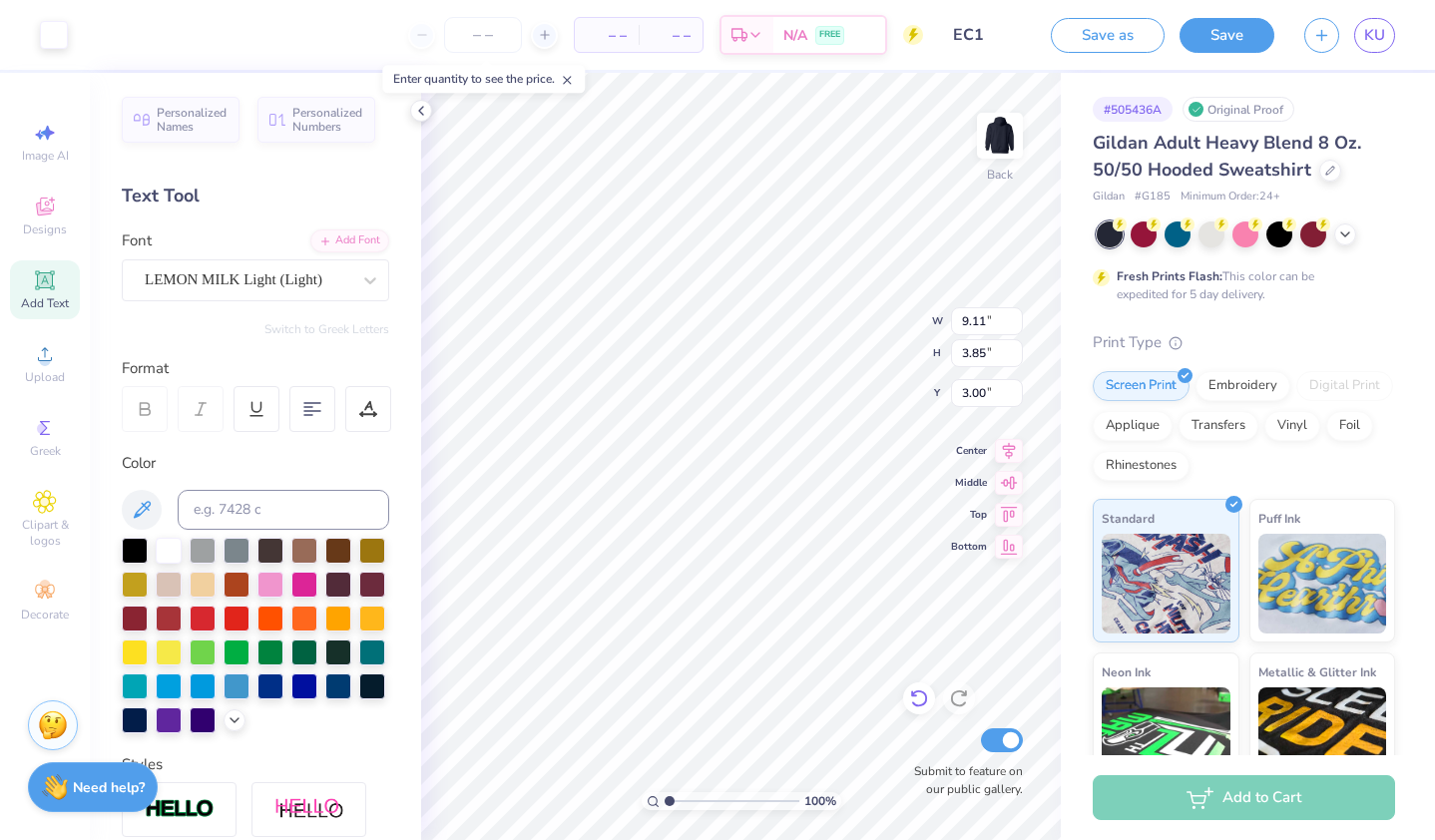 type on "3.00" 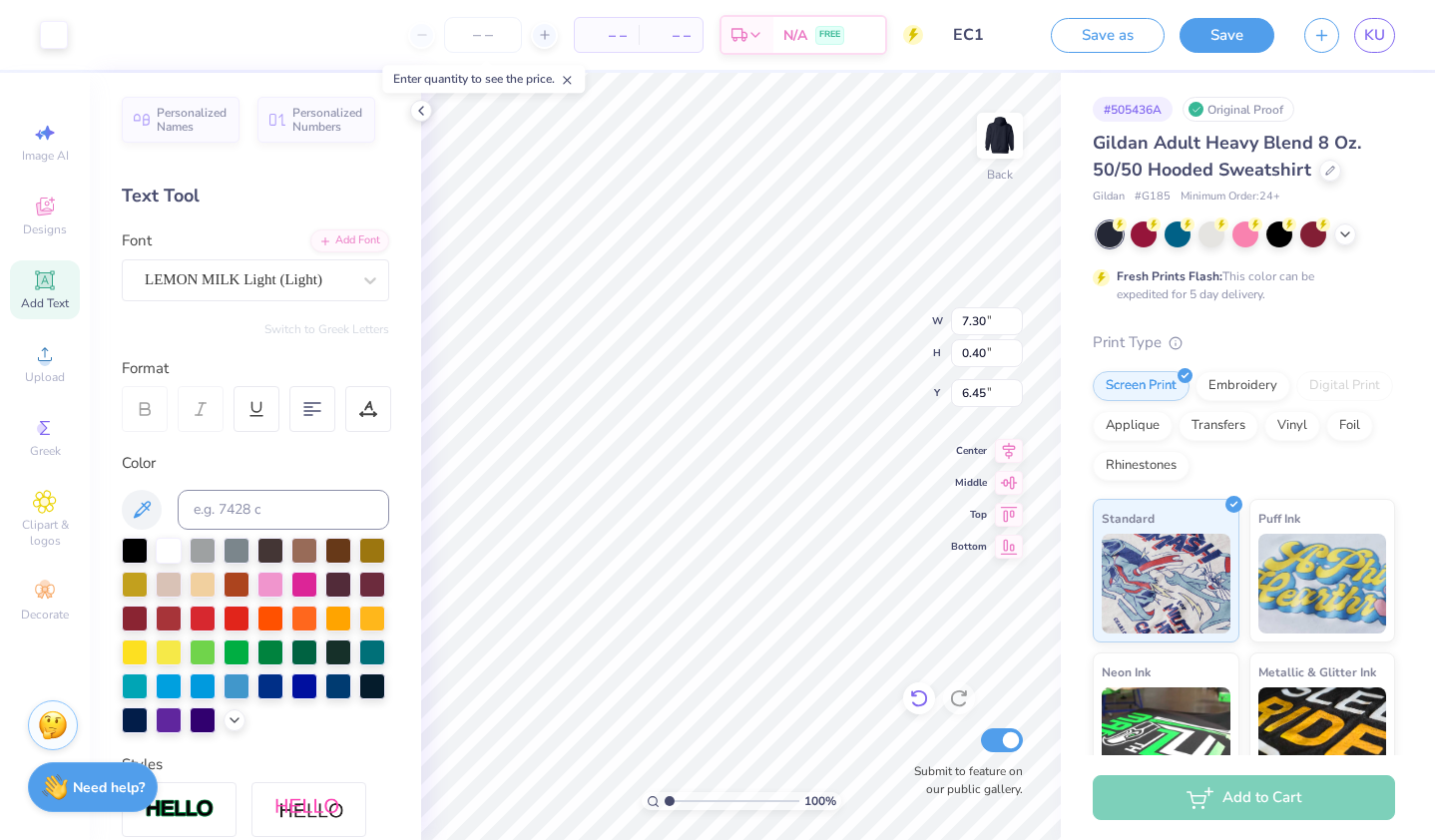 type on "6.87" 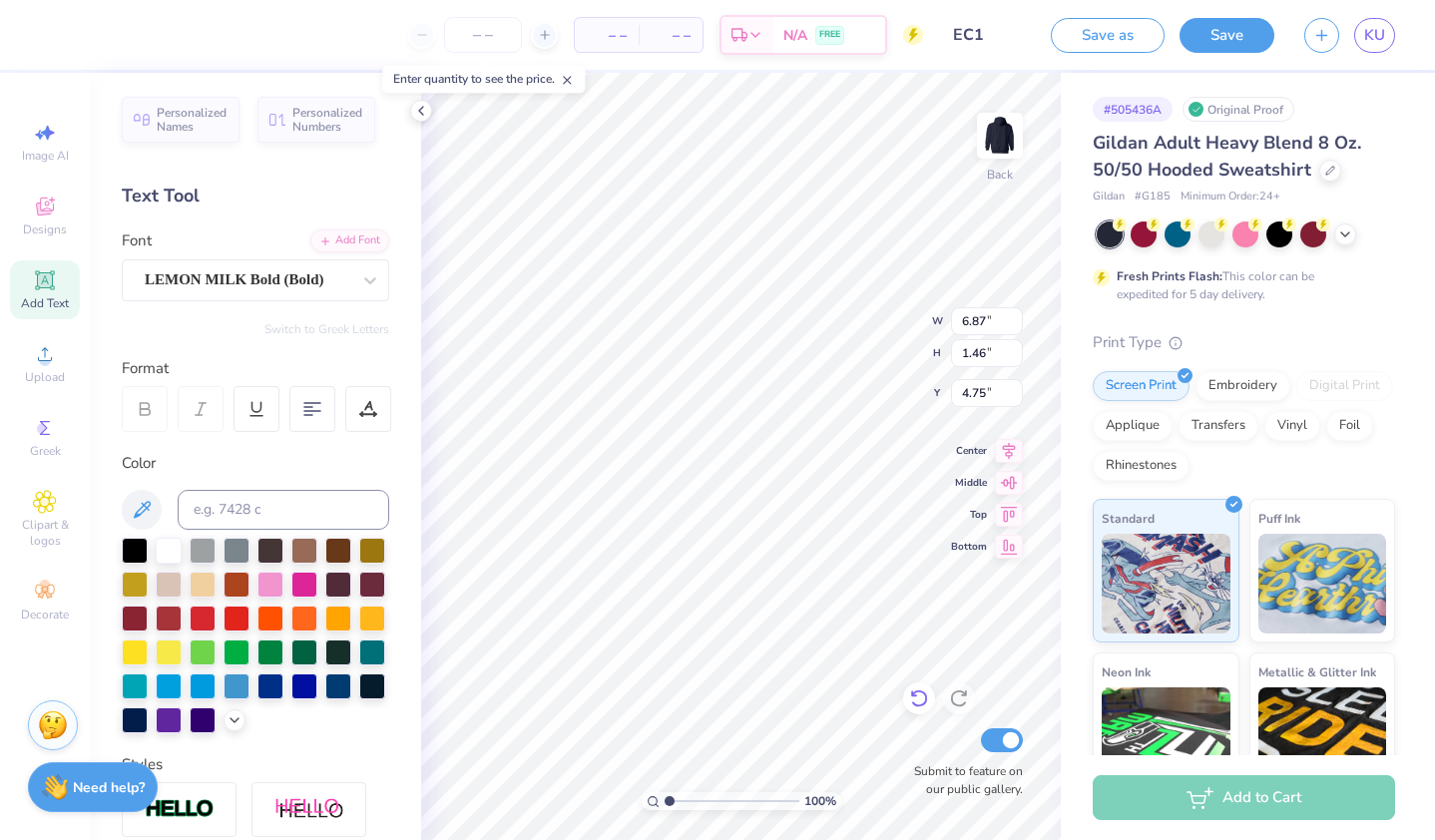 type on "5.79" 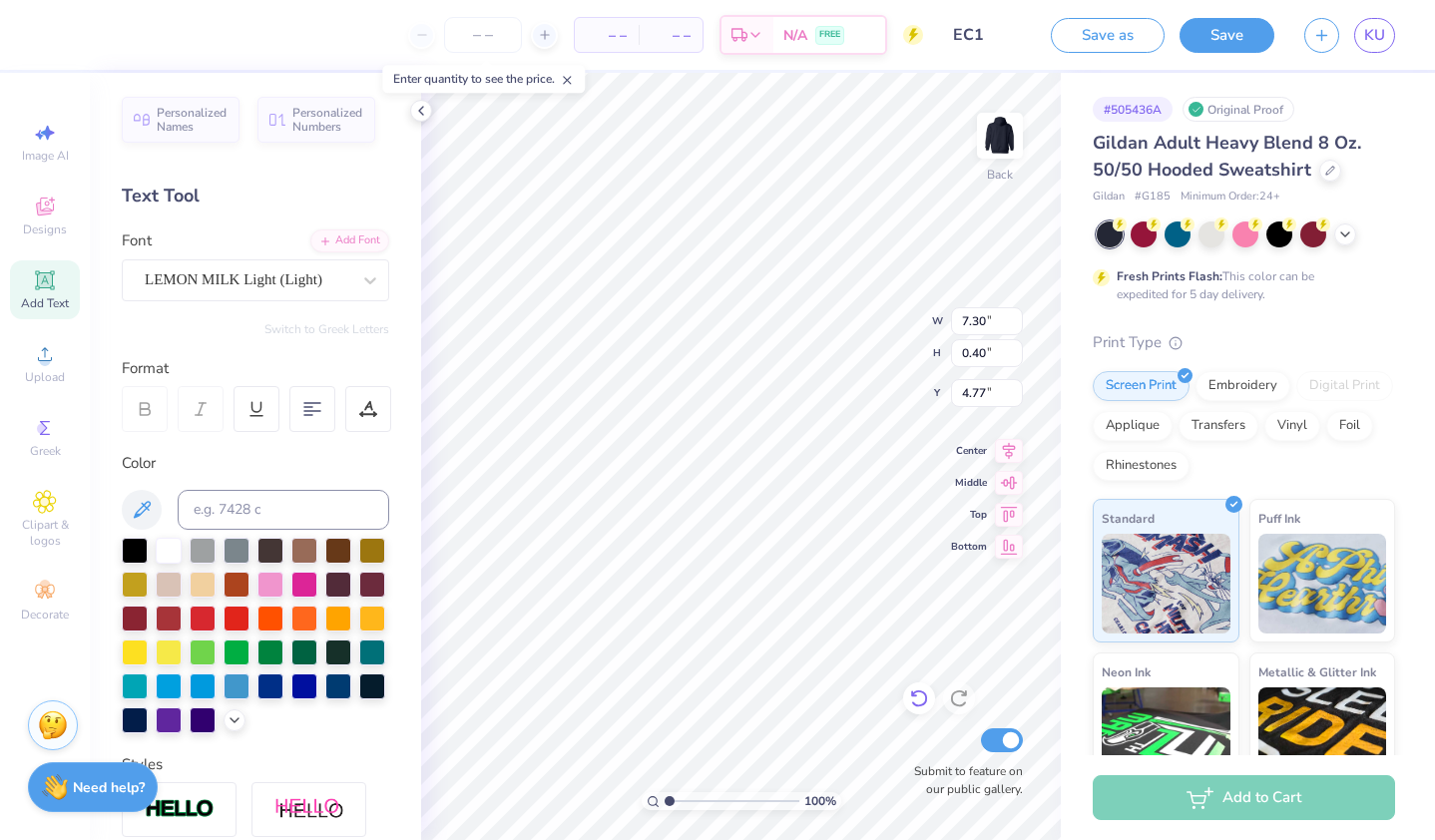 type on "4.77" 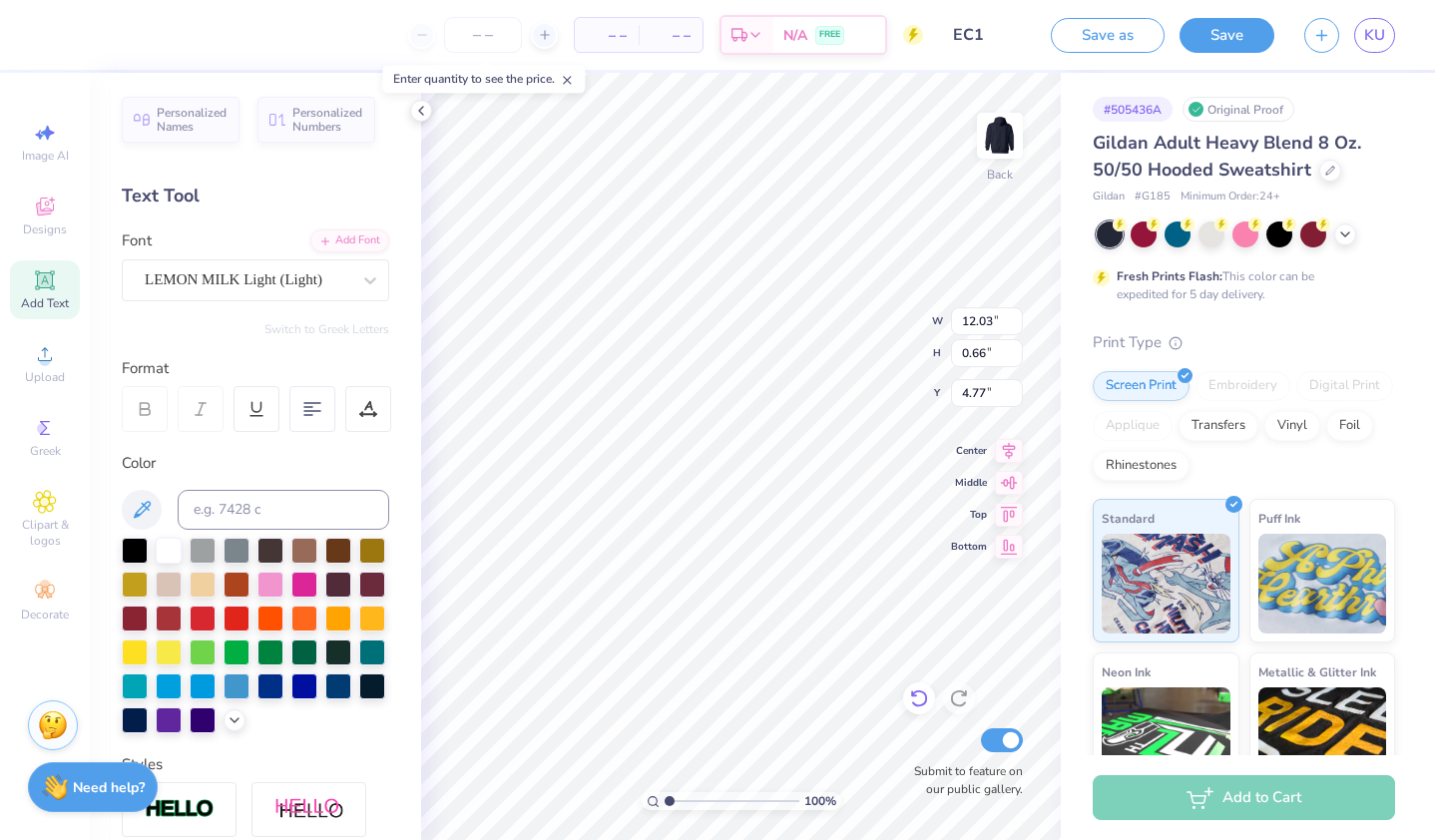 type on "12.03" 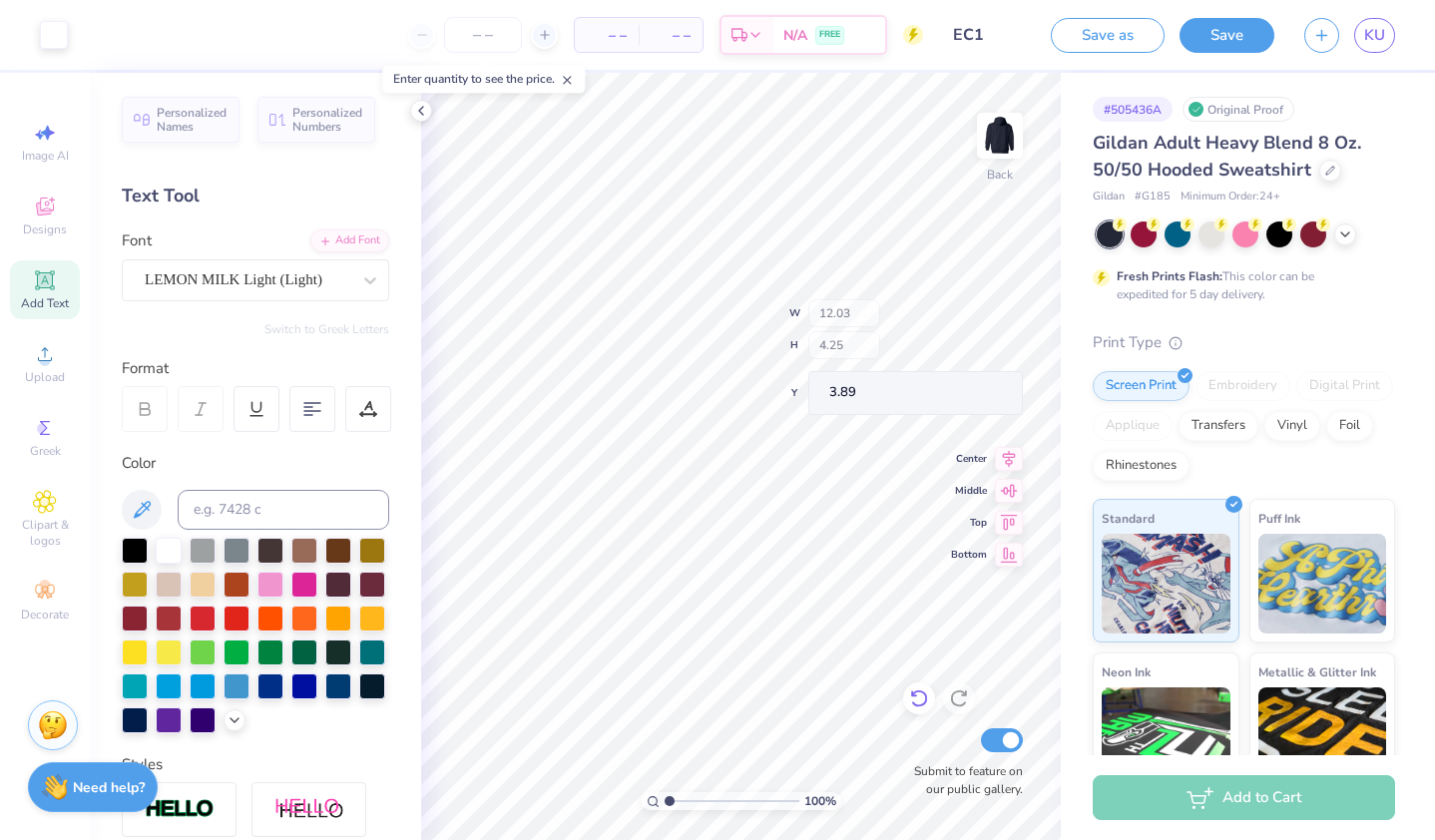 type on "3.89" 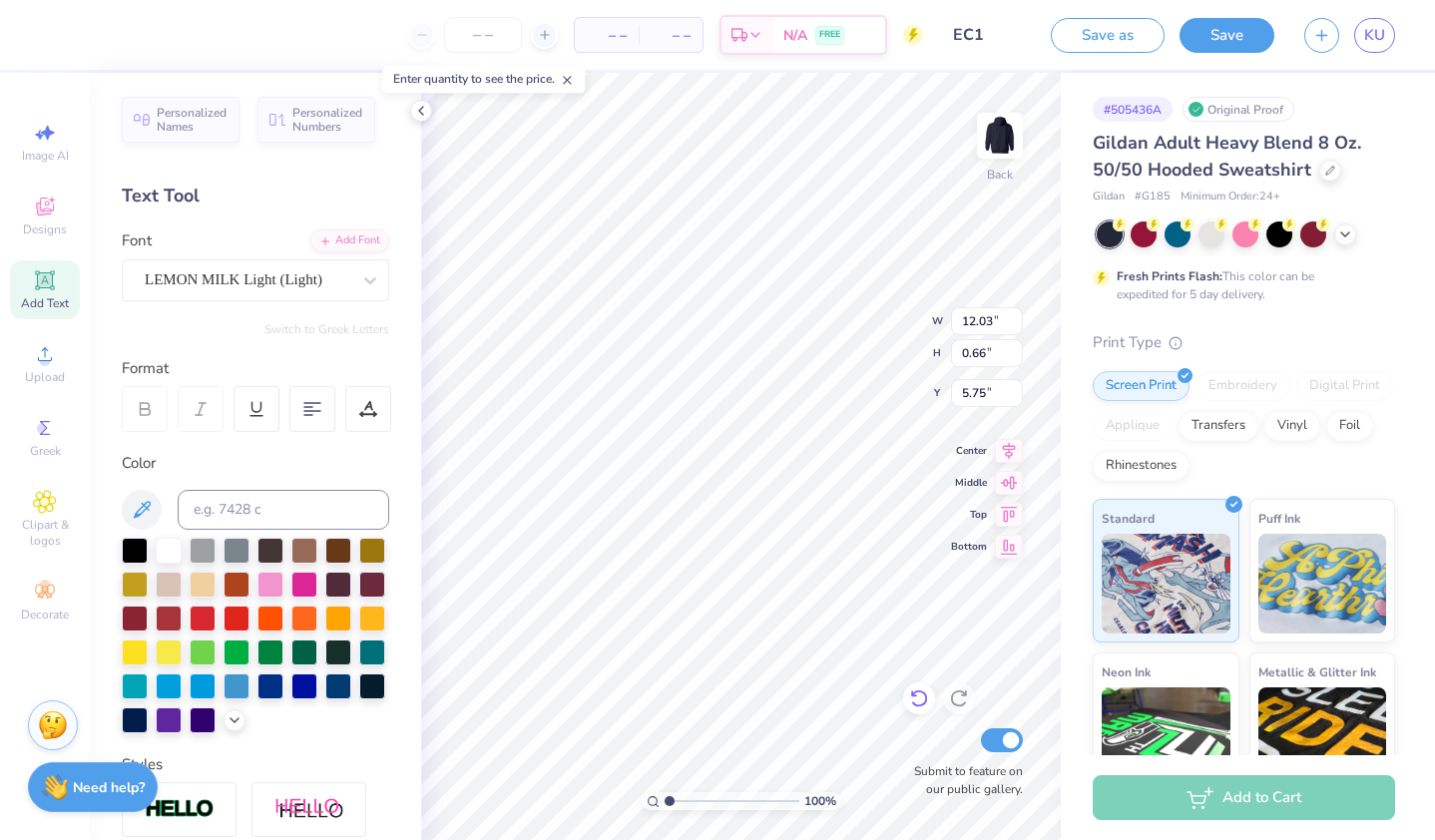 type on "5.75" 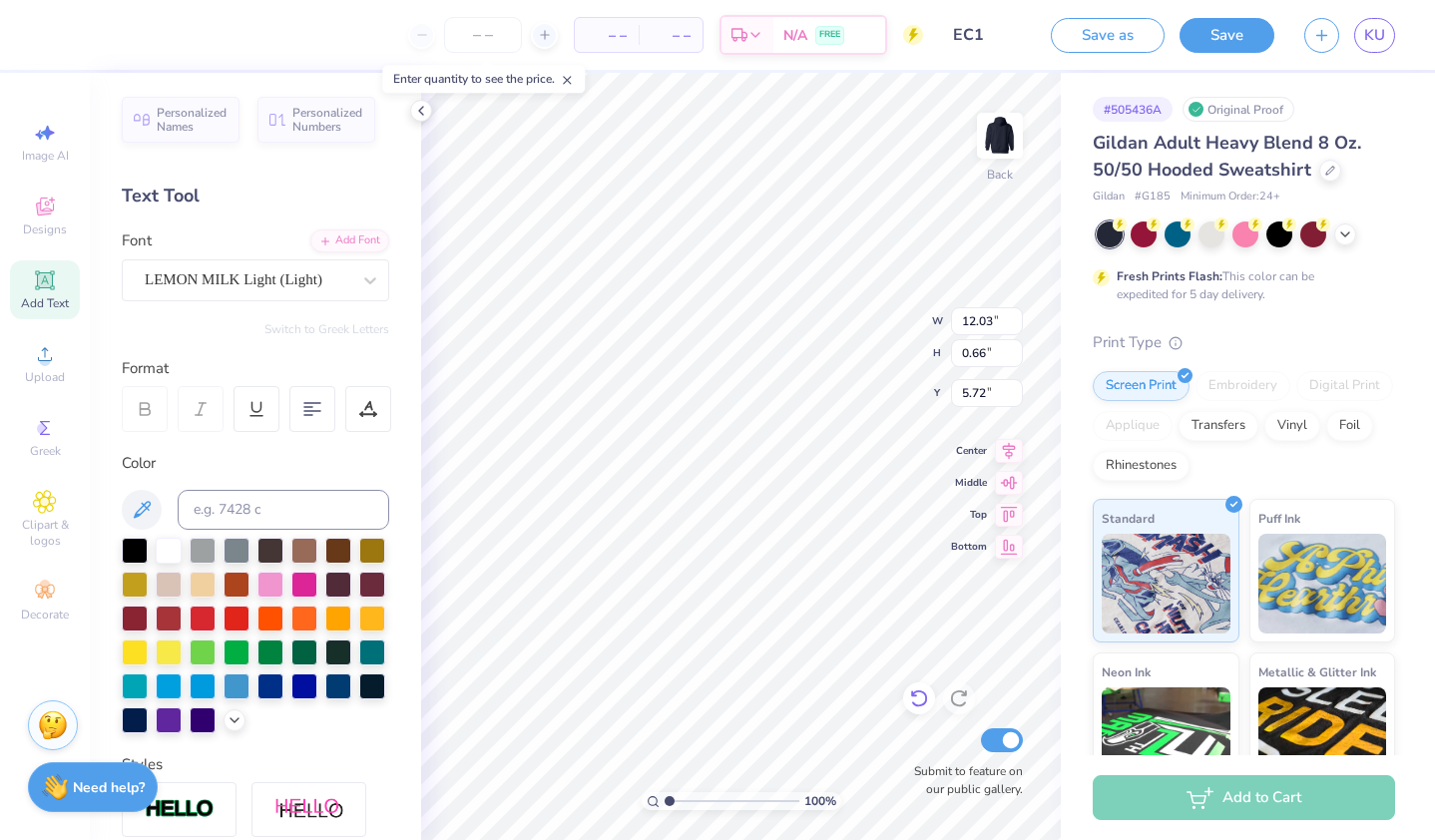 type on "5.72" 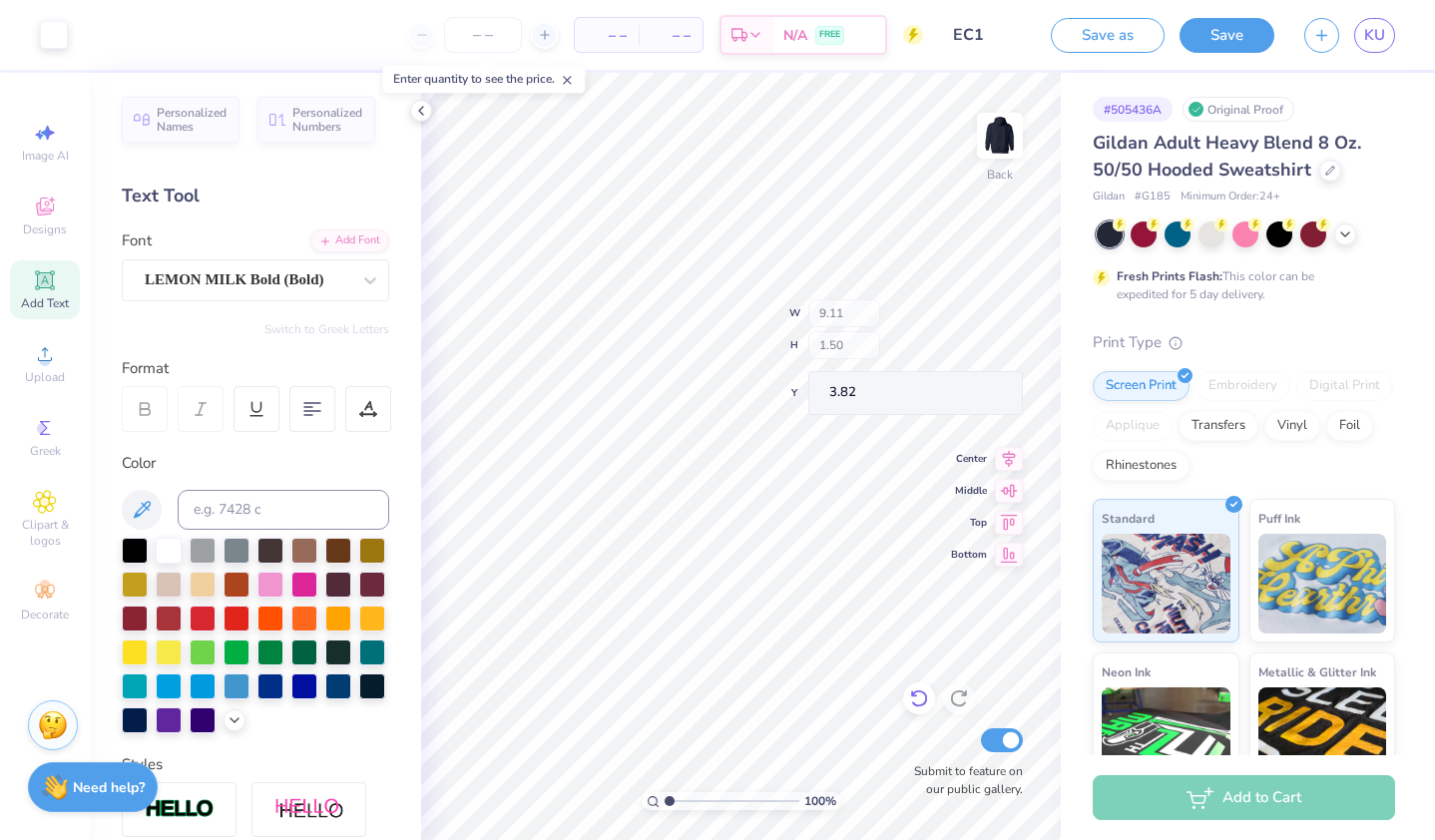 type on "3.82" 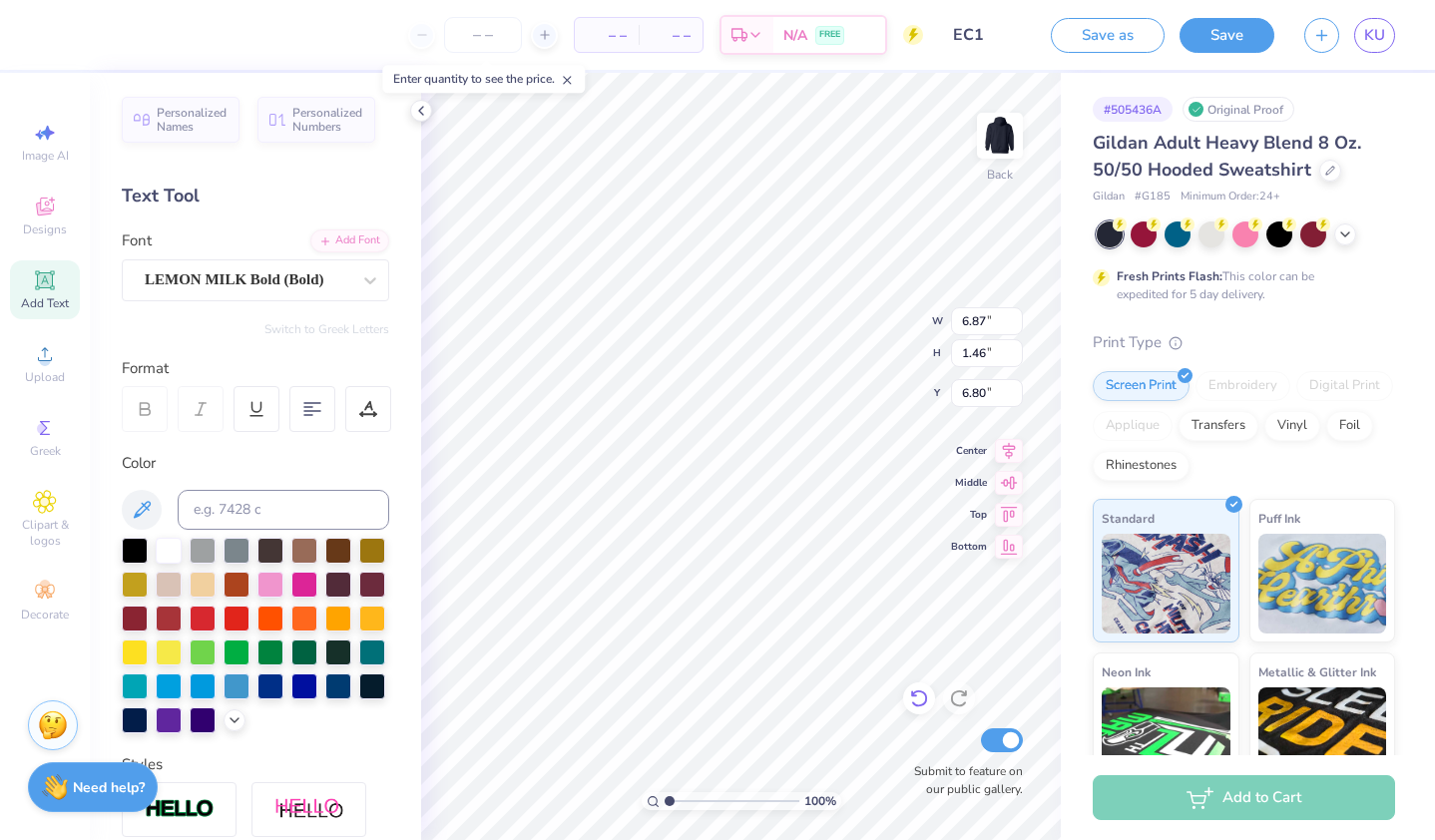 type on "6.80" 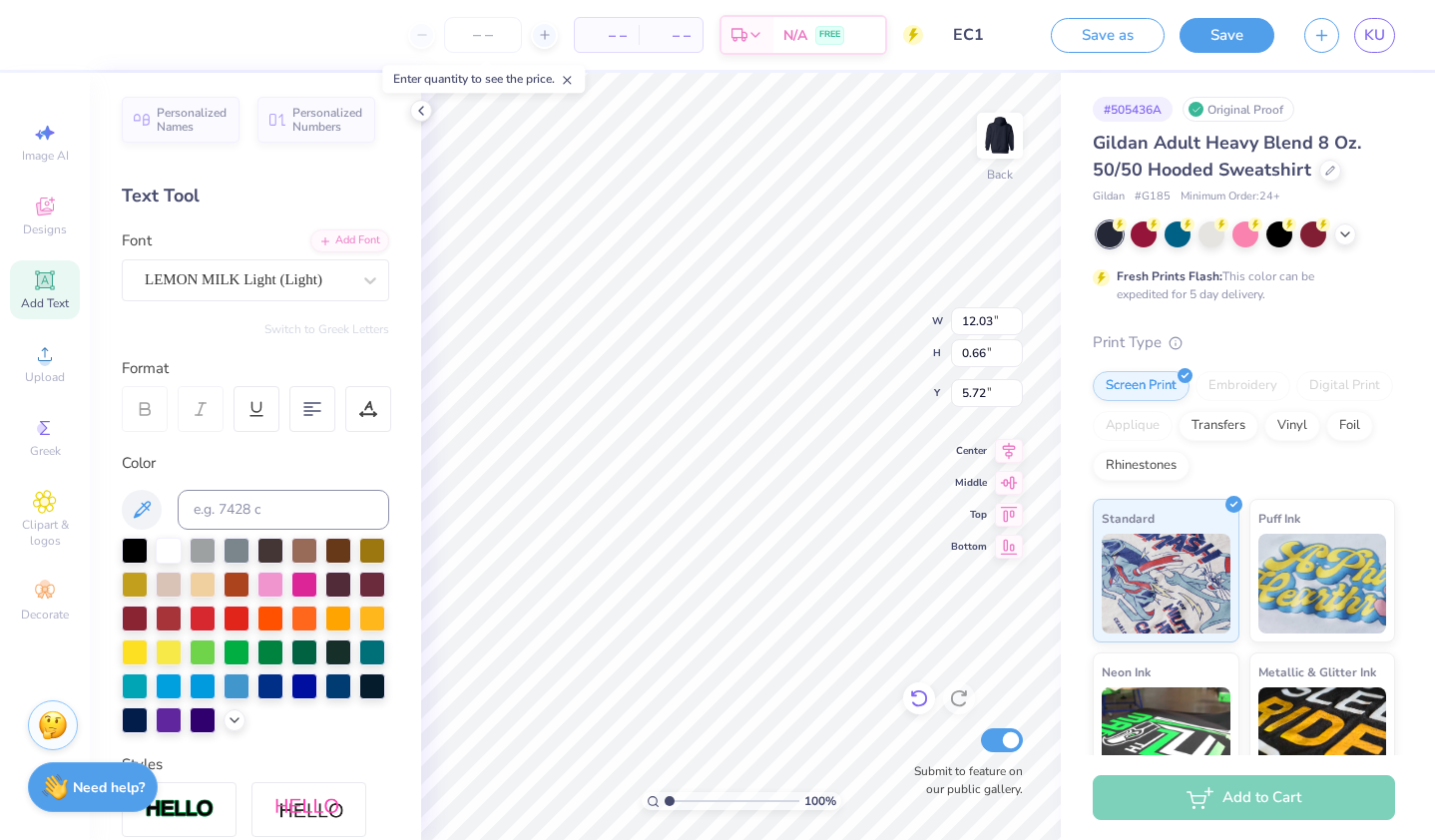 scroll, scrollTop: 16, scrollLeft: 3, axis: both 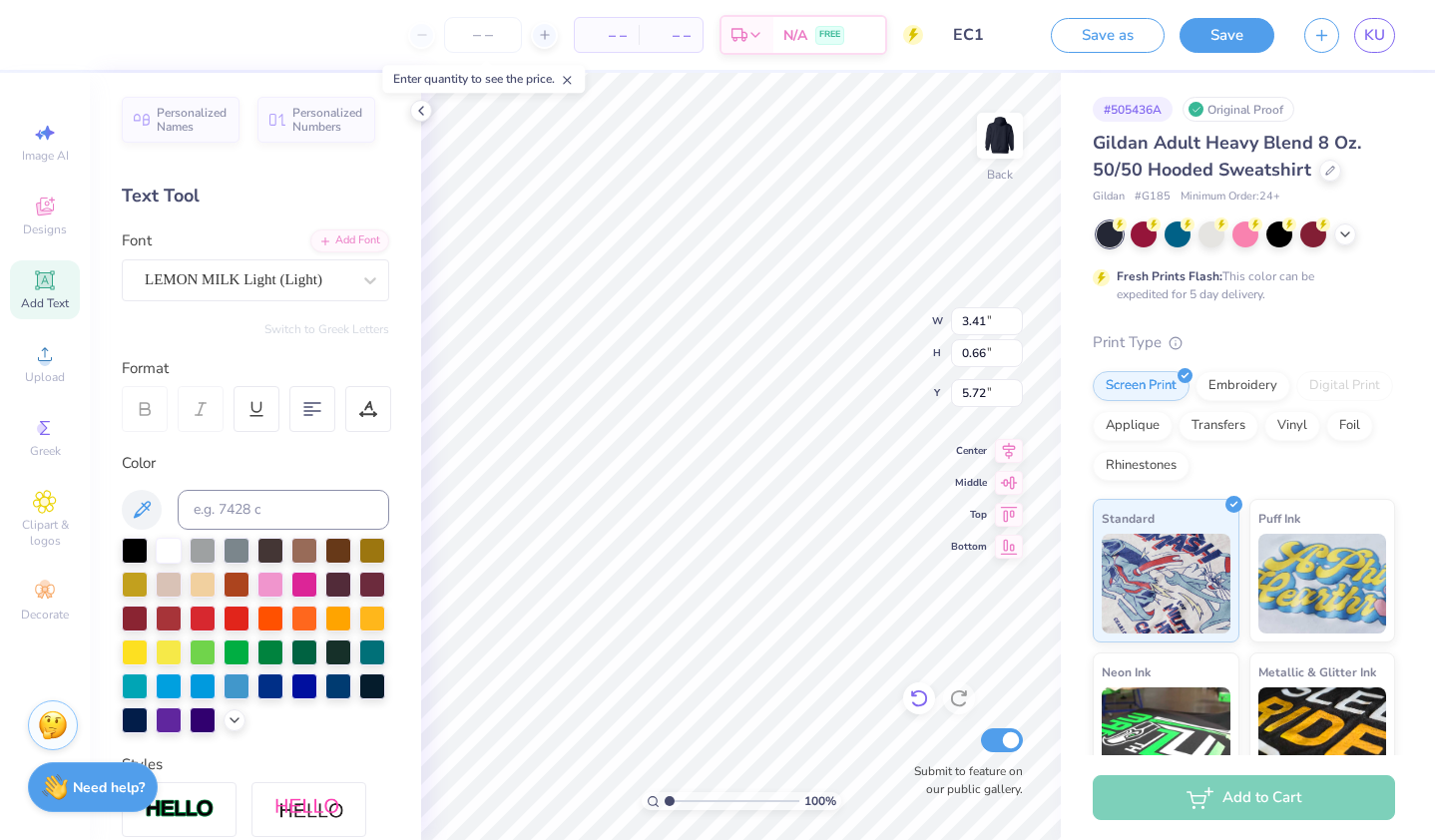 type on "e" 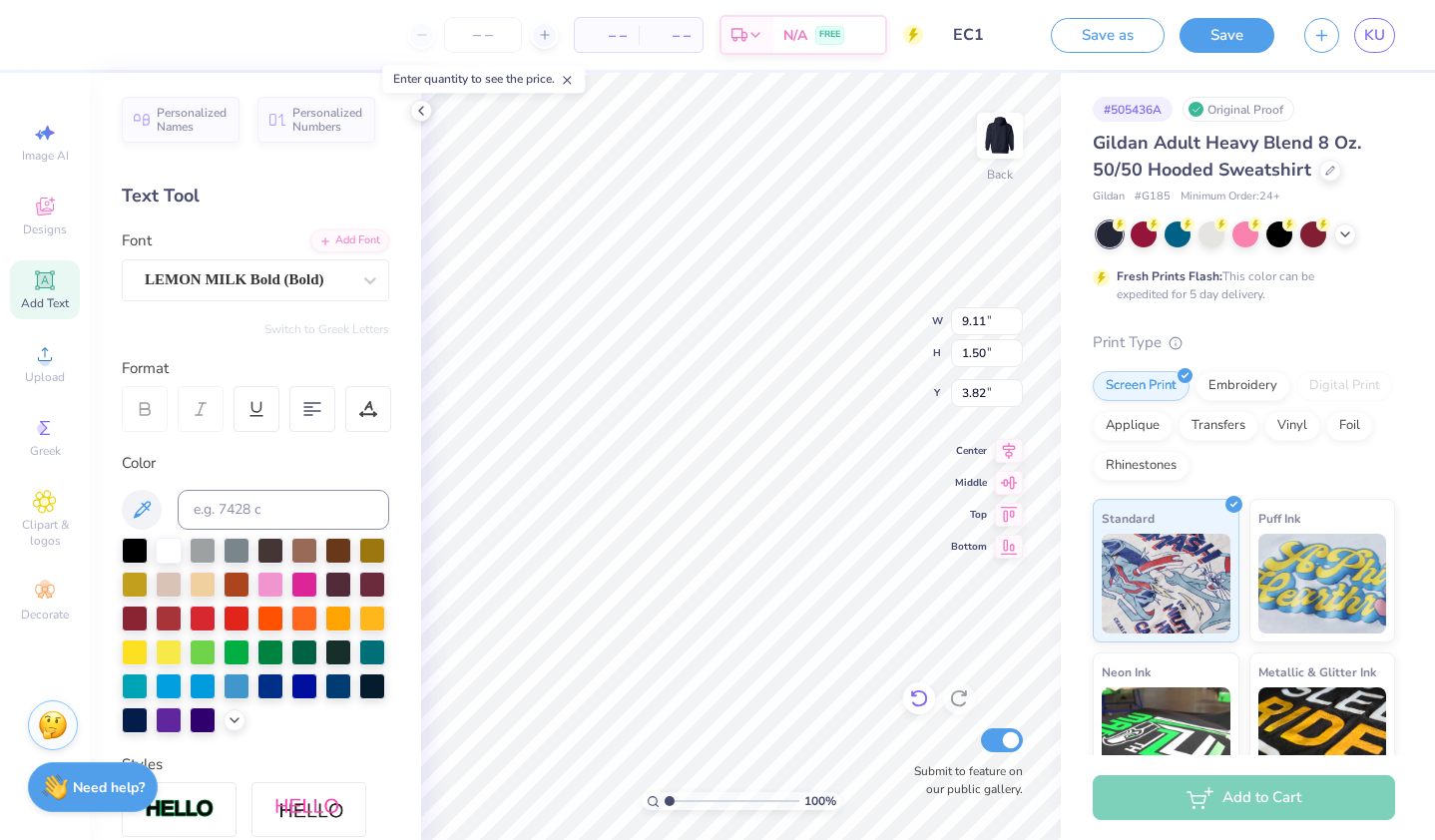 type on "9.11" 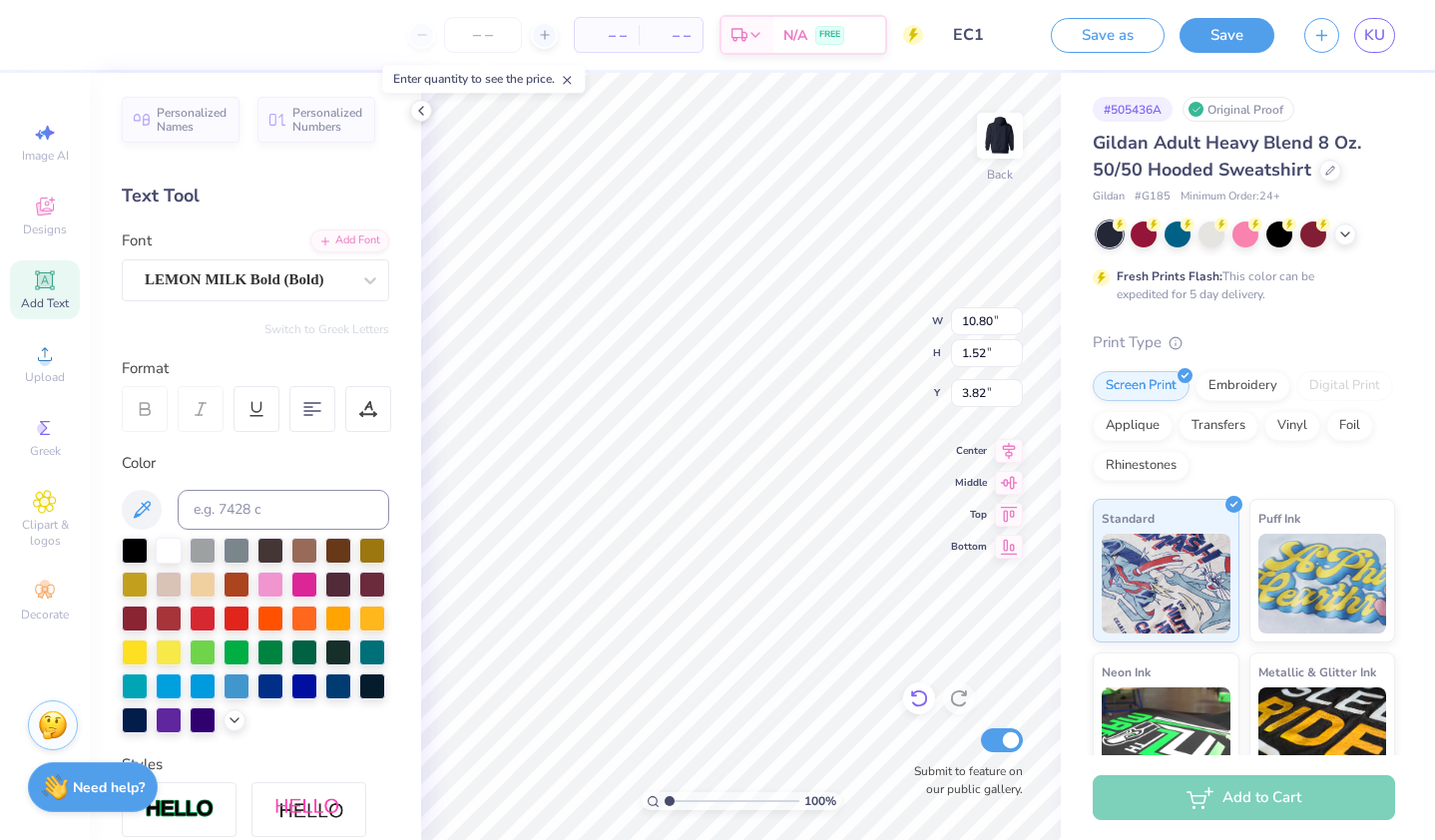 type on "6.87" 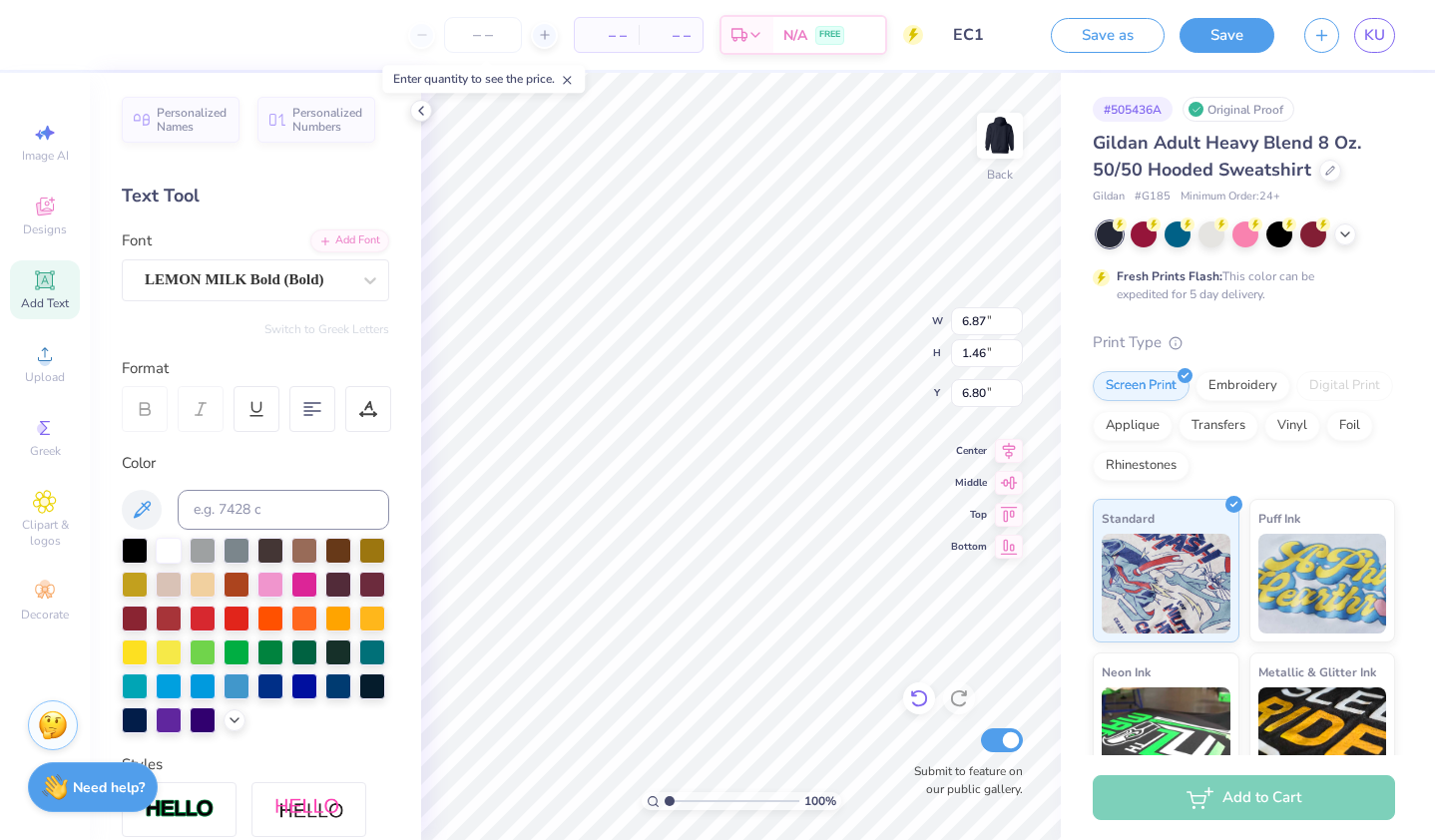 scroll, scrollTop: 16, scrollLeft: 5, axis: both 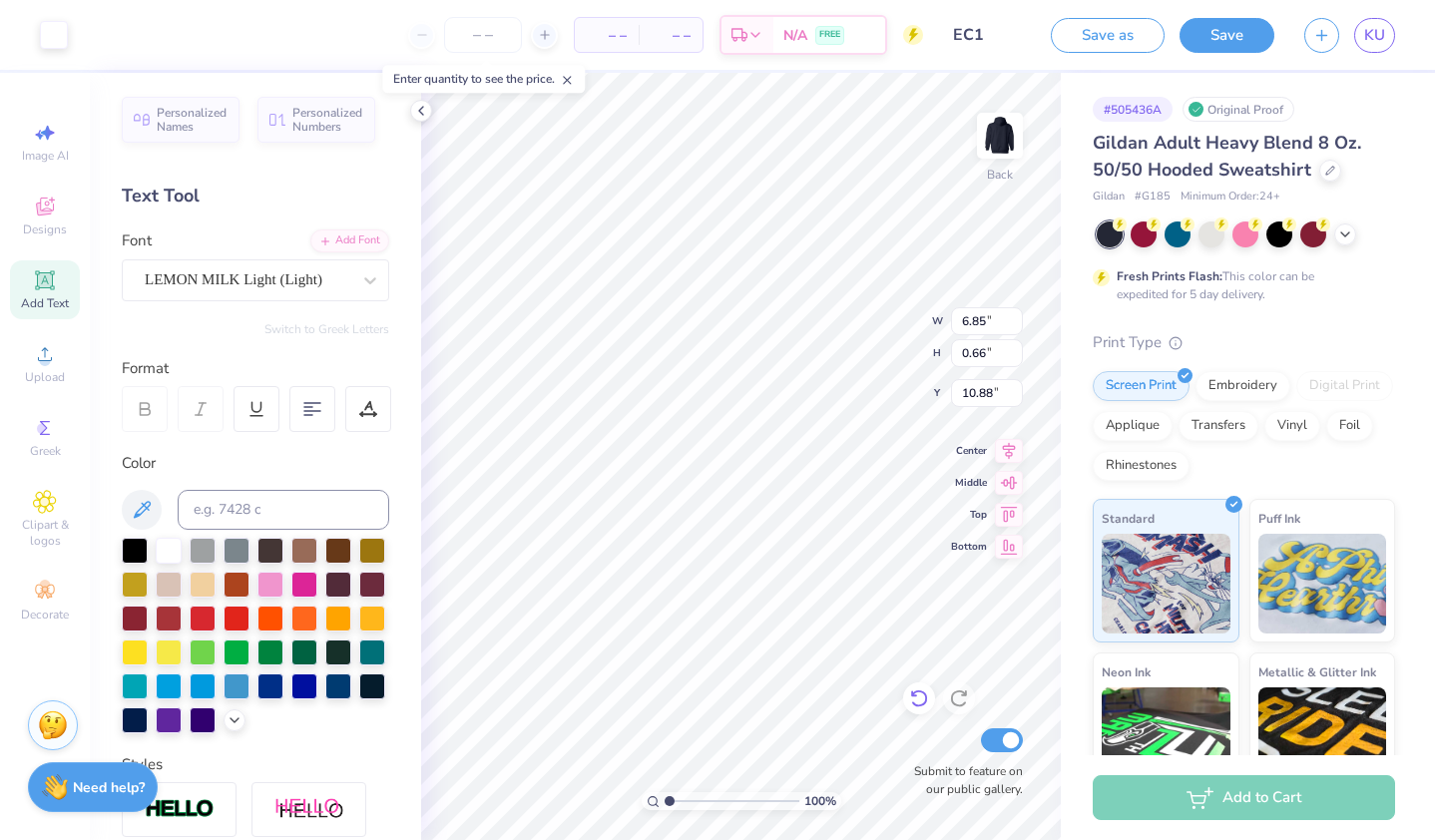 type on "10.88" 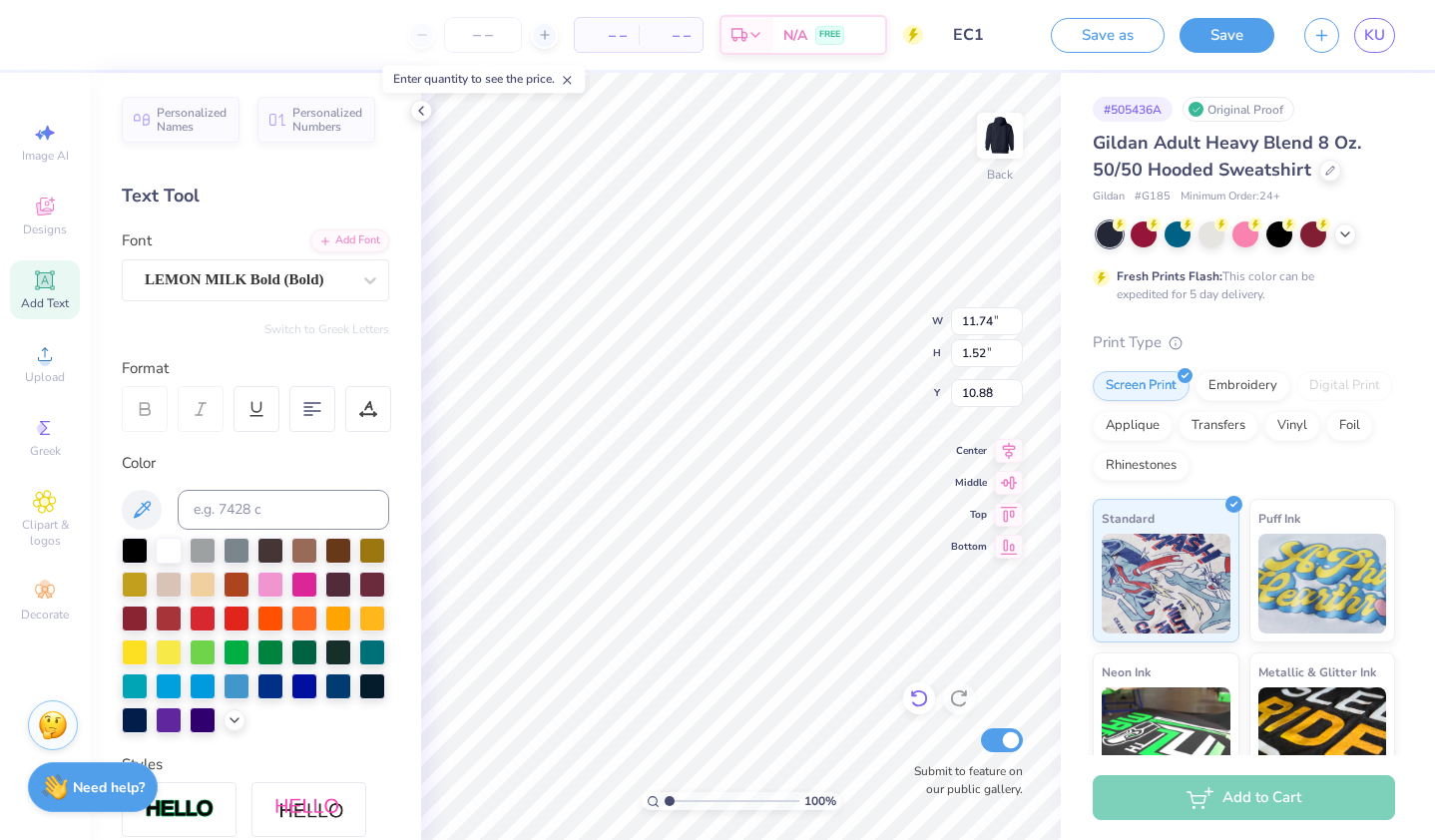 type on "11.74" 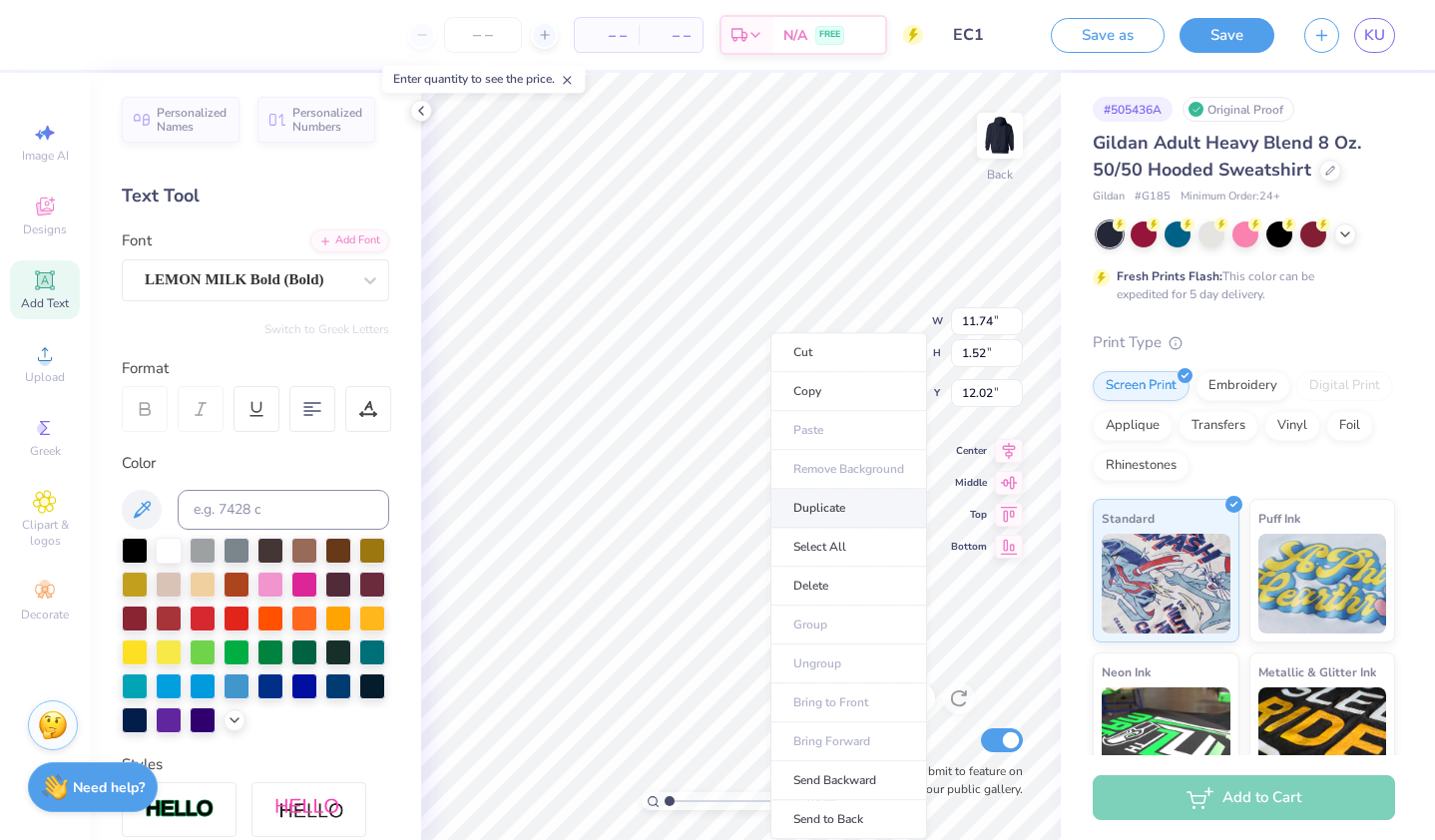 click on "Duplicate" at bounding box center [848, 508] 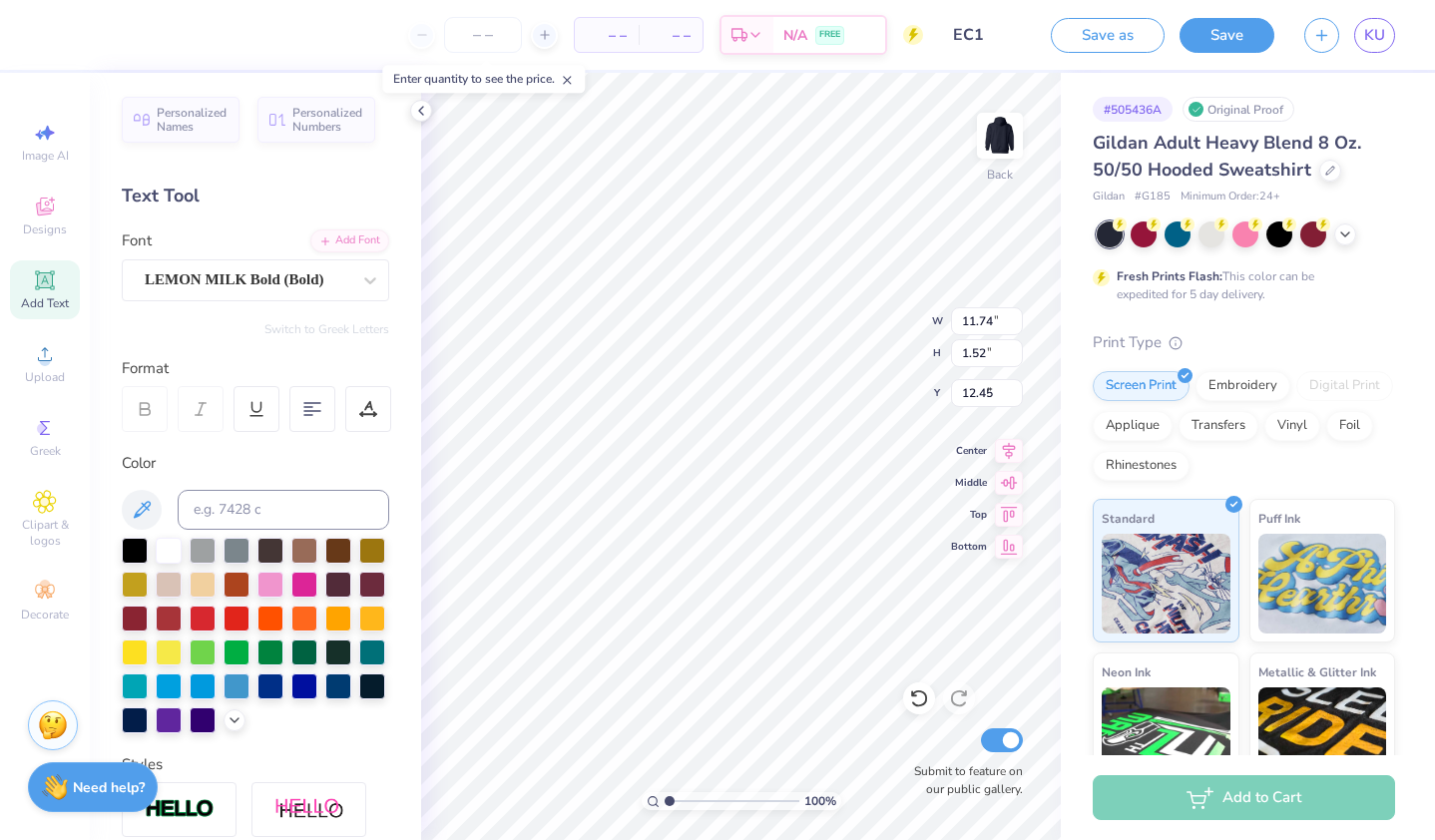 type on "8.14" 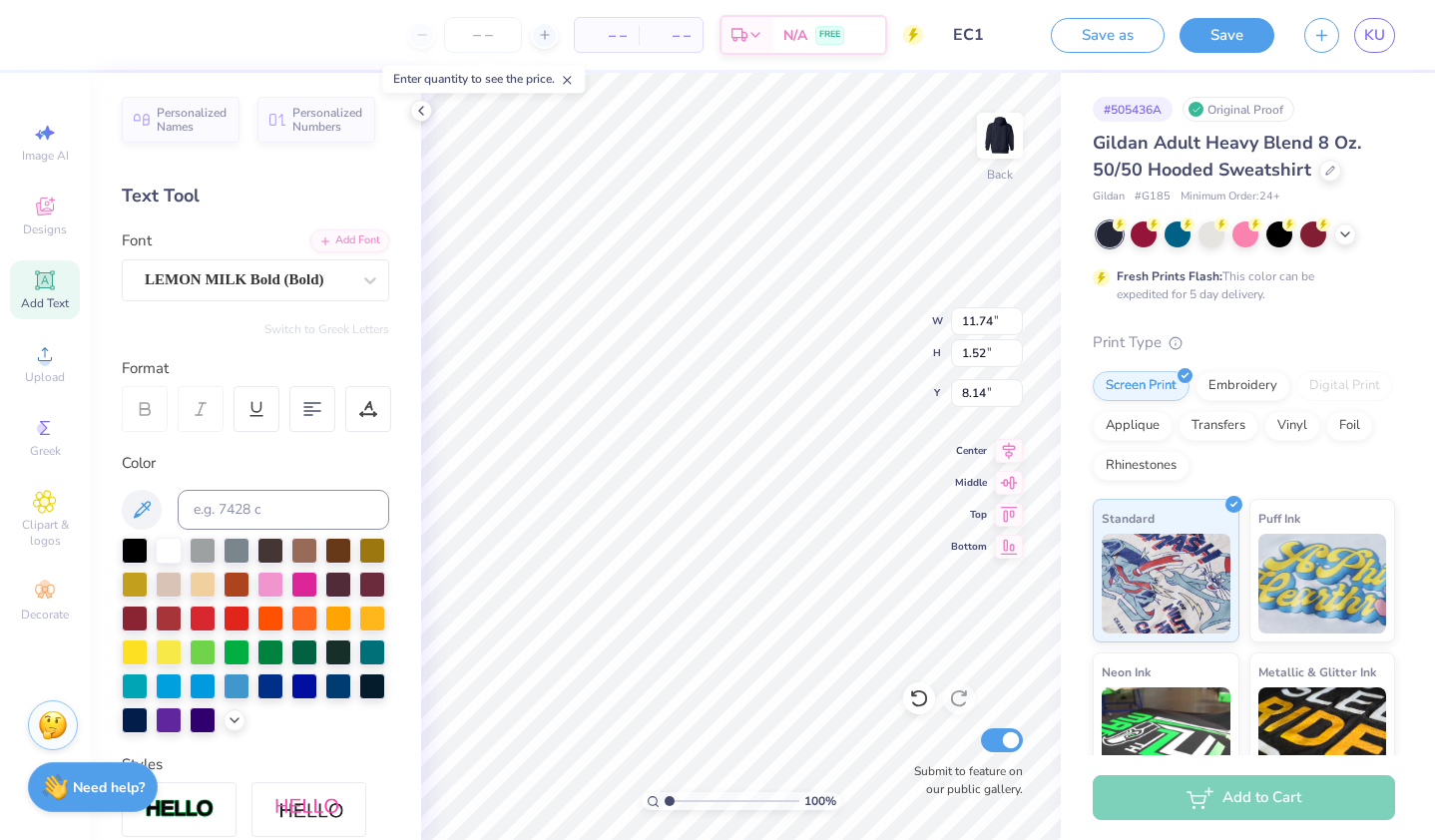 scroll, scrollTop: 16, scrollLeft: 4, axis: both 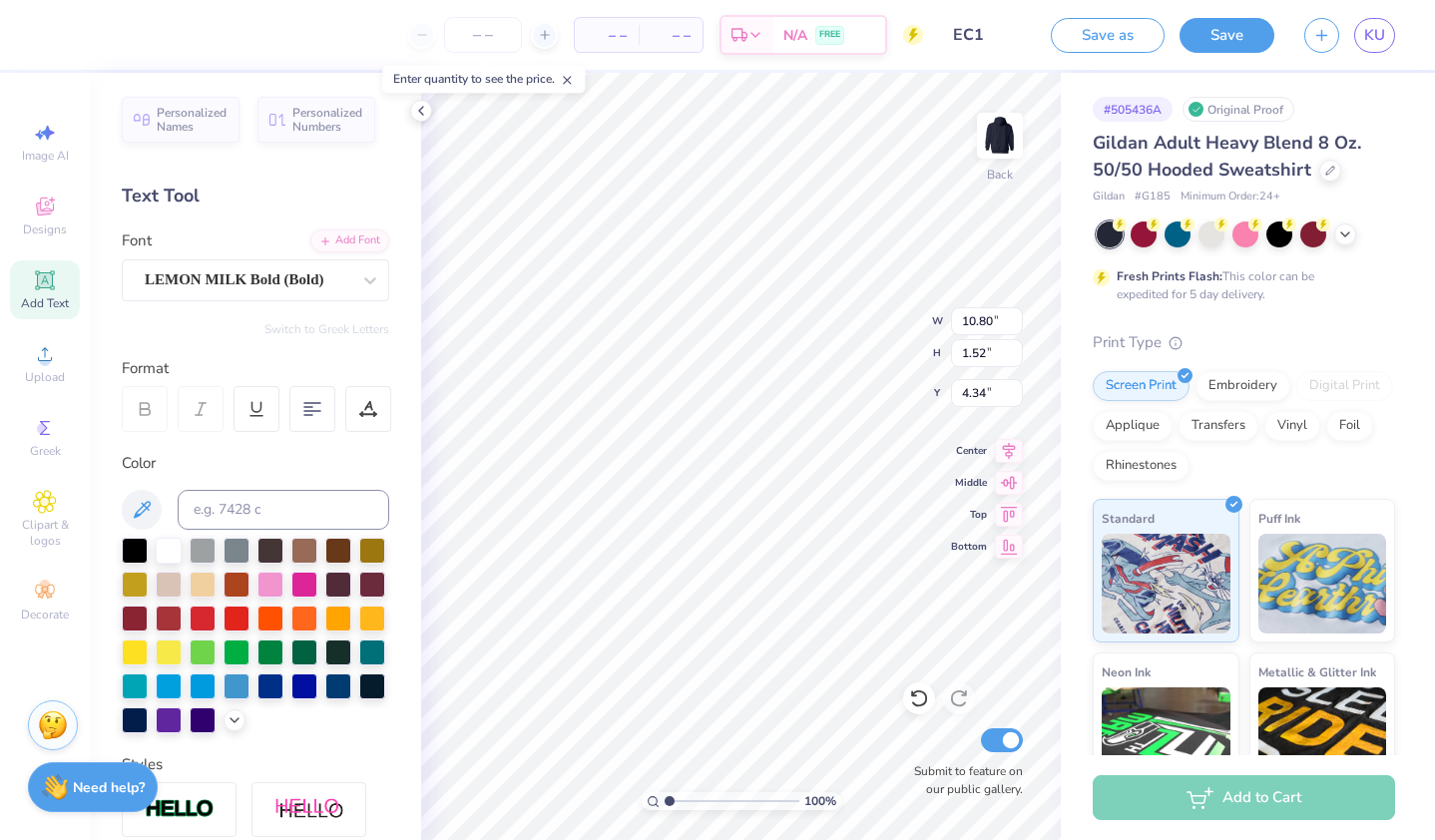 type on "4.34" 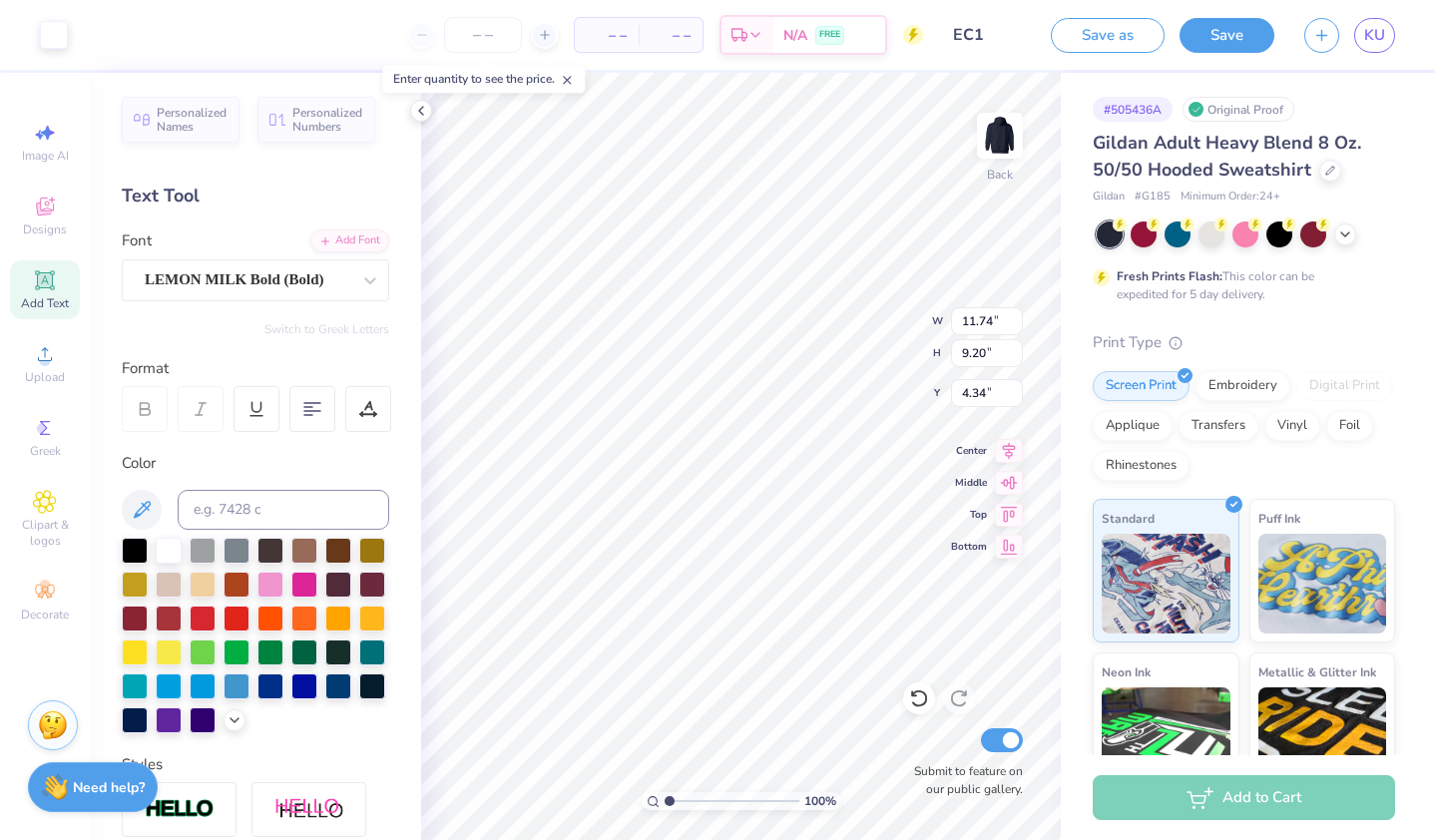 type on "11.74" 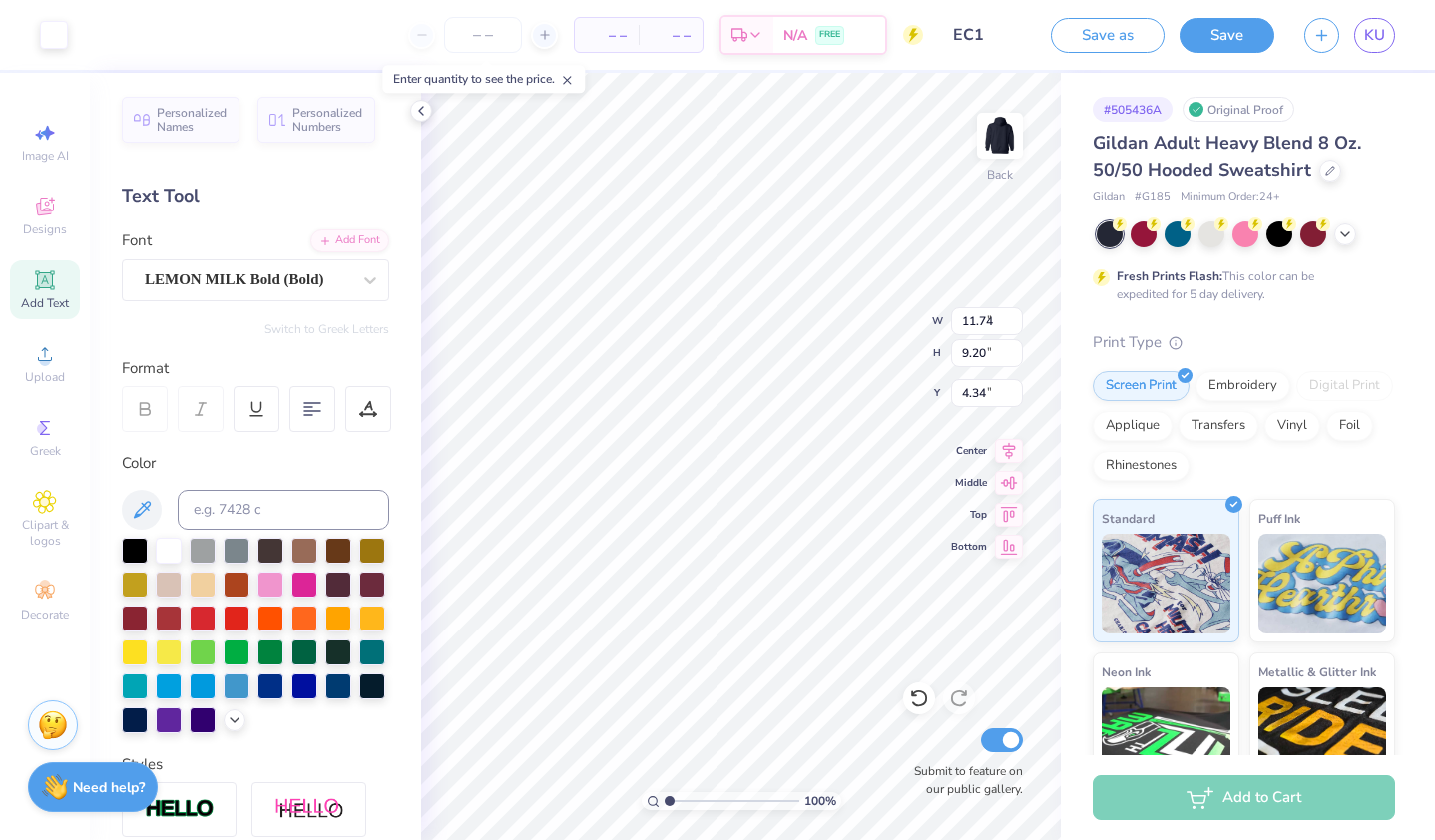 type on "8.15" 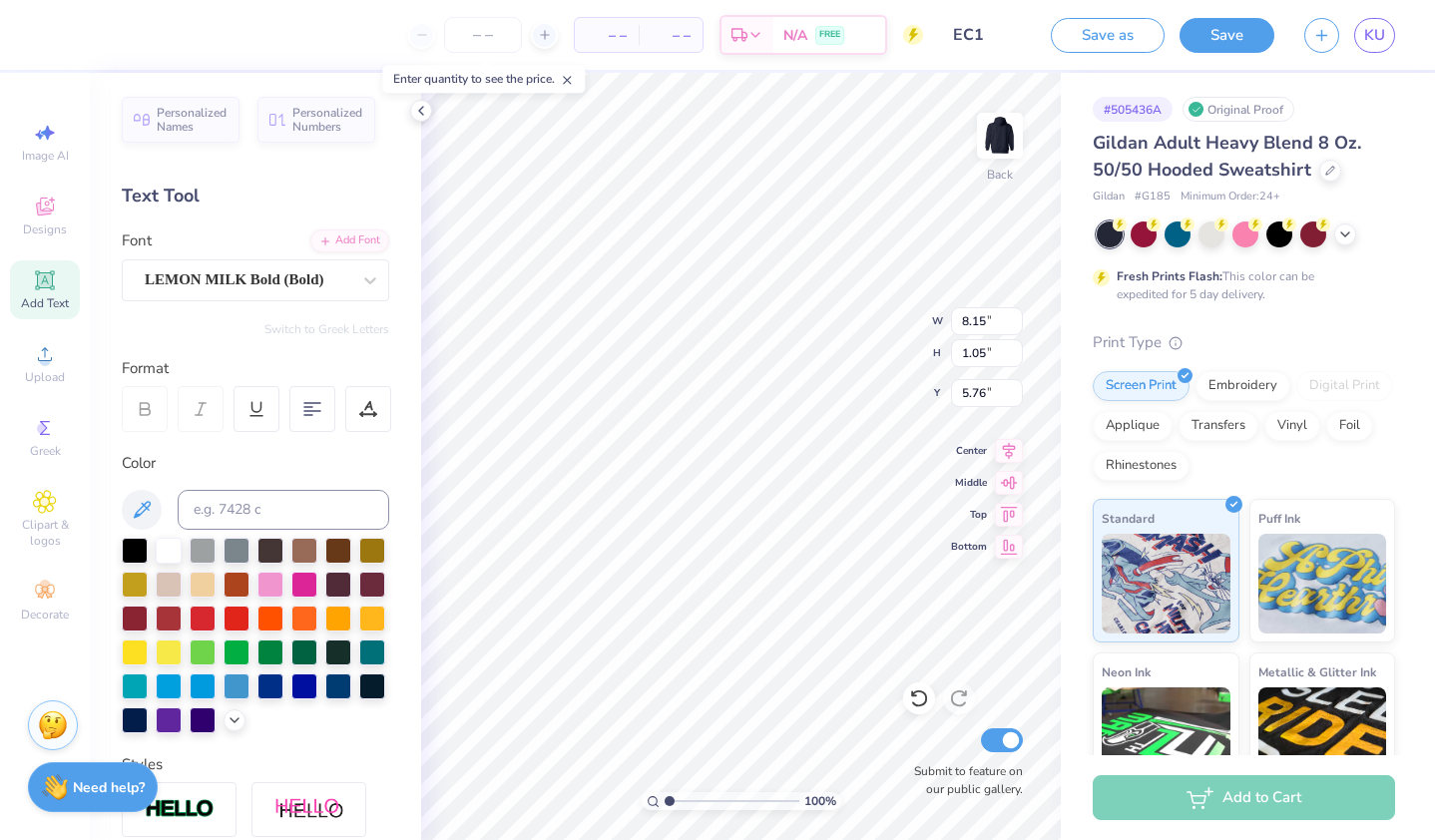type on "5.76" 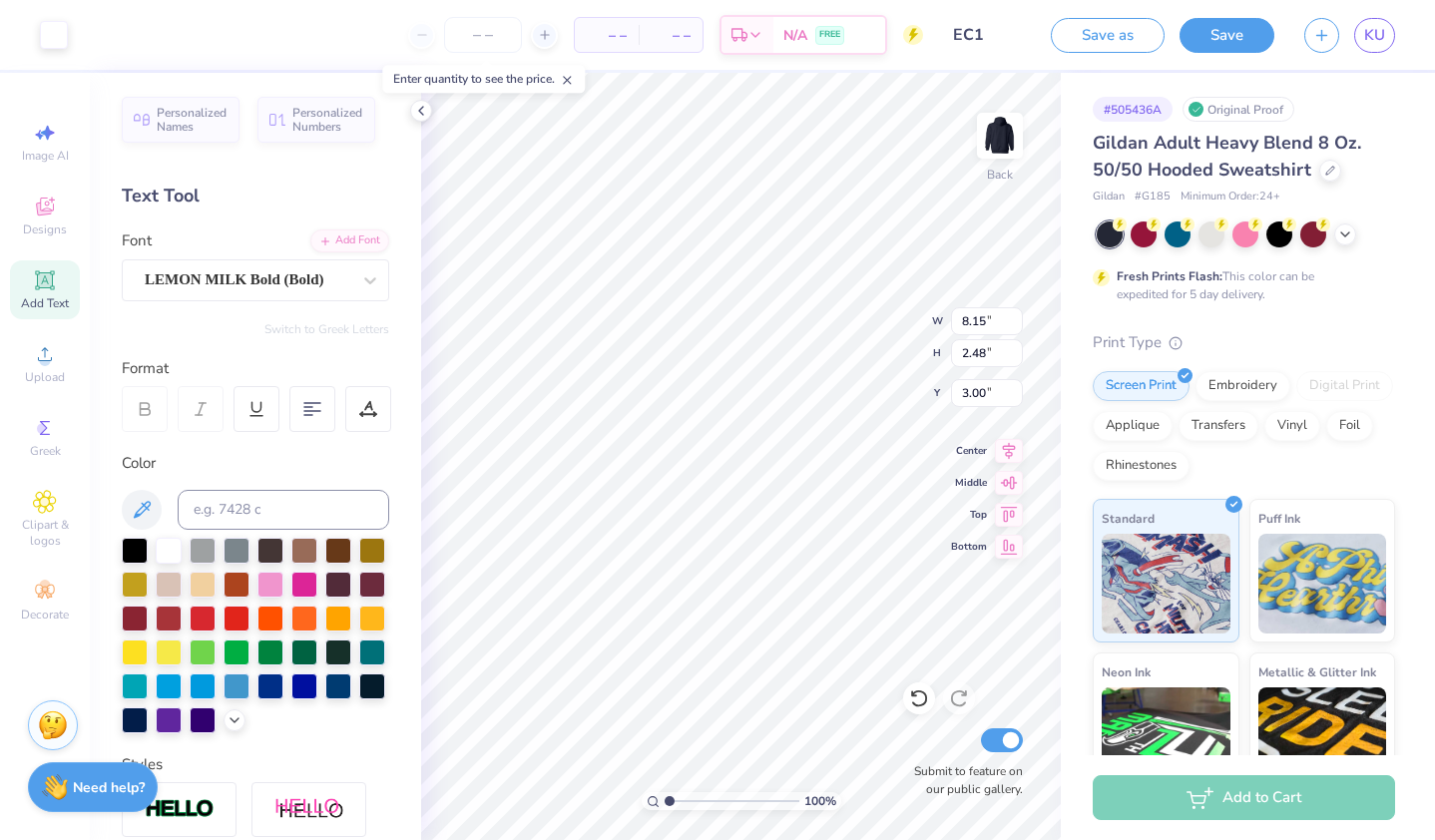 type on "3.00" 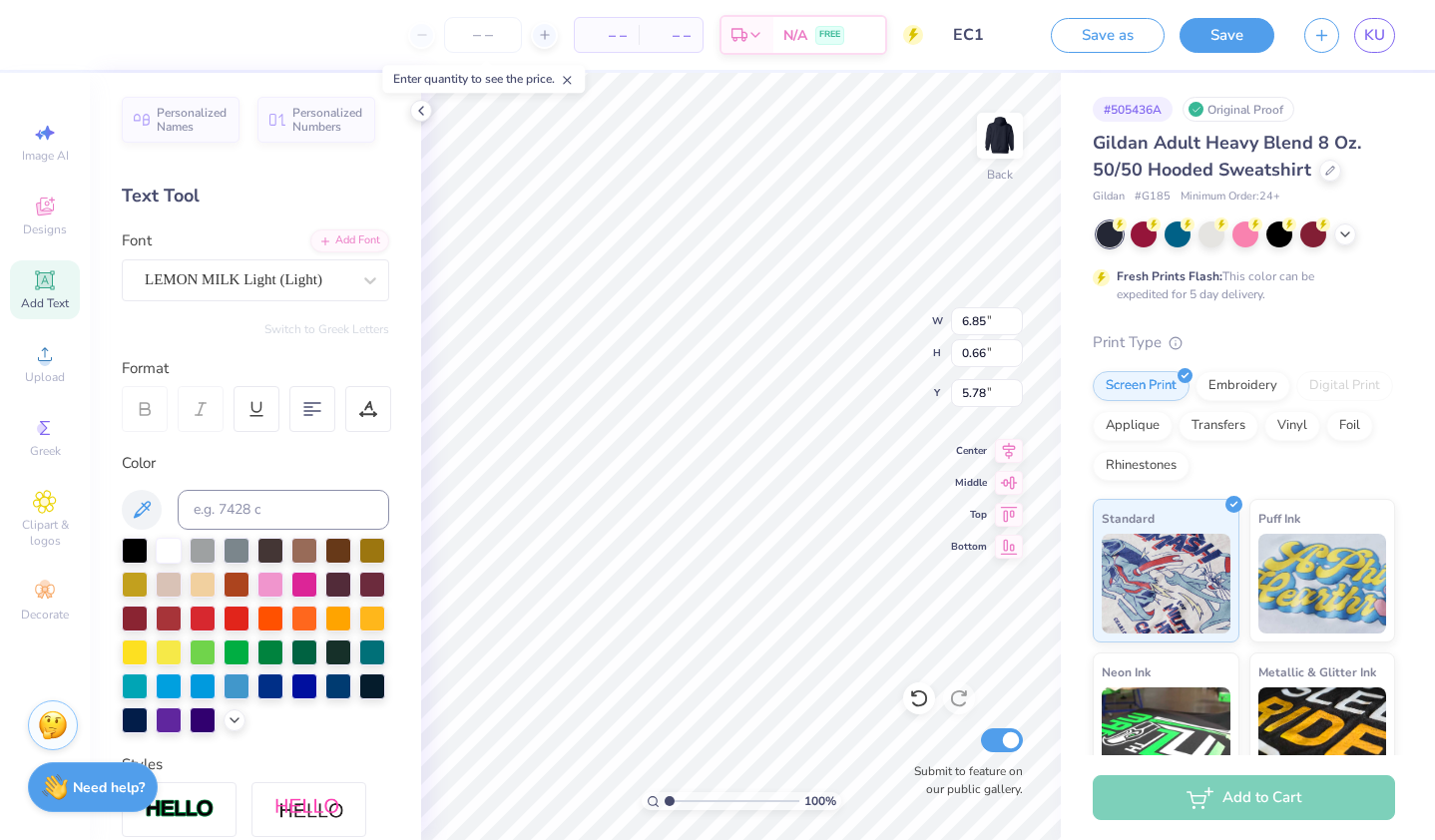 type on "5.78" 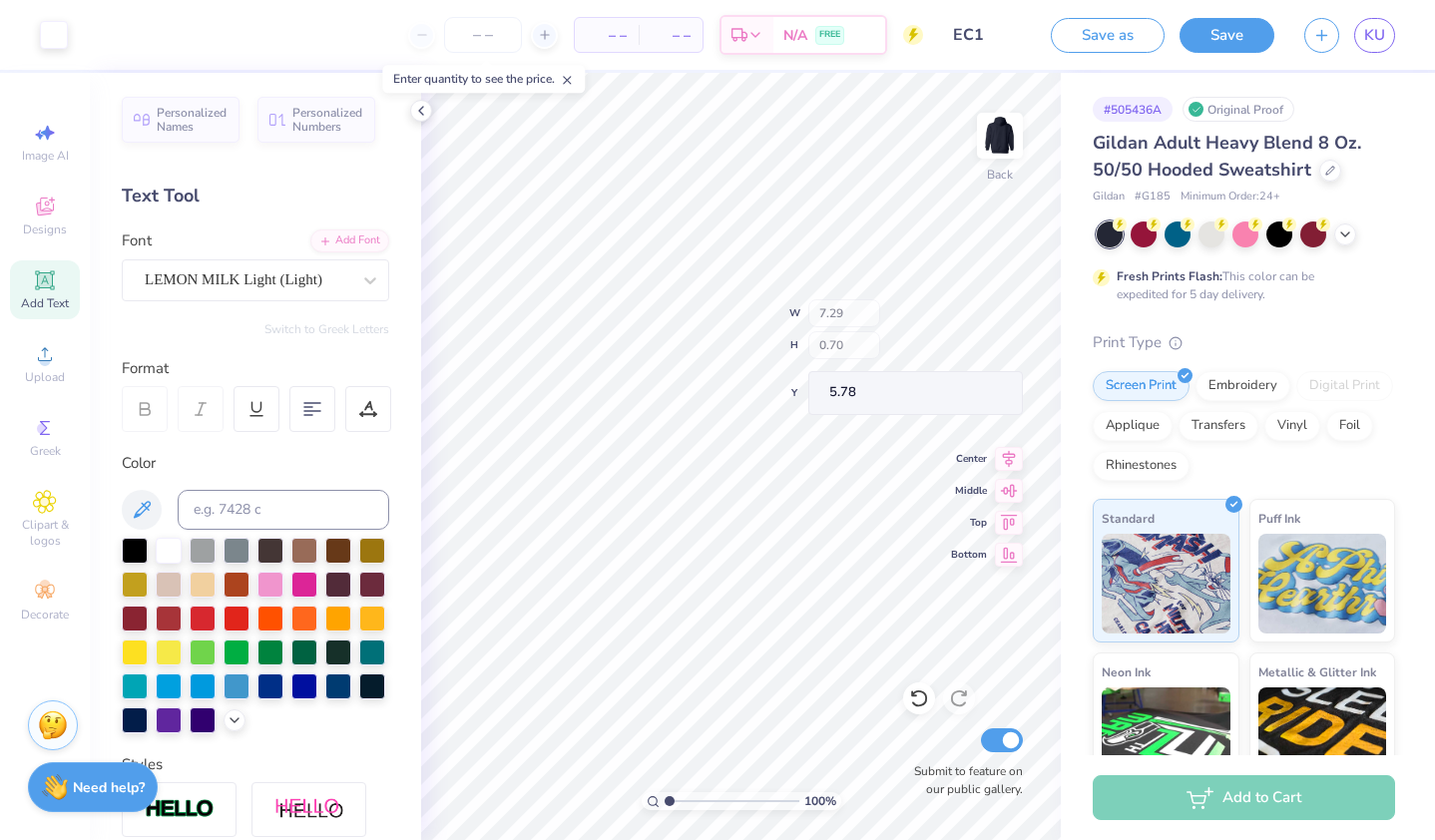 type on "7.29" 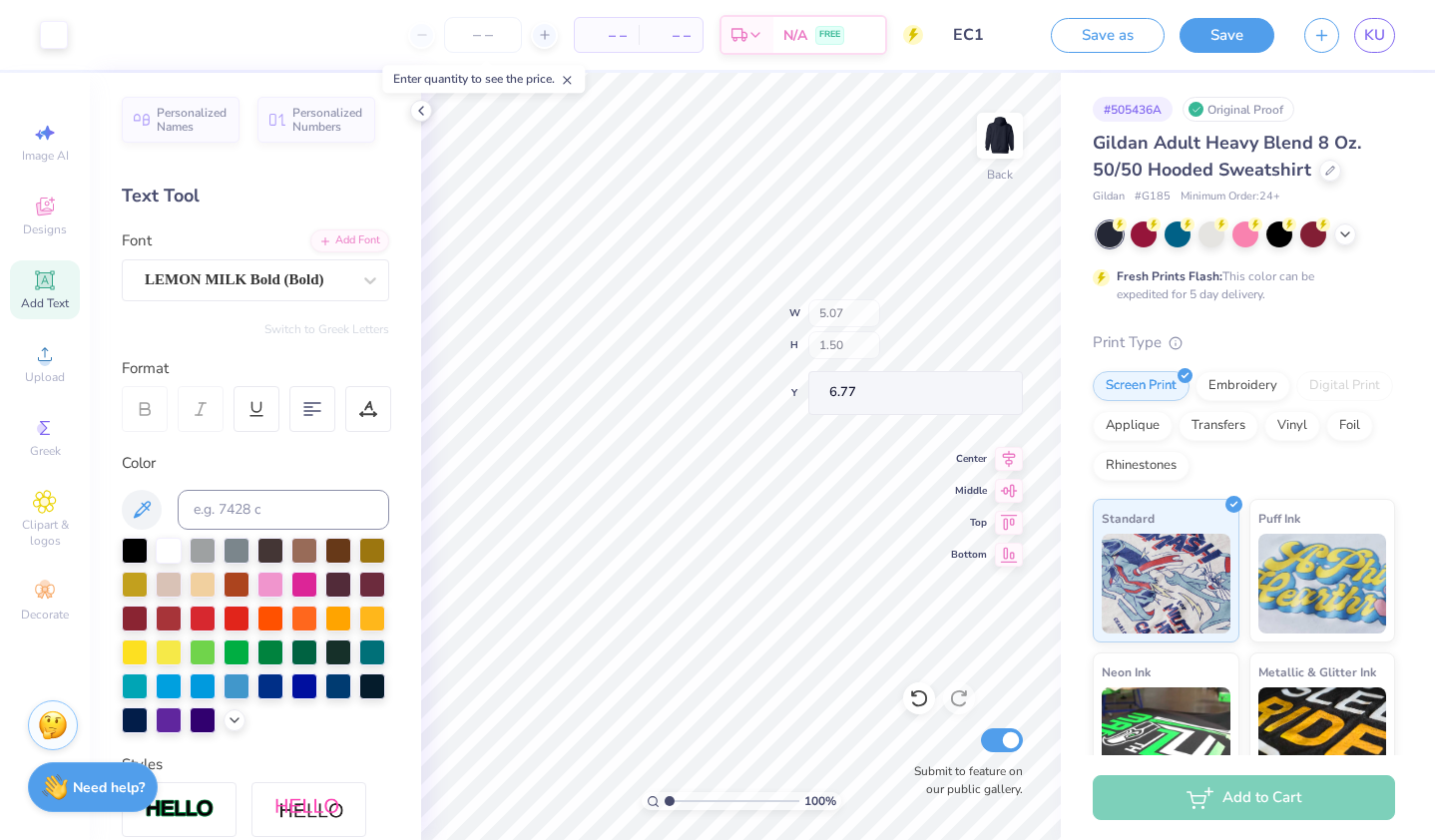 type on "6.77" 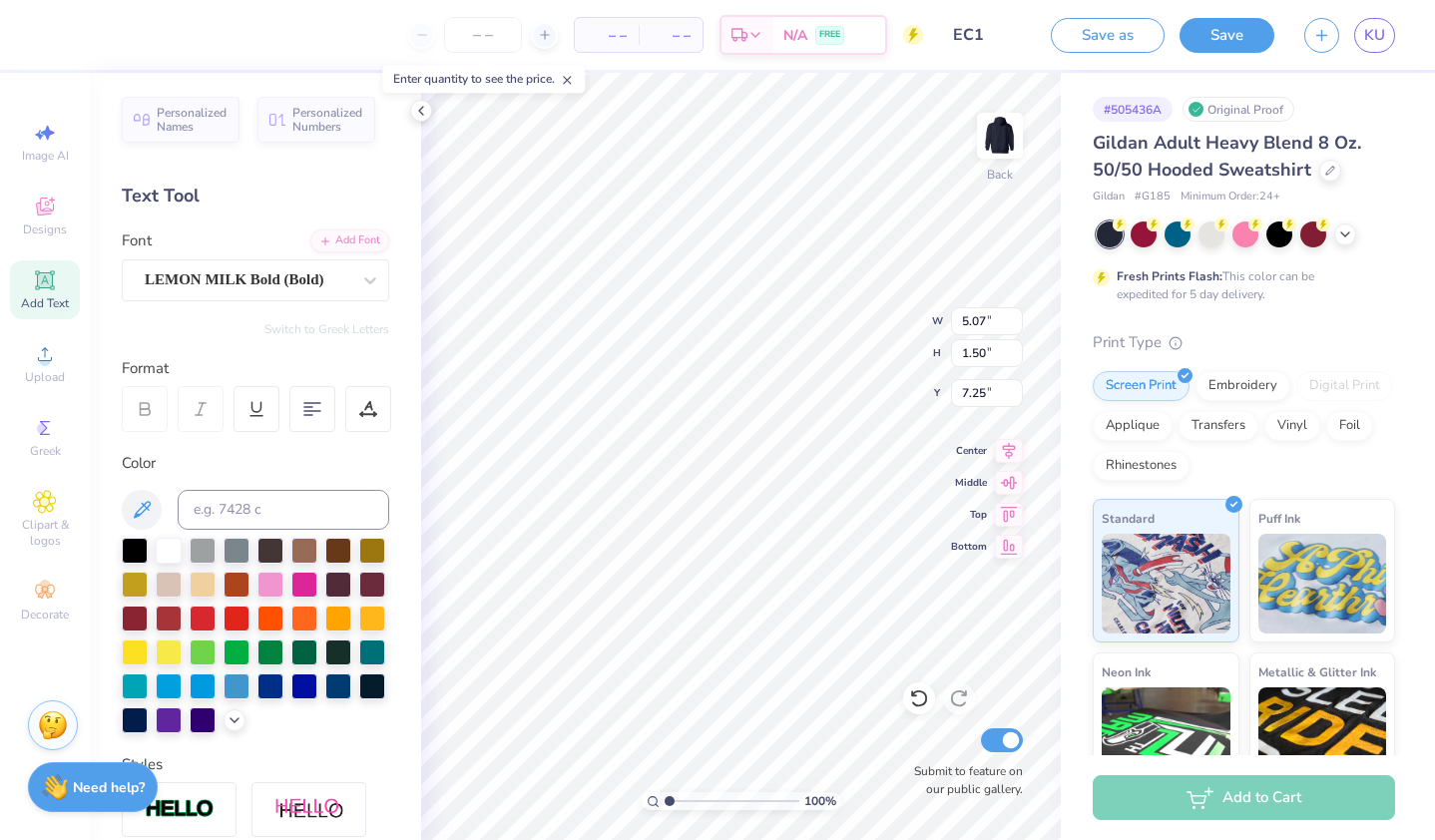 type on "7.25" 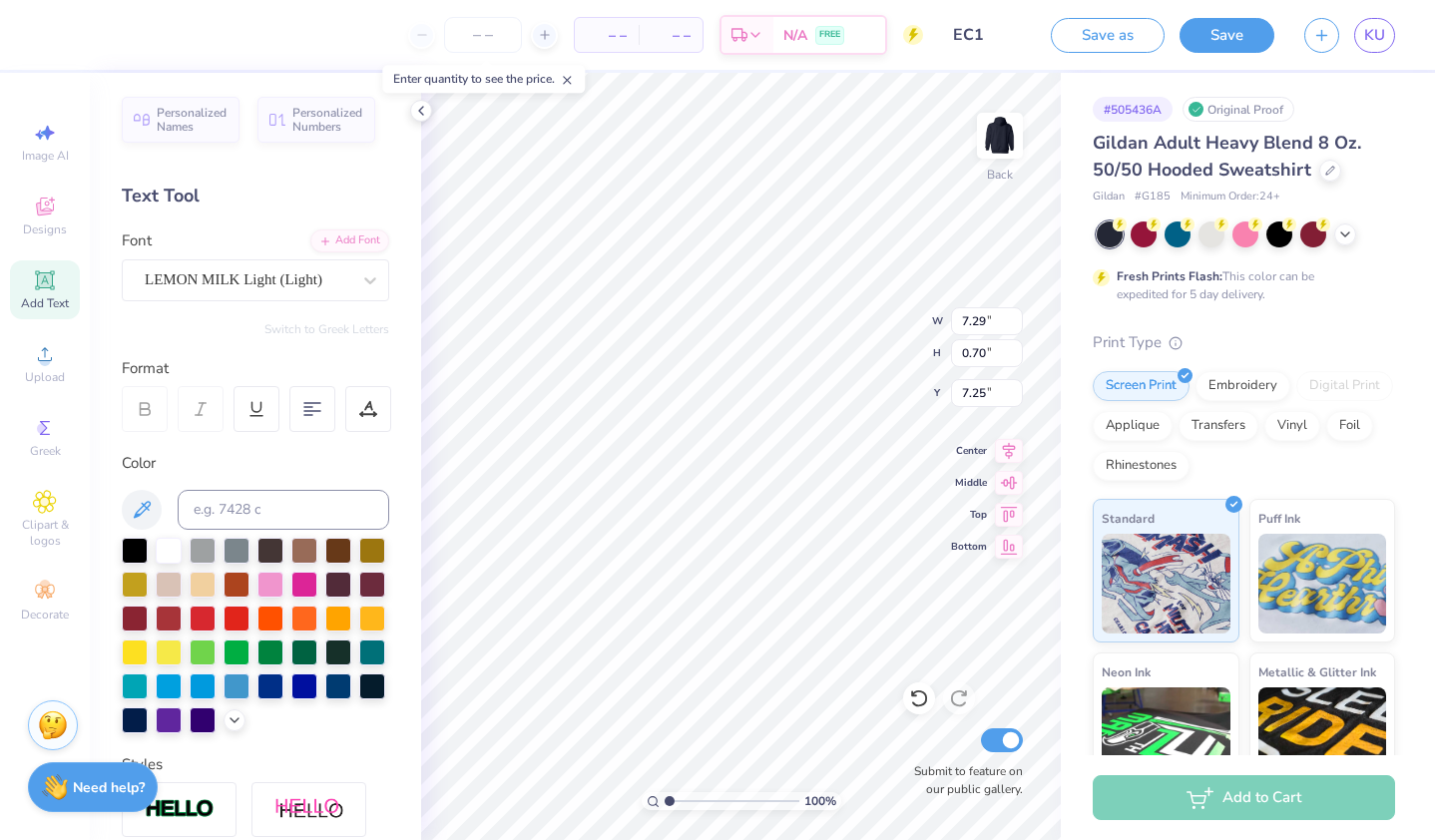 type on "7.29" 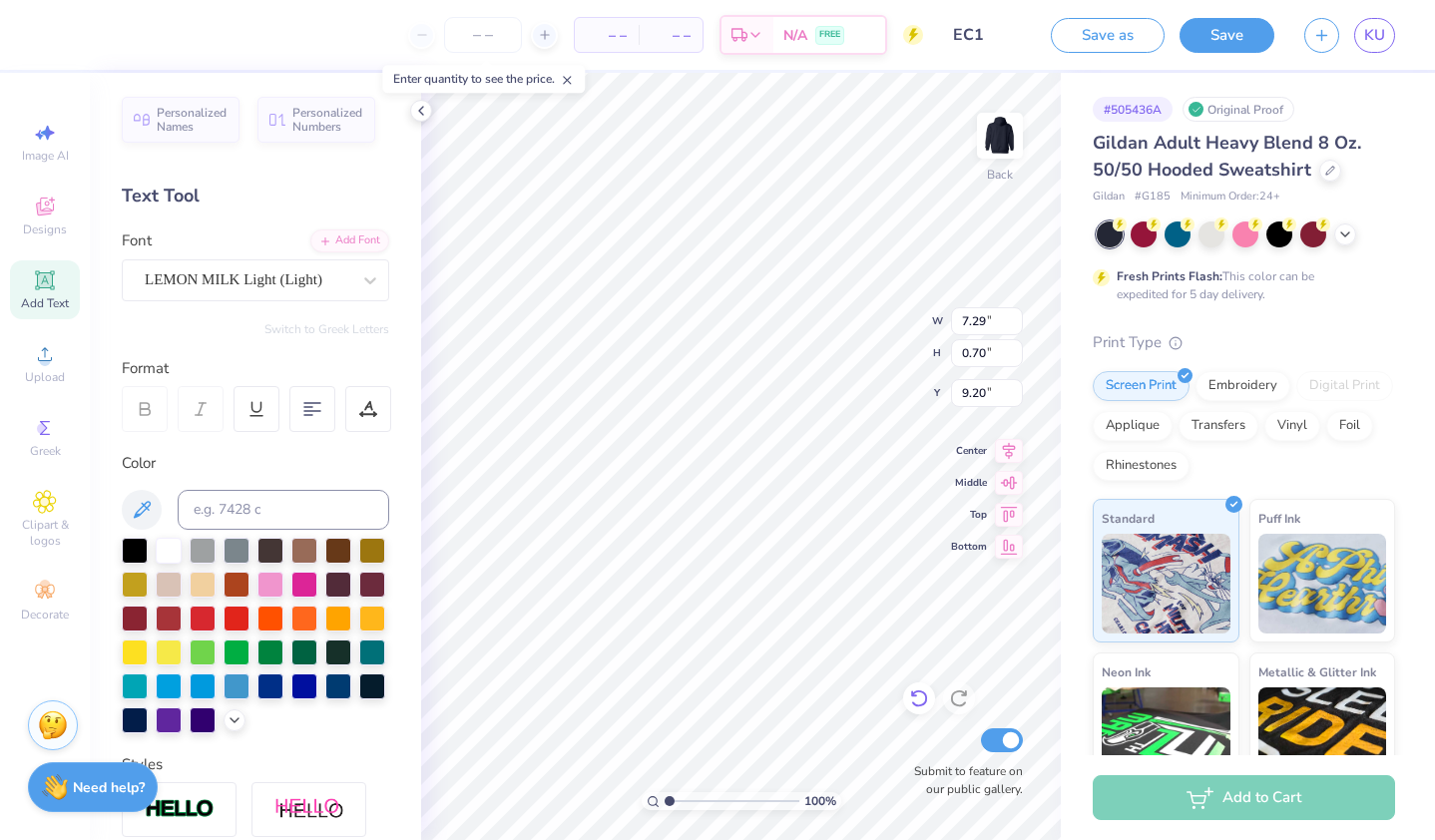 click 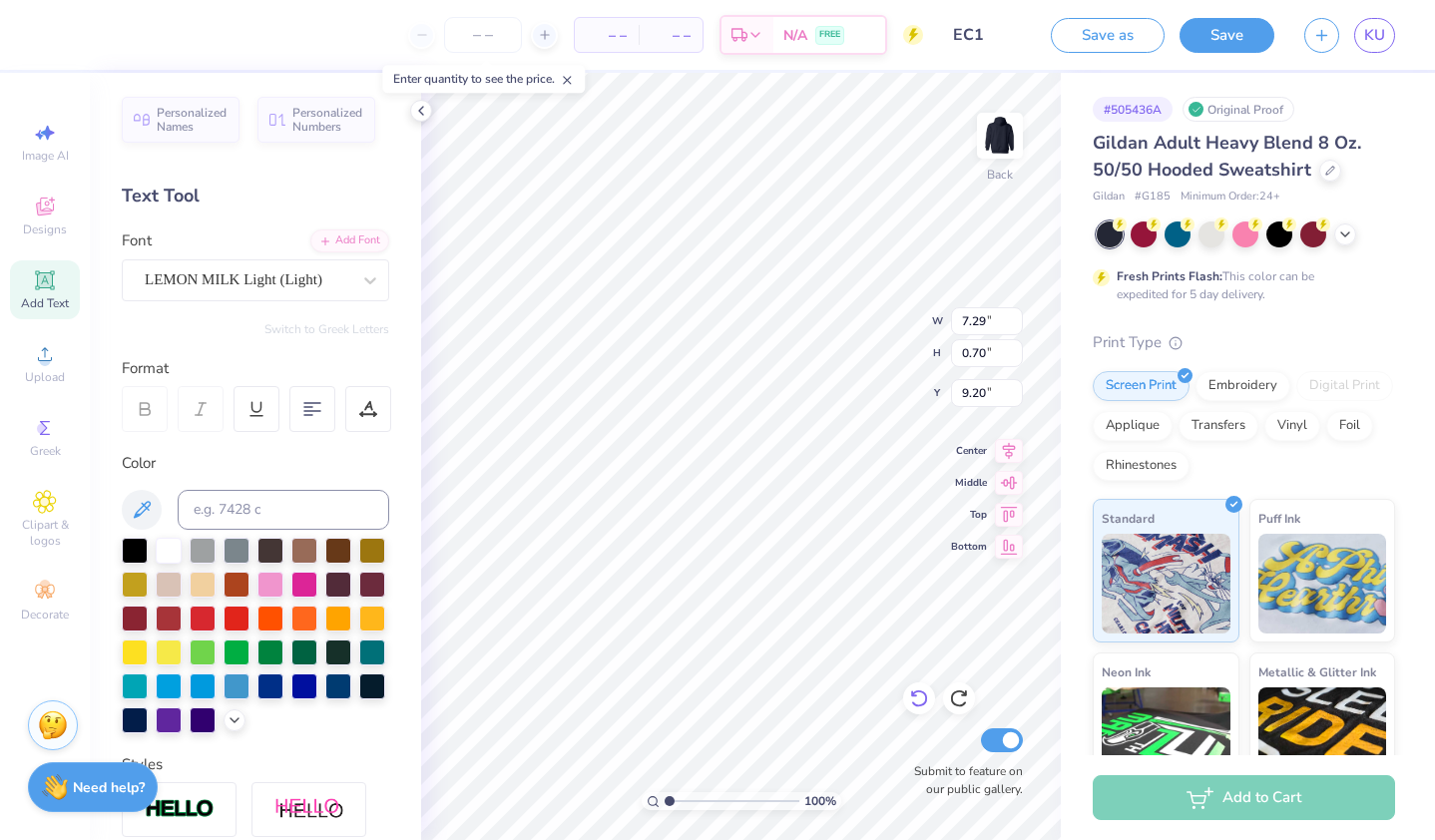 type on "5.78" 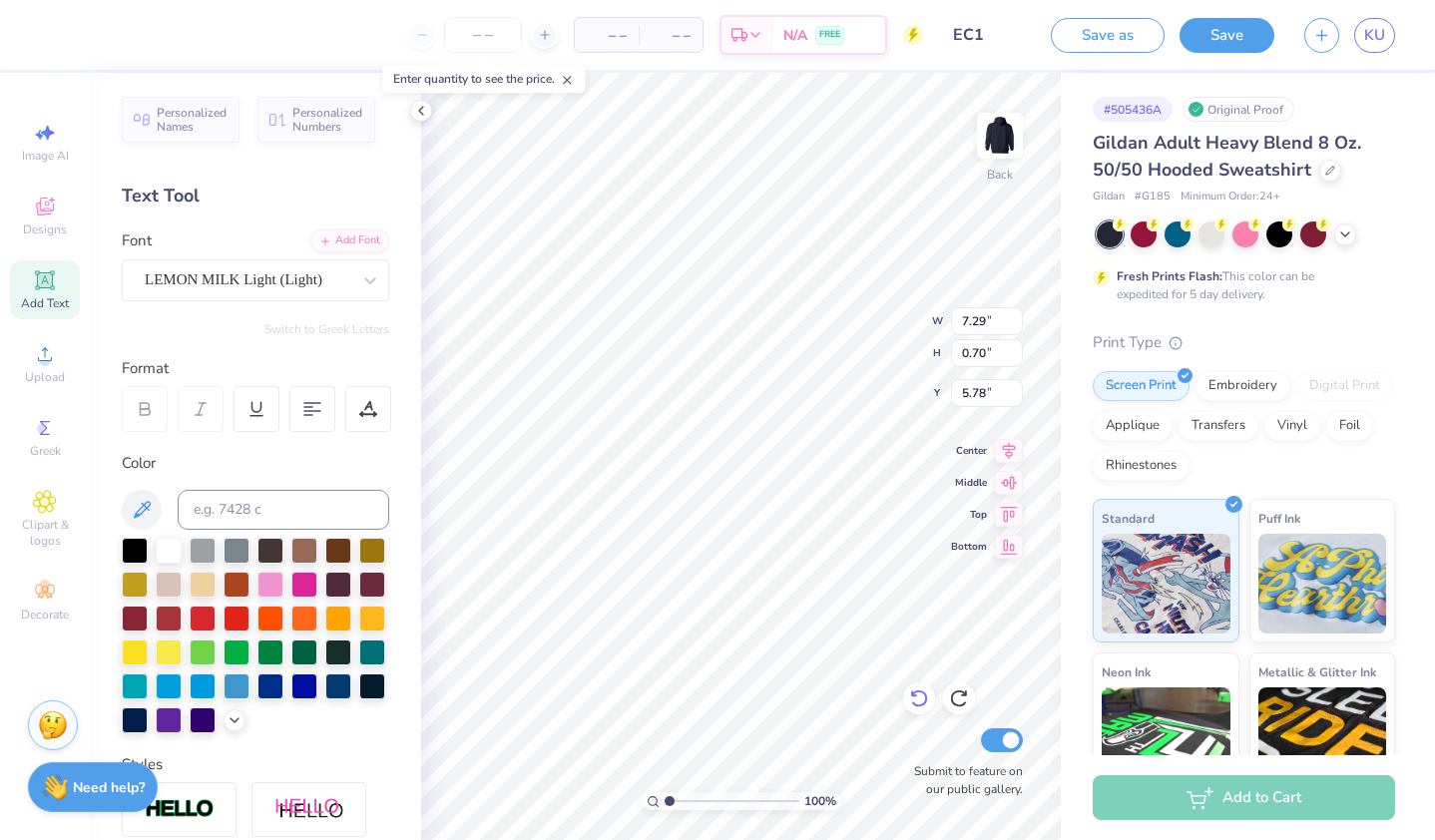 type on "z" 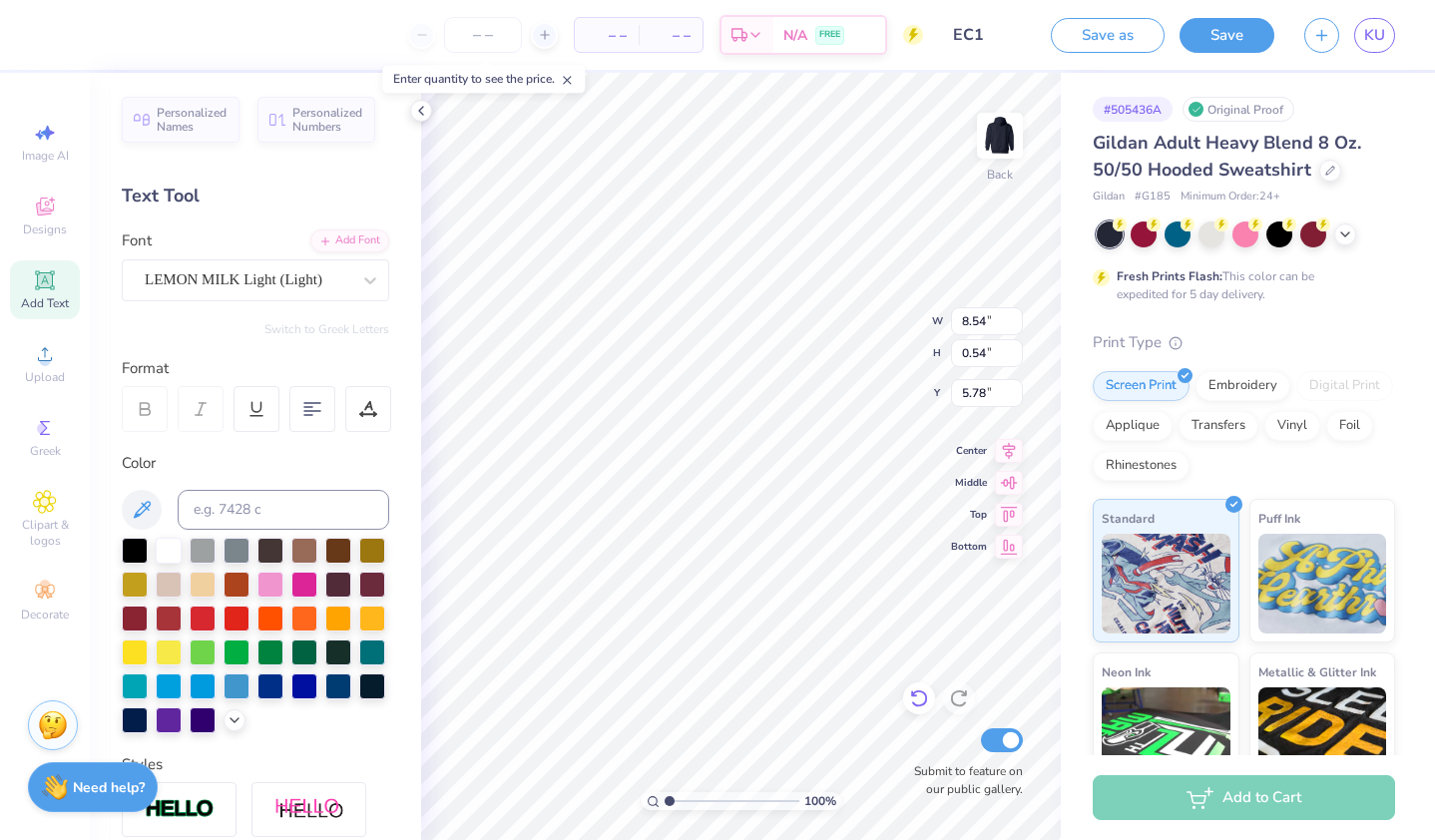 type on "8.54" 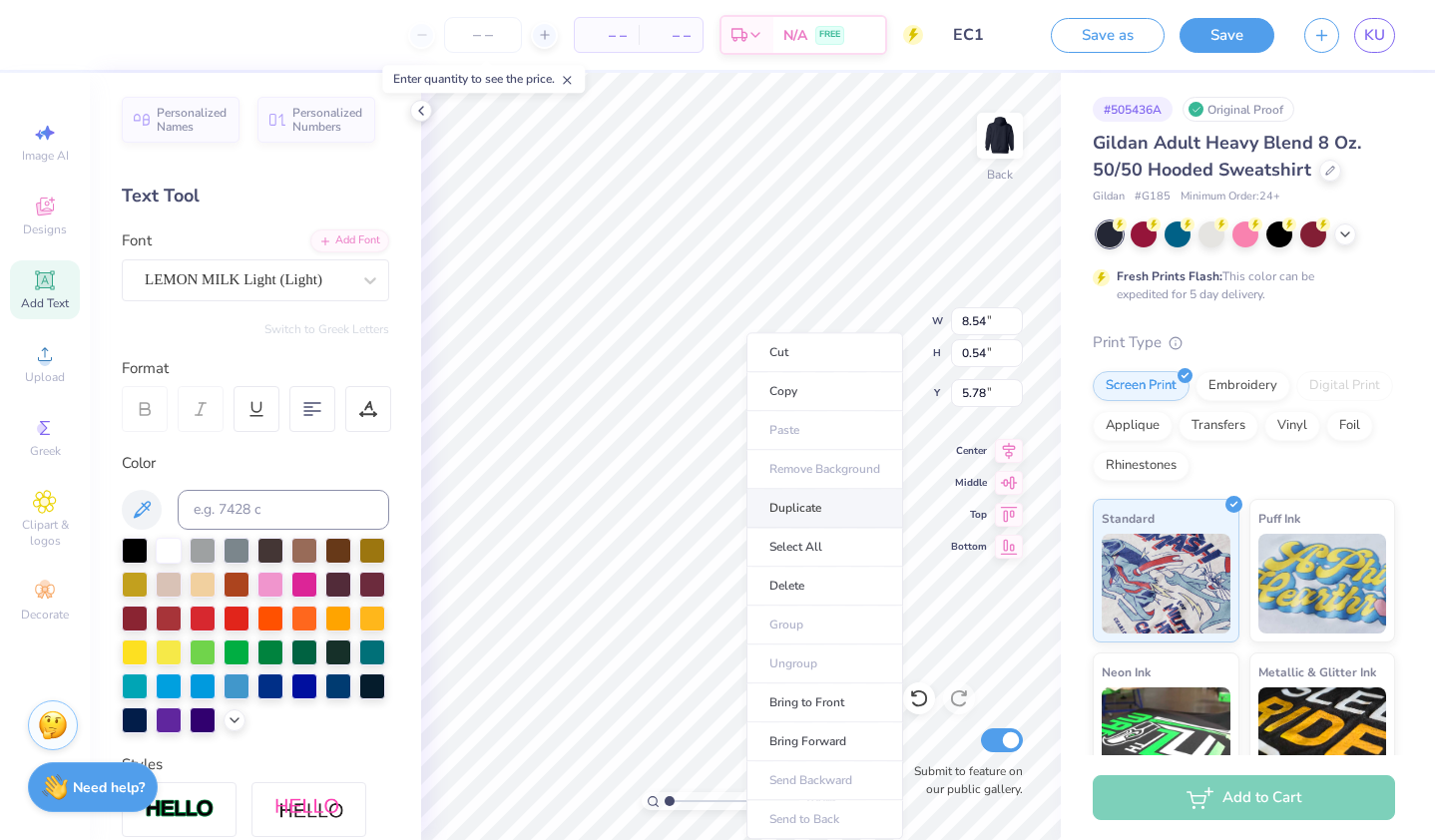 click on "Duplicate" at bounding box center [824, 508] 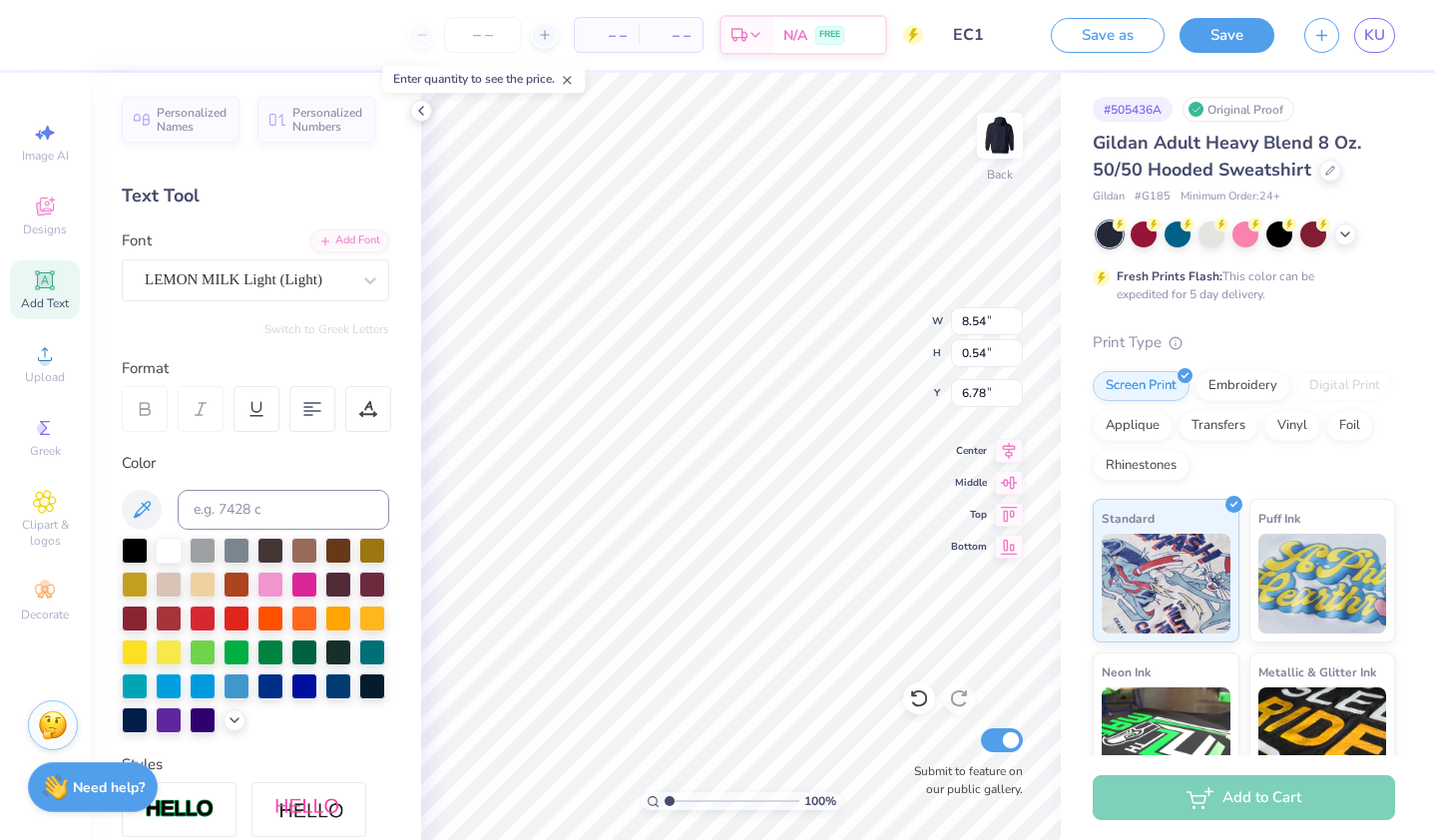 type on "6.78" 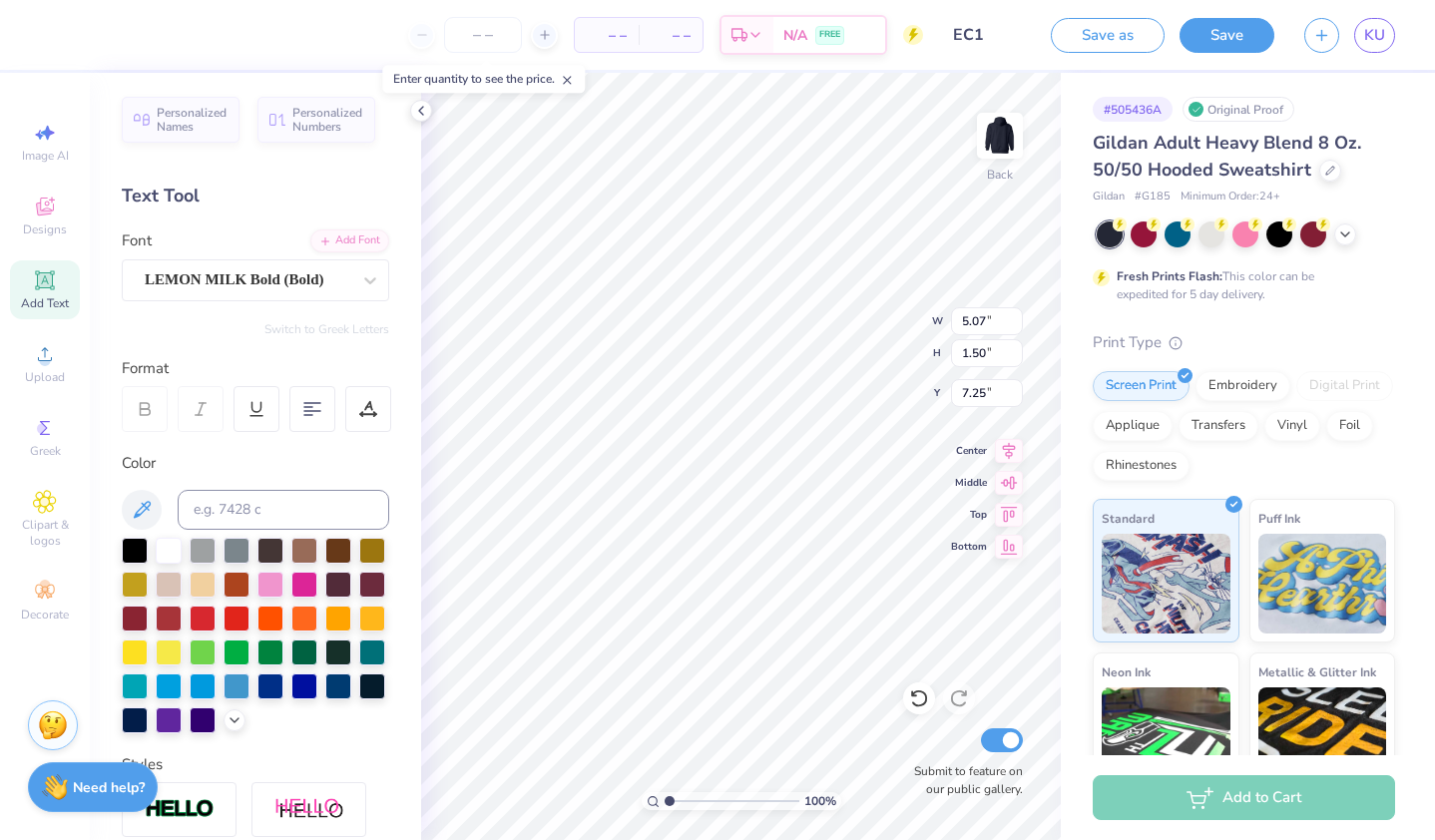 type on "8.54" 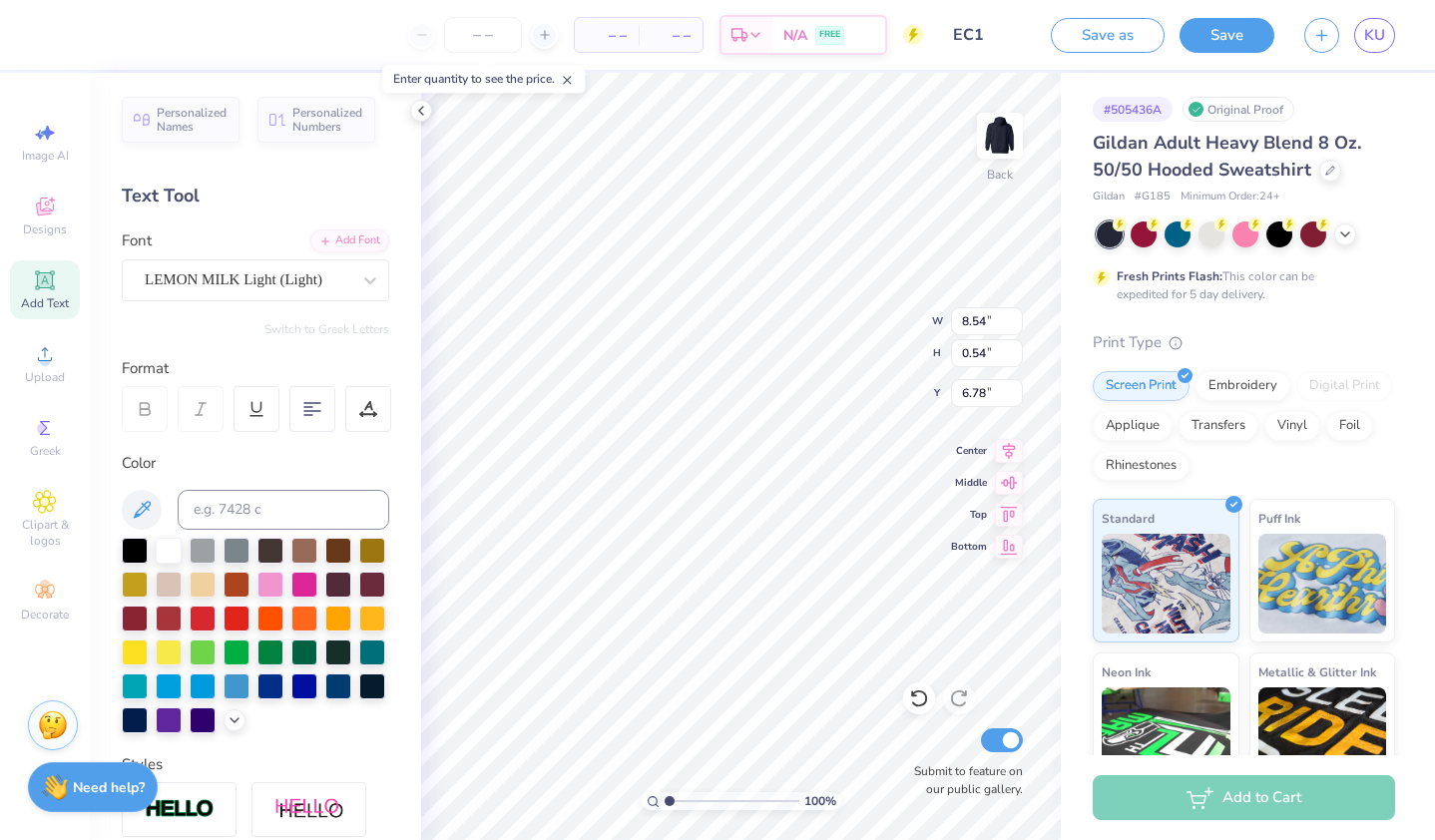 type on "10.81" 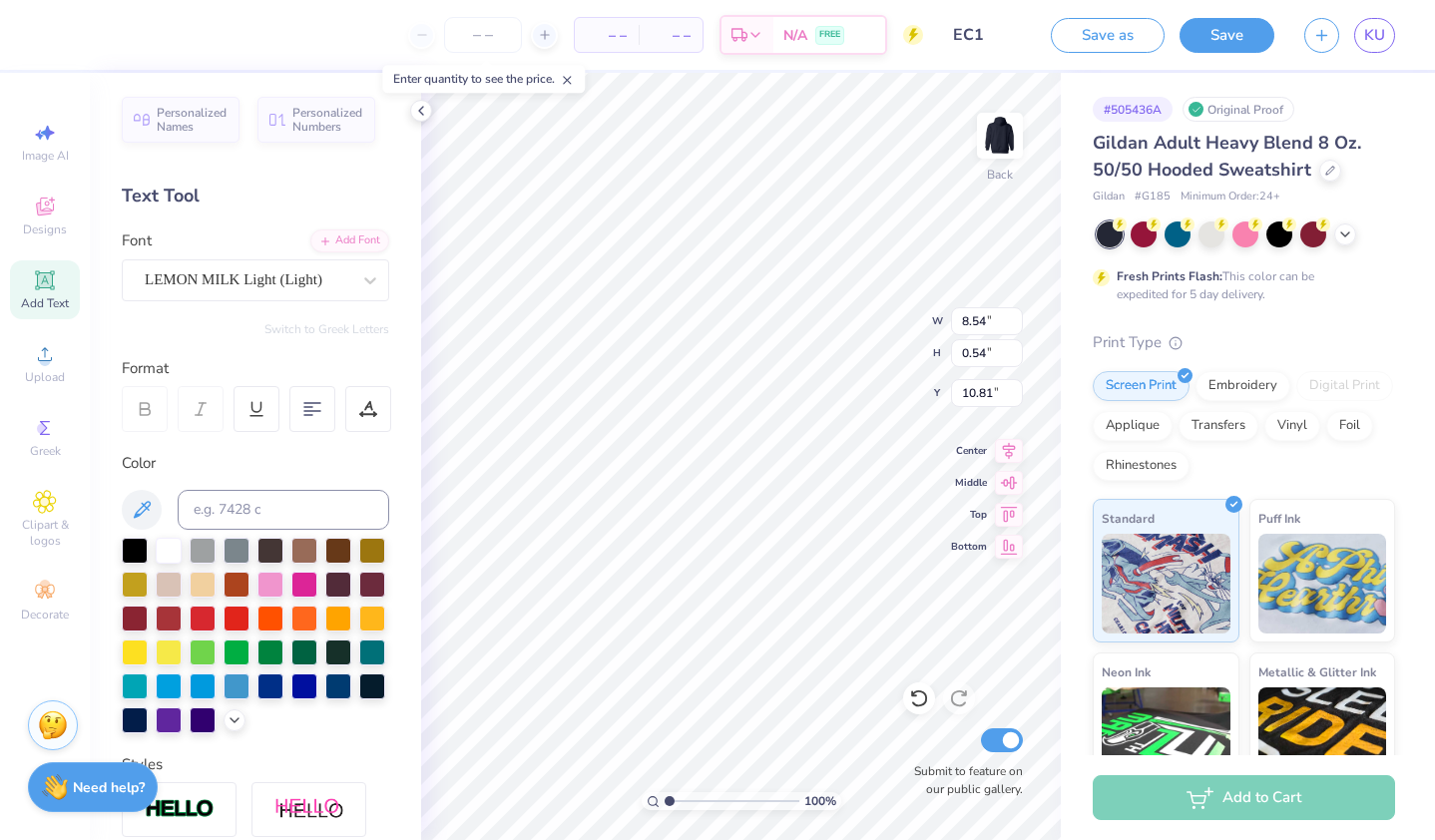 scroll, scrollTop: 16, scrollLeft: 3, axis: both 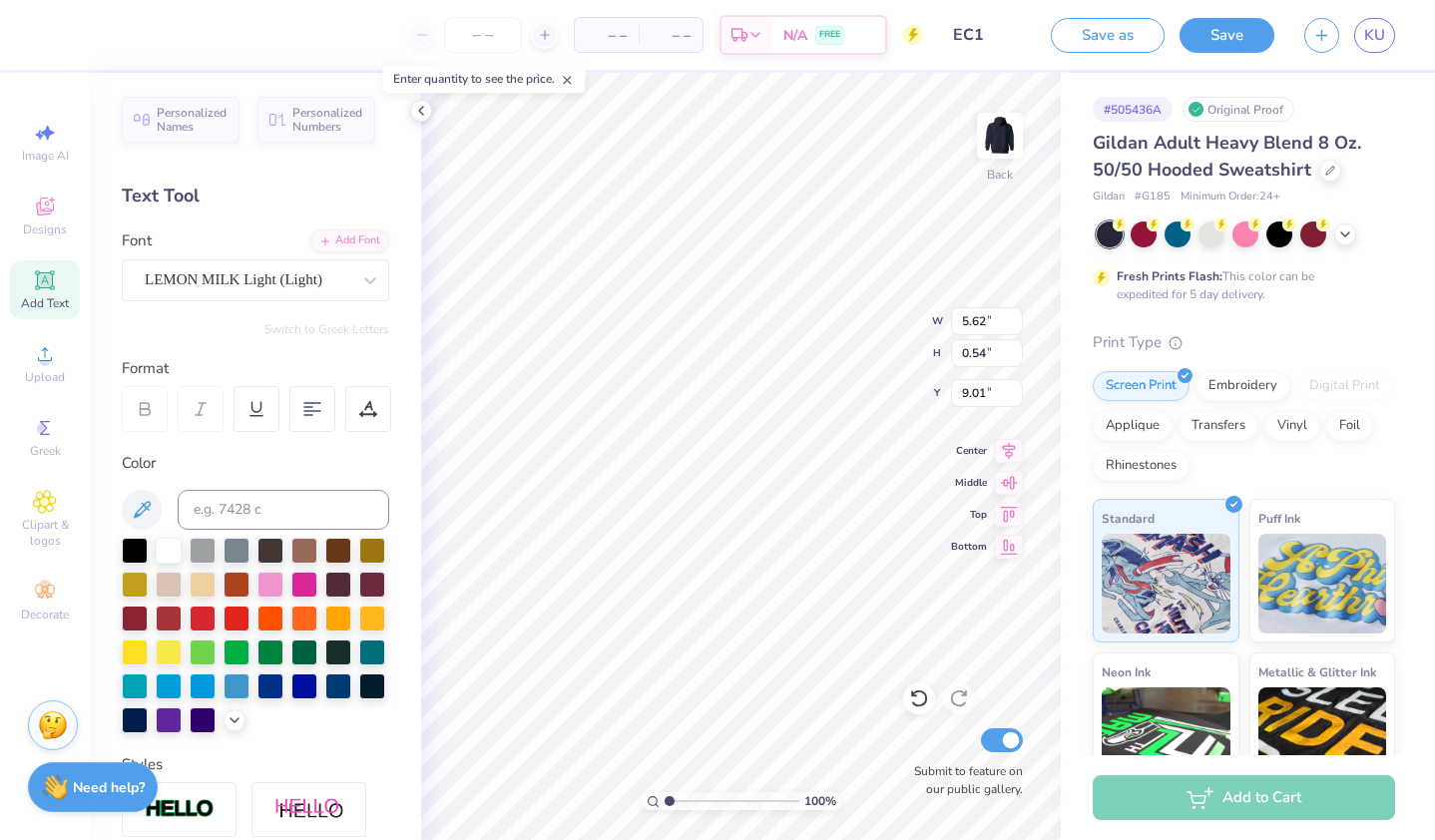 type on "9.01" 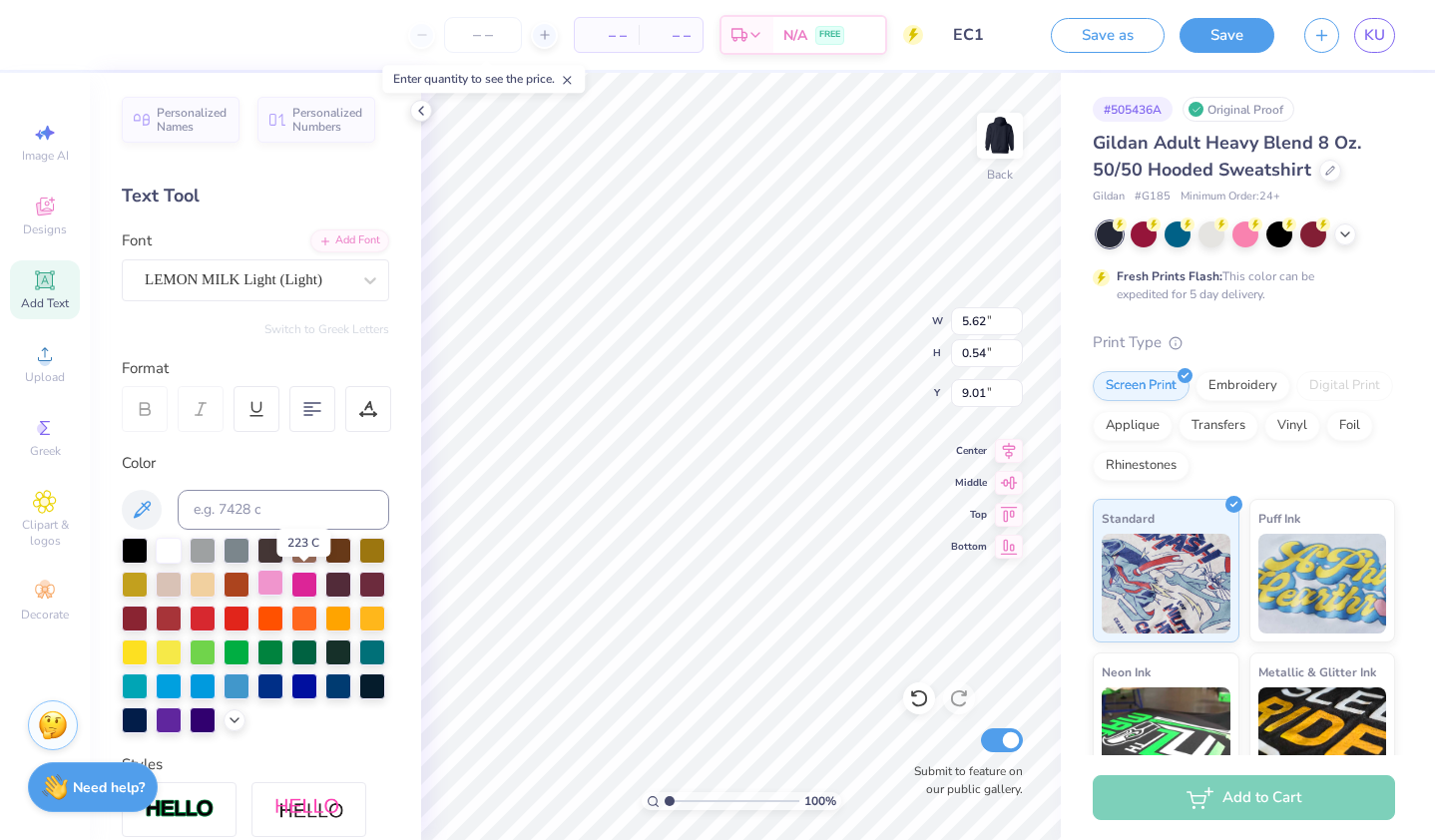 click at bounding box center (270, 583) 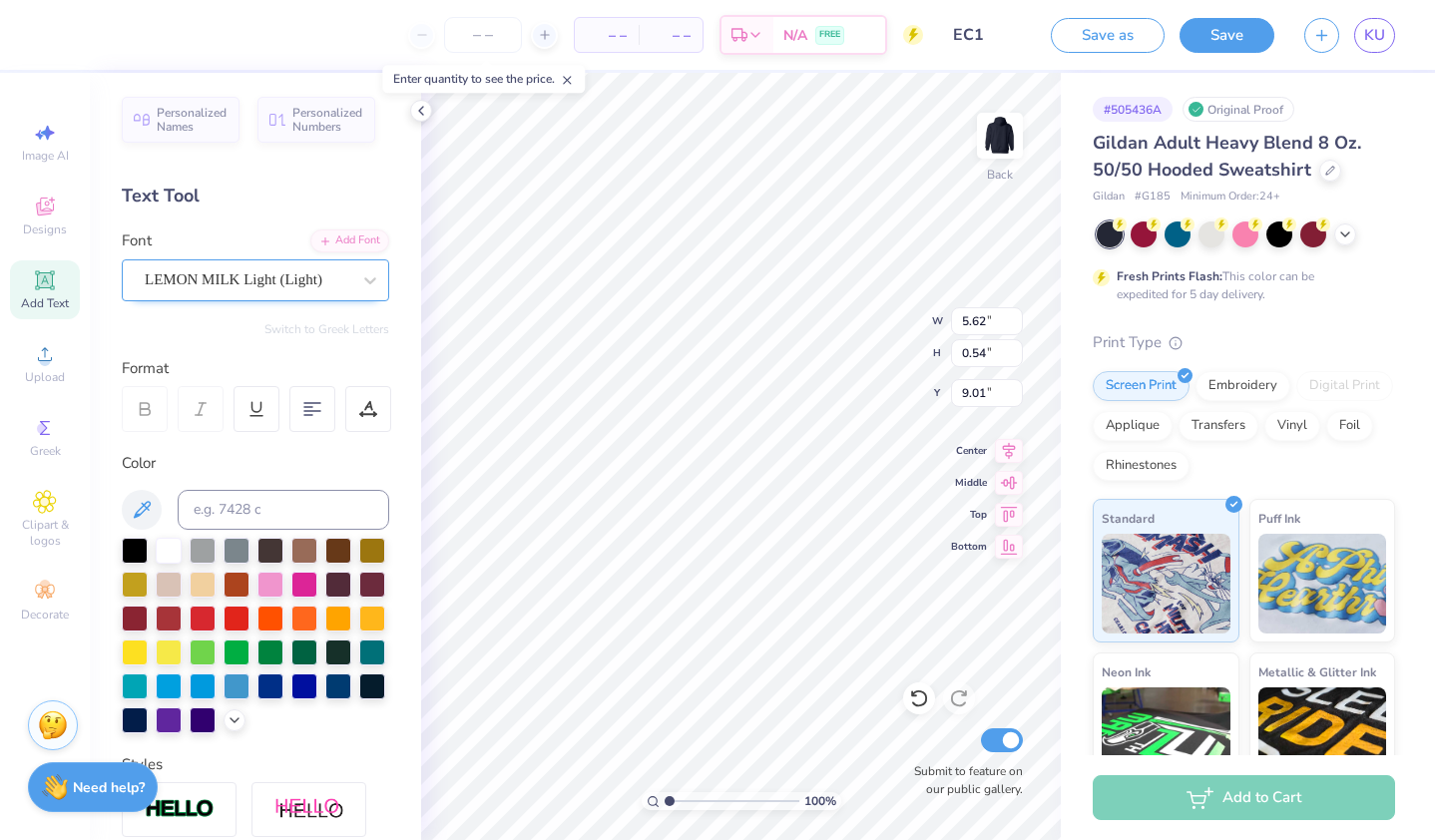 click at bounding box center [247, 279] 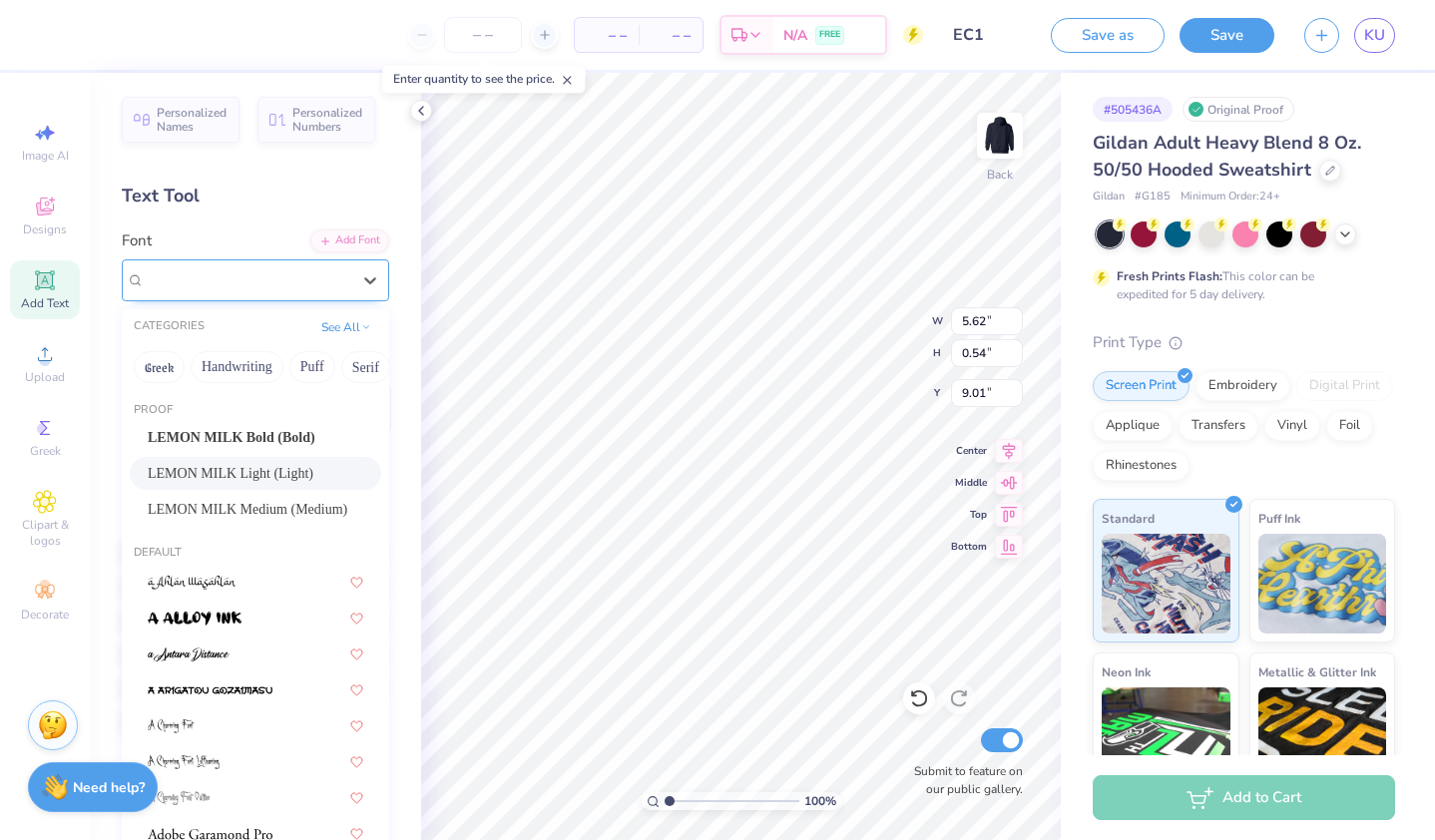 type on "9.16" 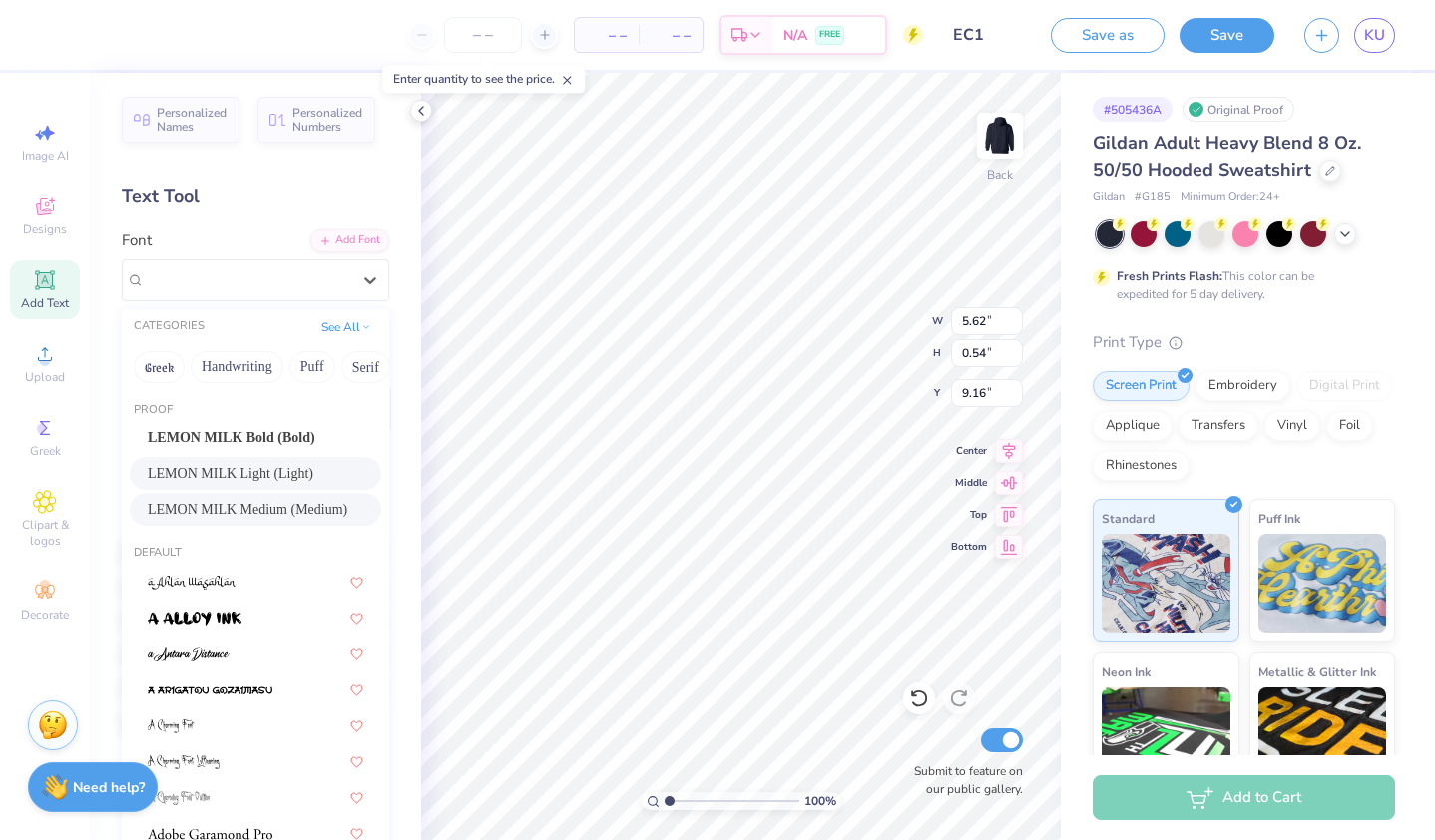 click on "LEMON MILK Medium (Medium)" at bounding box center (247, 509) 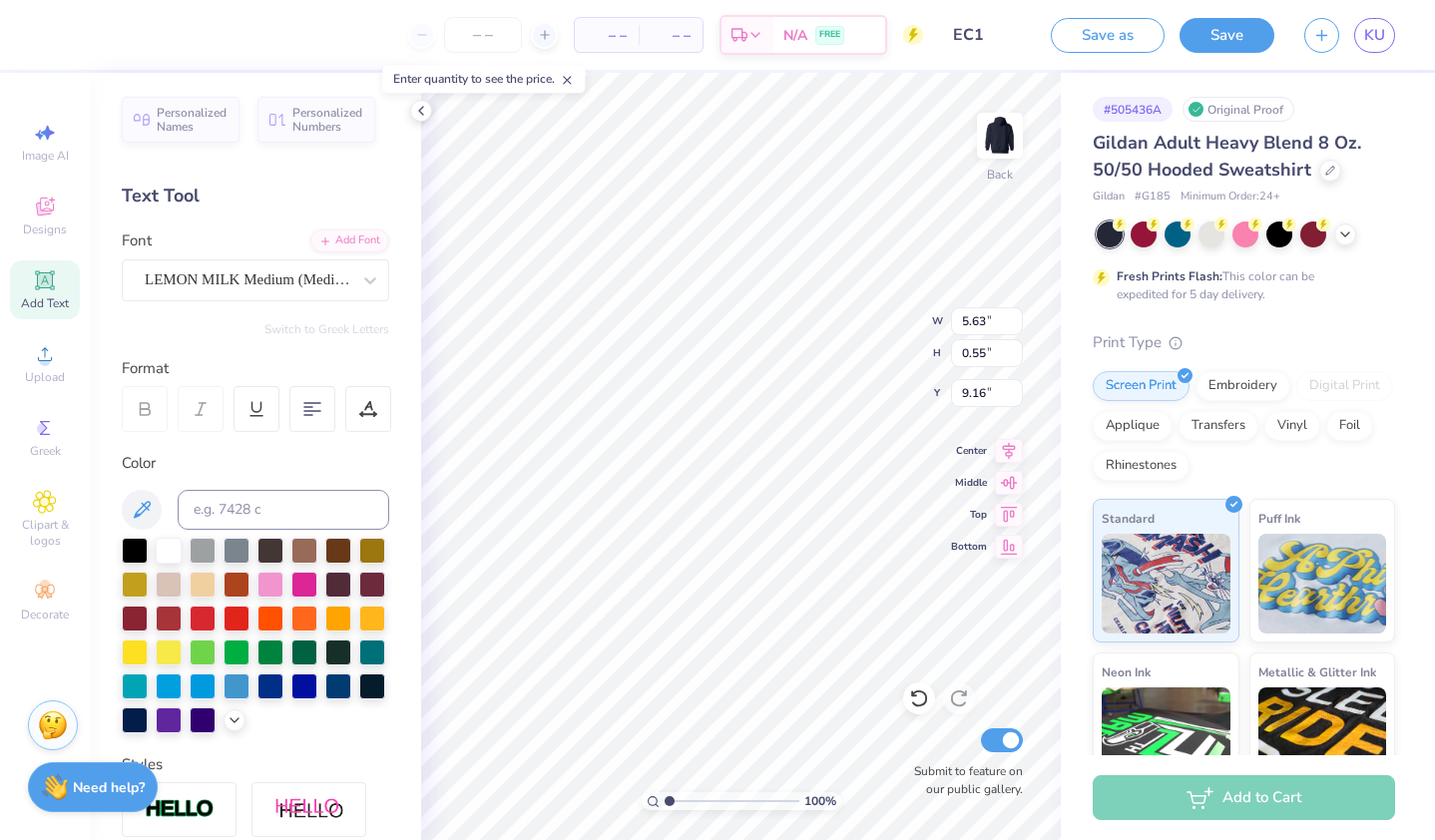type on "5.63" 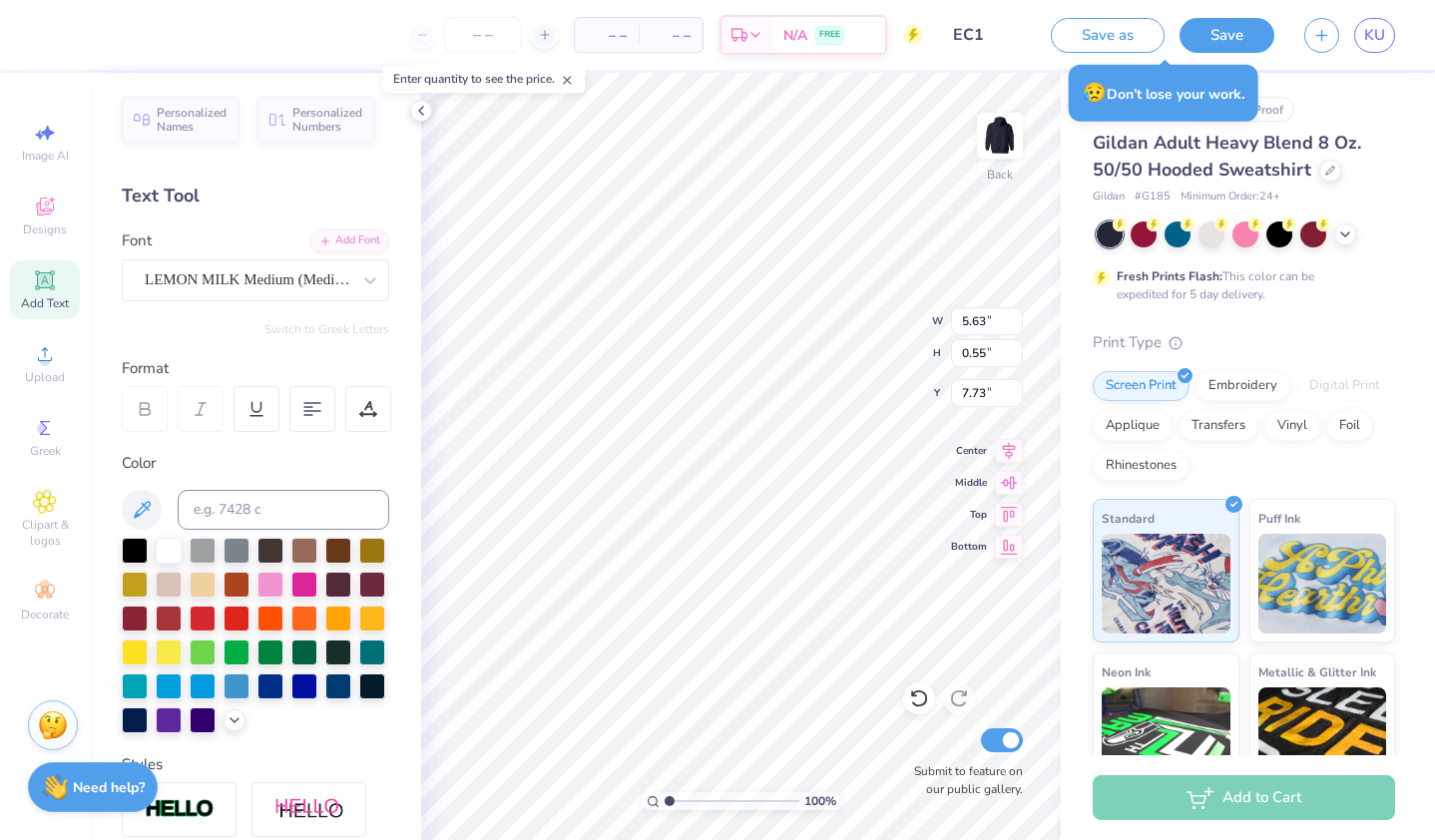type on "7.73" 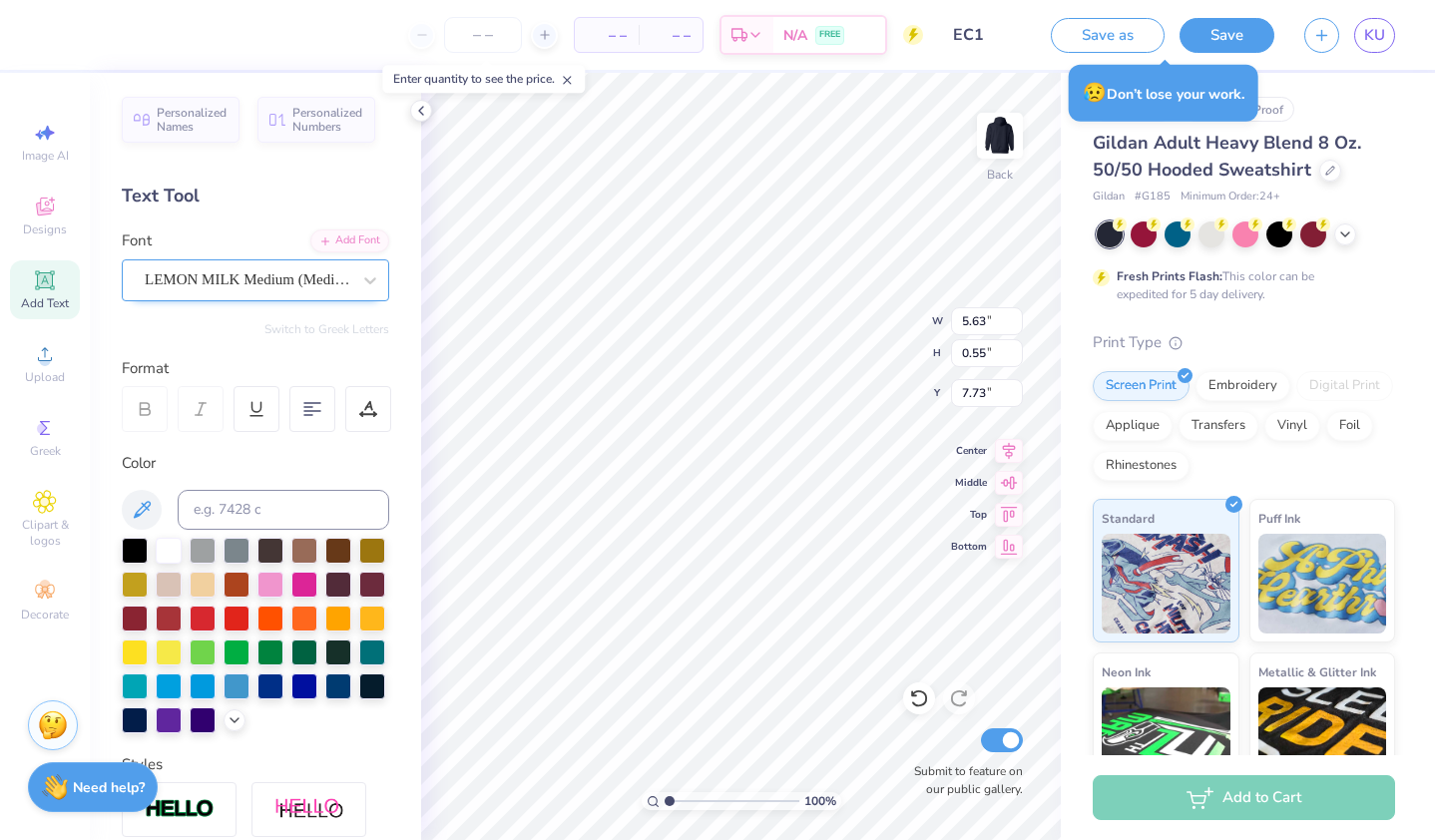 click at bounding box center [247, 279] 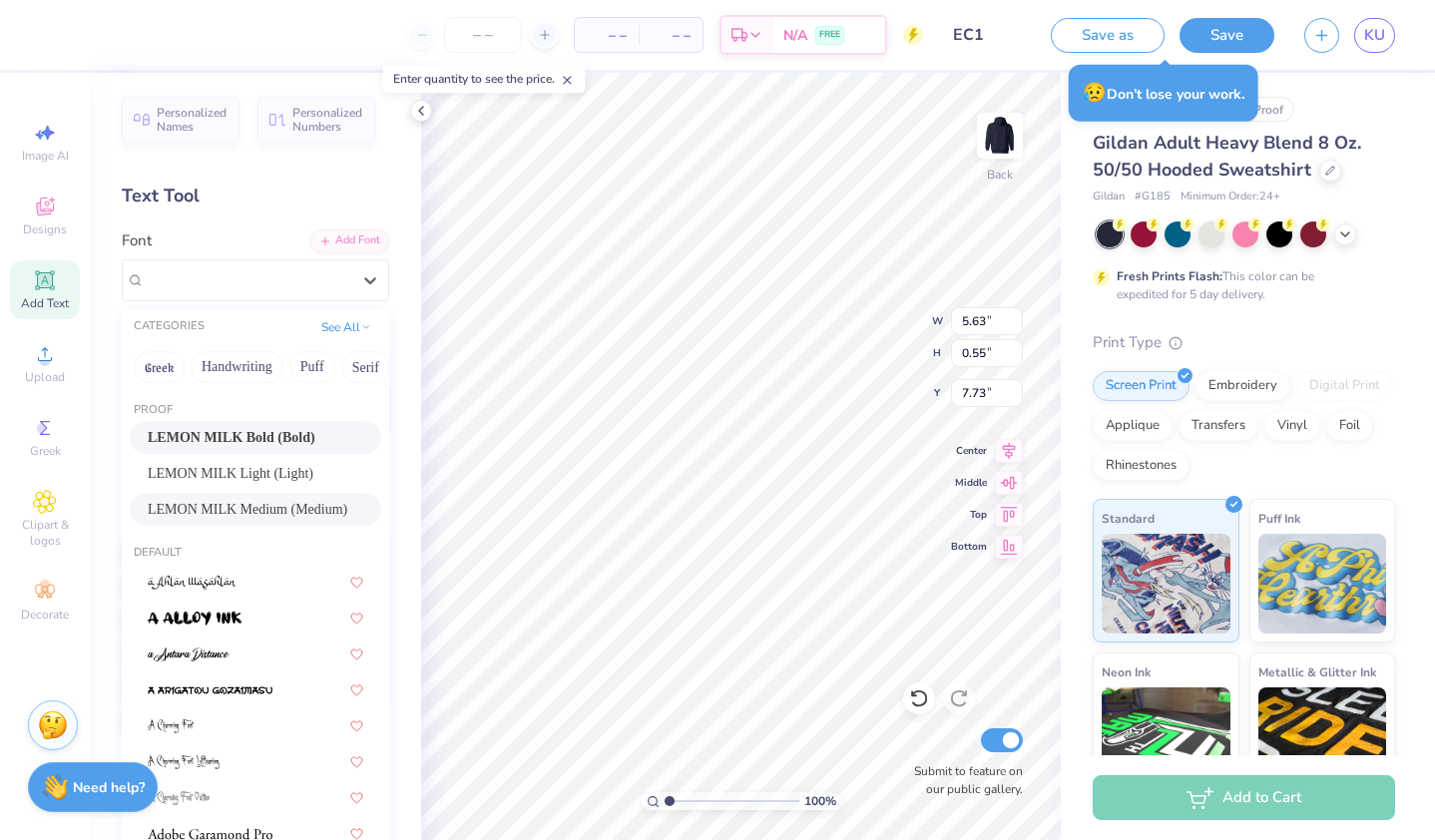 click on "LEMON MILK Bold (Bold)" at bounding box center [232, 437] 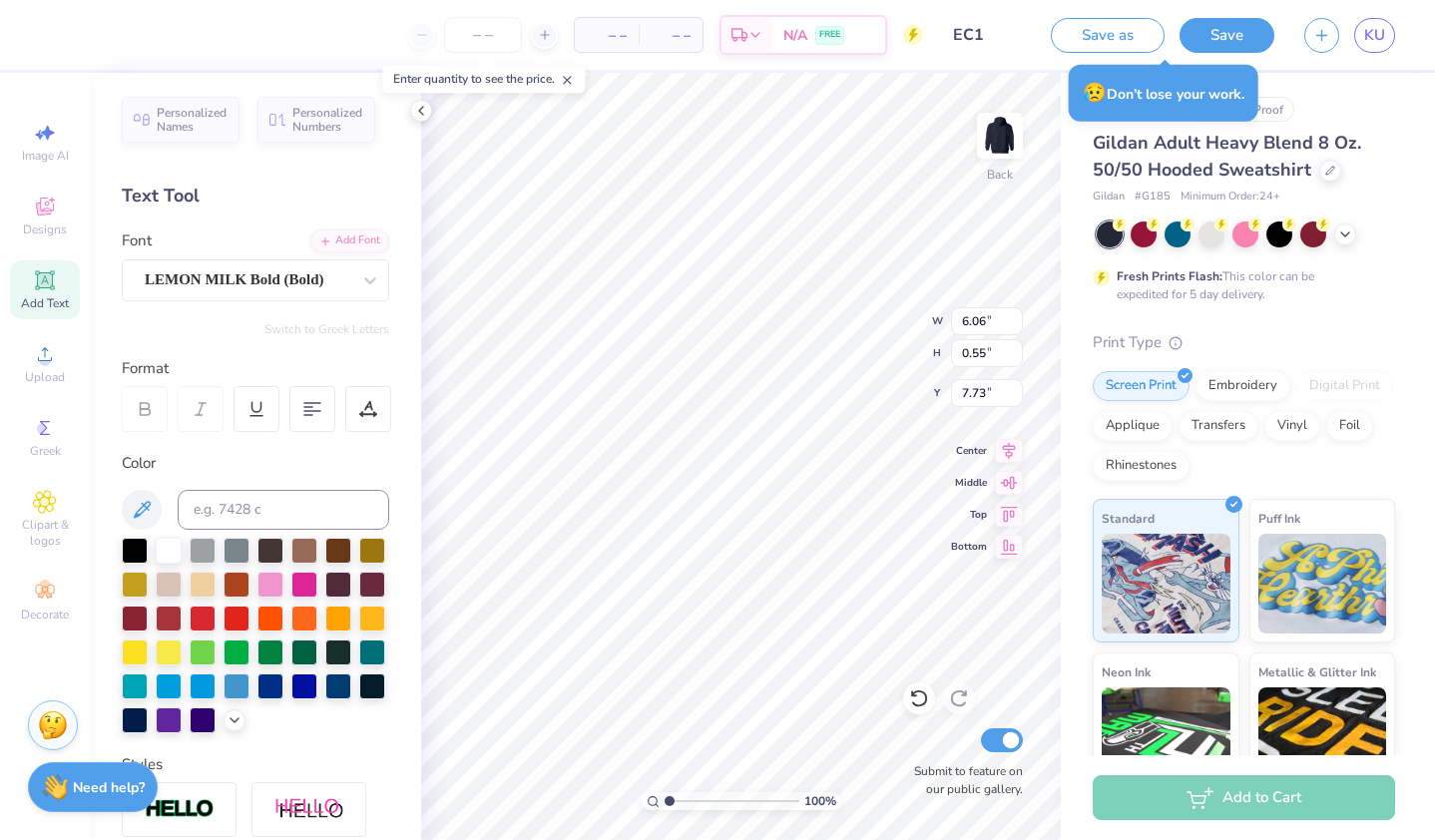 type on "6.06" 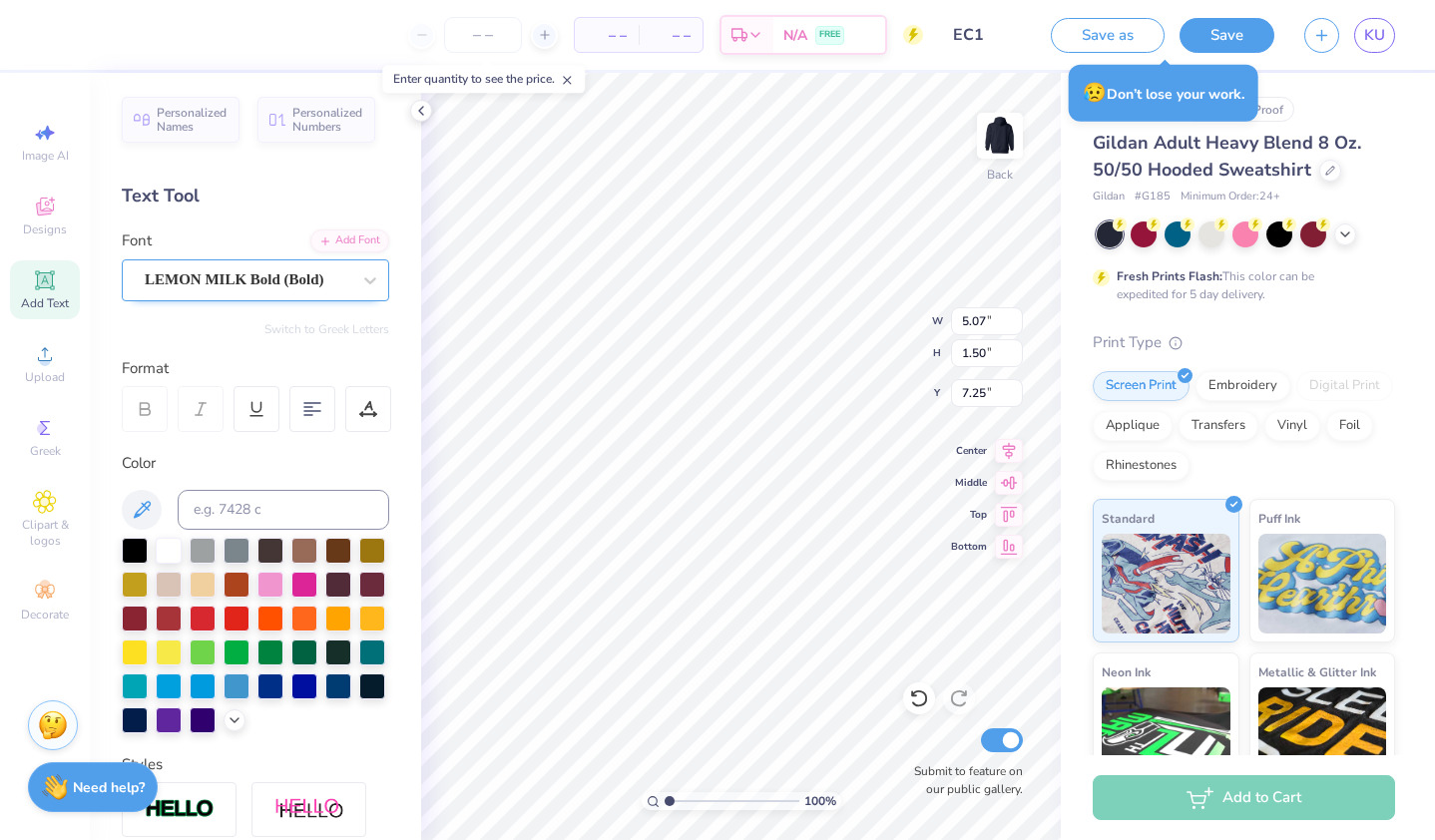 click on "LEMON MILK Bold (Bold)" at bounding box center (247, 279) 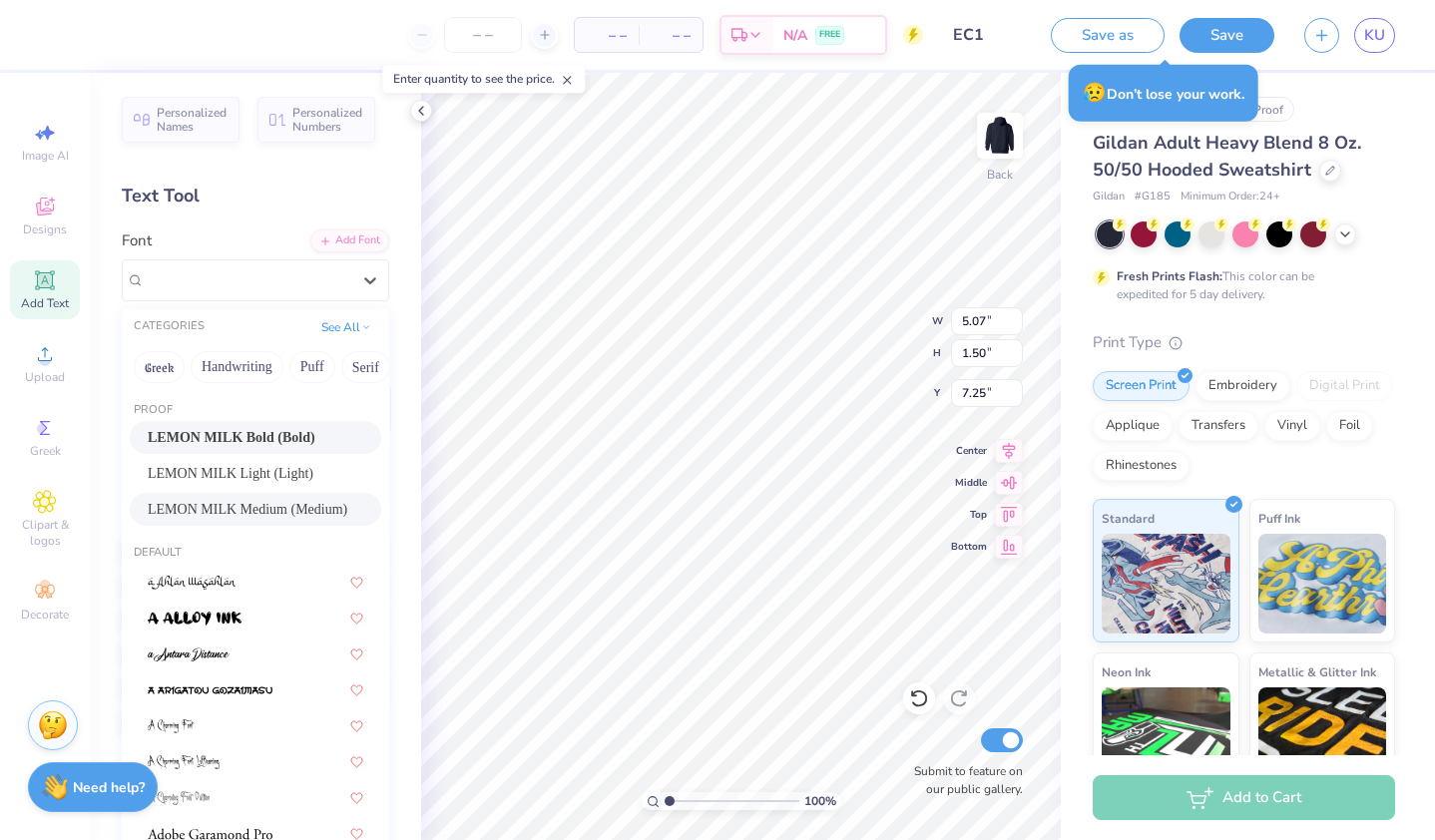 click on "LEMON MILK Medium (Medium)" at bounding box center [247, 509] 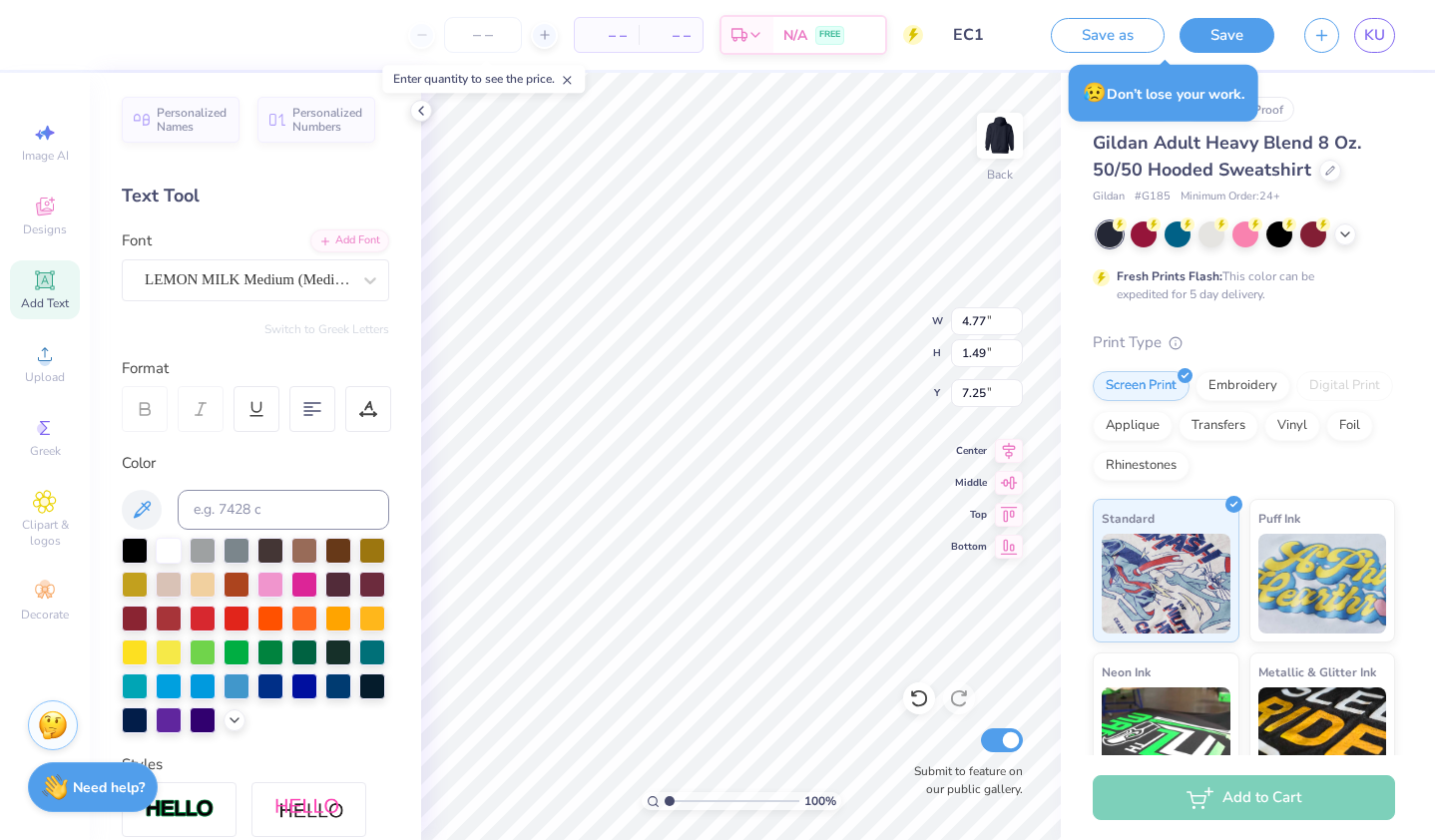 type on "4.77" 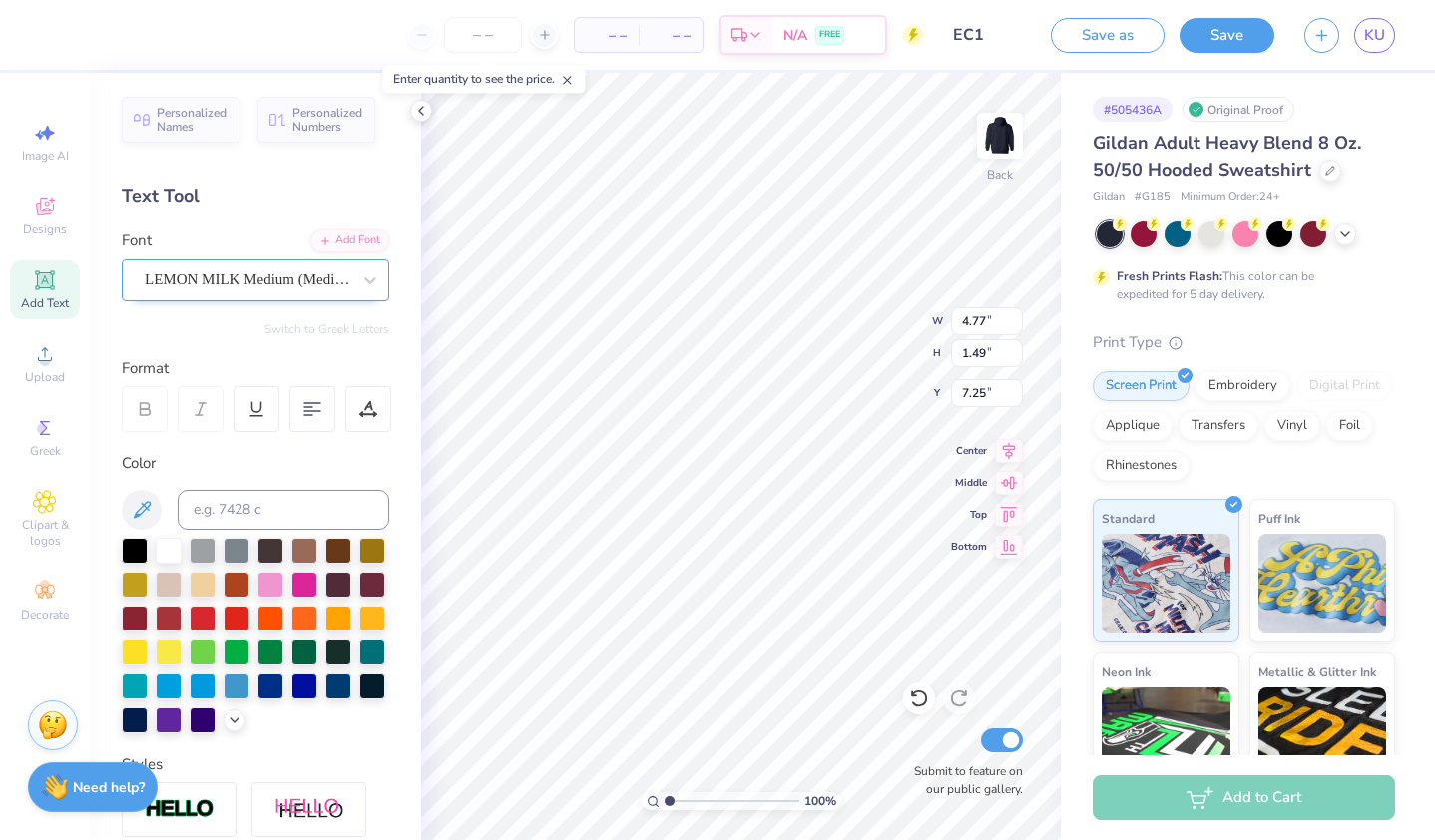 click on "LEMON MILK Medium (Medium)" at bounding box center (247, 279) 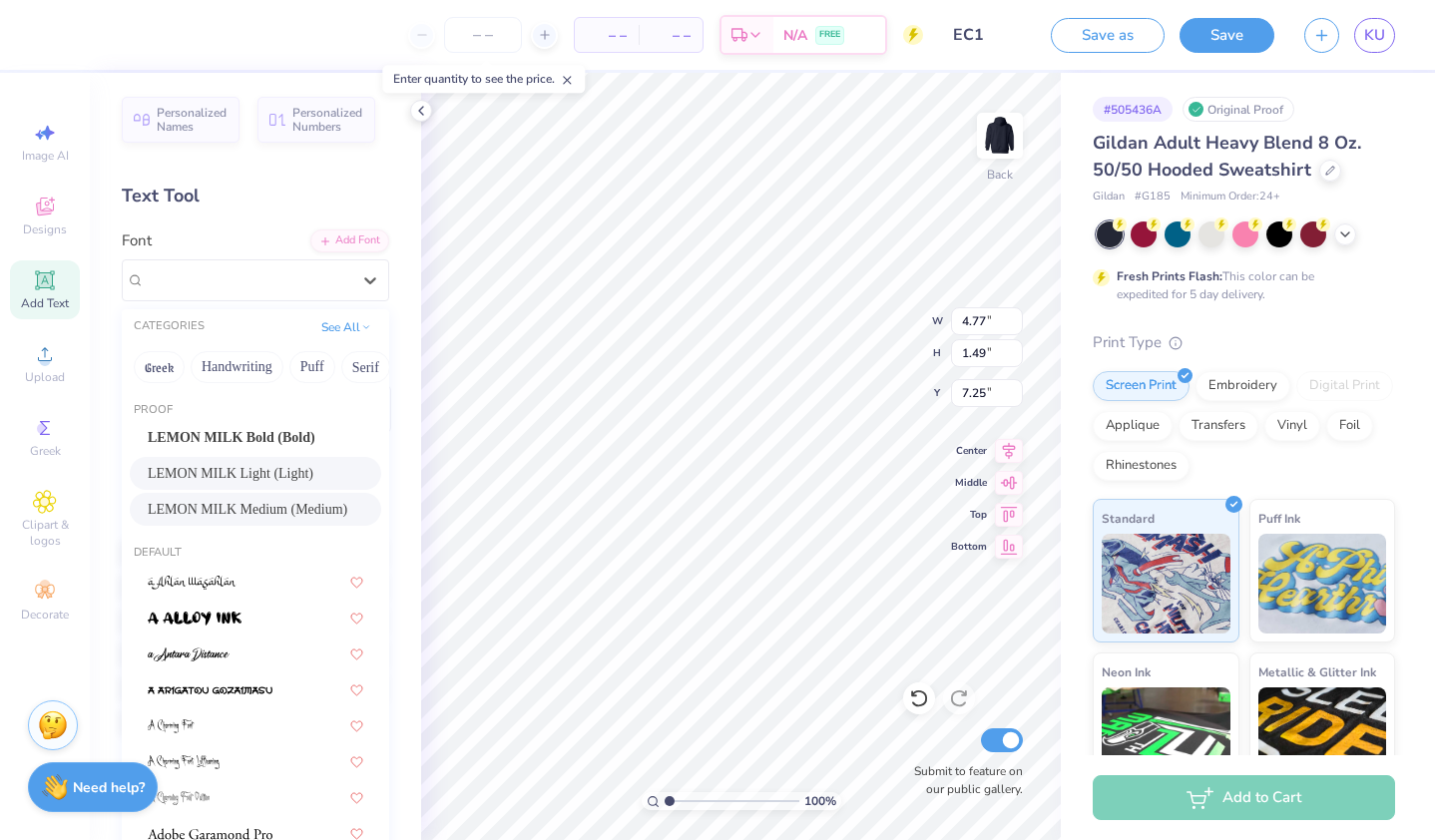 click on "LEMON MILK Light (Light)" at bounding box center (231, 473) 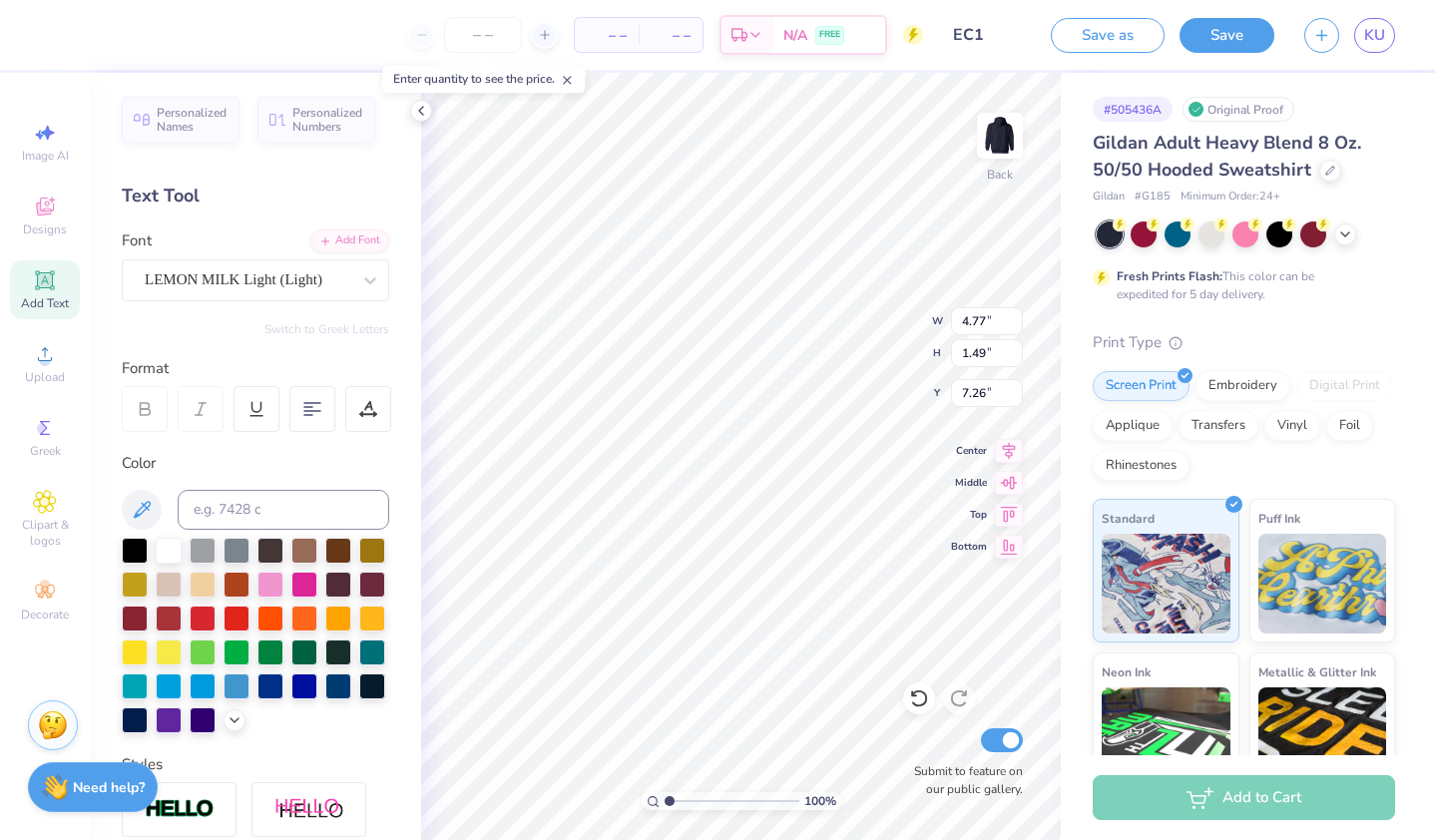 type on "4.78" 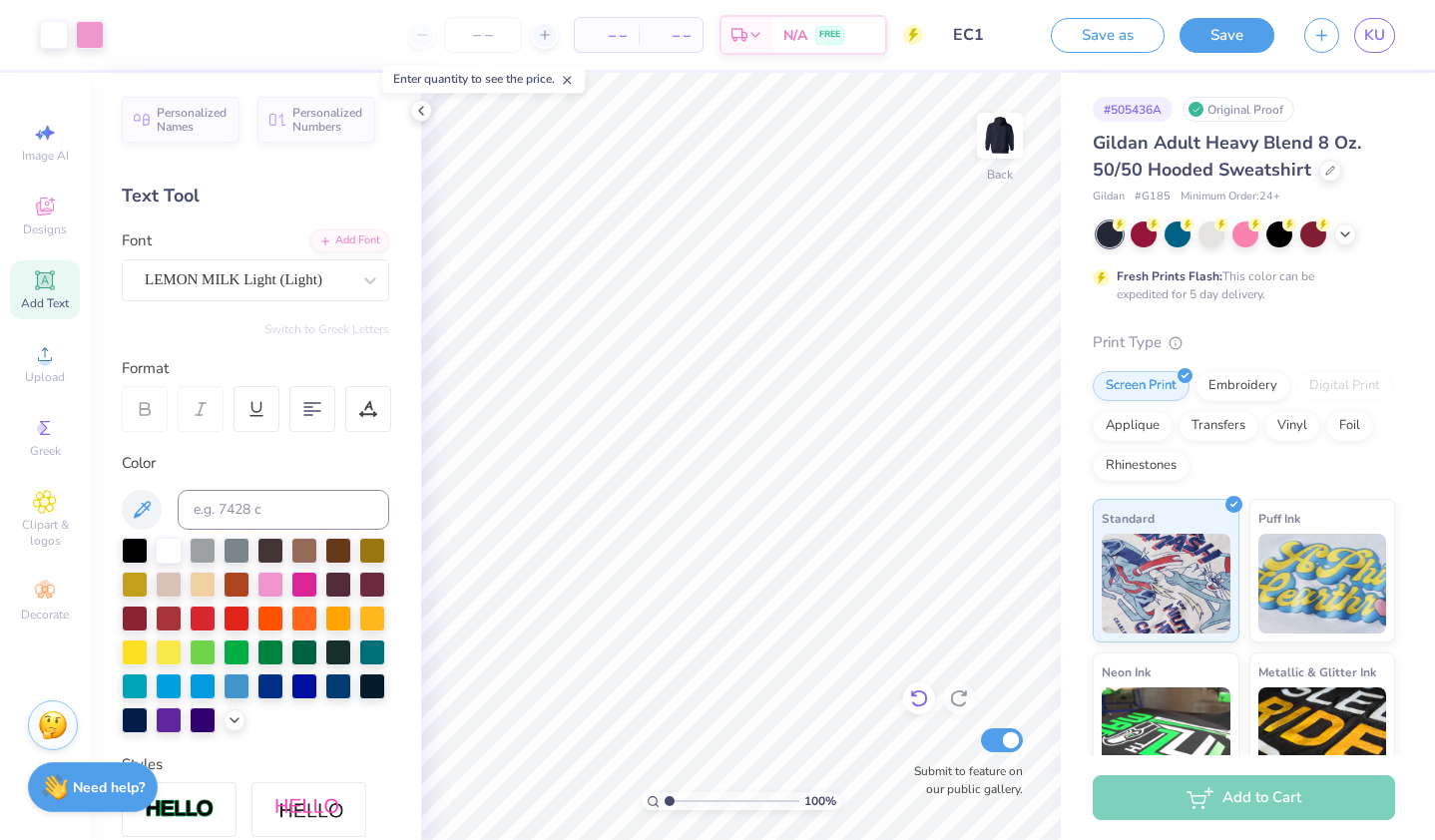 click at bounding box center (919, 698) 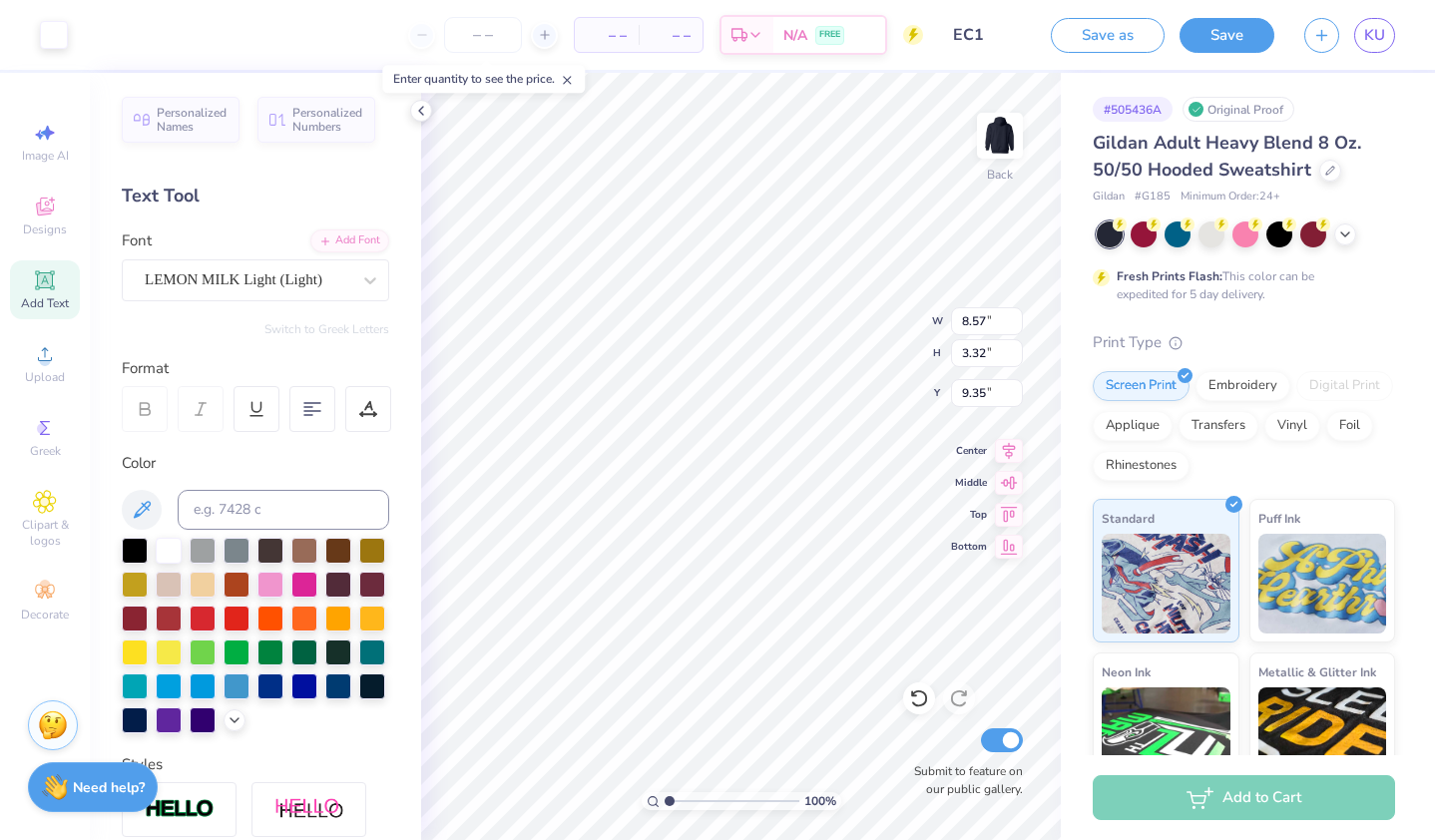 type on "9.35" 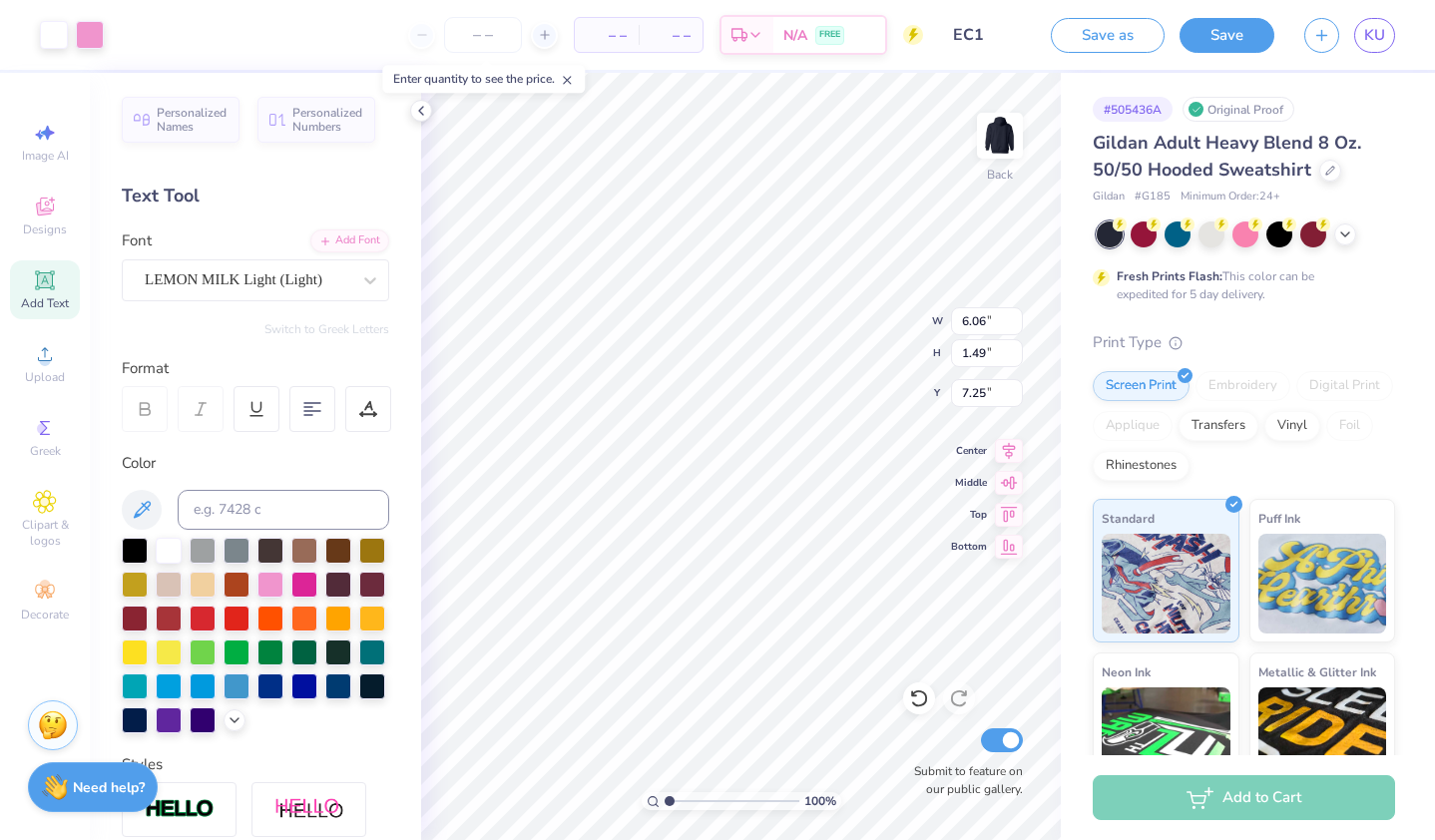 type on "13.37" 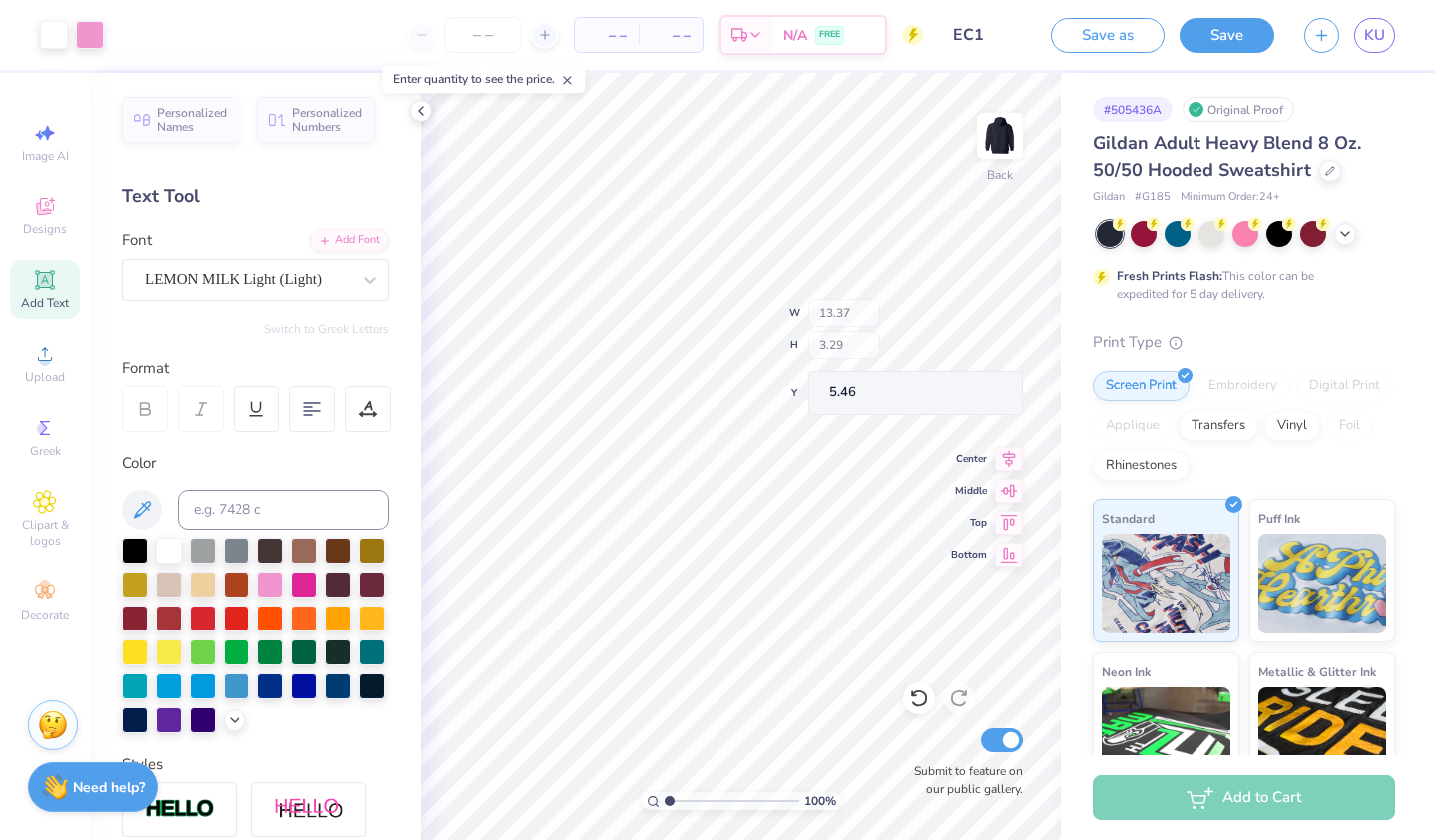 type on "3.68" 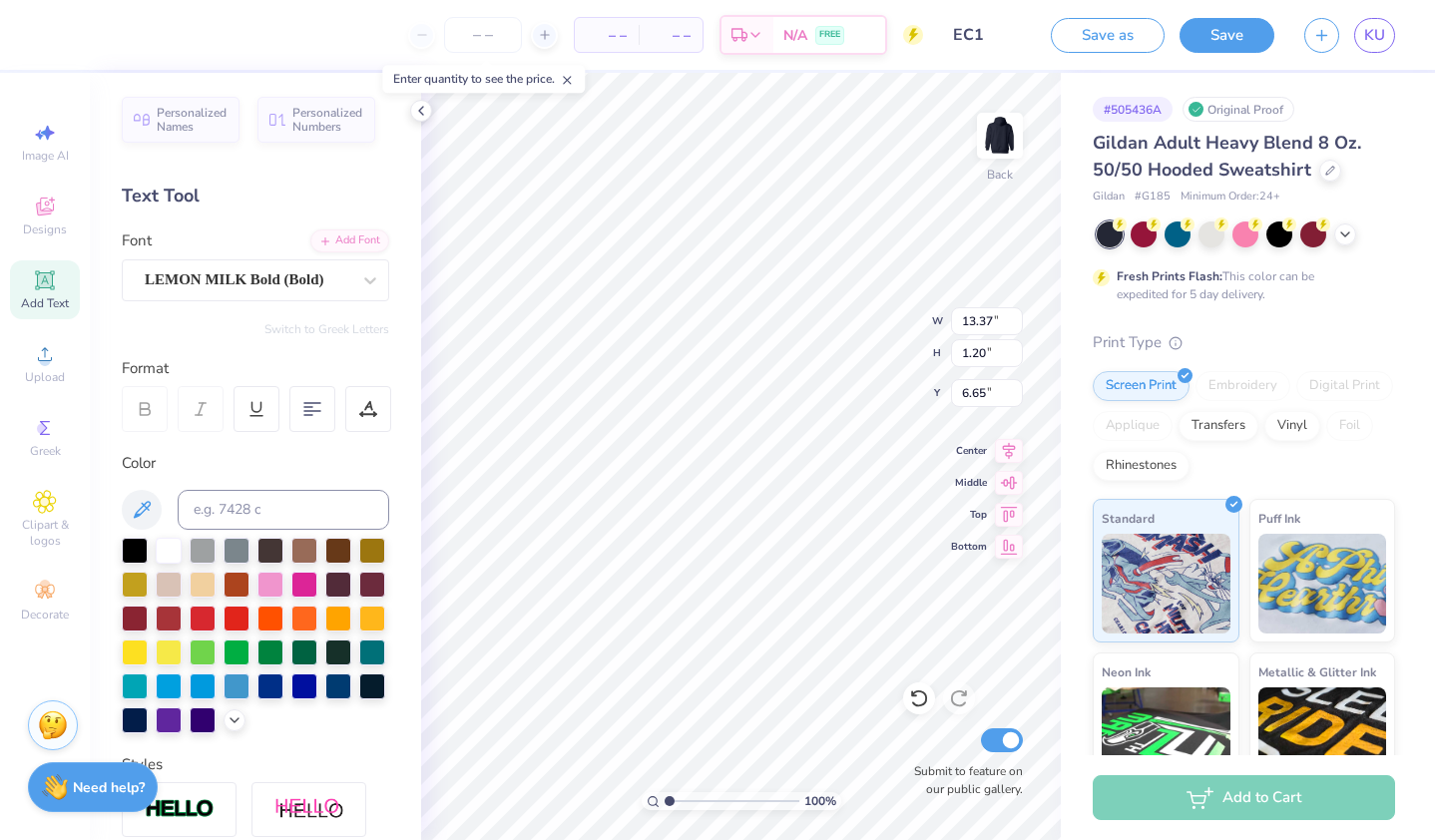 type on "6.65" 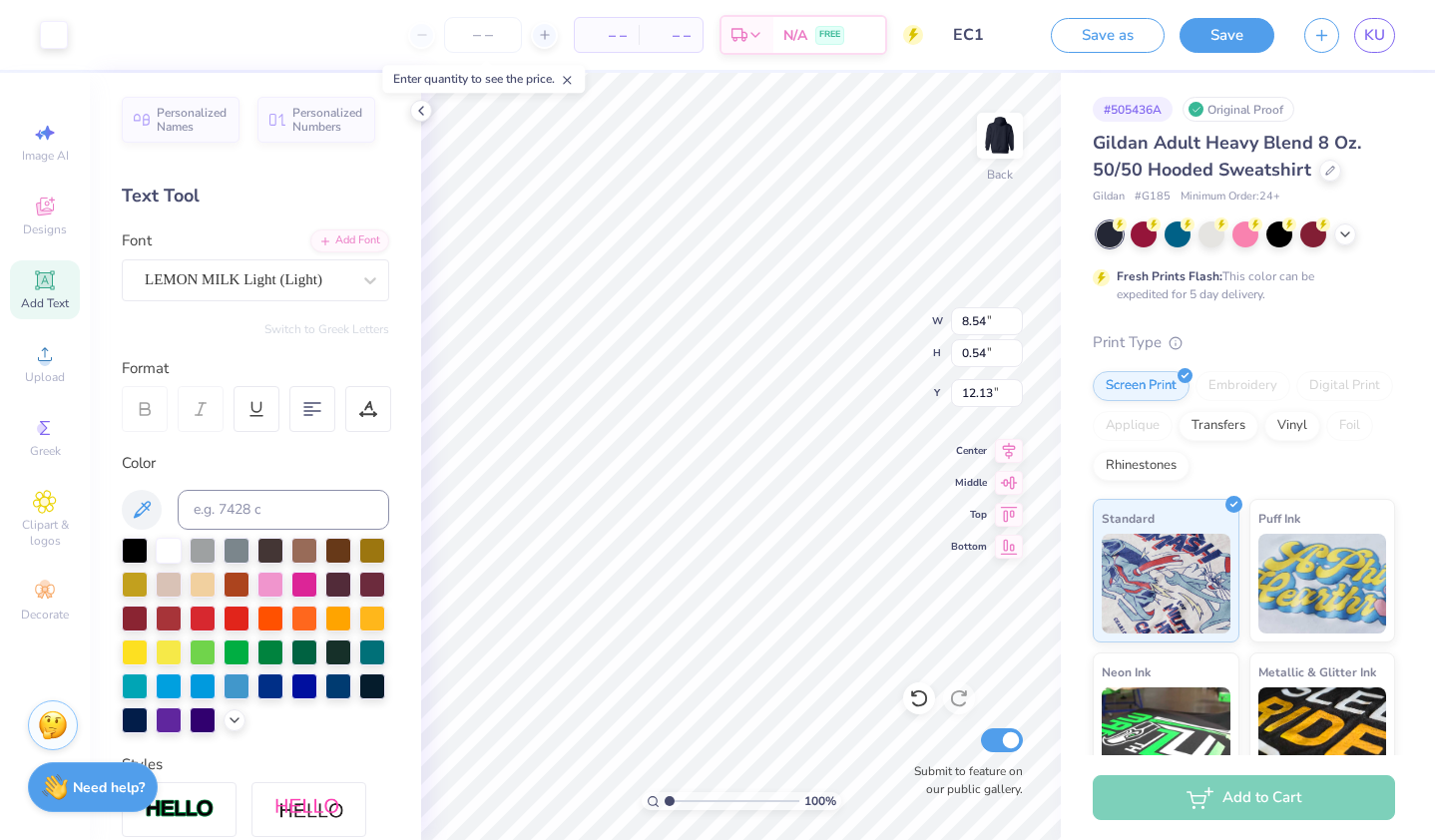scroll, scrollTop: 16, scrollLeft: 2, axis: both 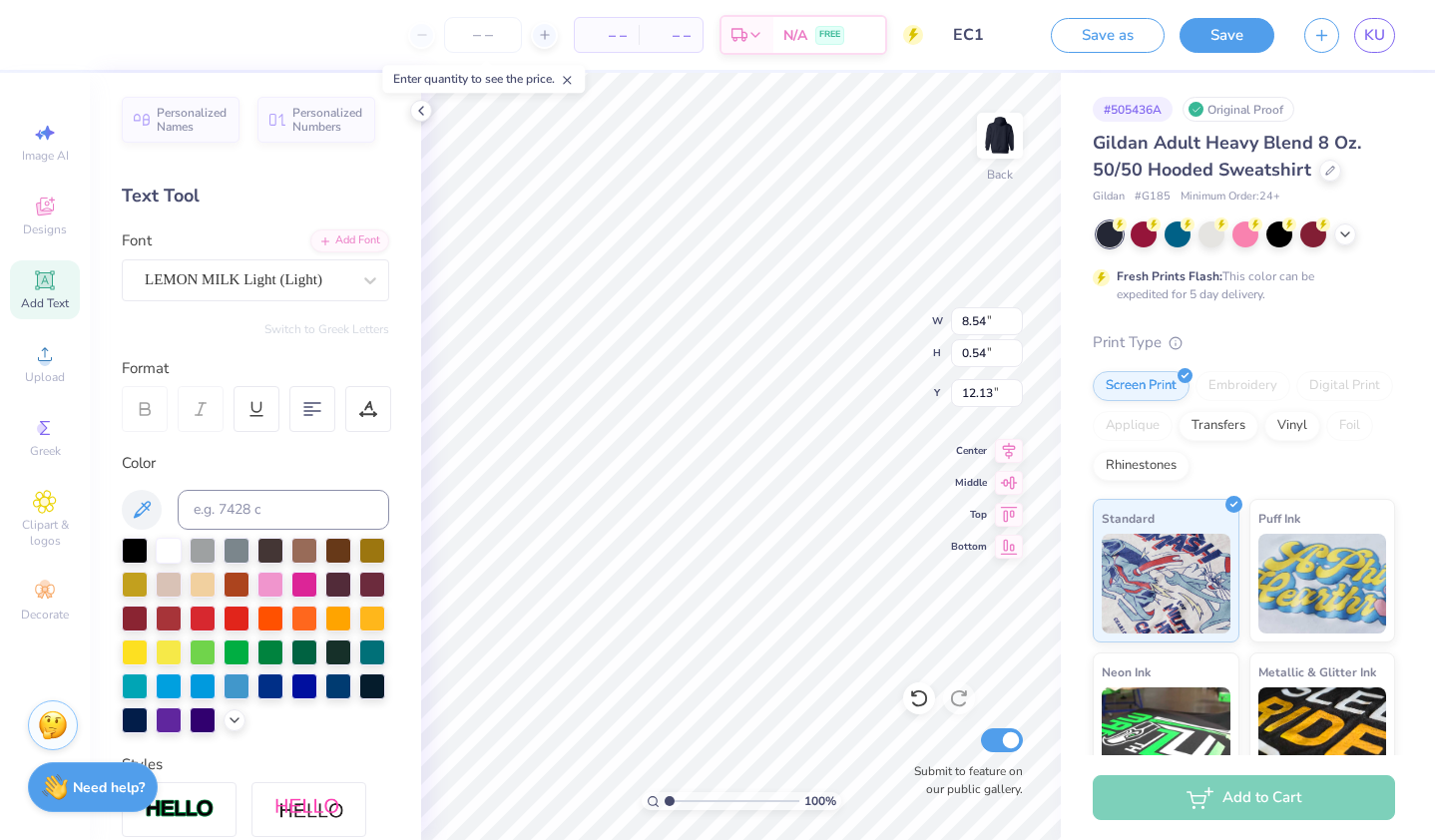 type on "executive committee" 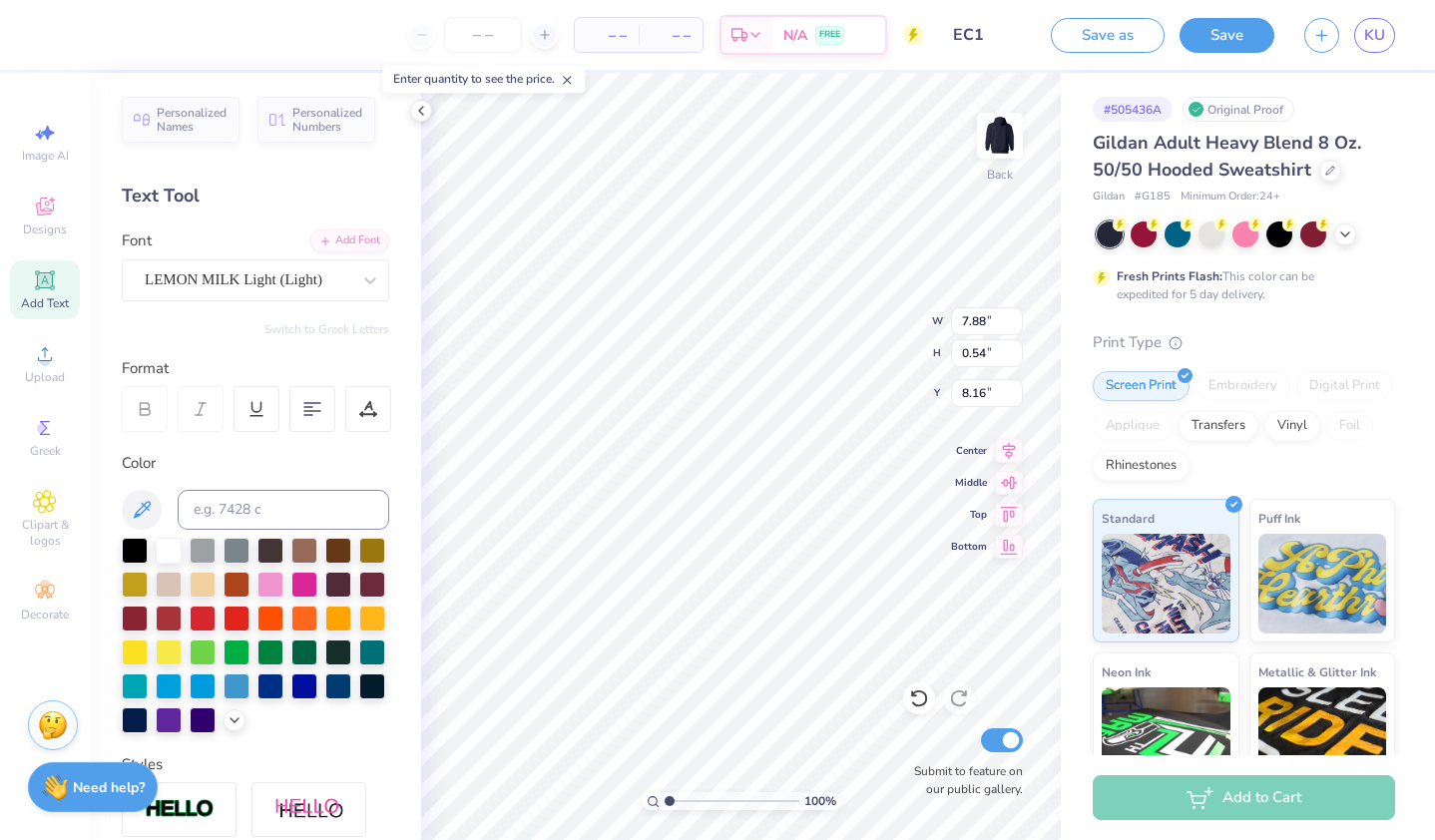 type on "8.16" 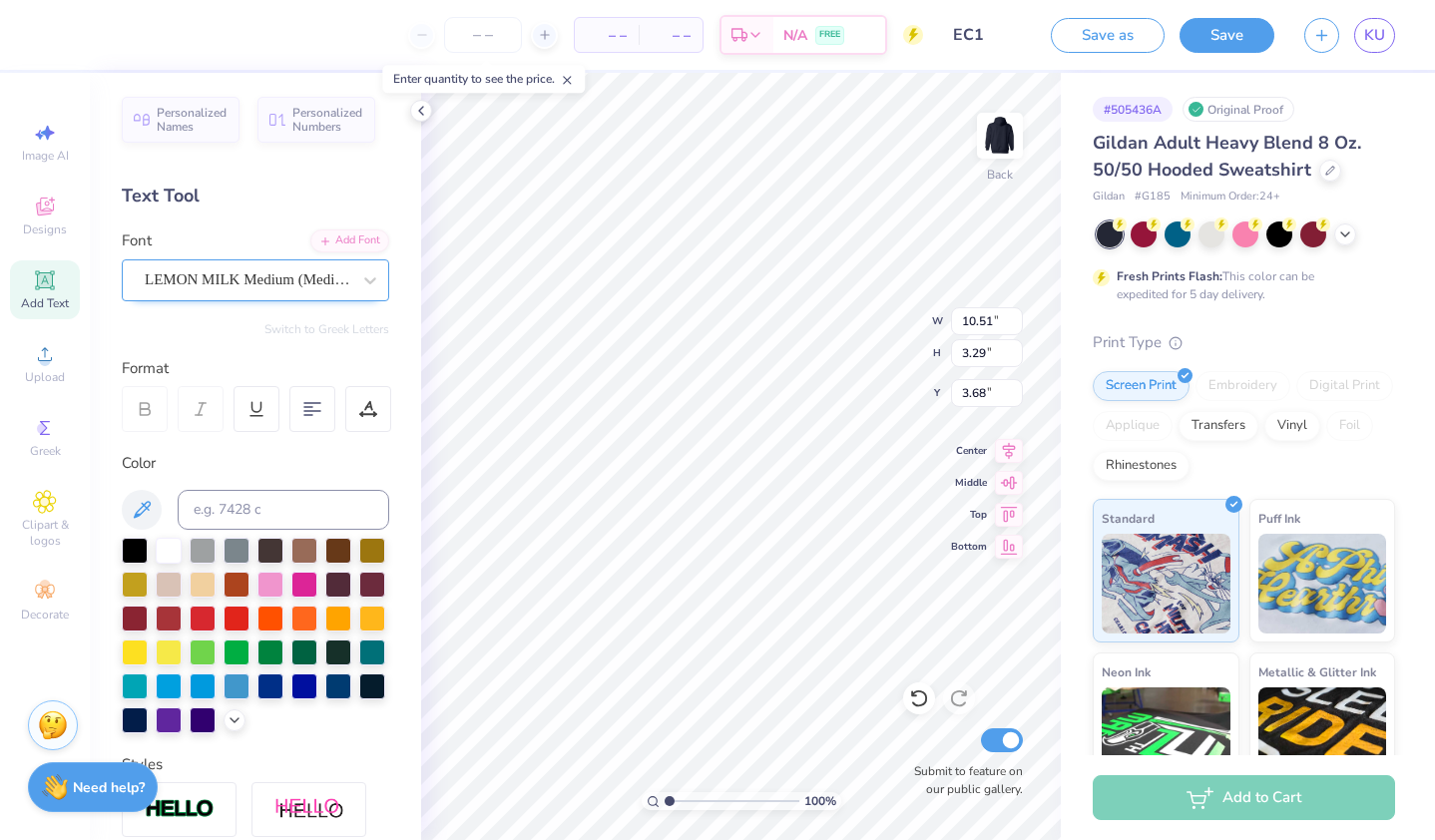click on "LEMON MILK Medium (Medium)" at bounding box center [247, 279] 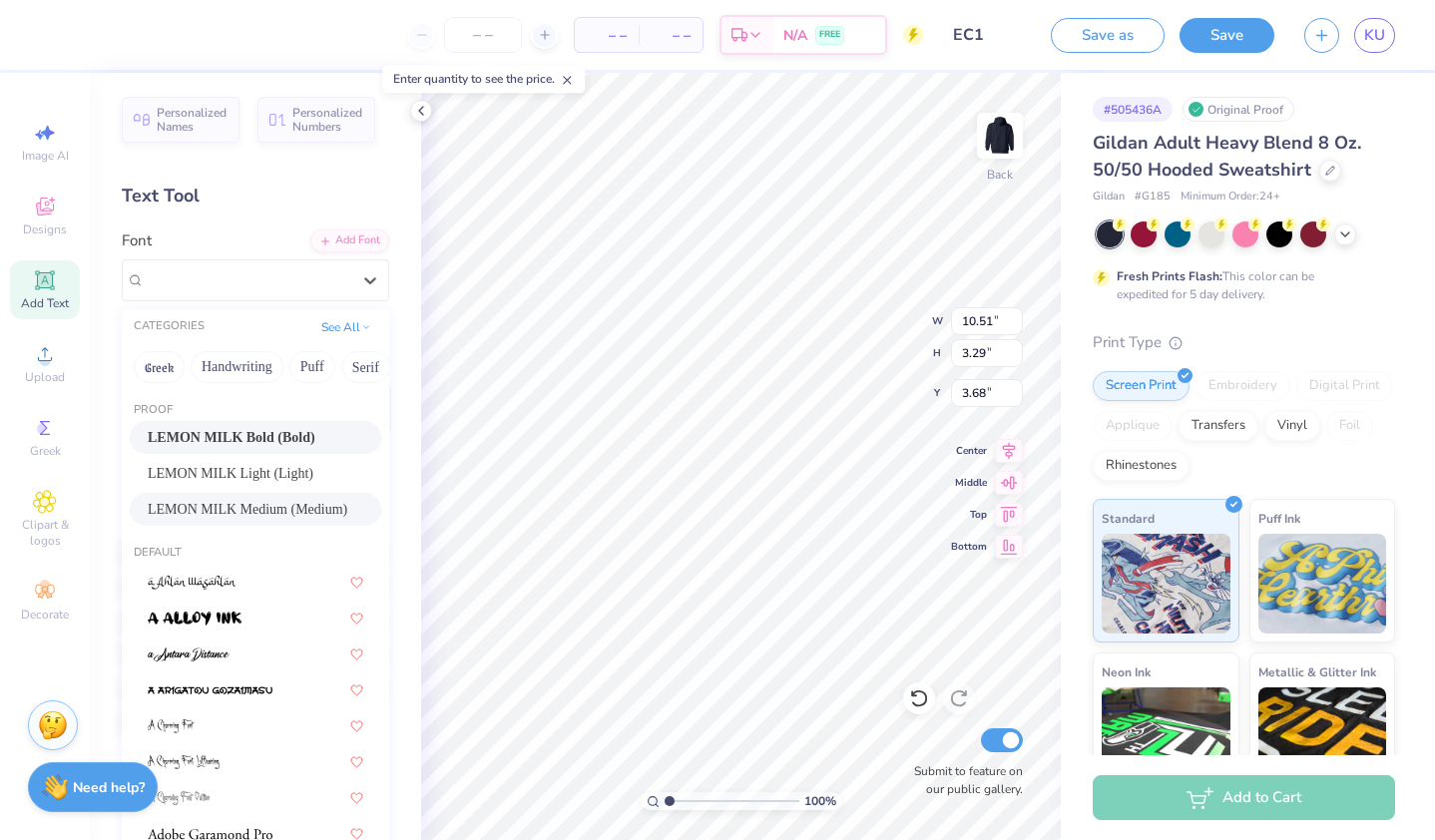 click on "LEMON MILK Bold (Bold)" at bounding box center (232, 437) 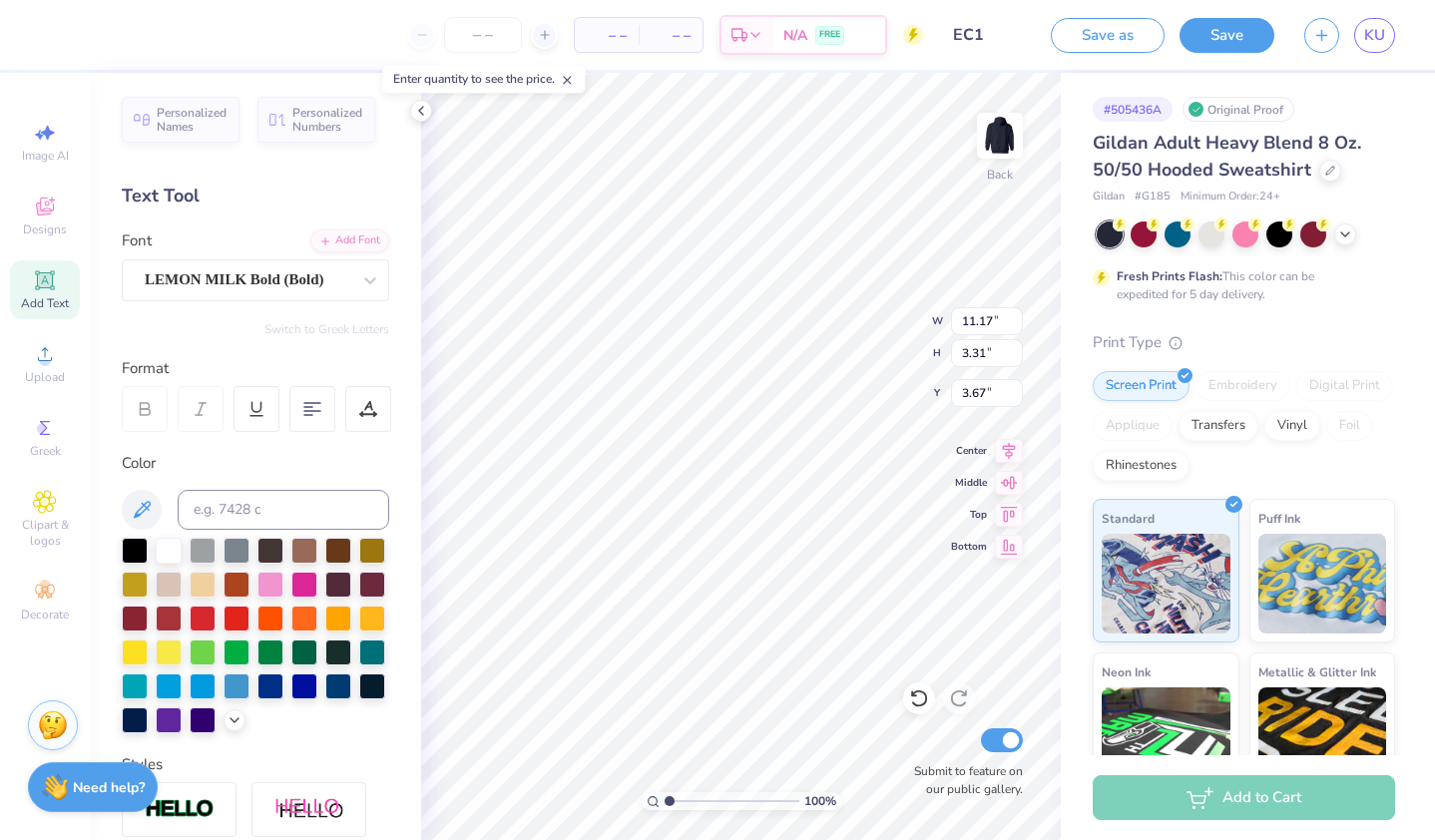 type on "11.17" 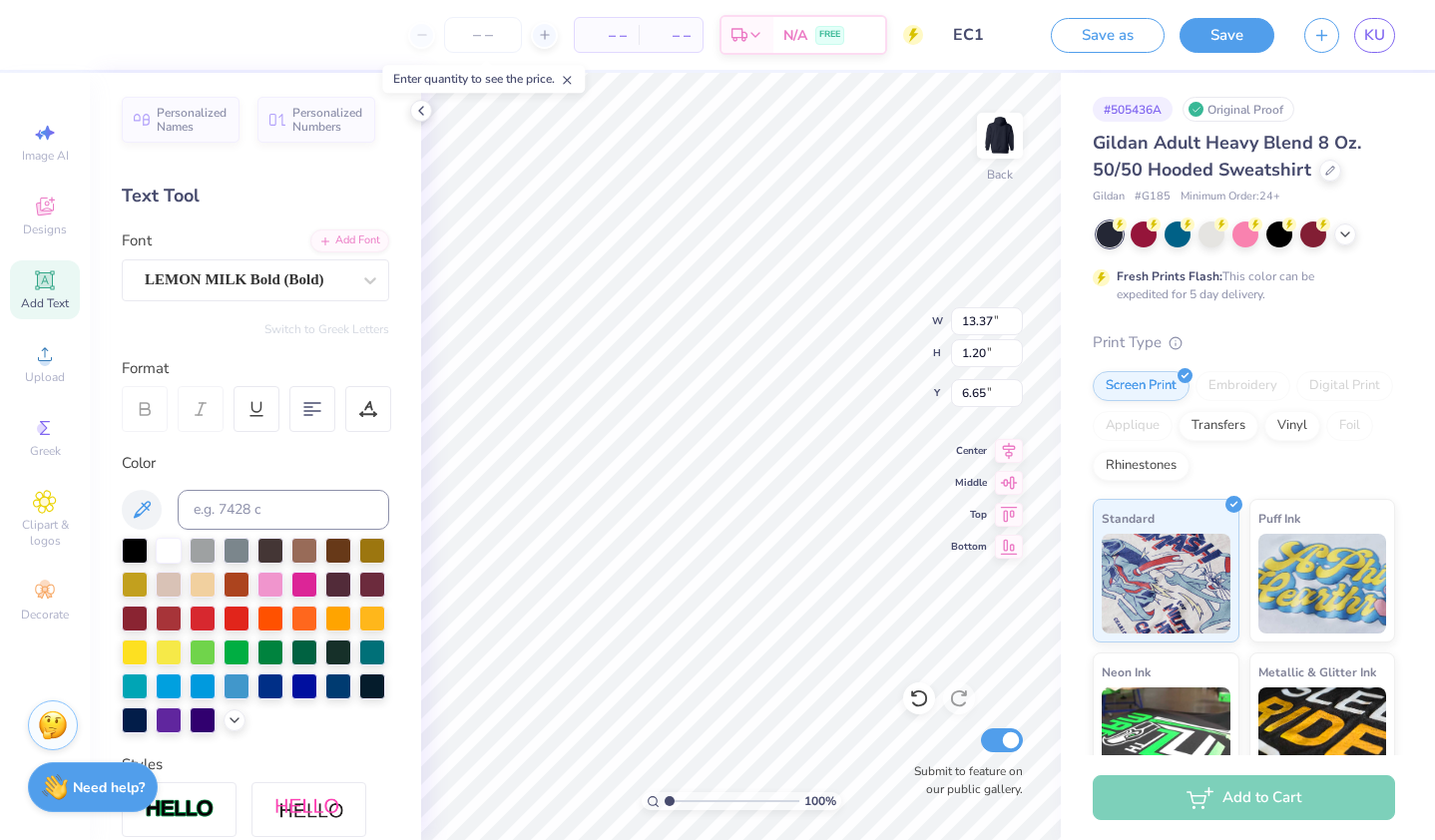 scroll, scrollTop: 16, scrollLeft: 2, axis: both 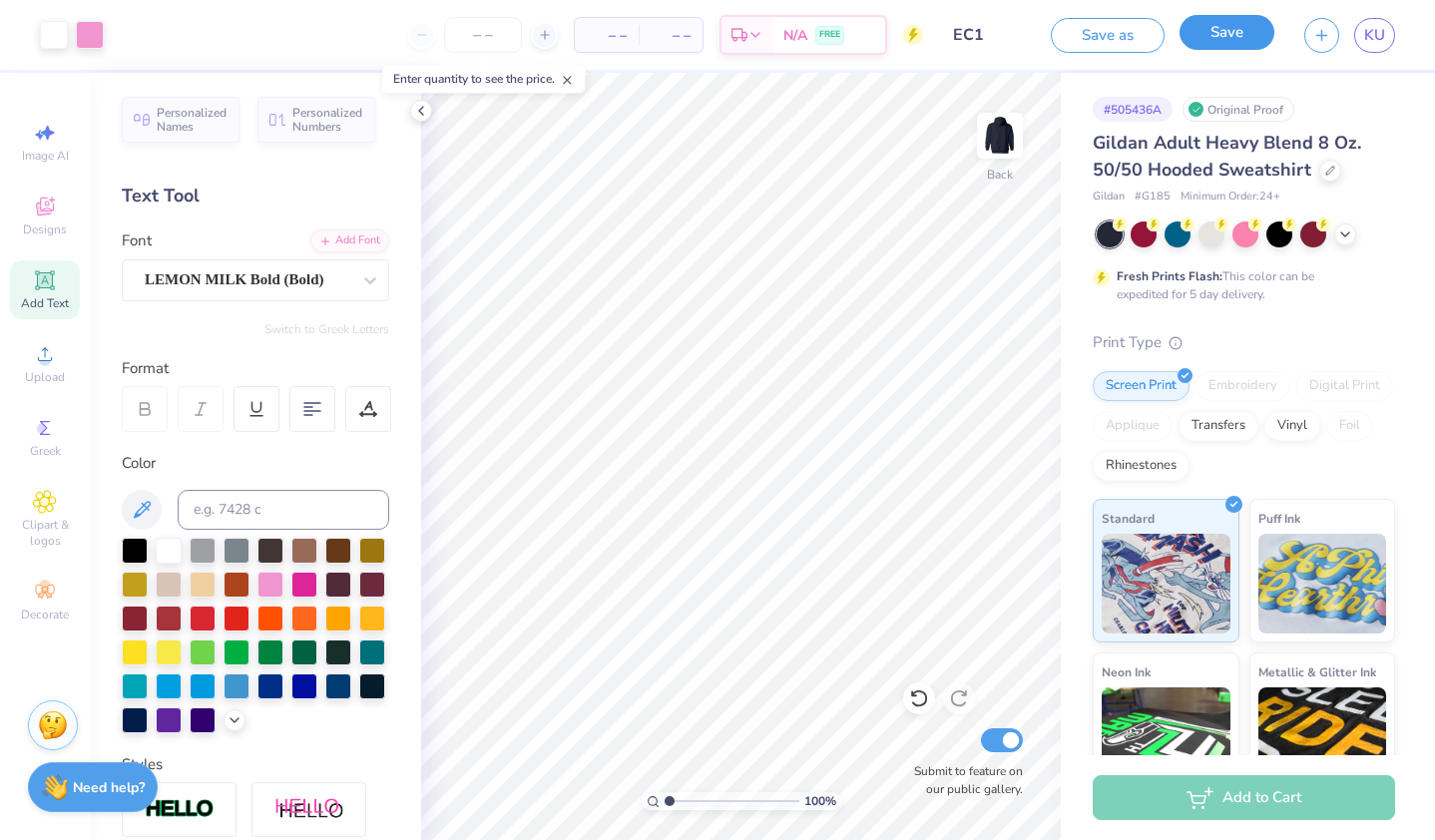 click on "Save" at bounding box center [1226, 32] 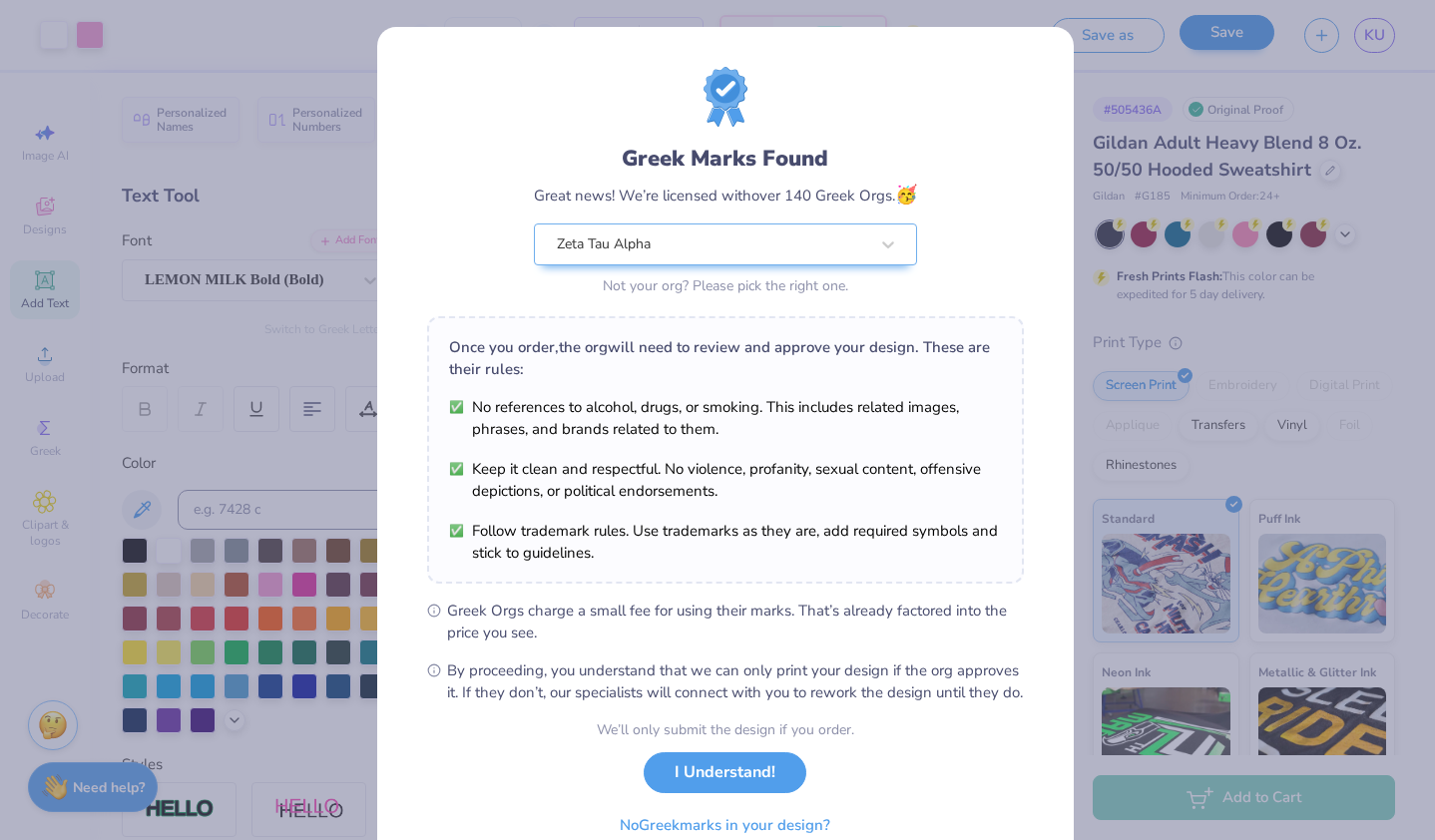 scroll, scrollTop: 92, scrollLeft: 0, axis: vertical 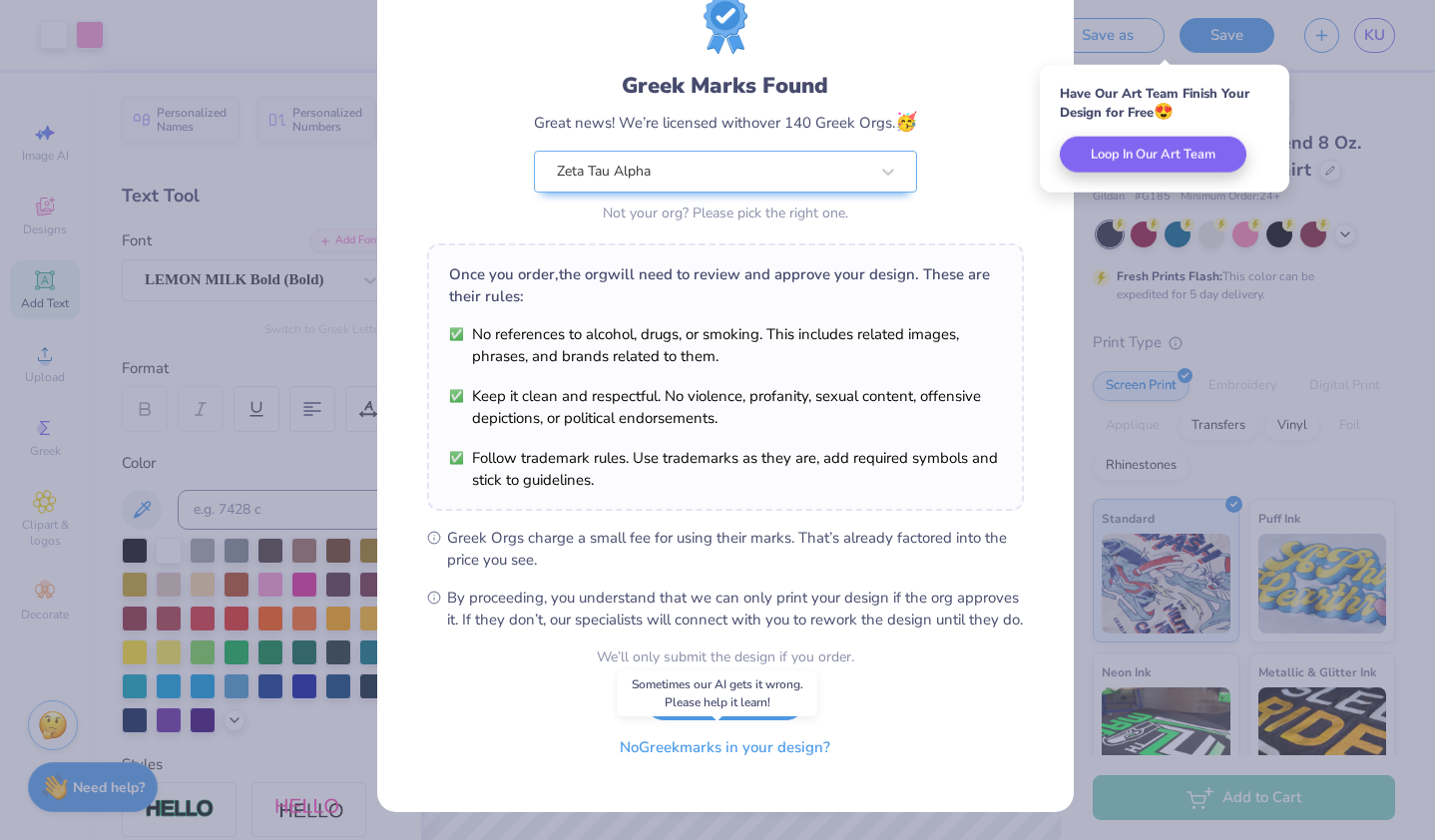 click on "No  Greek  marks in your design?" at bounding box center (724, 747) 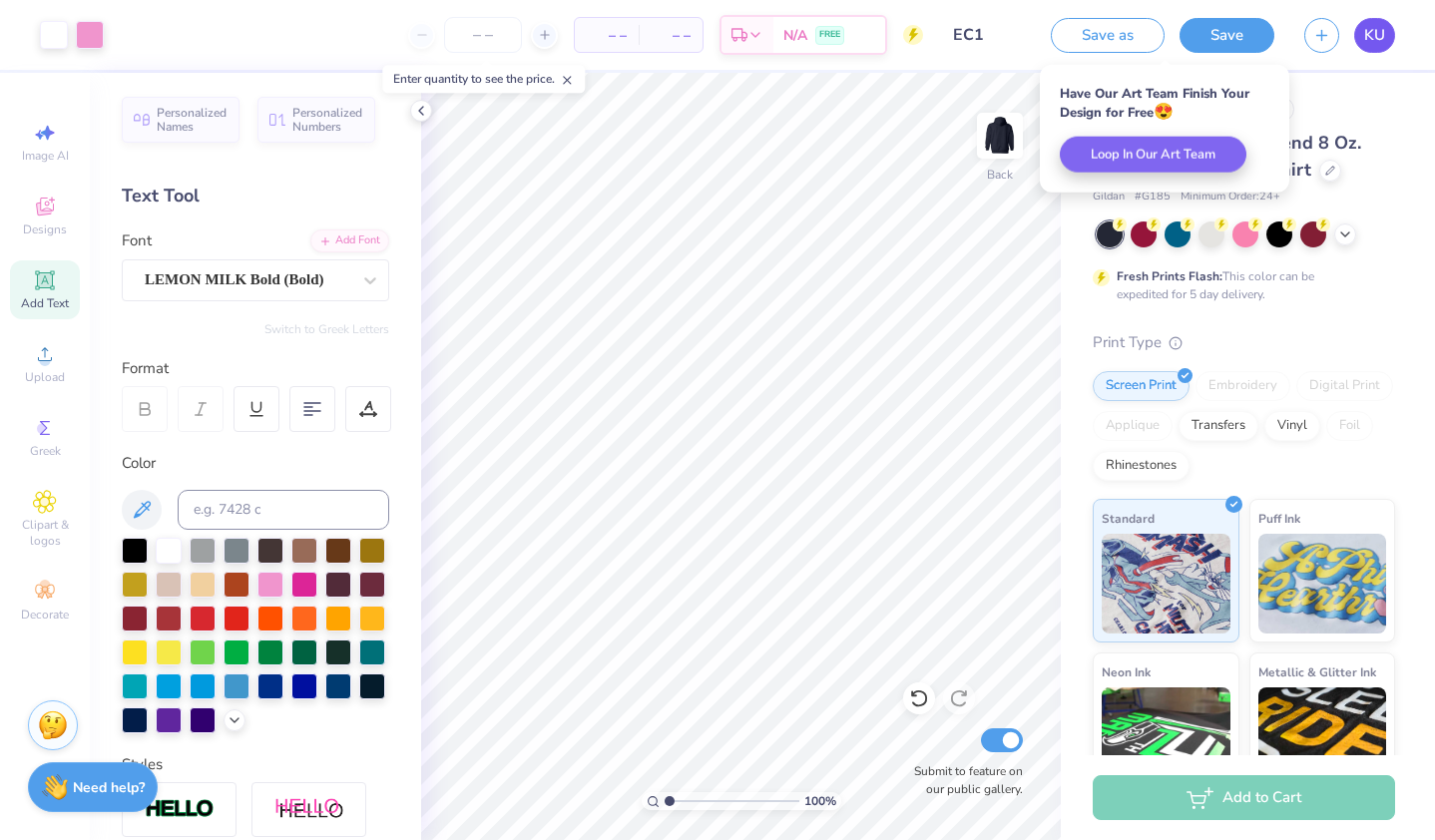 click on "KU" at bounding box center [1374, 35] 